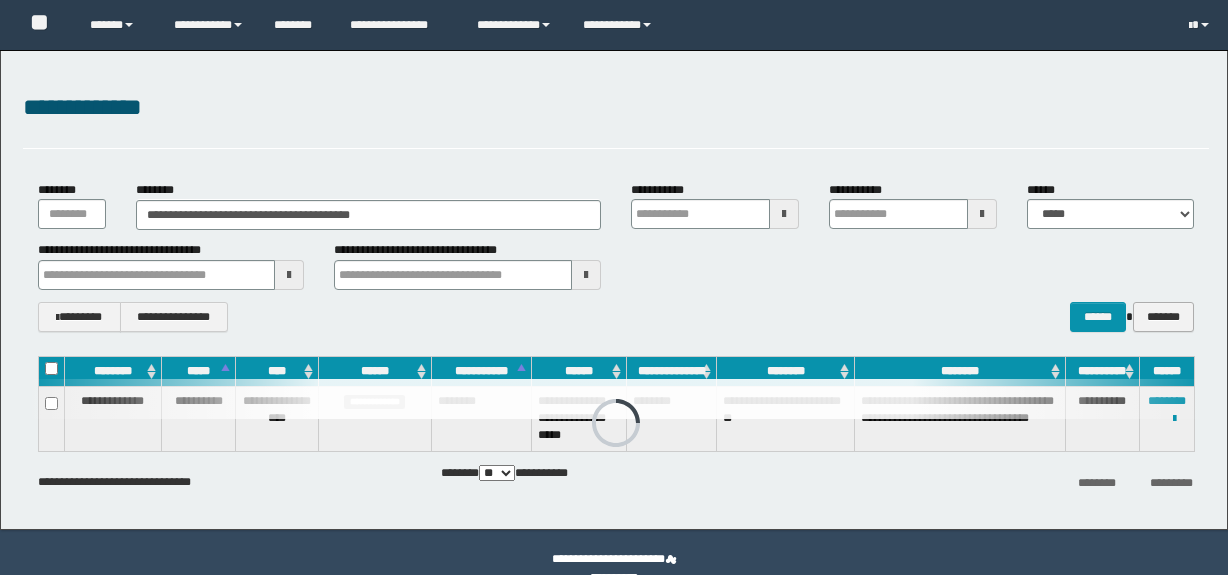 scroll, scrollTop: 0, scrollLeft: 0, axis: both 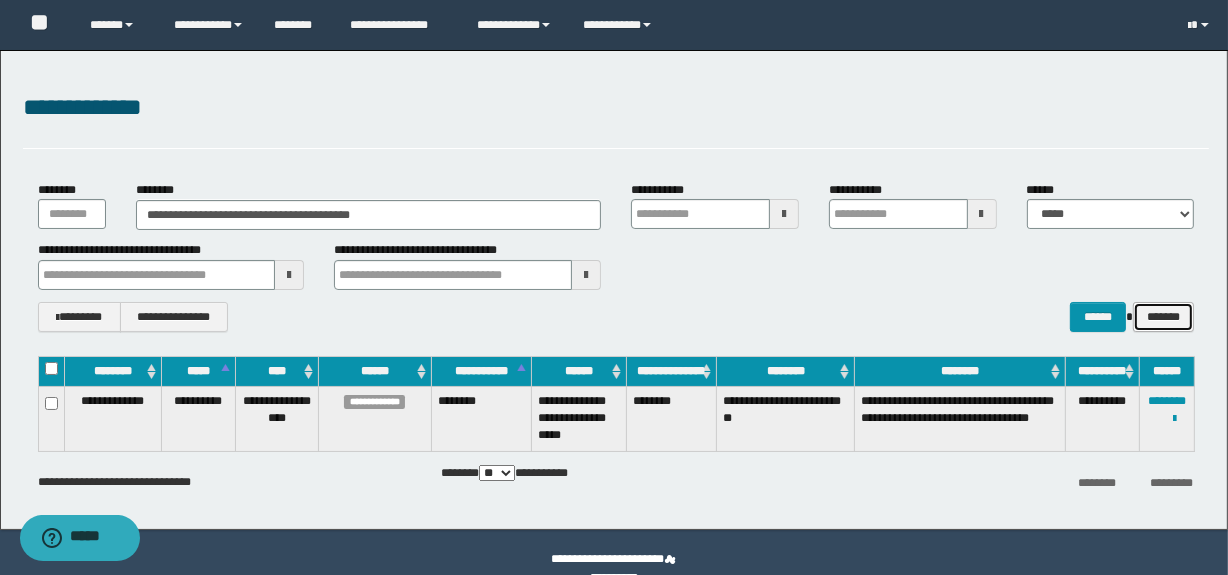 click on "*******" at bounding box center [1163, 317] 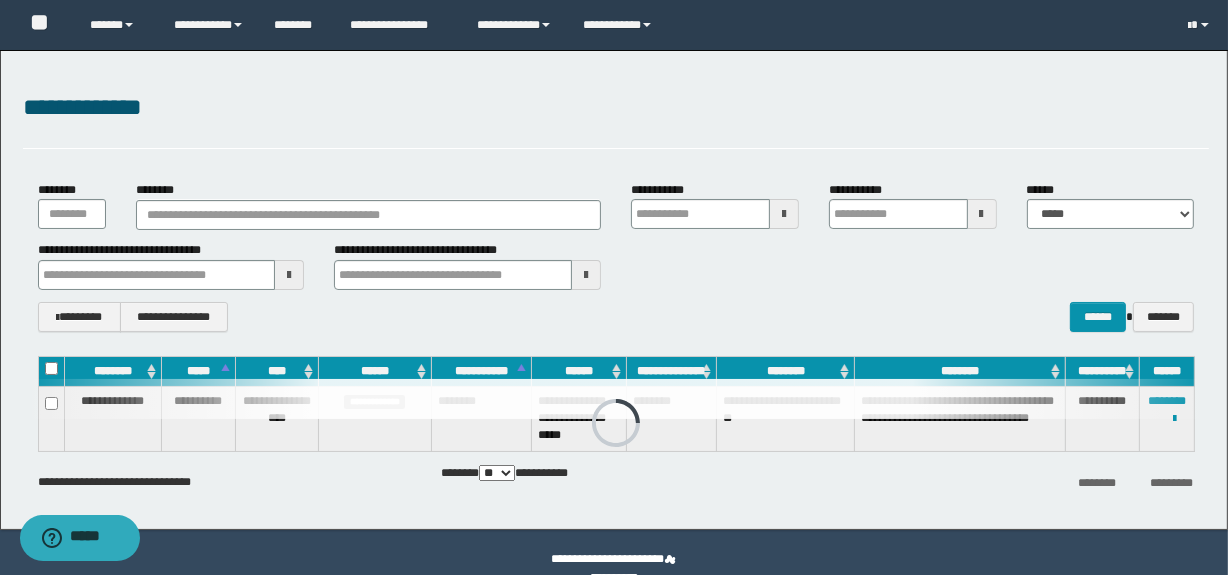 click on "**********" at bounding box center (368, 205) 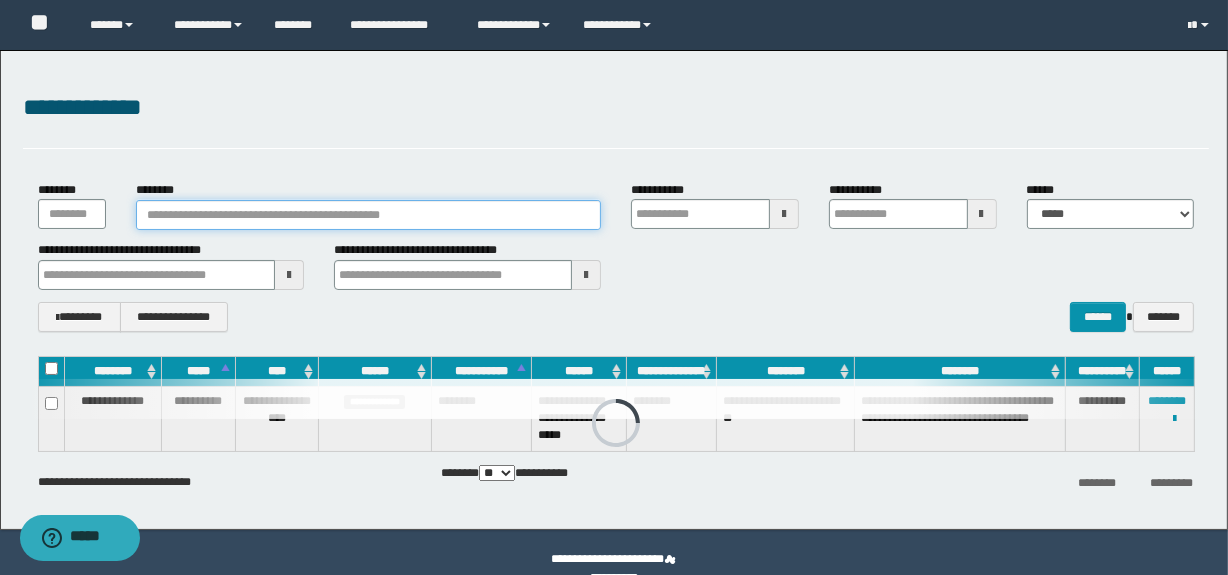 click on "********" at bounding box center (368, 215) 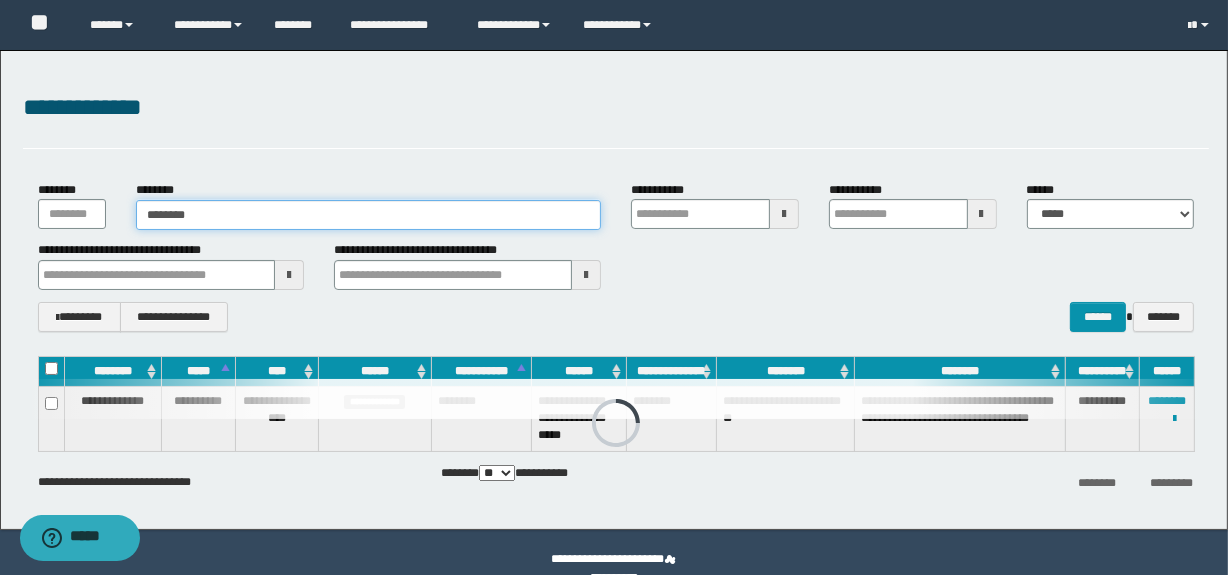 type on "********" 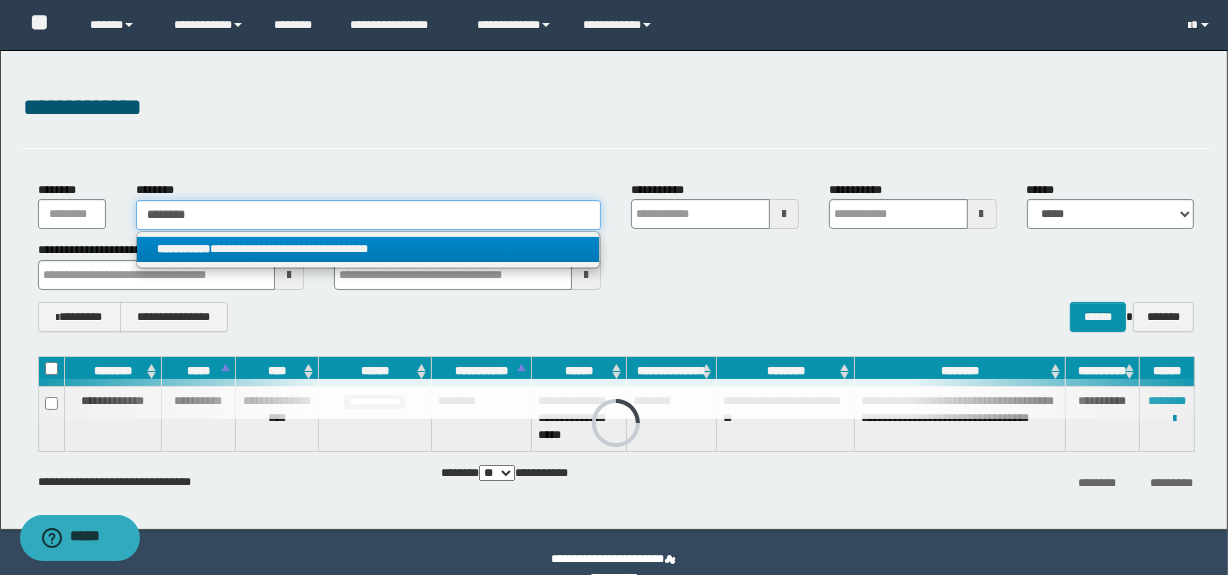 type on "********" 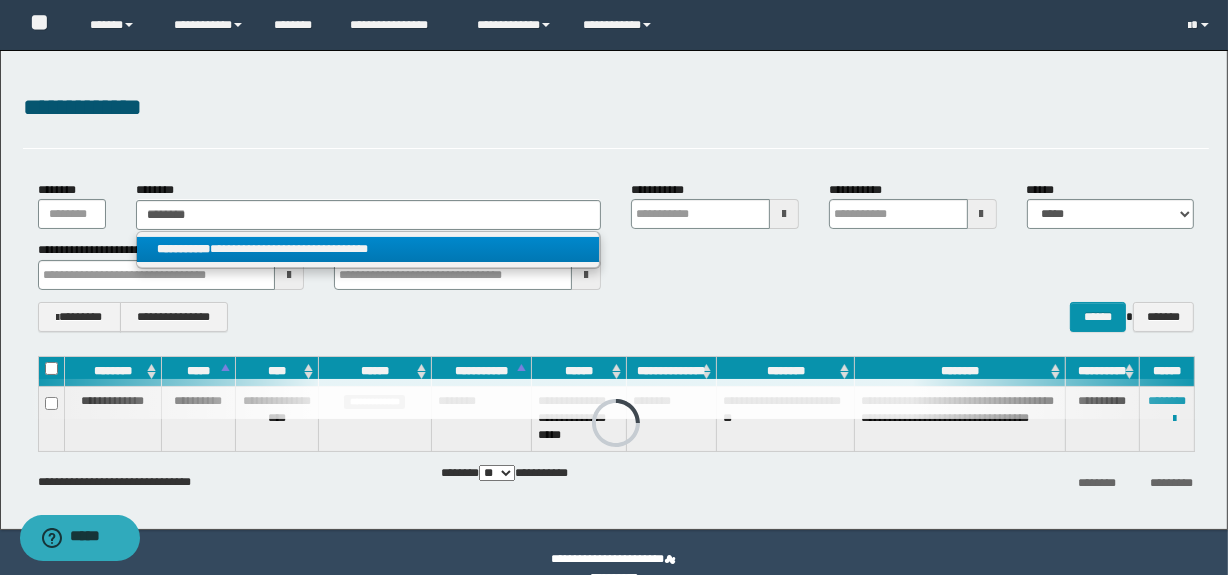 click on "**********" at bounding box center [368, 249] 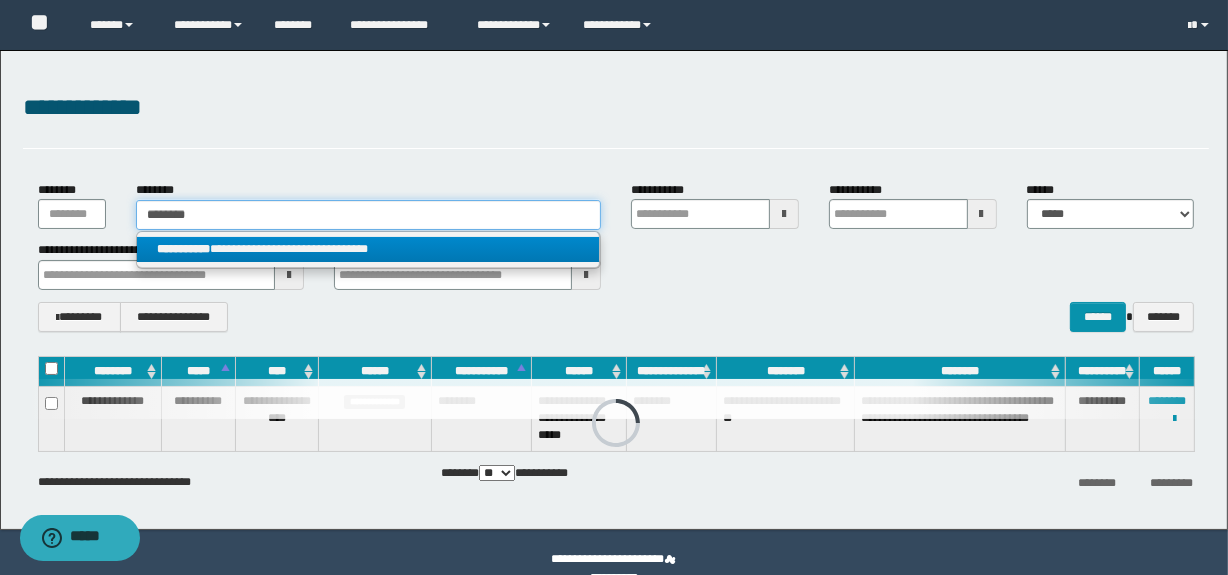 type 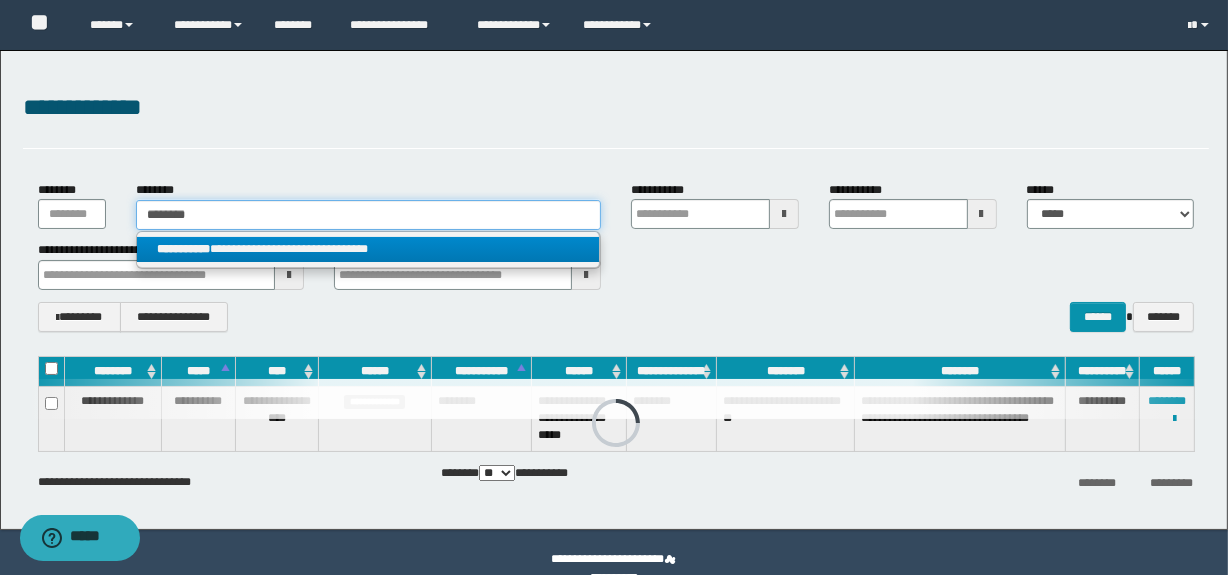 type on "**********" 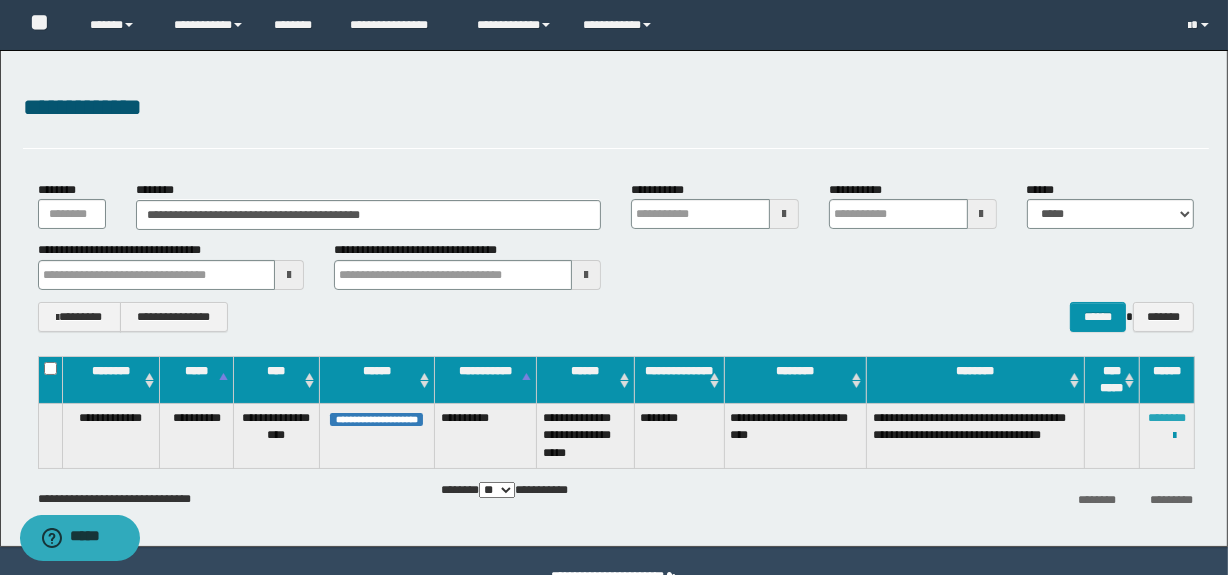 click on "********" at bounding box center [1167, 418] 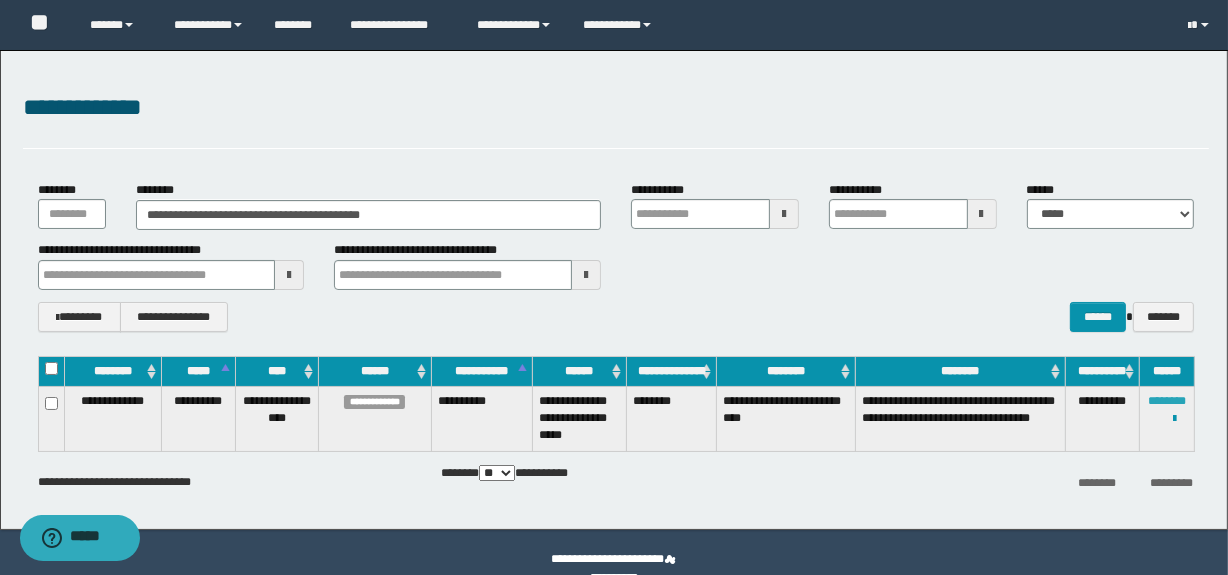 click on "********" at bounding box center [1167, 401] 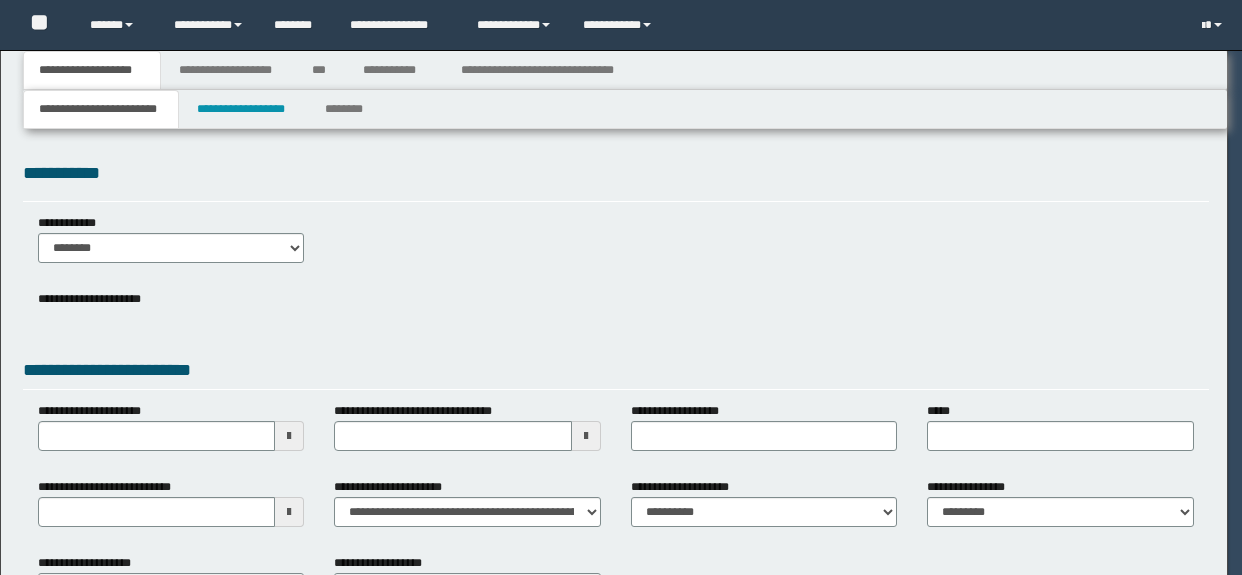 scroll, scrollTop: 0, scrollLeft: 0, axis: both 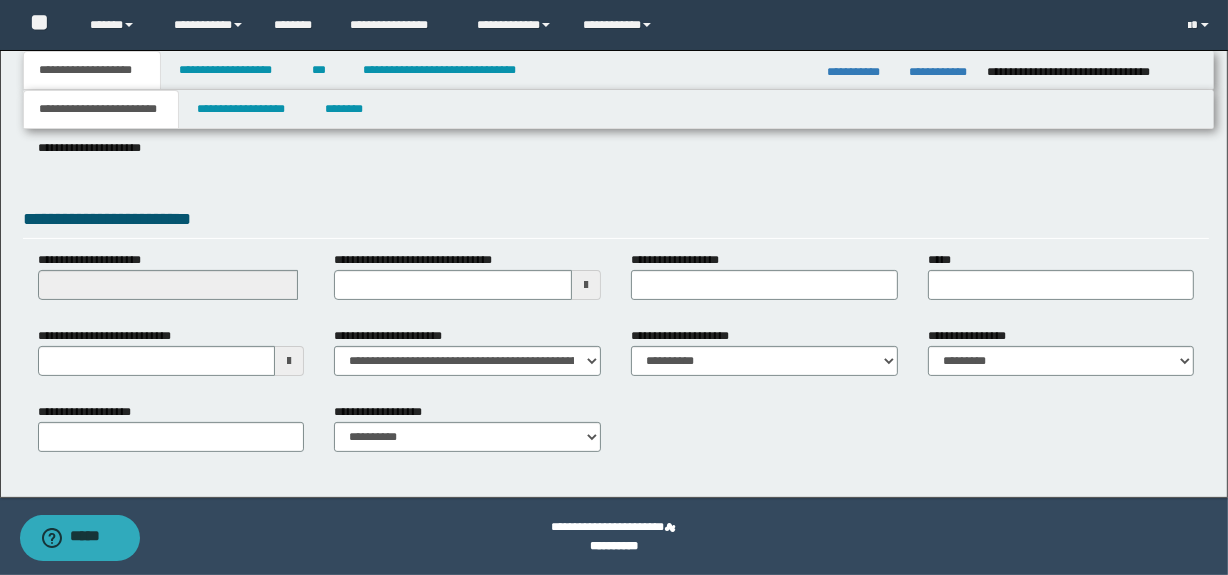 click at bounding box center [289, 361] 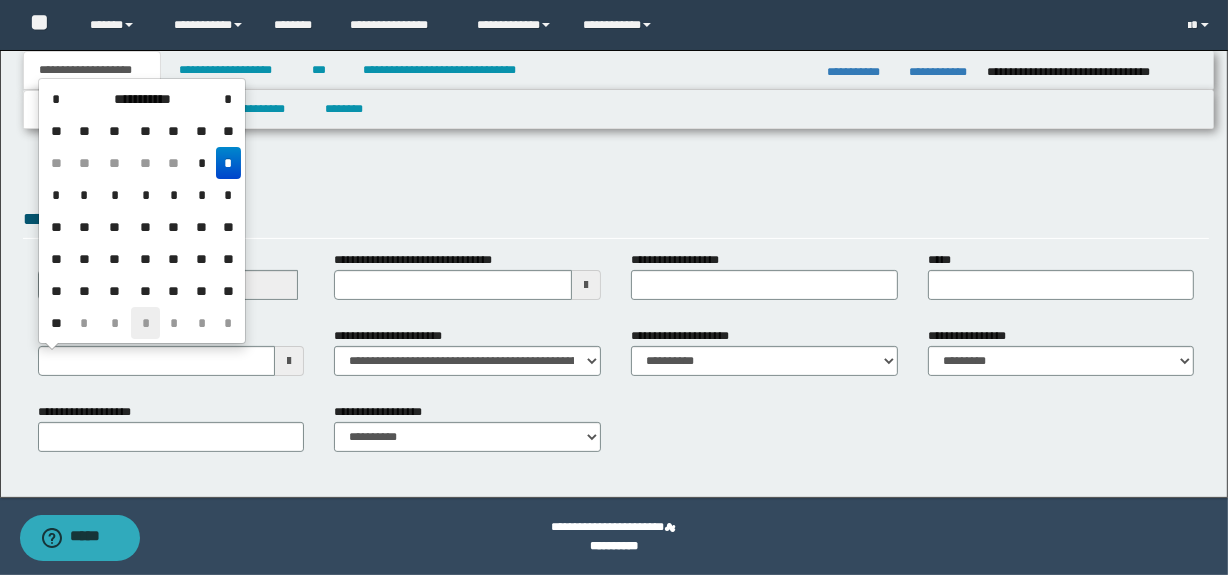 click on "*" at bounding box center [145, 323] 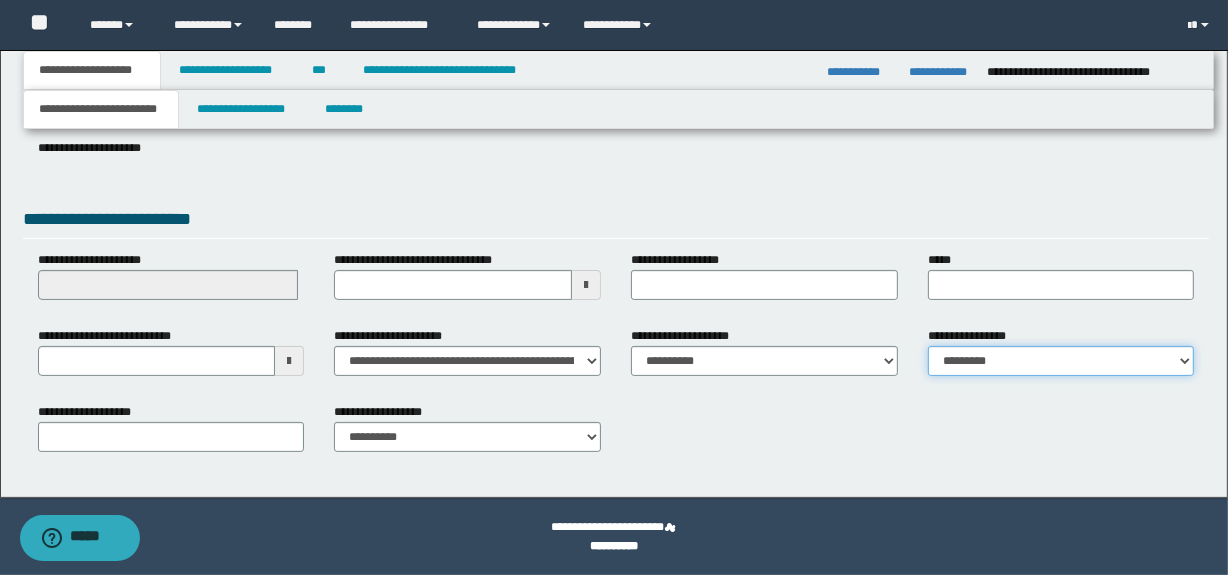 drag, startPoint x: 995, startPoint y: 357, endPoint x: 990, endPoint y: 374, distance: 17.720045 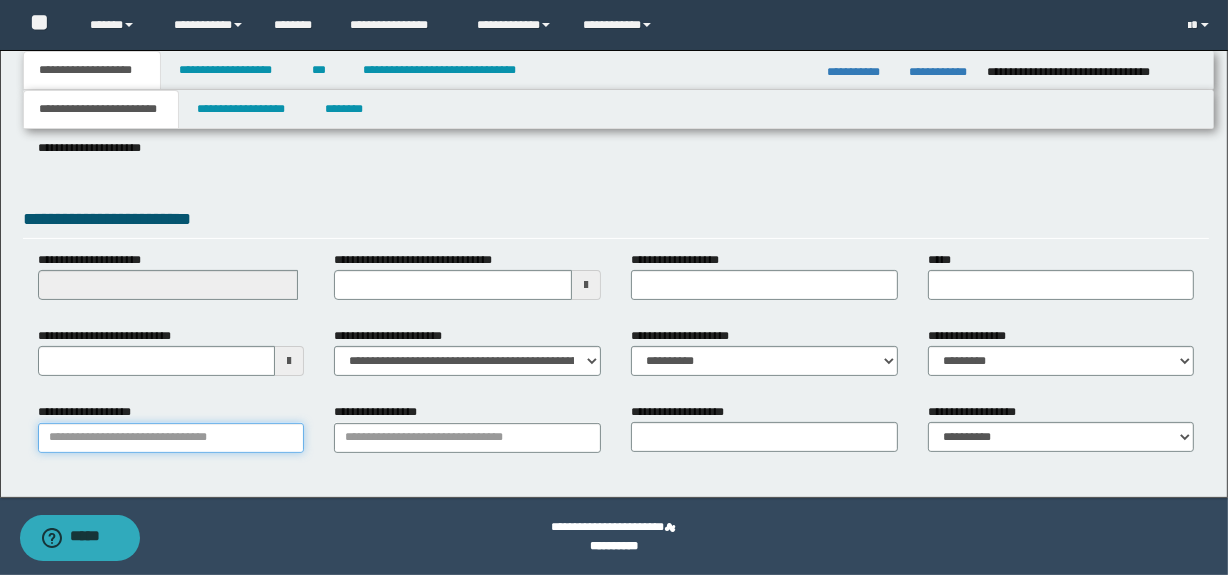 click on "**********" at bounding box center (171, 438) 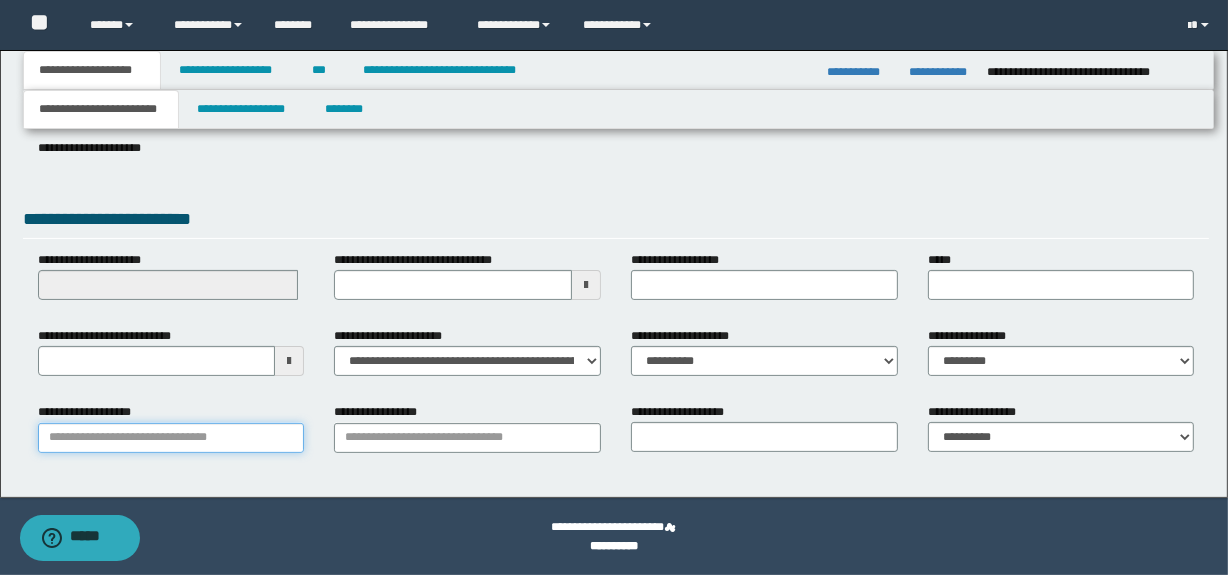 click on "**********" at bounding box center (171, 438) 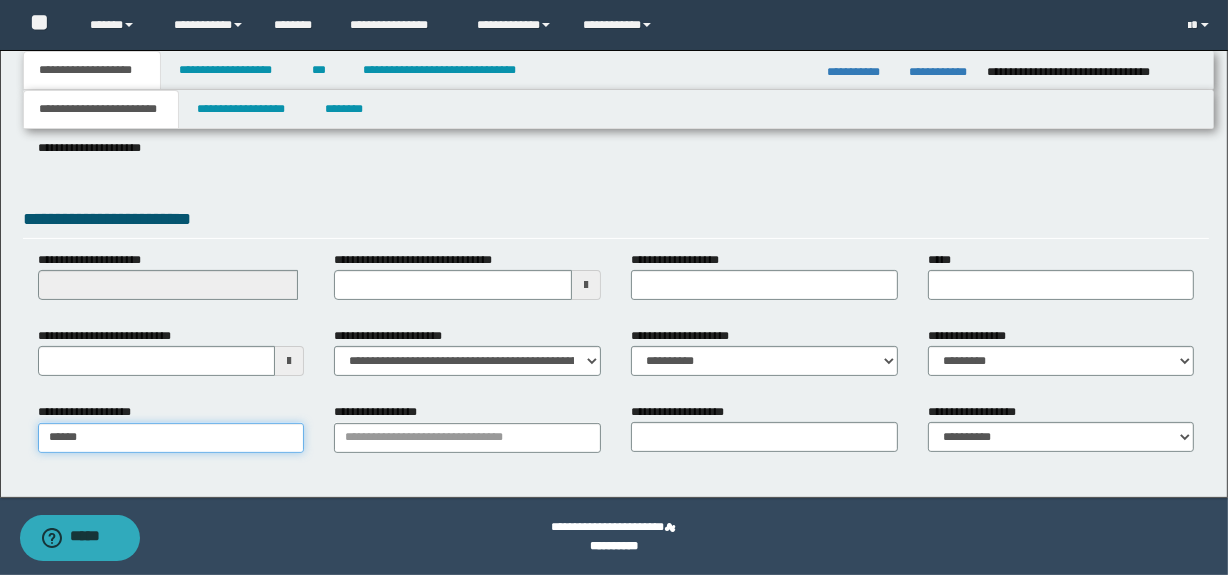 type on "*******" 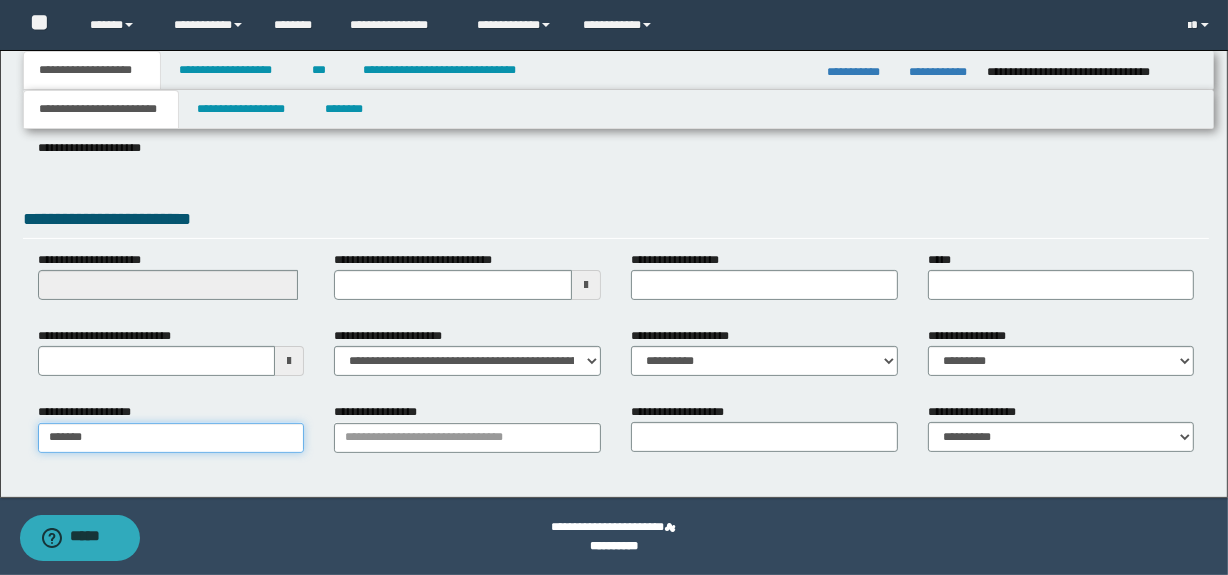 type on "**********" 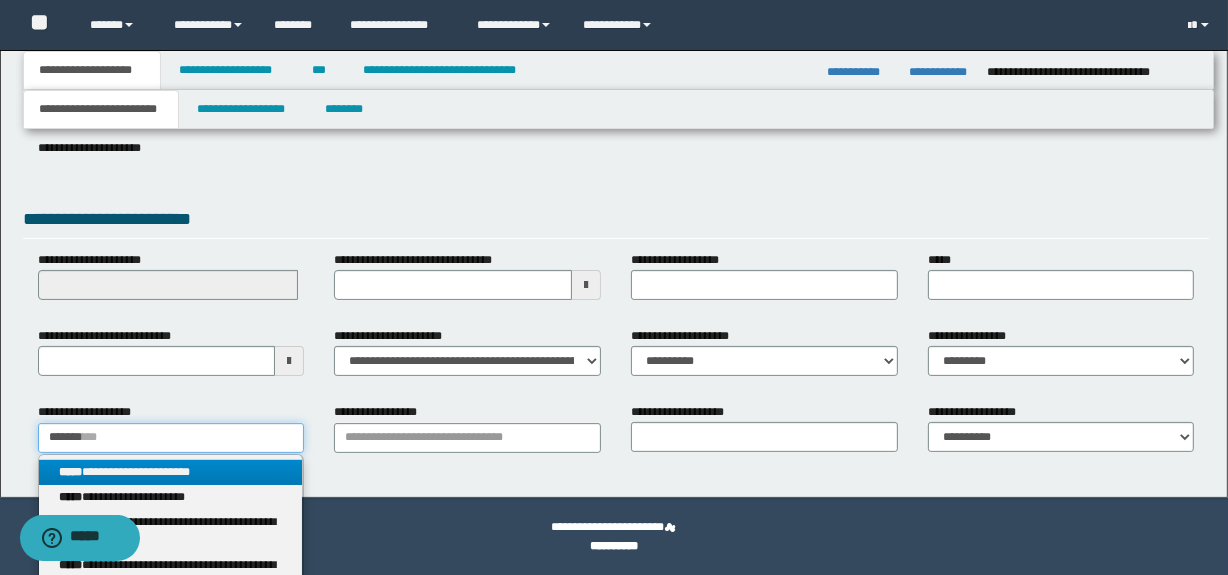type on "*******" 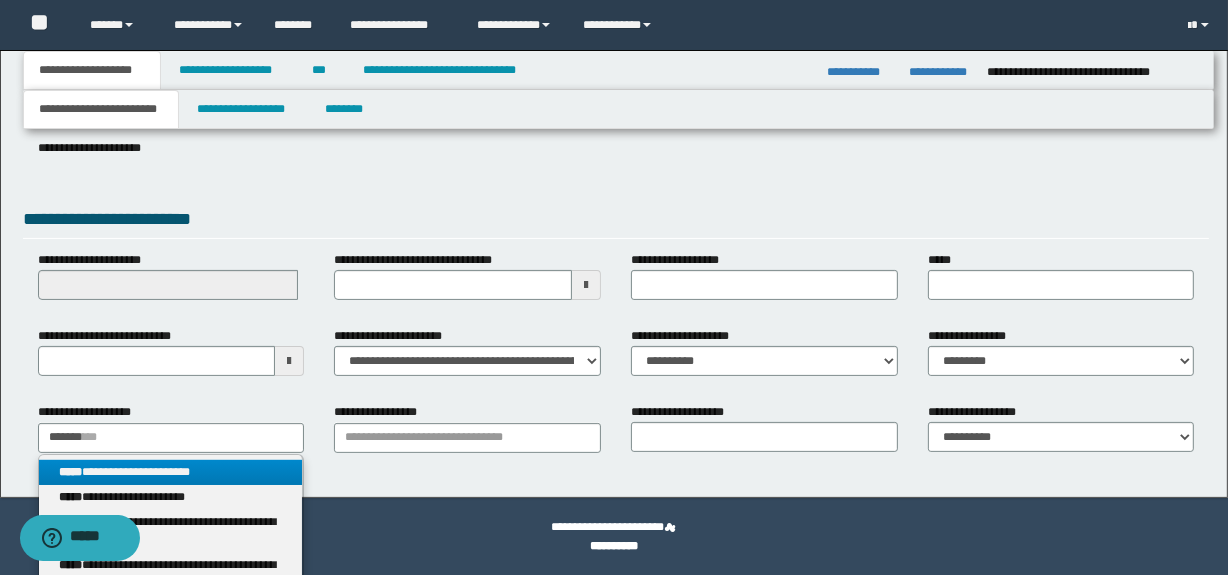 click on "**********" at bounding box center [171, 472] 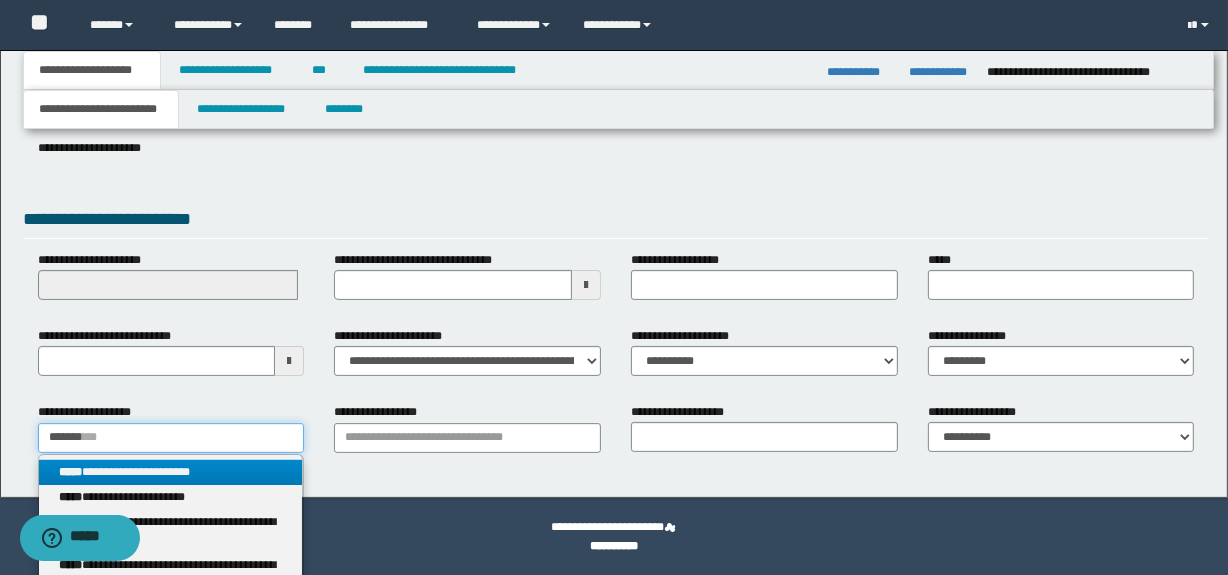 type 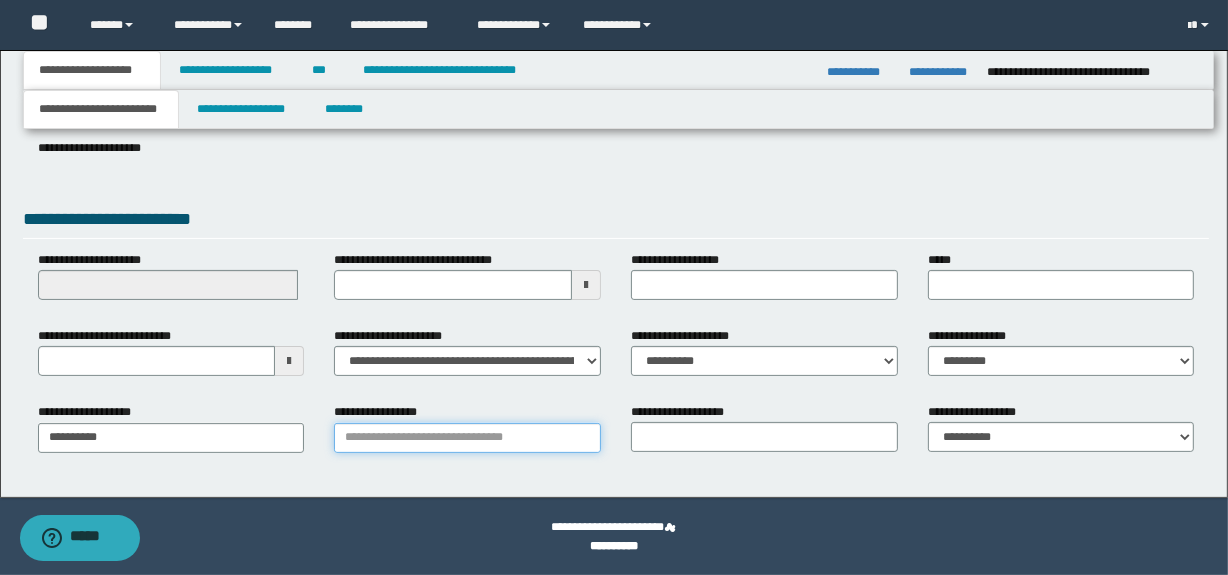 click on "**********" at bounding box center (467, 438) 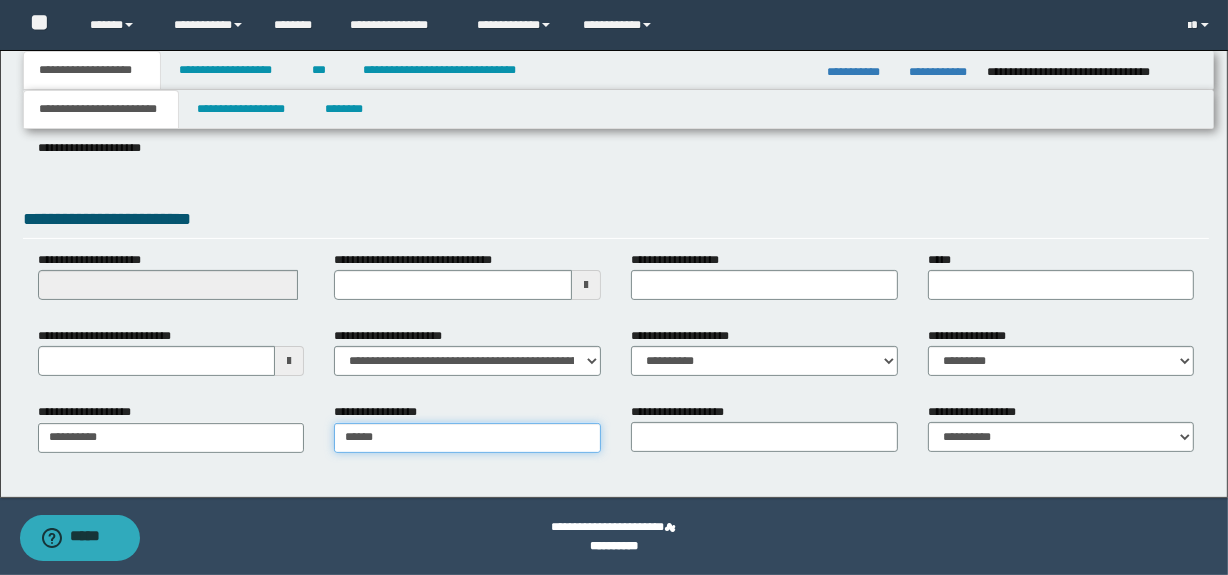 type on "*******" 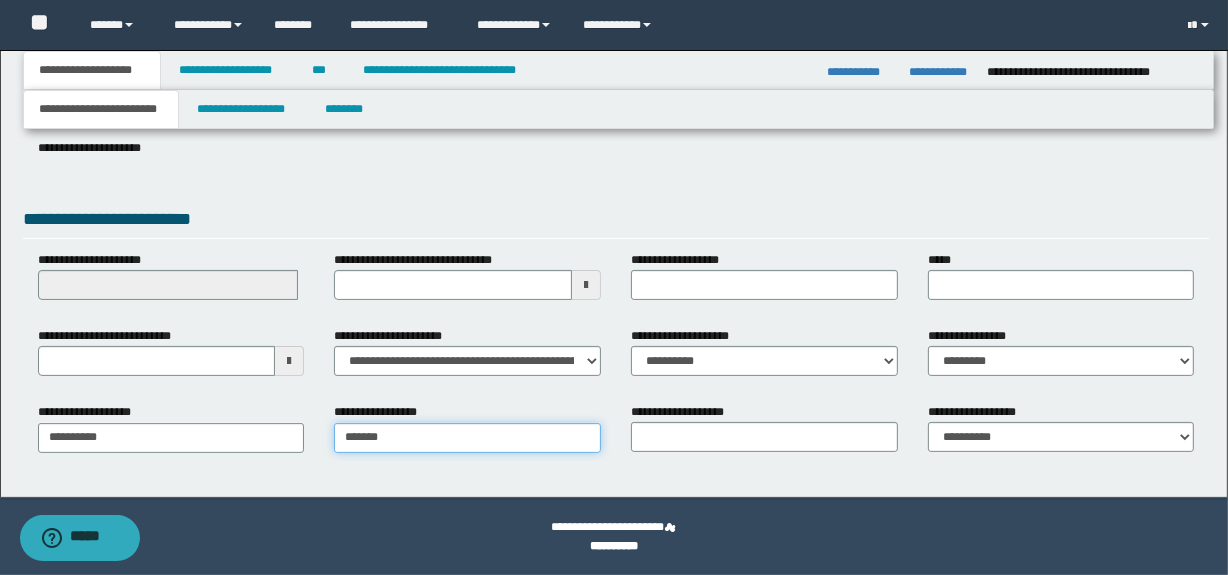 type on "*******" 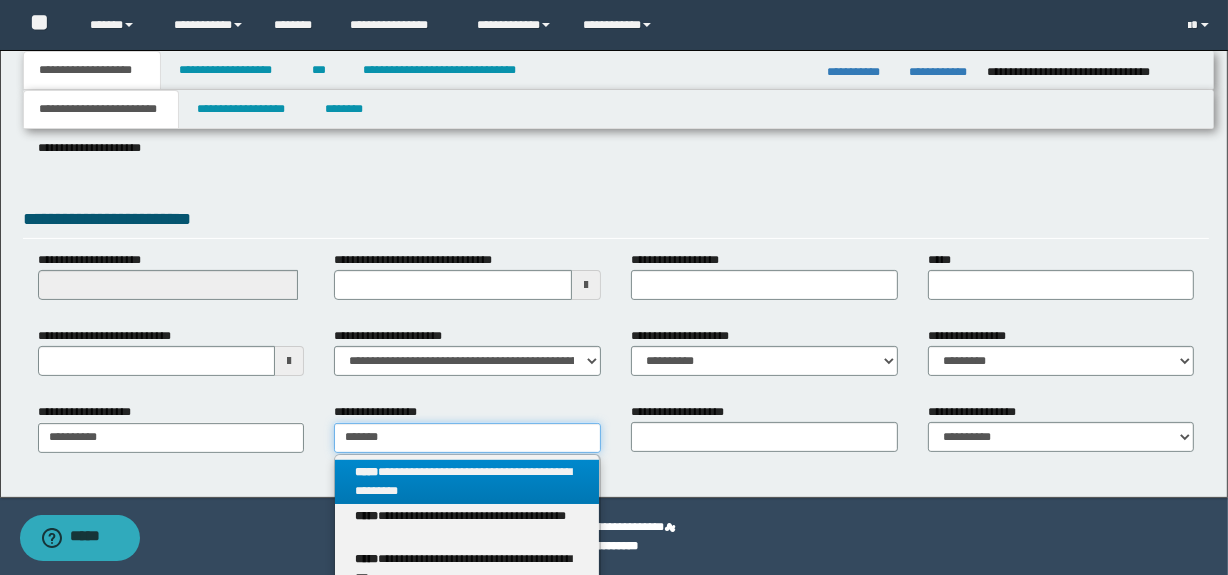 type on "*******" 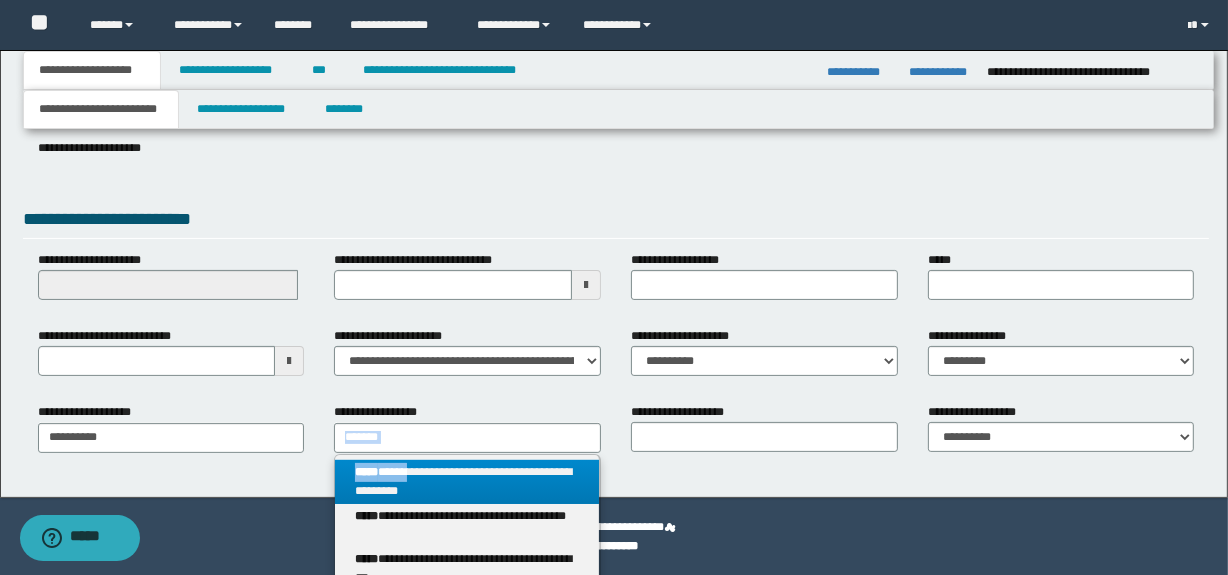 drag, startPoint x: 415, startPoint y: 466, endPoint x: 405, endPoint y: 441, distance: 26.925823 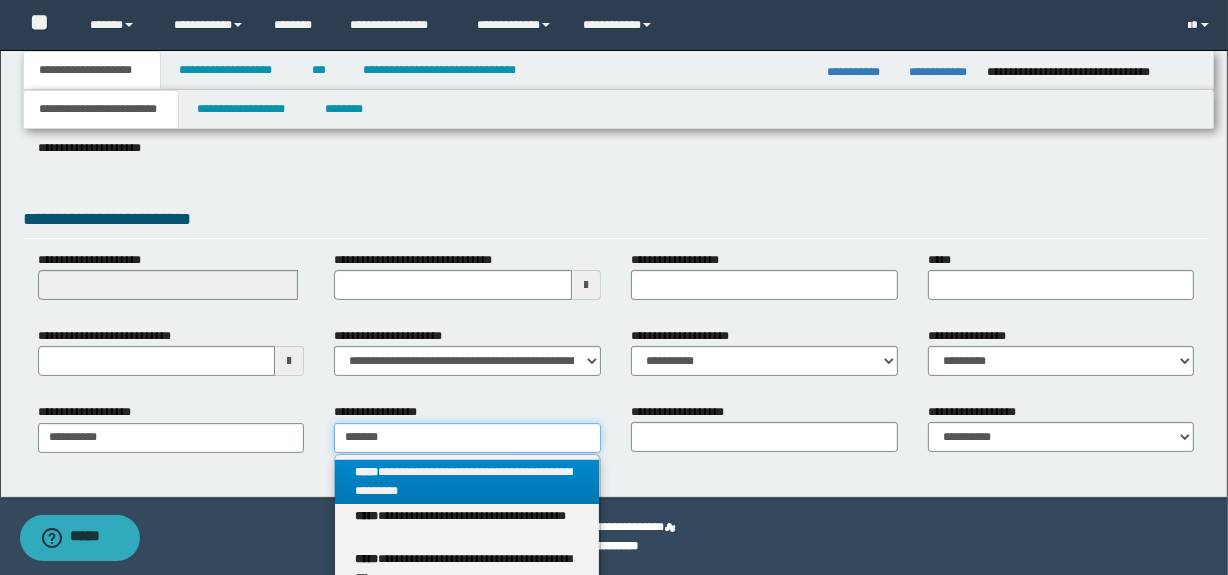 click on "*******" at bounding box center (467, 438) 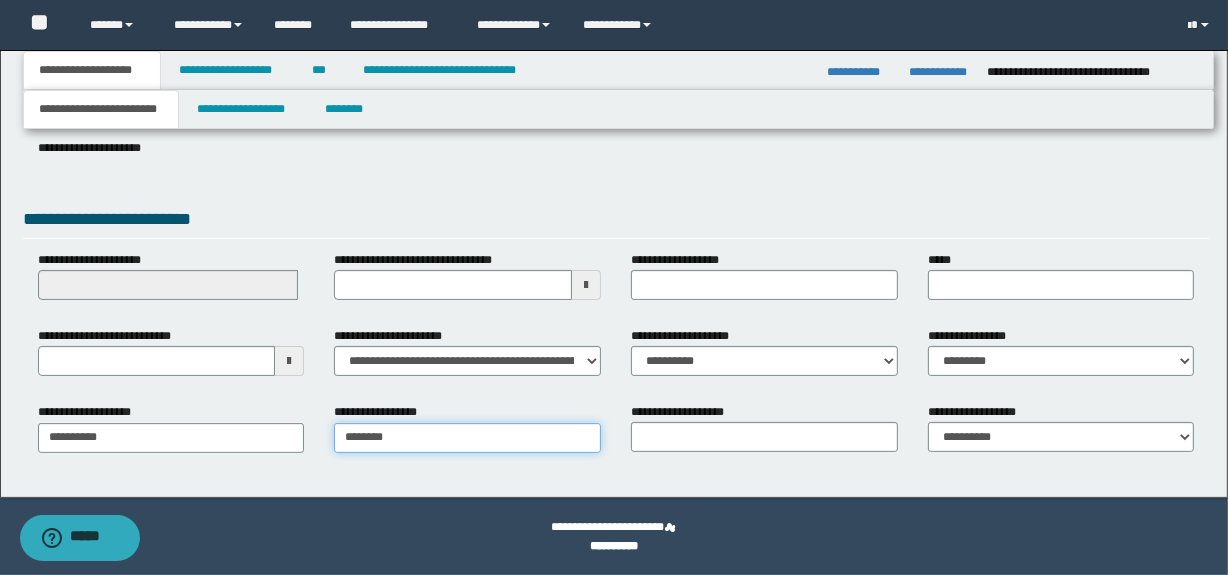 type on "********" 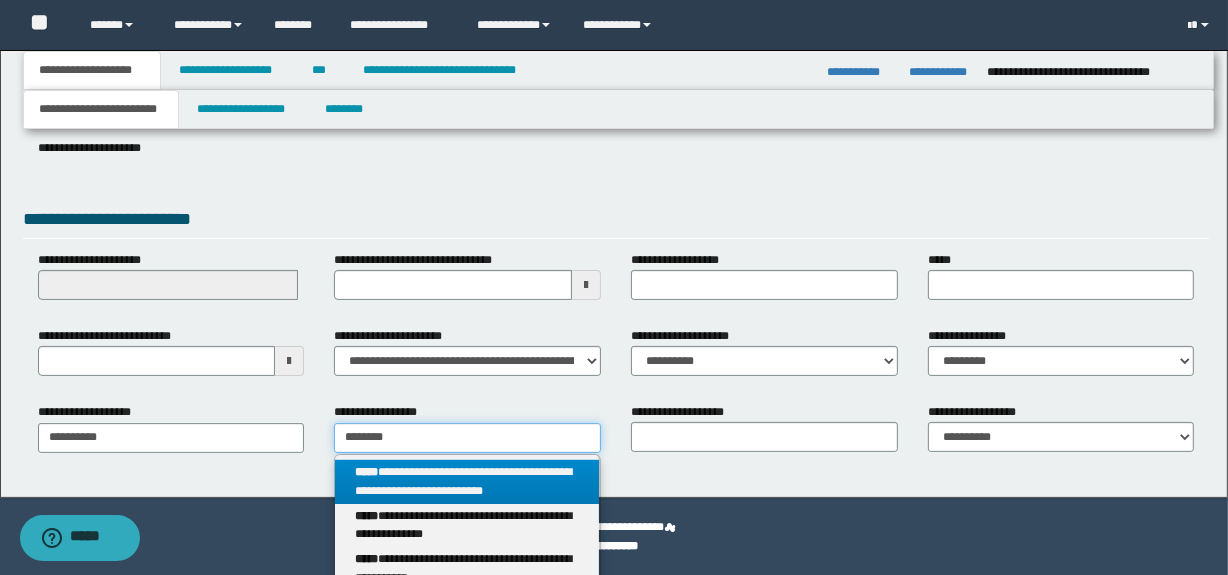 type on "********" 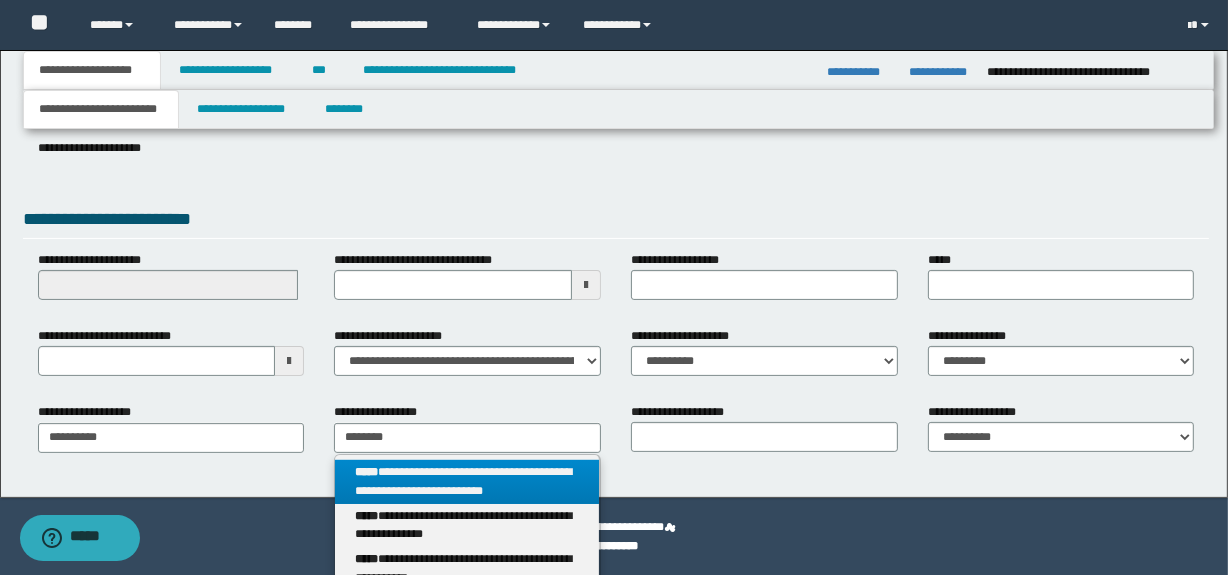 click on "**********" at bounding box center [467, 482] 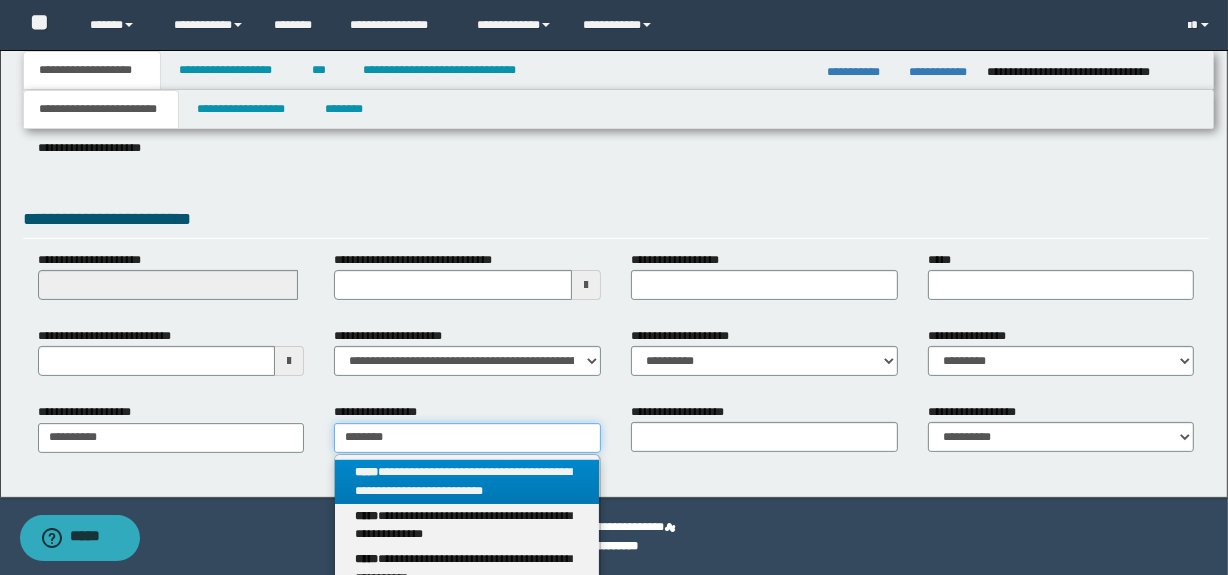 type 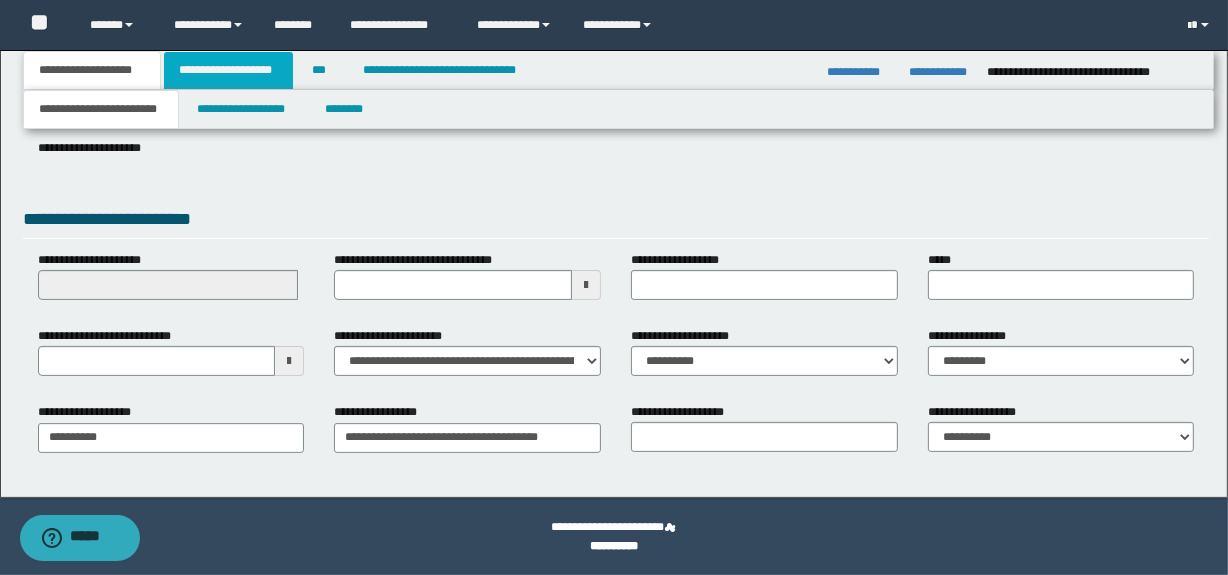 click on "**********" at bounding box center (228, 70) 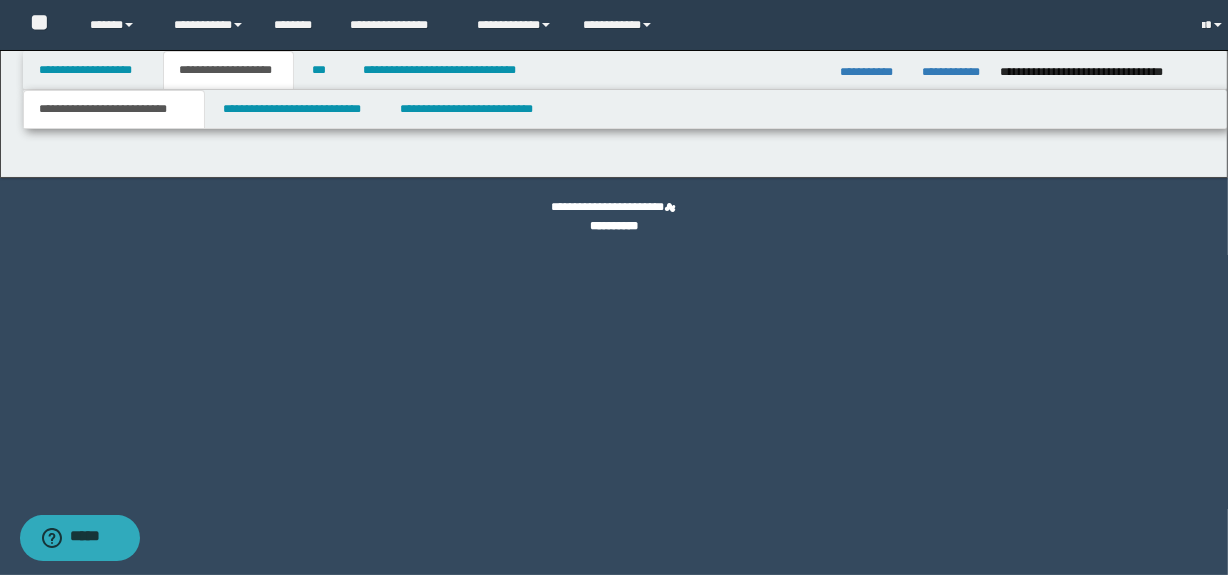 scroll, scrollTop: 0, scrollLeft: 0, axis: both 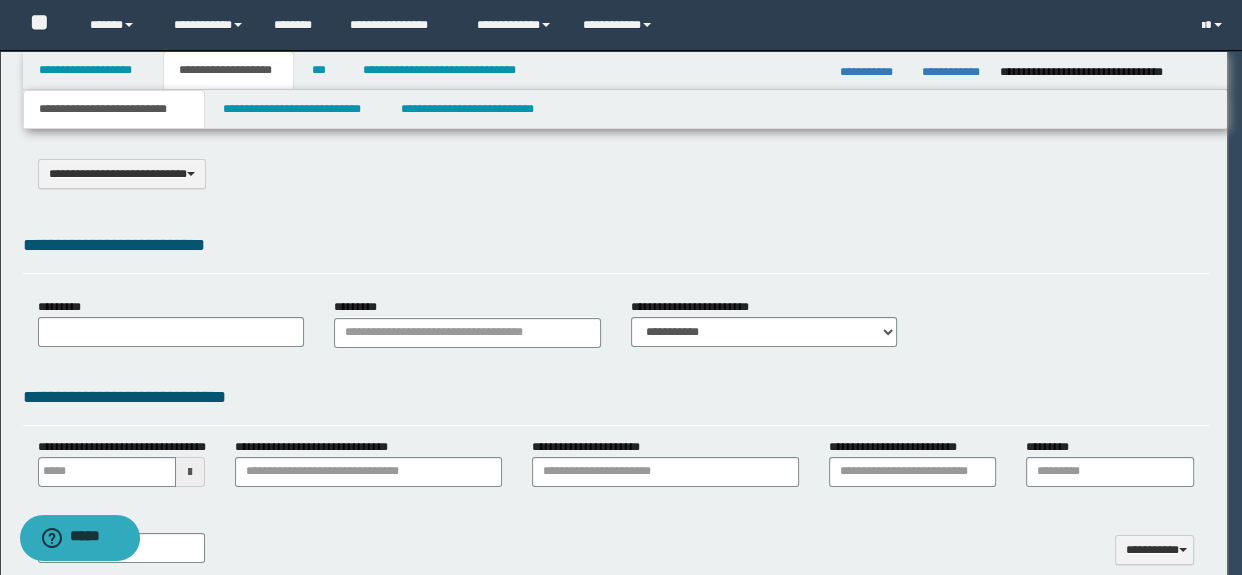 select on "*" 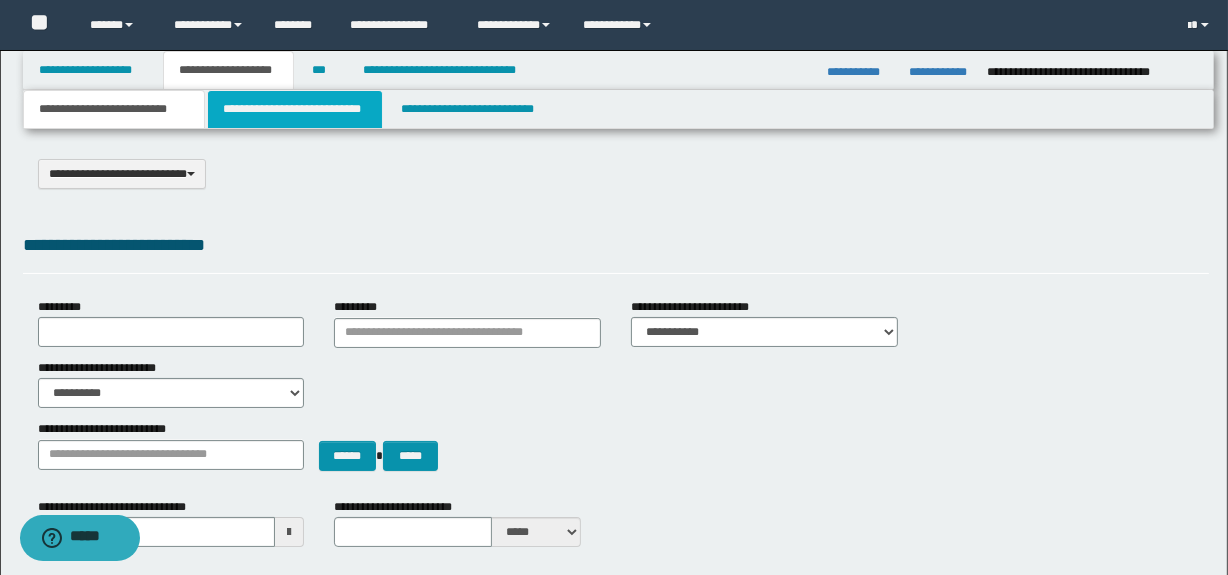 click on "**********" at bounding box center (294, 109) 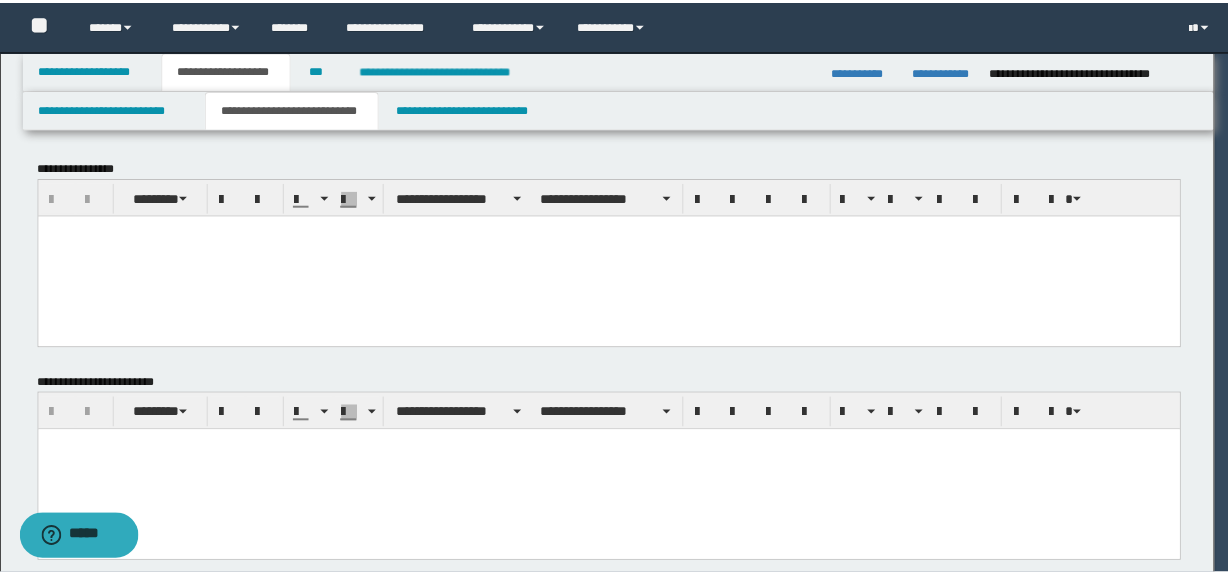 scroll, scrollTop: 0, scrollLeft: 0, axis: both 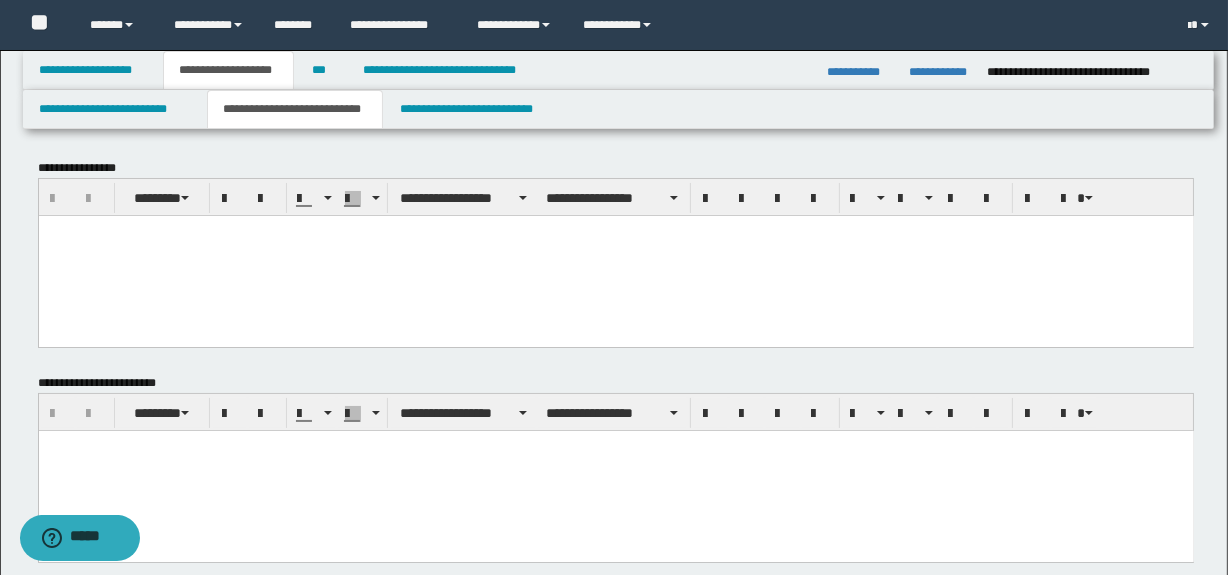 click at bounding box center (615, 230) 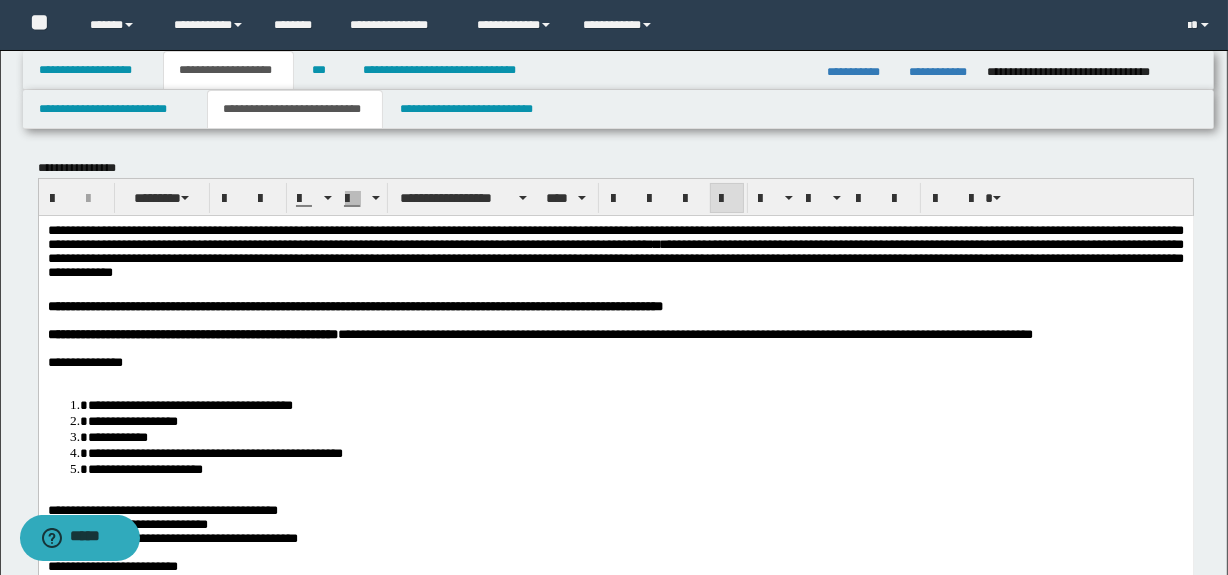 click at bounding box center (615, 376) 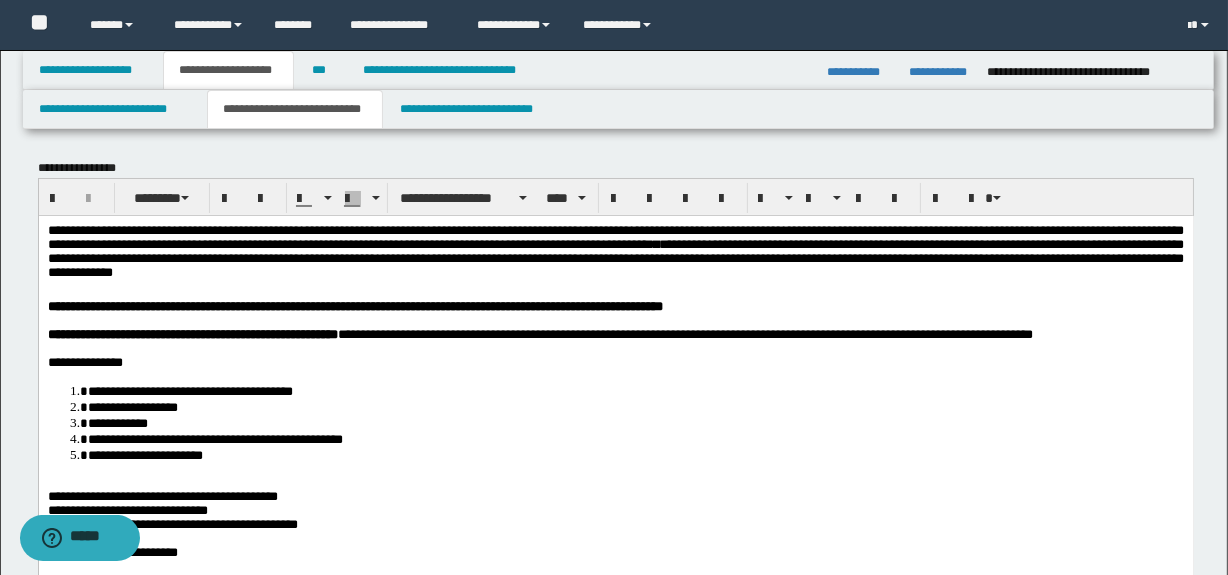 click at bounding box center [615, 482] 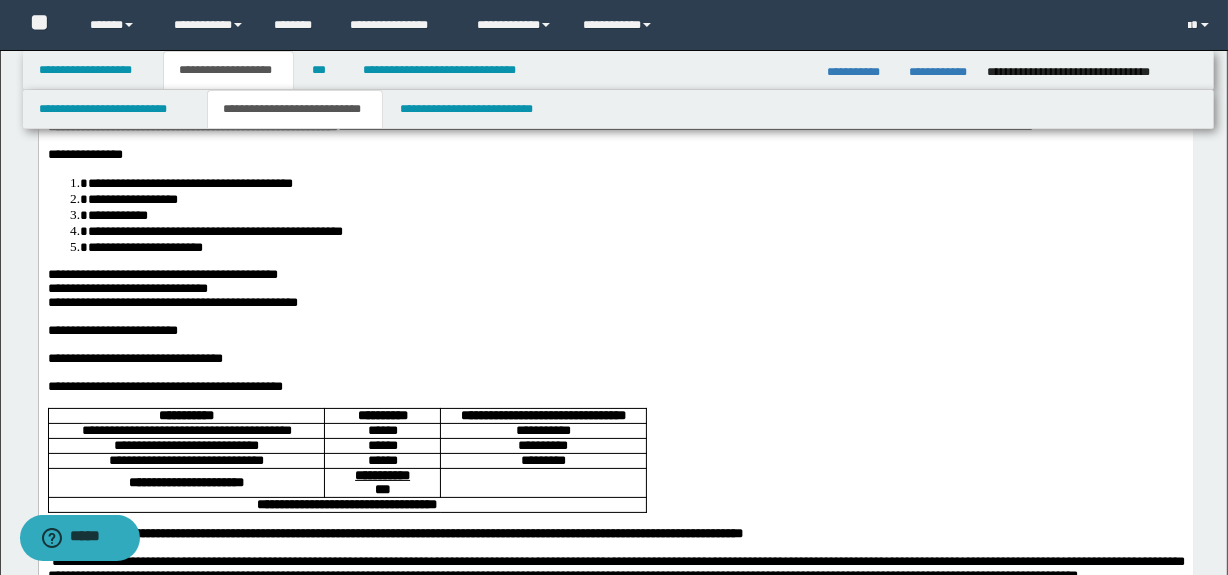 scroll, scrollTop: 211, scrollLeft: 0, axis: vertical 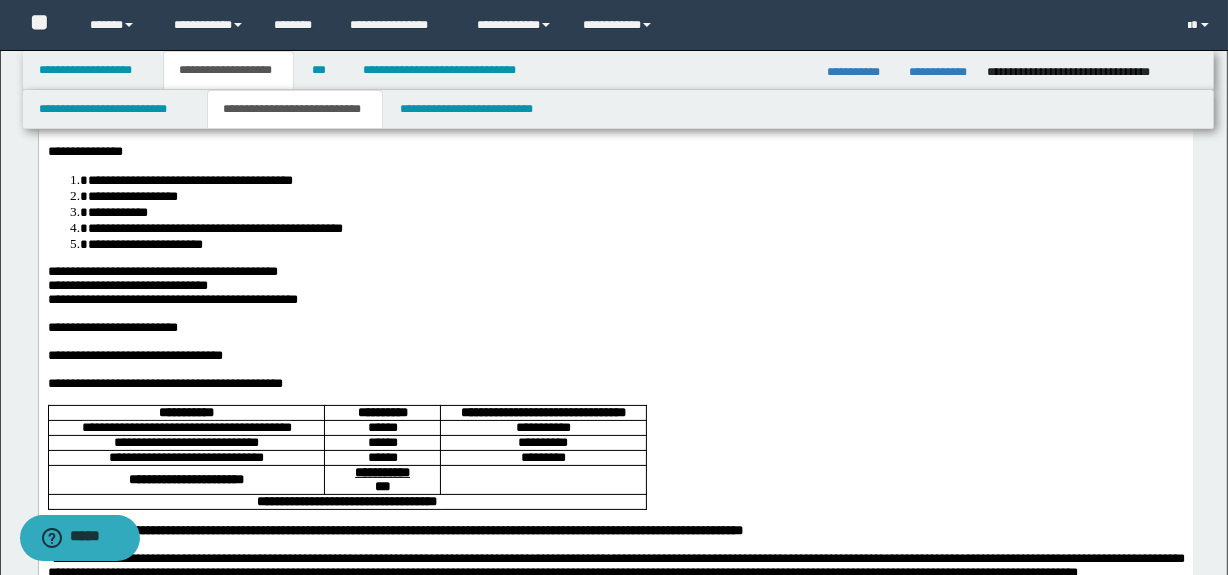 click on "**********" at bounding box center (162, 270) 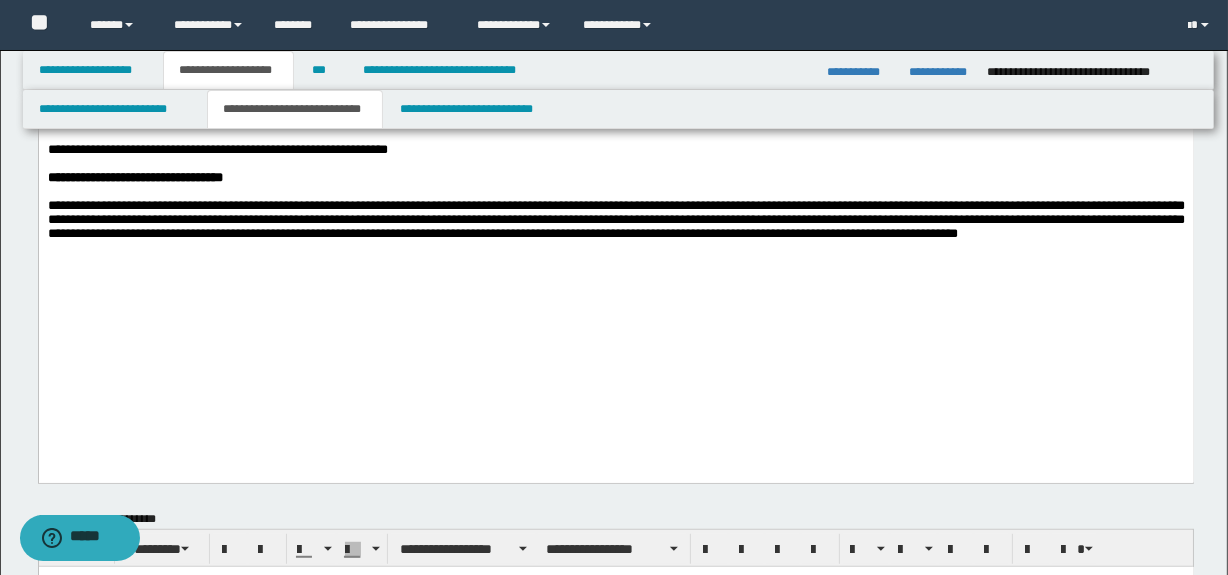 scroll, scrollTop: 970, scrollLeft: 0, axis: vertical 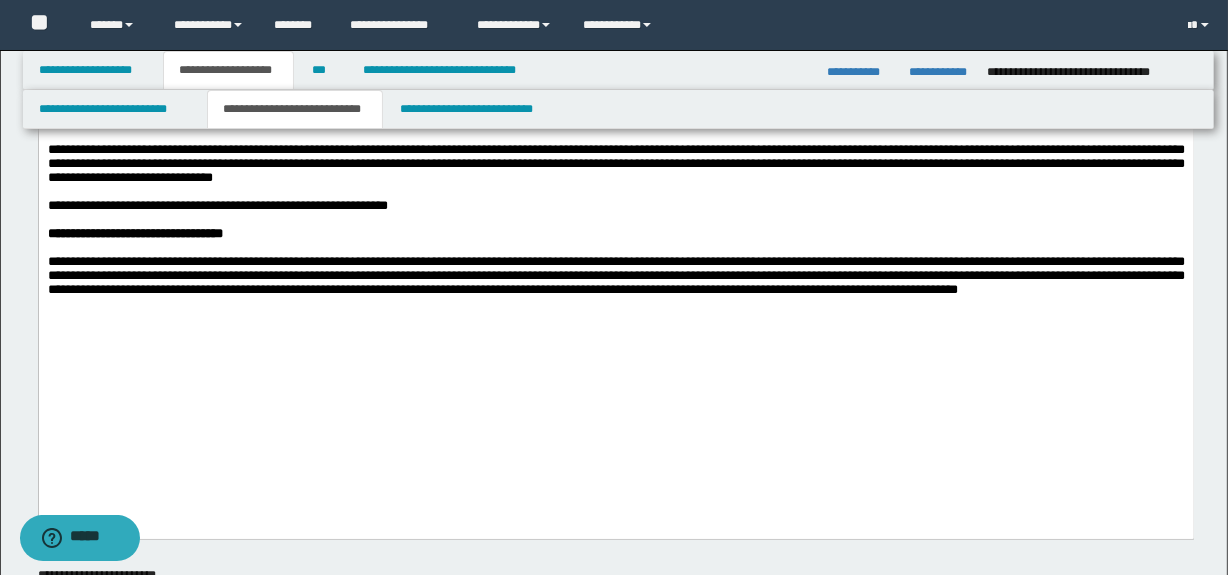 click on "**********" at bounding box center [615, 164] 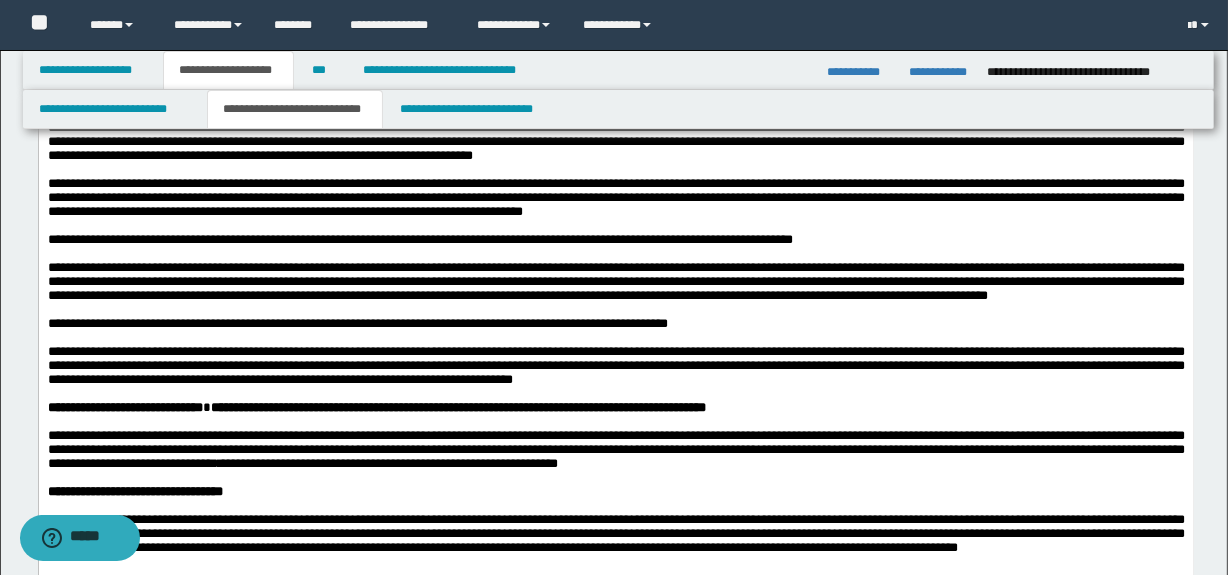 scroll, scrollTop: 575, scrollLeft: 0, axis: vertical 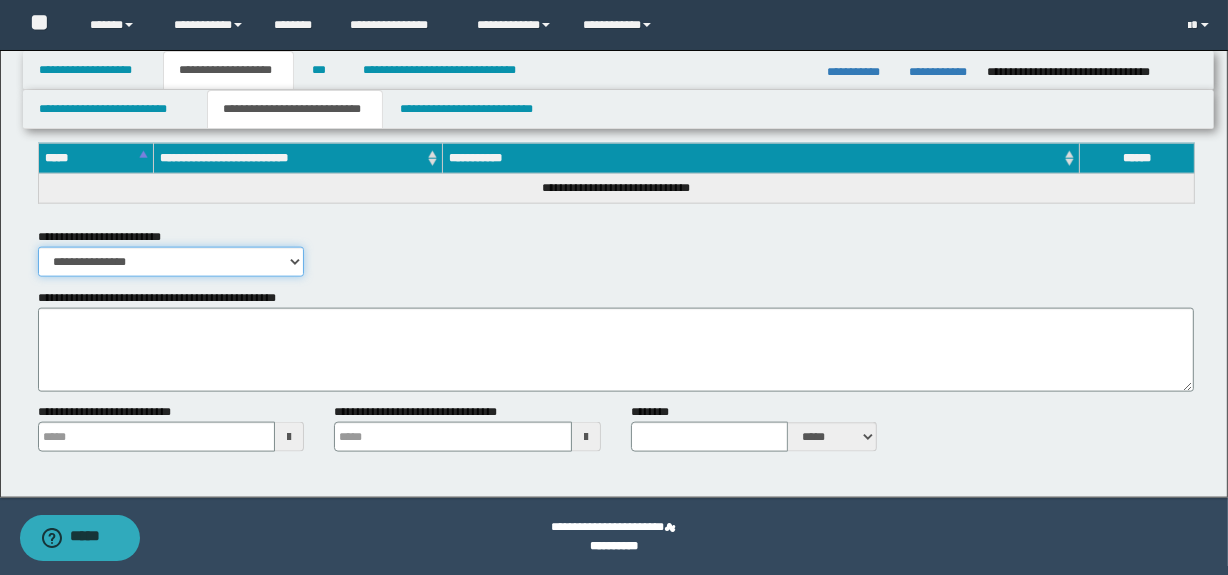 click on "**********" at bounding box center [171, 262] 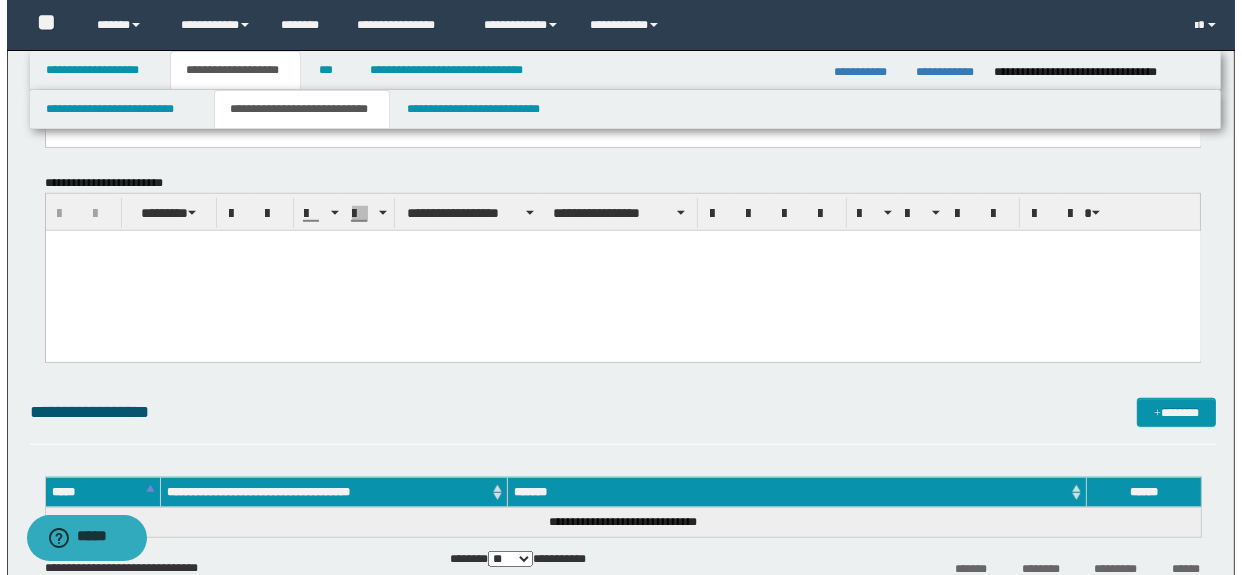 scroll, scrollTop: 1320, scrollLeft: 0, axis: vertical 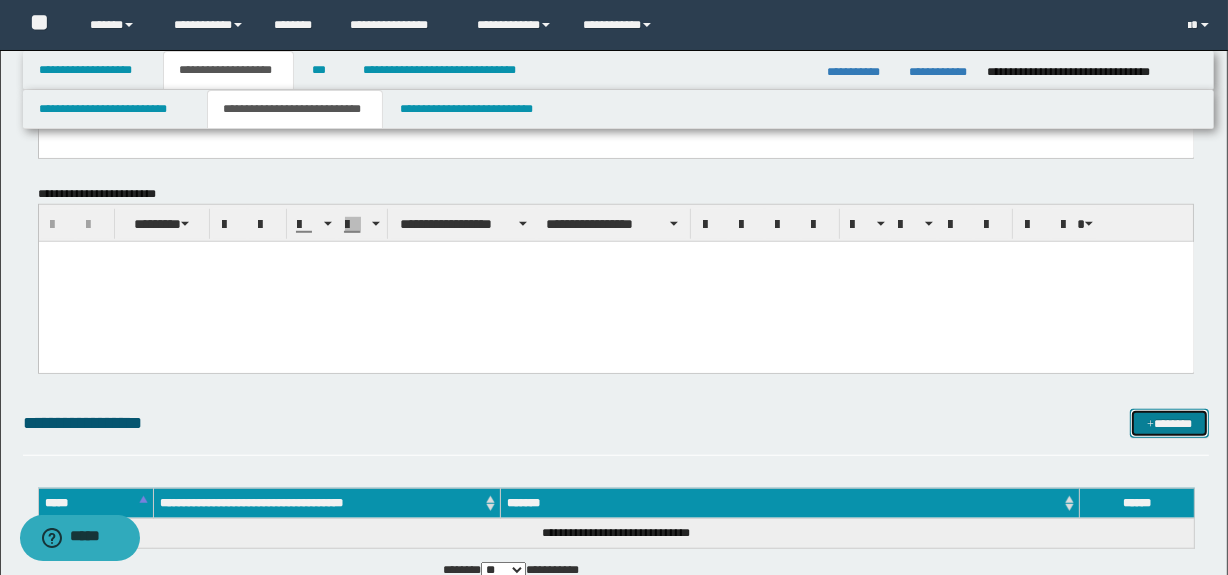 click on "*******" at bounding box center (1170, 424) 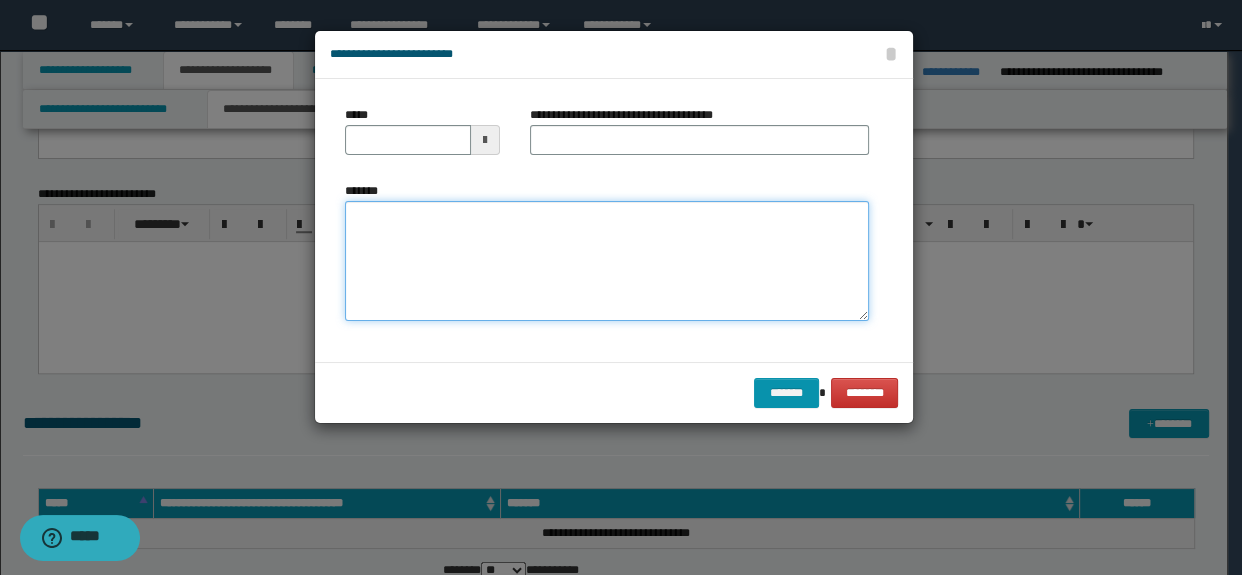 click on "*******" at bounding box center (607, 261) 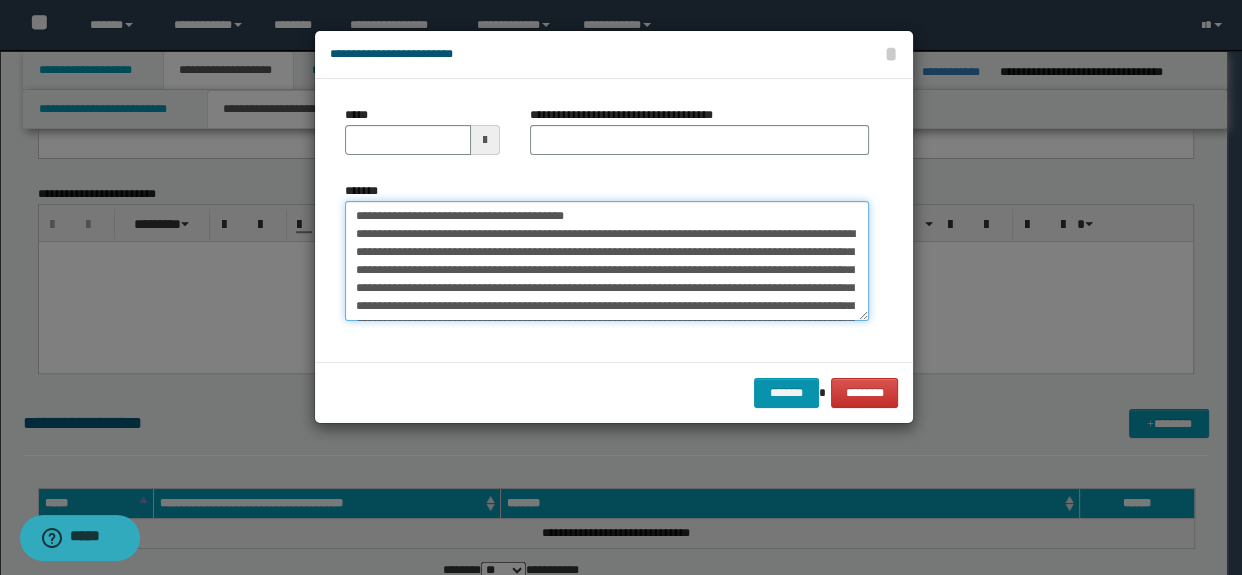 scroll, scrollTop: 84, scrollLeft: 0, axis: vertical 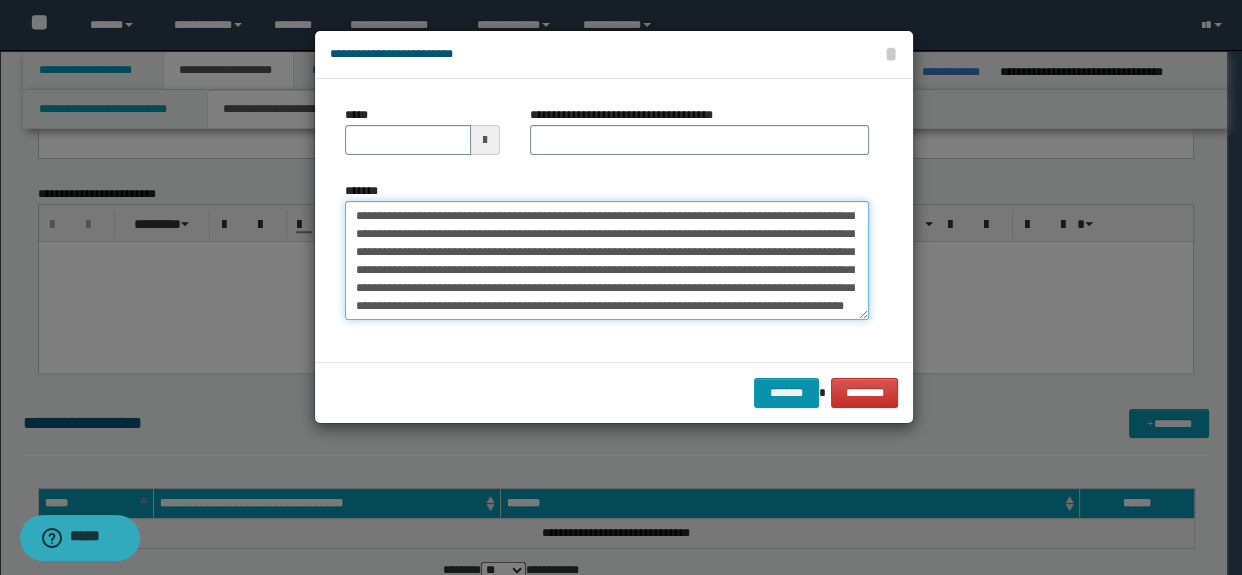 type on "**********" 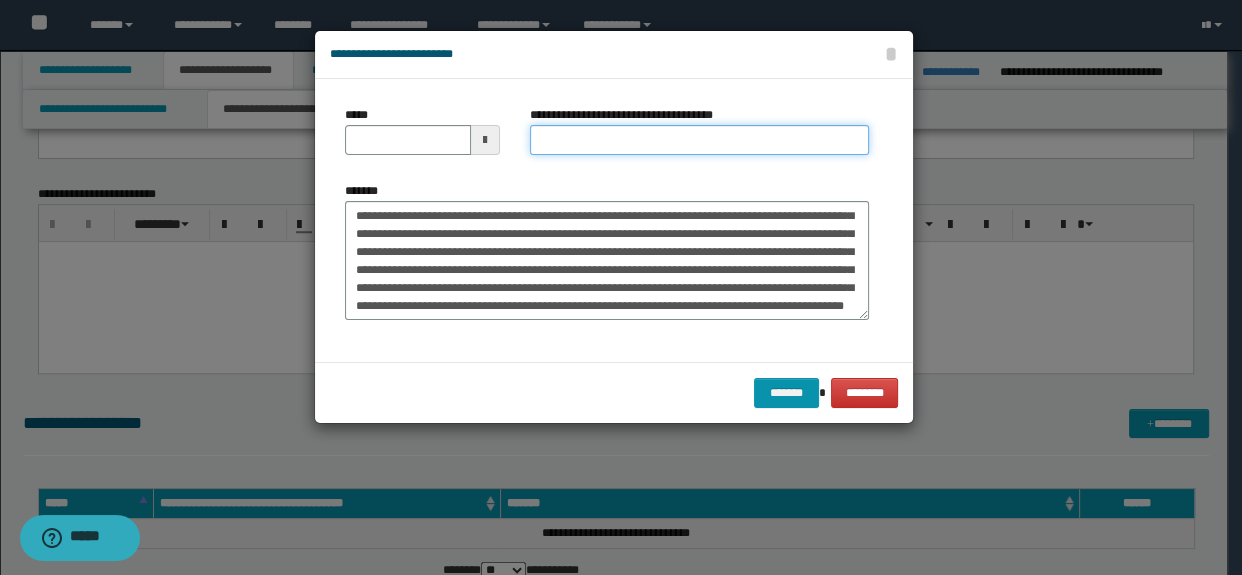 click on "**********" at bounding box center [700, 140] 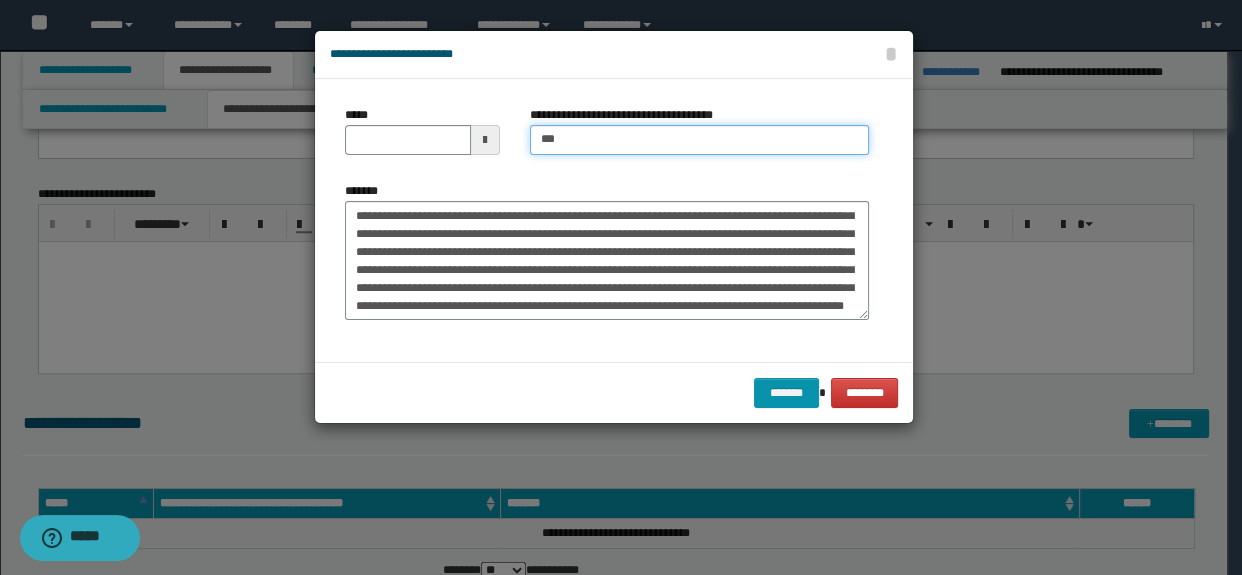 scroll, scrollTop: 0, scrollLeft: 0, axis: both 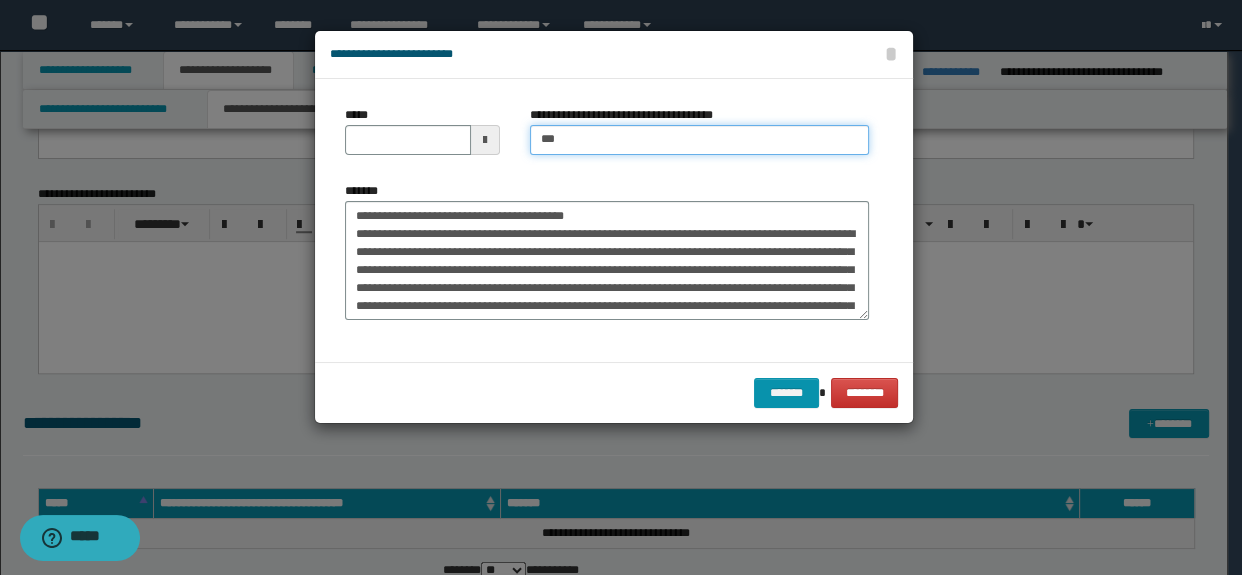 type on "***" 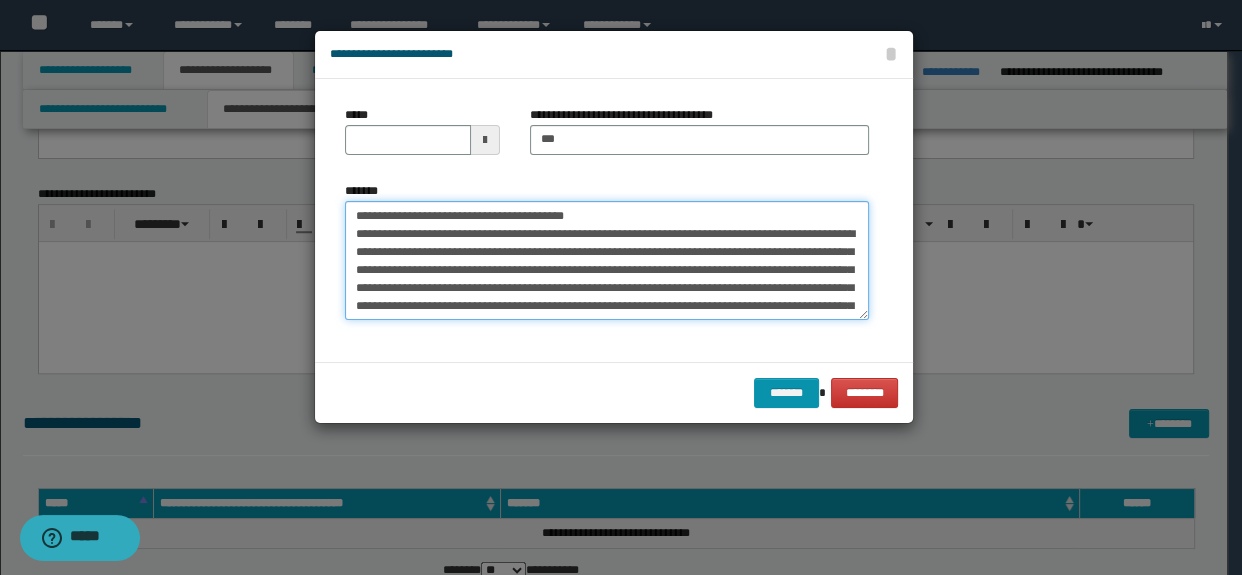drag, startPoint x: 505, startPoint y: 217, endPoint x: 435, endPoint y: 215, distance: 70.028564 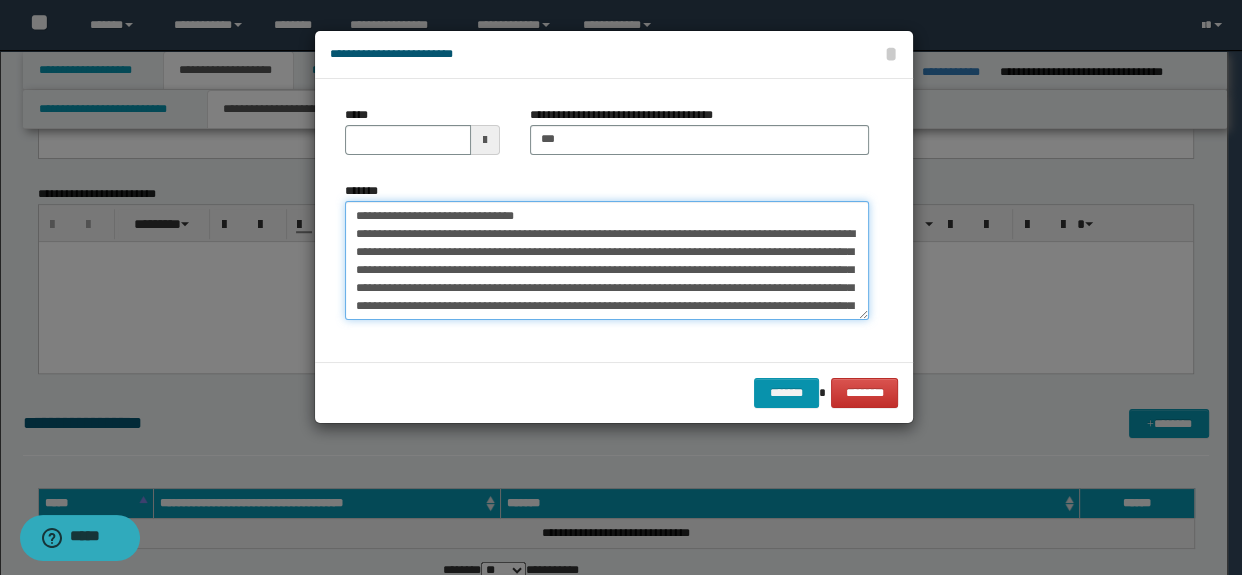 type on "**********" 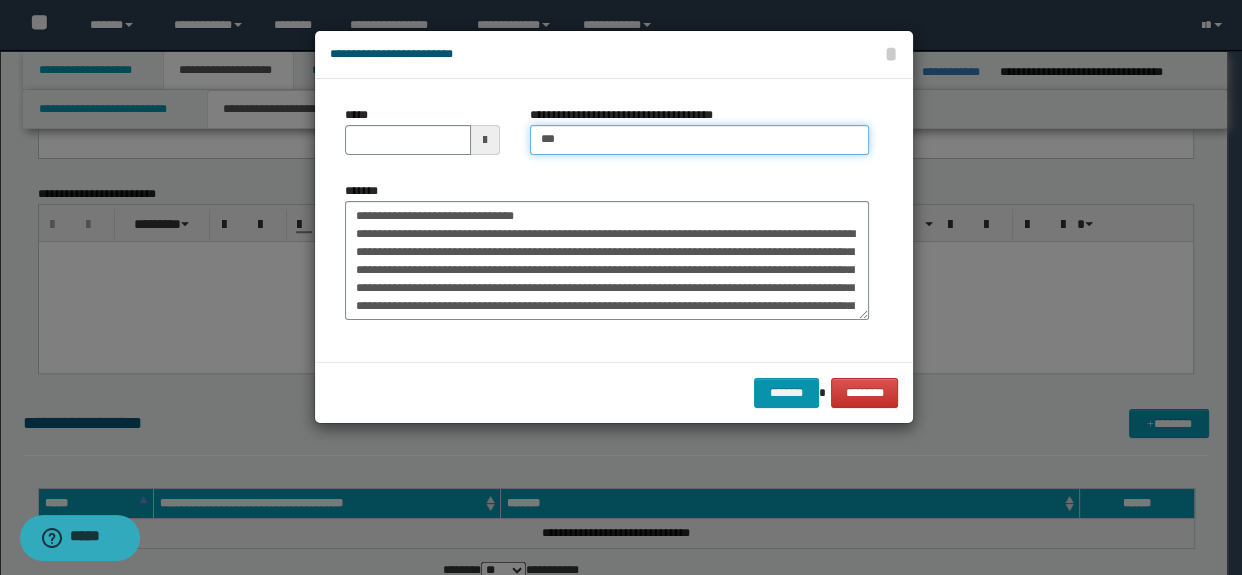 type 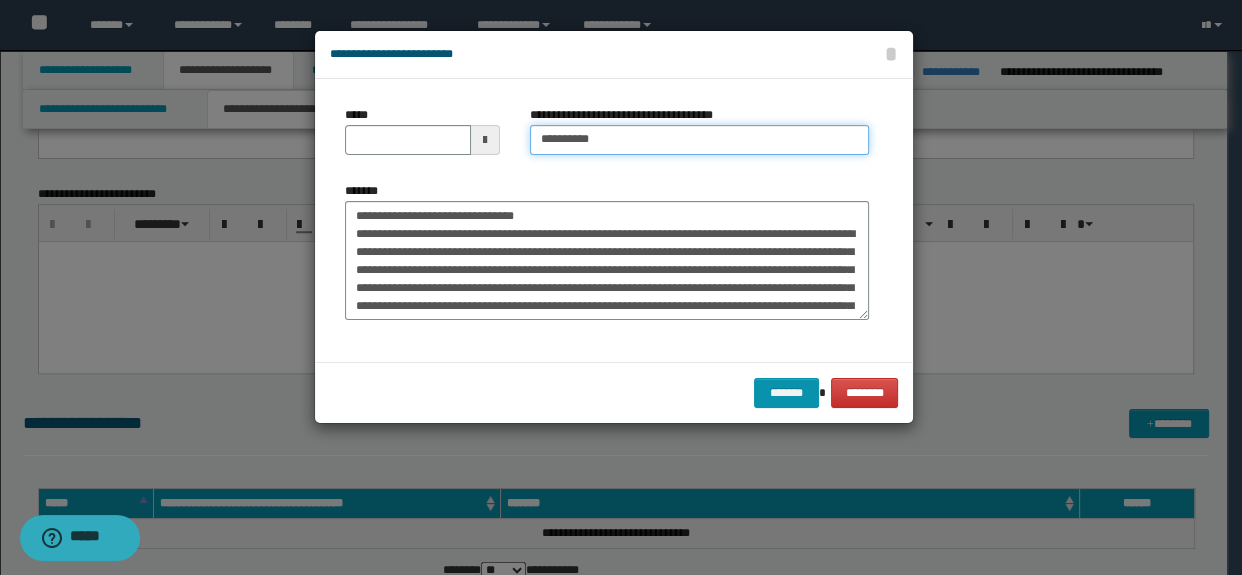 type on "**********" 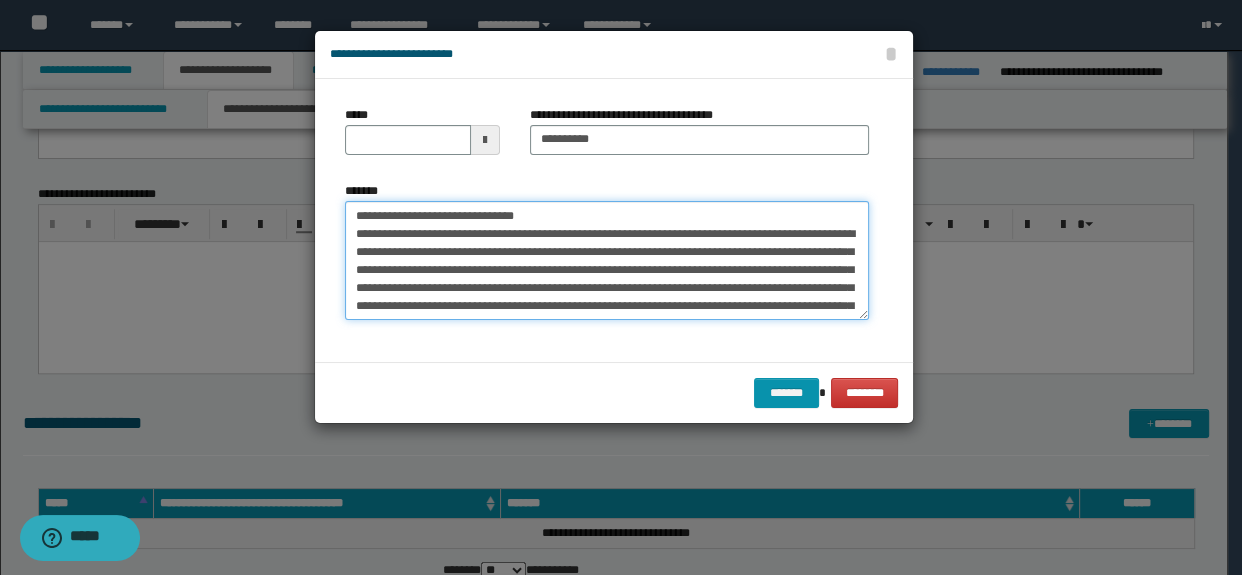 click on "**********" at bounding box center [607, 261] 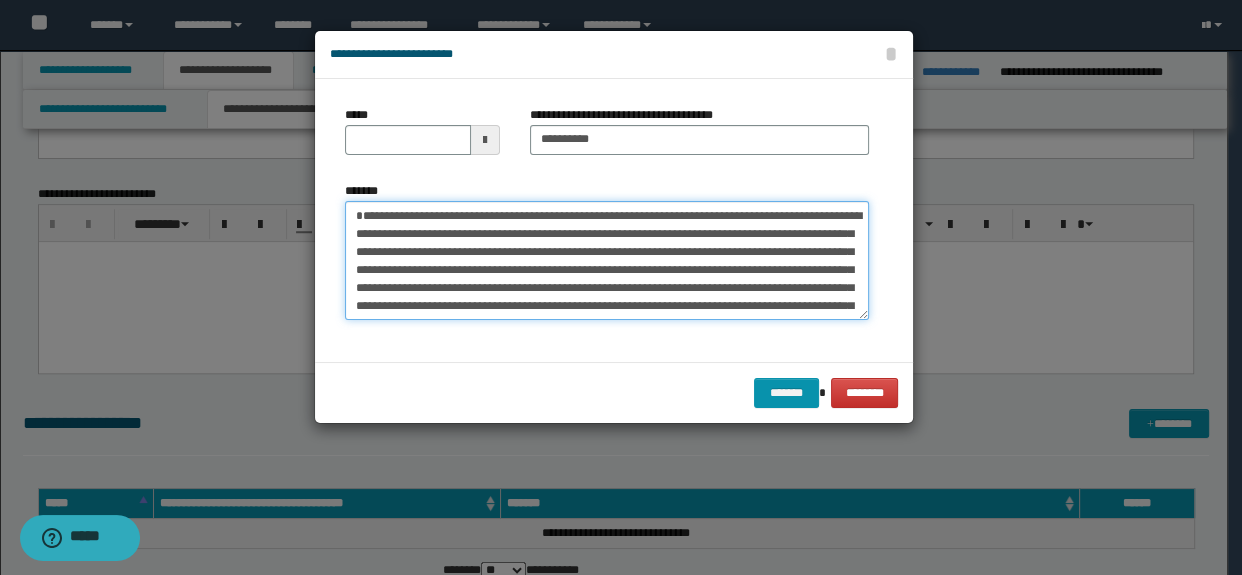 type 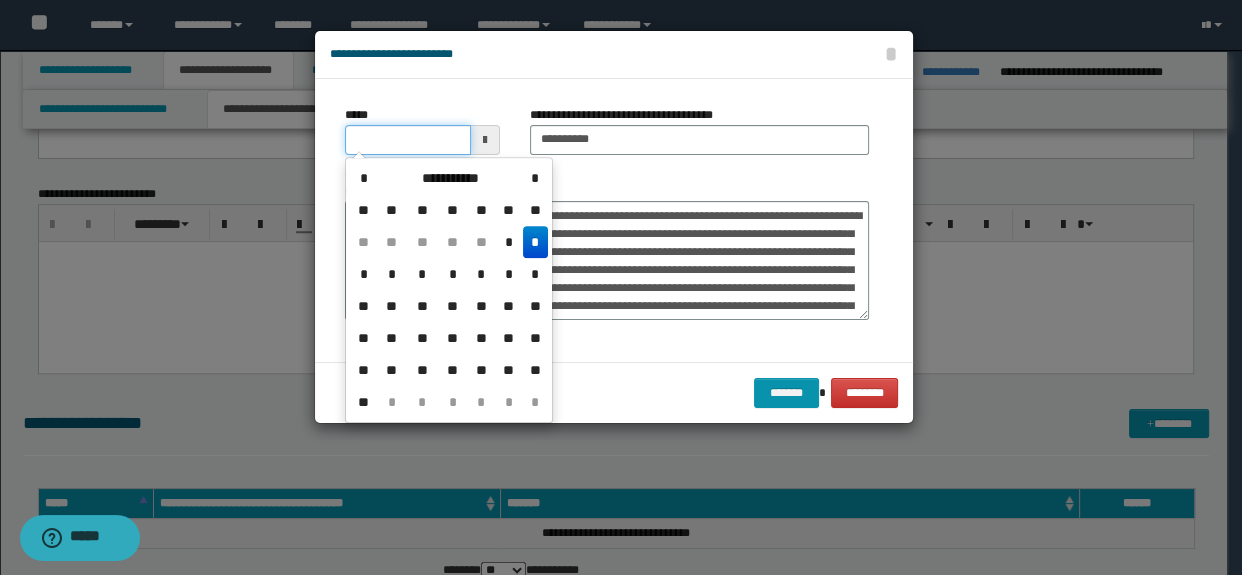 click on "*****" at bounding box center [408, 140] 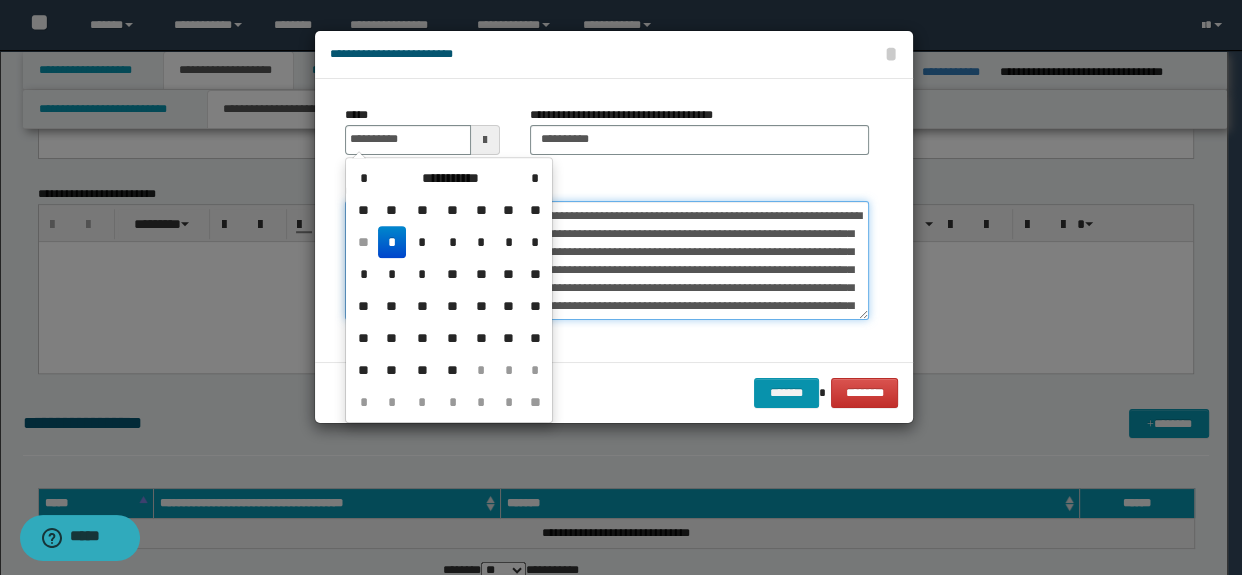 type on "**********" 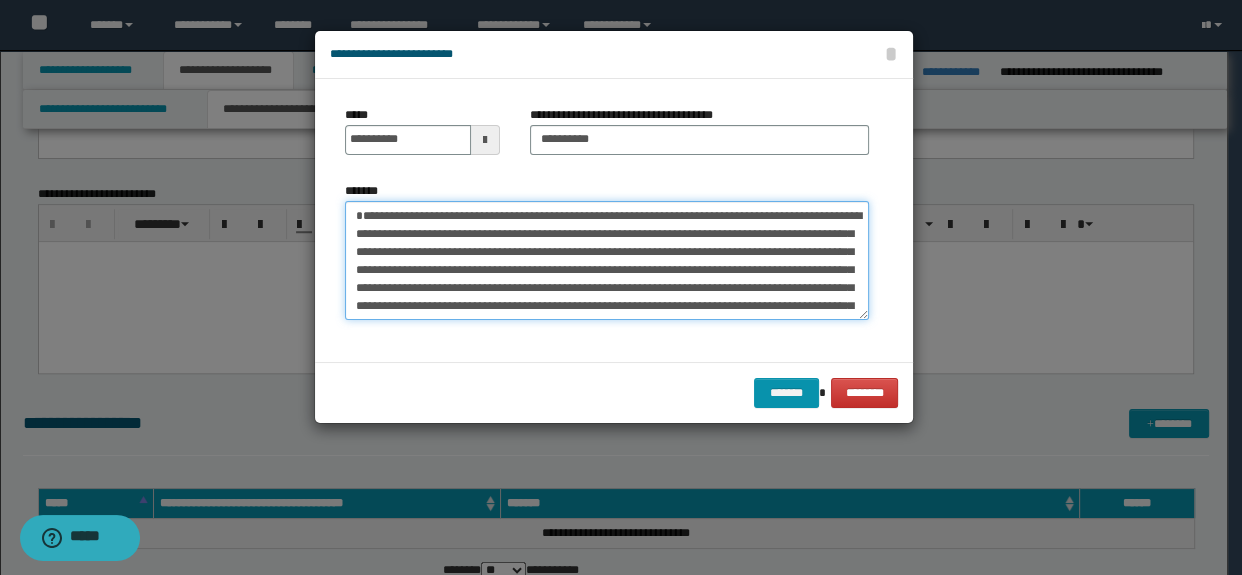 click on "**********" at bounding box center [607, 261] 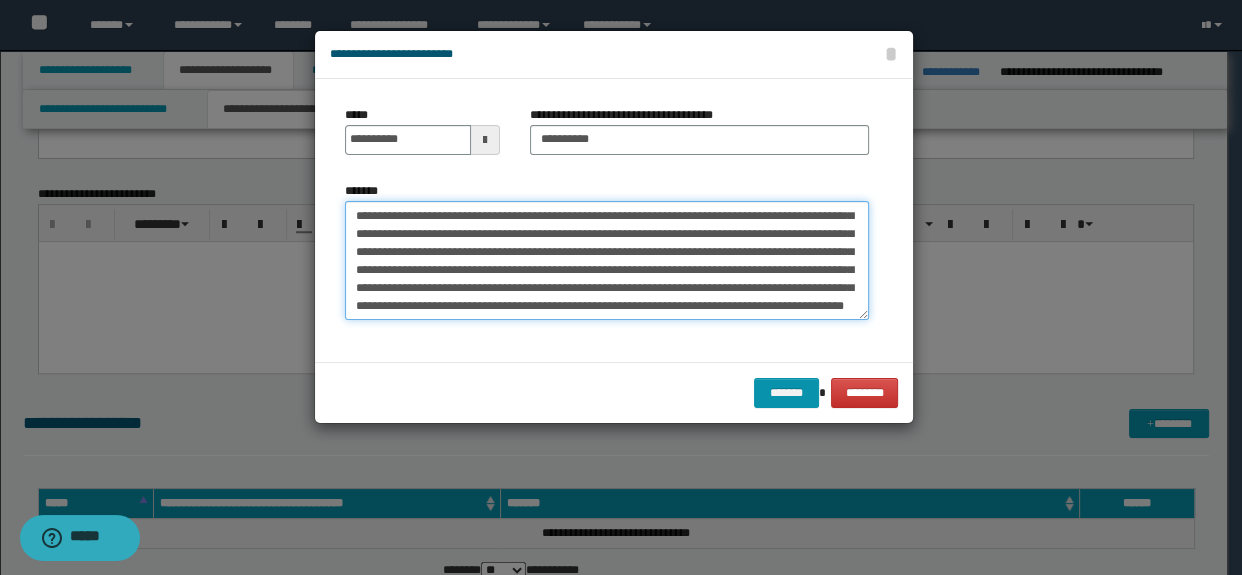 scroll, scrollTop: 90, scrollLeft: 0, axis: vertical 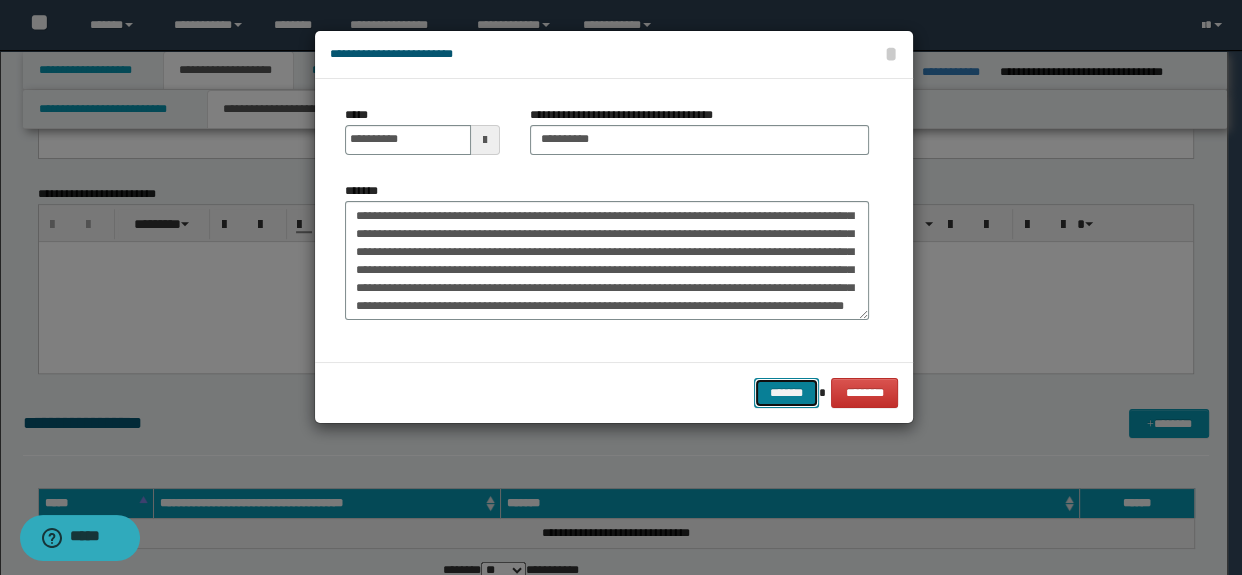 click on "*******" at bounding box center (786, 393) 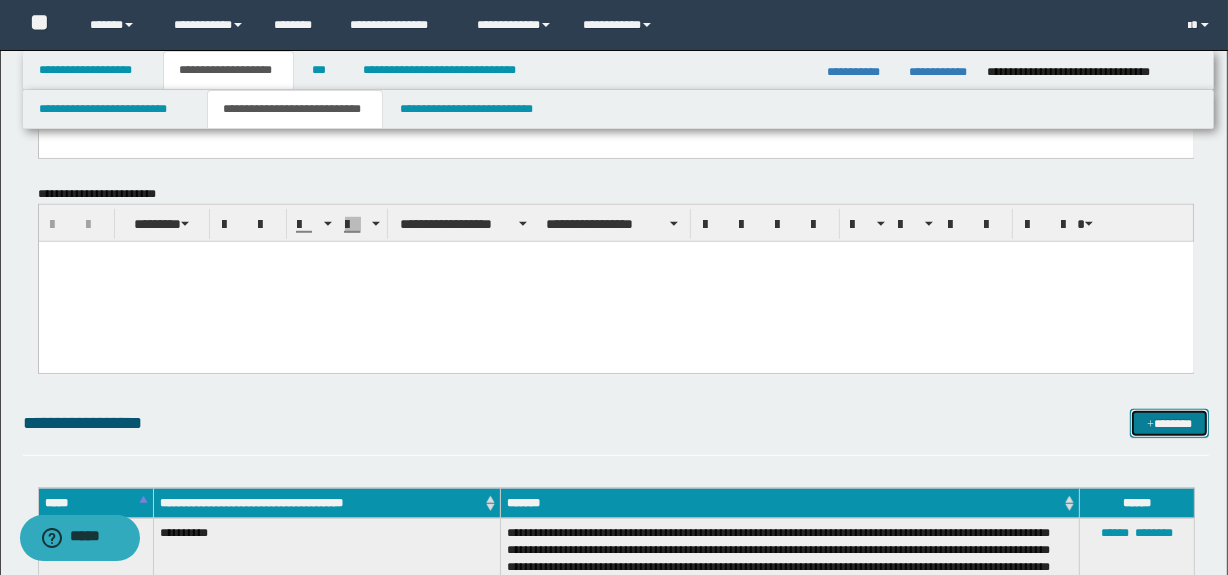 click on "*******" at bounding box center (1170, 424) 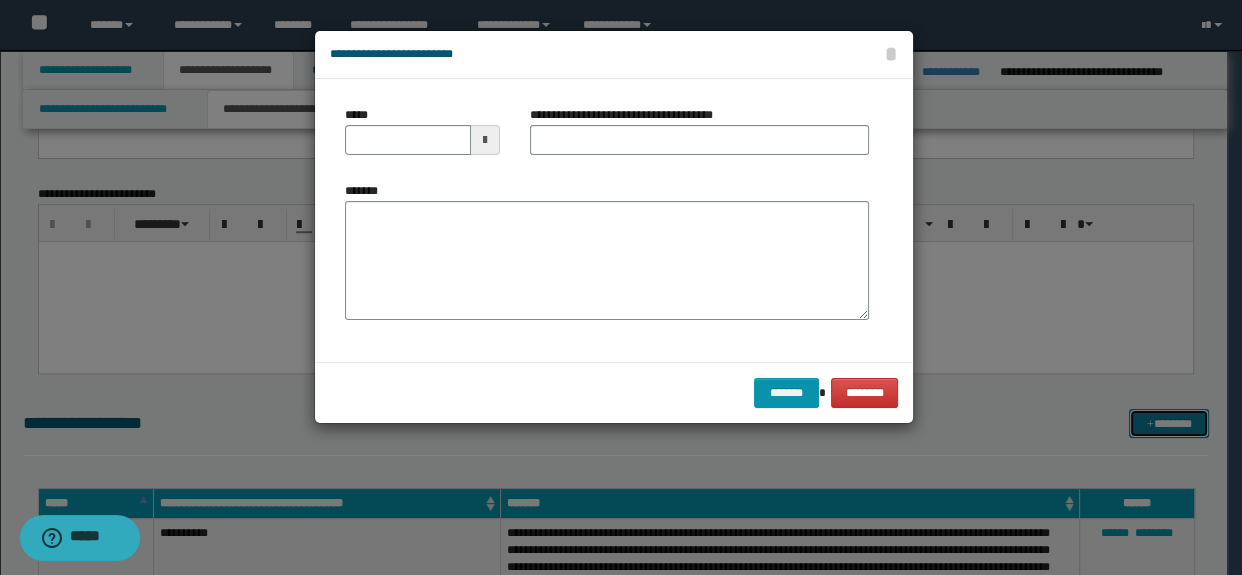 scroll, scrollTop: 0, scrollLeft: 0, axis: both 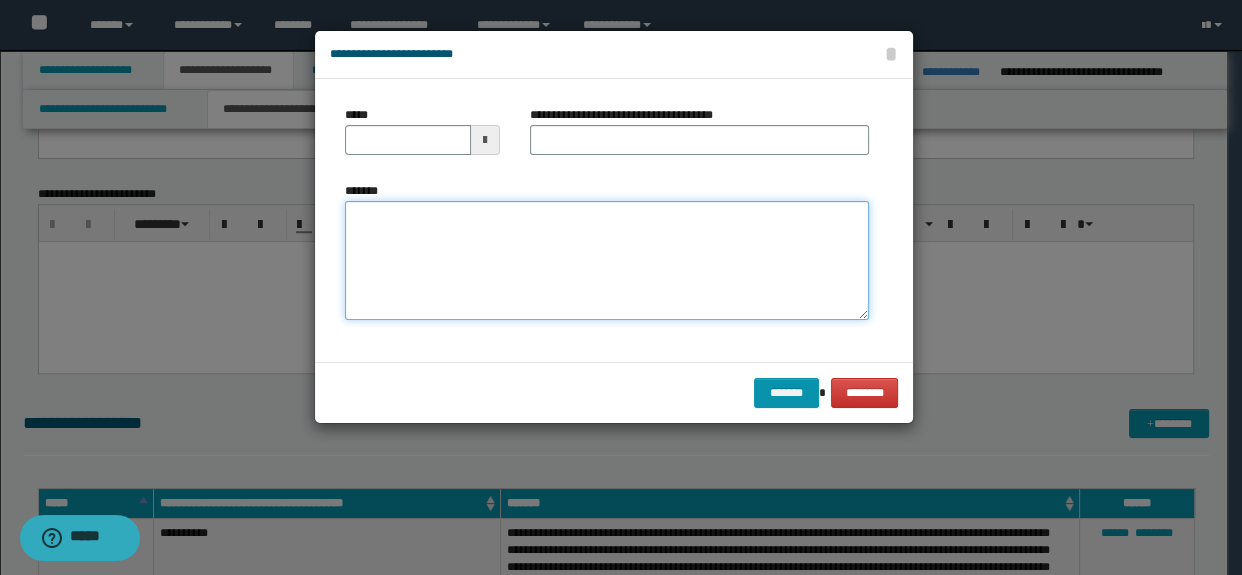 click on "*******" at bounding box center [607, 261] 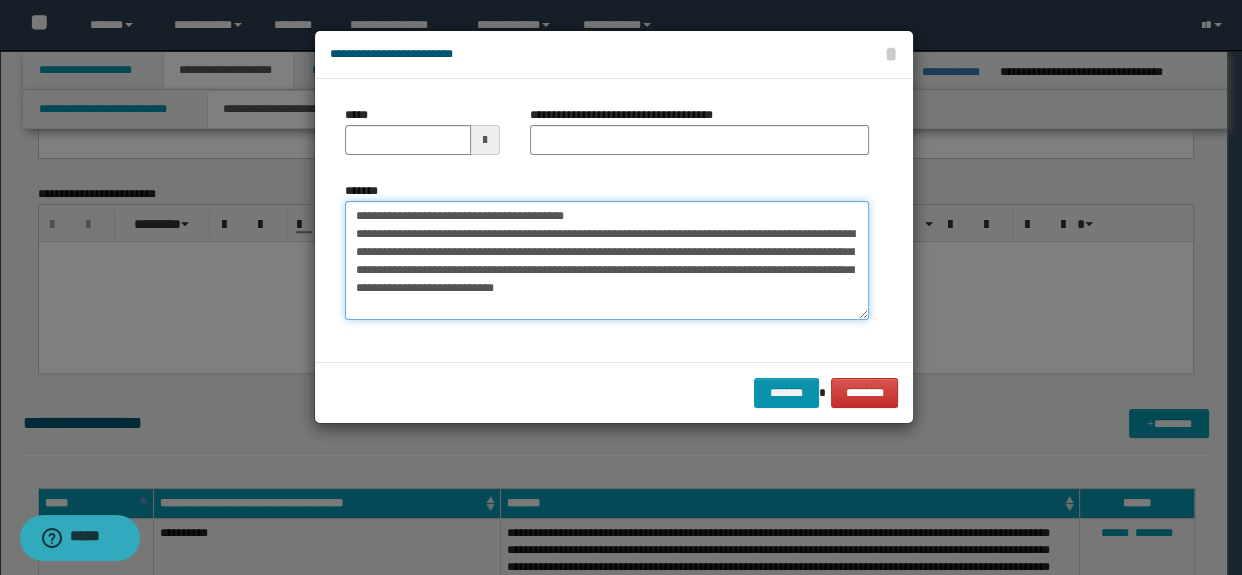 type on "**********" 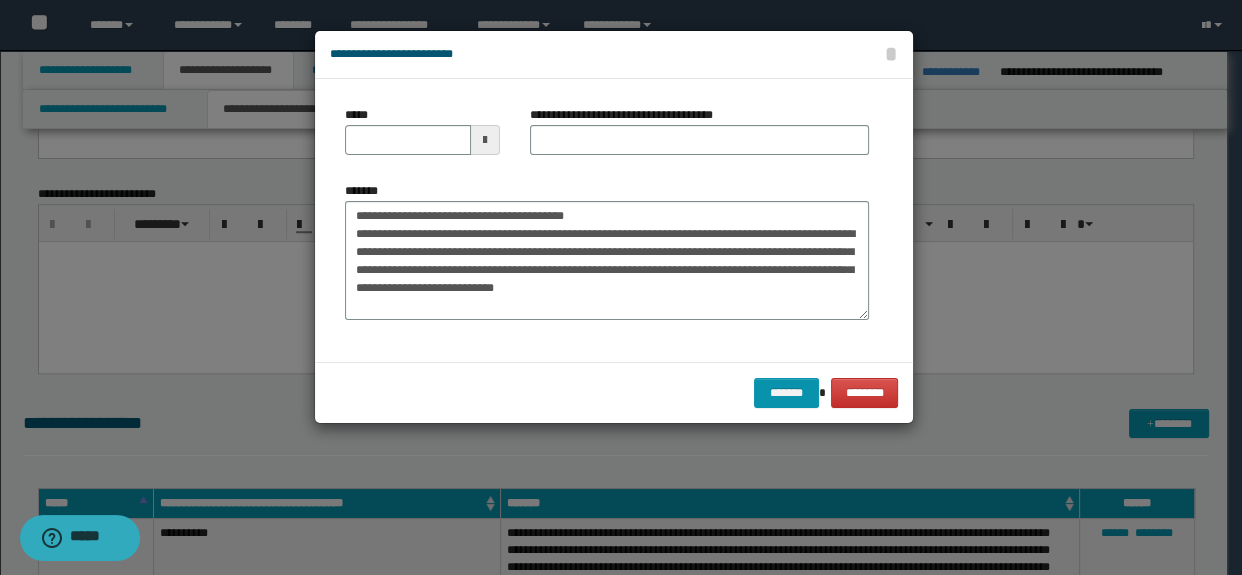 click on "**********" at bounding box center [700, 138] 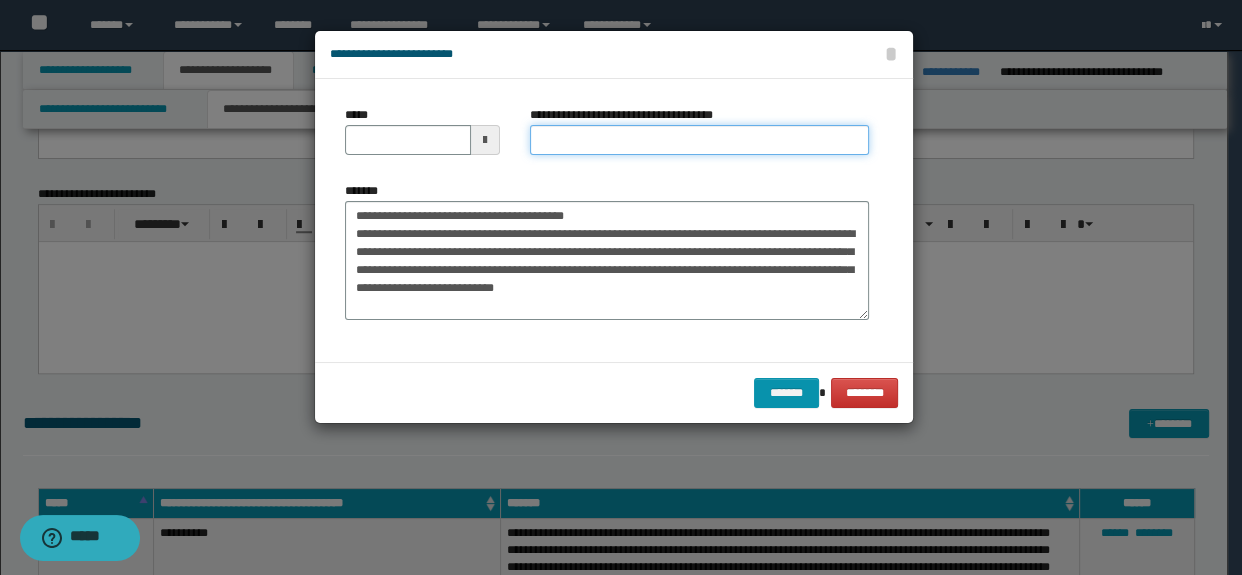 click on "**********" at bounding box center (700, 140) 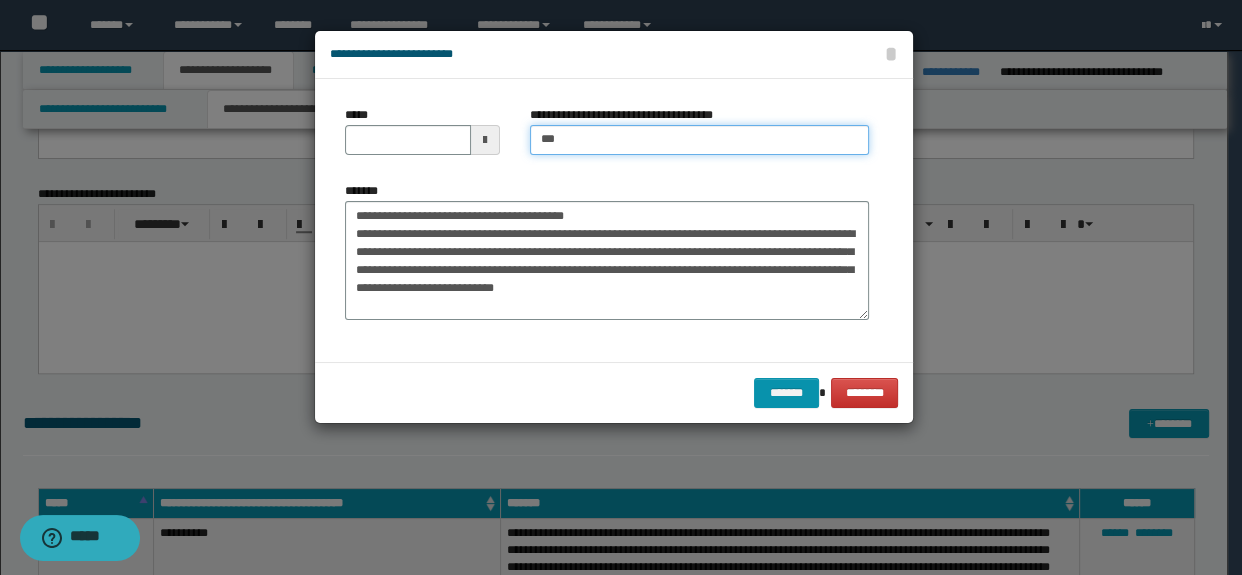 type on "**********" 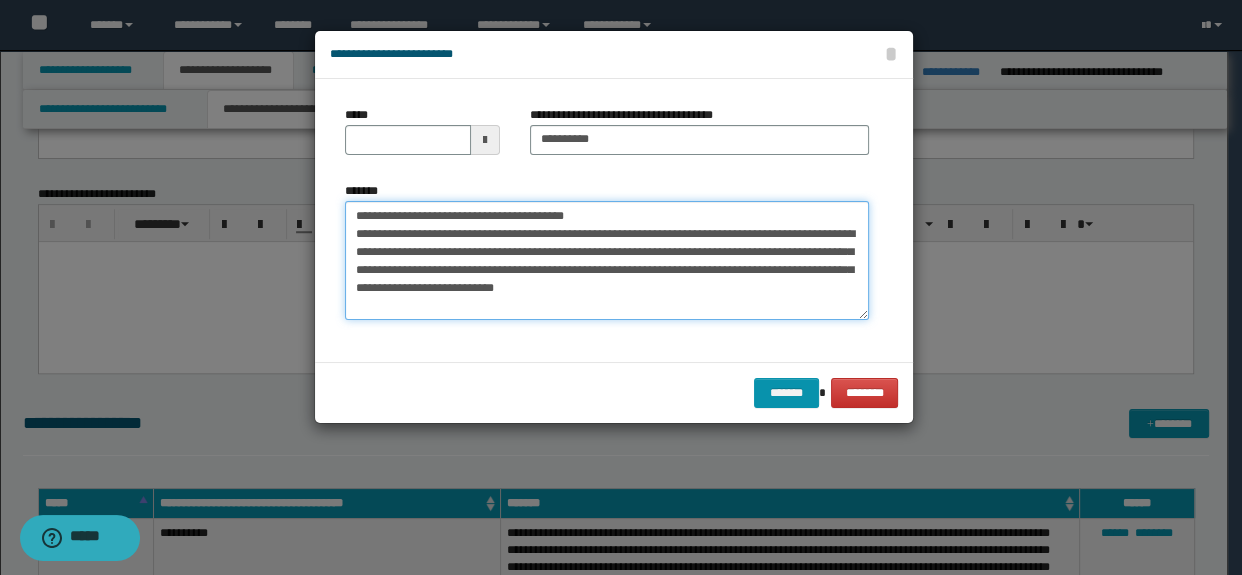 drag, startPoint x: 680, startPoint y: 216, endPoint x: 122, endPoint y: 209, distance: 558.0439 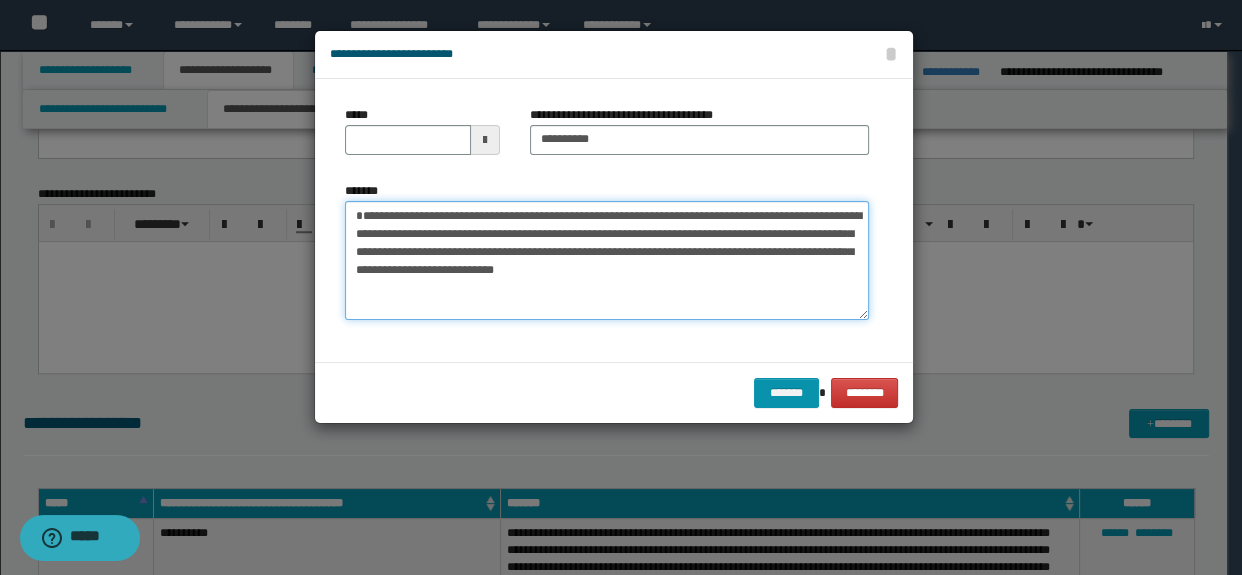 type 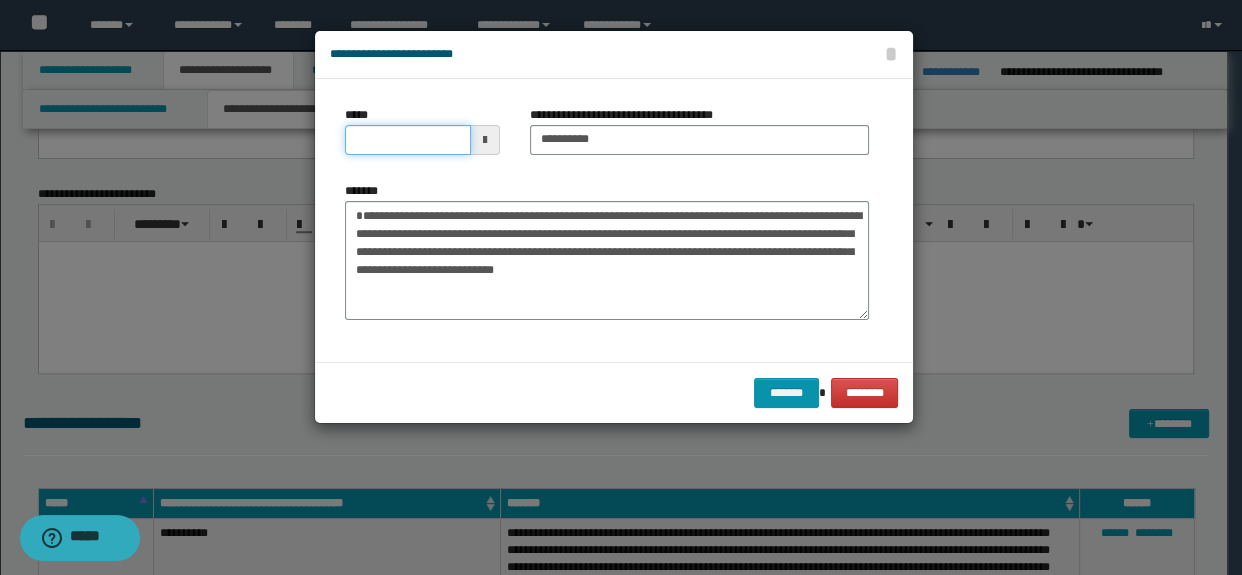 click on "*****" at bounding box center [408, 140] 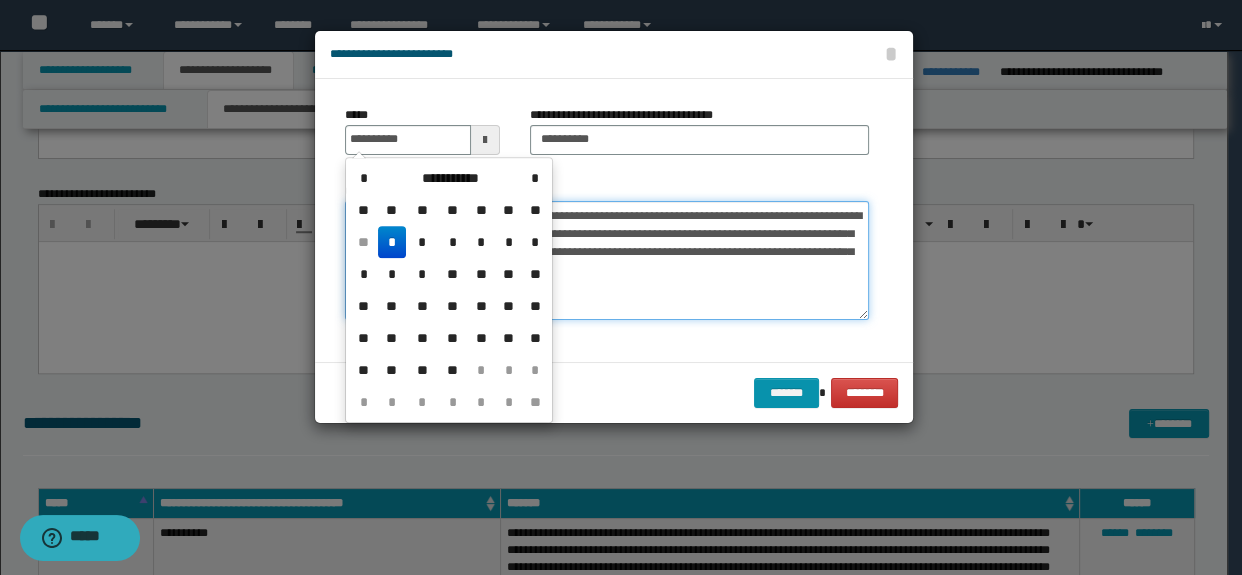 type on "**********" 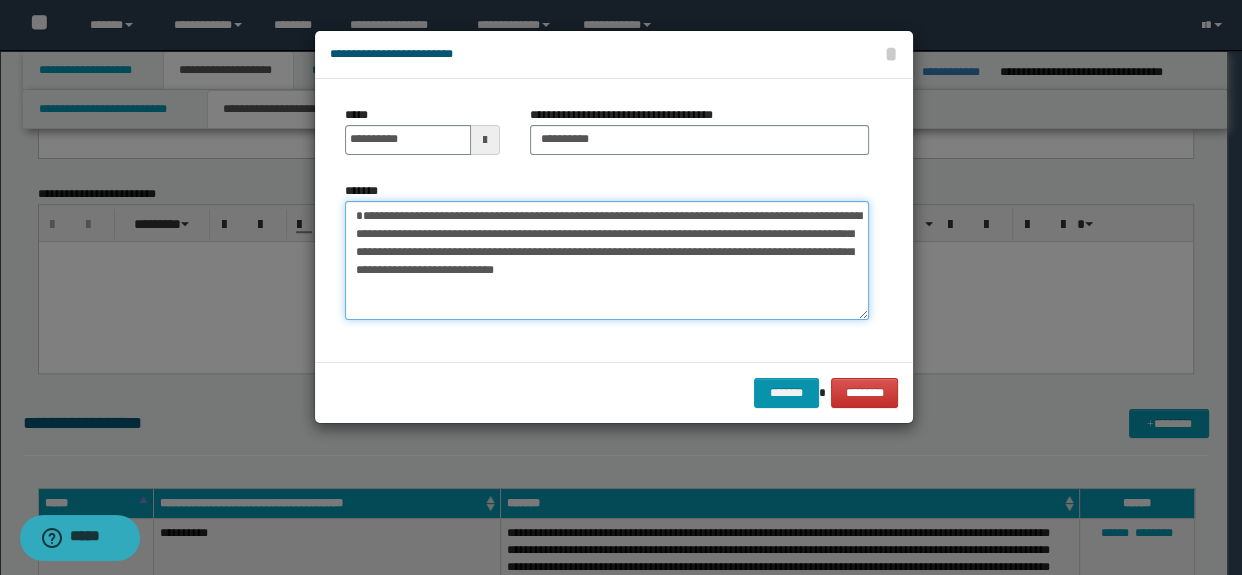 click on "**********" at bounding box center (607, 261) 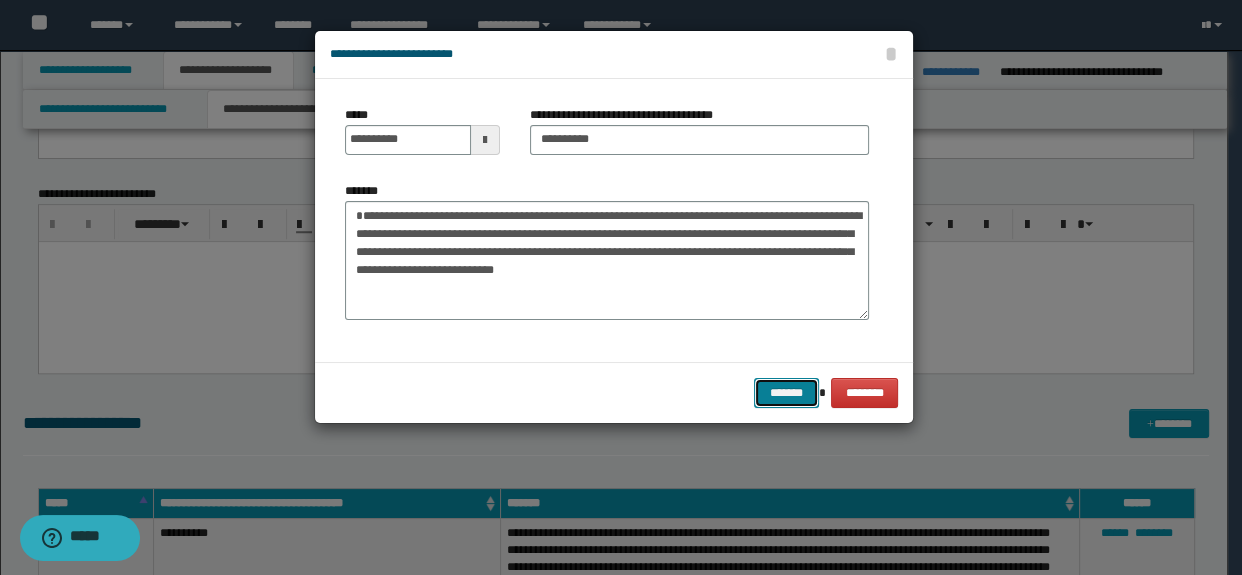 click on "*******" at bounding box center (786, 393) 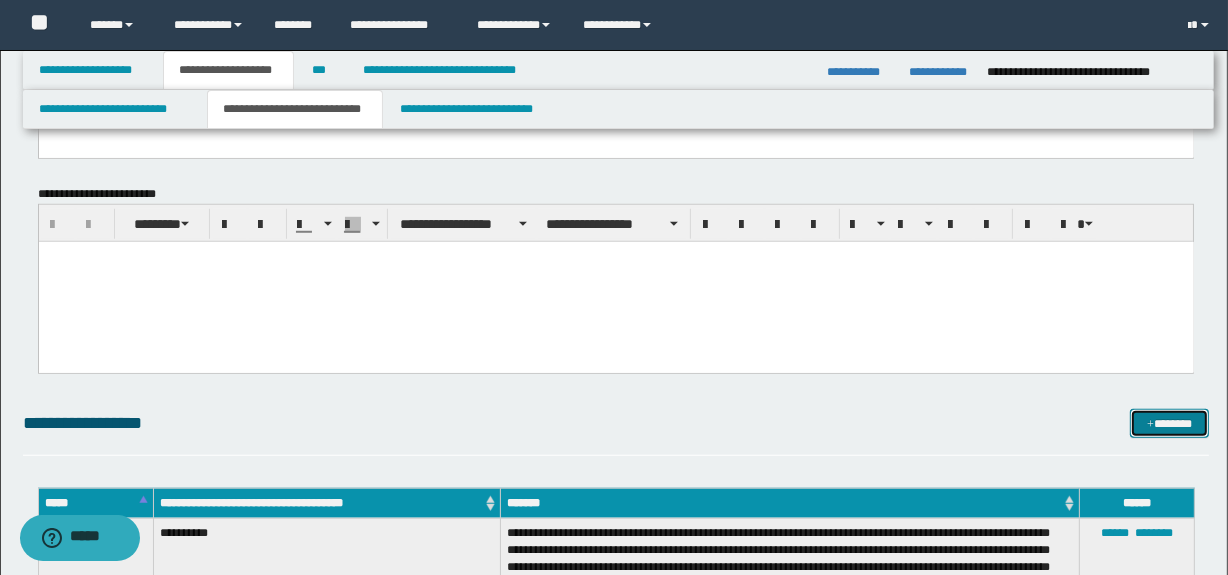 click at bounding box center (1150, 425) 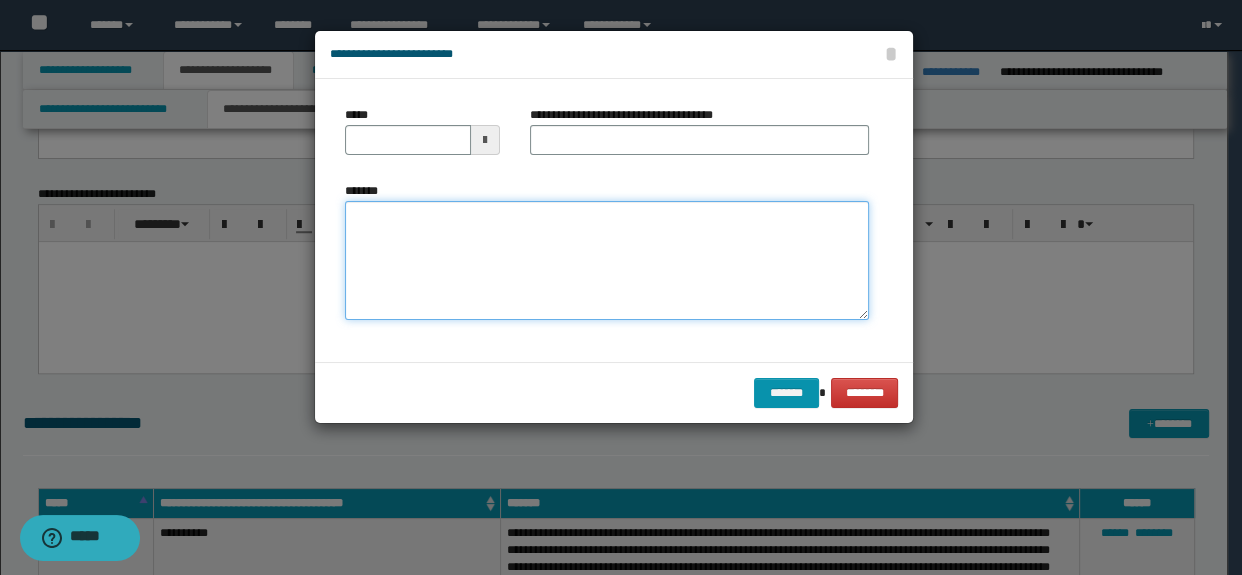 click on "*******" at bounding box center (607, 261) 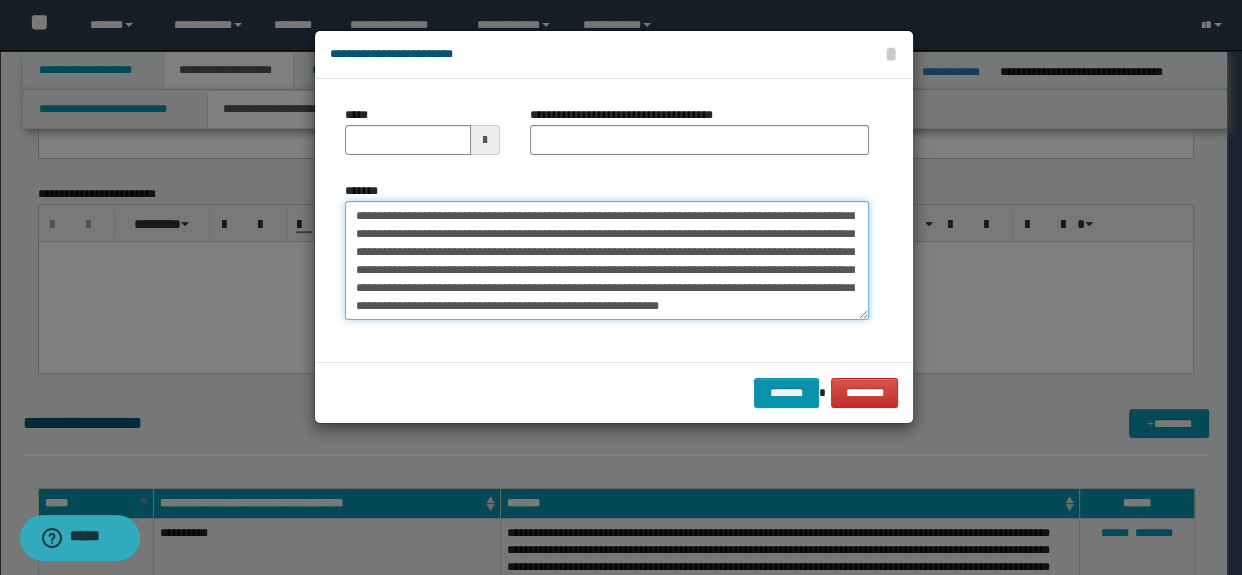 scroll, scrollTop: 0, scrollLeft: 0, axis: both 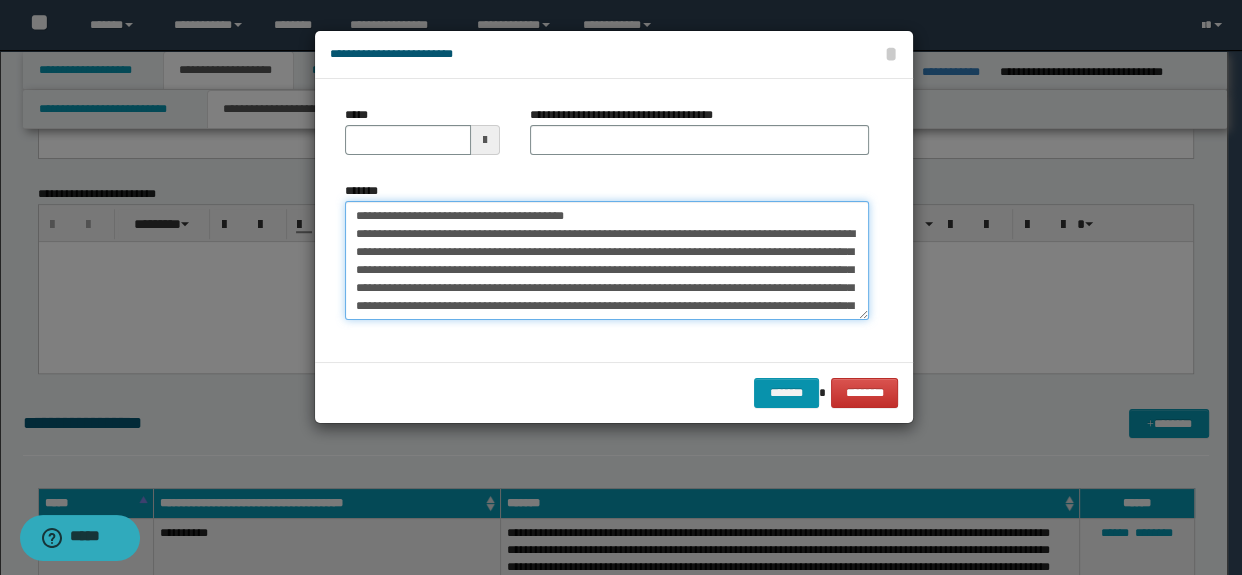drag, startPoint x: 712, startPoint y: 219, endPoint x: 115, endPoint y: 210, distance: 597.0678 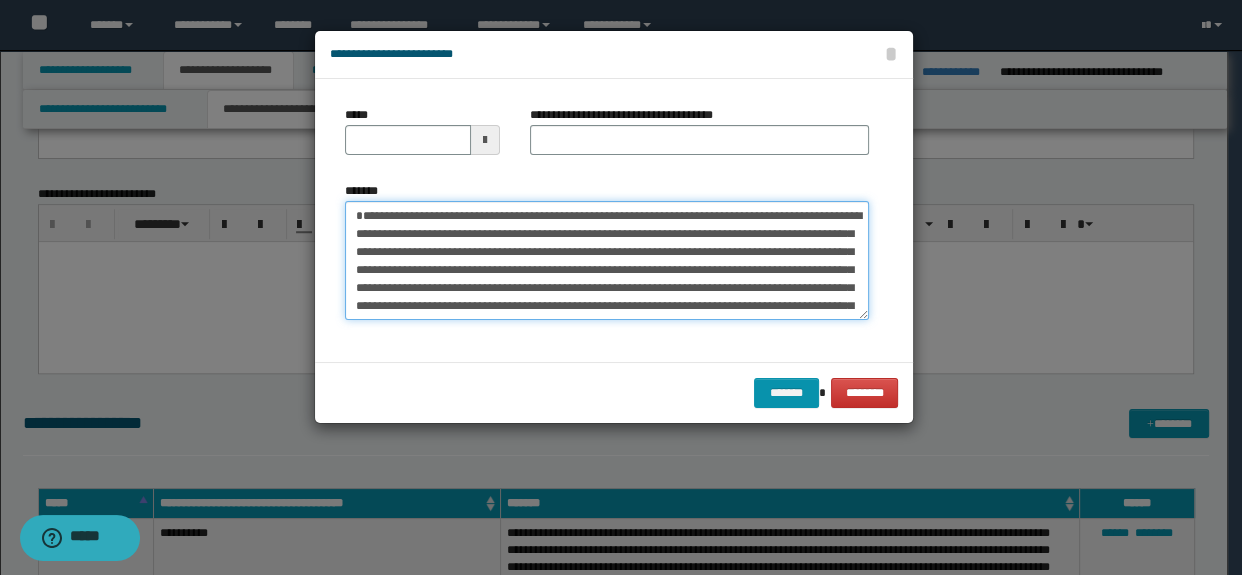 type 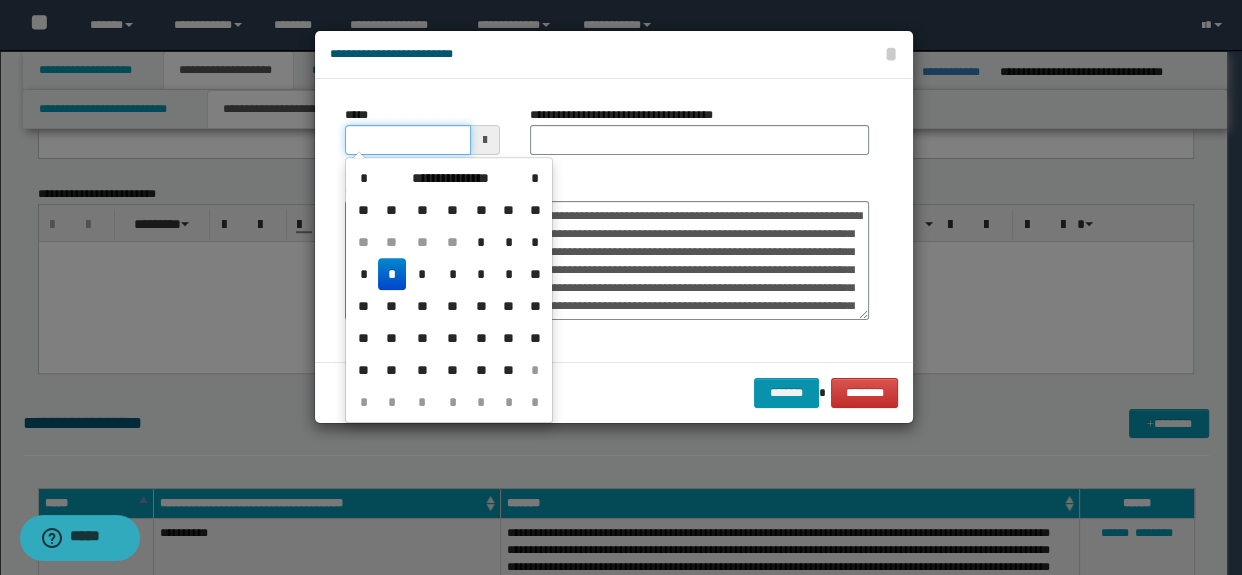 click on "*****" at bounding box center (408, 140) 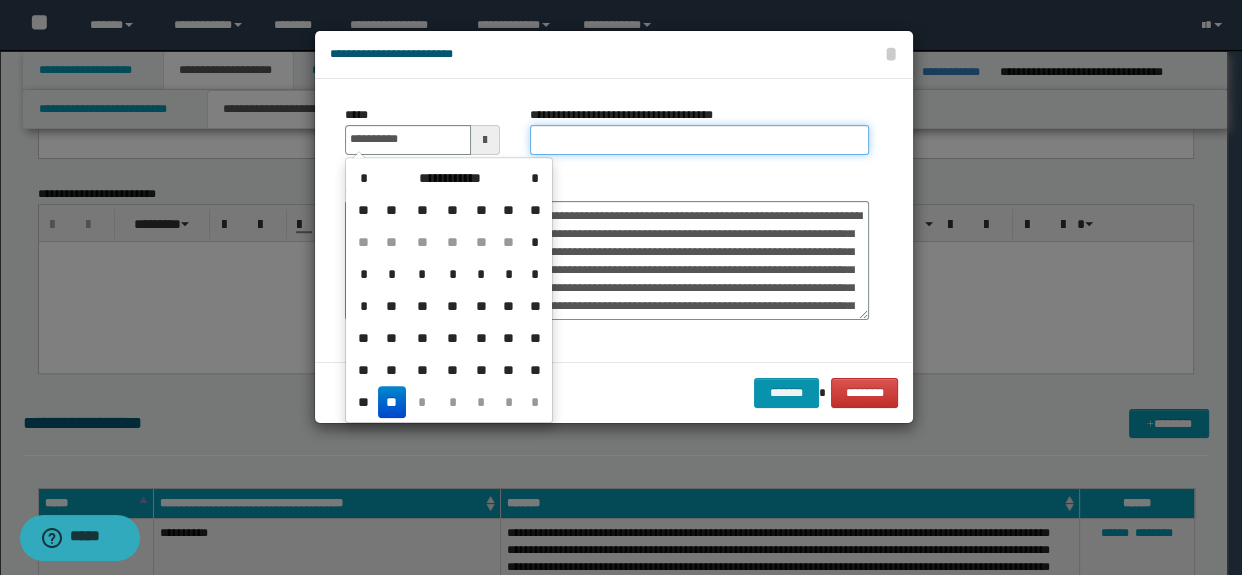 type on "**********" 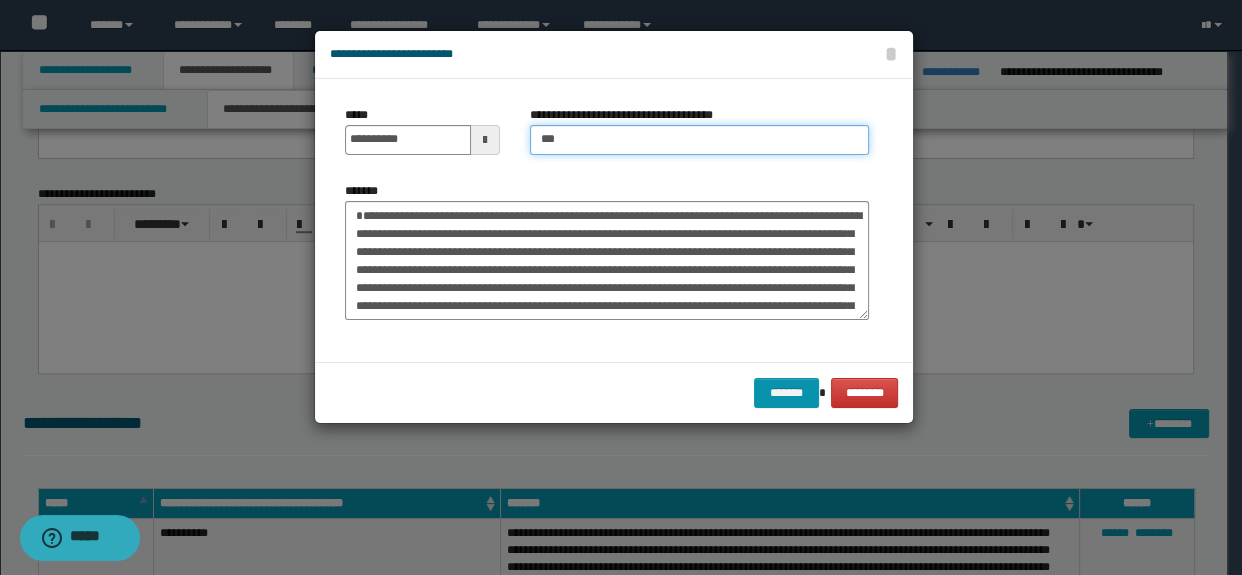 type on "**********" 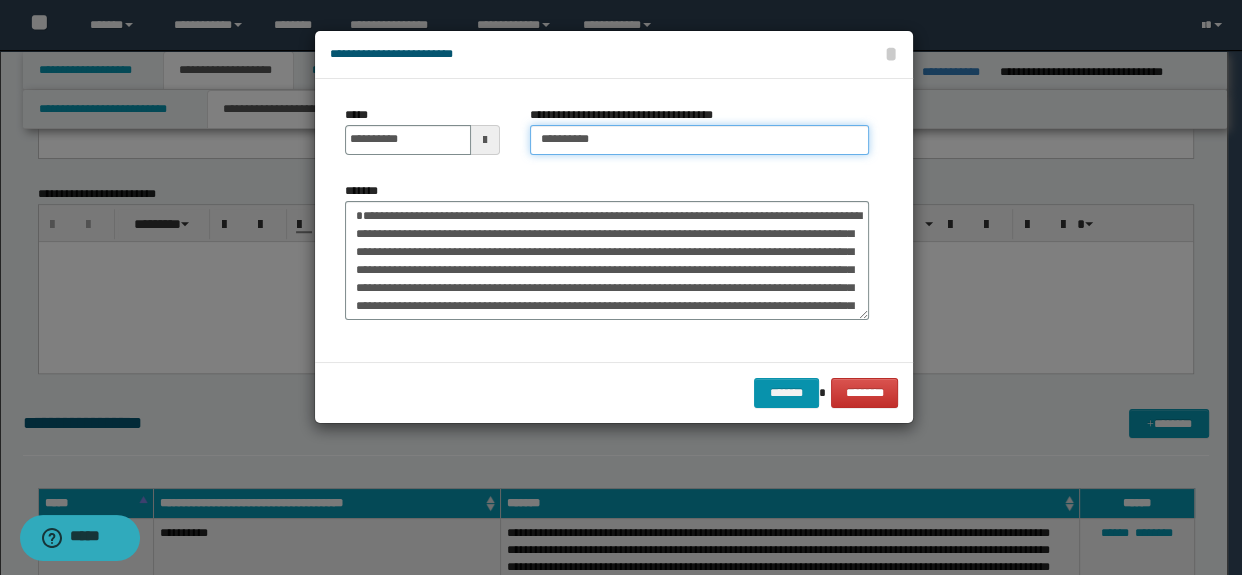 scroll, scrollTop: 71, scrollLeft: 0, axis: vertical 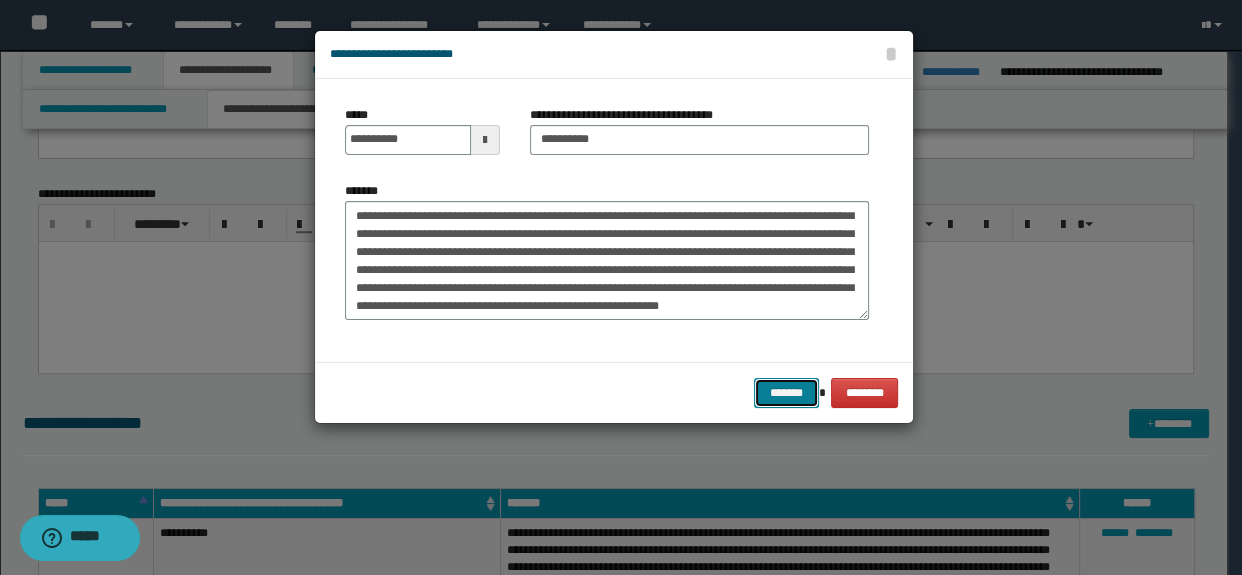 click on "*******" at bounding box center [786, 393] 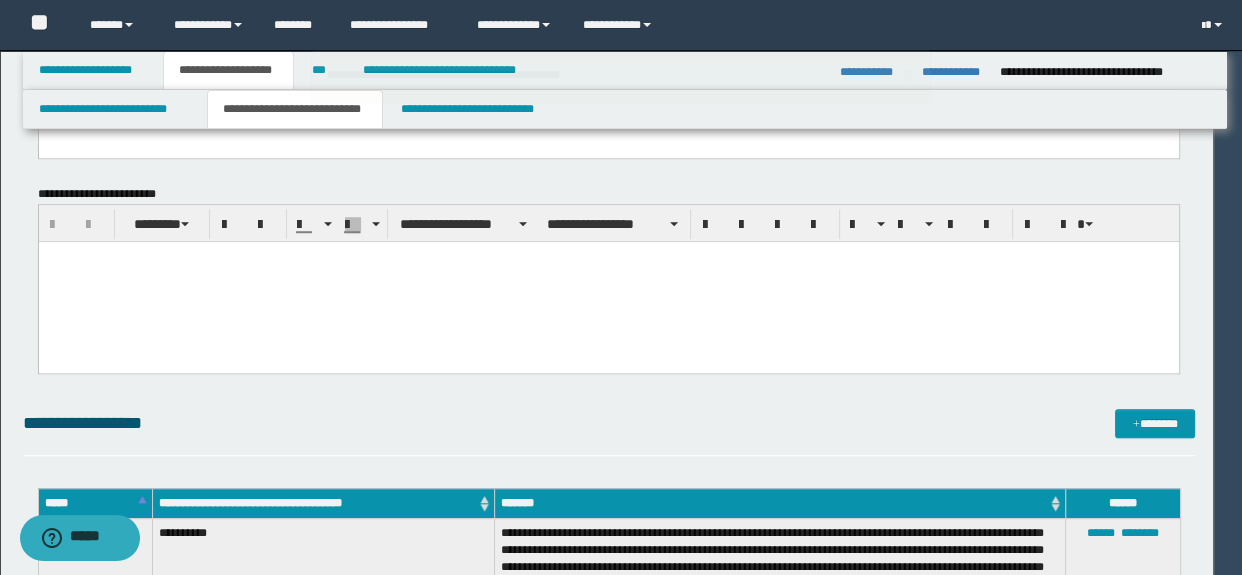 type 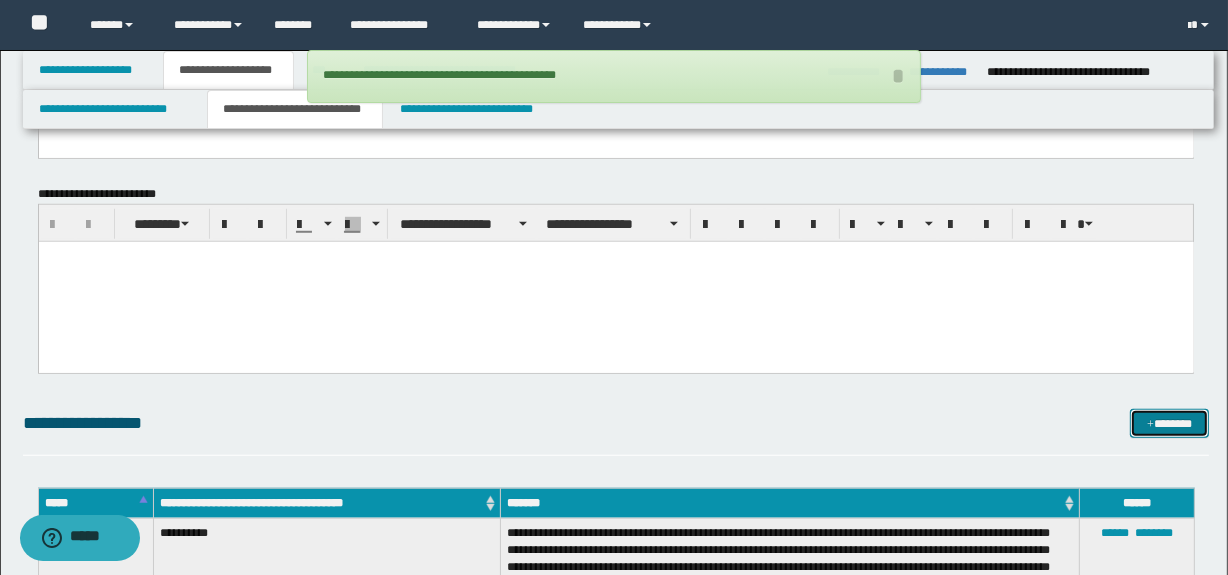 click on "*******" at bounding box center [1170, 424] 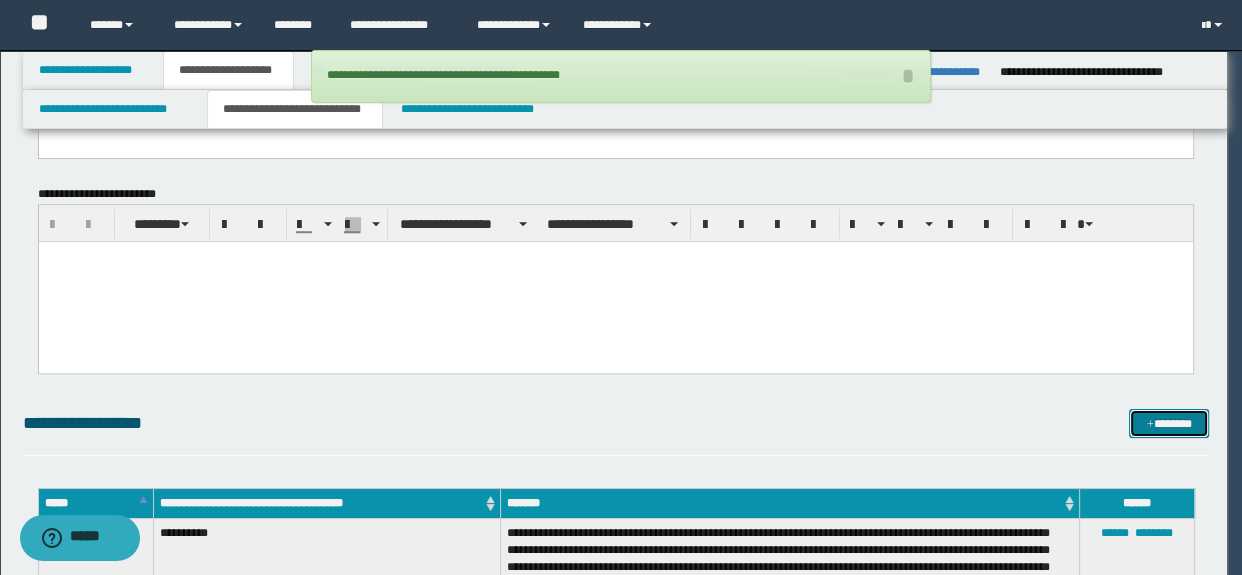 scroll, scrollTop: 0, scrollLeft: 0, axis: both 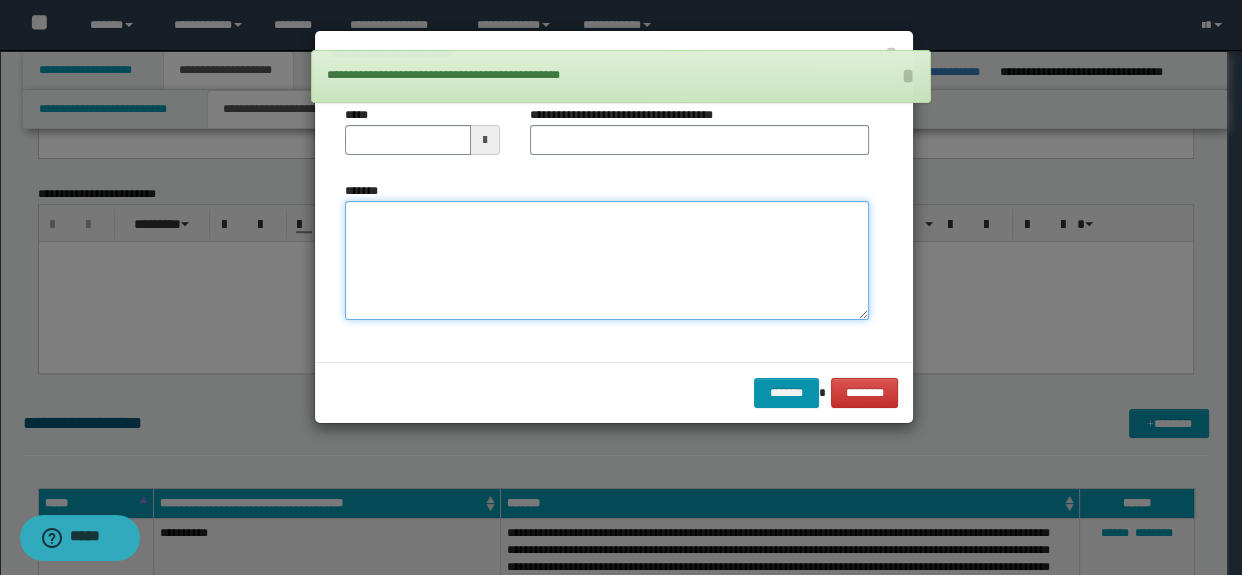 click on "*******" at bounding box center [607, 261] 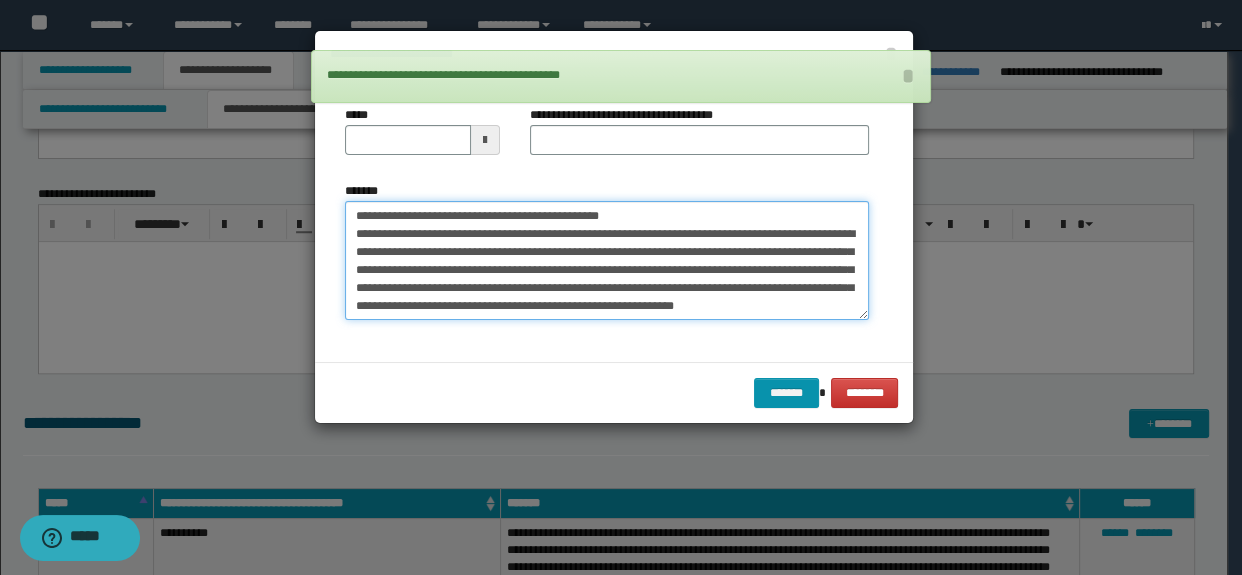 scroll, scrollTop: 30, scrollLeft: 0, axis: vertical 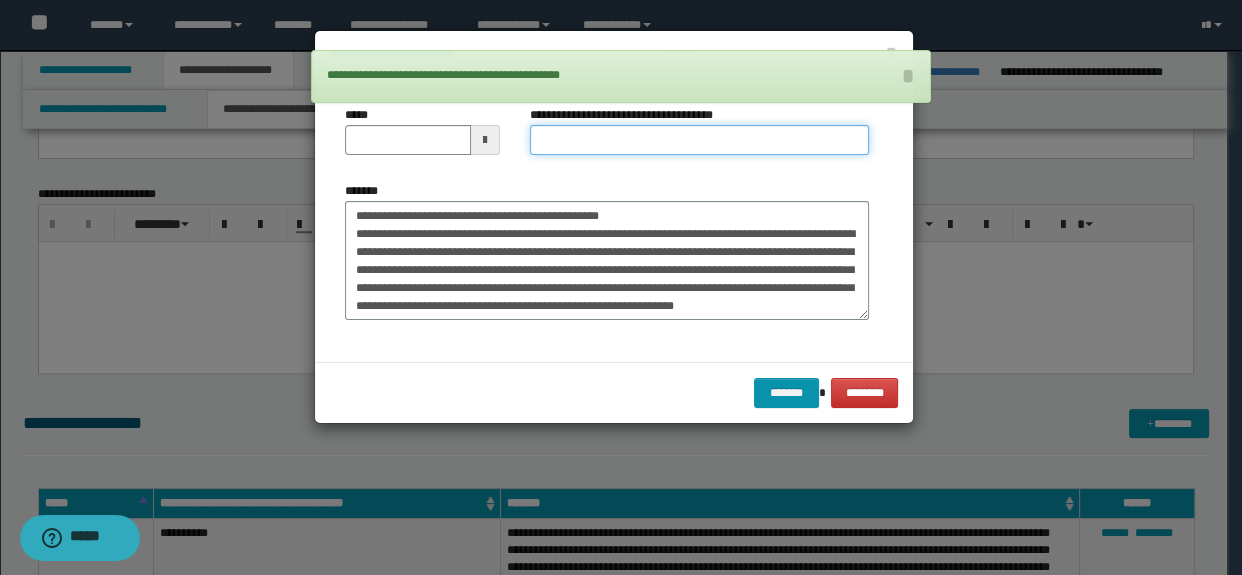 click on "**********" at bounding box center [700, 140] 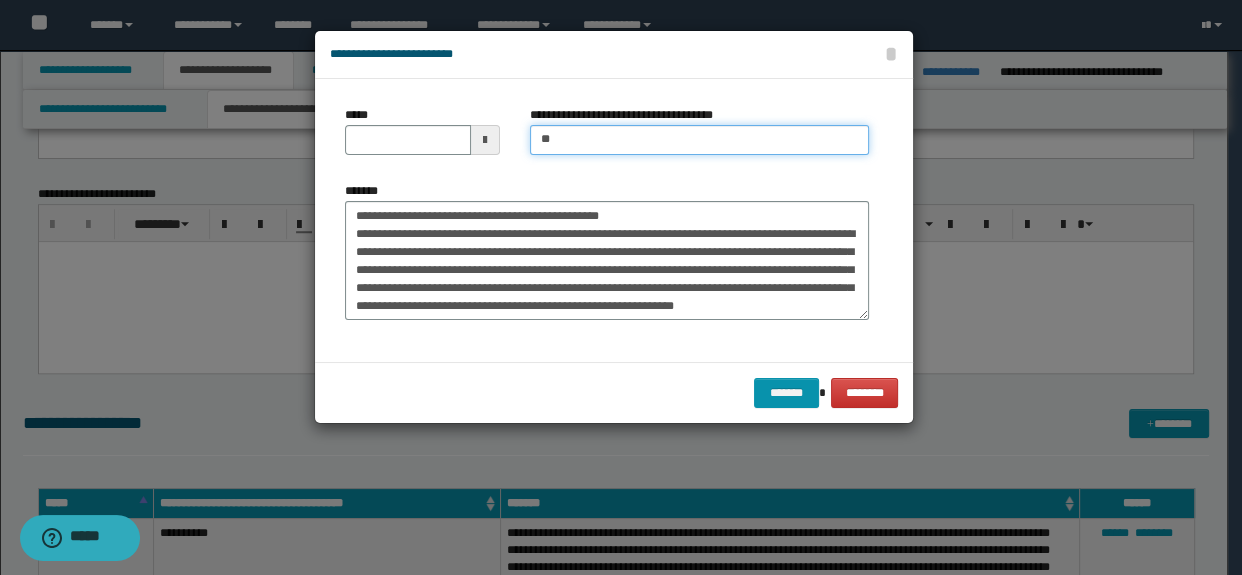 type on "*********" 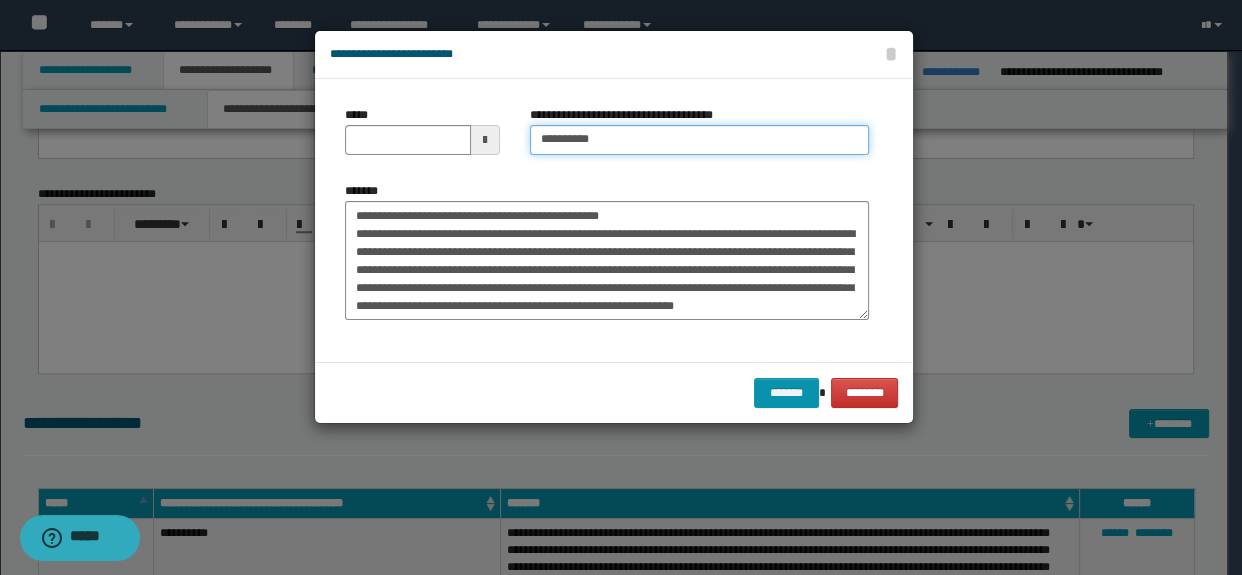 scroll, scrollTop: 0, scrollLeft: 0, axis: both 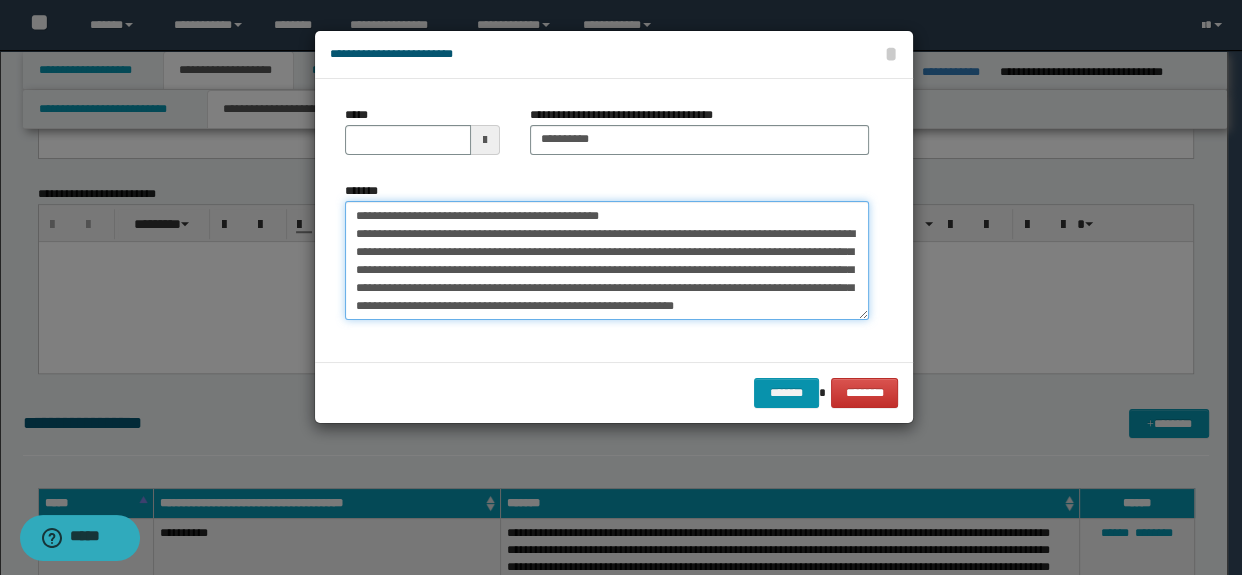 drag, startPoint x: 660, startPoint y: 212, endPoint x: 336, endPoint y: 205, distance: 324.07562 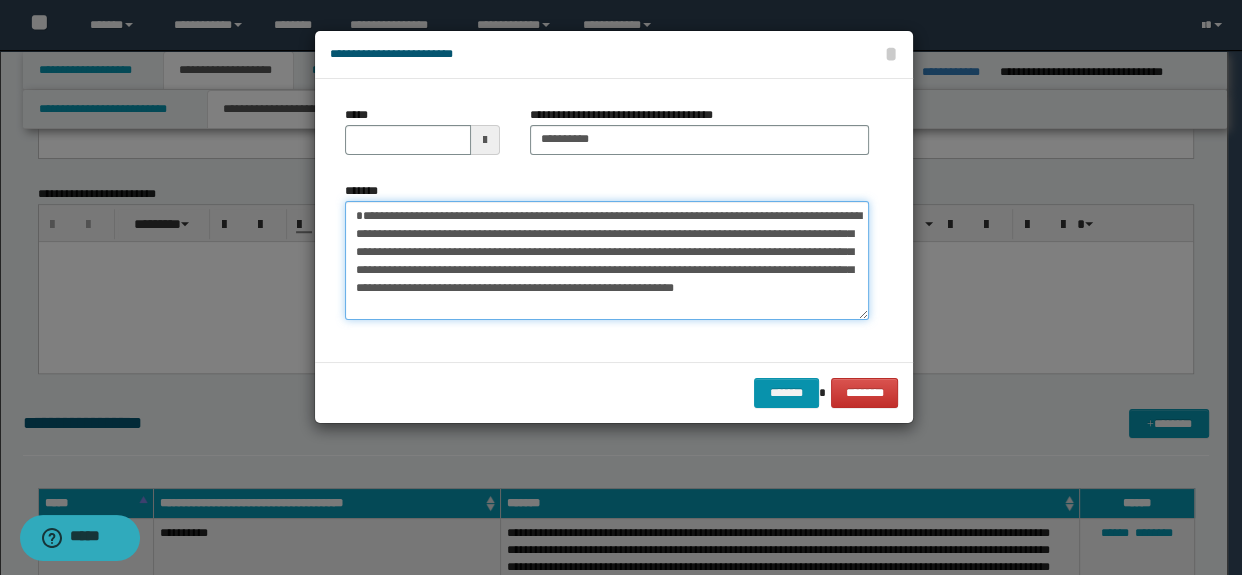 type 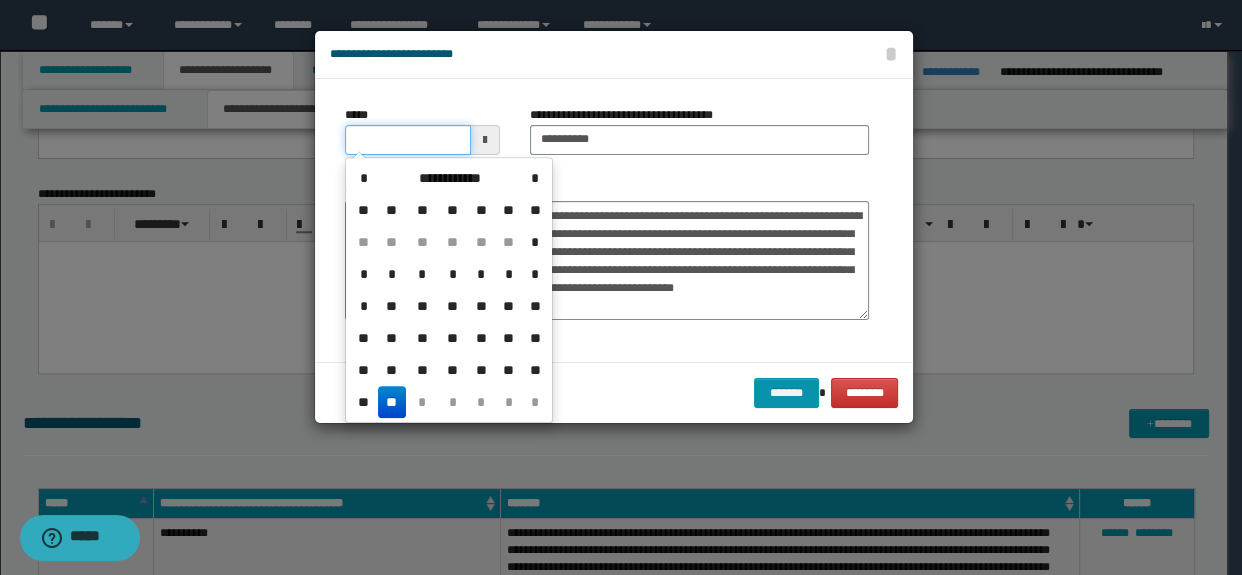 click on "*****" at bounding box center [408, 140] 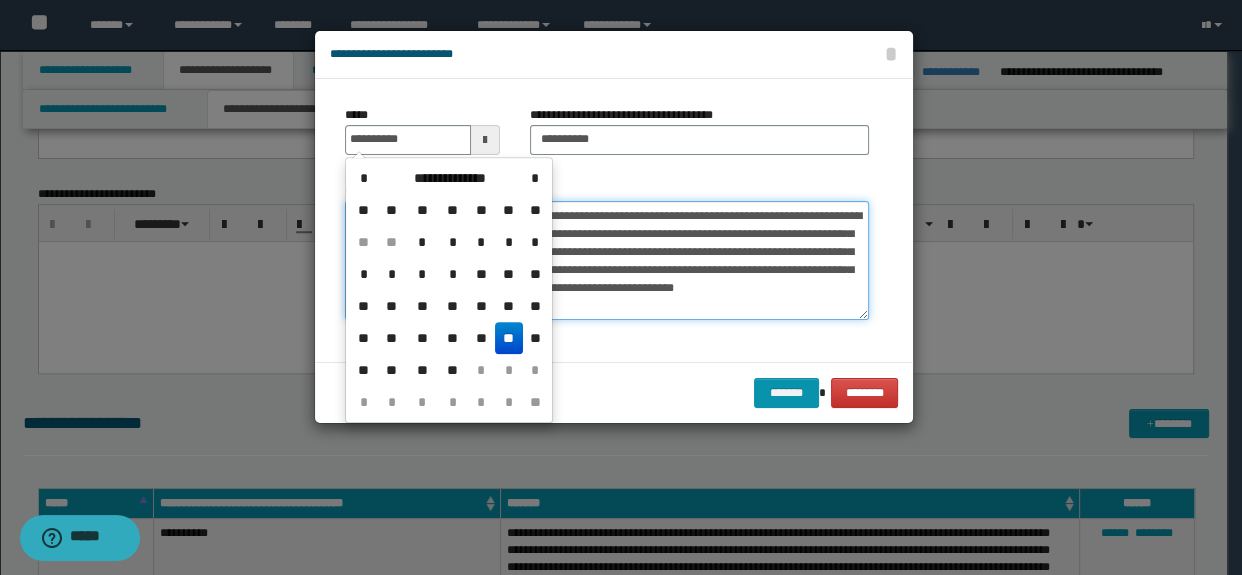 type on "**********" 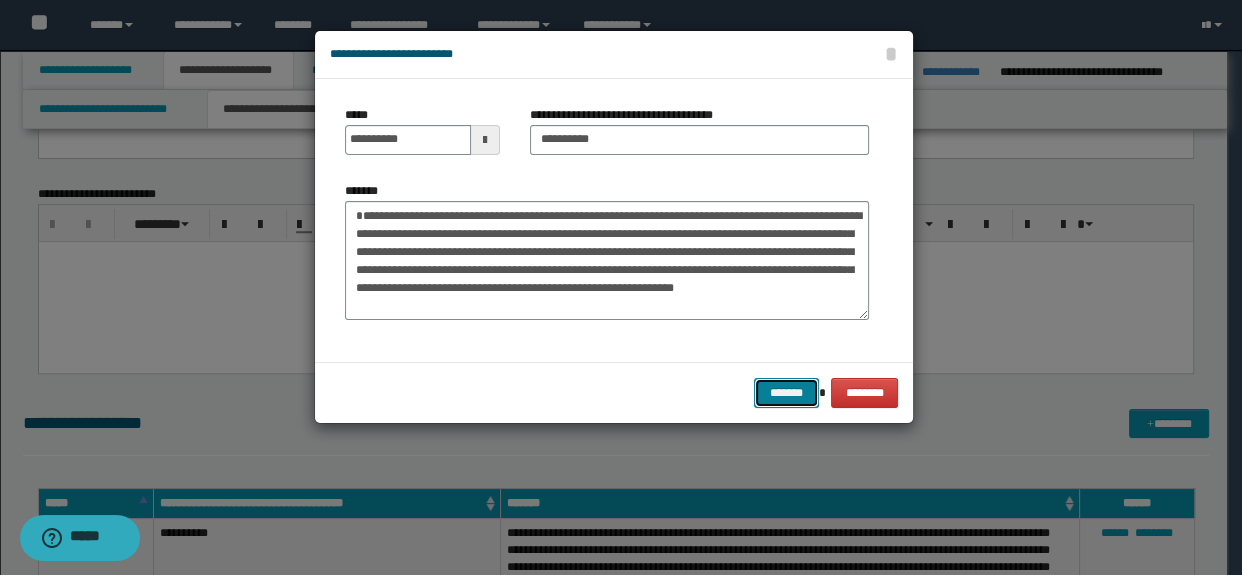 click on "*******" at bounding box center [786, 393] 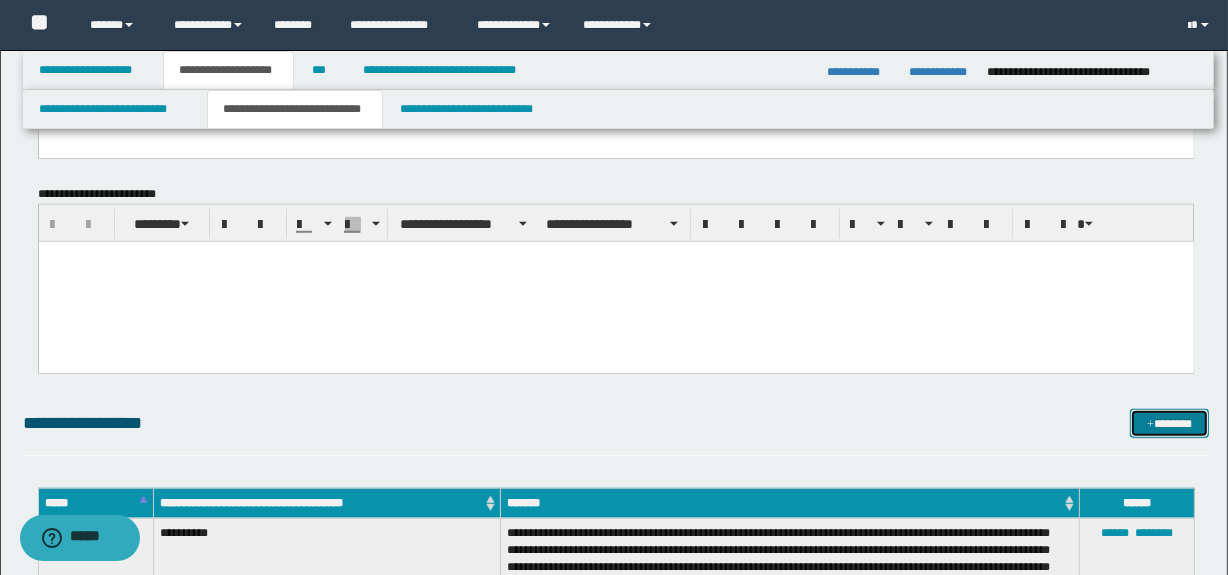 click at bounding box center (1150, 425) 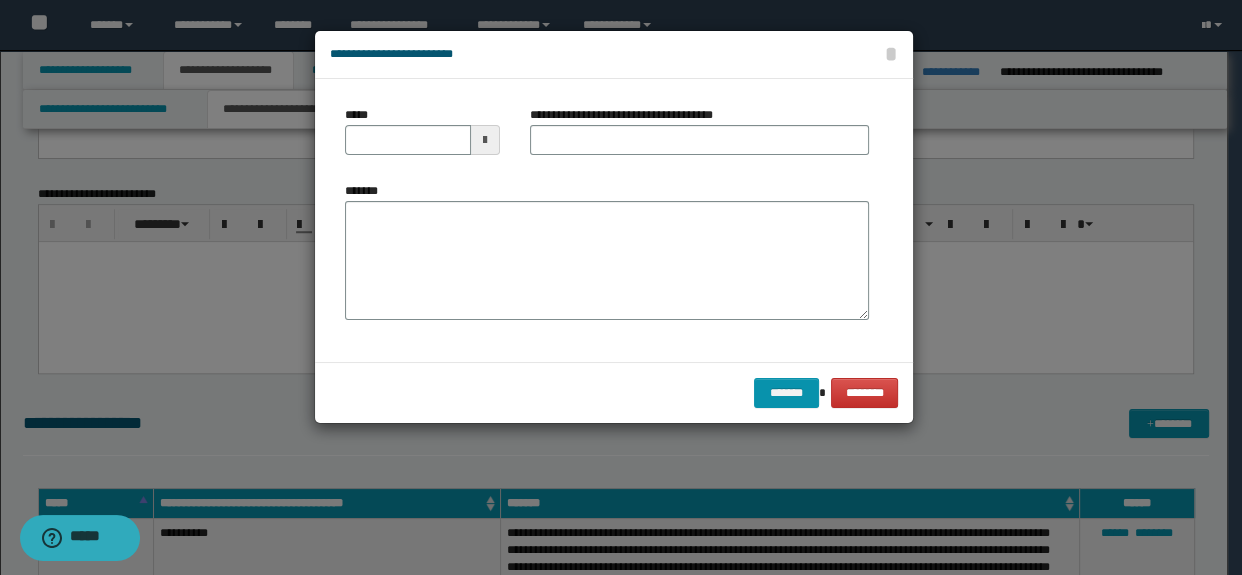drag, startPoint x: 654, startPoint y: 369, endPoint x: 590, endPoint y: 330, distance: 74.94665 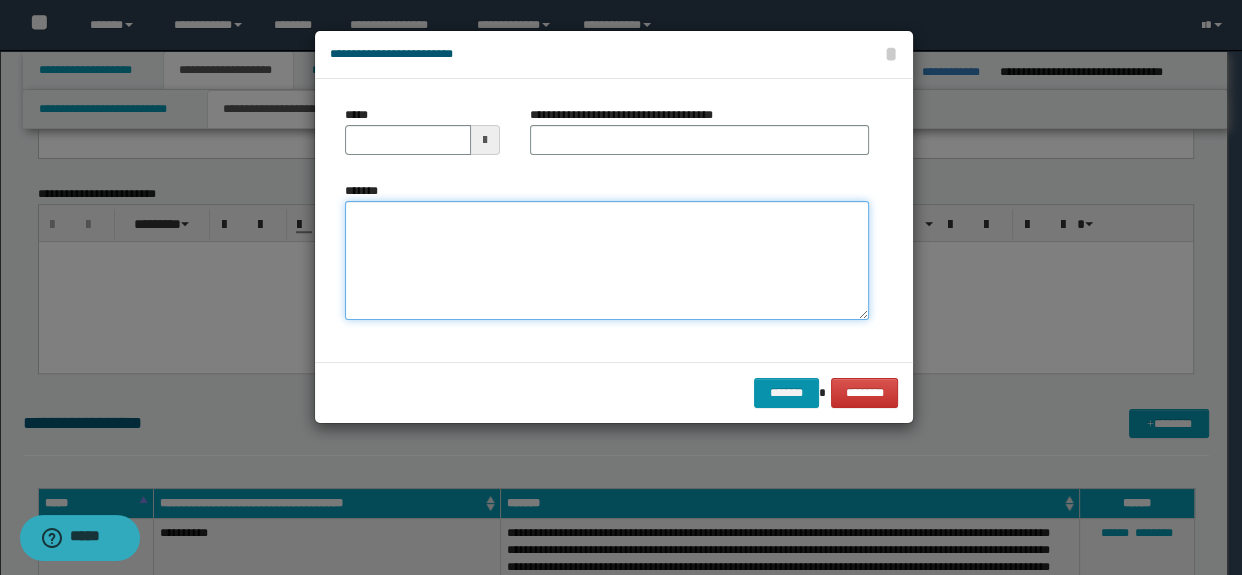 click on "*******" at bounding box center [607, 261] 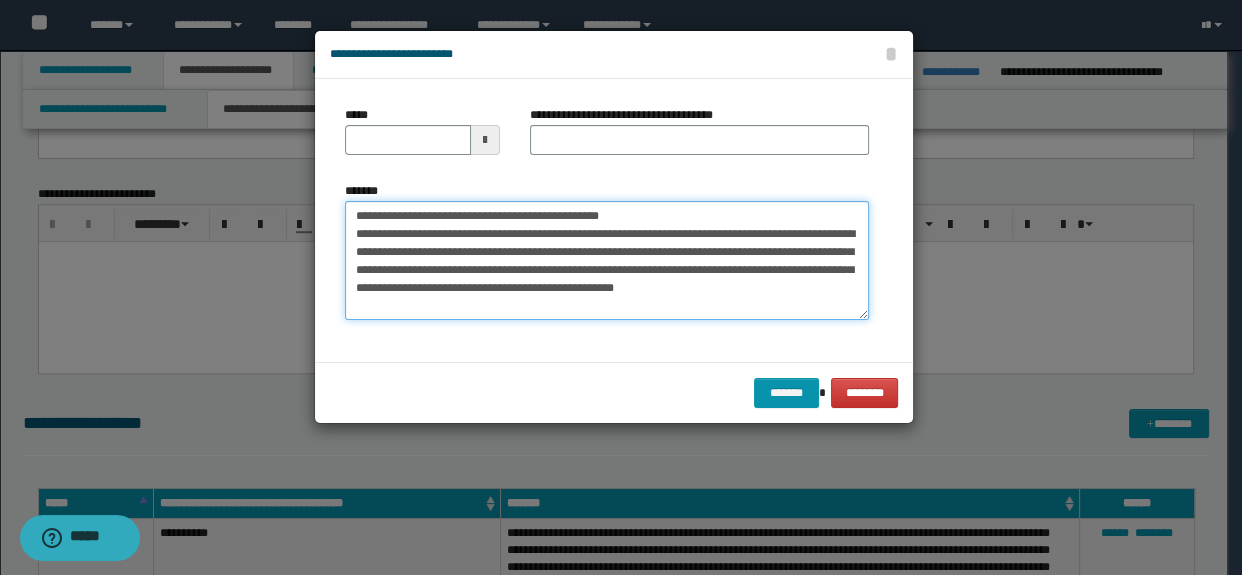 type on "**********" 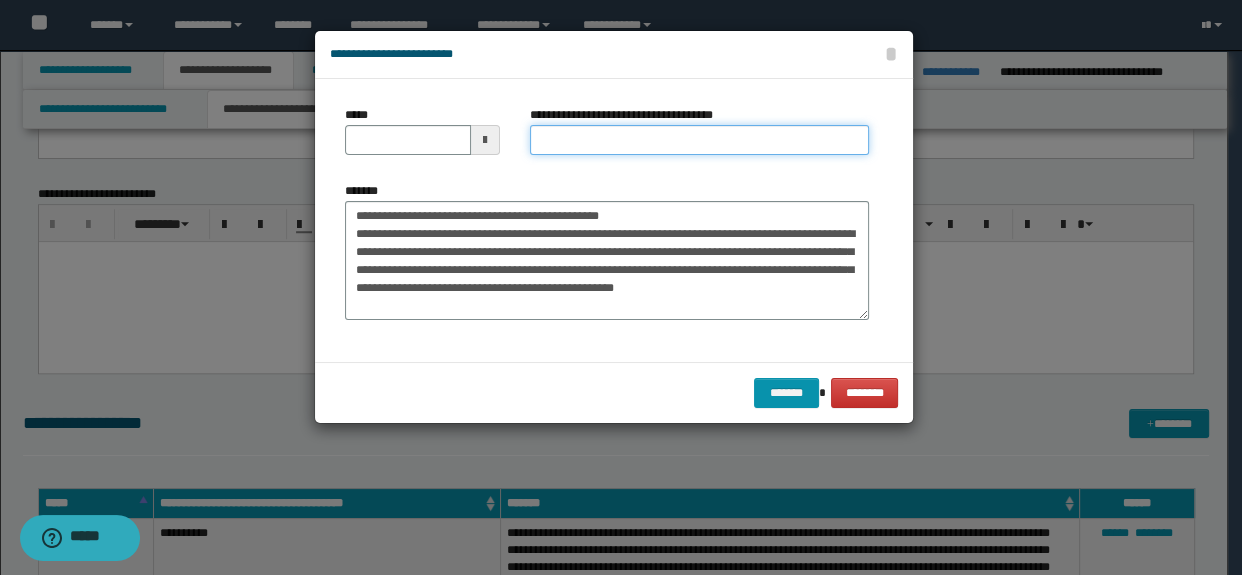 click on "**********" at bounding box center (700, 140) 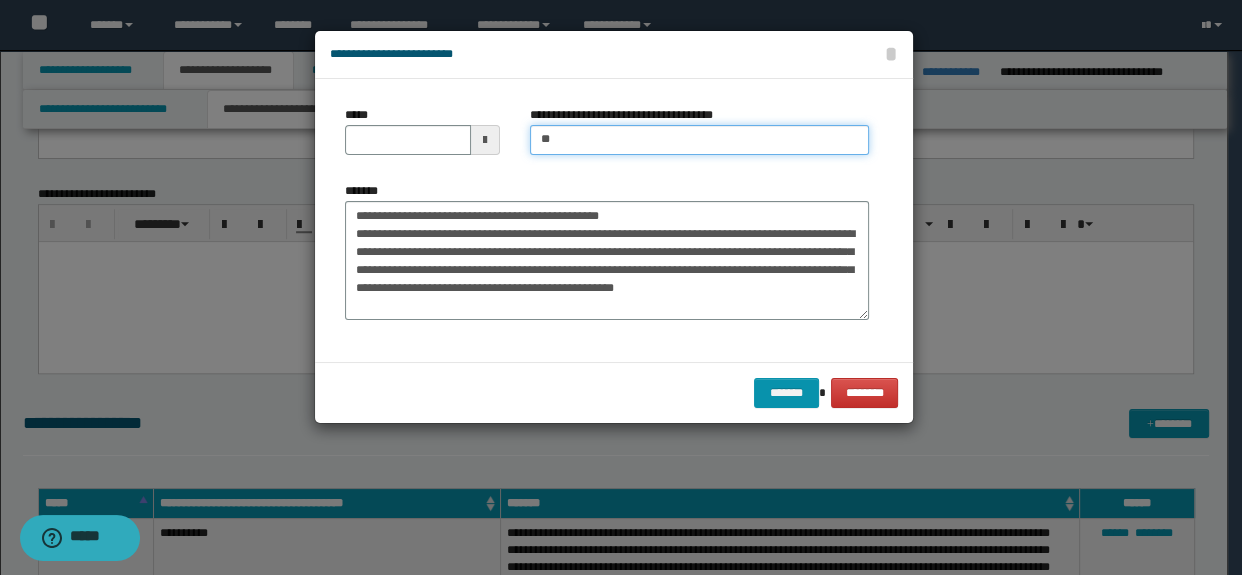 type on "*********" 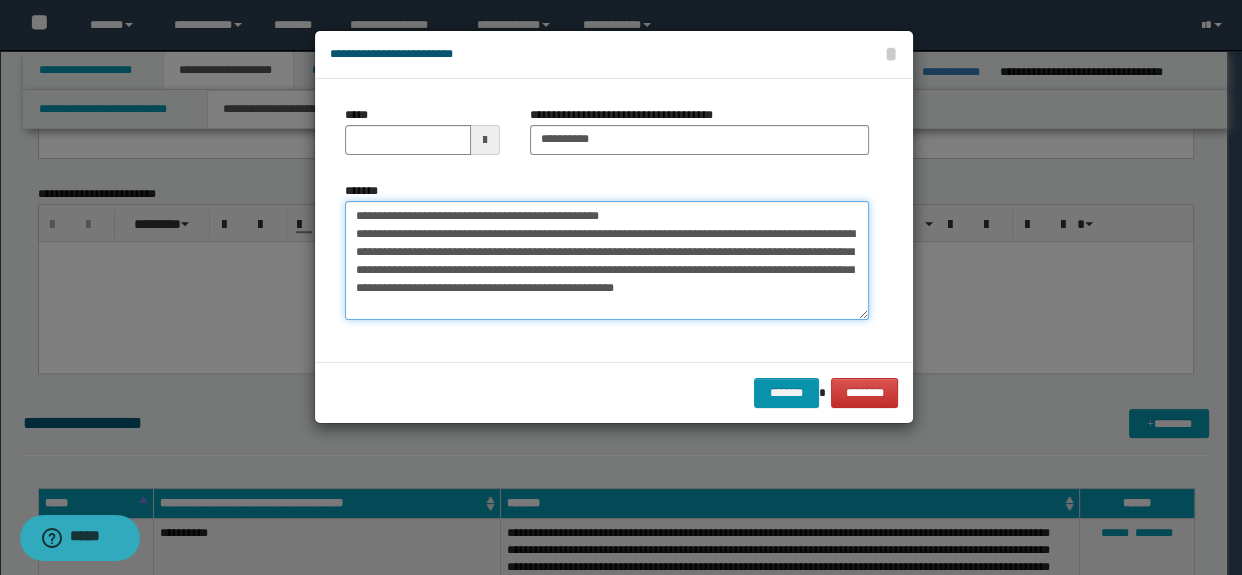 drag, startPoint x: 710, startPoint y: 211, endPoint x: 164, endPoint y: 190, distance: 546.4037 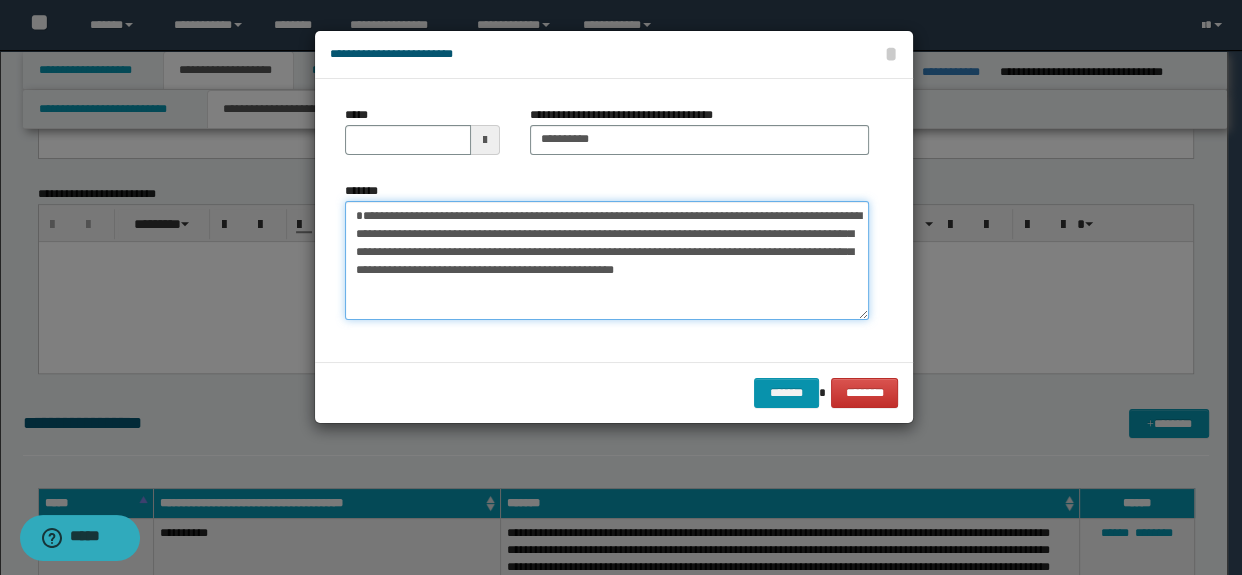 type 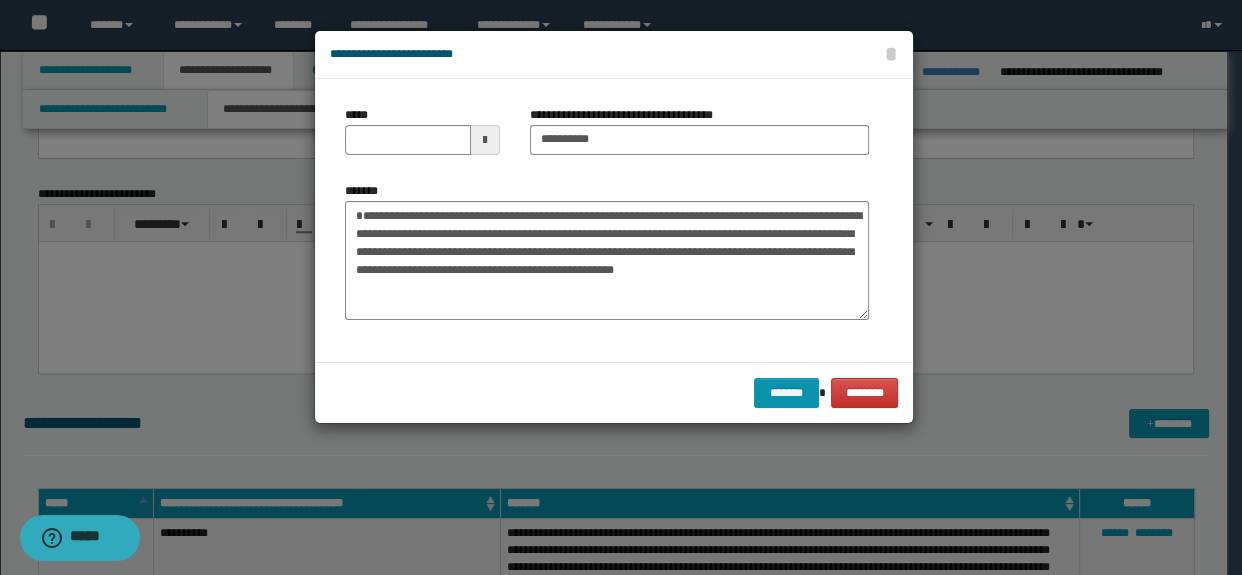 click on "*****" at bounding box center [422, 138] 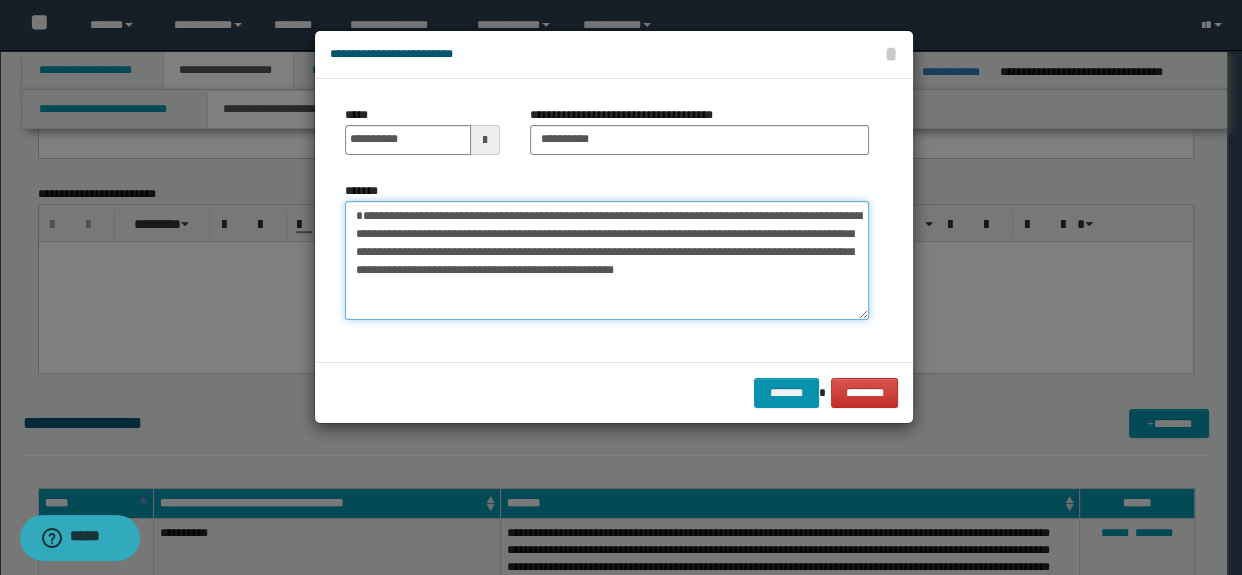 click on "**********" at bounding box center [607, 261] 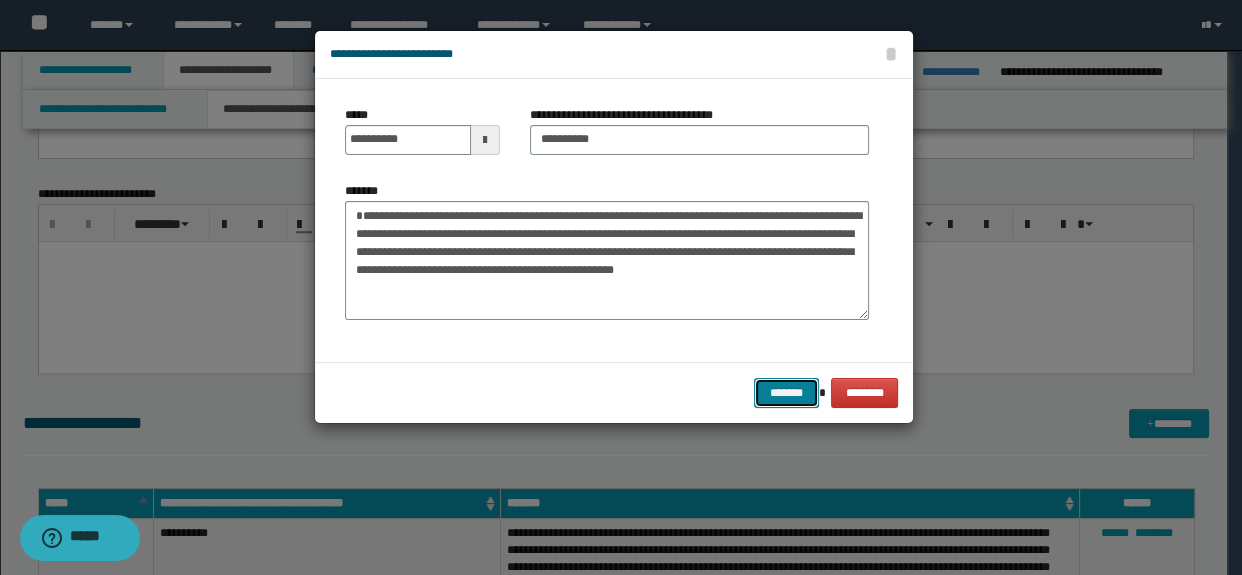 click on "*******" at bounding box center (786, 393) 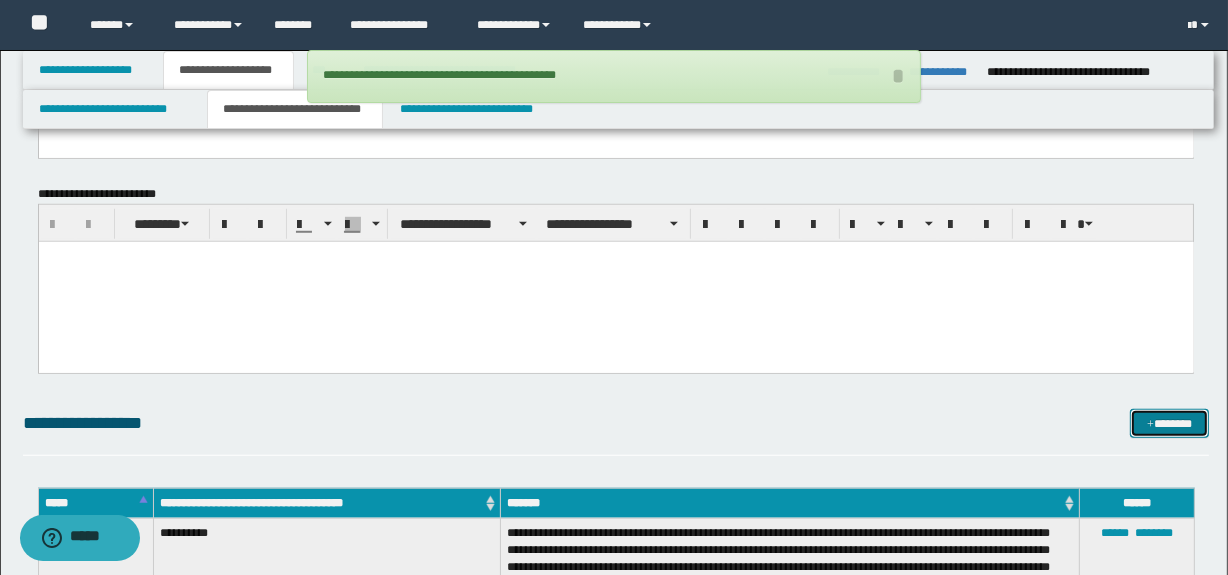 click at bounding box center [1150, 425] 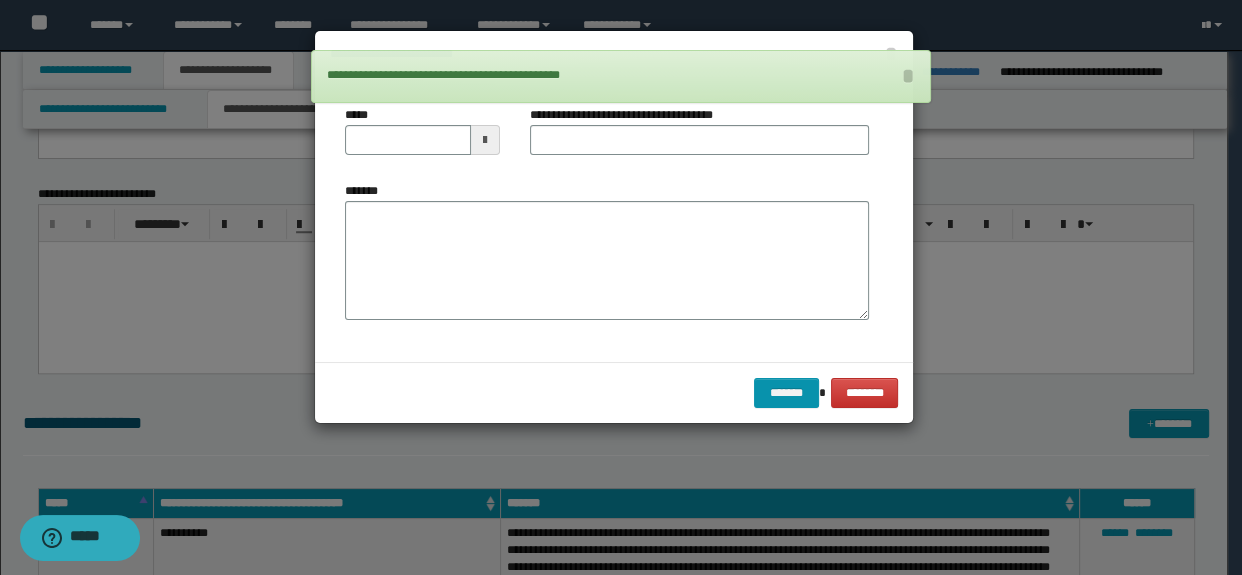 click on "*******" at bounding box center (607, 259) 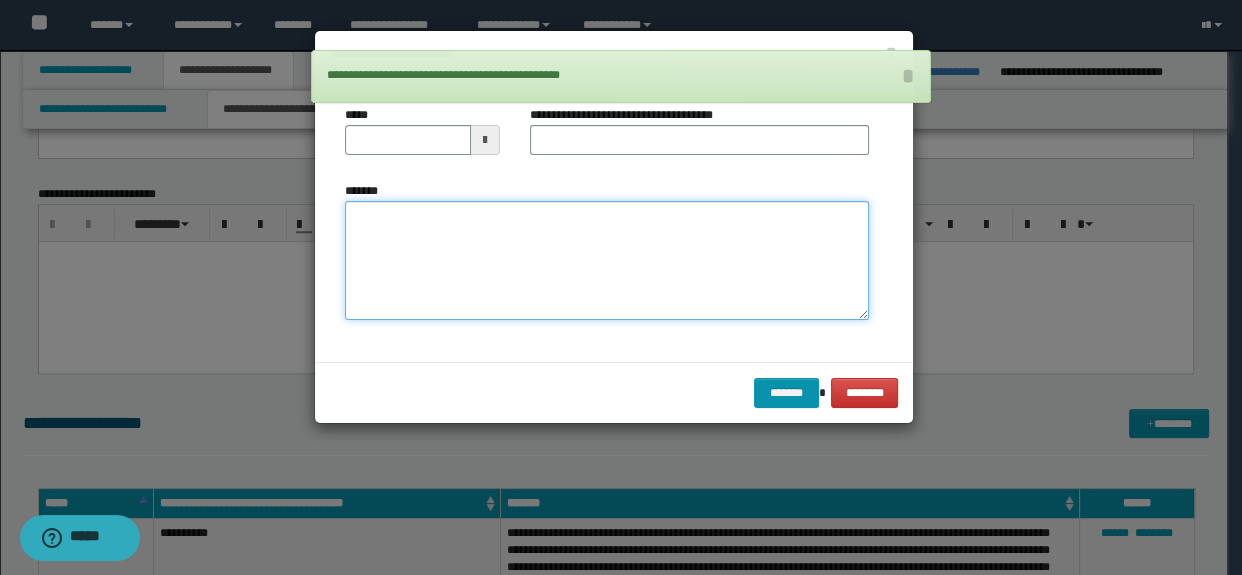 click on "*******" at bounding box center (607, 261) 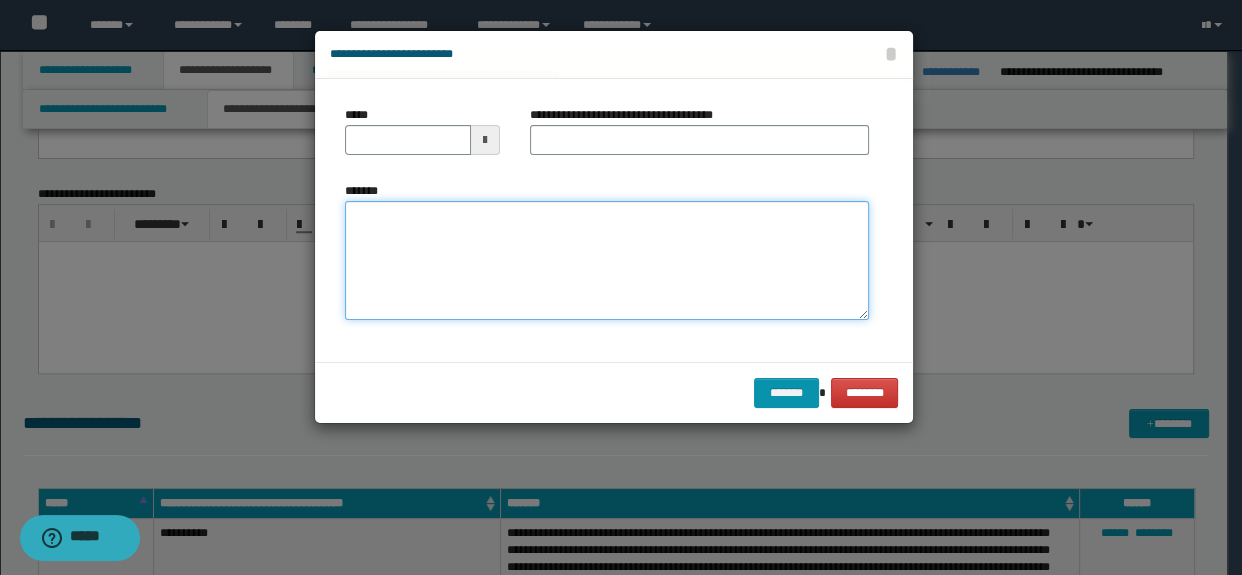 paste on "**********" 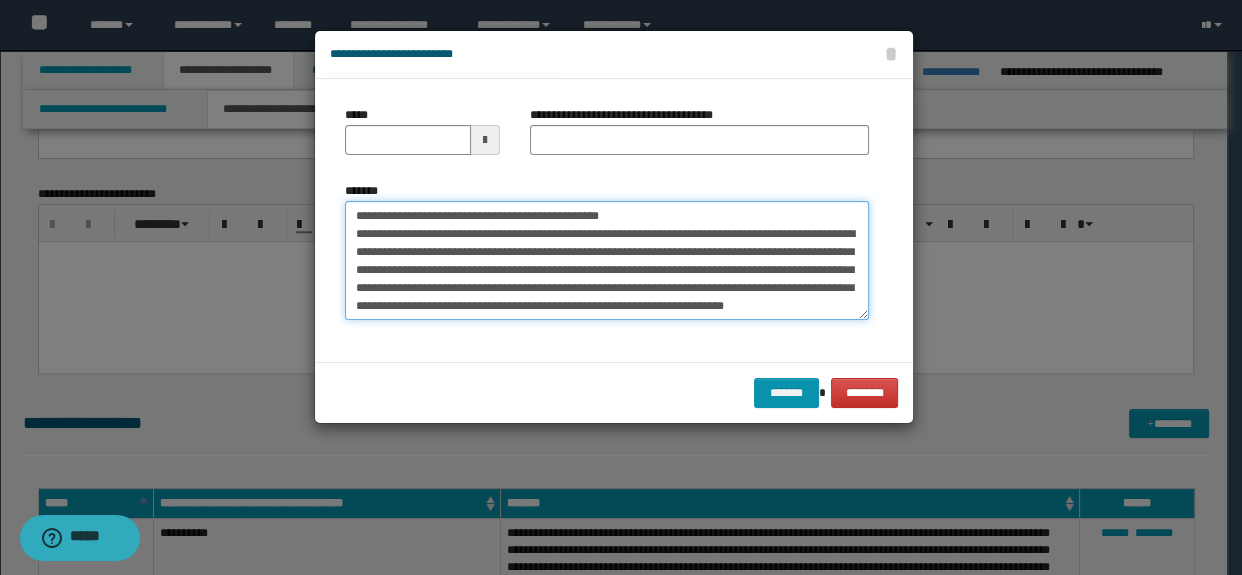 scroll, scrollTop: 30, scrollLeft: 0, axis: vertical 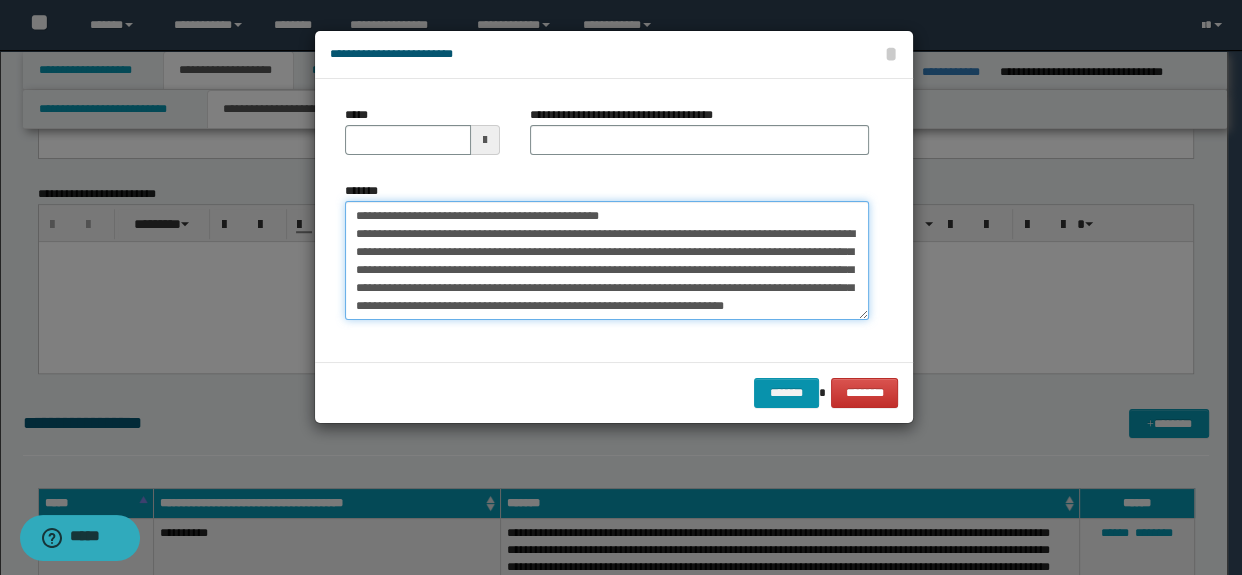 type on "**********" 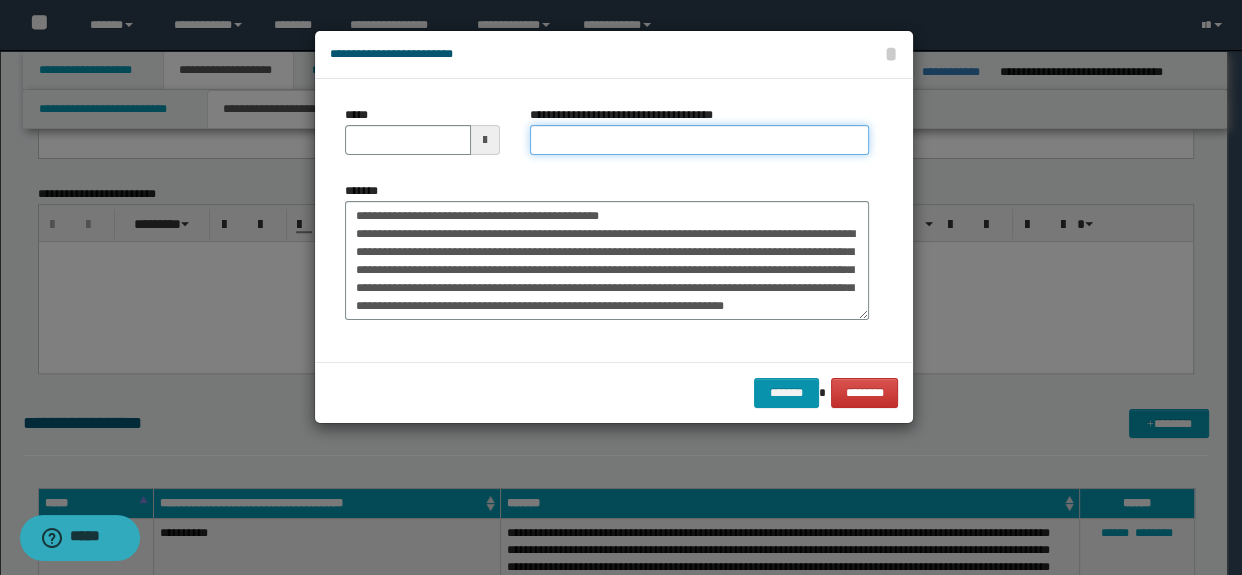 click on "**********" at bounding box center [700, 140] 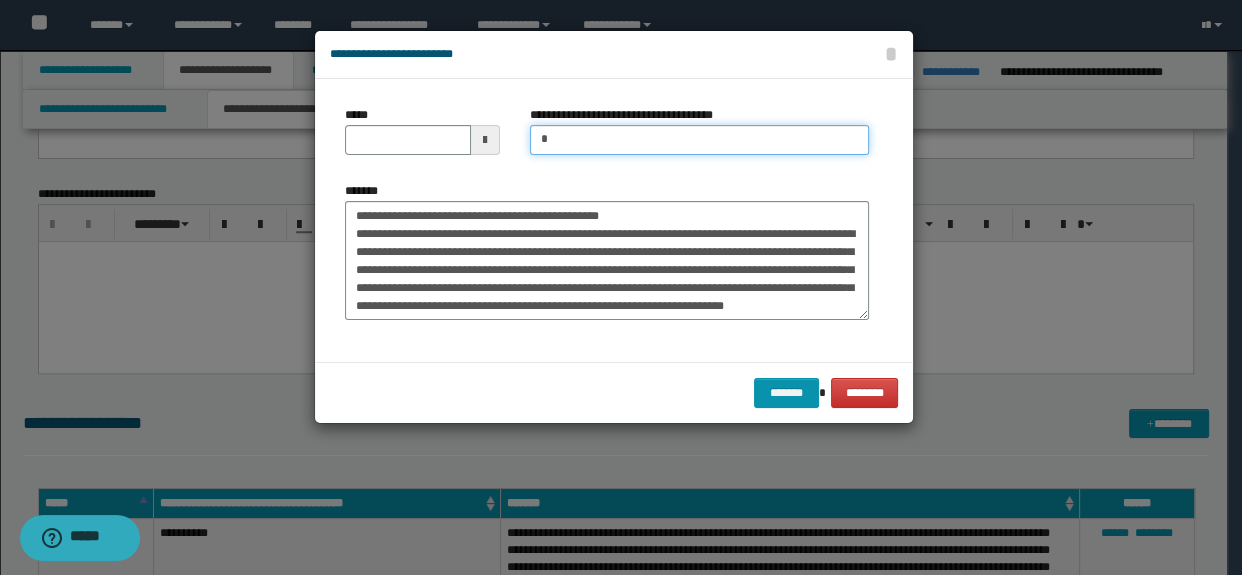 type on "*********" 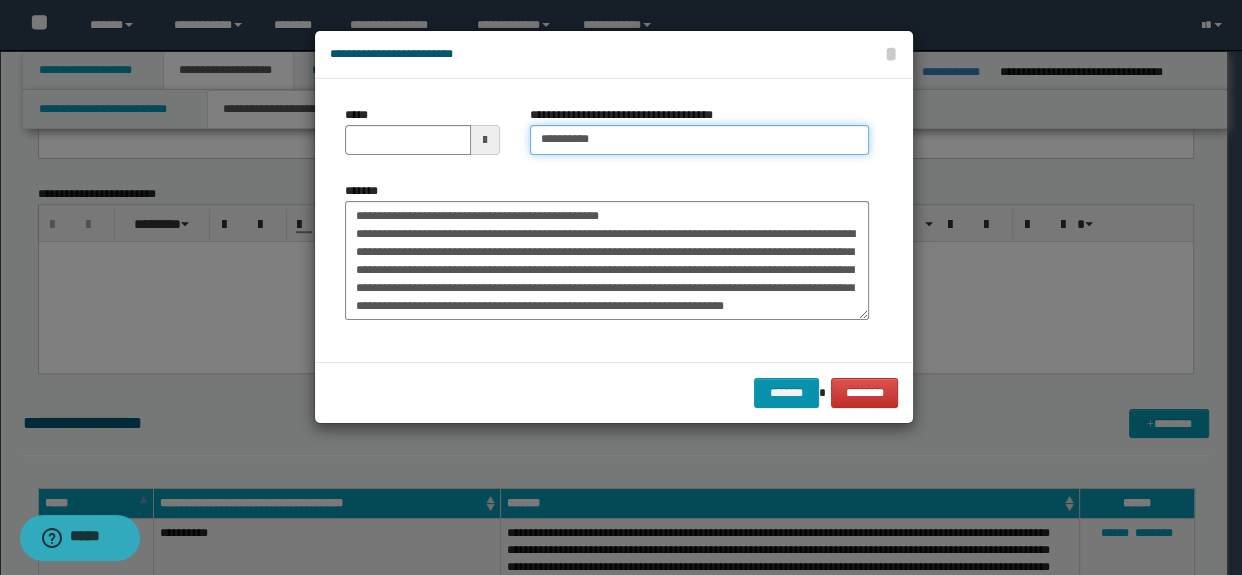scroll, scrollTop: 0, scrollLeft: 0, axis: both 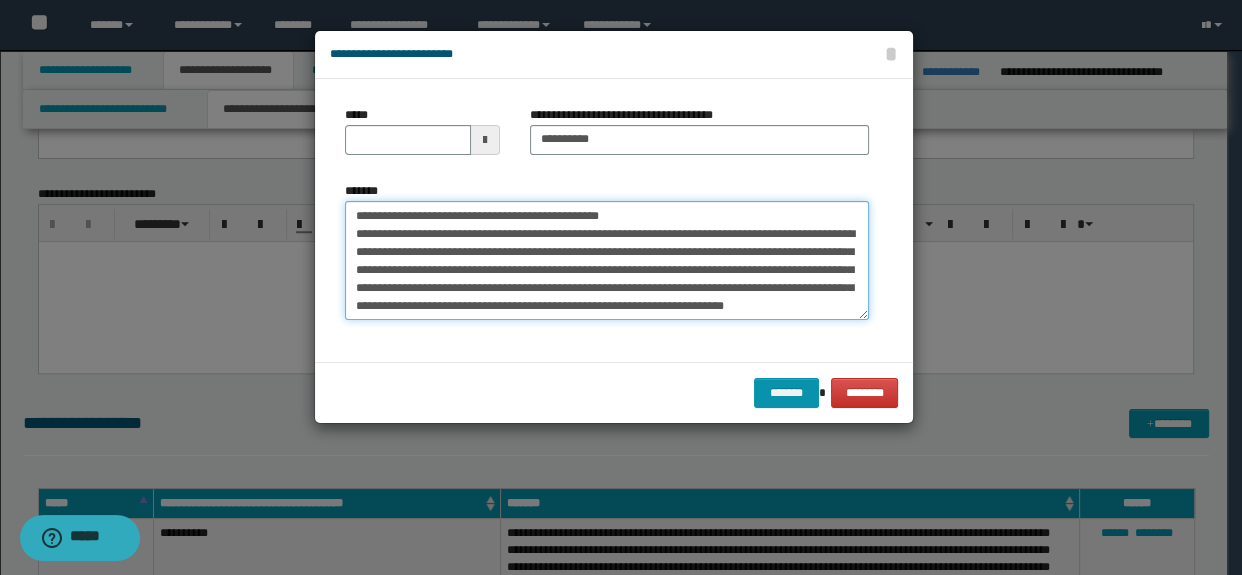 click on "**********" at bounding box center (607, 261) 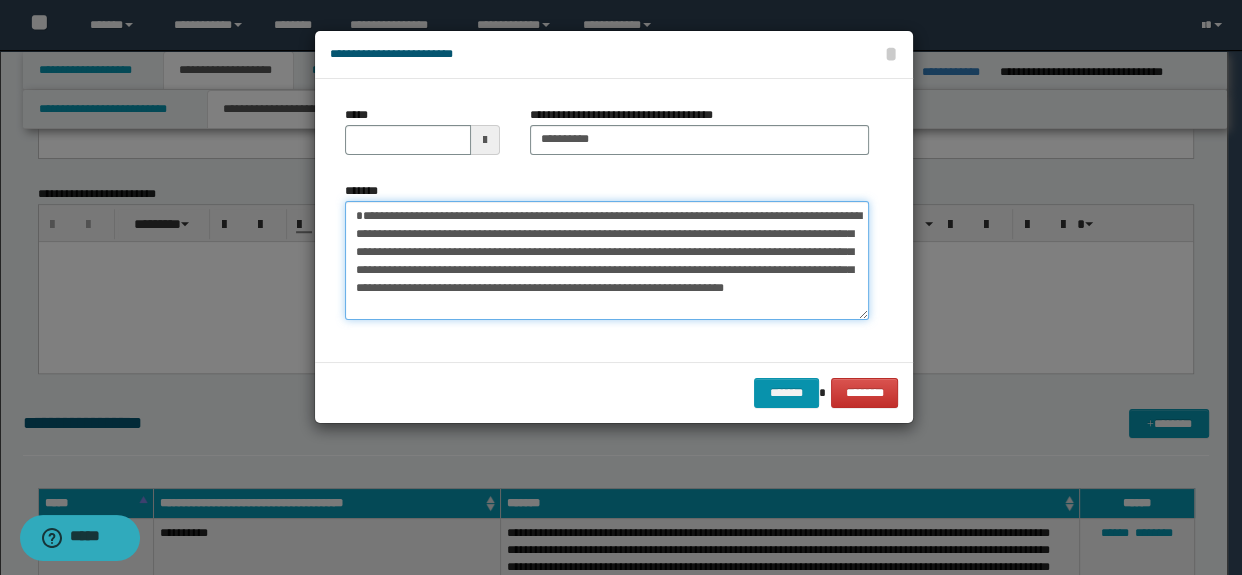 type 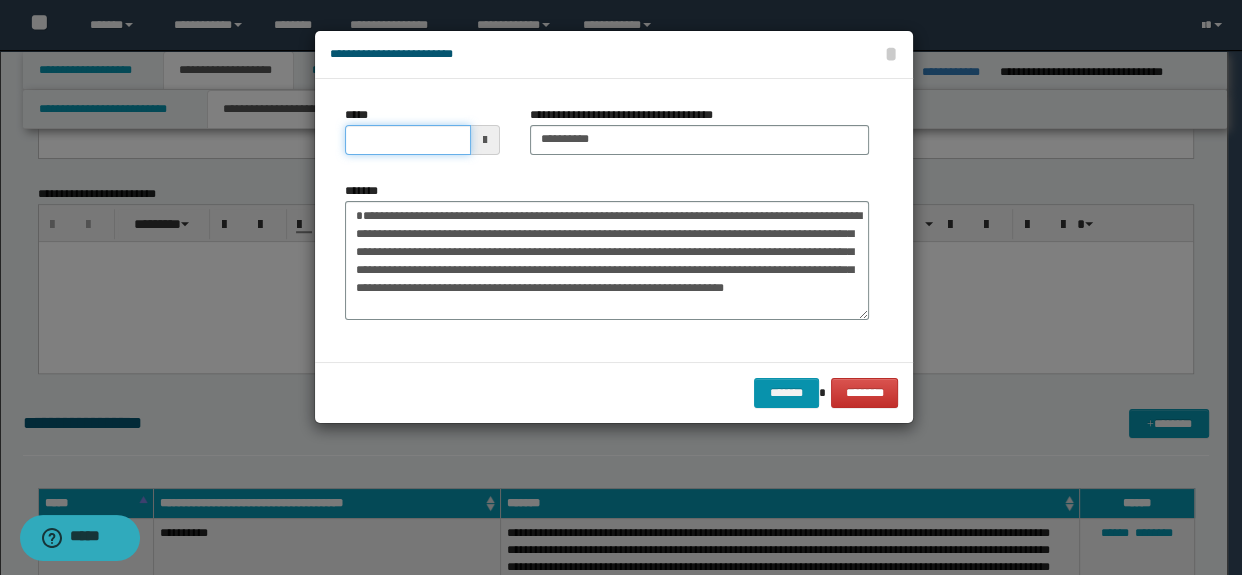 click on "*****" at bounding box center (408, 140) 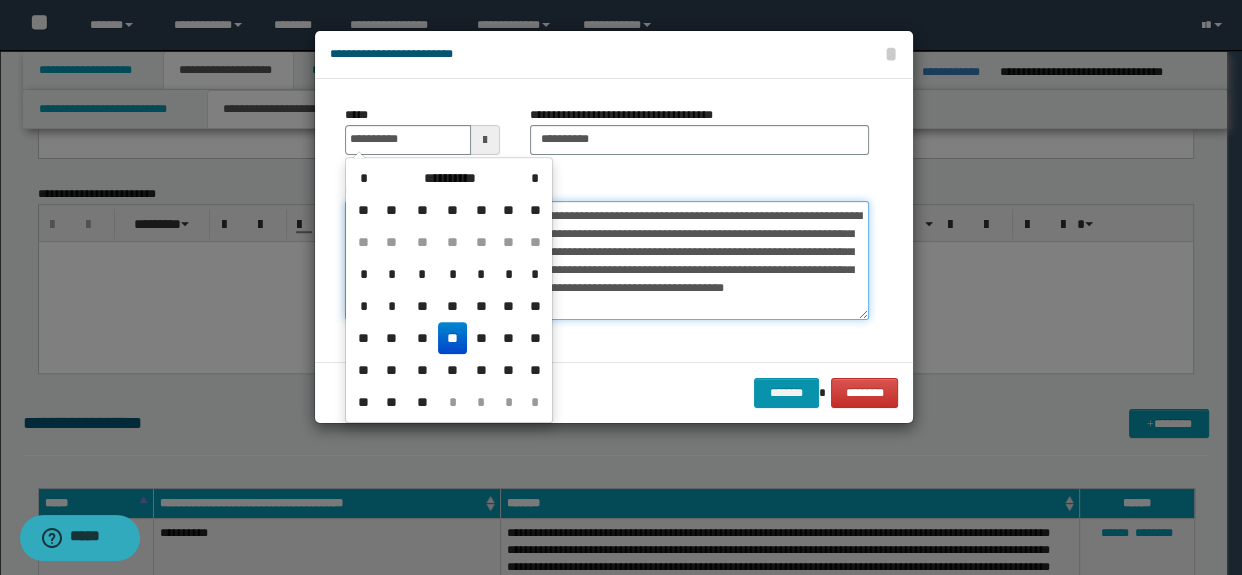 type on "**********" 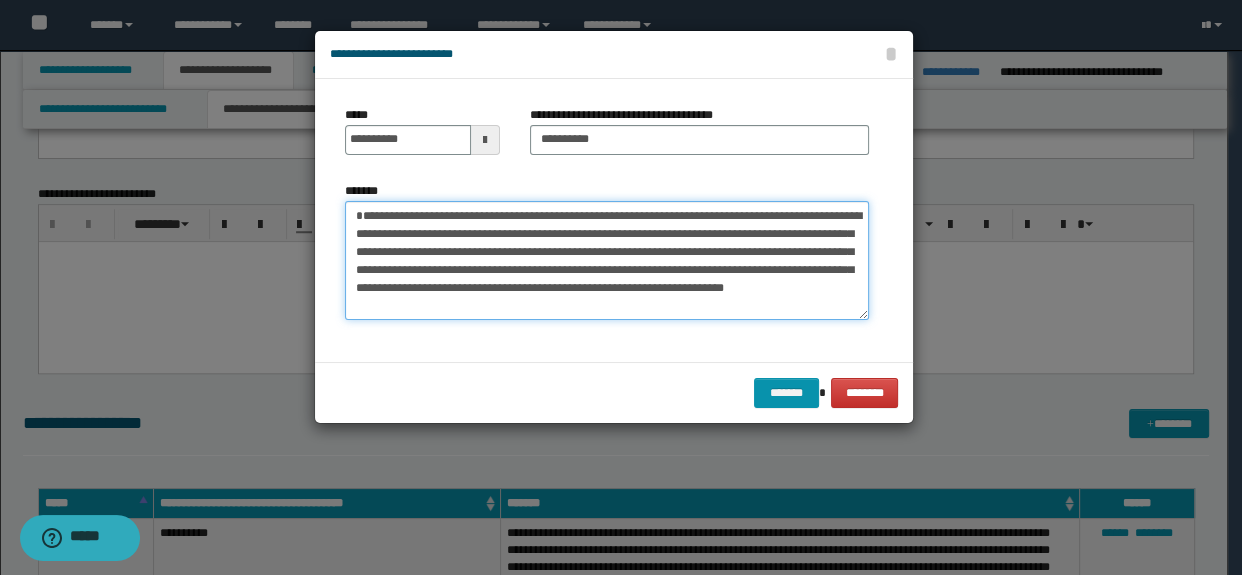 click on "**********" at bounding box center (607, 261) 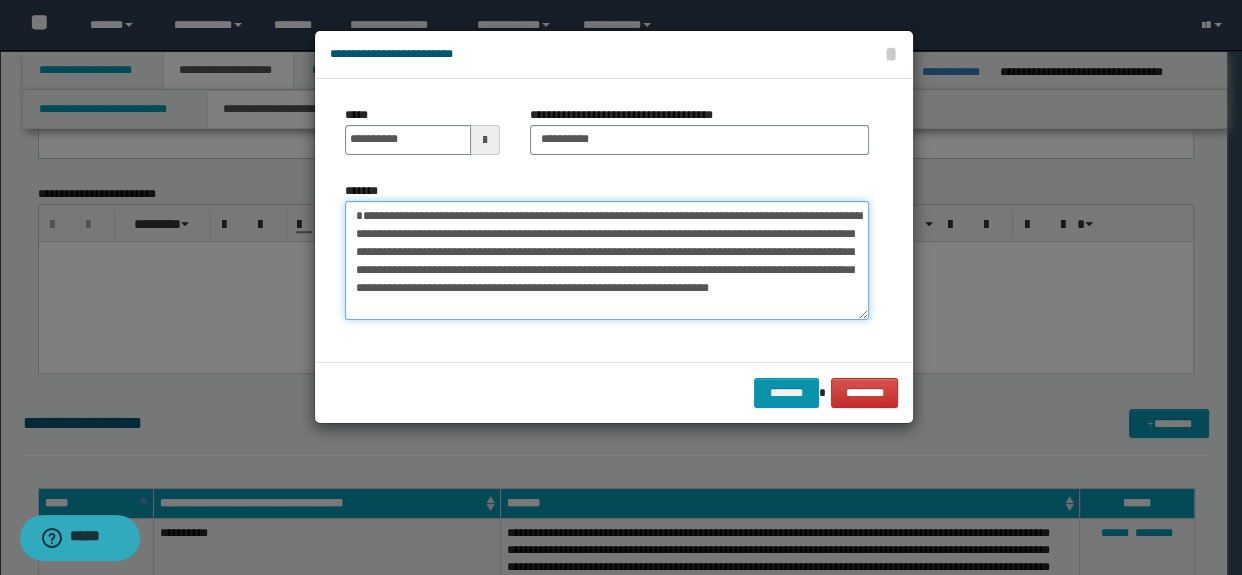 scroll, scrollTop: 35, scrollLeft: 0, axis: vertical 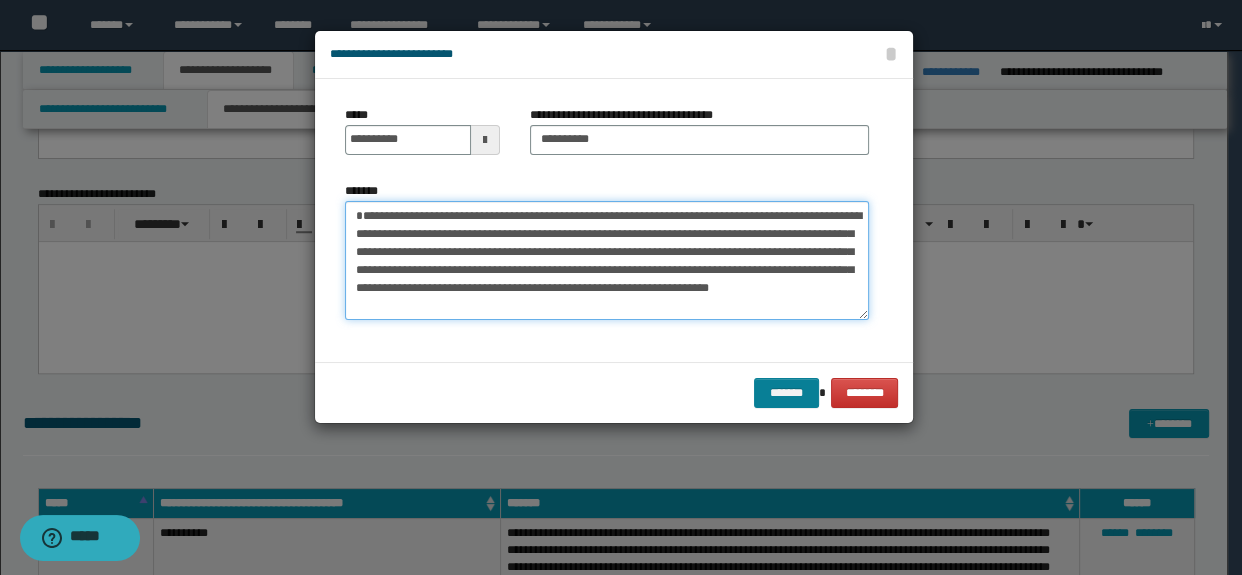 type on "**********" 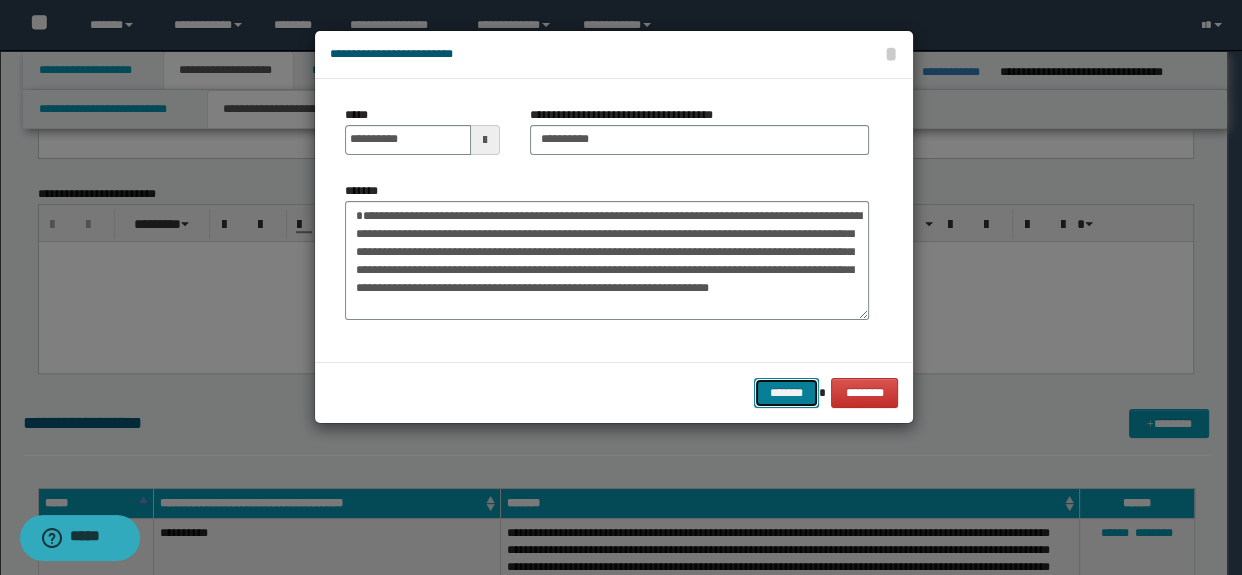 click on "*******" at bounding box center [786, 393] 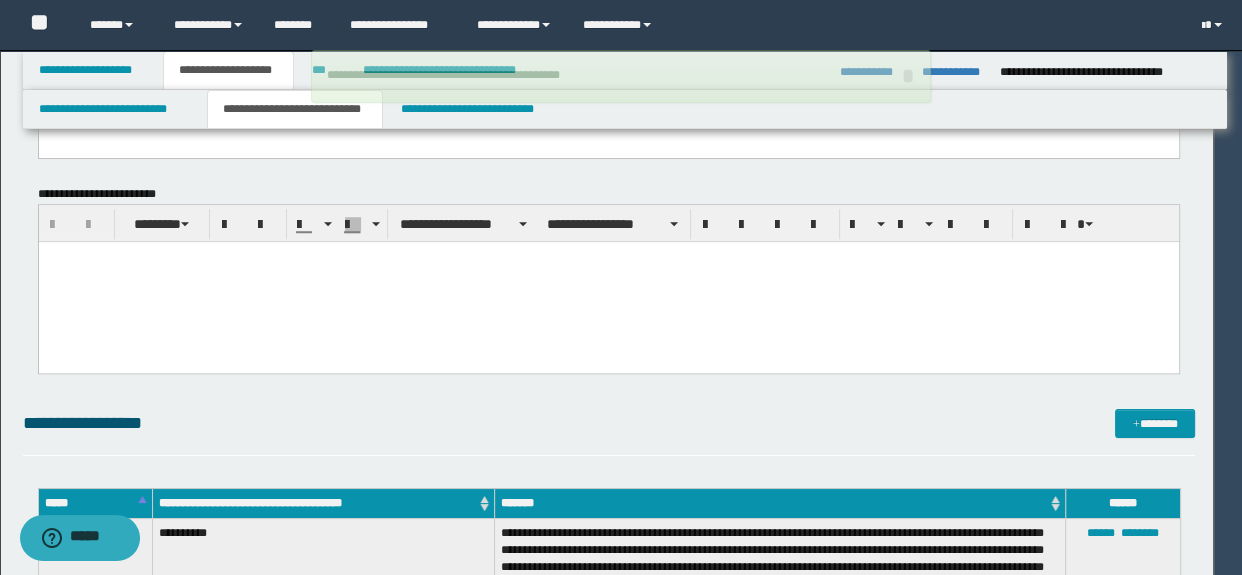 type 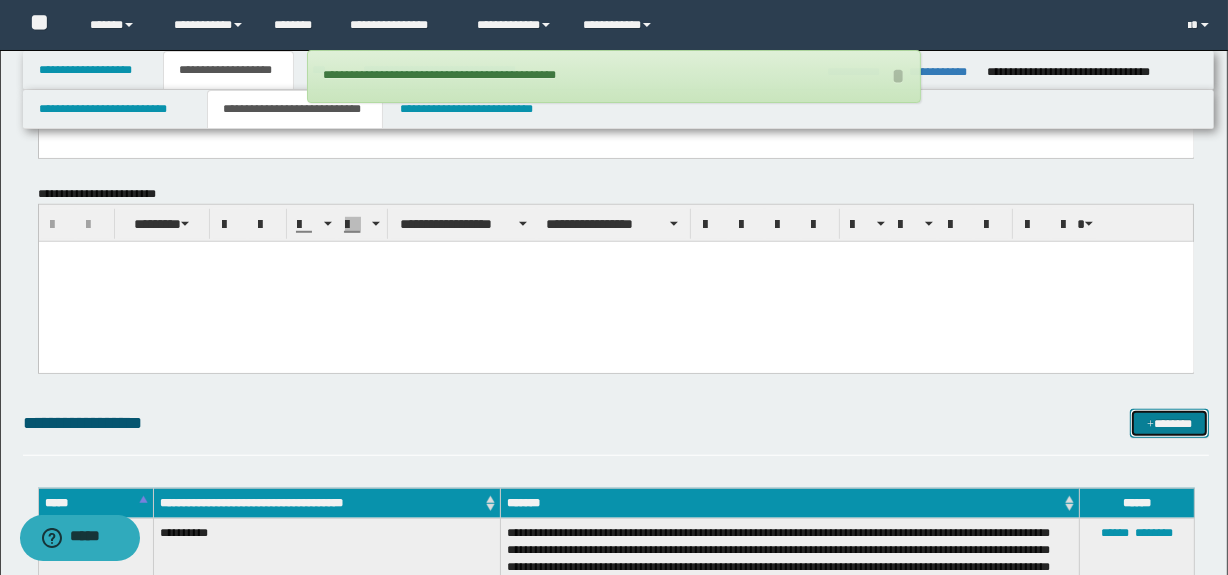 click on "*******" at bounding box center [1170, 424] 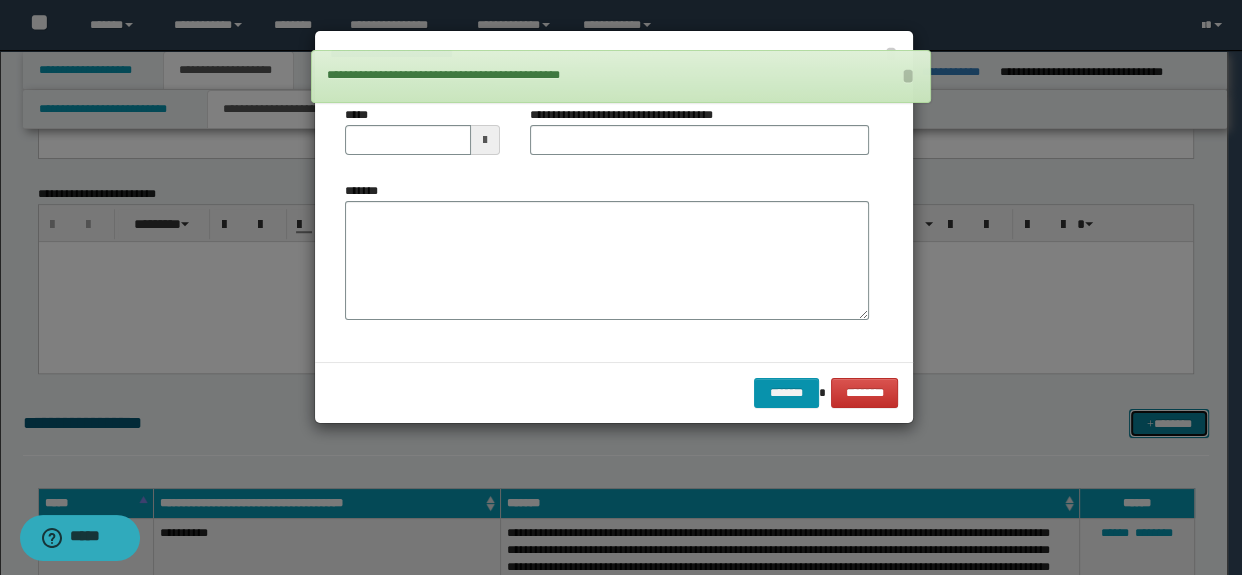 scroll, scrollTop: 0, scrollLeft: 0, axis: both 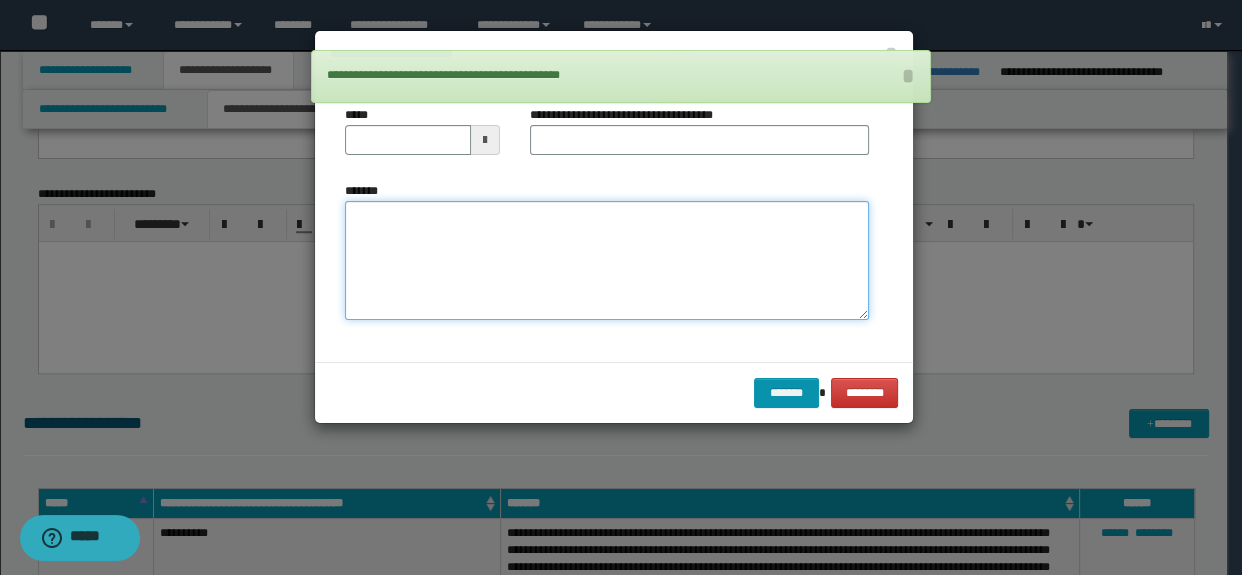 click on "*******" at bounding box center [607, 261] 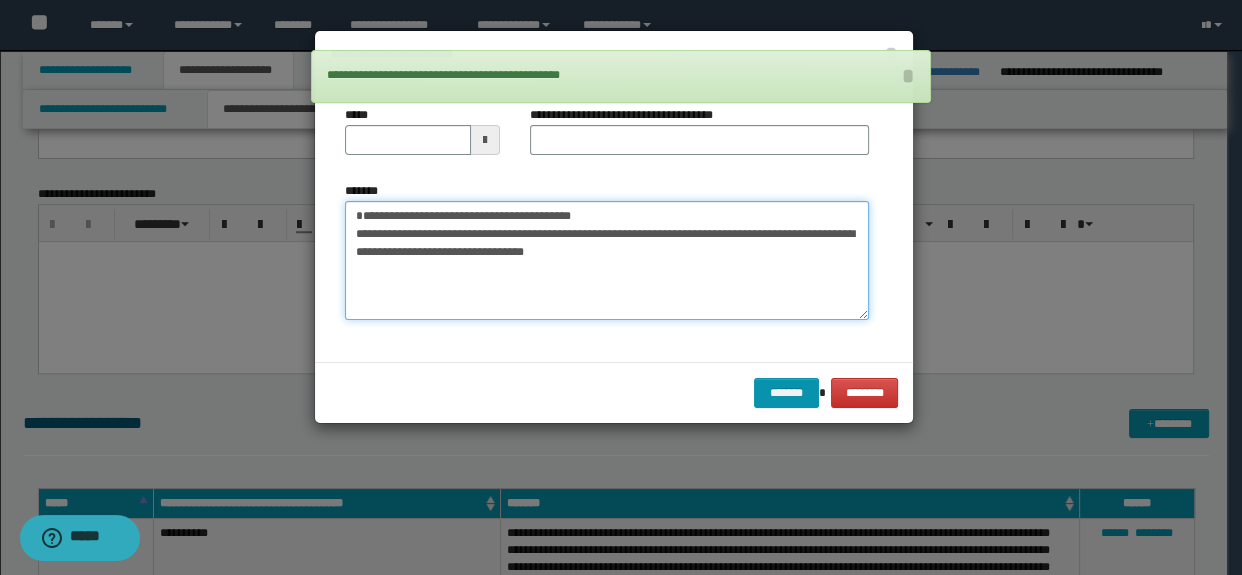 type on "**********" 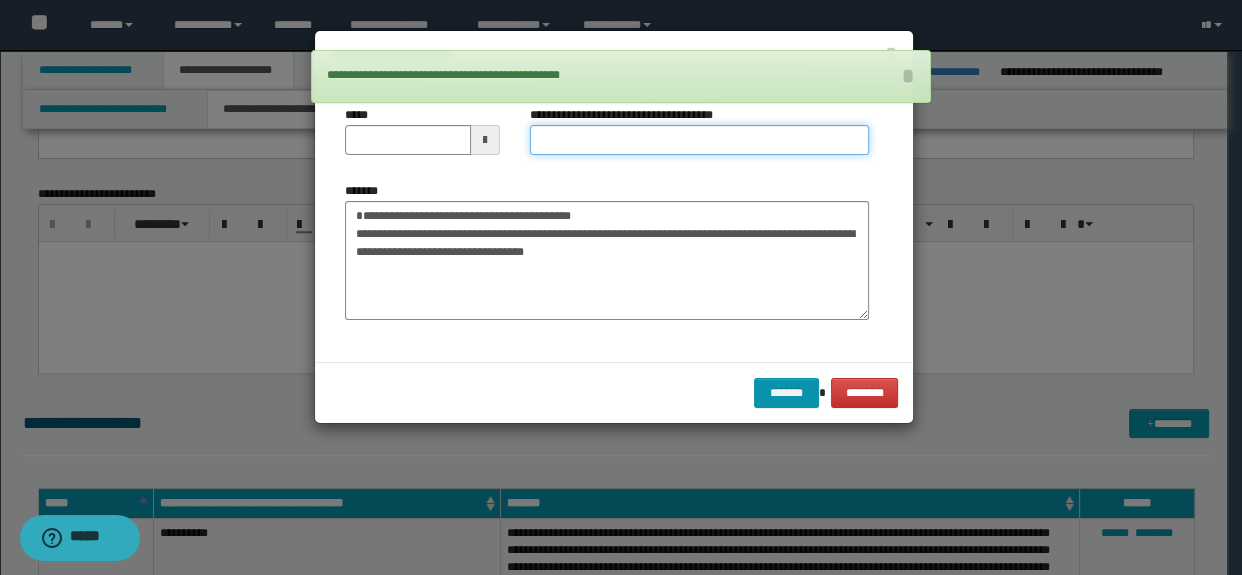 click on "**********" at bounding box center [700, 140] 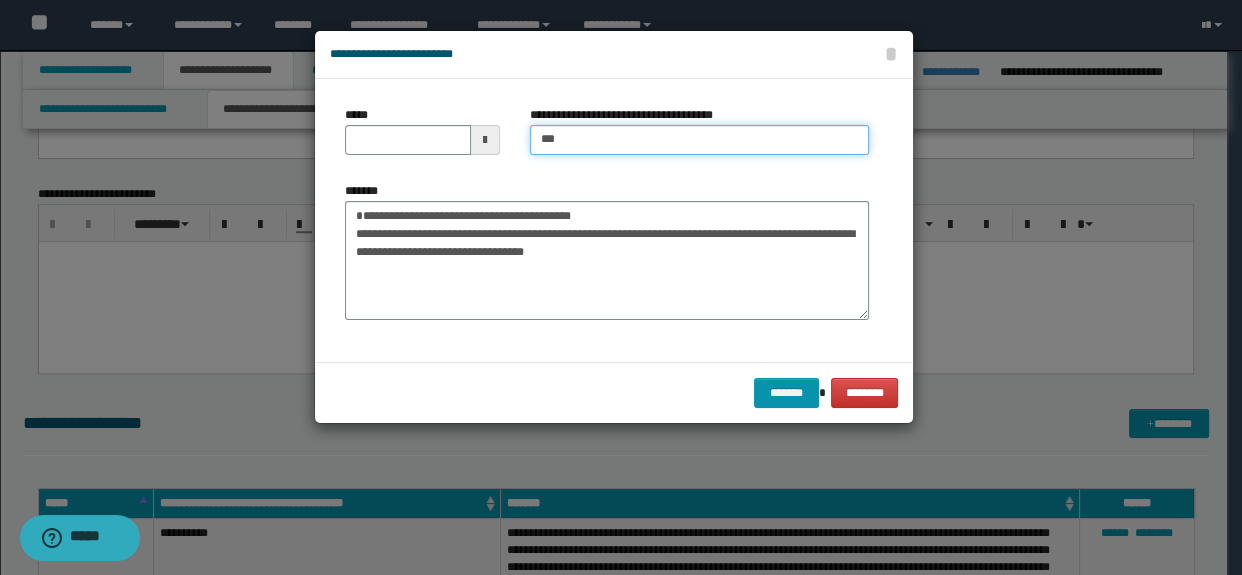 type on "**********" 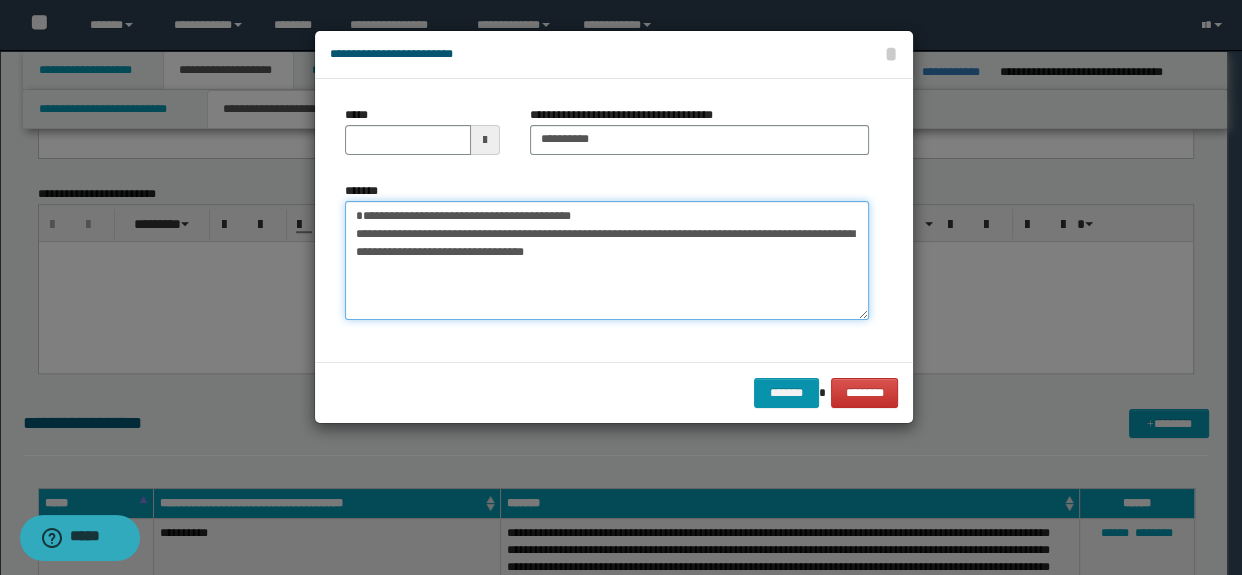 drag, startPoint x: 636, startPoint y: 230, endPoint x: 201, endPoint y: 206, distance: 435.66156 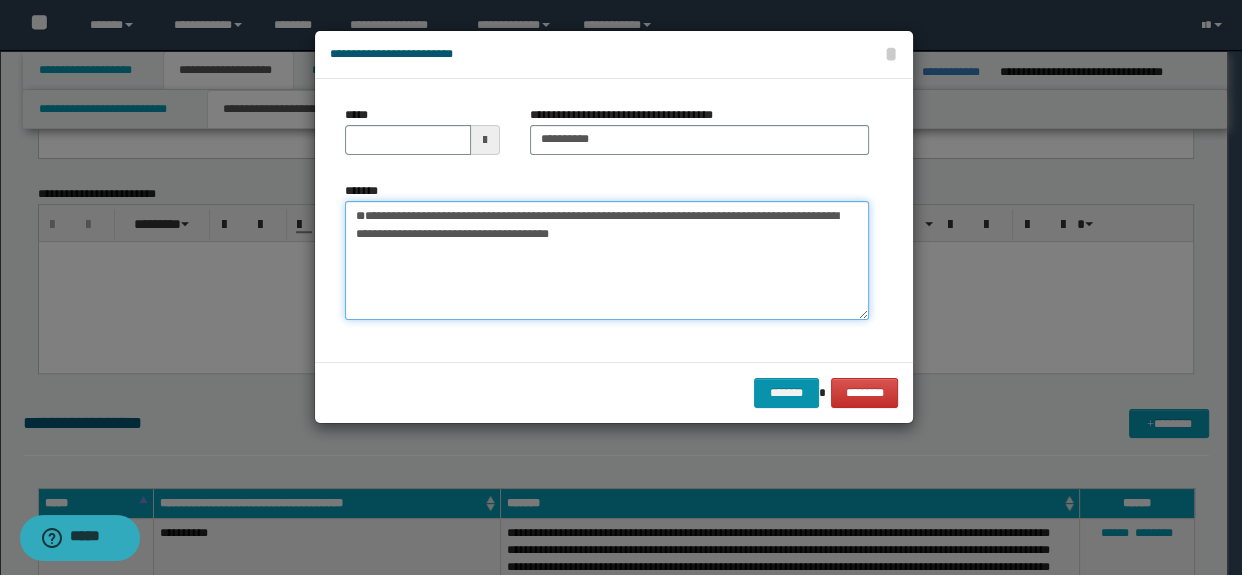 type 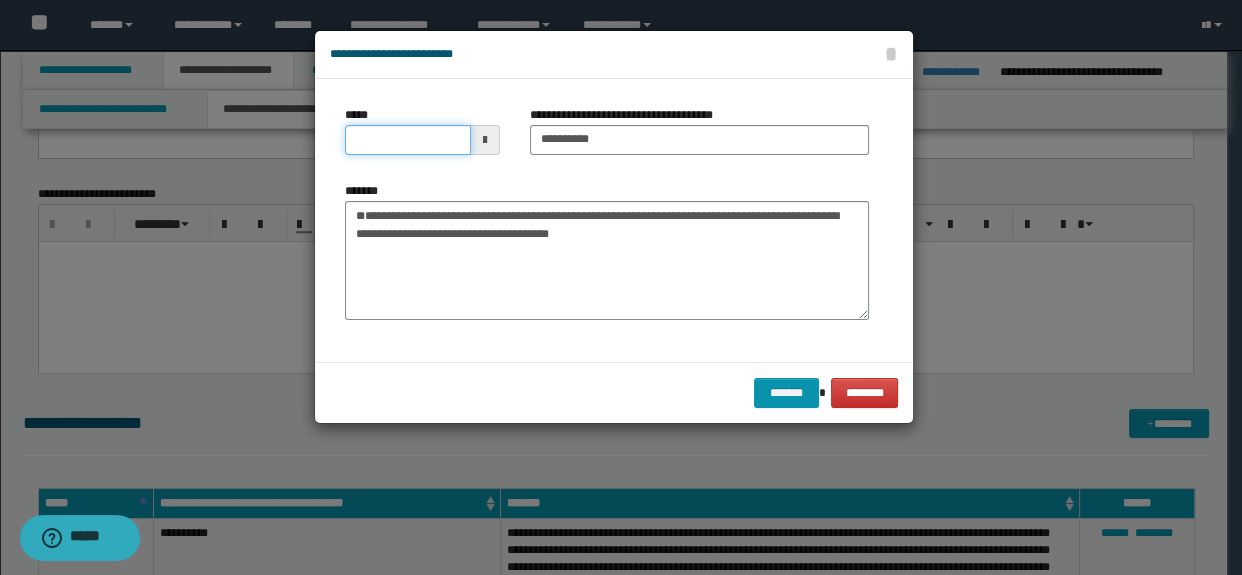 click on "*****" at bounding box center [408, 140] 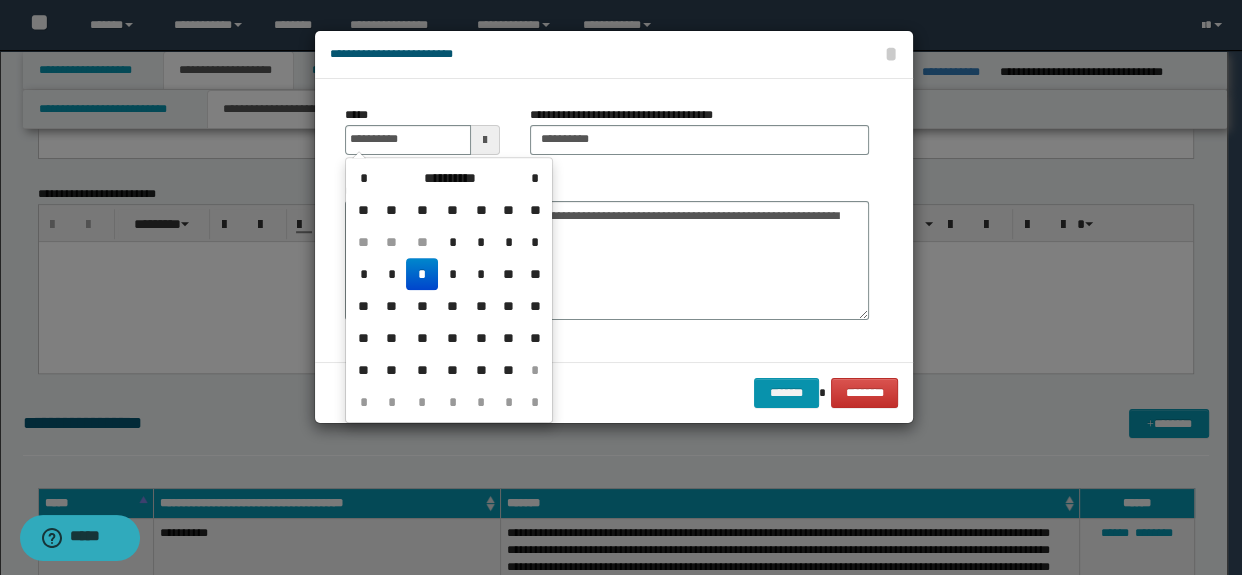 type on "**********" 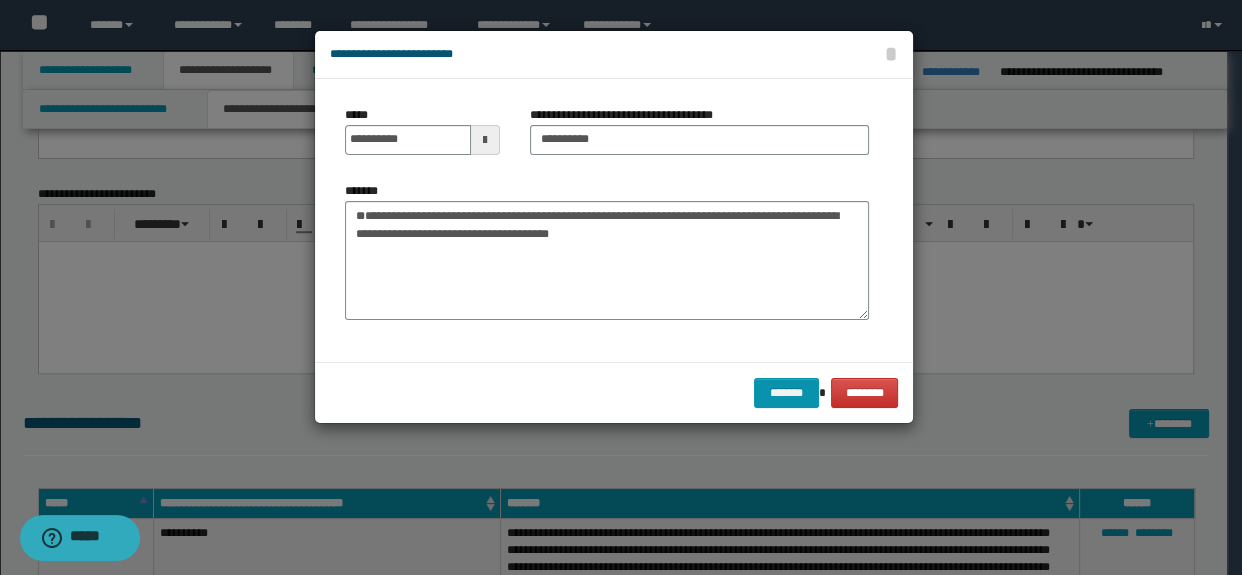 click on "*******
********" at bounding box center [614, 392] 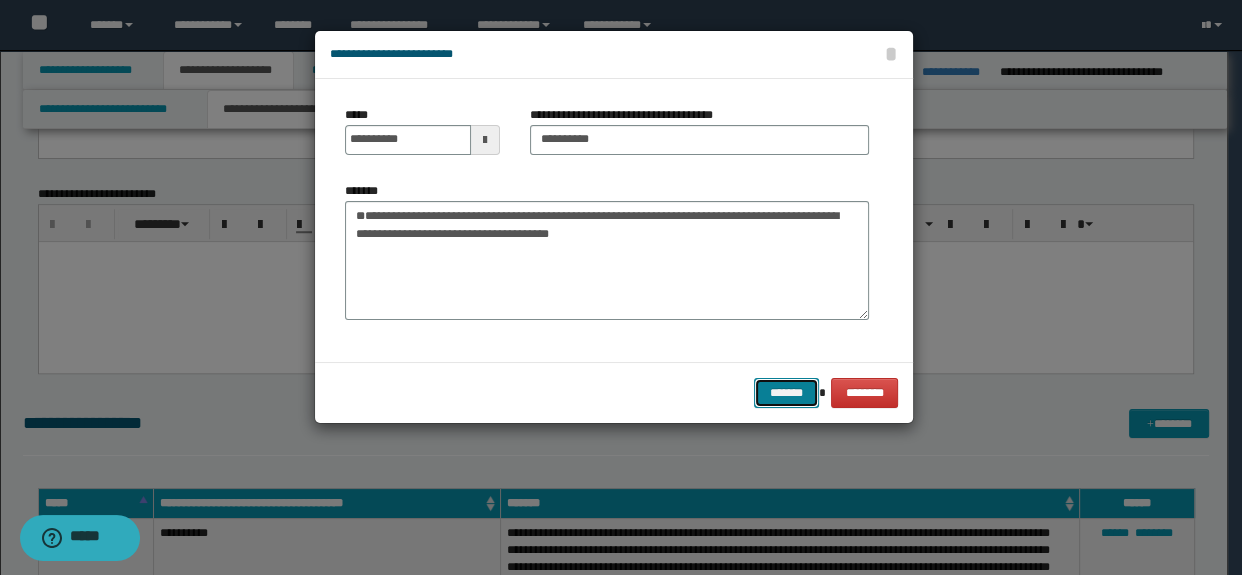 click on "*******" at bounding box center [786, 393] 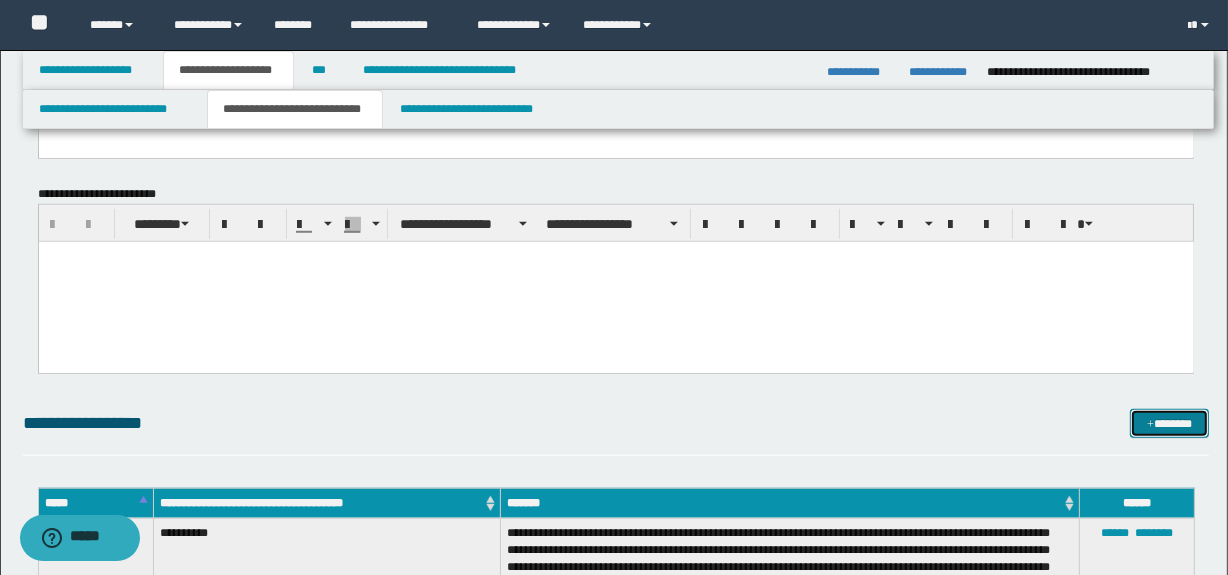 click on "*******" at bounding box center [1170, 424] 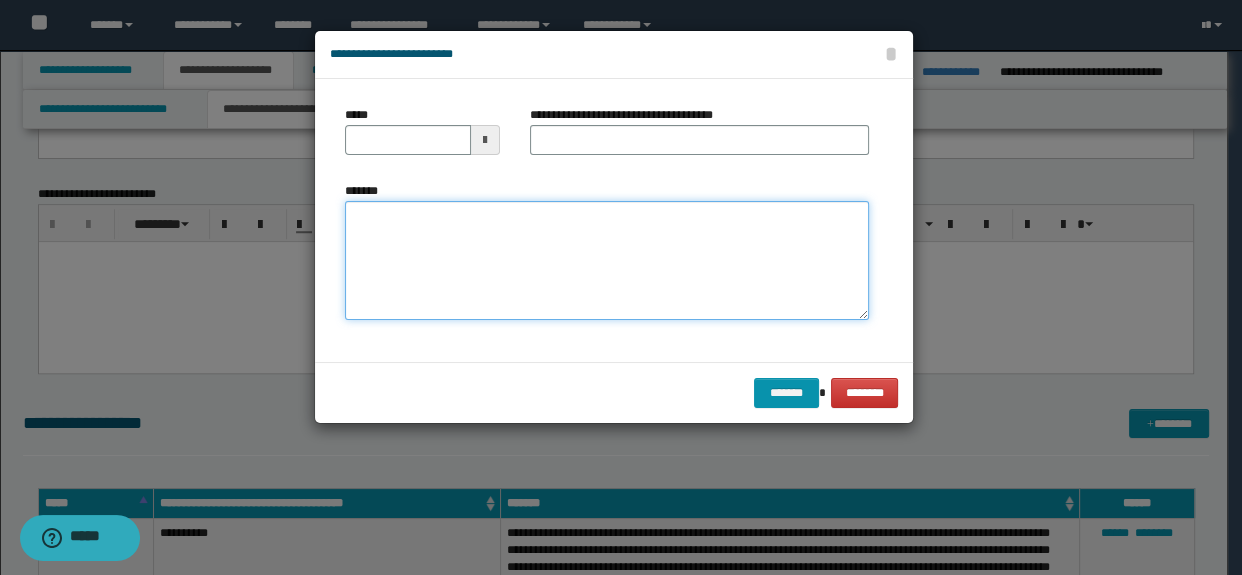 click on "*******" at bounding box center [607, 261] 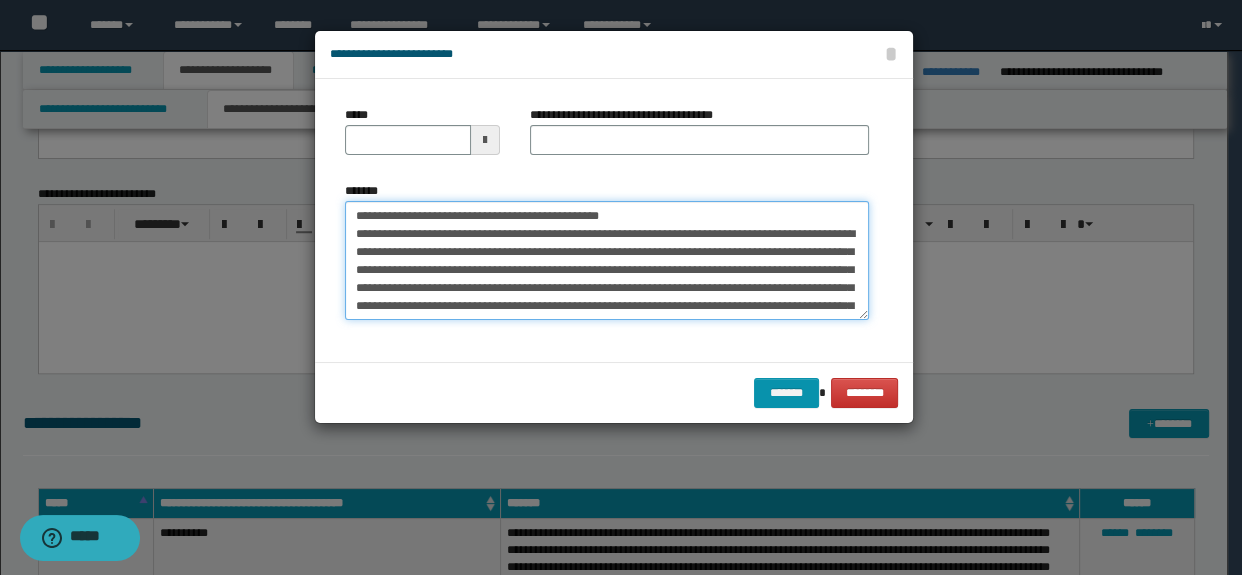 scroll, scrollTop: 66, scrollLeft: 0, axis: vertical 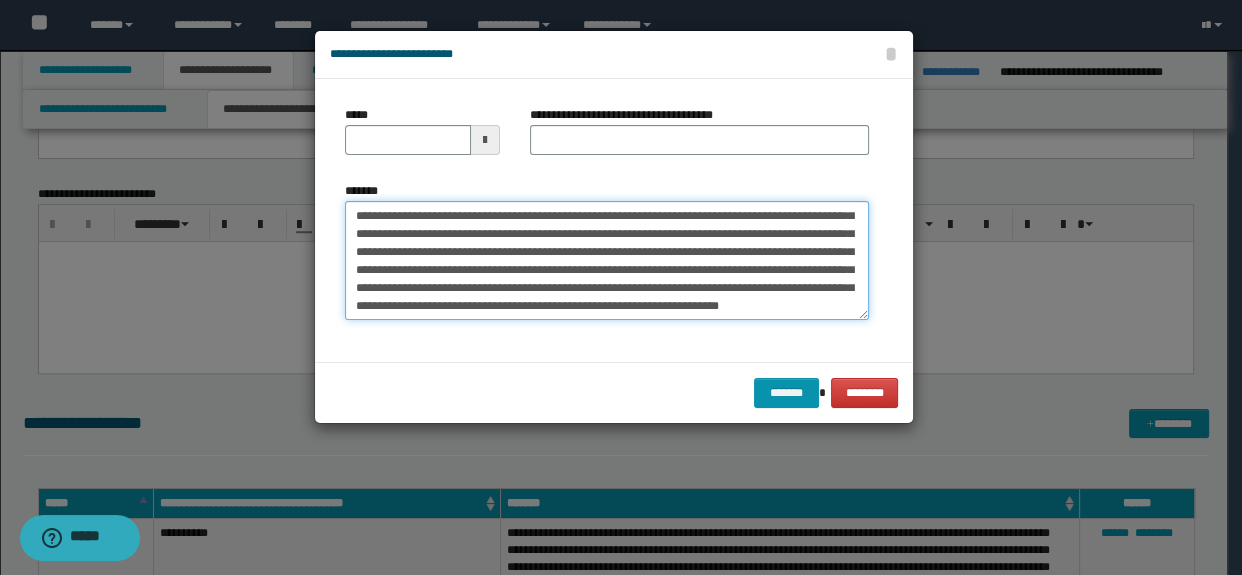 type on "**********" 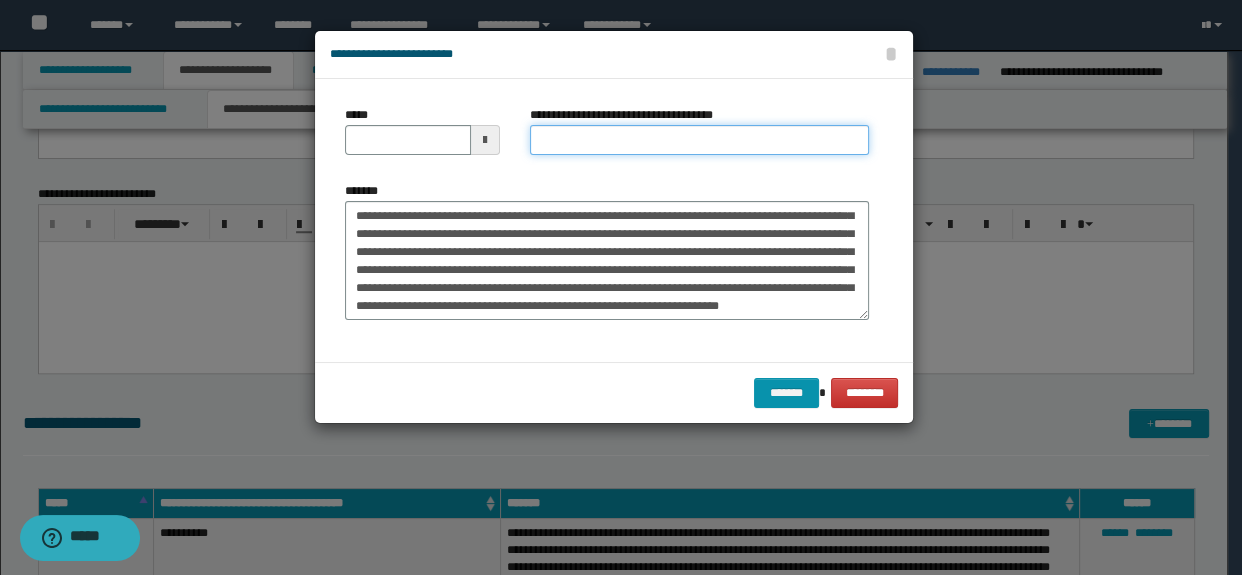 click on "**********" at bounding box center (700, 140) 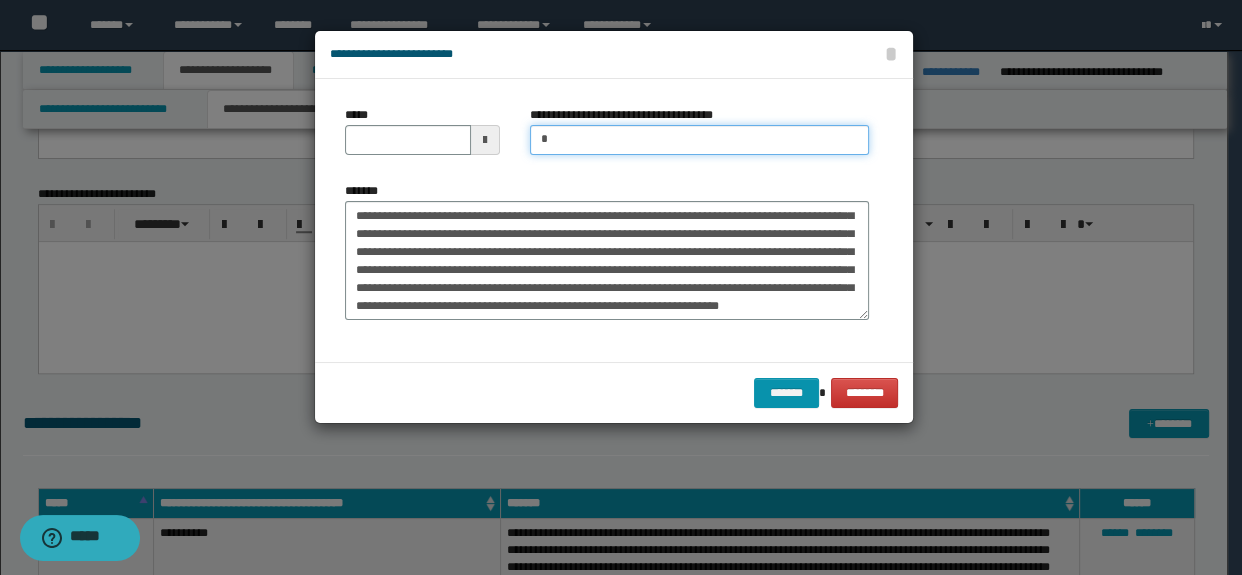 type on "*********" 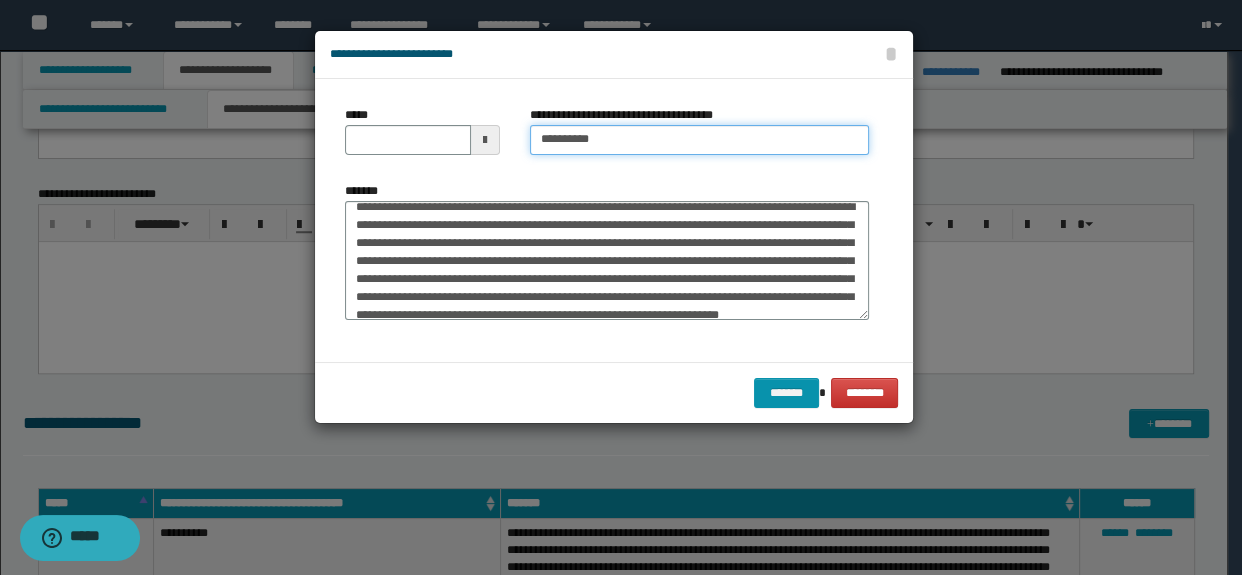 scroll, scrollTop: 0, scrollLeft: 0, axis: both 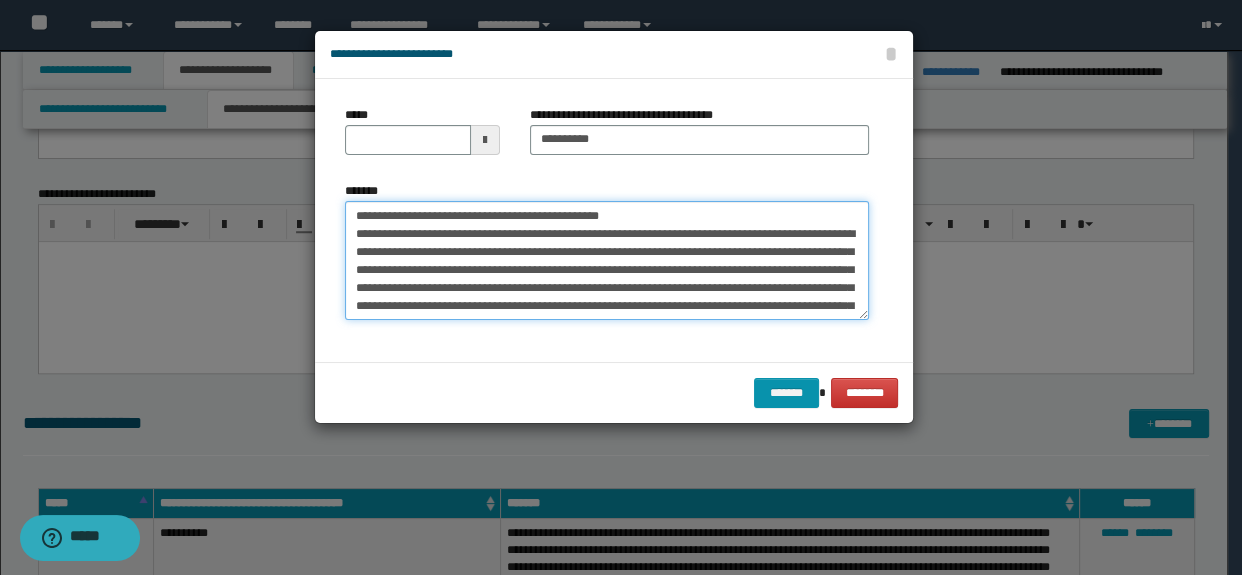 drag, startPoint x: 692, startPoint y: 216, endPoint x: 64, endPoint y: 210, distance: 628.0287 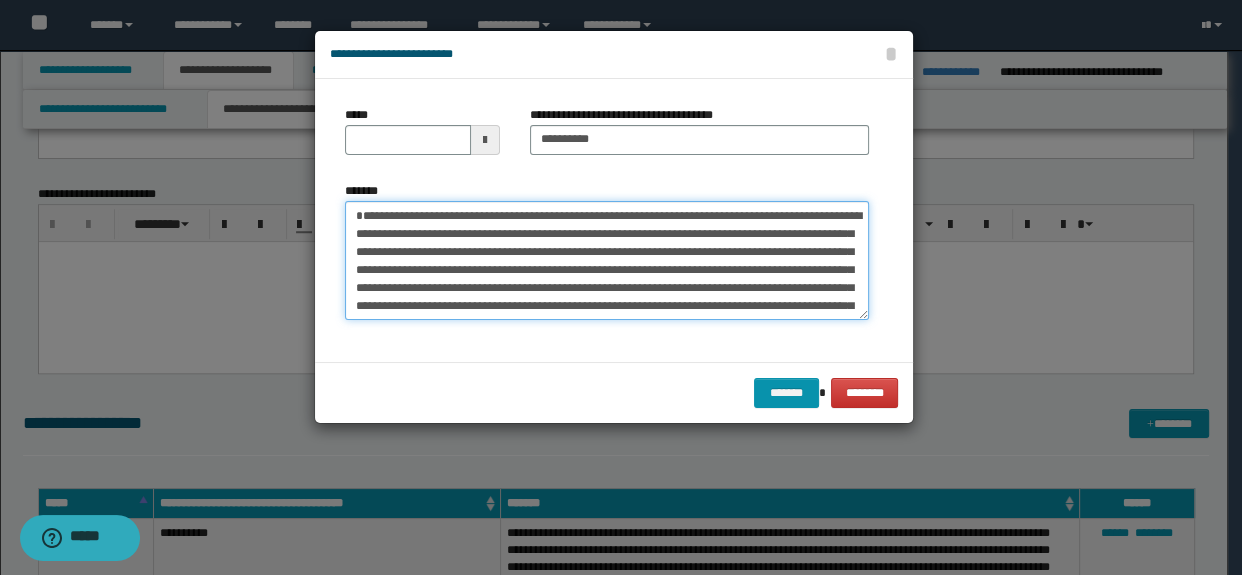 type 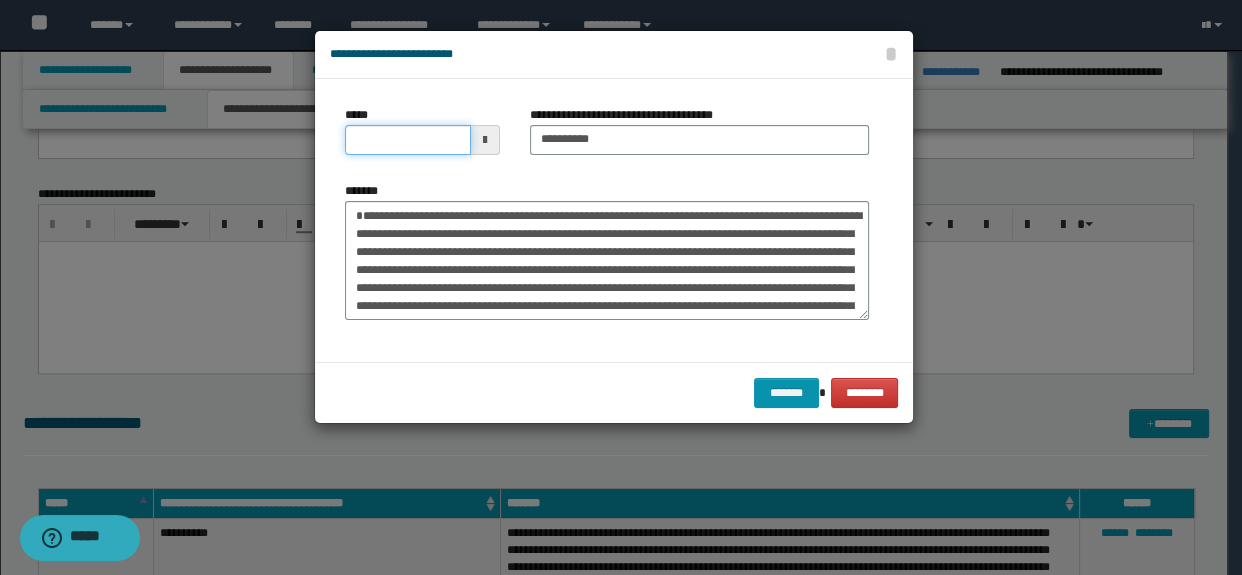 click on "*****" at bounding box center (408, 140) 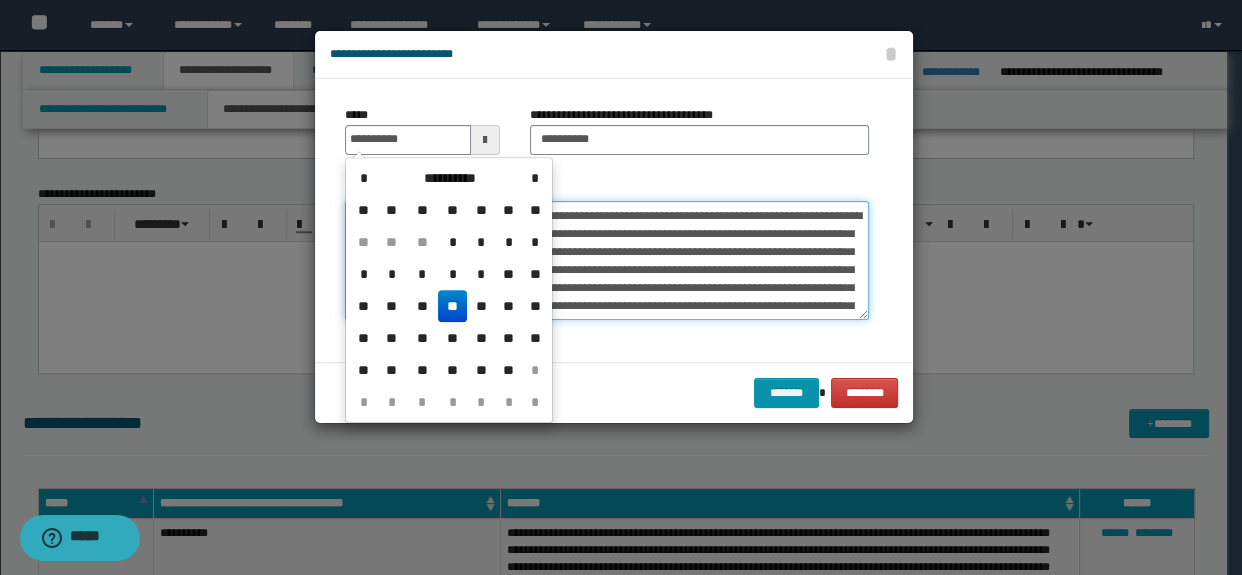 type on "**********" 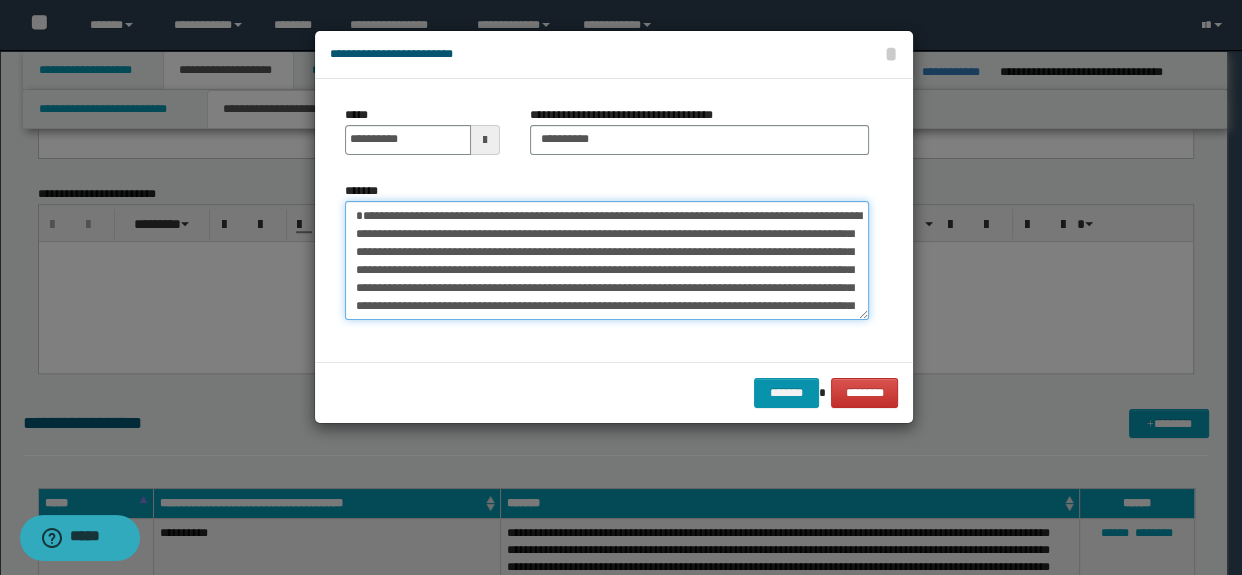 scroll, scrollTop: 71, scrollLeft: 0, axis: vertical 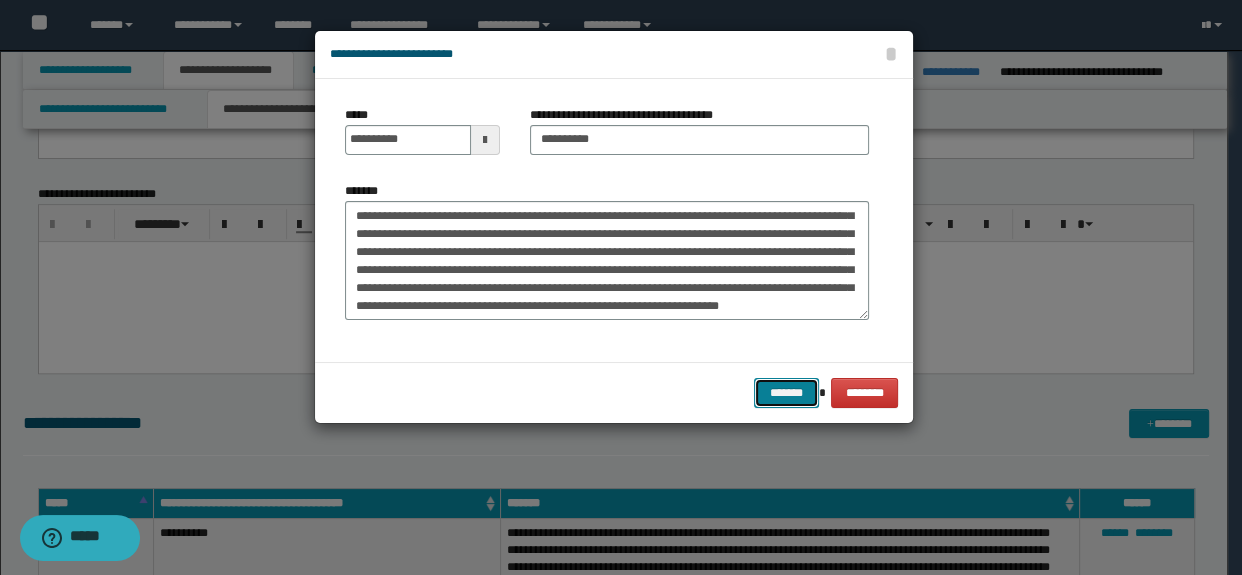 click on "*******" at bounding box center [786, 393] 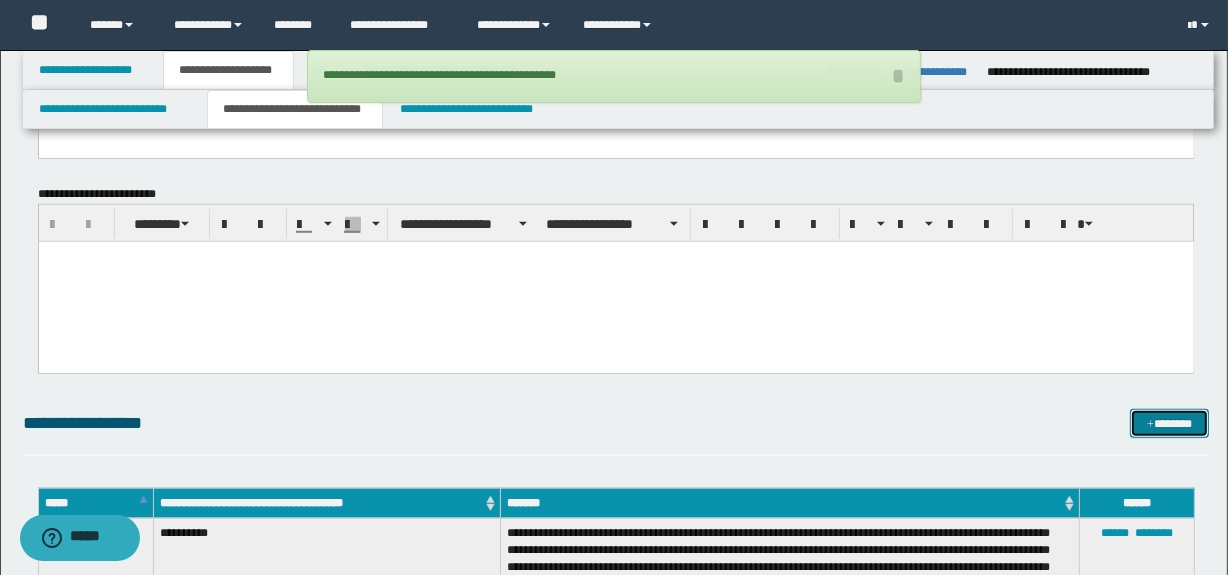 click on "*******" at bounding box center [1170, 424] 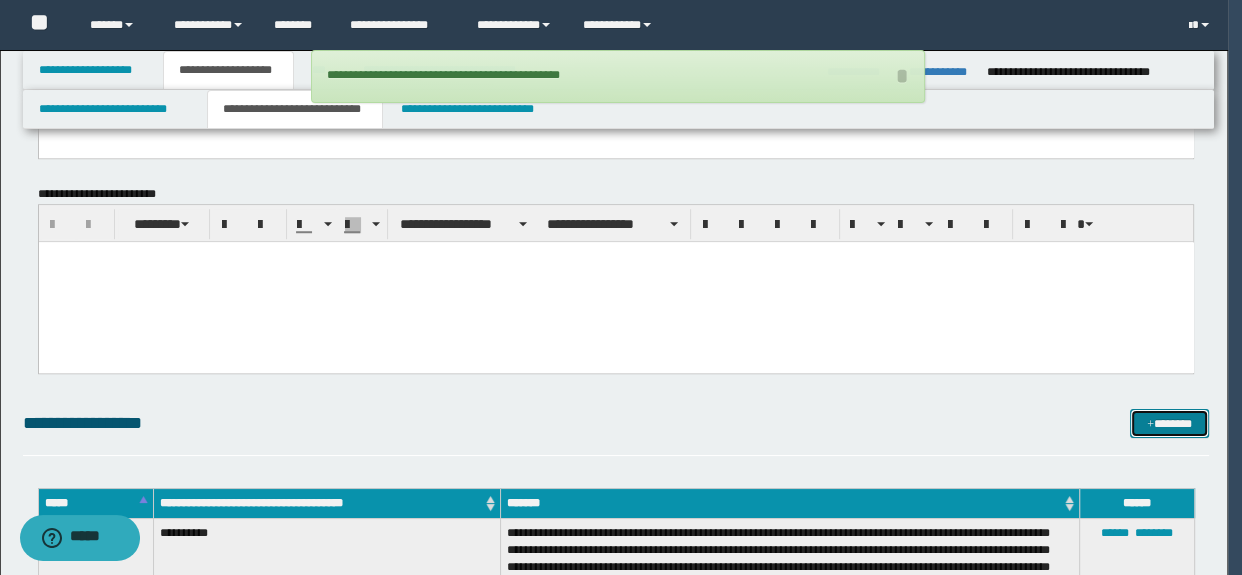 scroll, scrollTop: 0, scrollLeft: 0, axis: both 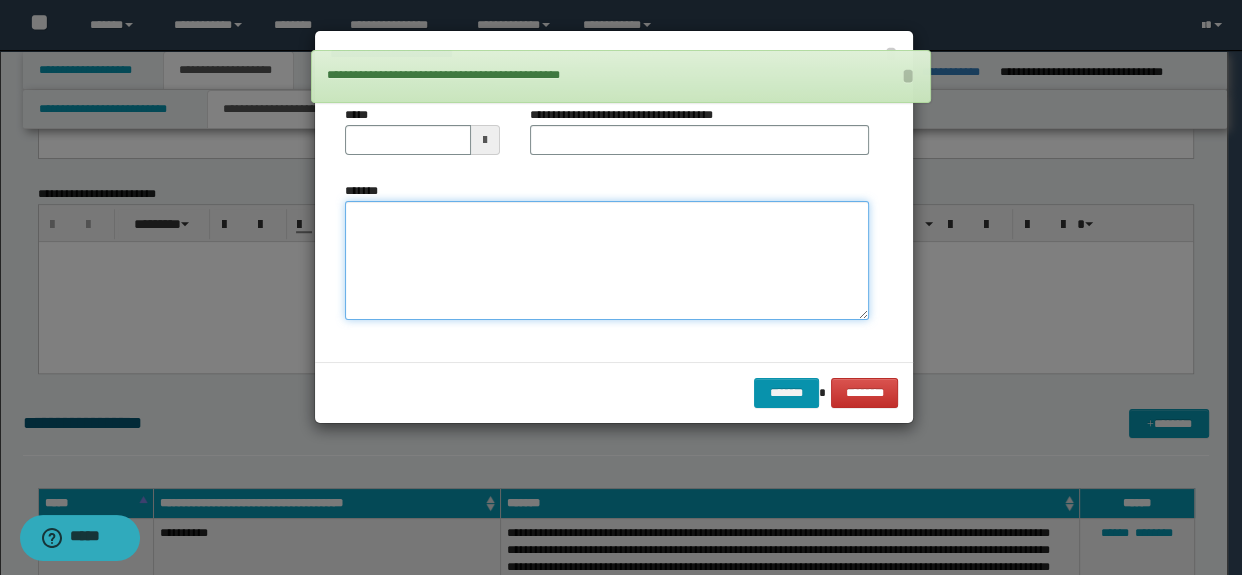 click on "*******" at bounding box center (607, 261) 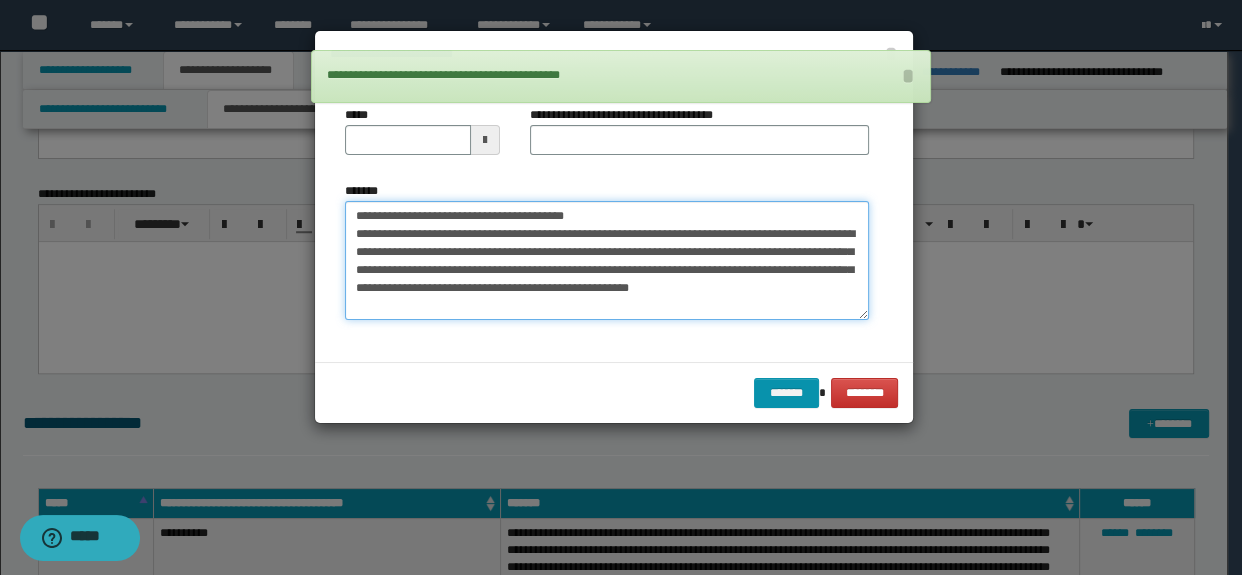 scroll, scrollTop: 11, scrollLeft: 0, axis: vertical 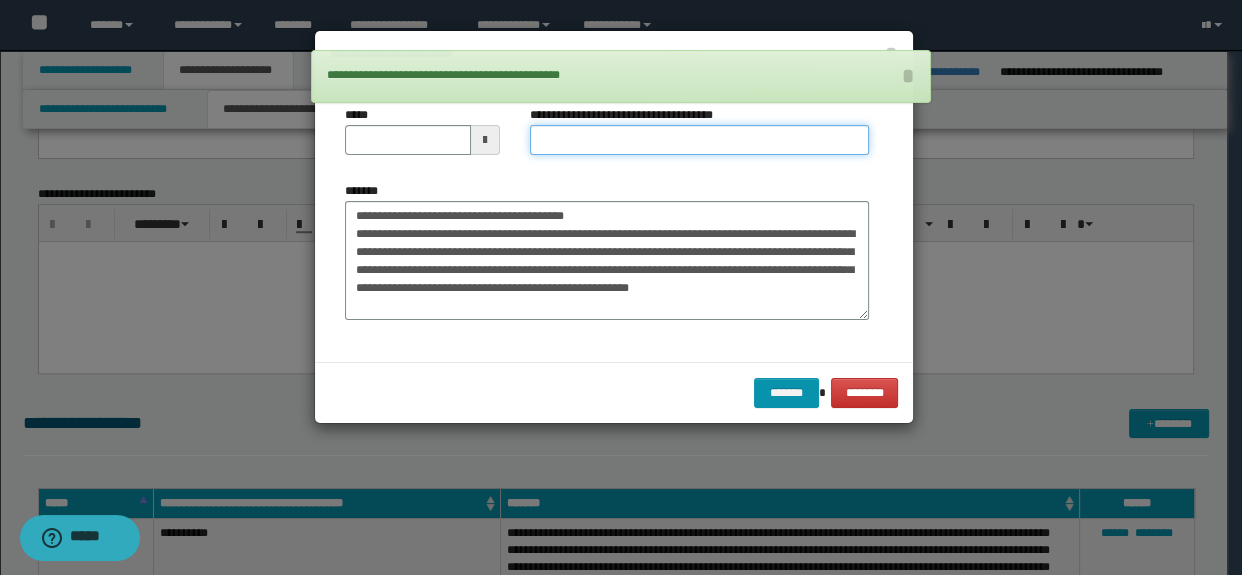 click on "**********" at bounding box center [700, 140] 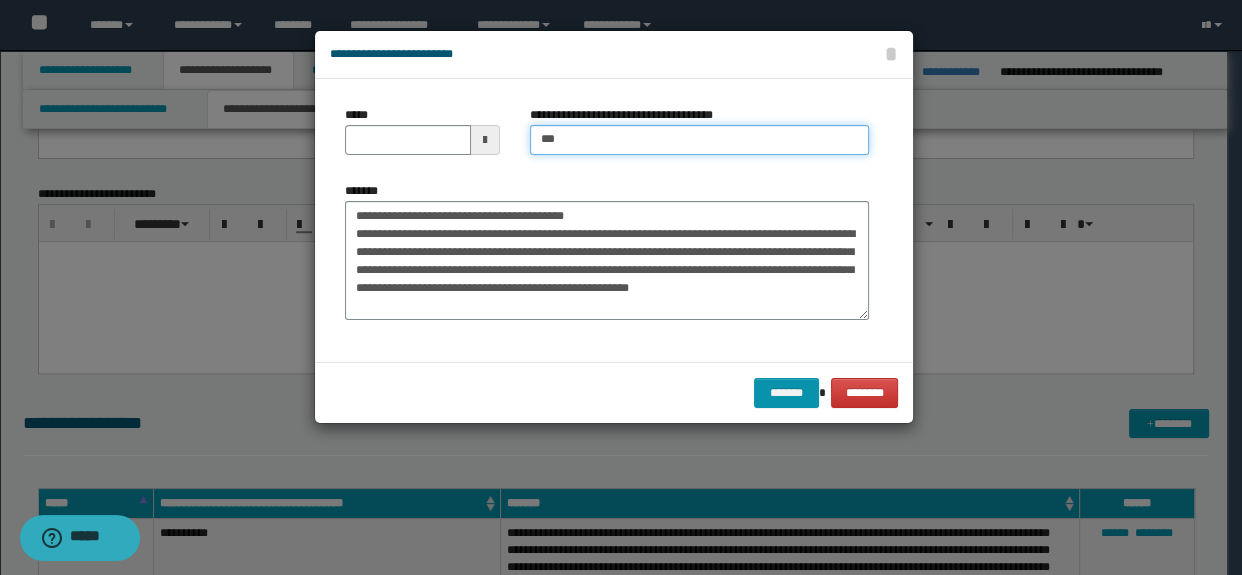 type on "**********" 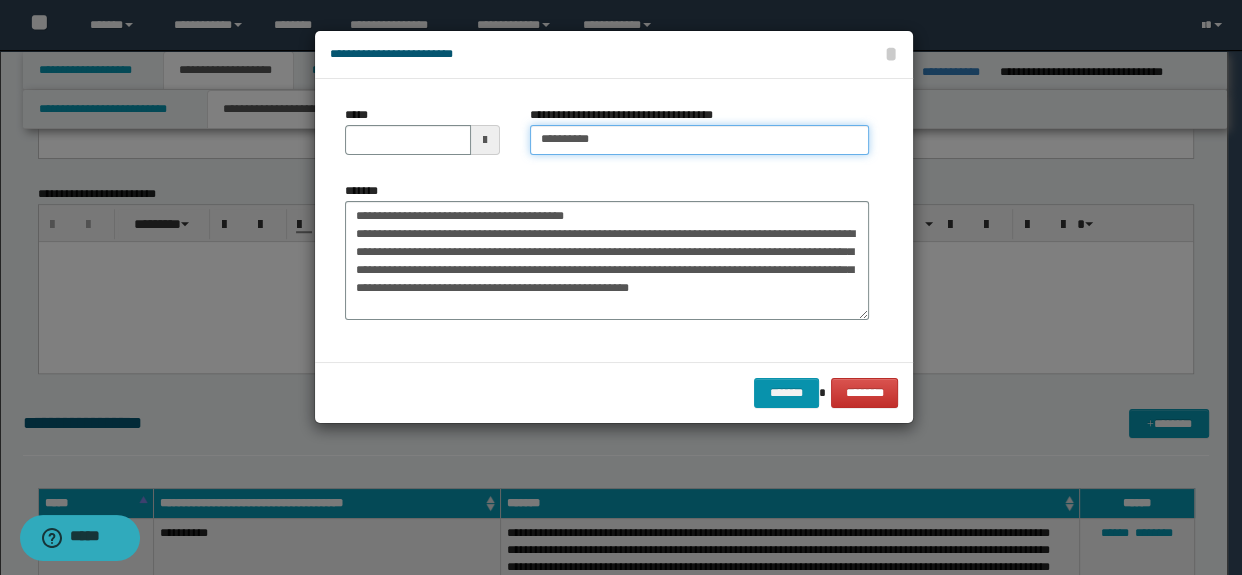 scroll, scrollTop: 0, scrollLeft: 0, axis: both 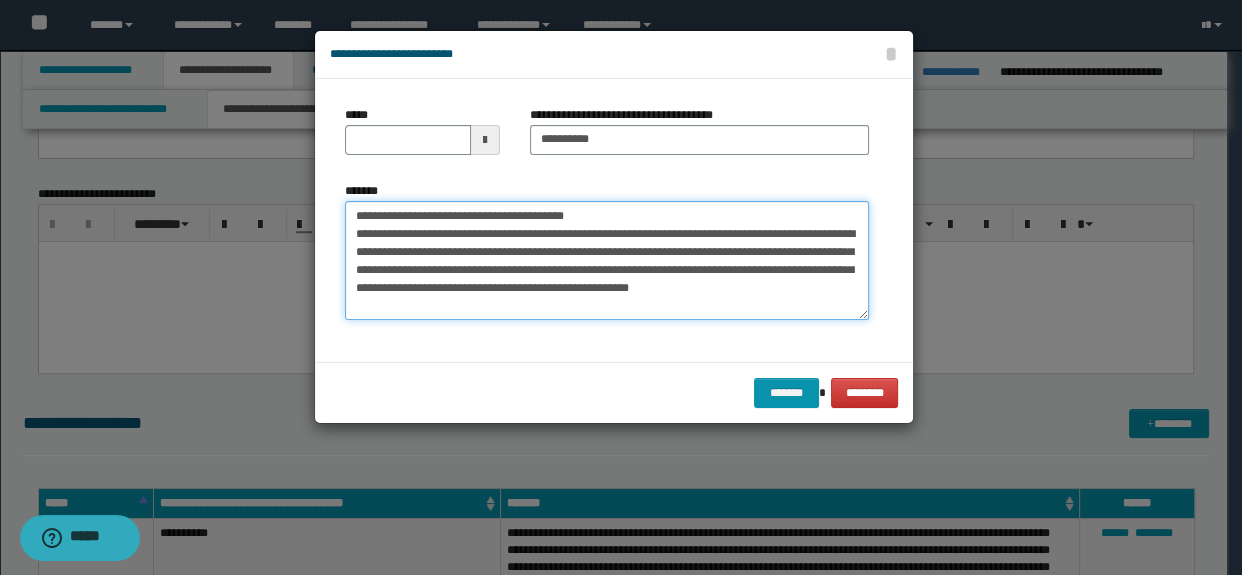 drag, startPoint x: 614, startPoint y: 211, endPoint x: 218, endPoint y: 204, distance: 396.06186 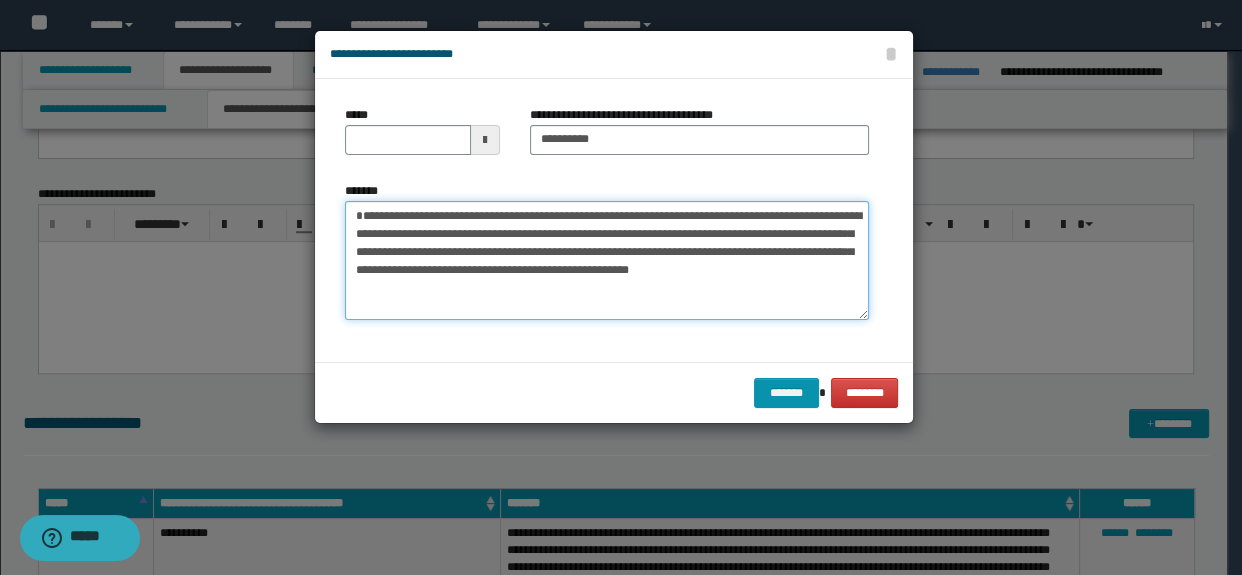 type 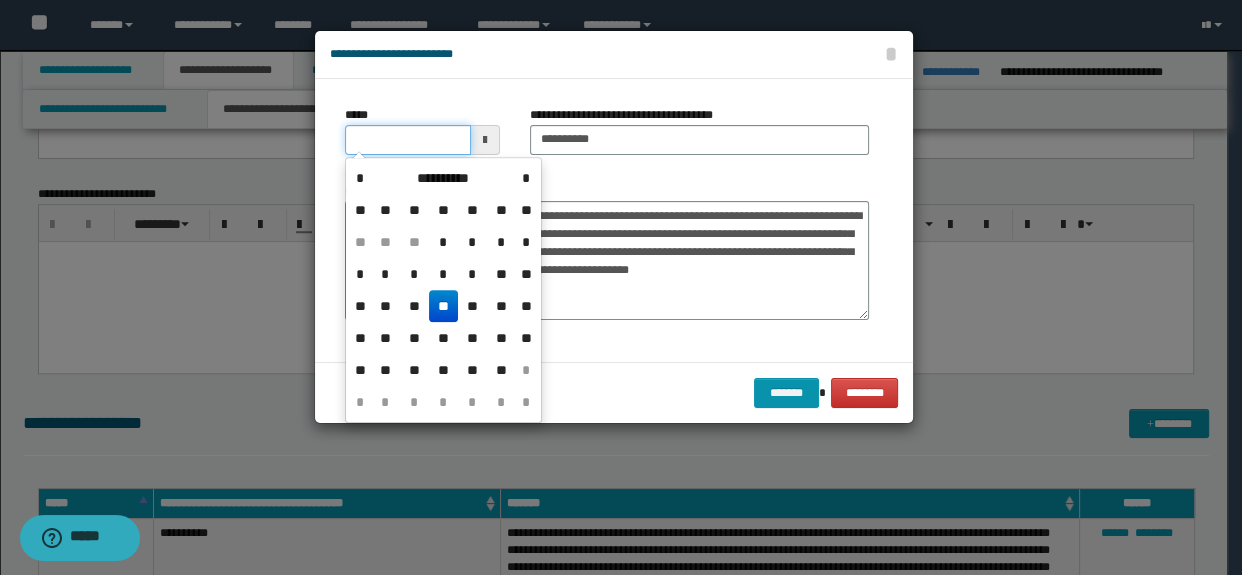 click on "*****" at bounding box center (408, 140) 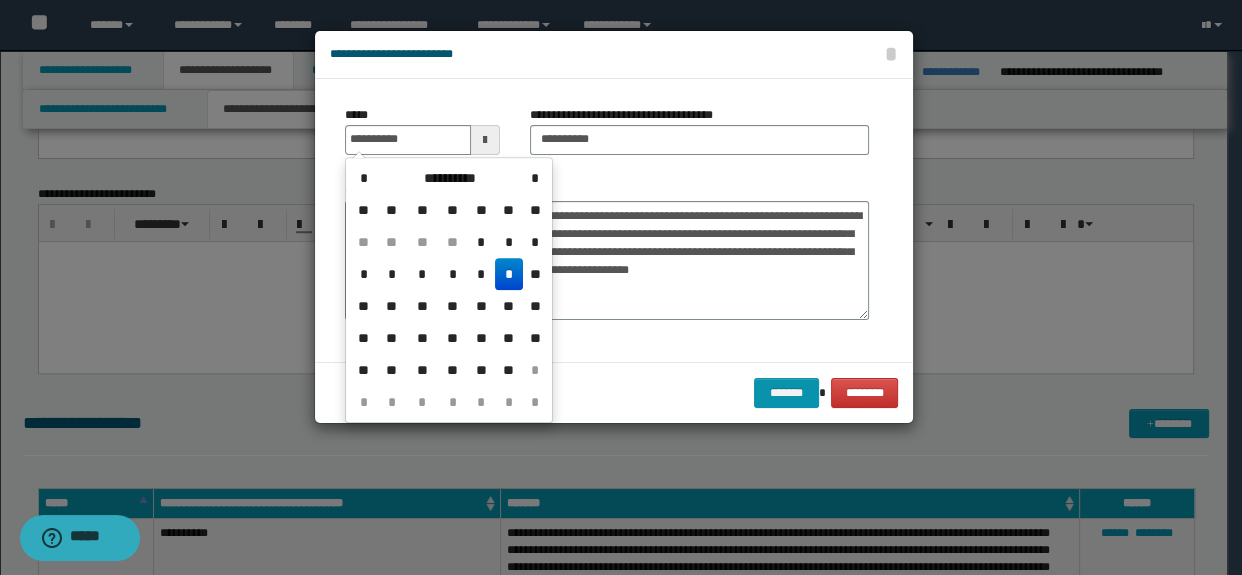 type on "**********" 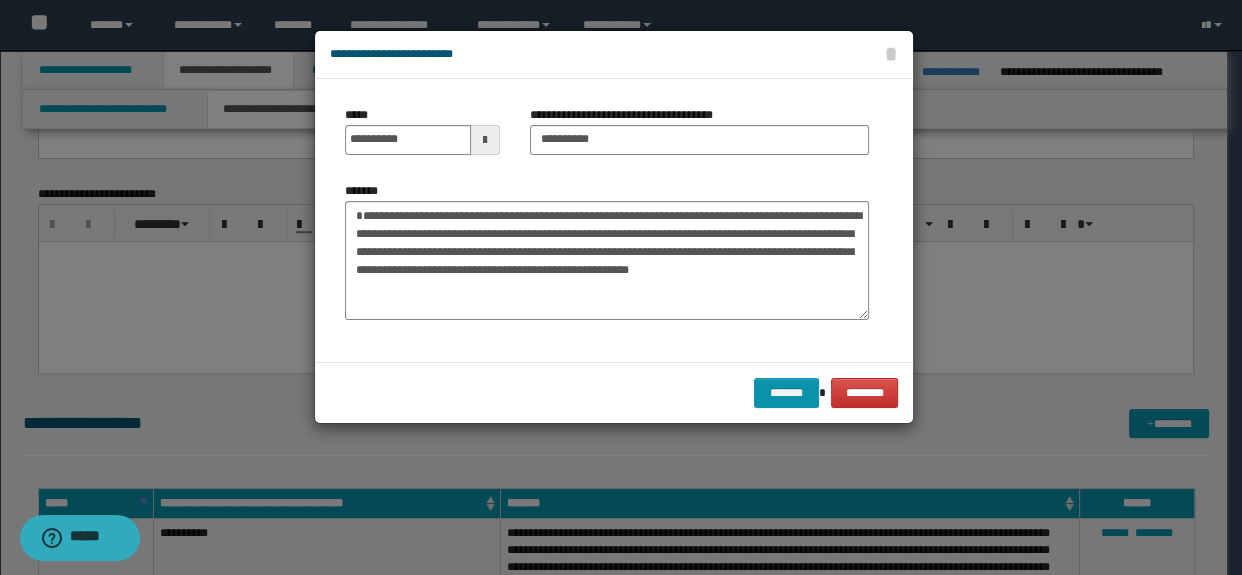 click on "*******
********" at bounding box center (614, 392) 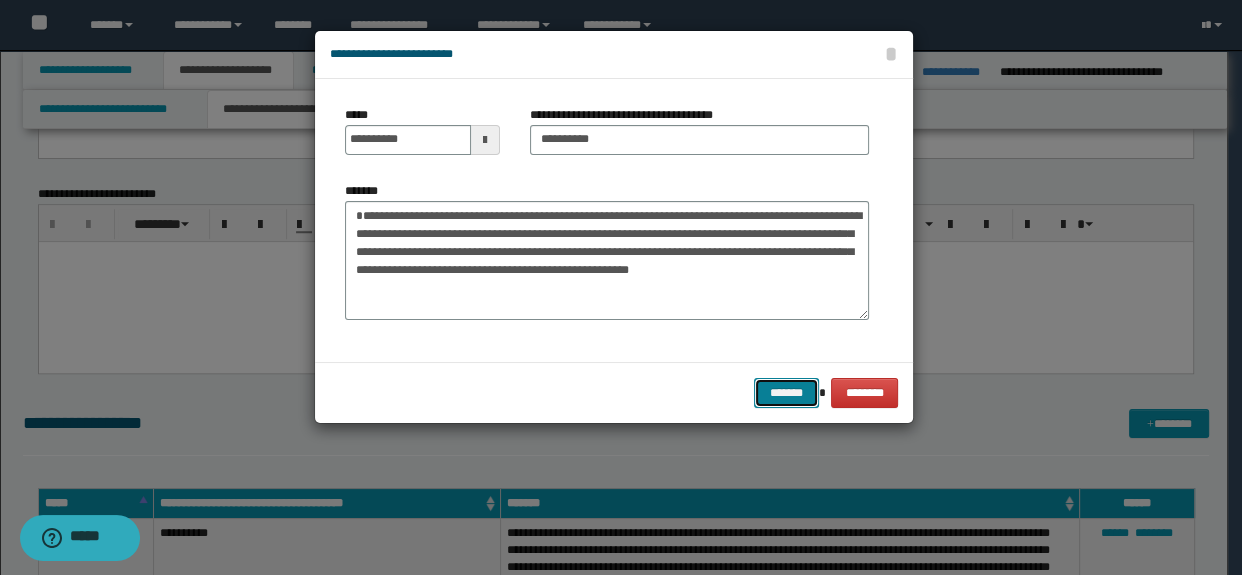 click on "*******" at bounding box center [786, 393] 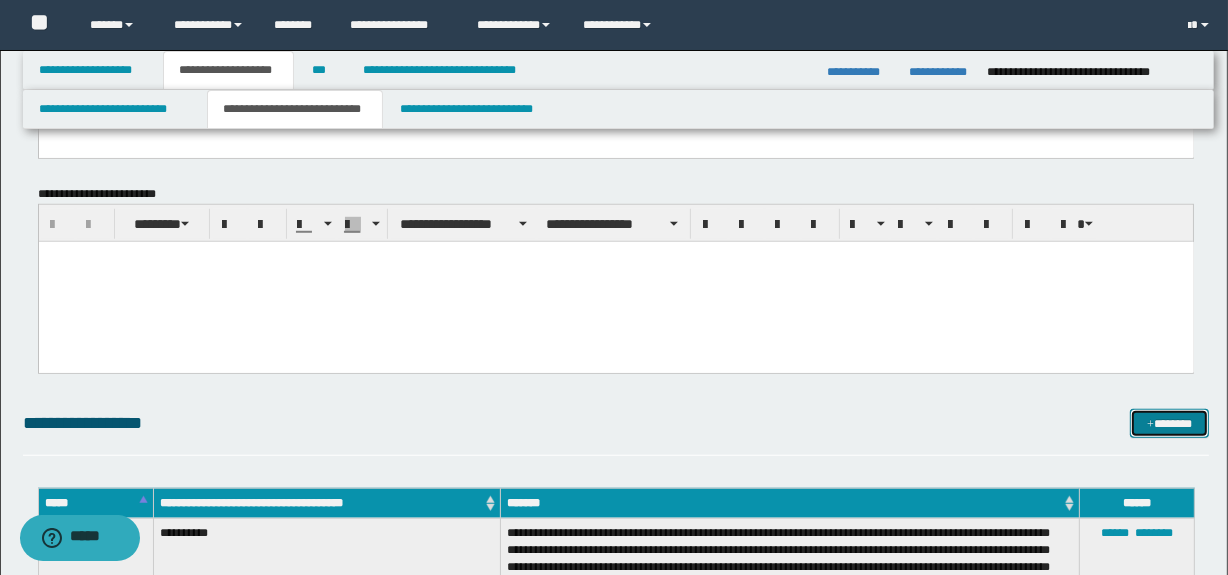 click on "*******" at bounding box center (1170, 424) 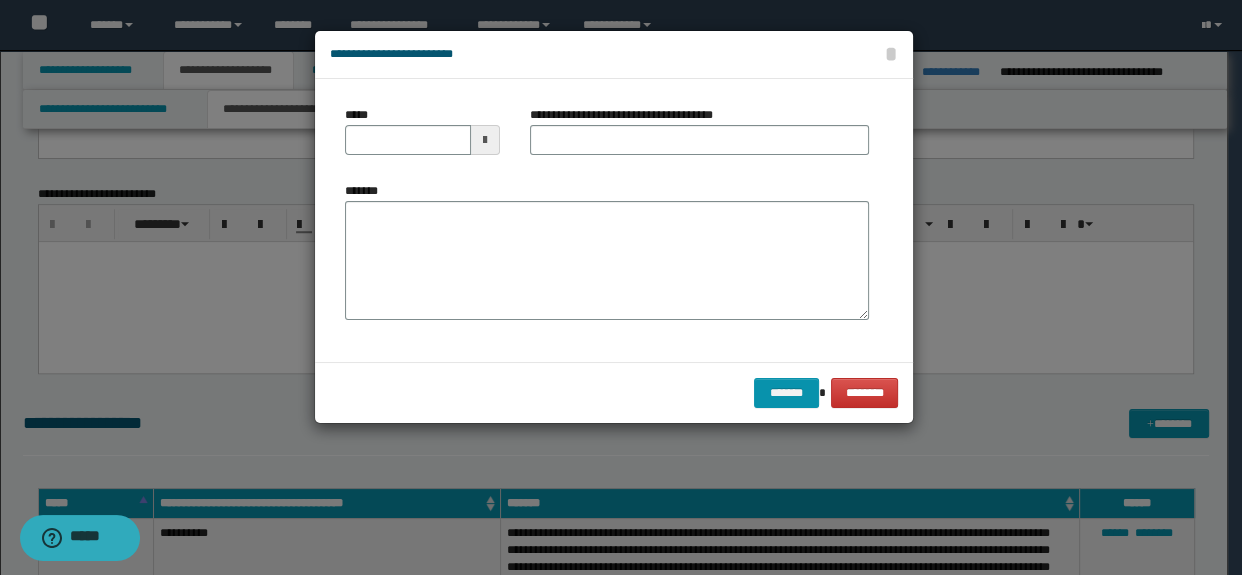 click on "**********" at bounding box center [607, 220] 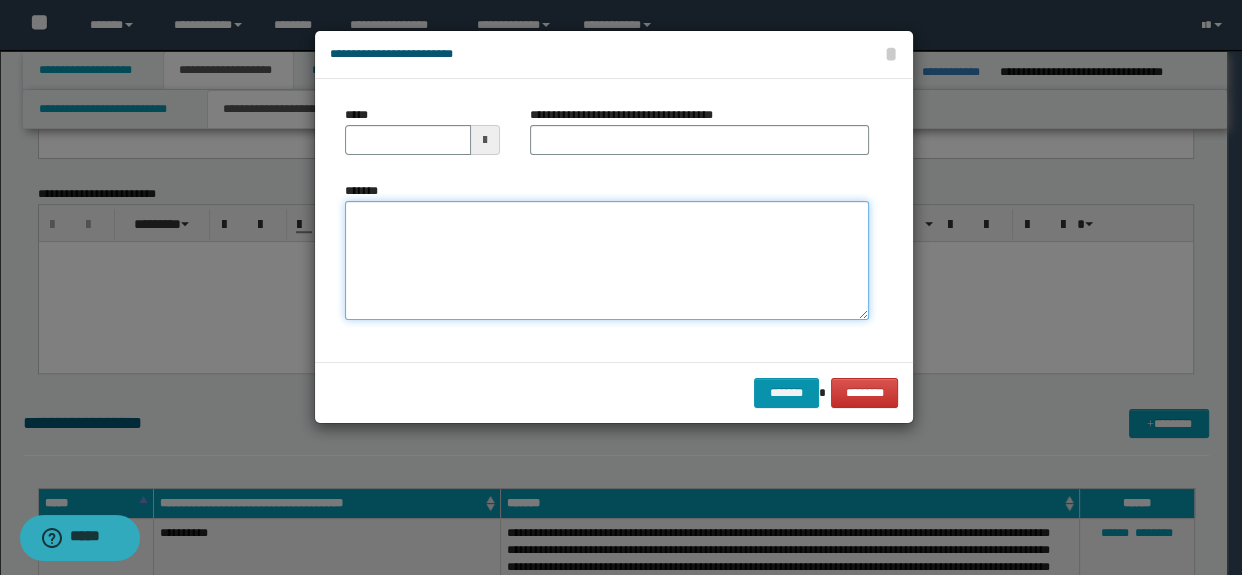 click on "*******" at bounding box center [607, 261] 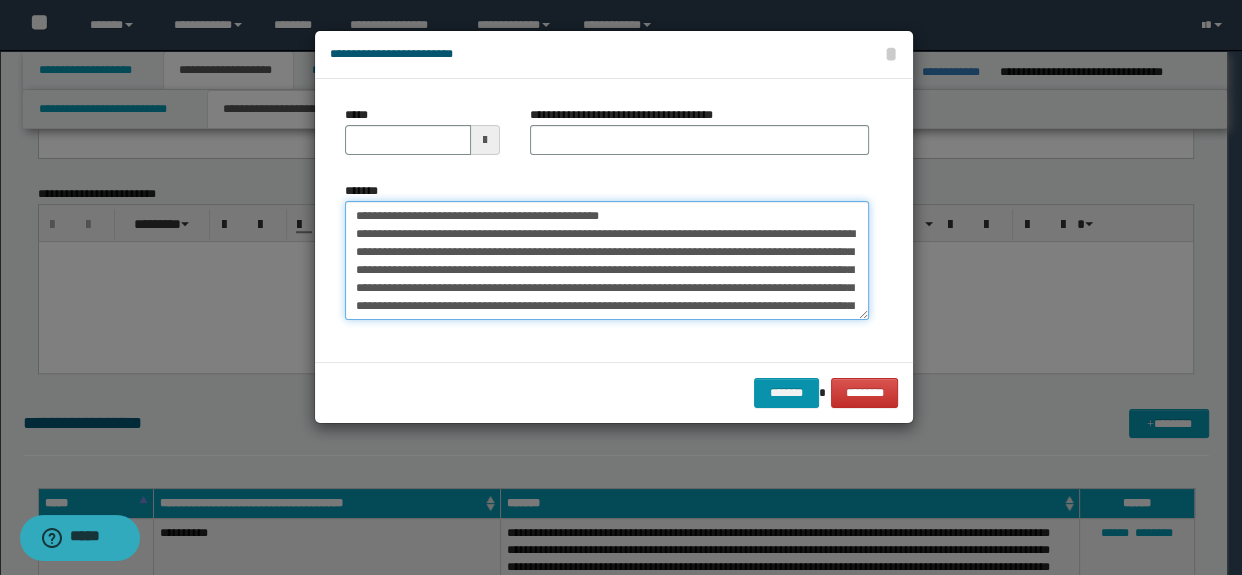 scroll, scrollTop: 48, scrollLeft: 0, axis: vertical 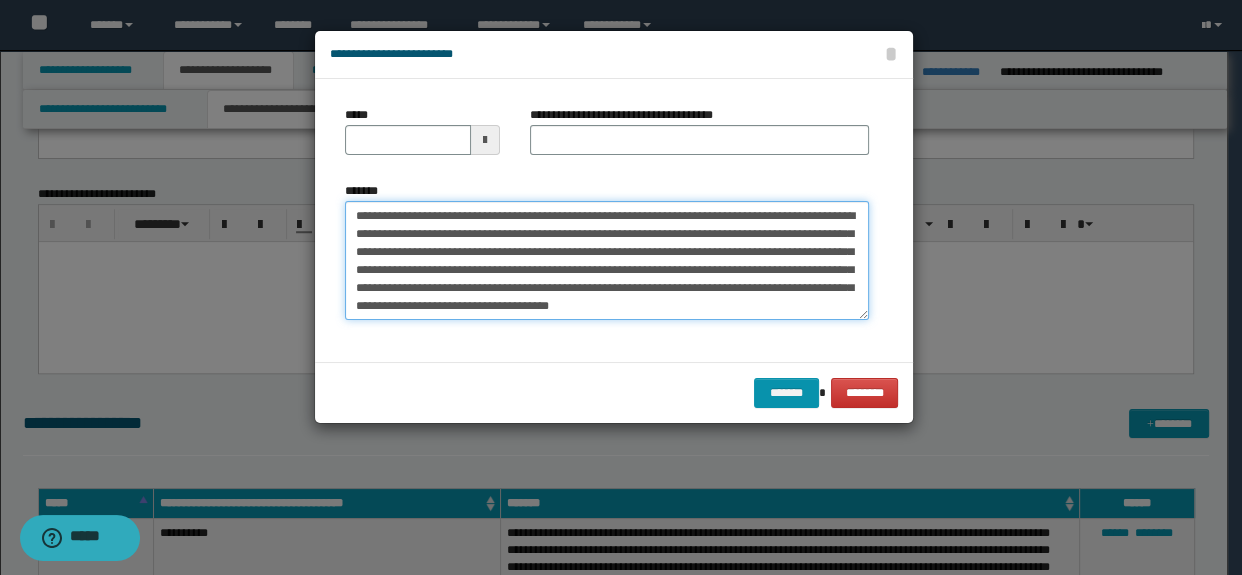 type on "**********" 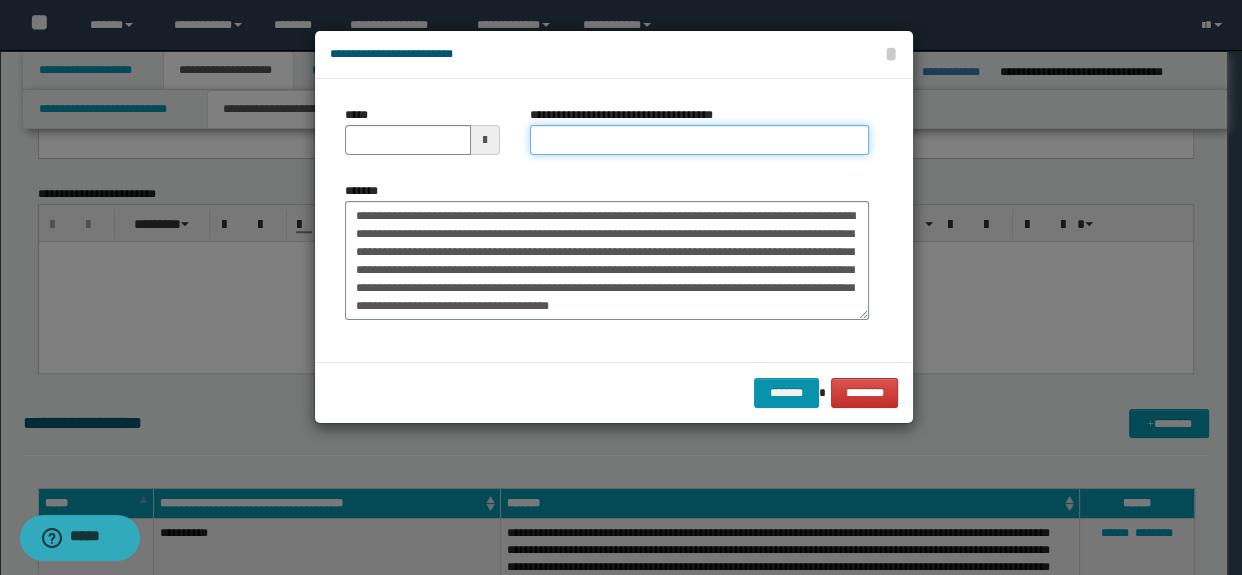 click on "**********" at bounding box center [700, 140] 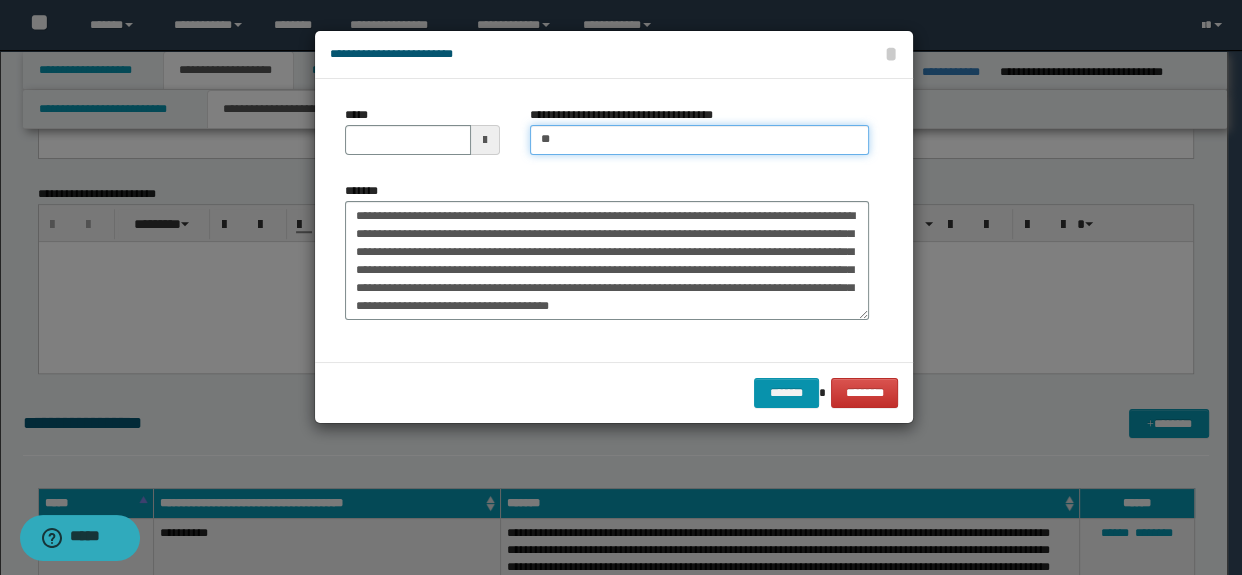 type on "*********" 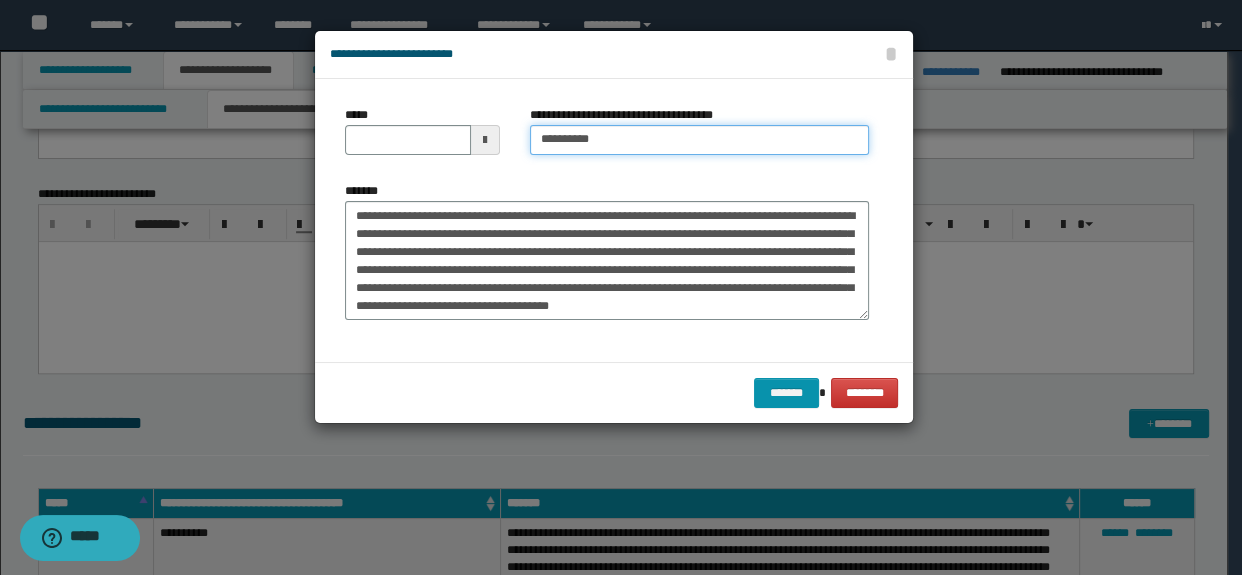 scroll, scrollTop: 0, scrollLeft: 0, axis: both 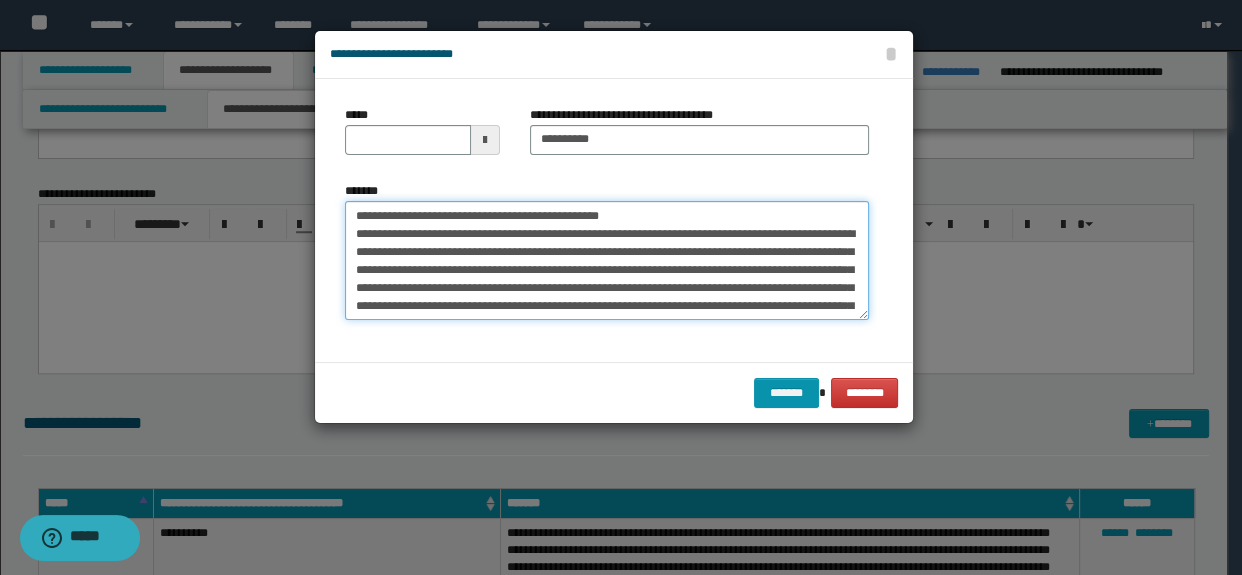 drag, startPoint x: 666, startPoint y: 210, endPoint x: 249, endPoint y: 205, distance: 417.02997 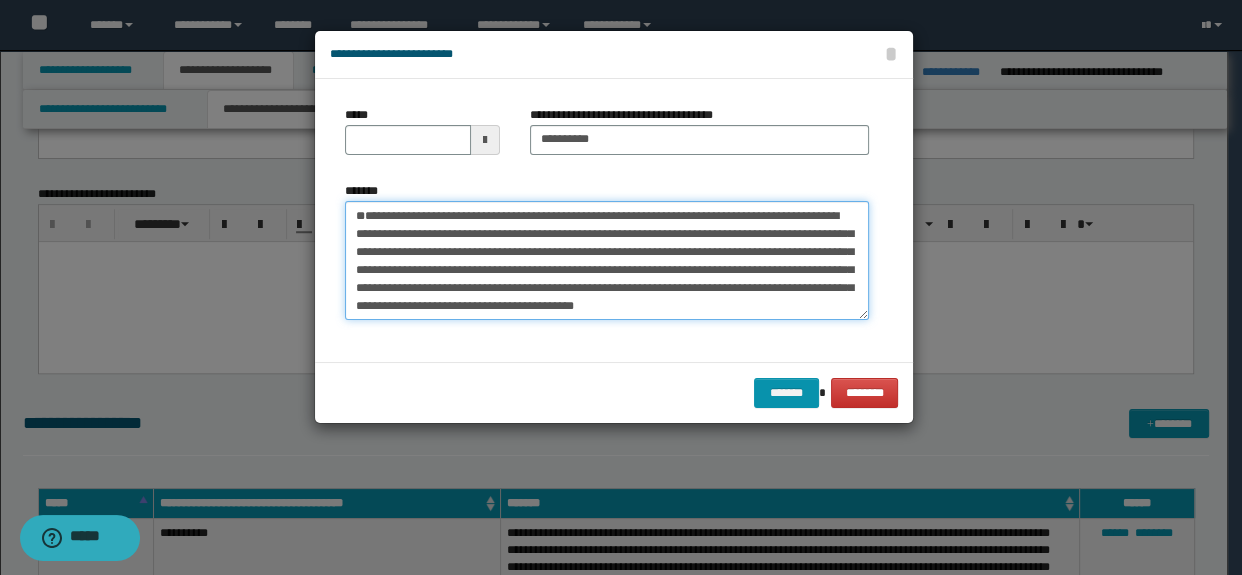 type 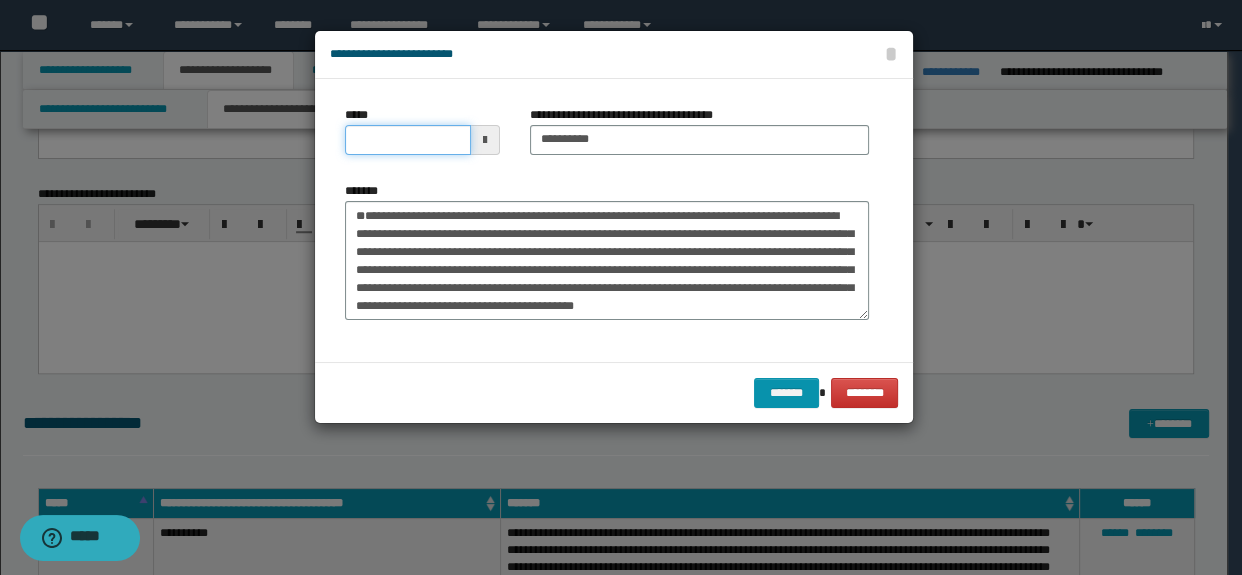 click on "*****" at bounding box center (408, 140) 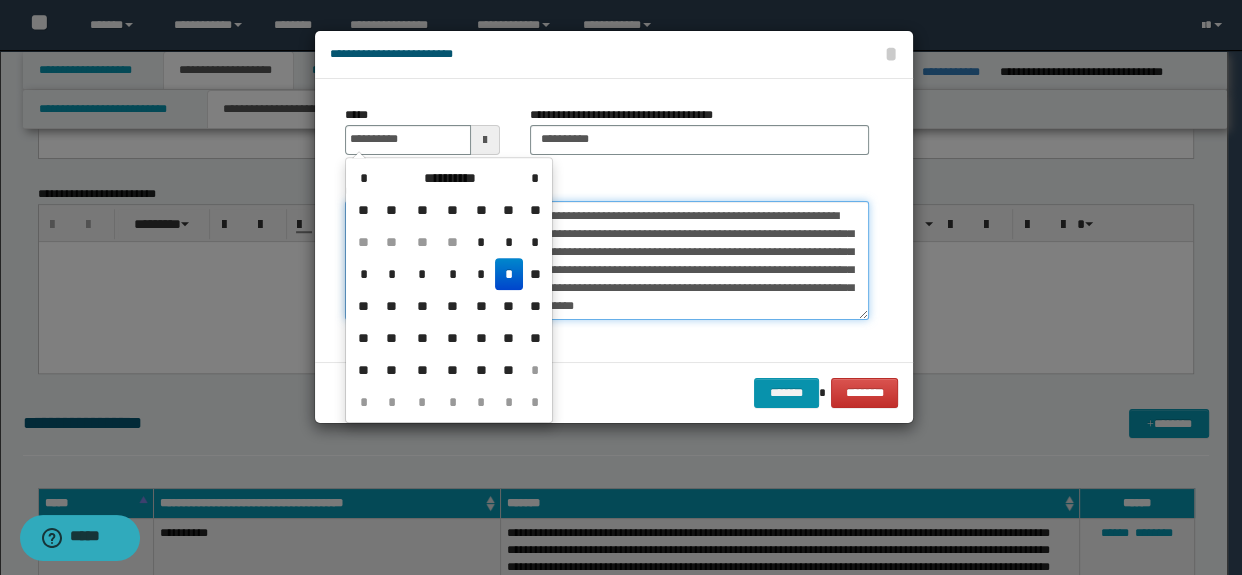 type on "**********" 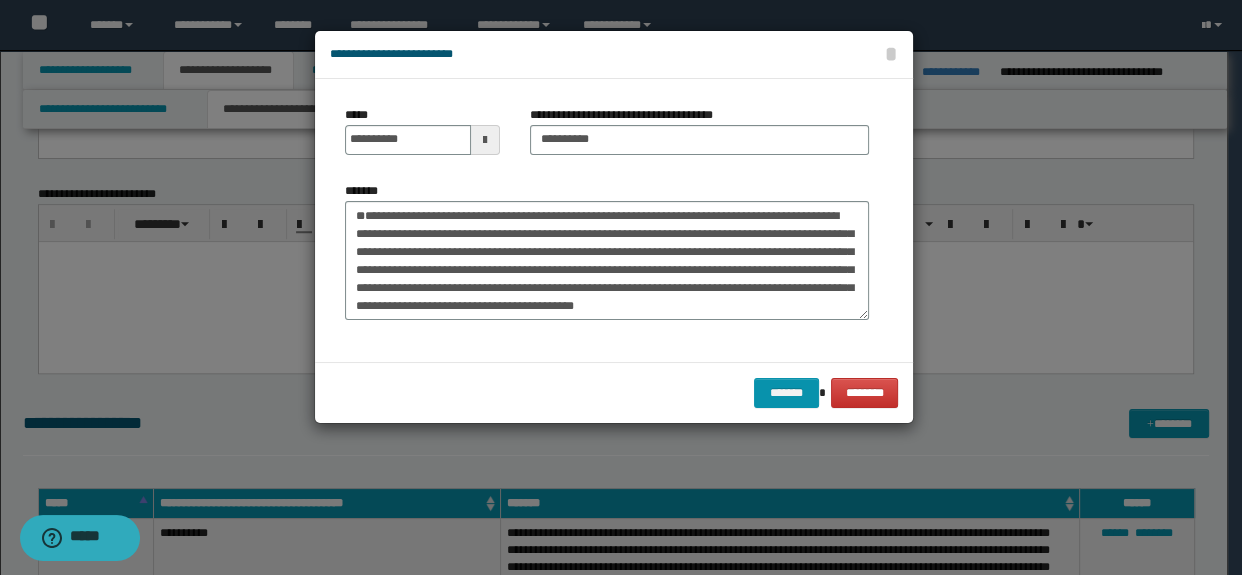 click on "*******
********" at bounding box center (614, 392) 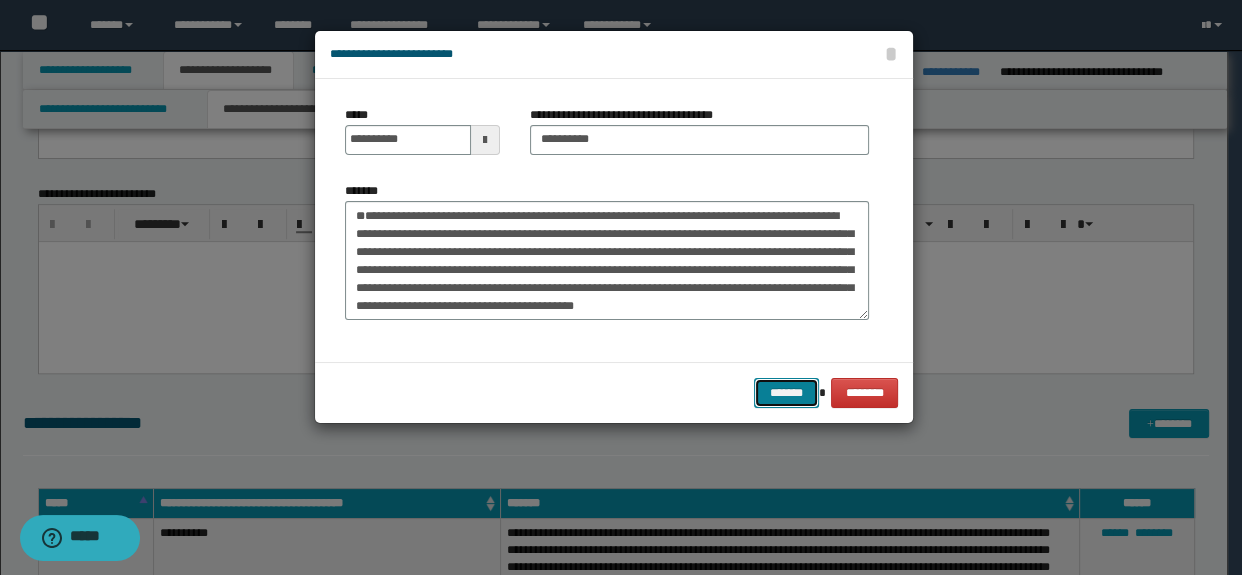 click on "*******" at bounding box center (786, 393) 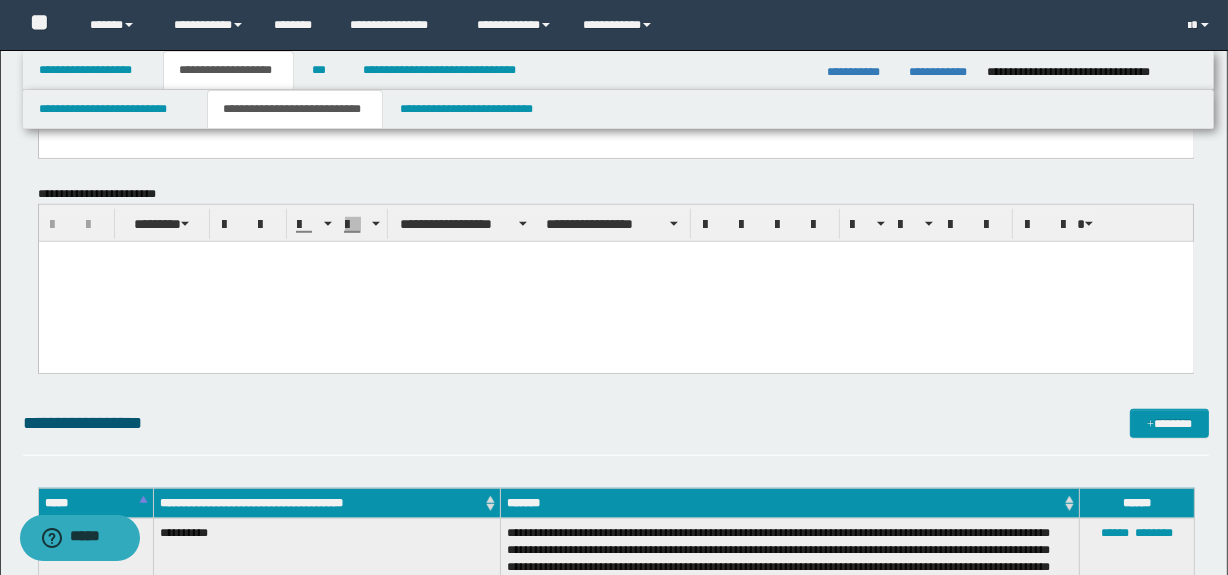 click on "**********" at bounding box center (616, 432) 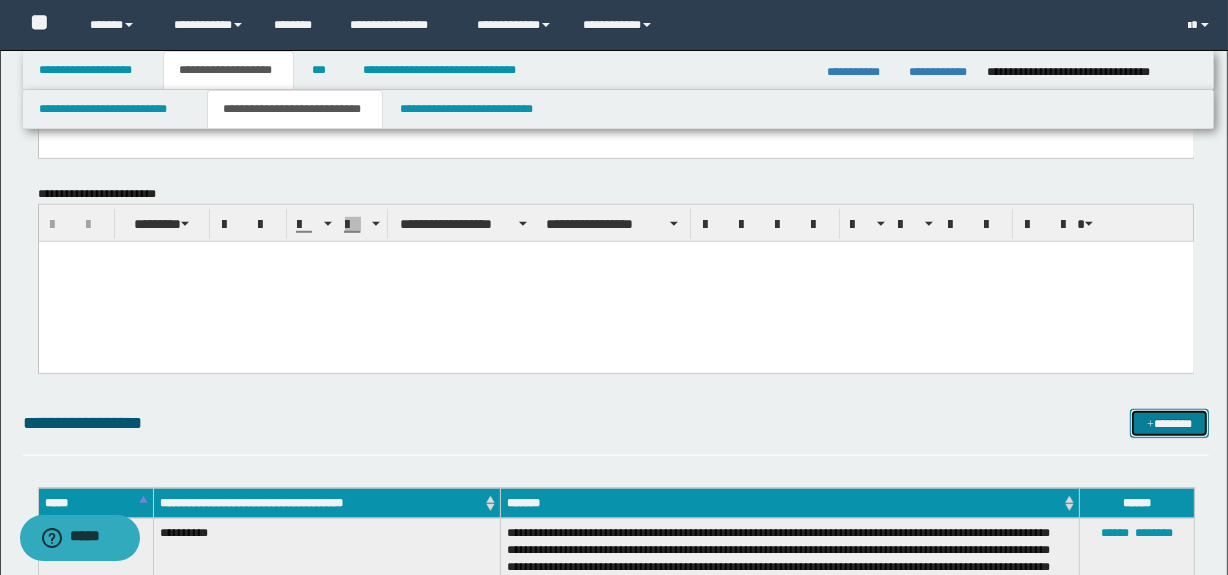 click on "*******" at bounding box center (1170, 424) 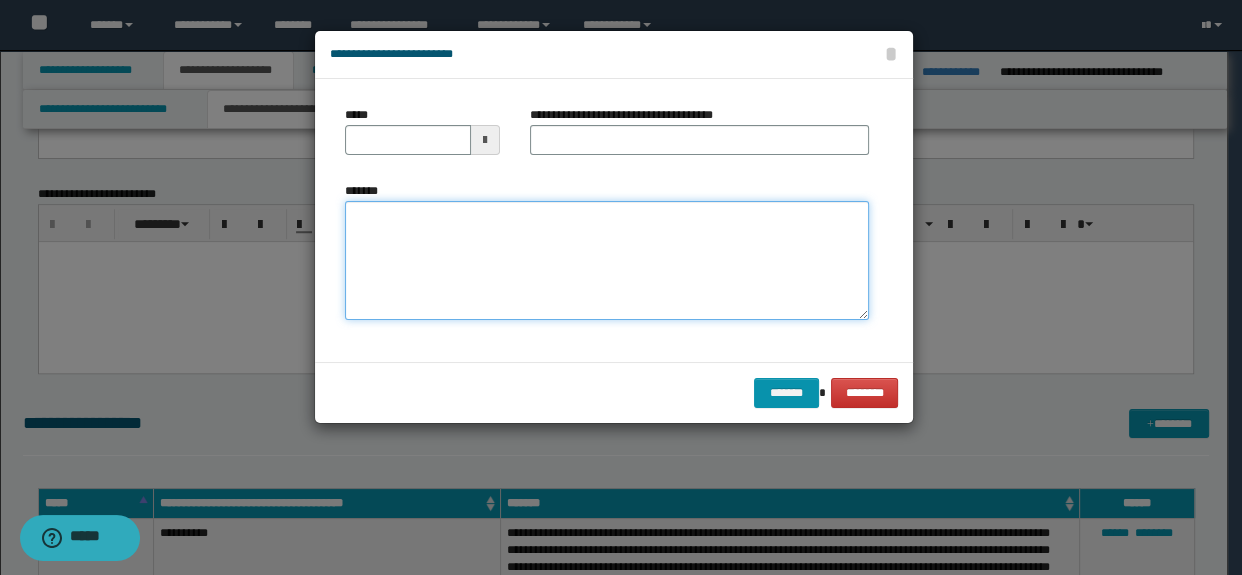 click on "*******" at bounding box center (607, 261) 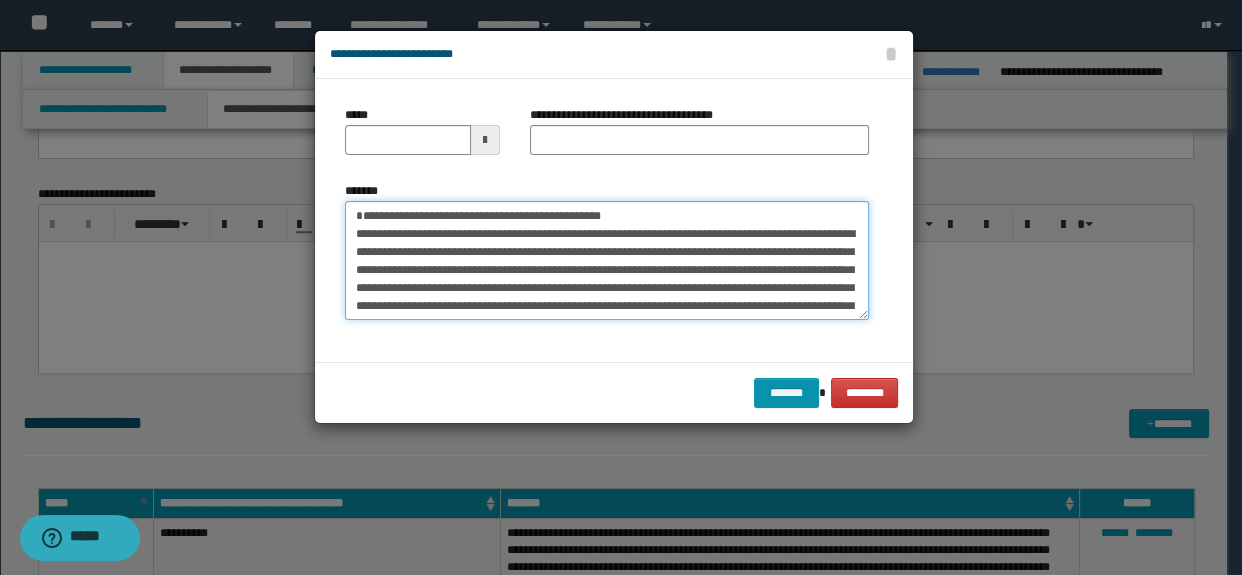 scroll, scrollTop: 318, scrollLeft: 0, axis: vertical 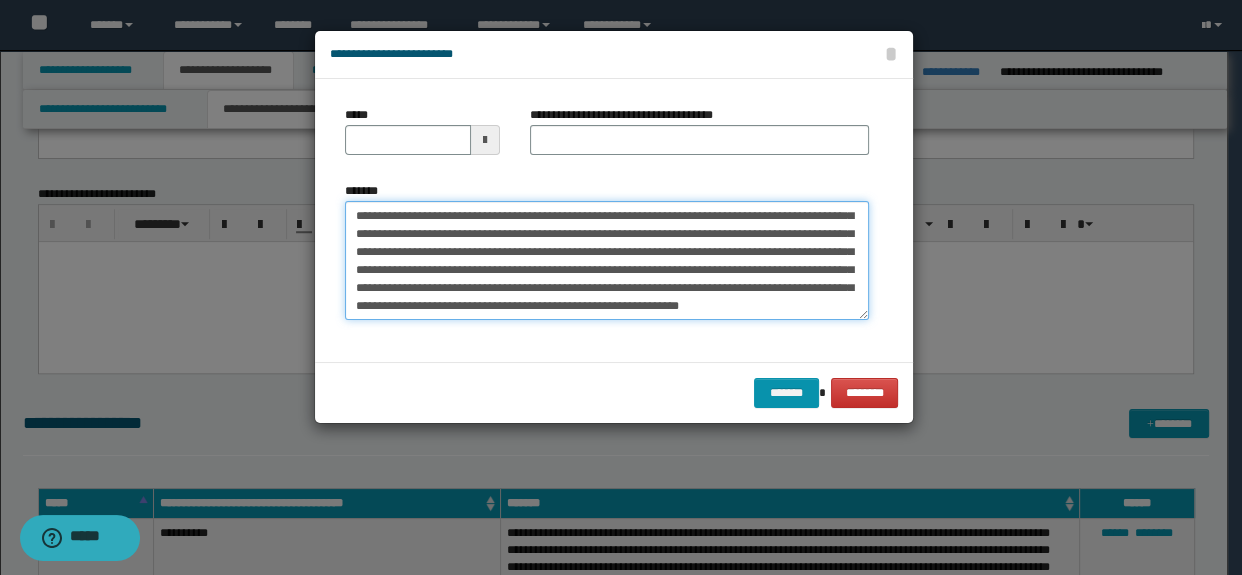 type on "**********" 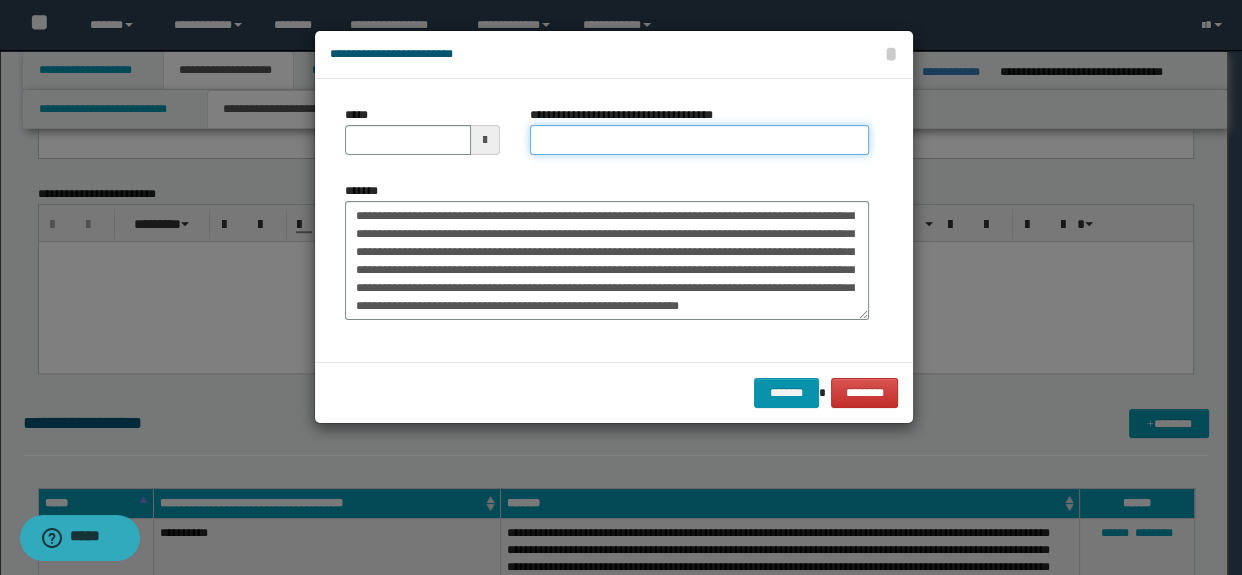 click on "**********" at bounding box center [700, 140] 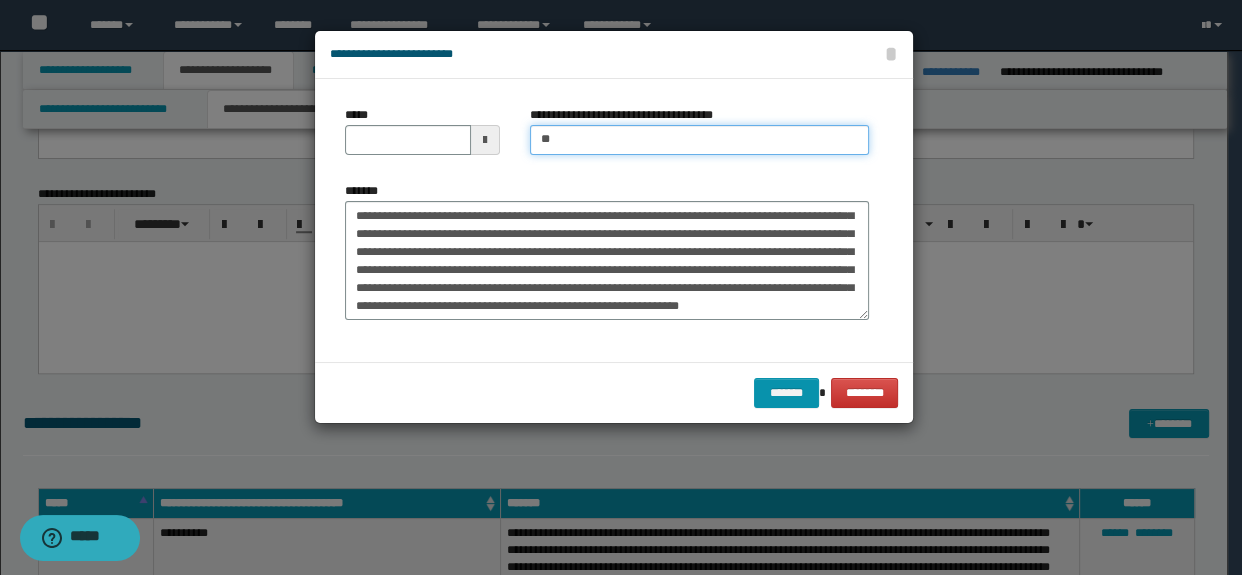 type on "**********" 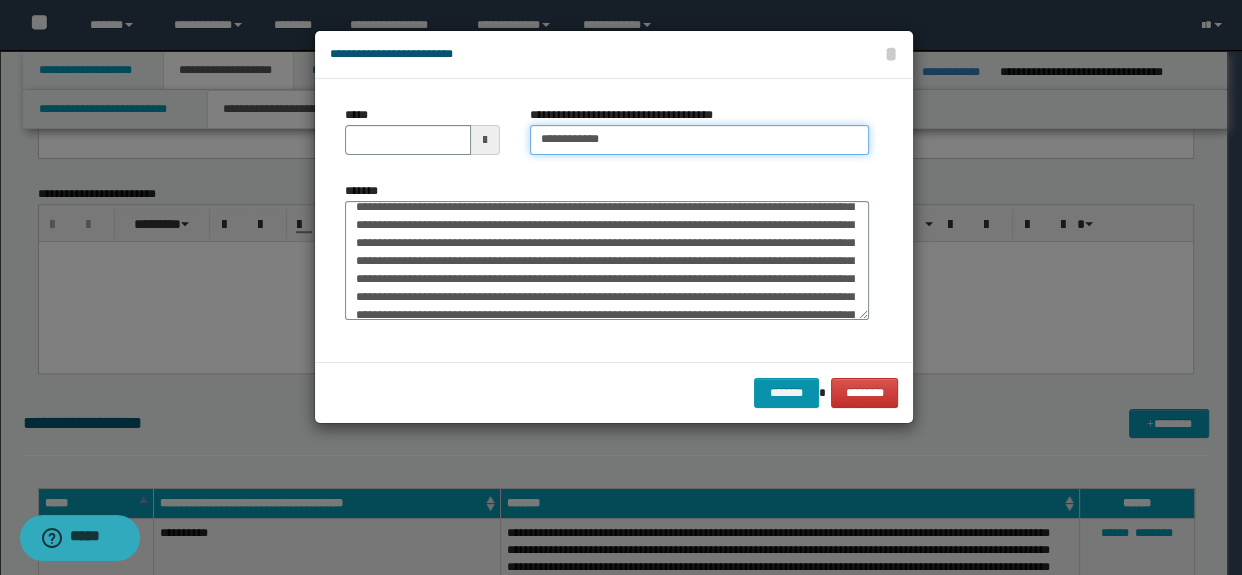 scroll, scrollTop: 0, scrollLeft: 0, axis: both 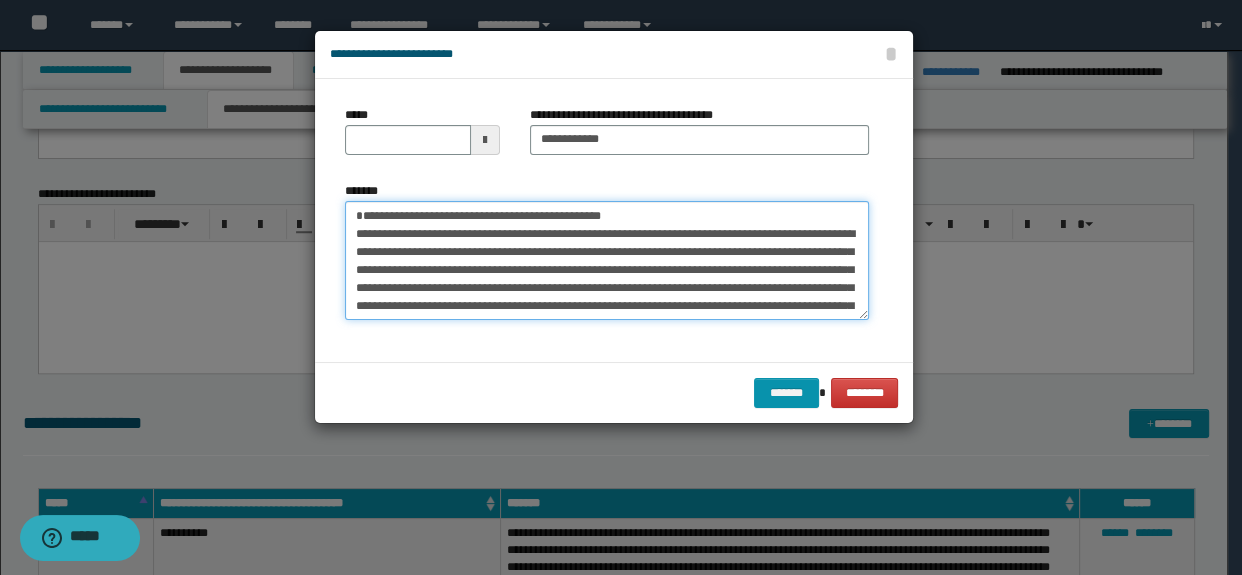 type on "**********" 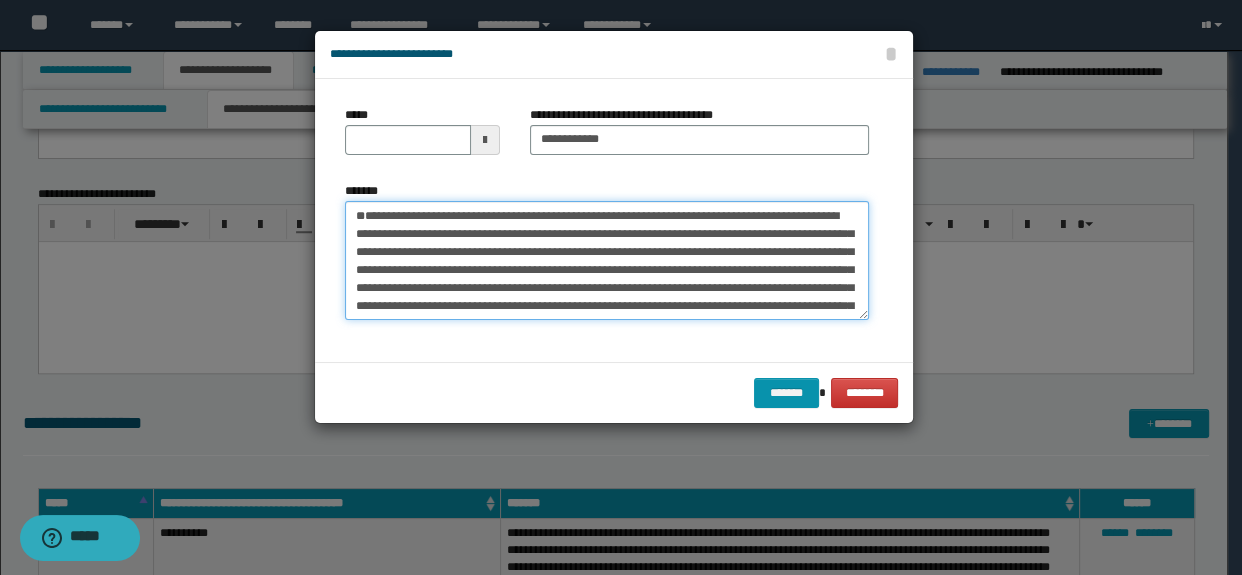 drag, startPoint x: 696, startPoint y: 233, endPoint x: 361, endPoint y: 171, distance: 340.689 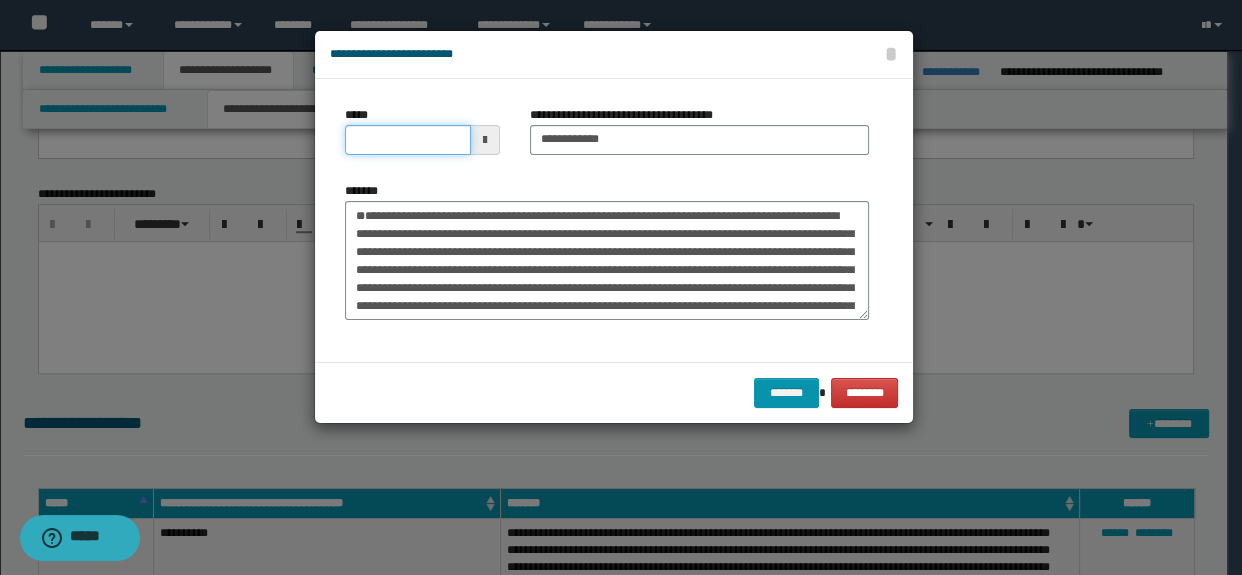 click on "*****" at bounding box center (408, 140) 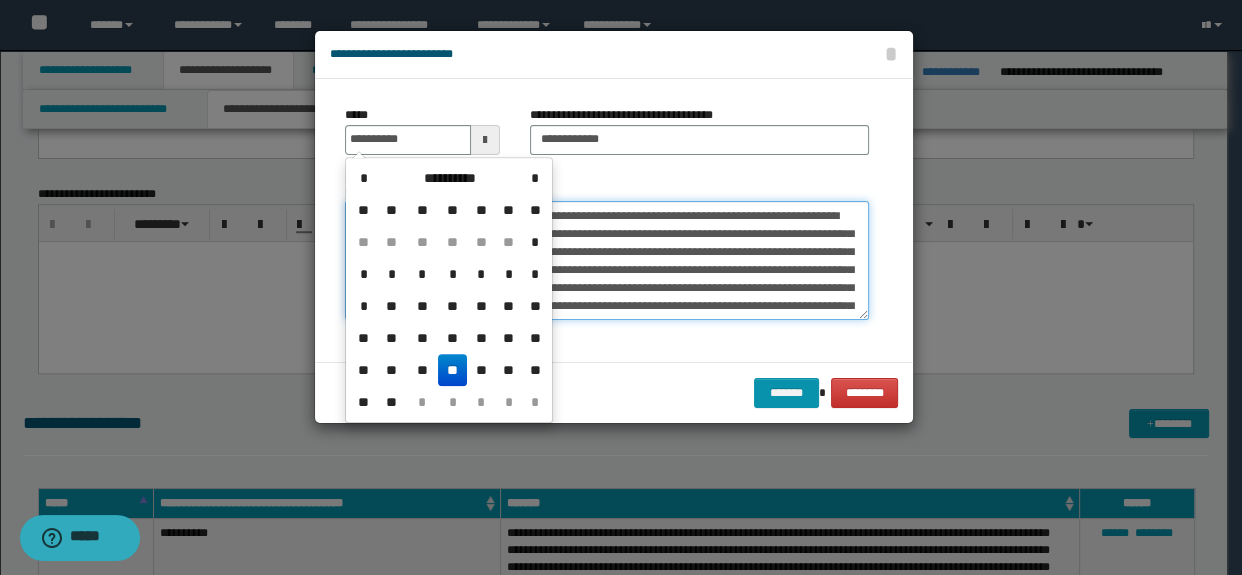 type on "**********" 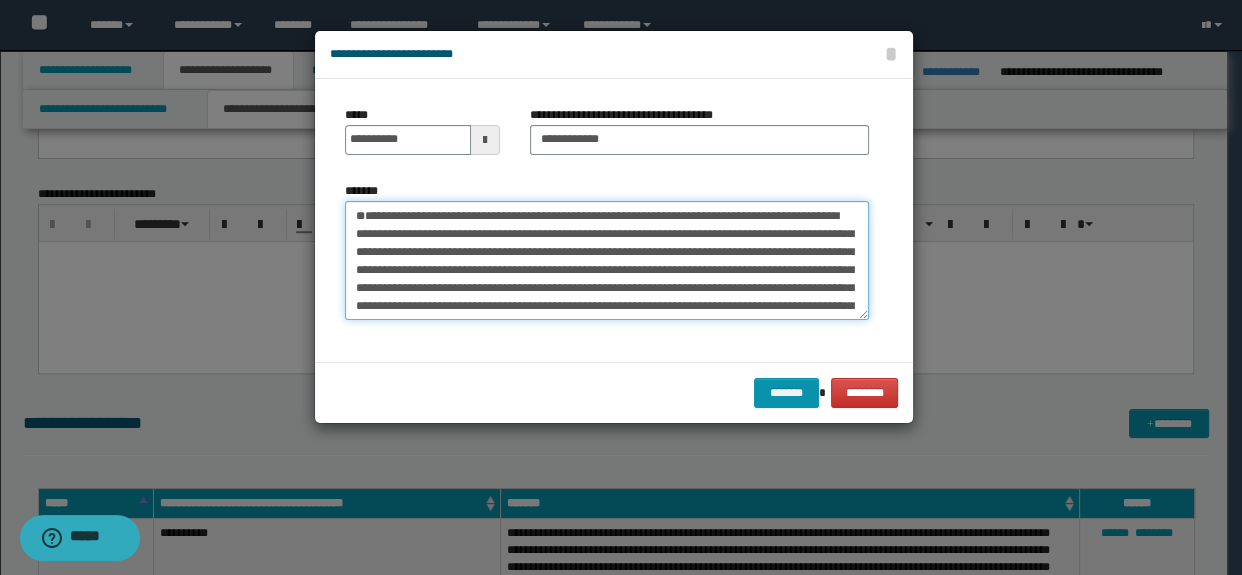 click on "*******" at bounding box center [607, 261] 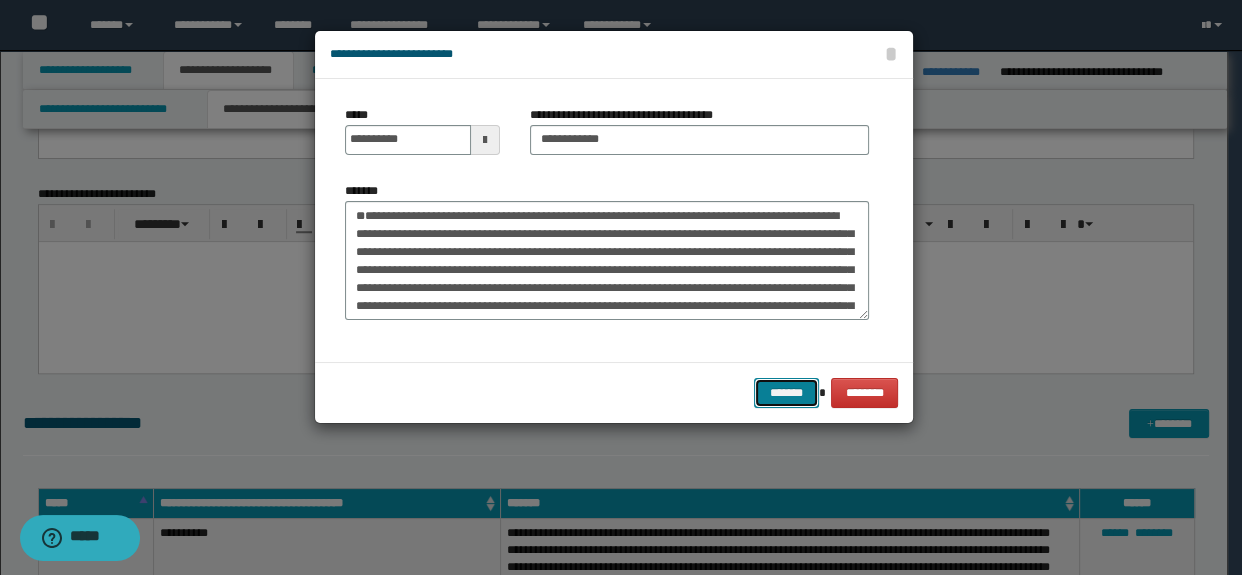 click on "*******" at bounding box center (786, 393) 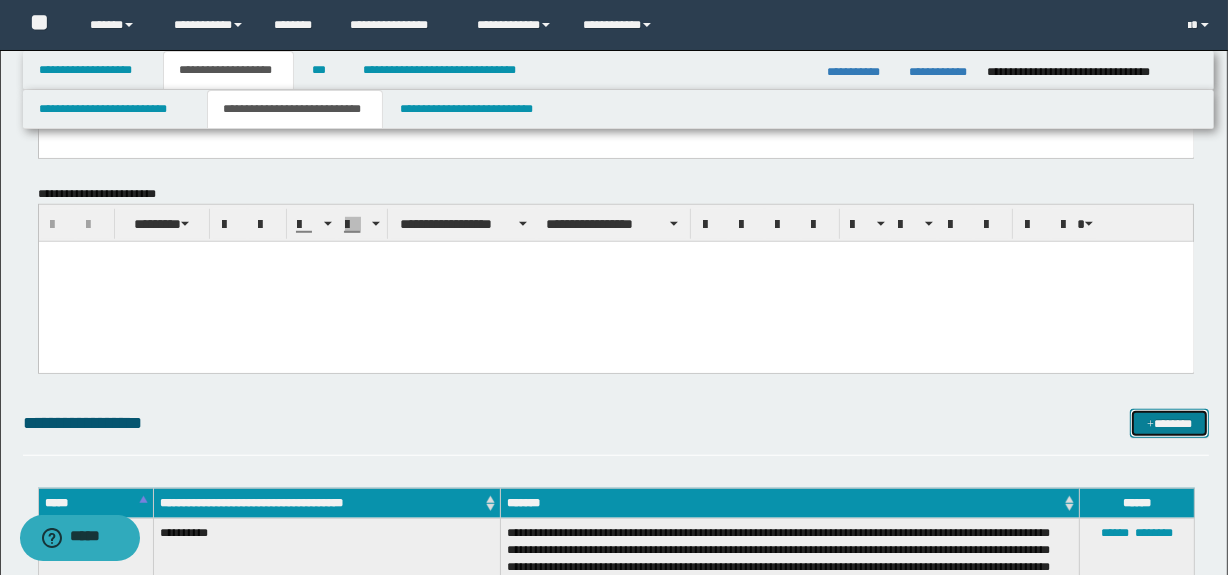 click on "*******" at bounding box center (1170, 424) 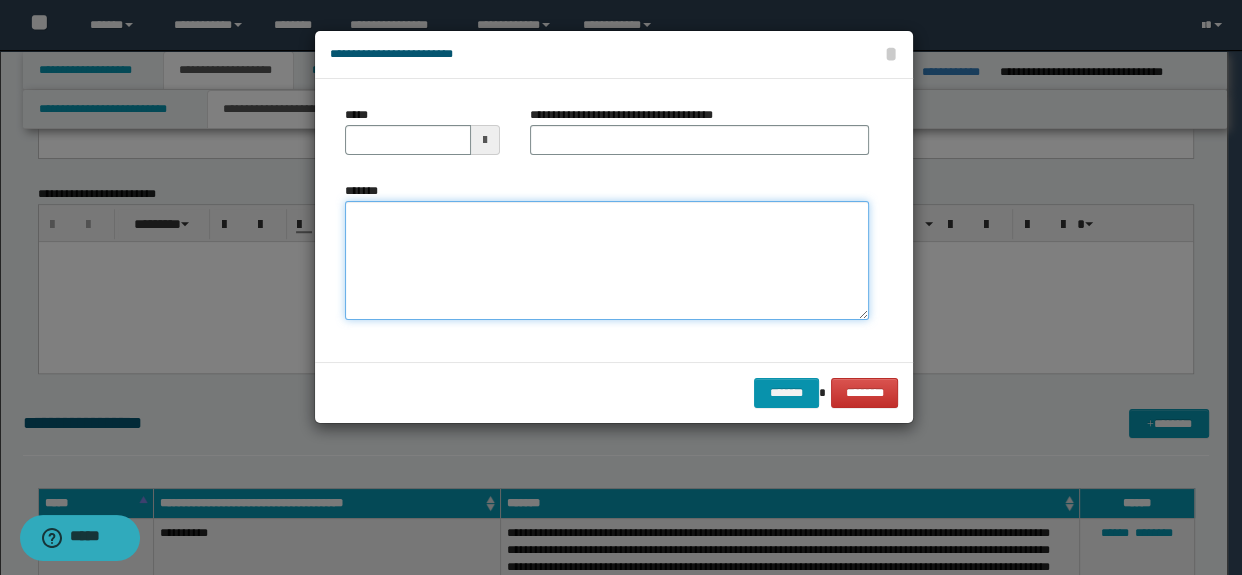 click on "*******" at bounding box center (607, 261) 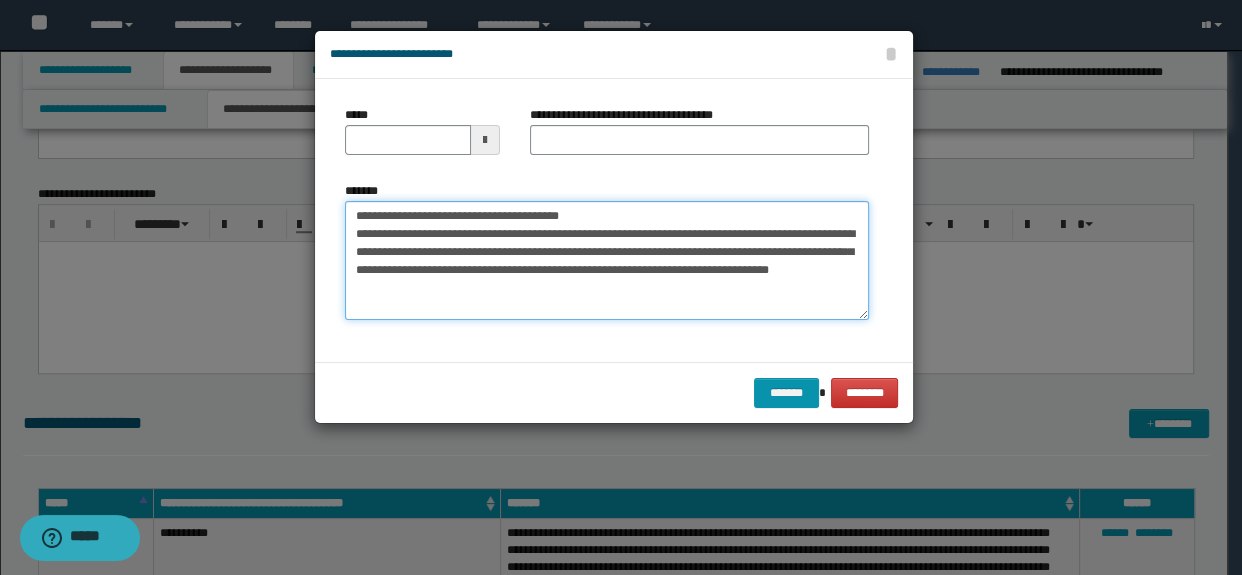 type on "**********" 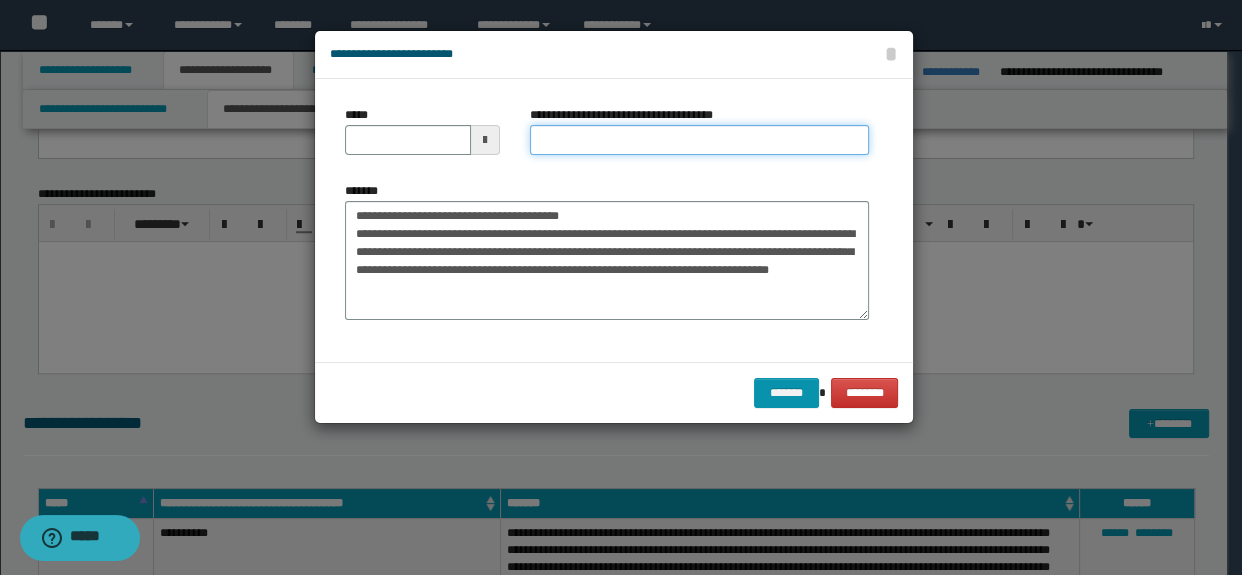 click on "**********" at bounding box center (700, 140) 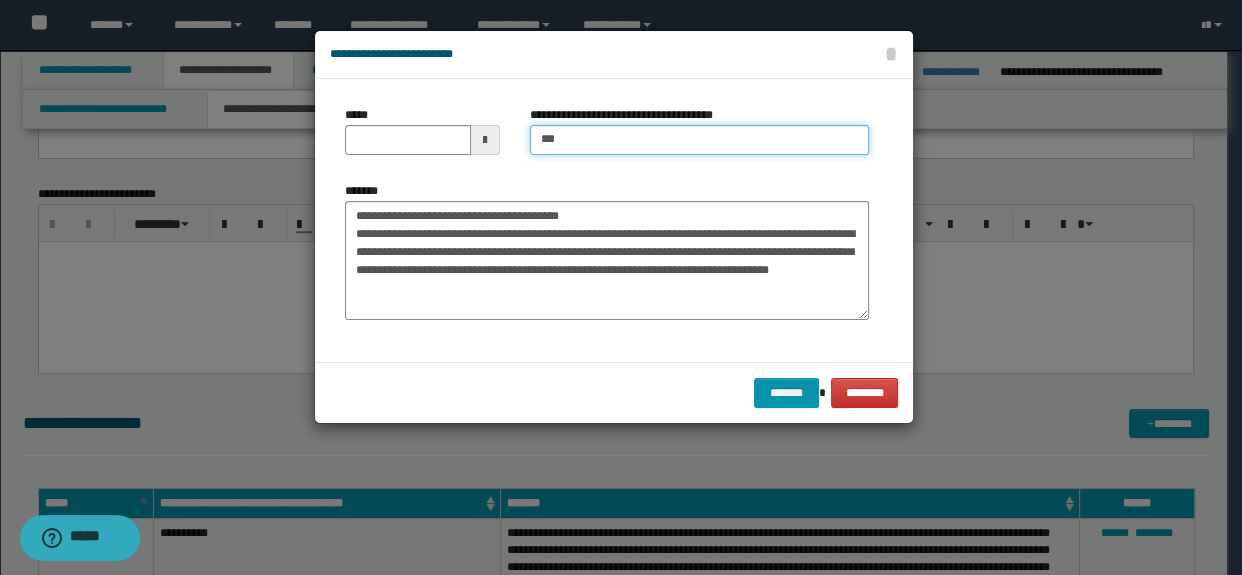 type on "**********" 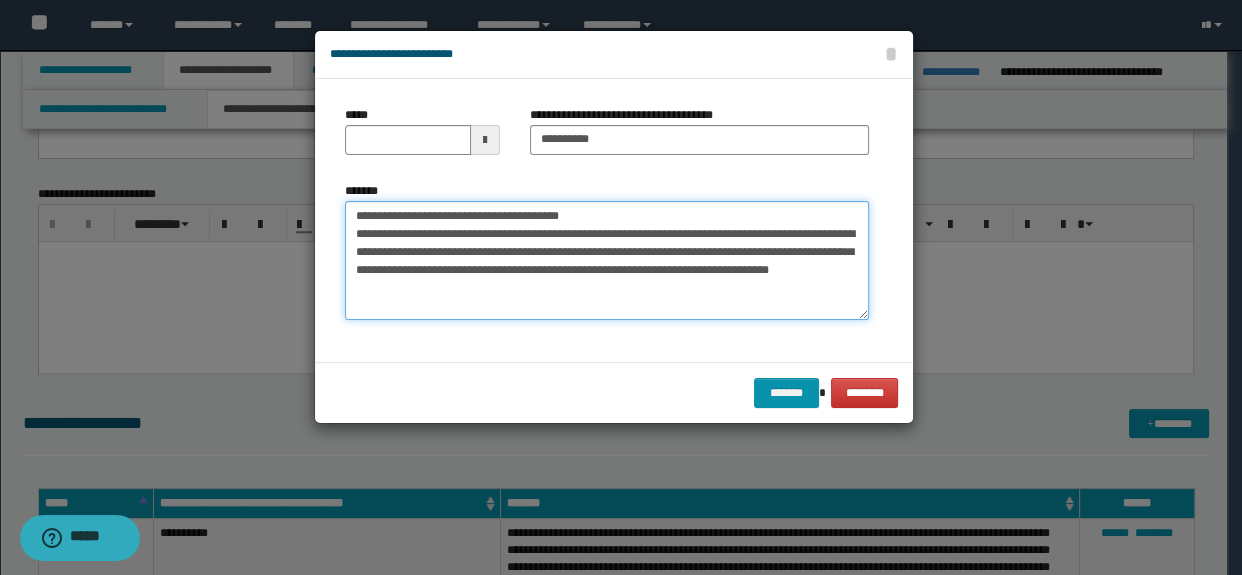 drag, startPoint x: 644, startPoint y: 213, endPoint x: 206, endPoint y: 210, distance: 438.01028 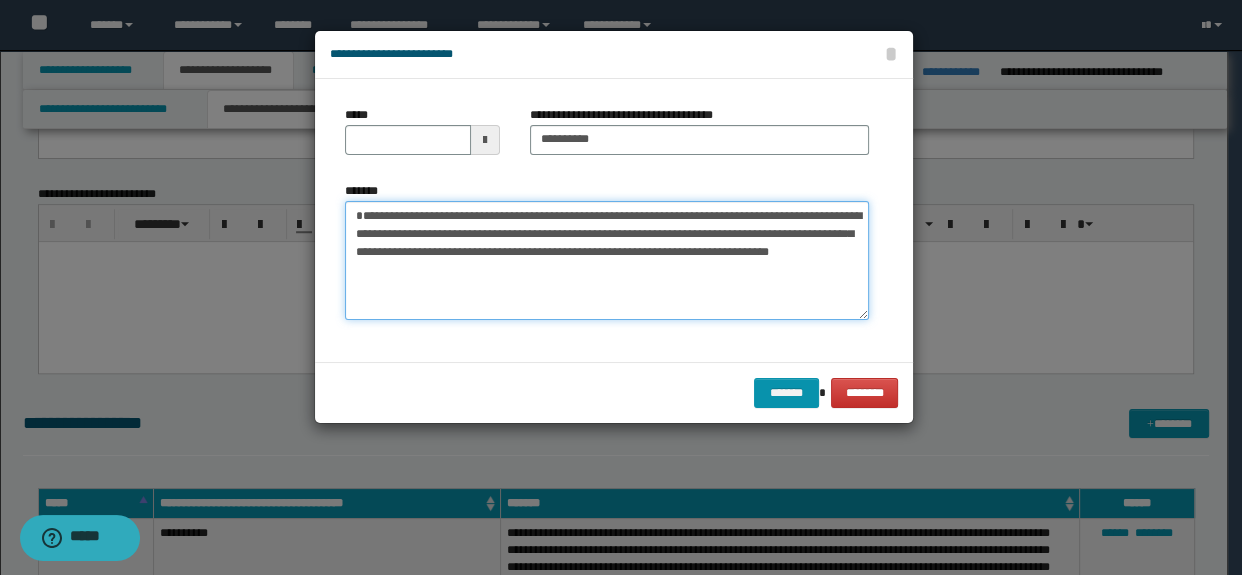 type 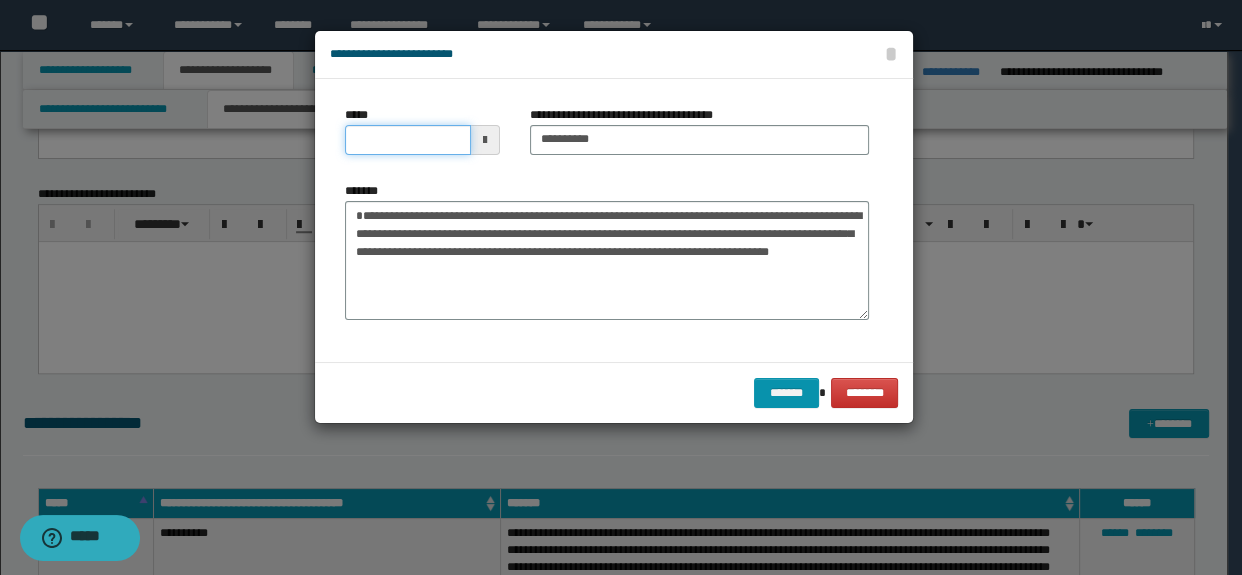 click on "*****" at bounding box center [408, 140] 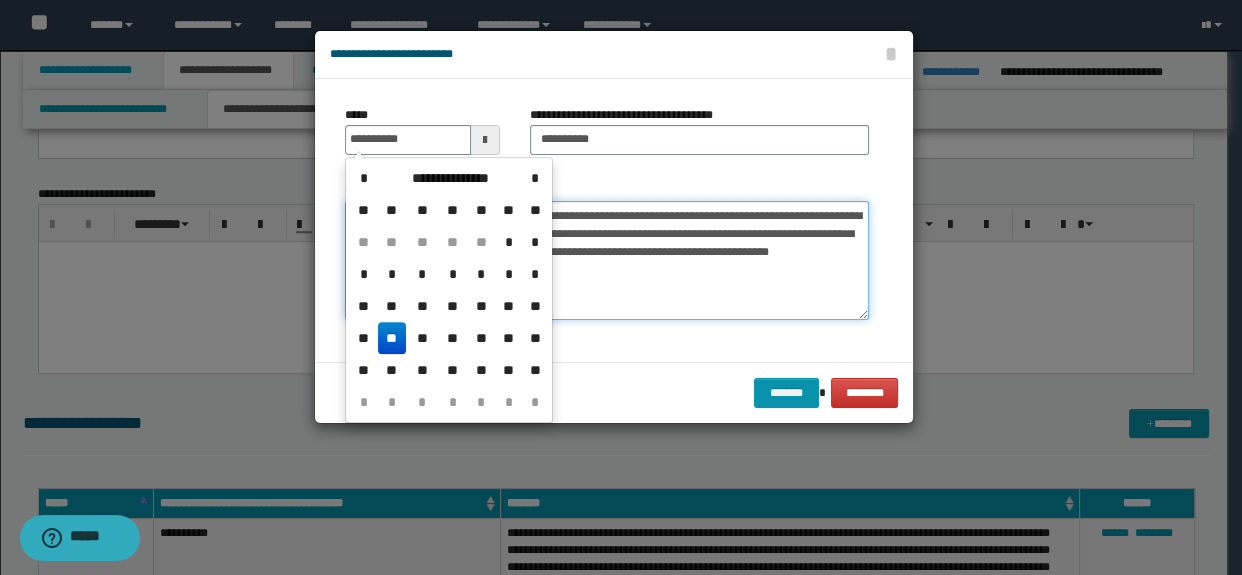 type on "**********" 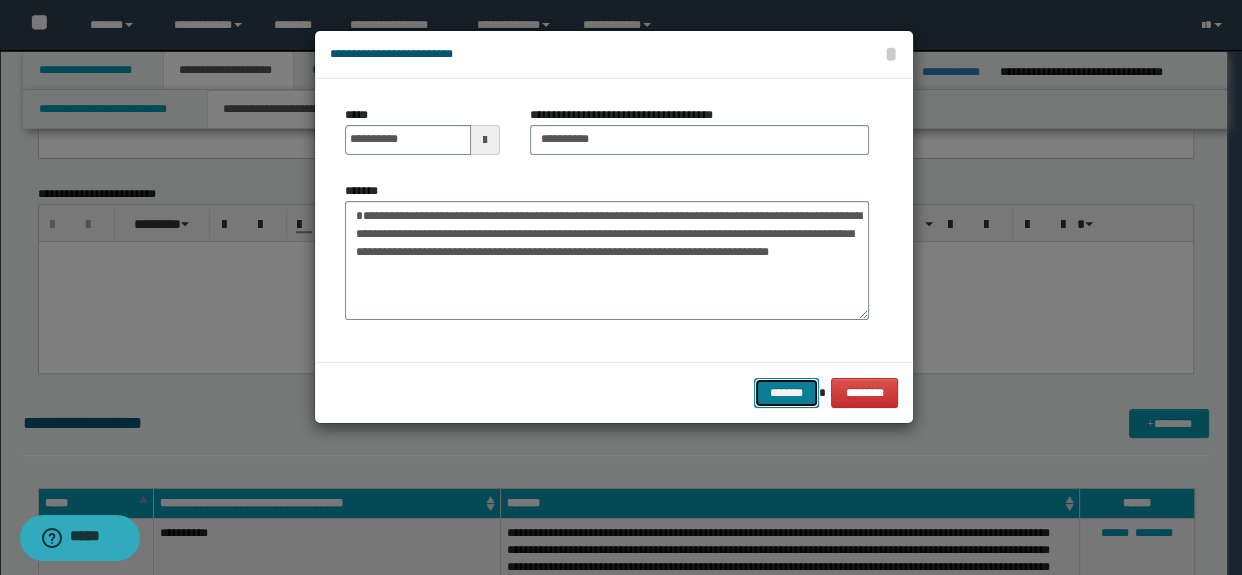 click on "*******" at bounding box center [786, 393] 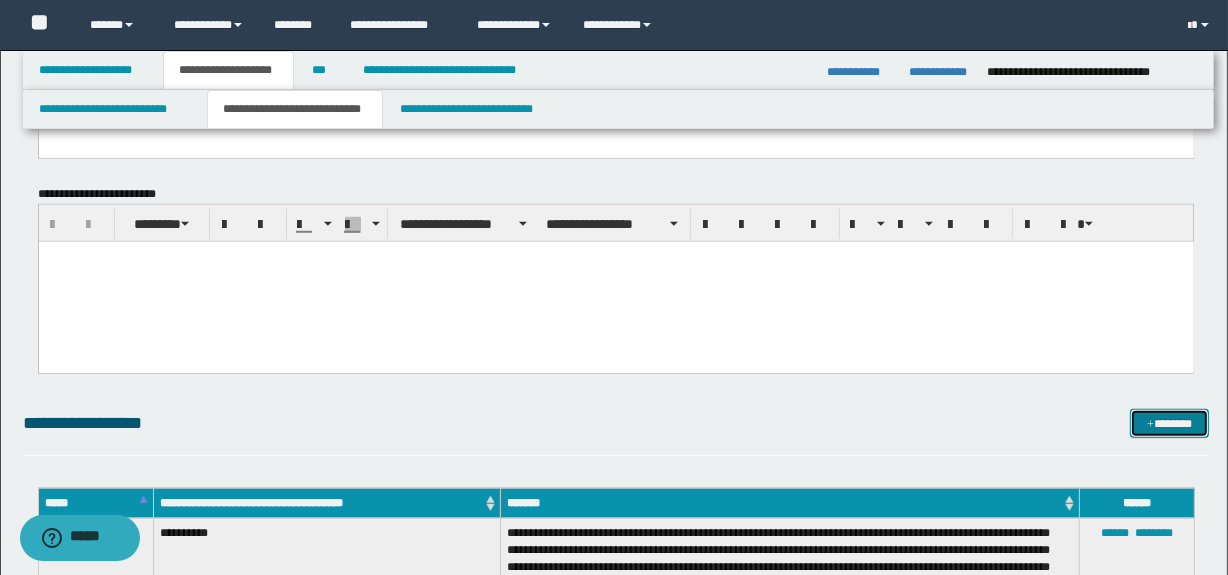 click on "*******" at bounding box center (1170, 424) 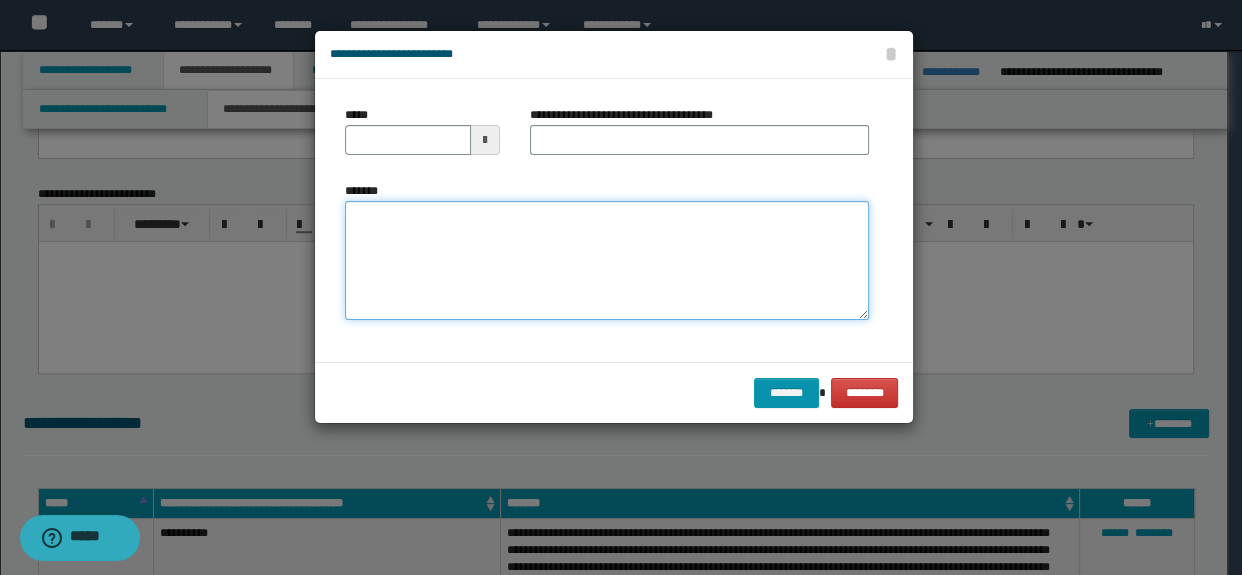 click on "*******" at bounding box center (607, 261) 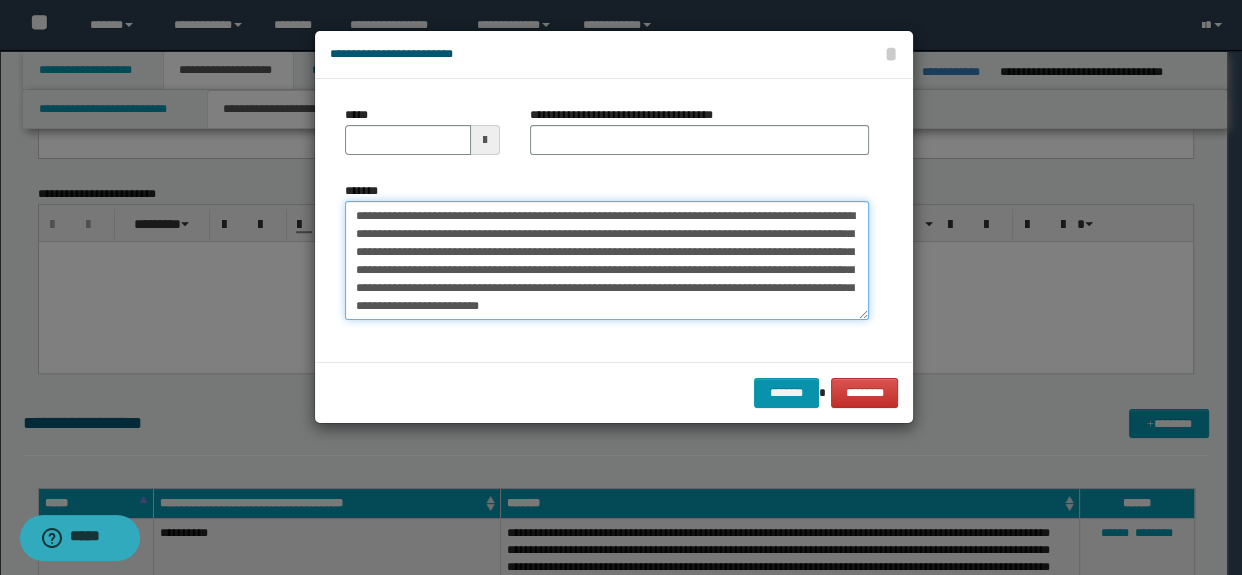 scroll, scrollTop: 0, scrollLeft: 0, axis: both 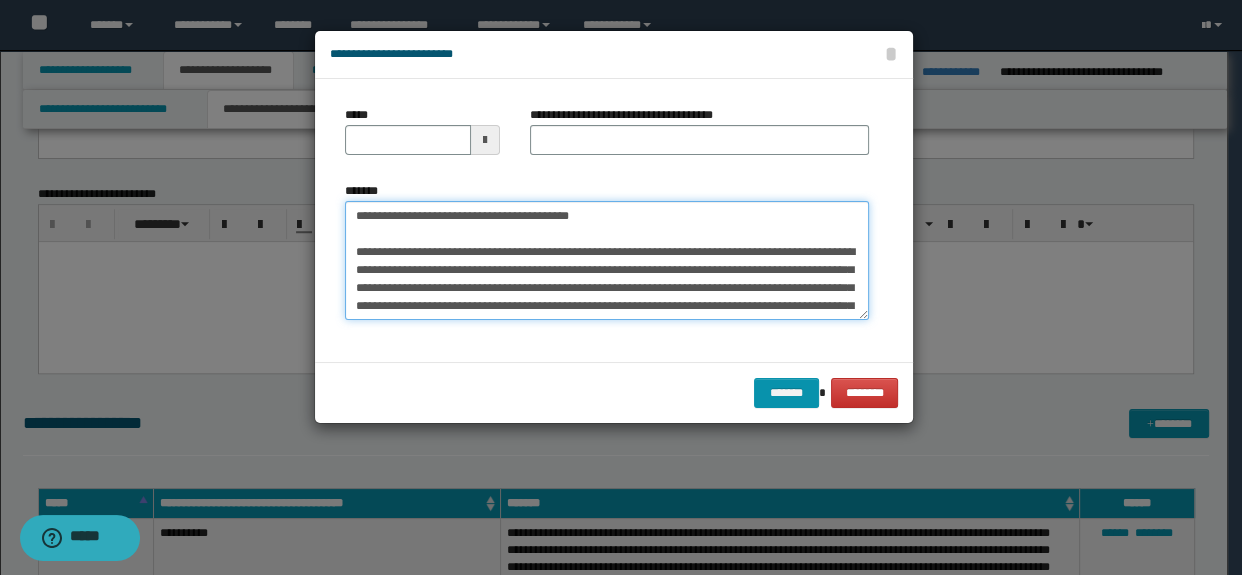 type on "**********" 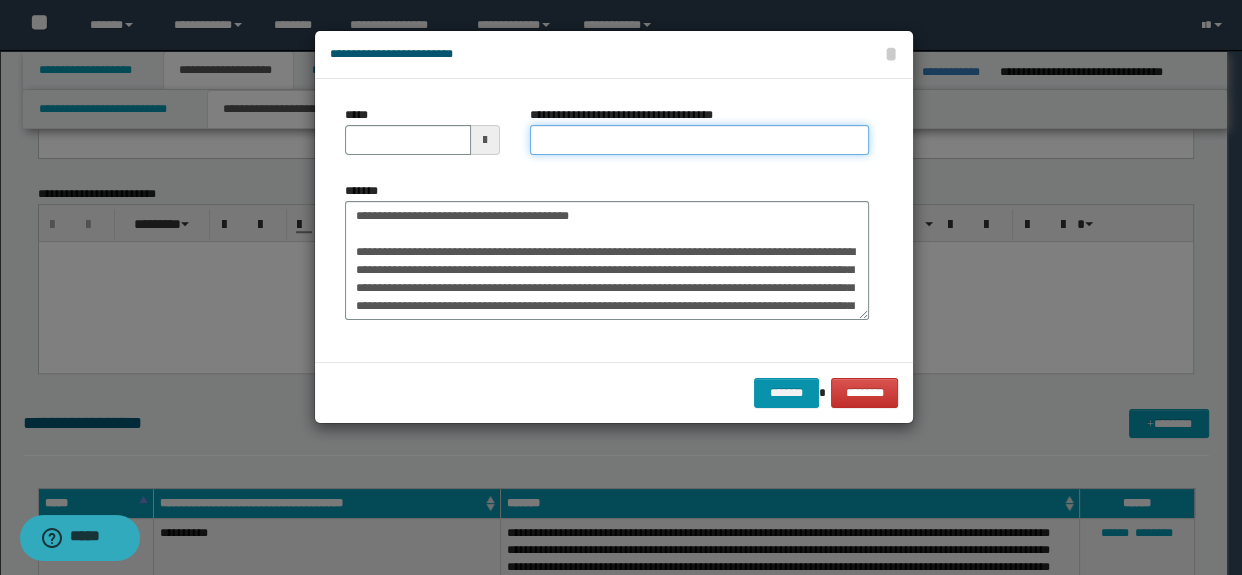 click on "**********" at bounding box center (700, 140) 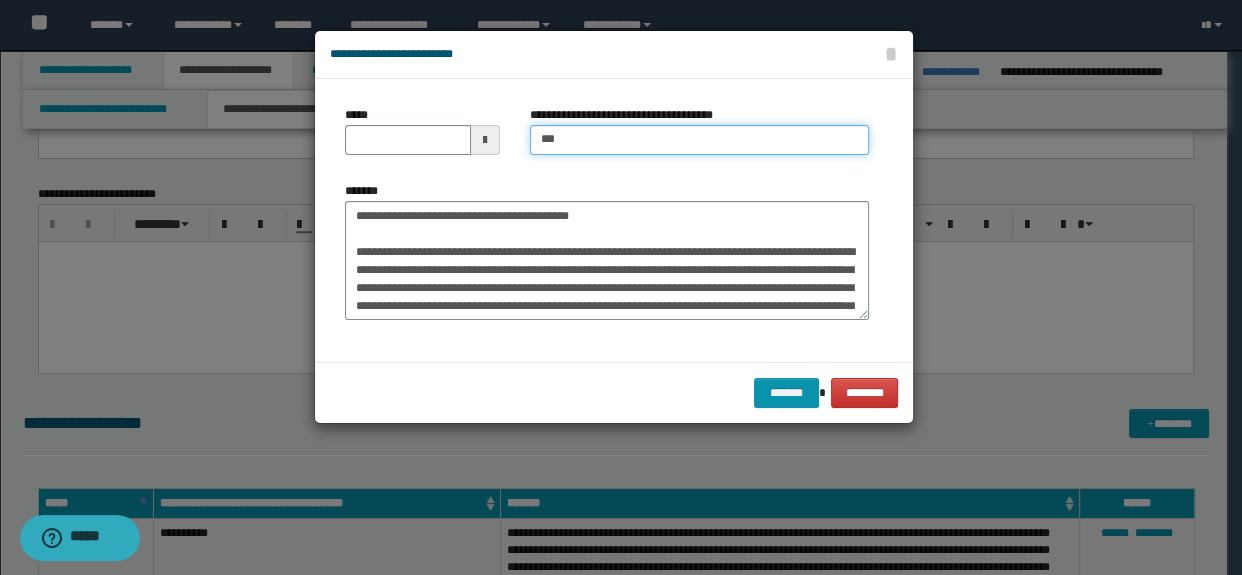 type on "**********" 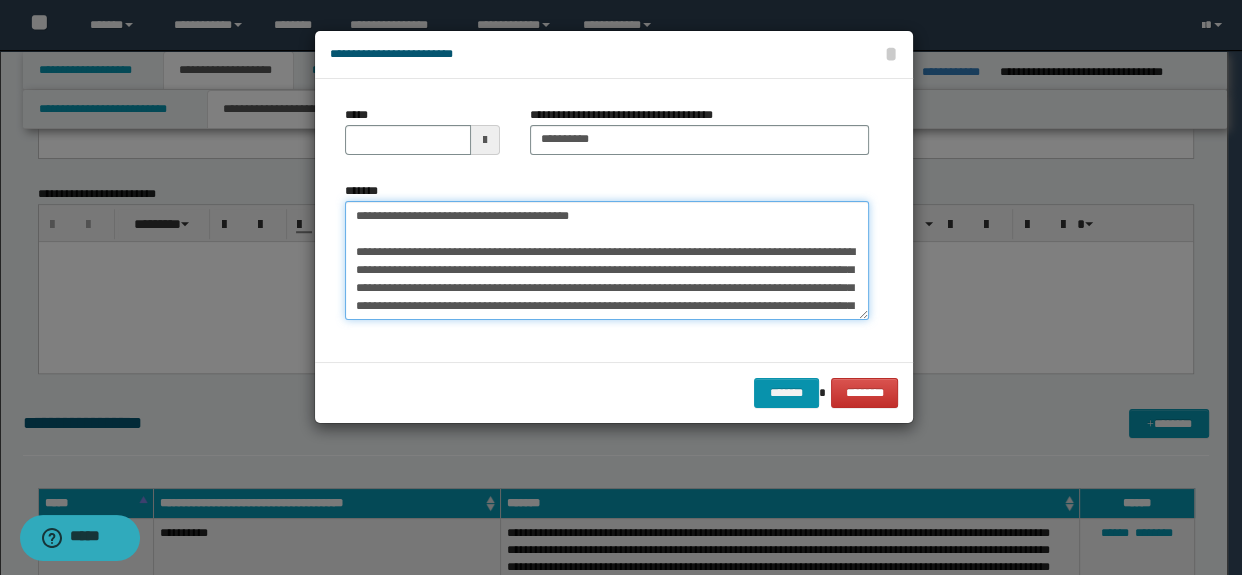 drag, startPoint x: 694, startPoint y: 216, endPoint x: 280, endPoint y: 209, distance: 414.05917 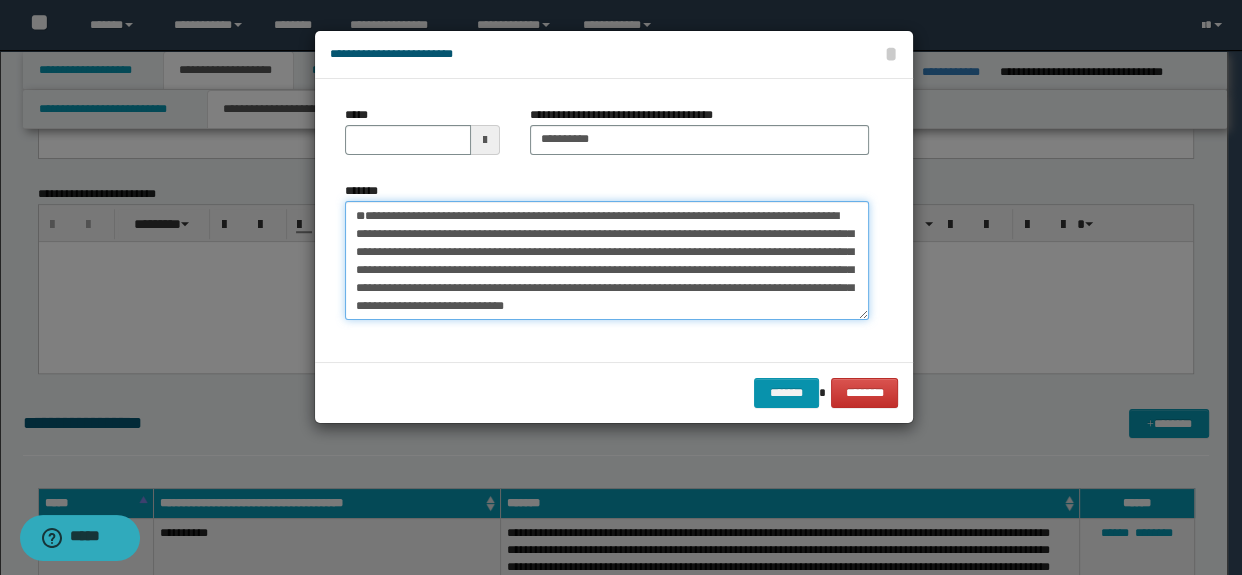 type 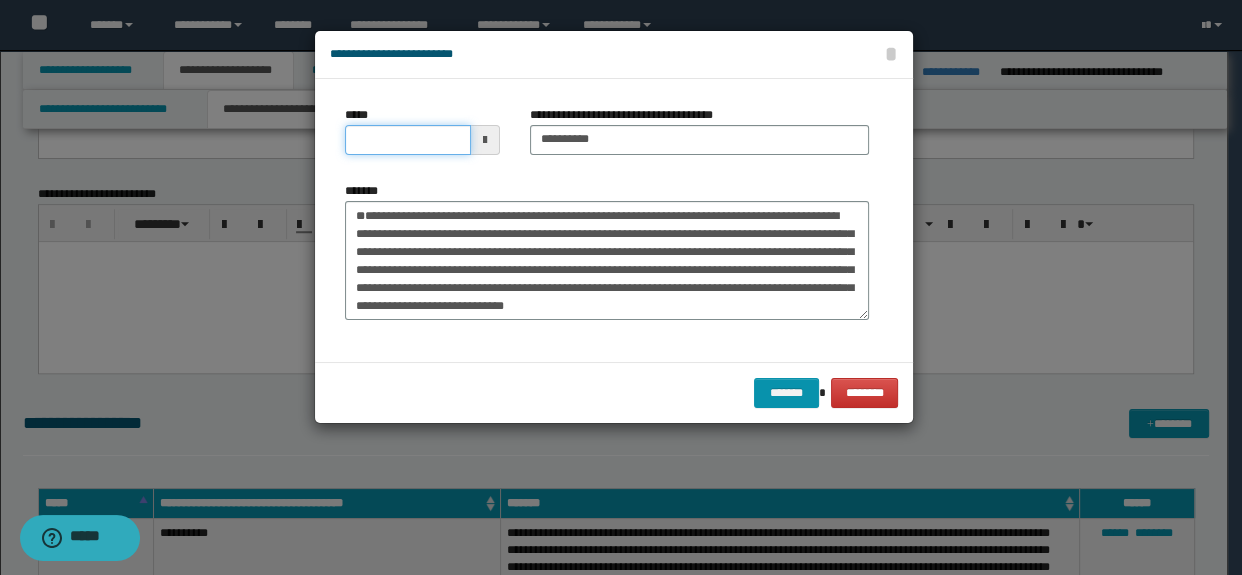 click on "*****" at bounding box center (408, 140) 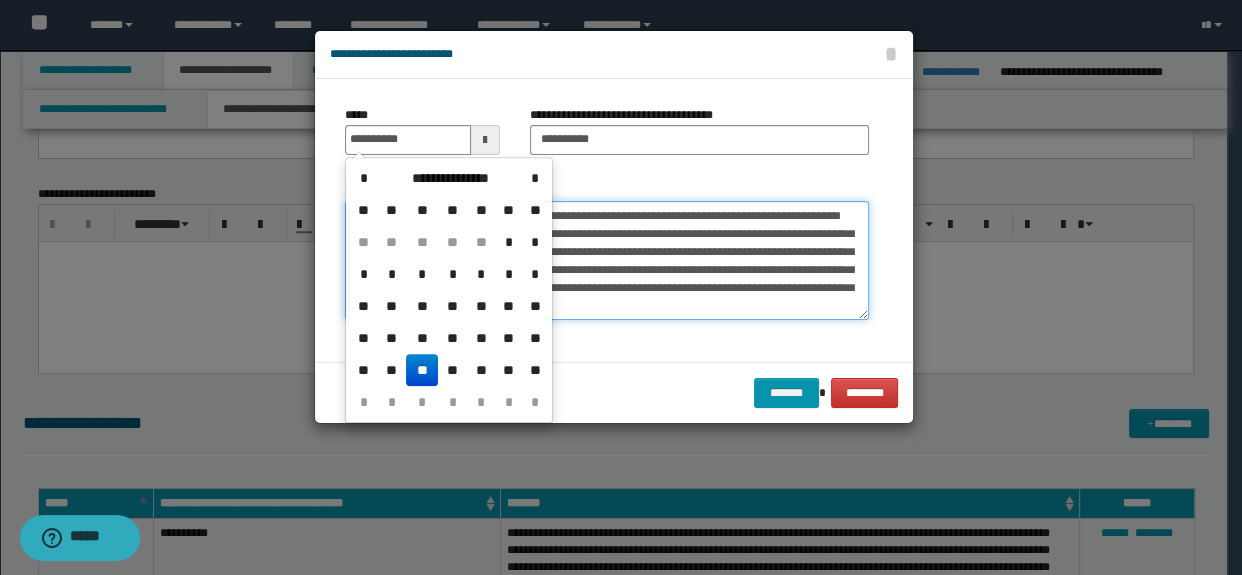 type on "**********" 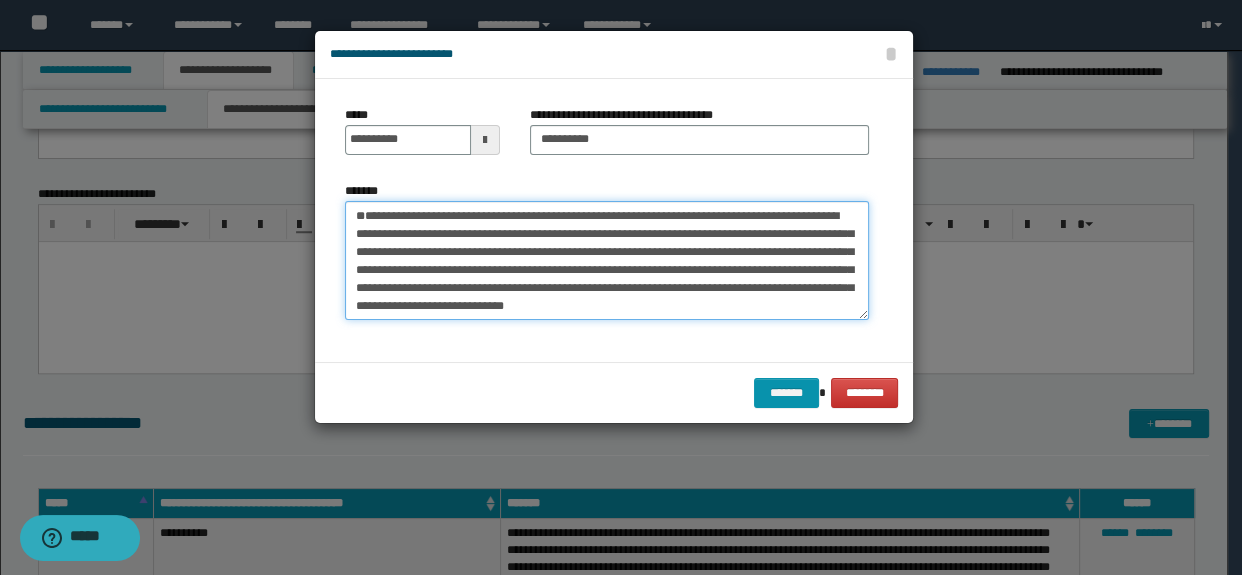 click on "**********" at bounding box center (607, 261) 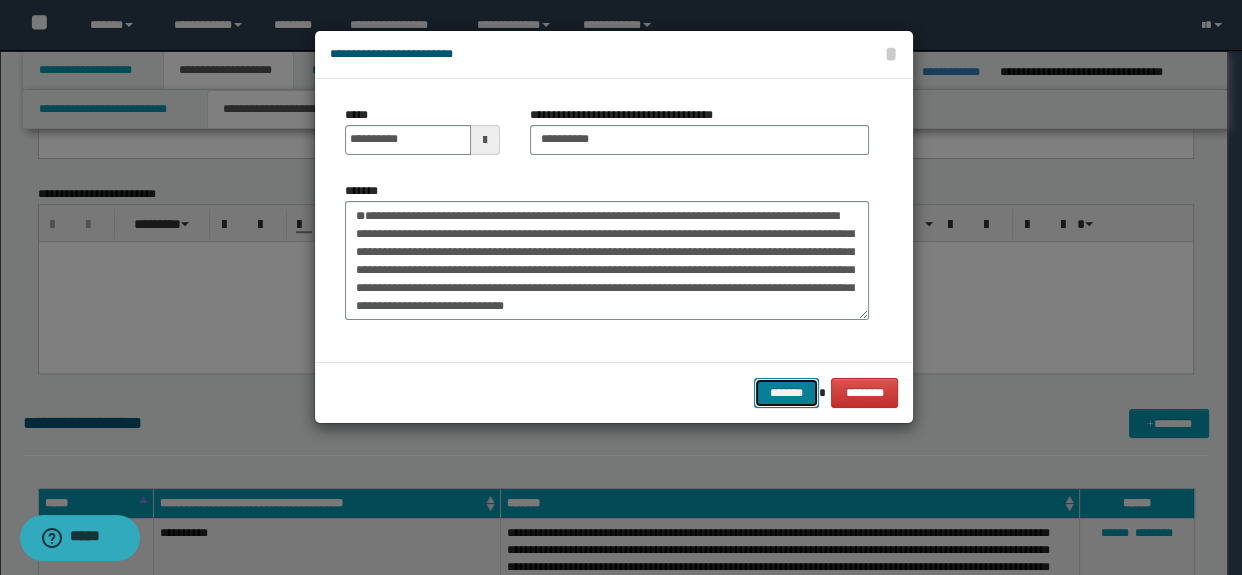 click on "*******" at bounding box center [786, 393] 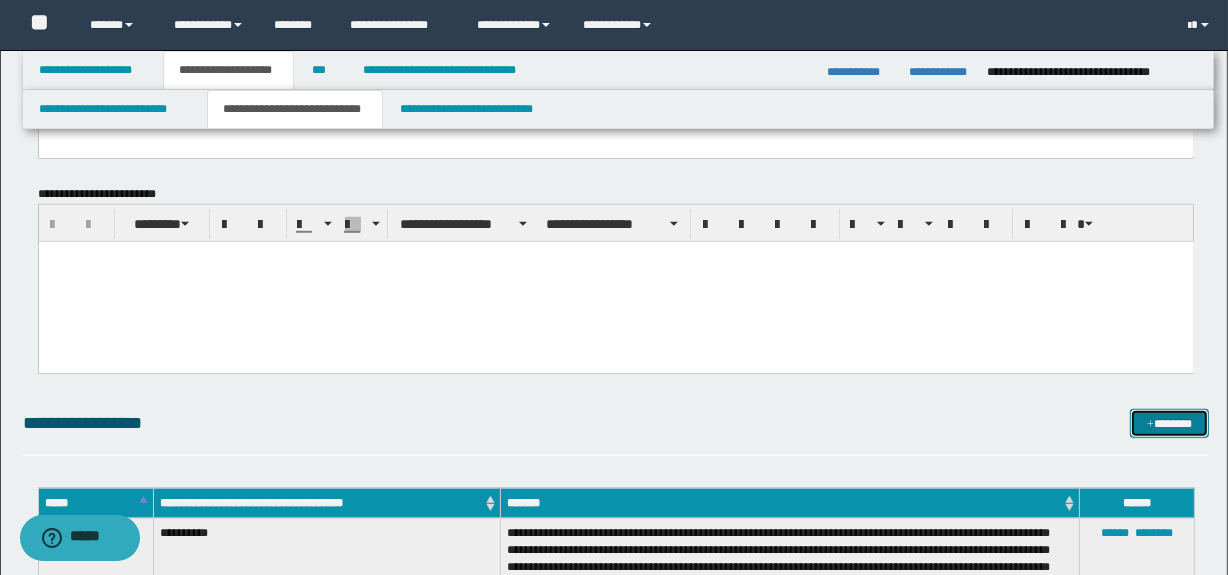 drag, startPoint x: 1170, startPoint y: 427, endPoint x: 1152, endPoint y: 417, distance: 20.59126 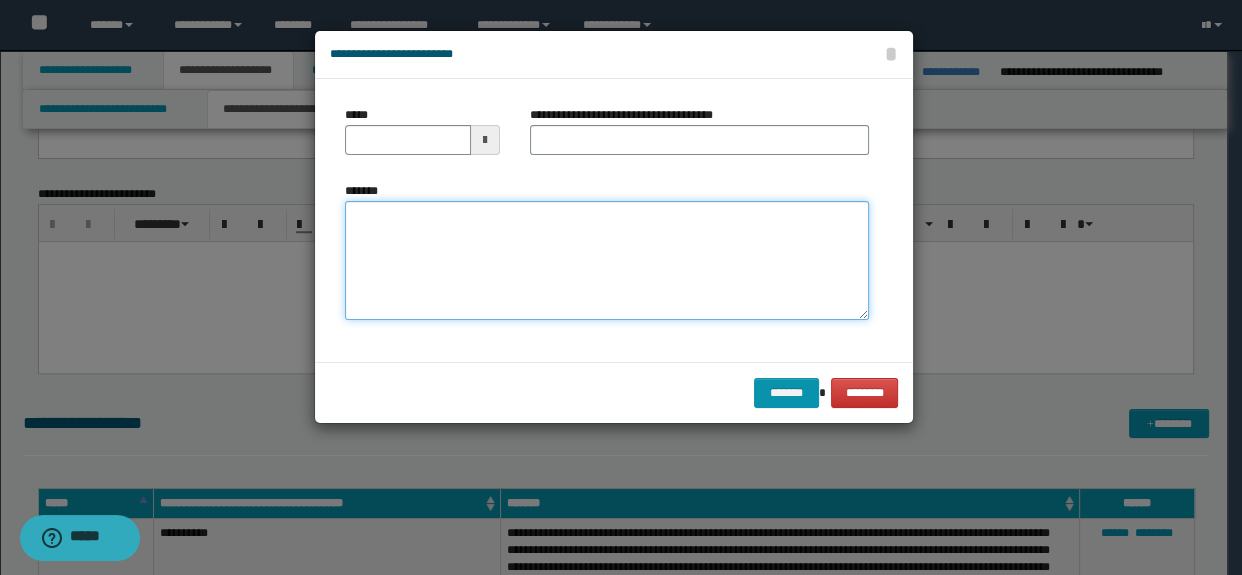 click on "*******" at bounding box center (607, 261) 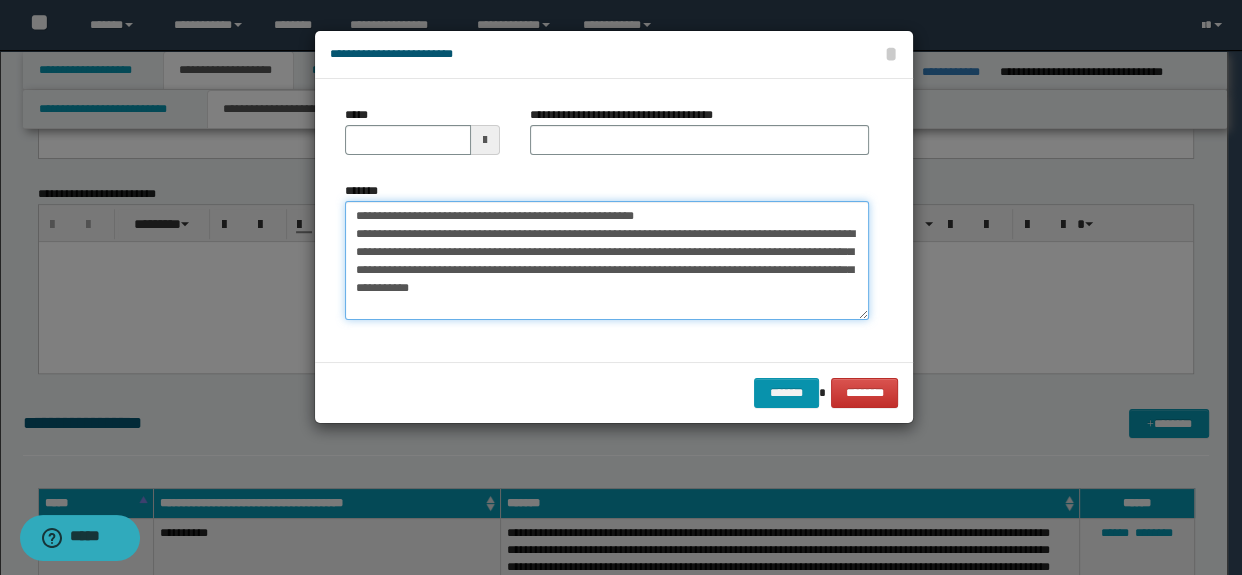type on "**********" 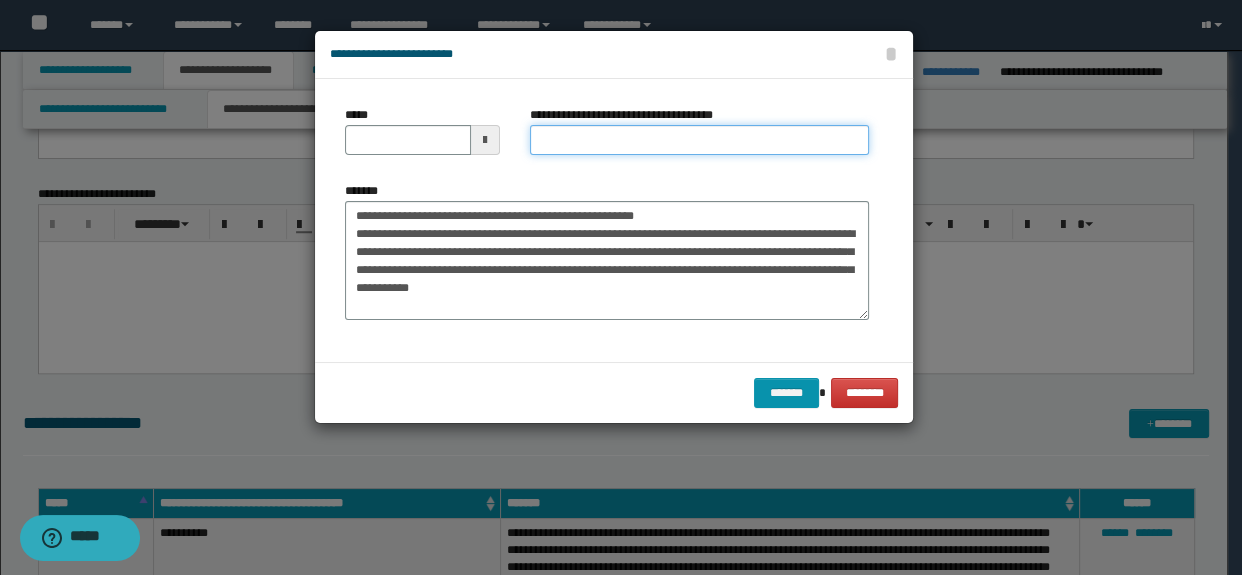 click on "**********" at bounding box center (700, 140) 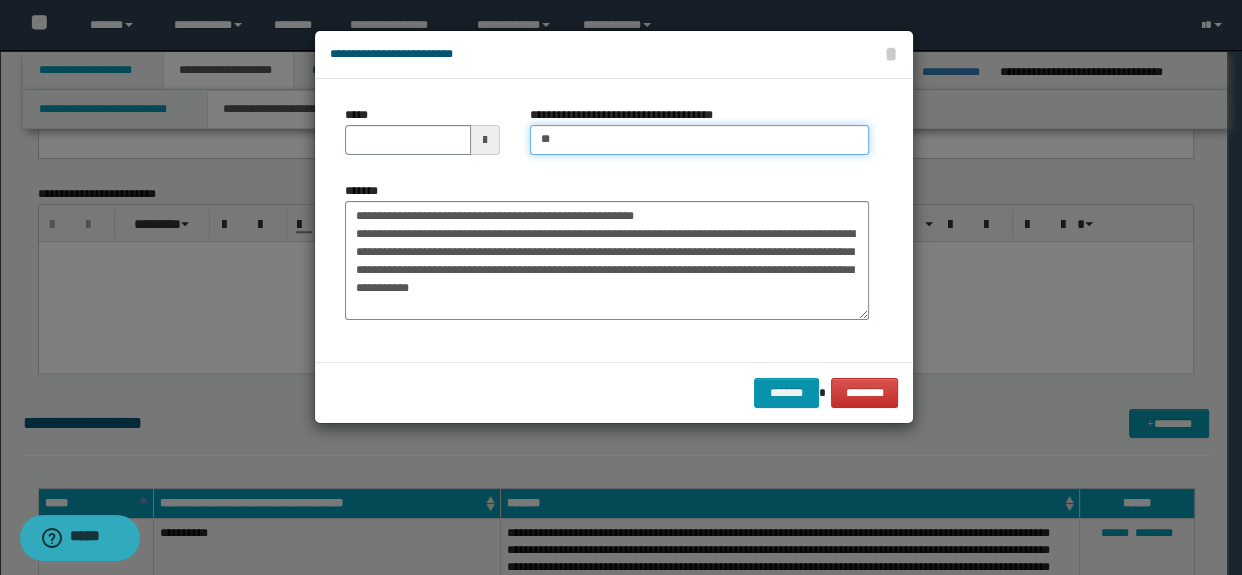 type on "*********" 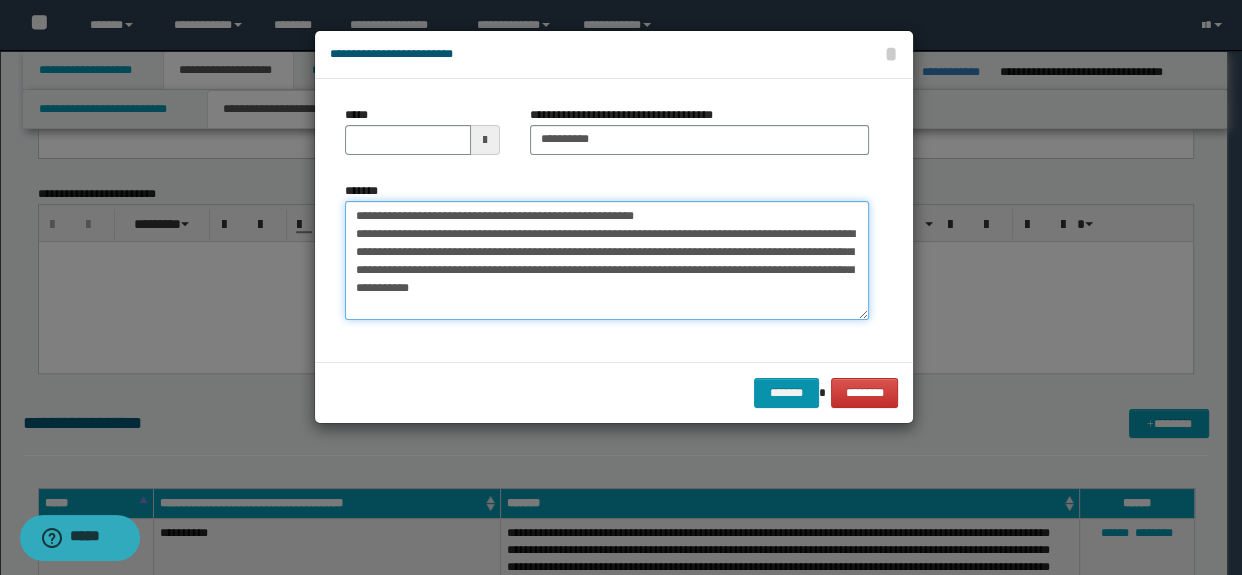 drag, startPoint x: 801, startPoint y: 218, endPoint x: 237, endPoint y: 218, distance: 564 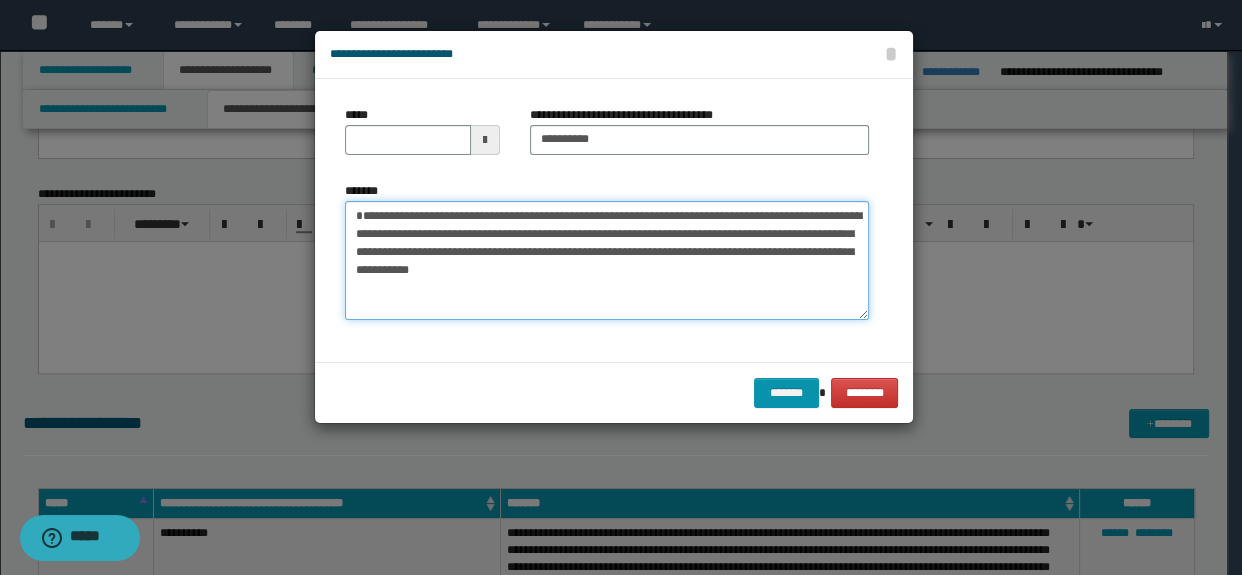 type 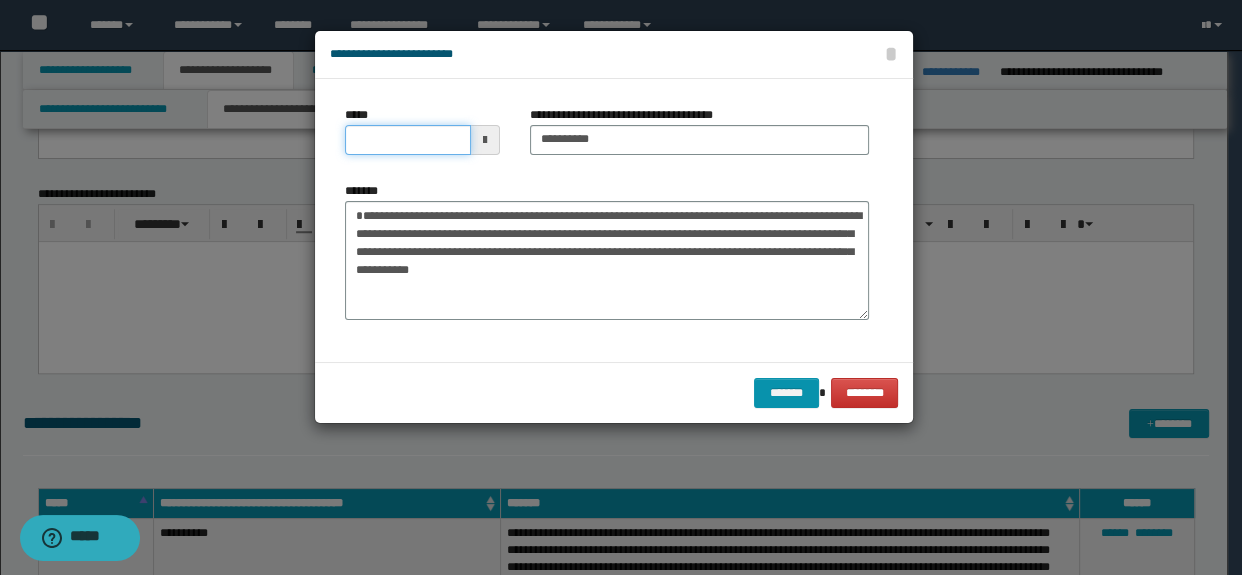 click on "*****" at bounding box center [408, 140] 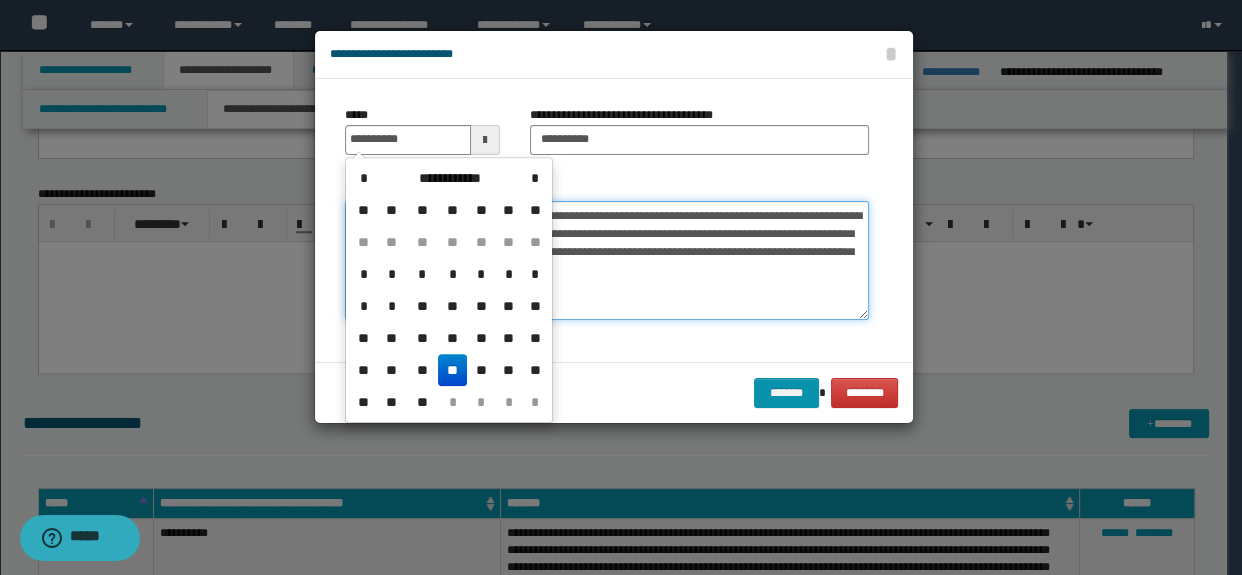type on "**********" 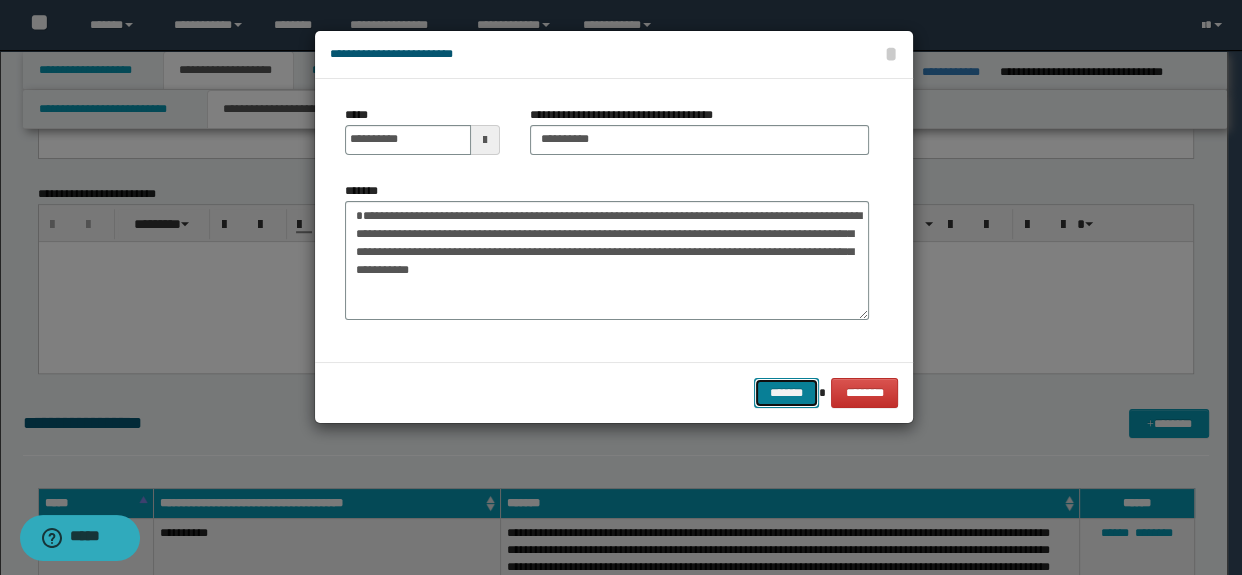 click on "*******" at bounding box center [786, 393] 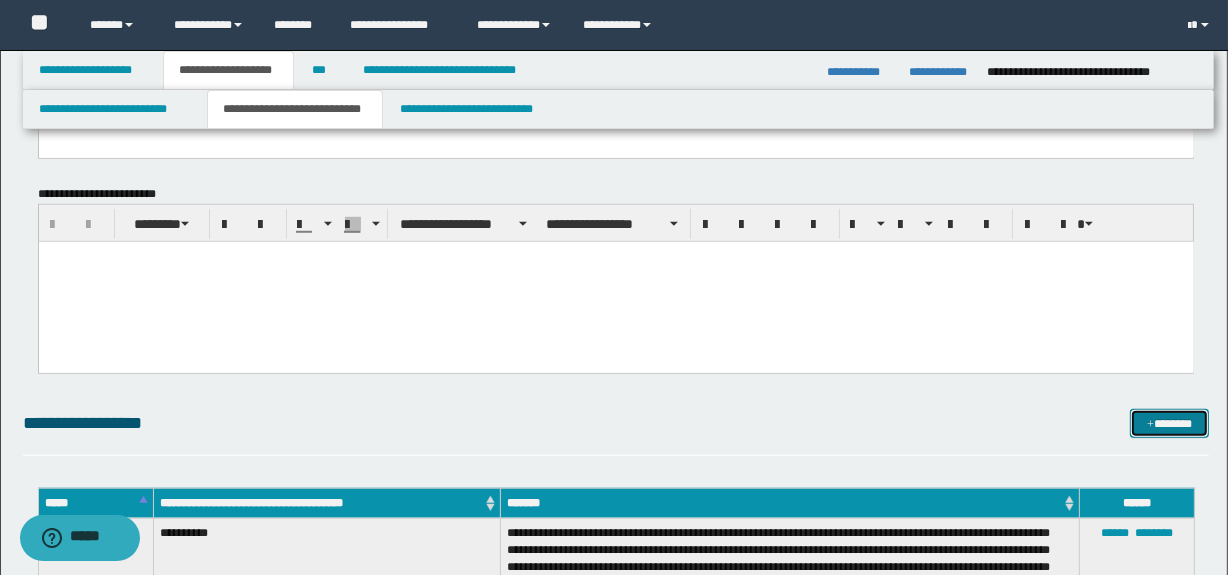 click on "*******" at bounding box center [1170, 424] 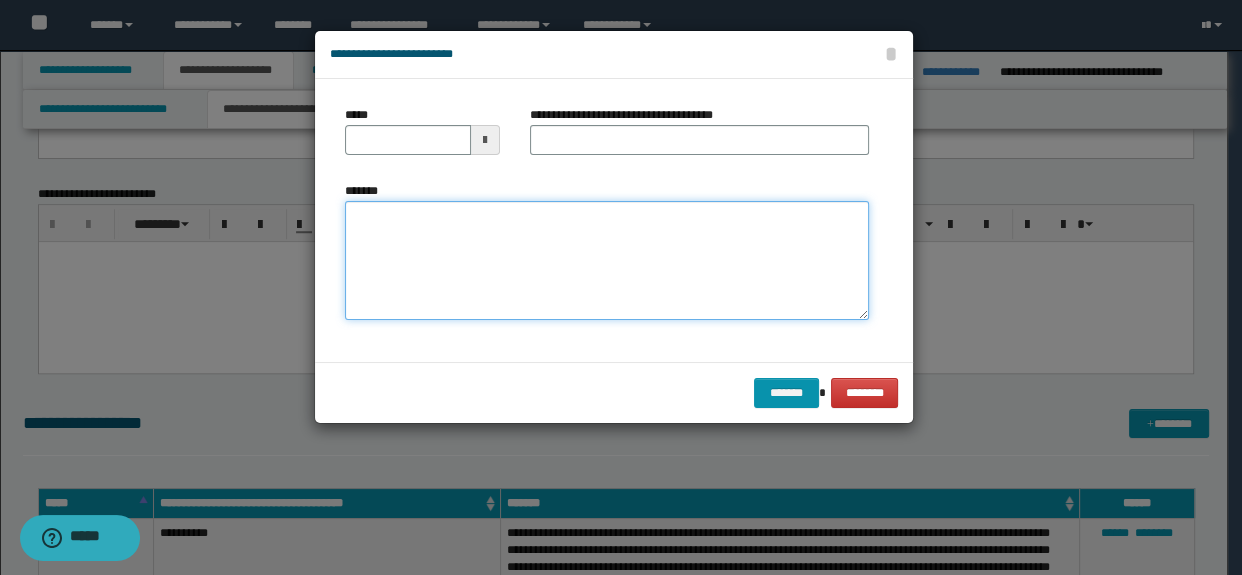 click on "*******" at bounding box center (607, 261) 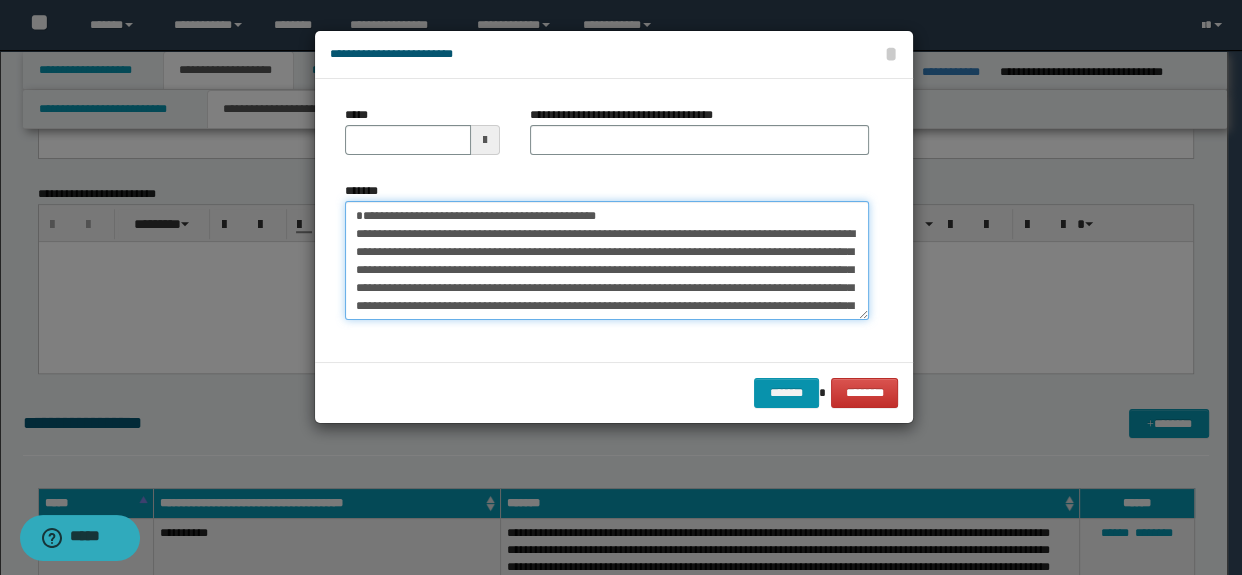 scroll, scrollTop: 120, scrollLeft: 0, axis: vertical 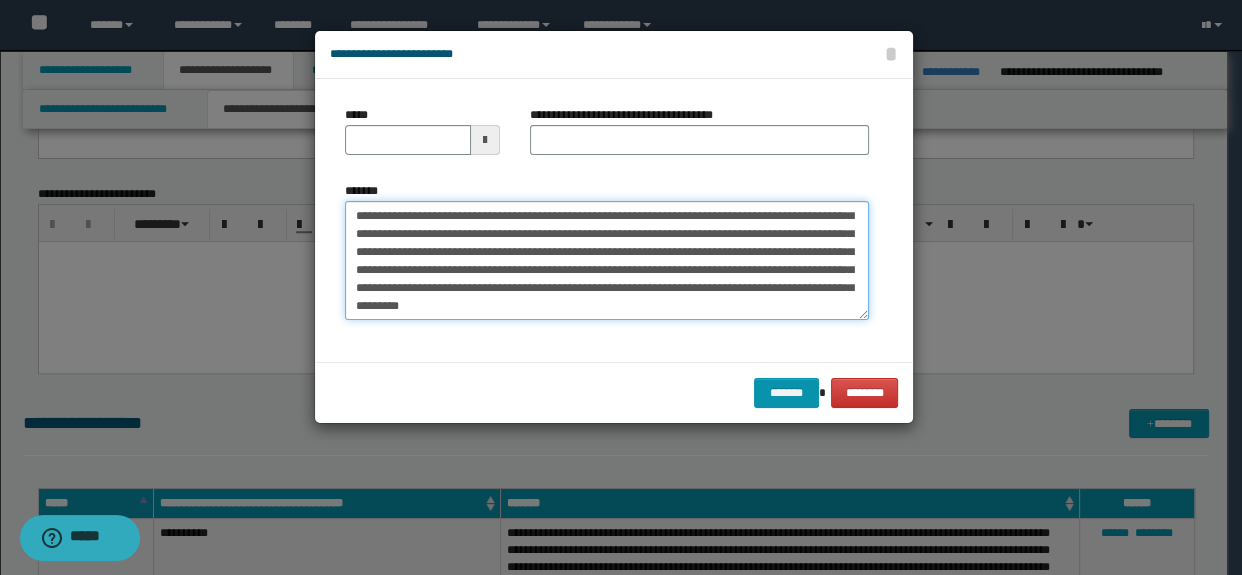 type on "**********" 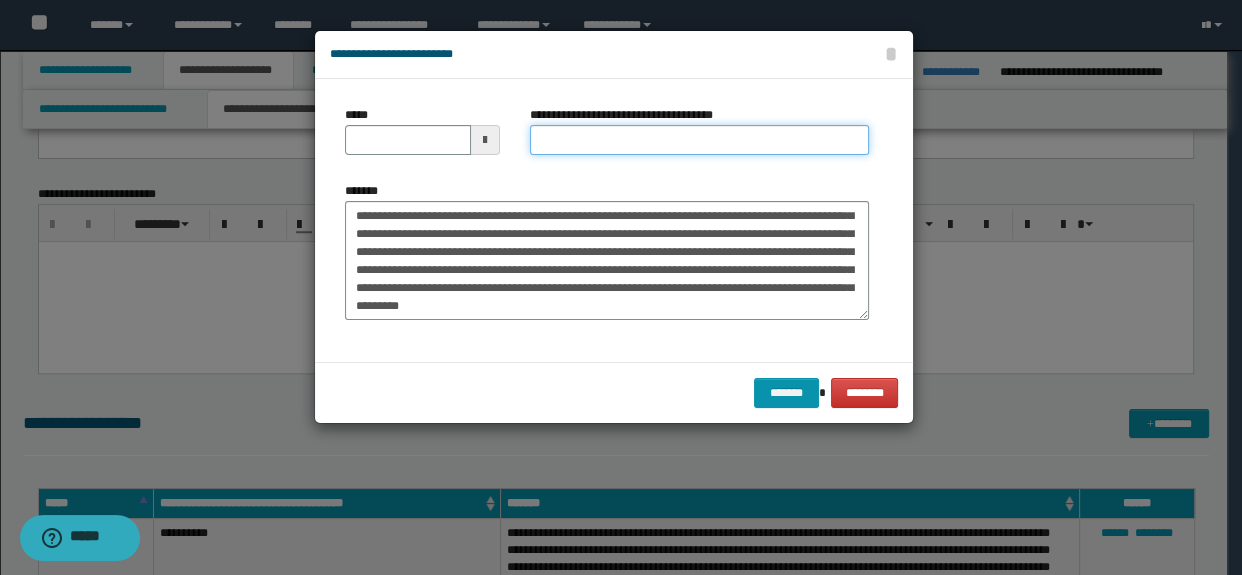 click on "**********" at bounding box center [700, 140] 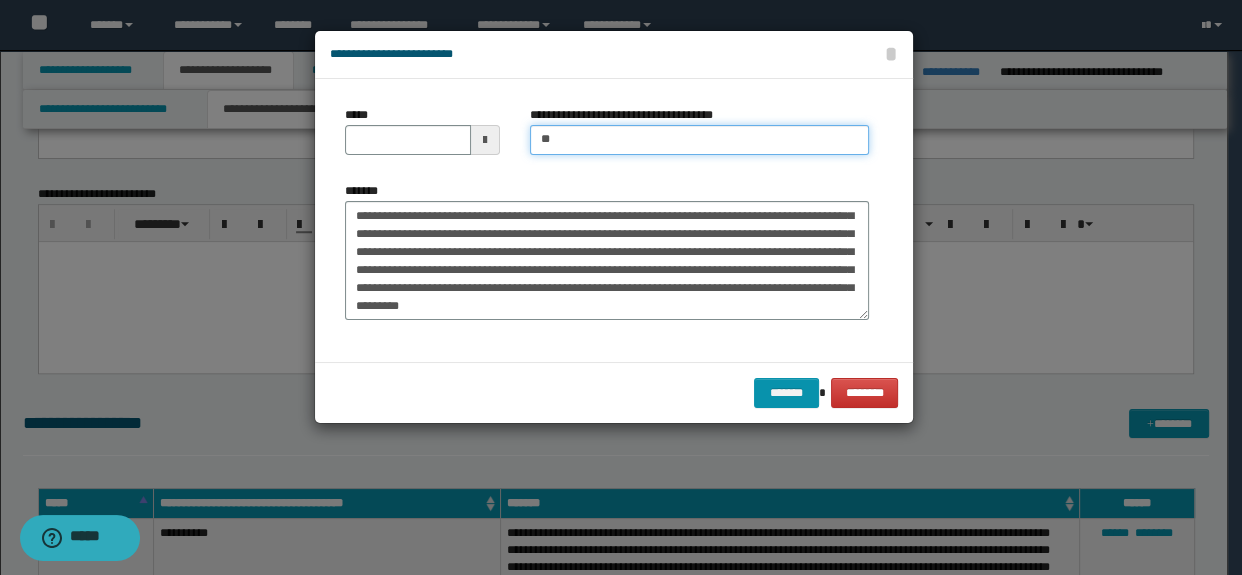 type on "**********" 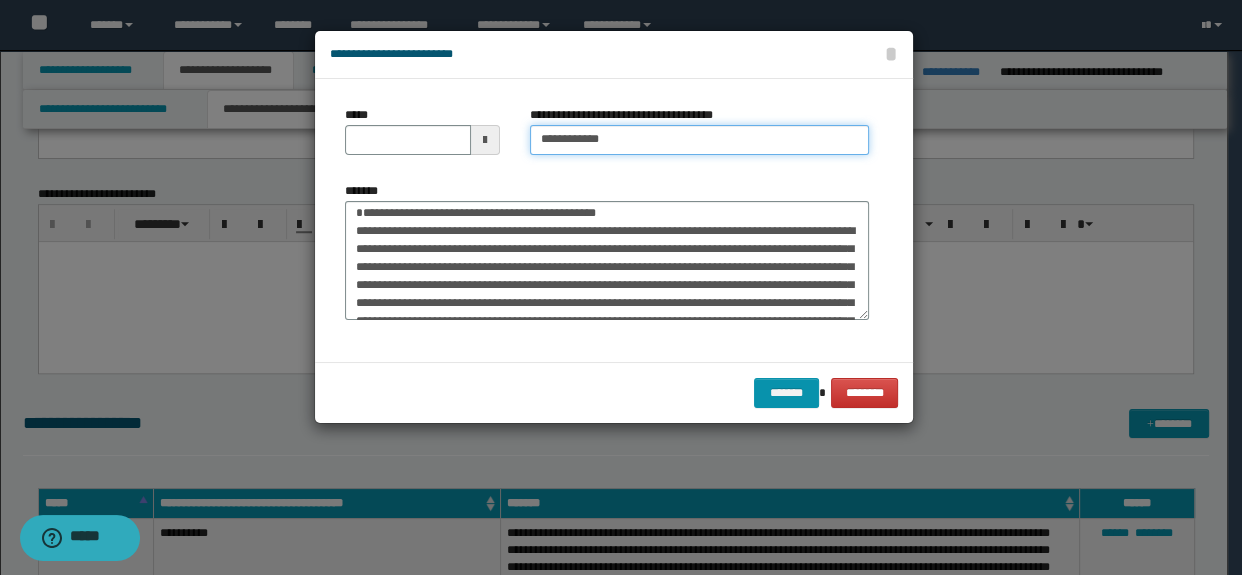 scroll, scrollTop: 0, scrollLeft: 0, axis: both 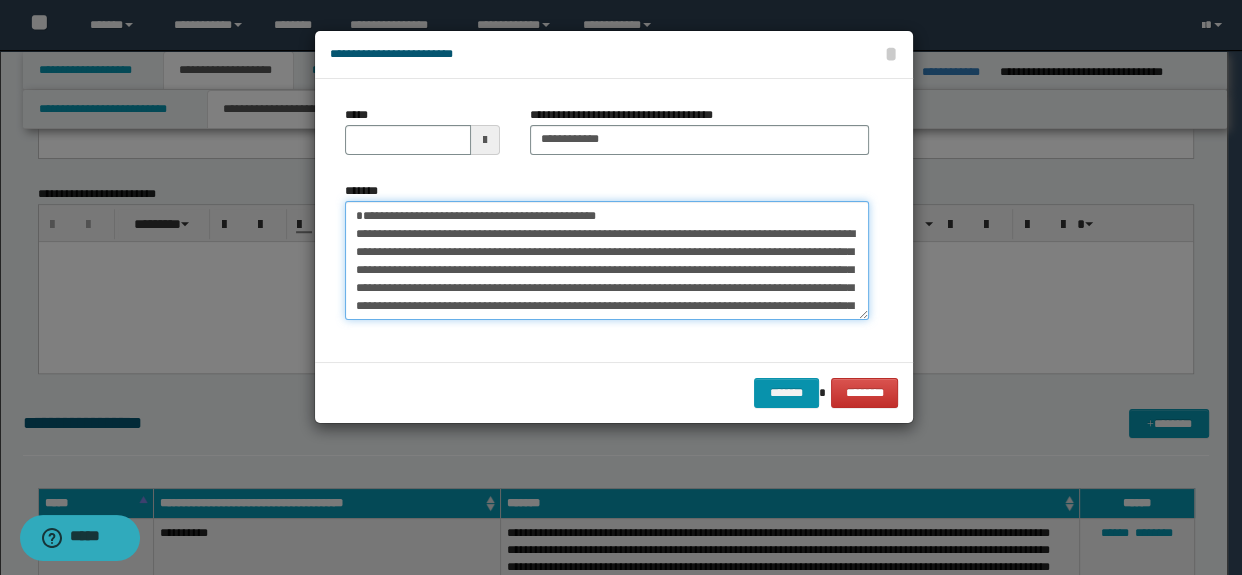 drag, startPoint x: 690, startPoint y: 236, endPoint x: 145, endPoint y: 119, distance: 557.41724 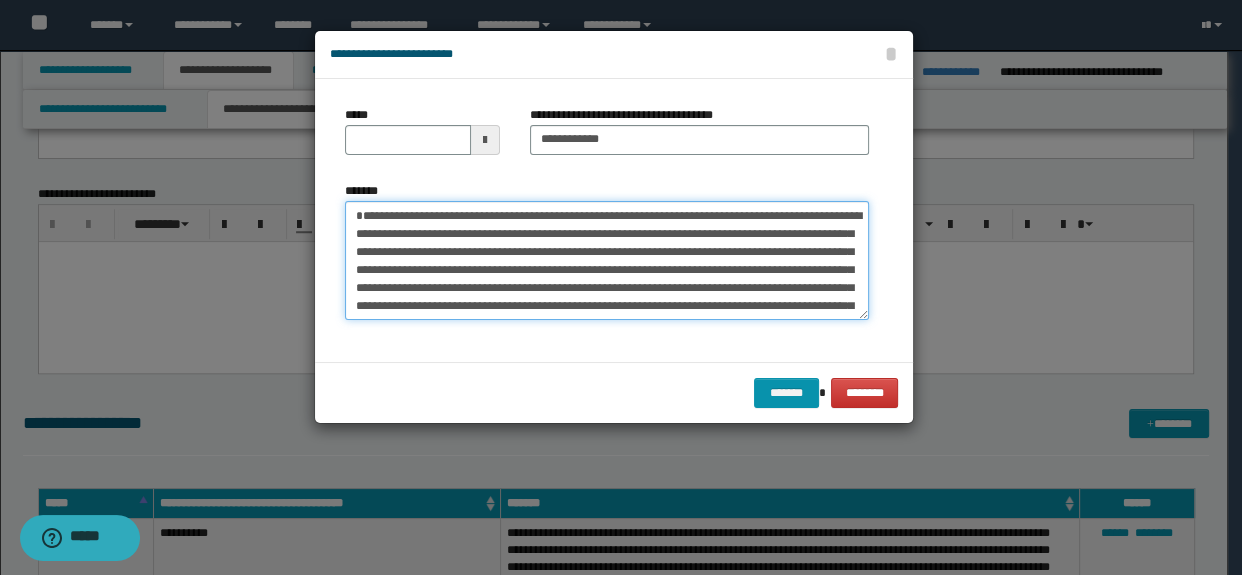 type 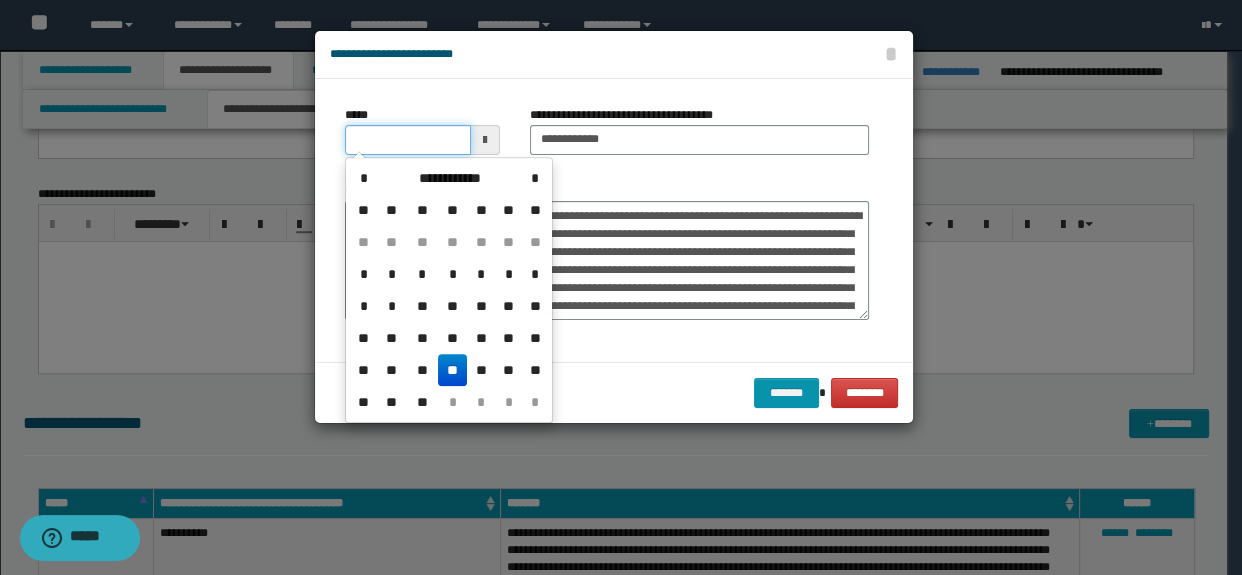 click on "*****" at bounding box center (408, 140) 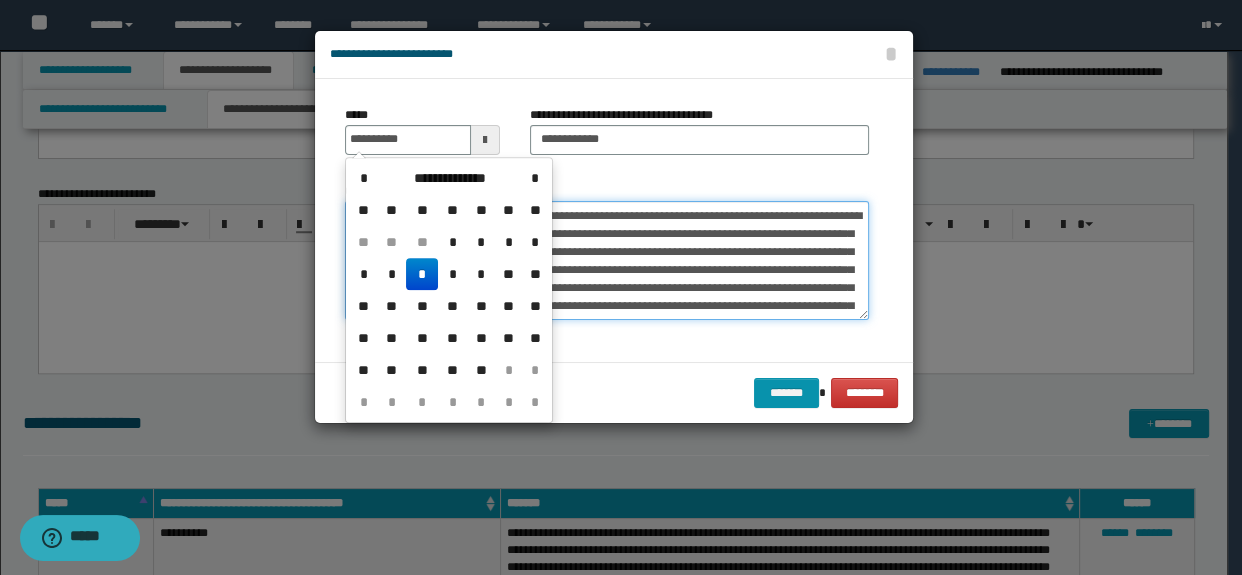 type on "**********" 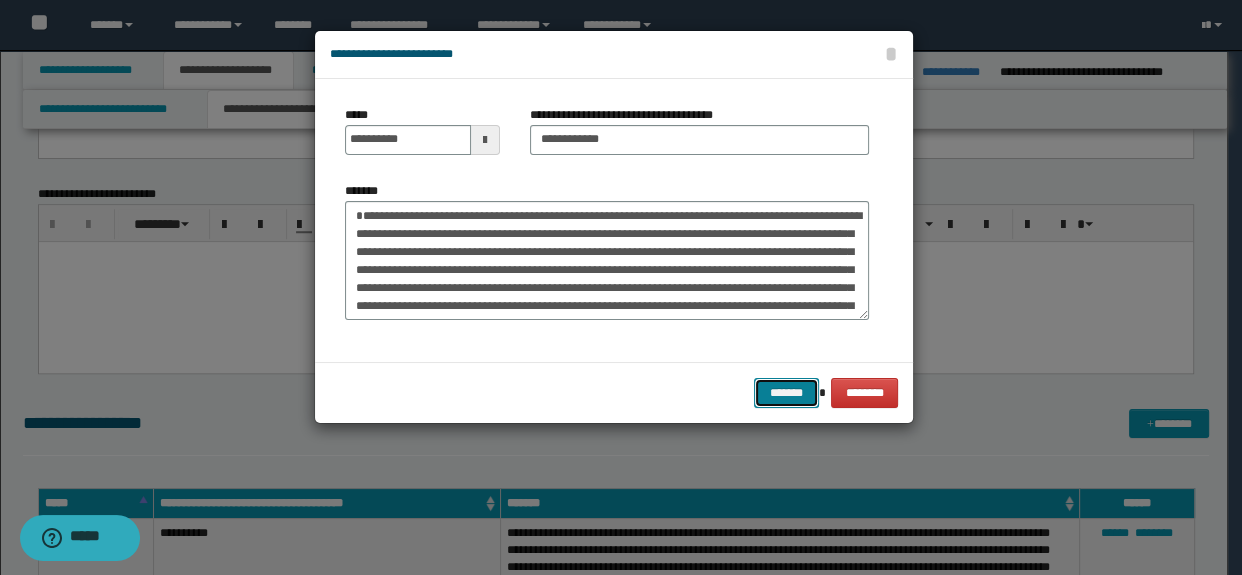 click on "*******" at bounding box center [786, 393] 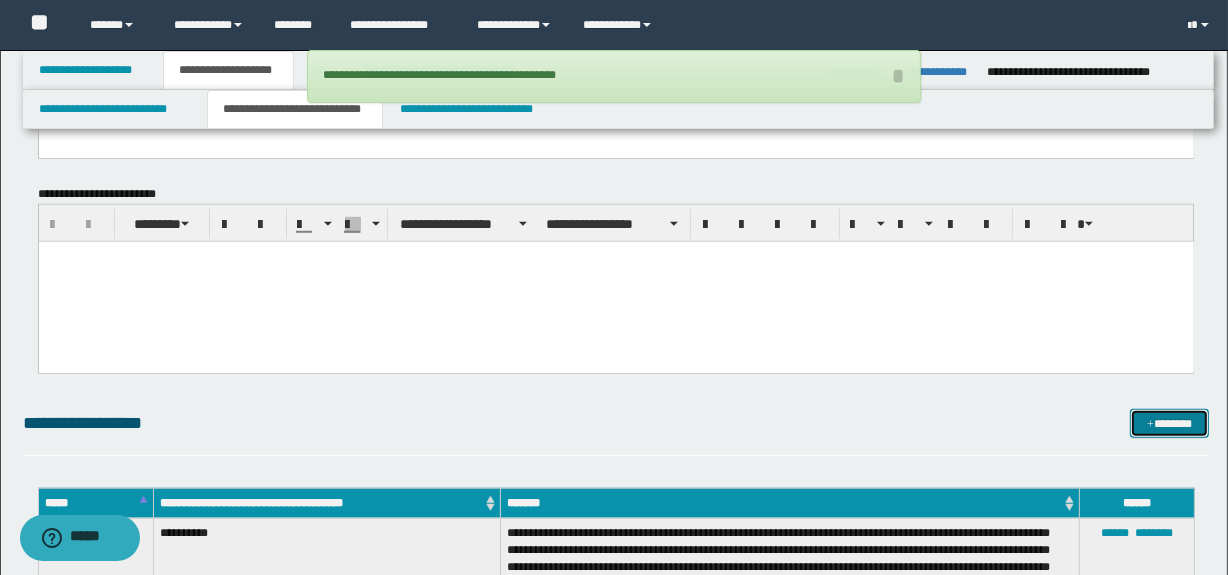 click on "*******" at bounding box center (1170, 424) 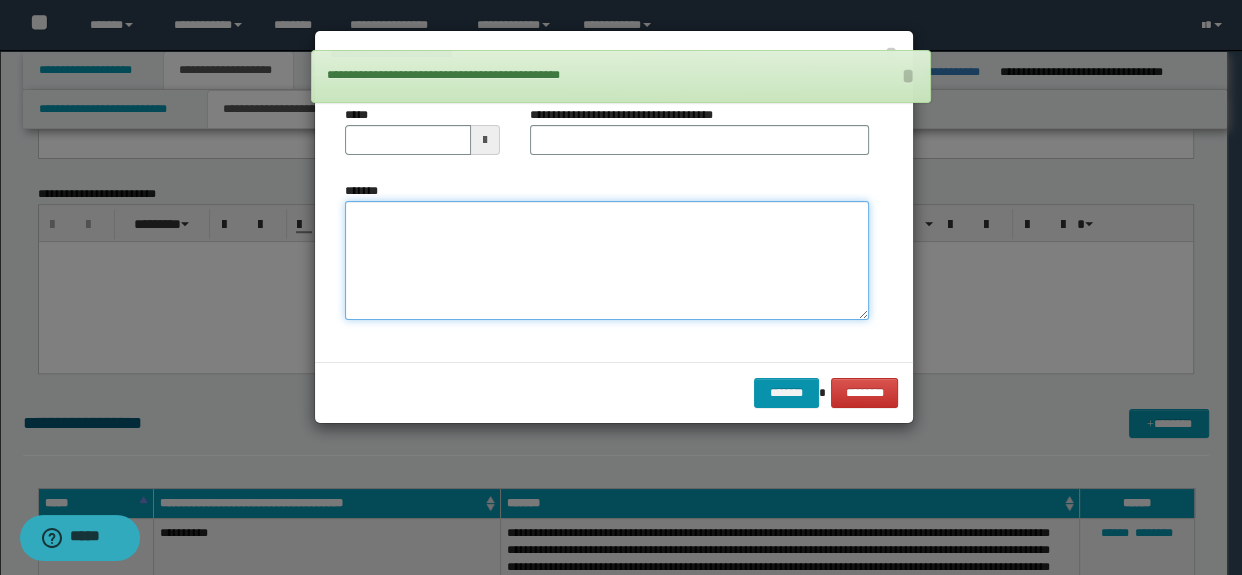 click on "*******" at bounding box center (607, 261) 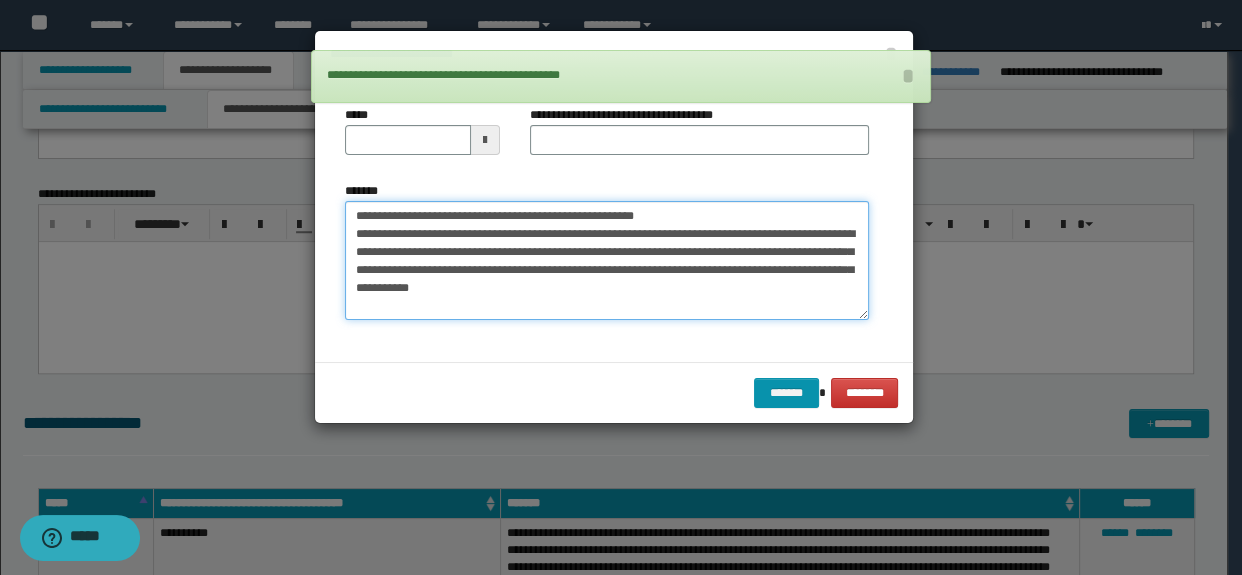 type on "**********" 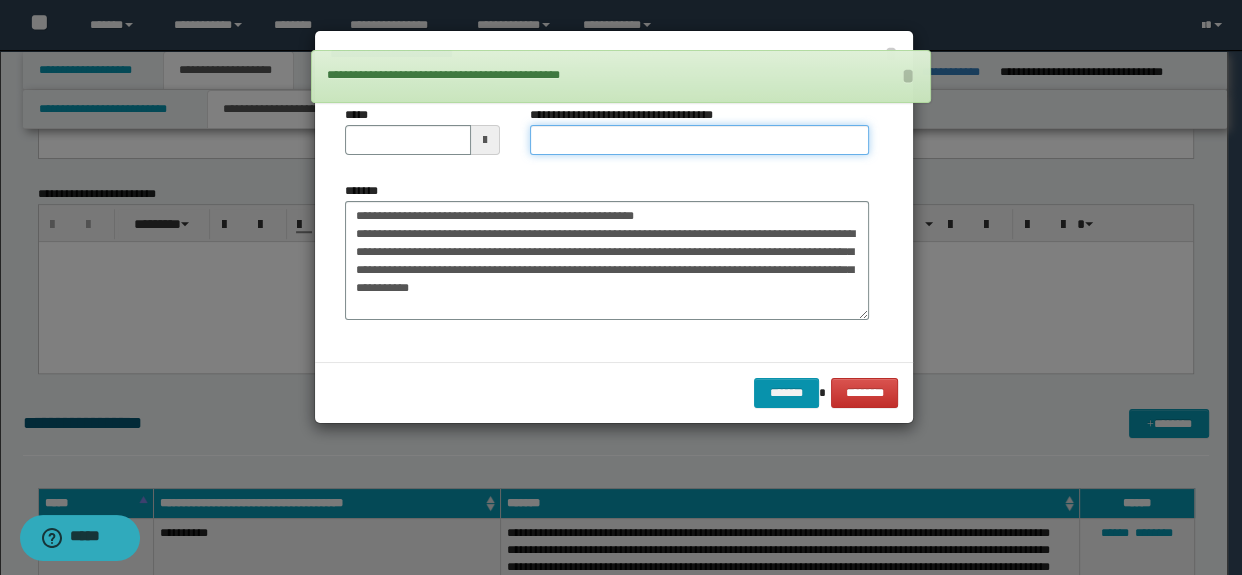 click on "**********" at bounding box center (700, 140) 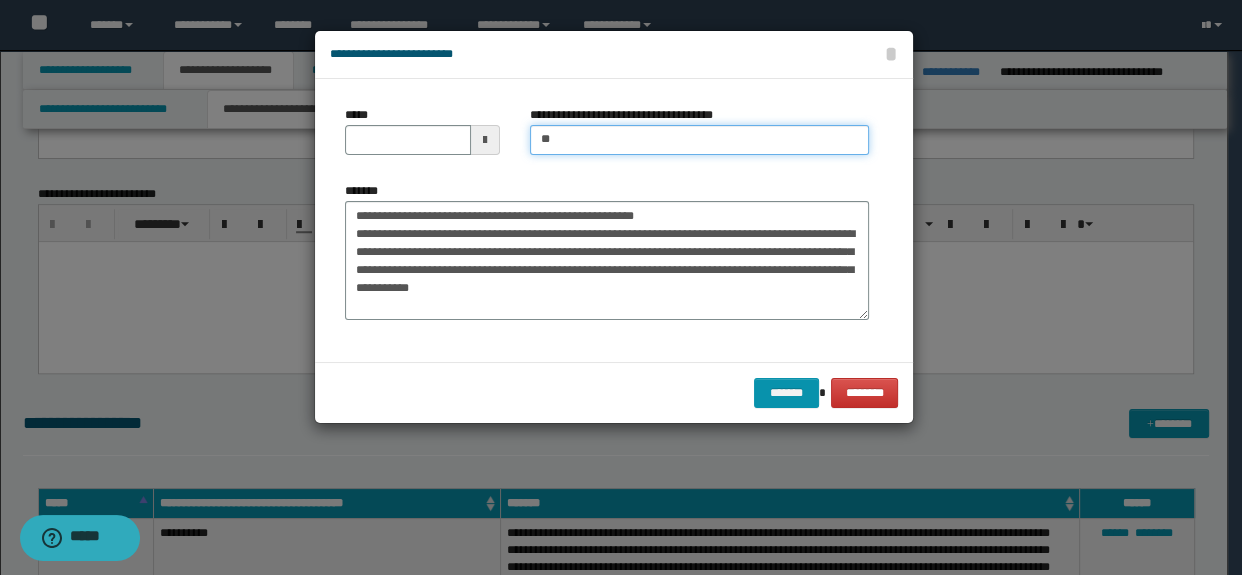 type on "*********" 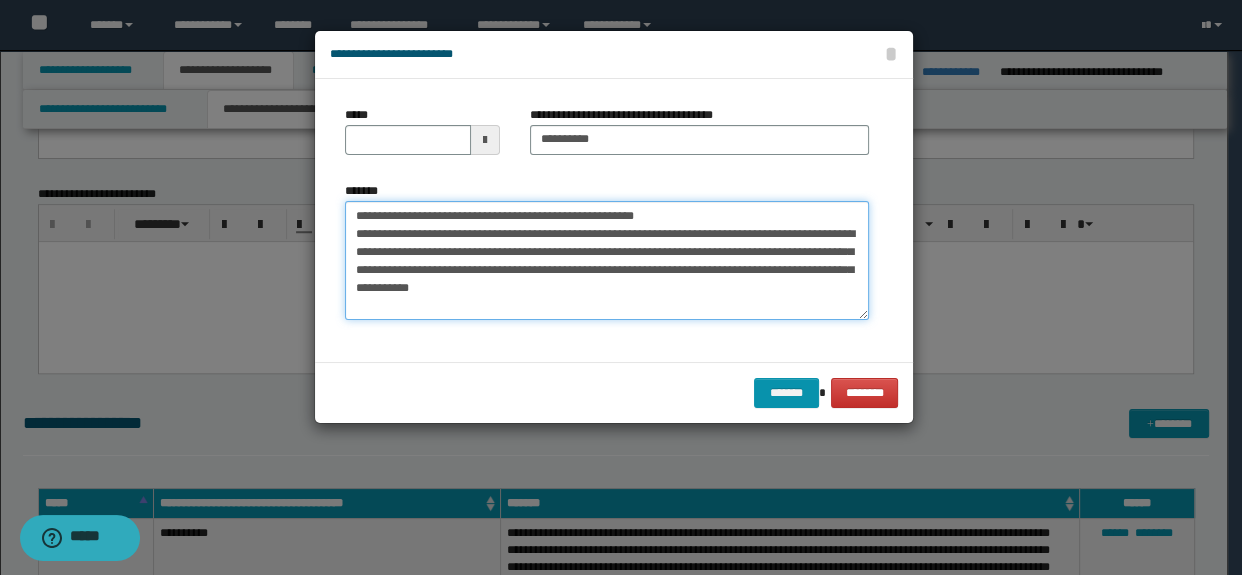 drag, startPoint x: 740, startPoint y: 218, endPoint x: 338, endPoint y: 213, distance: 402.0311 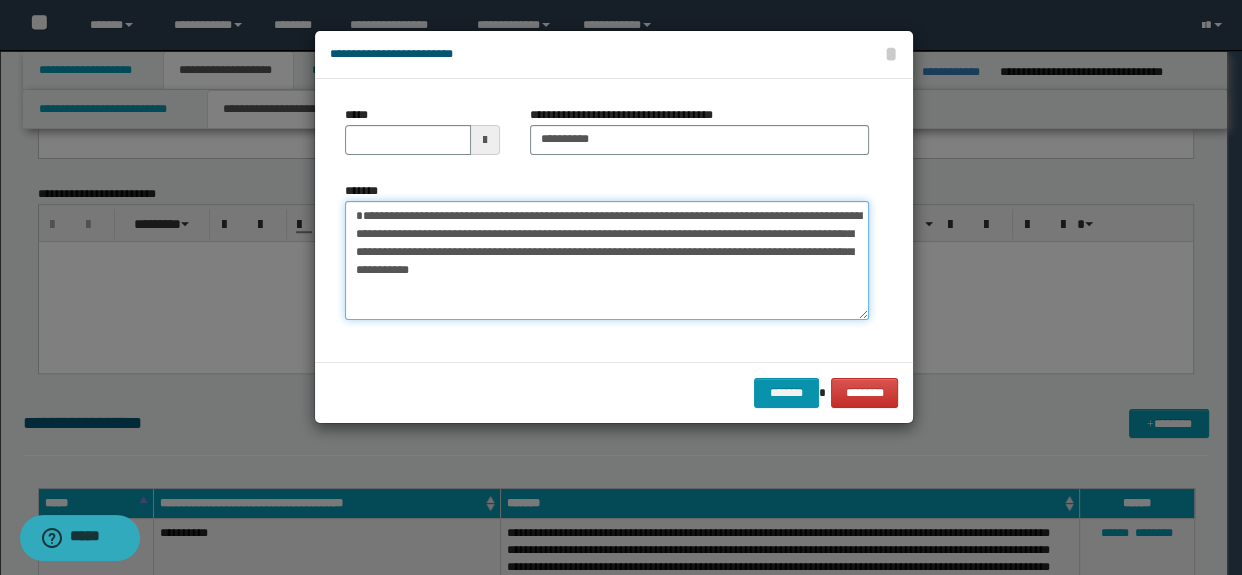 type 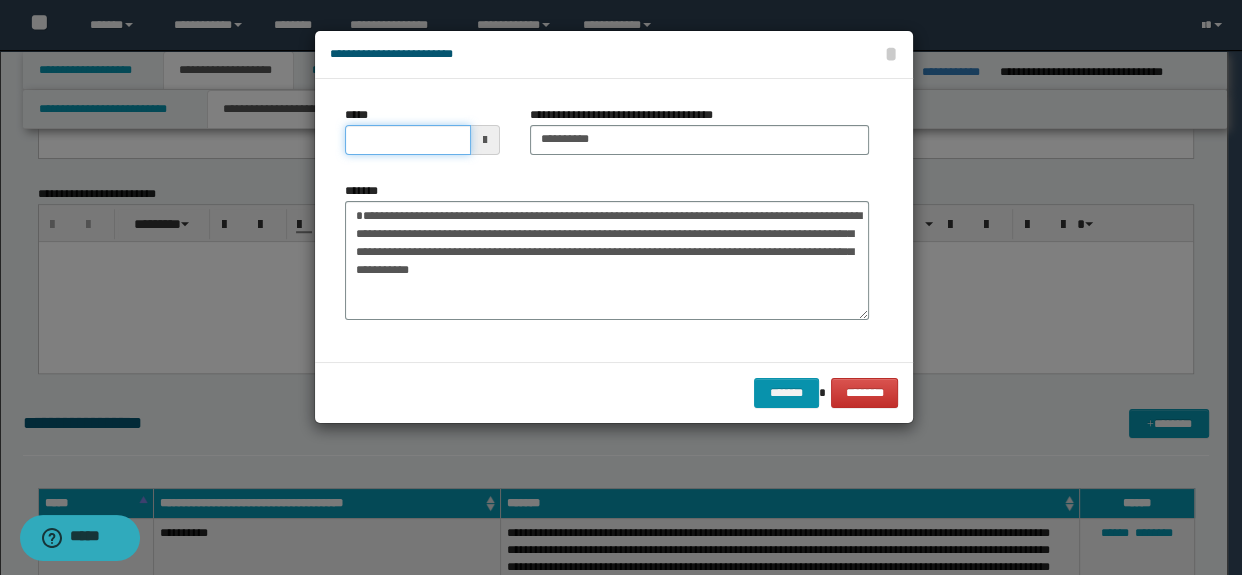 click on "*****" at bounding box center (408, 140) 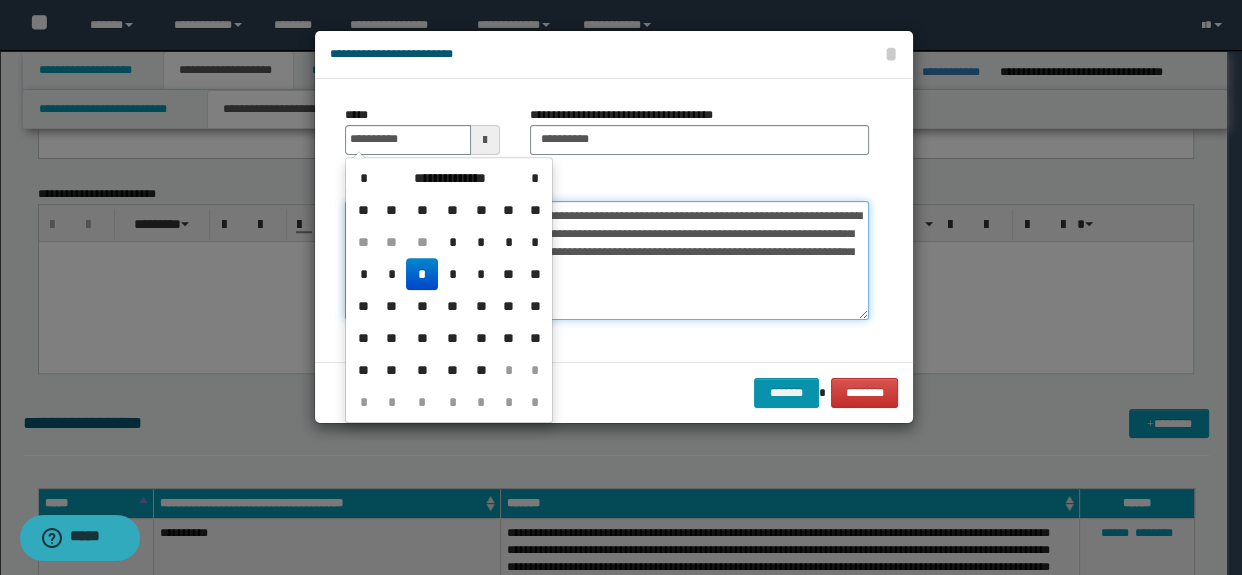 type on "**********" 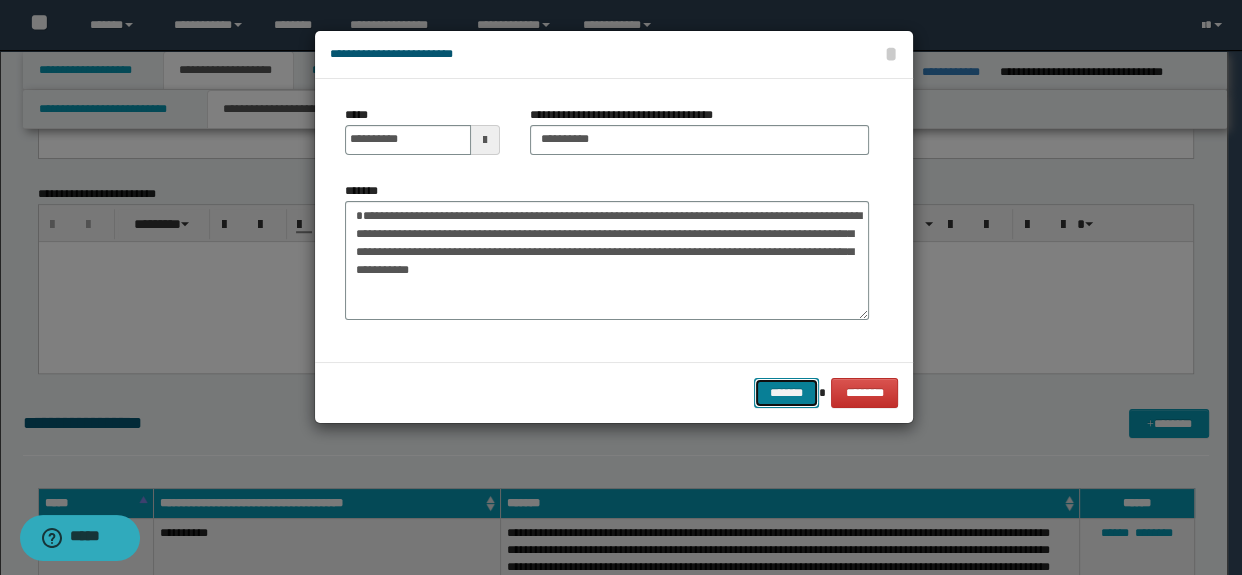 click on "*******" at bounding box center [786, 393] 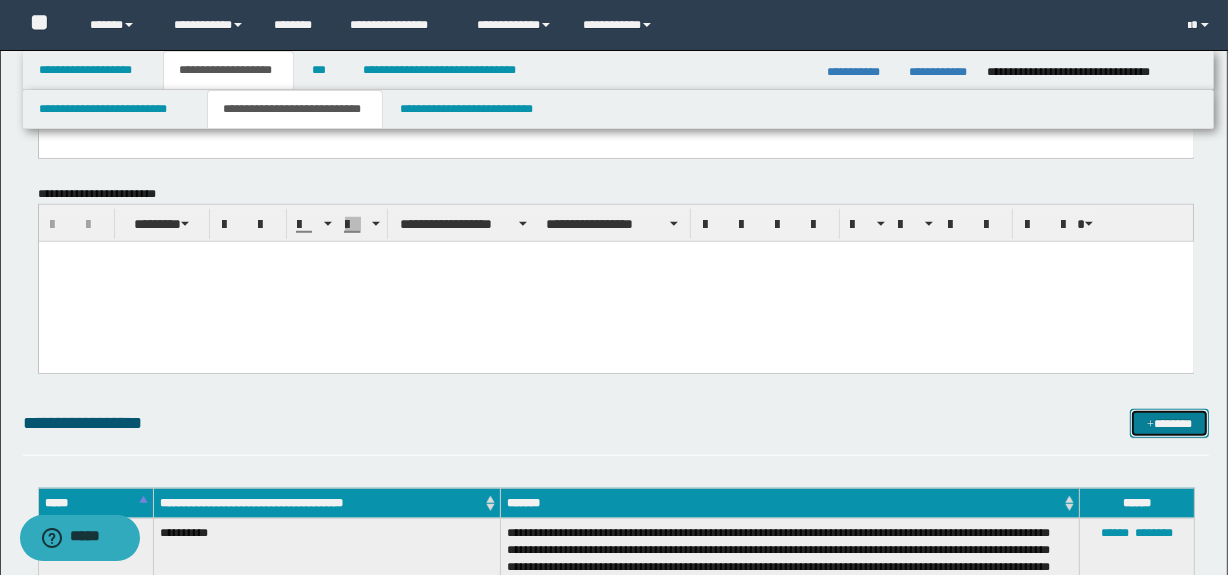 click on "*******" at bounding box center (1170, 424) 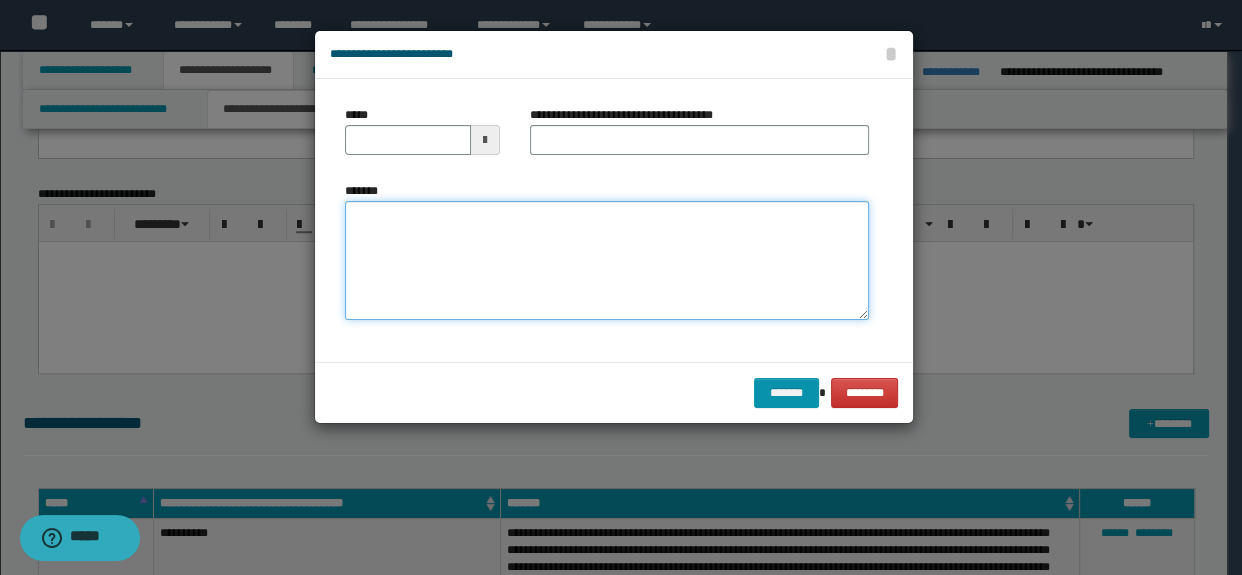 click on "*******" at bounding box center (607, 261) 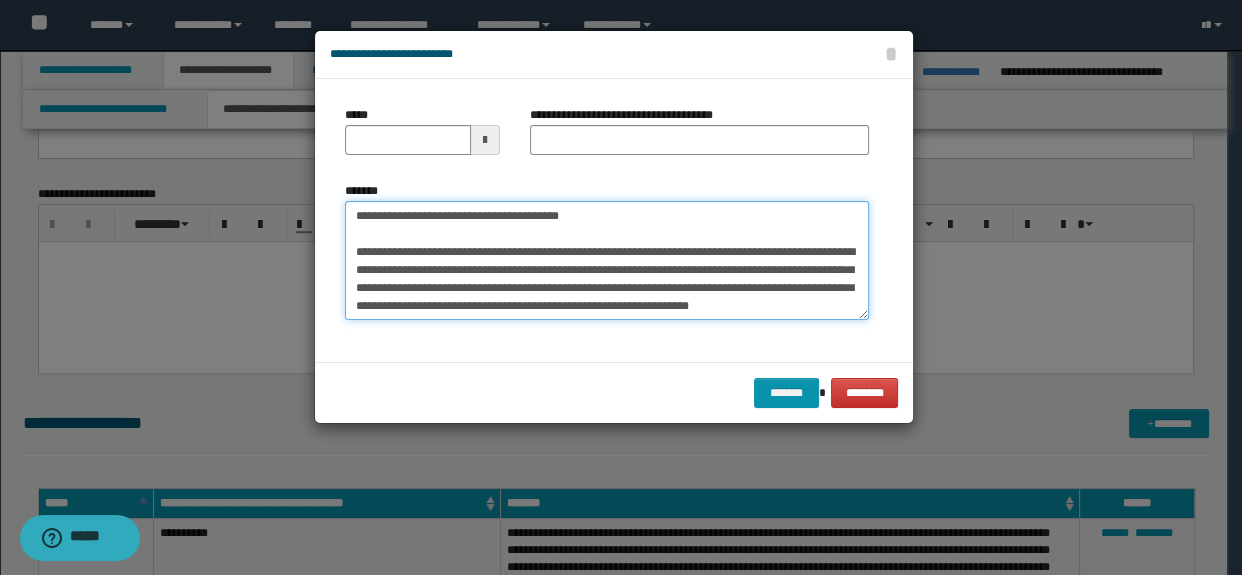 scroll, scrollTop: 30, scrollLeft: 0, axis: vertical 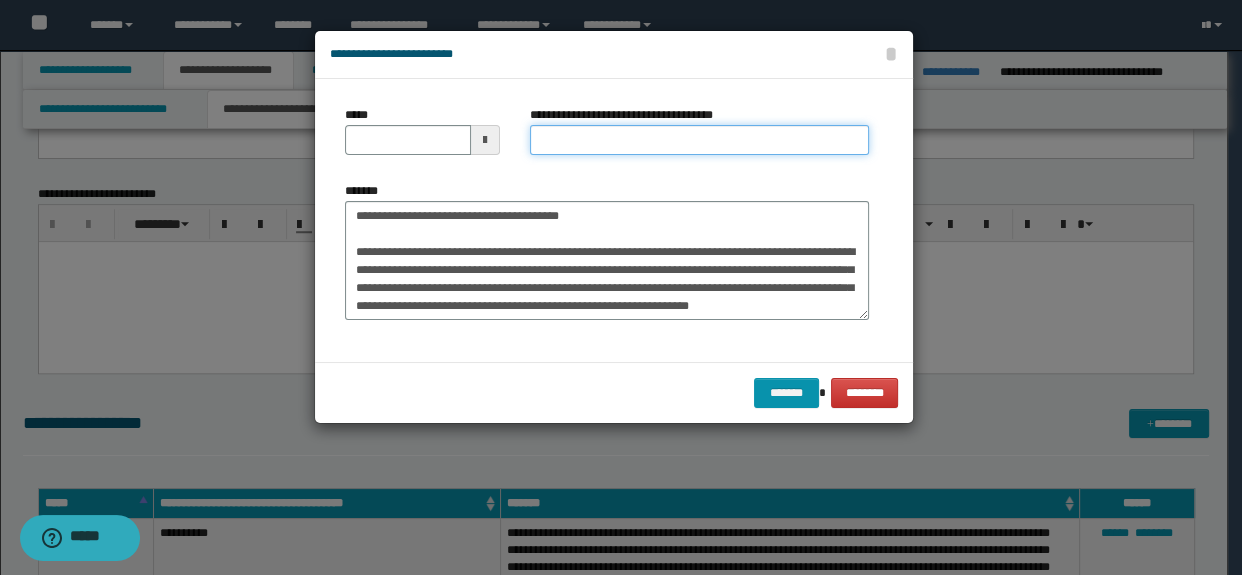 click on "**********" at bounding box center (700, 140) 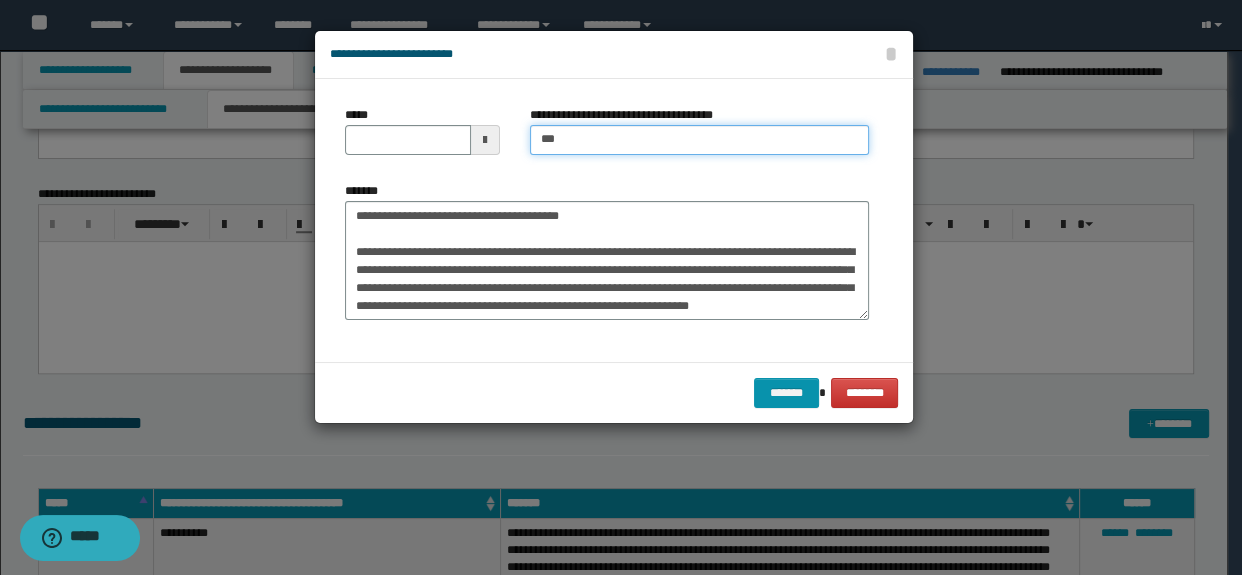 type on "**********" 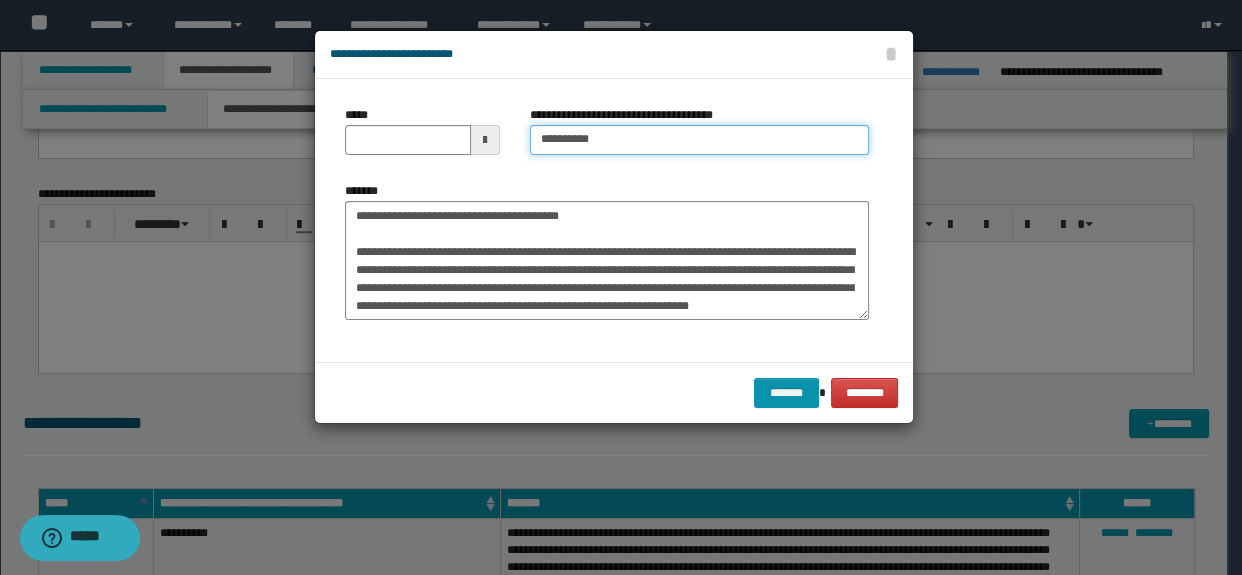 scroll, scrollTop: 0, scrollLeft: 0, axis: both 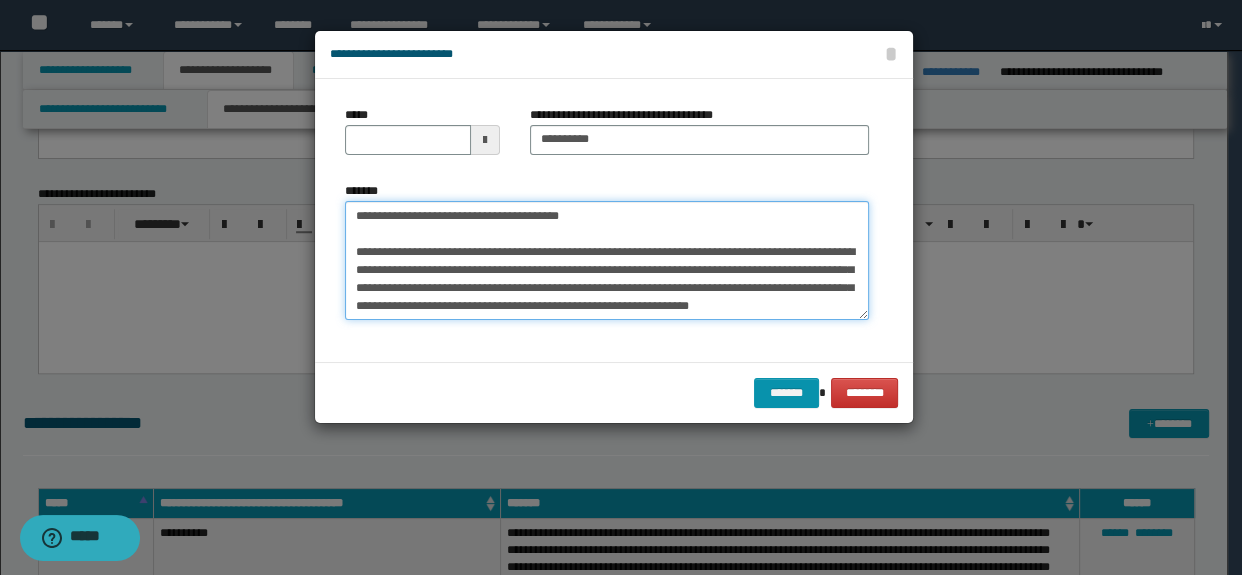 drag, startPoint x: 652, startPoint y: 215, endPoint x: 299, endPoint y: 211, distance: 353.02267 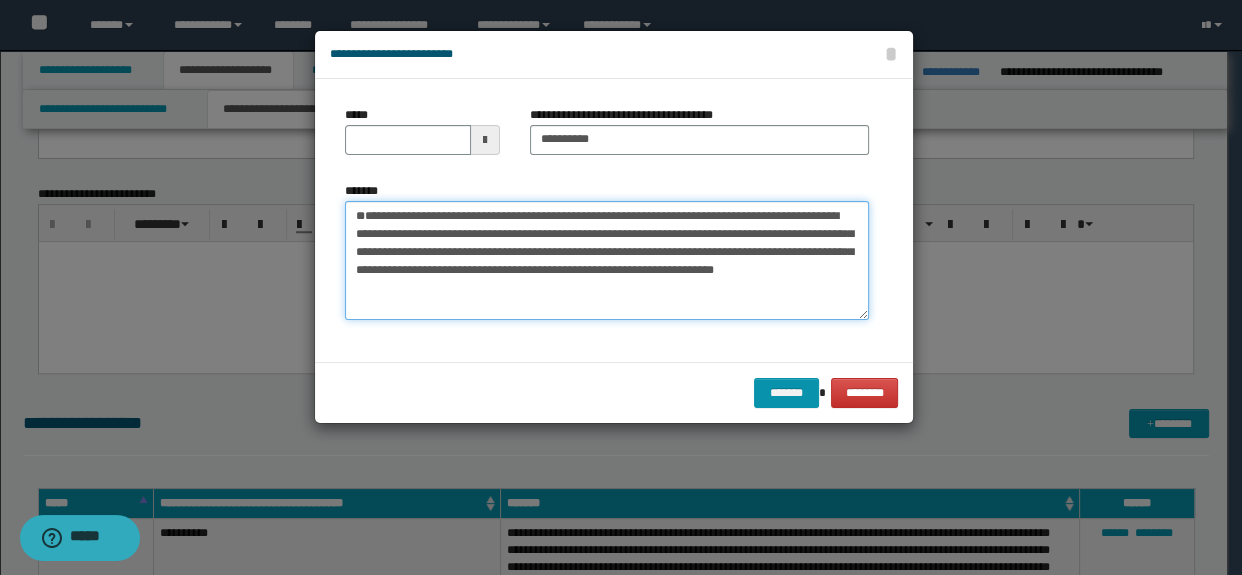 type 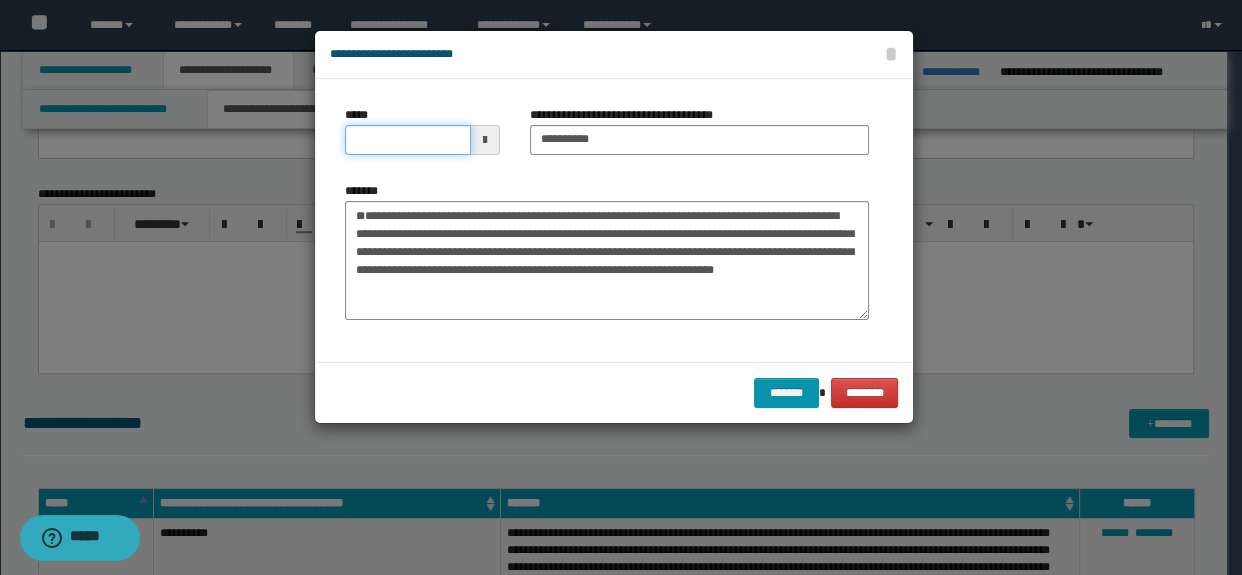 click on "*****" at bounding box center (408, 140) 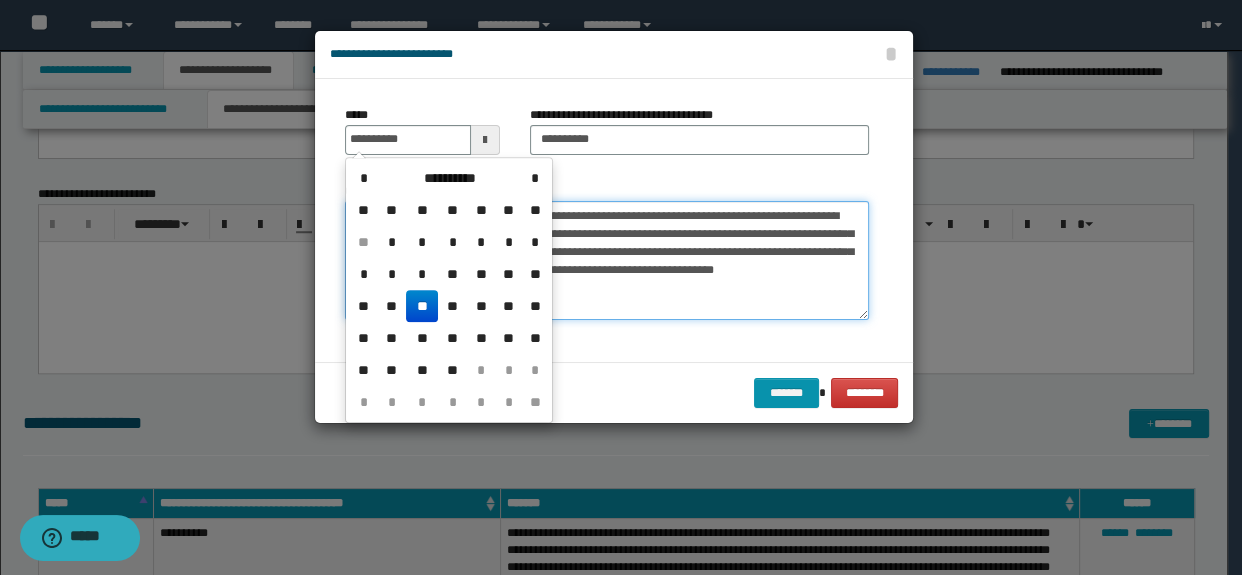 type on "**********" 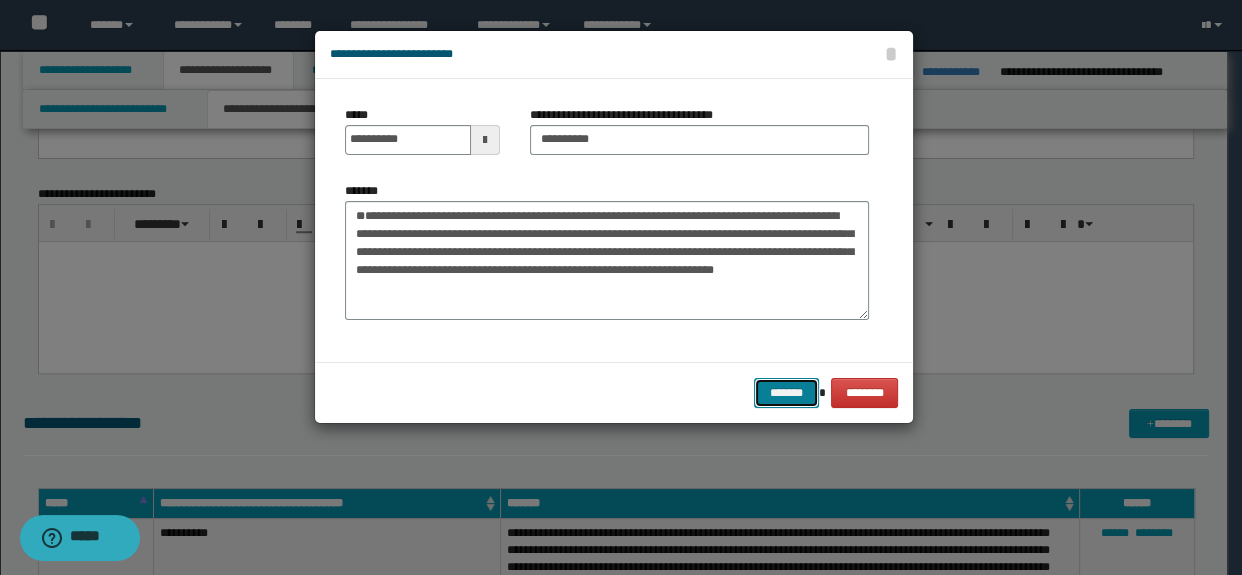 click on "*******" at bounding box center [786, 393] 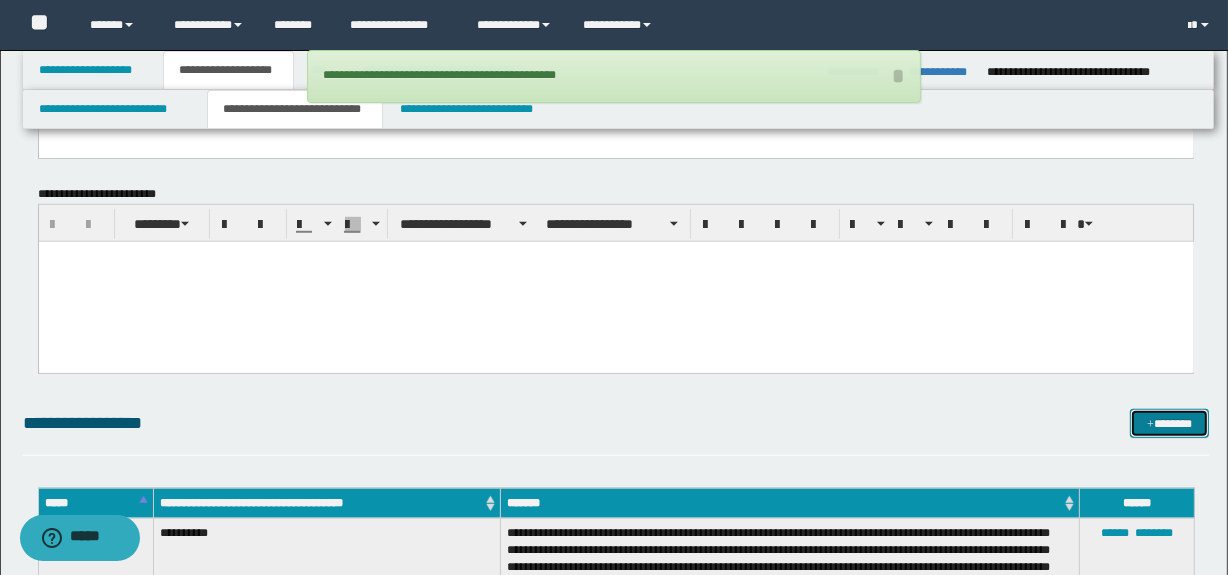 click on "*******" at bounding box center [1170, 424] 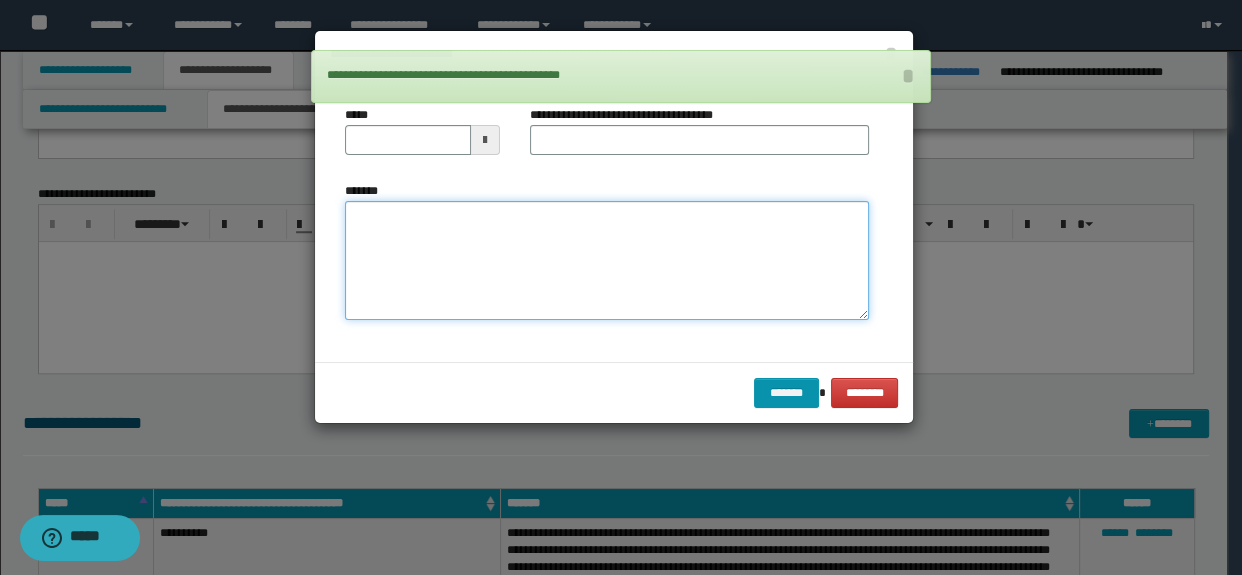 drag, startPoint x: 502, startPoint y: 309, endPoint x: 502, endPoint y: 292, distance: 17 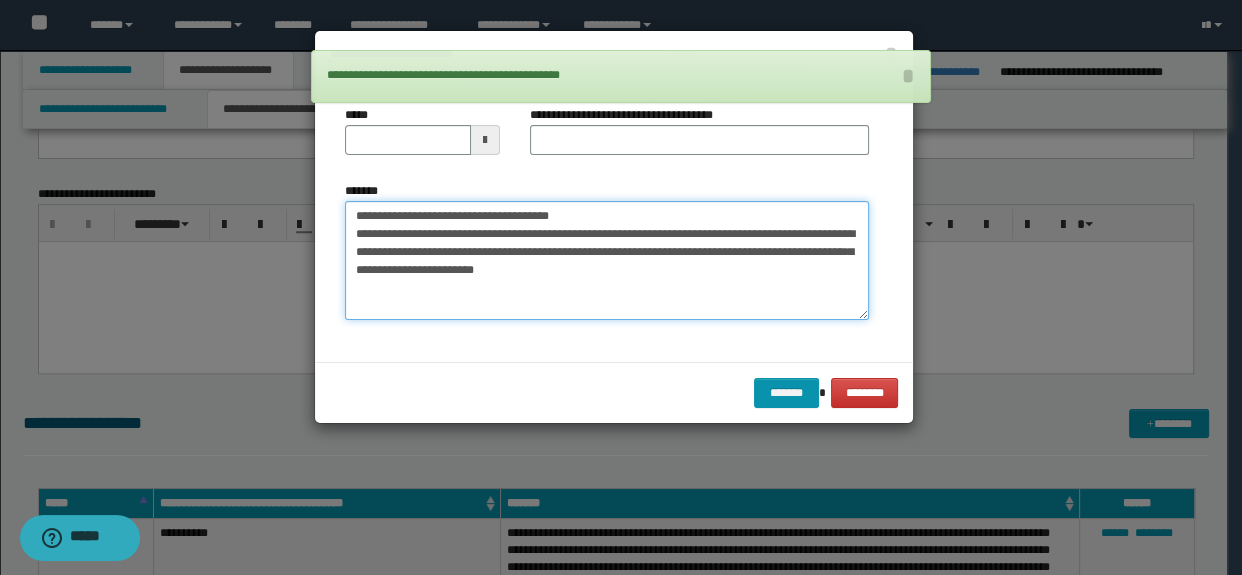 type on "**********" 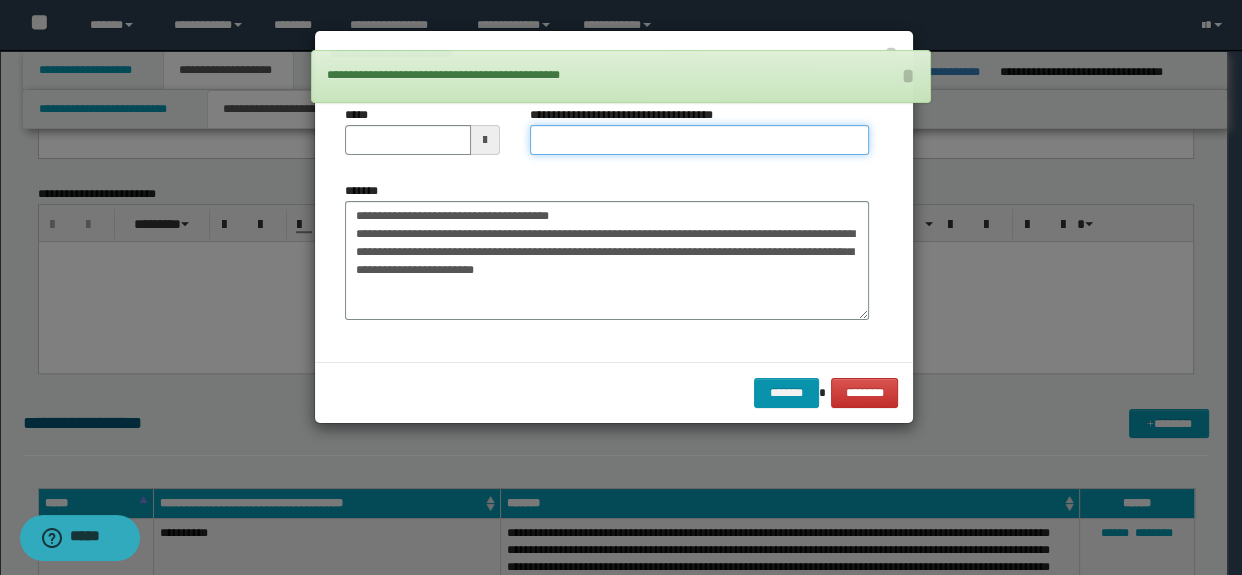 click on "**********" at bounding box center (700, 140) 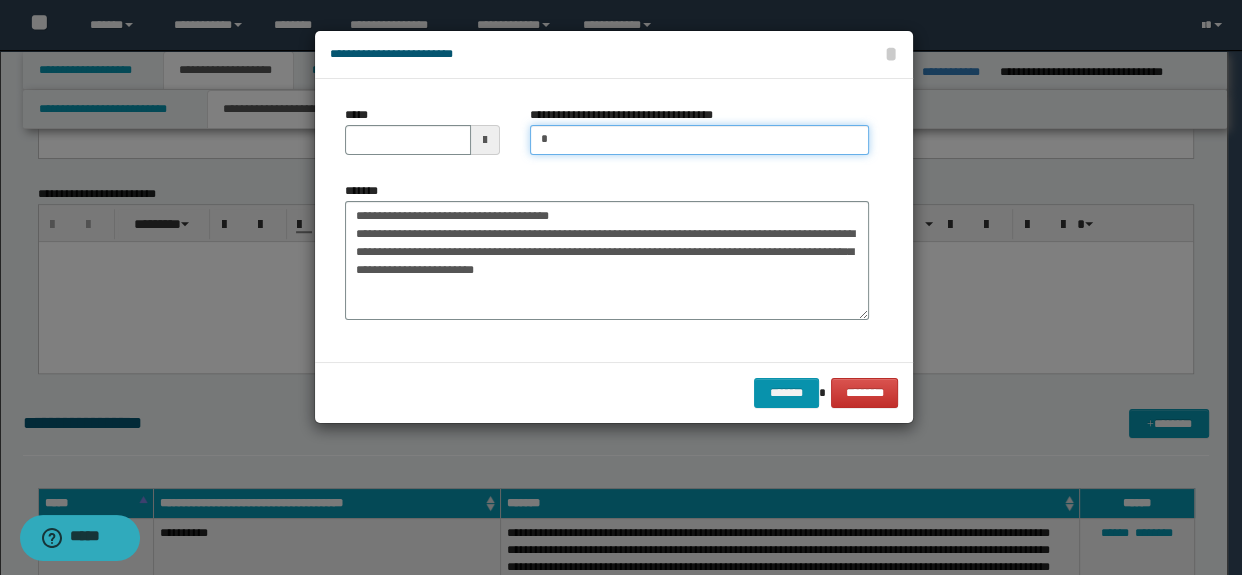 type on "**********" 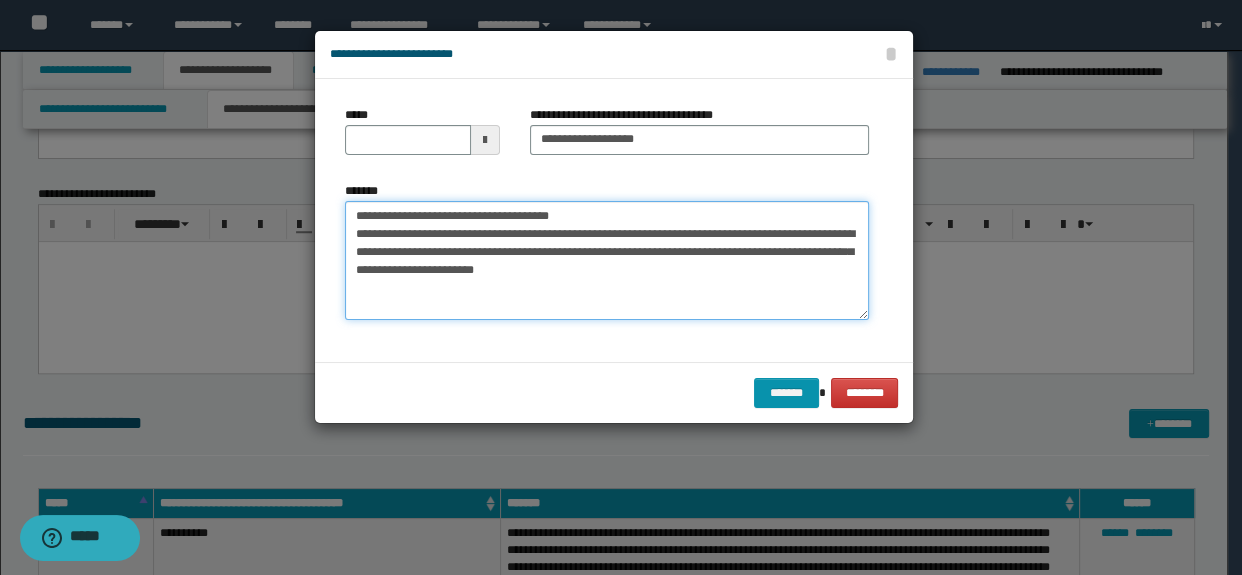 drag, startPoint x: 648, startPoint y: 216, endPoint x: 182, endPoint y: 207, distance: 466.0869 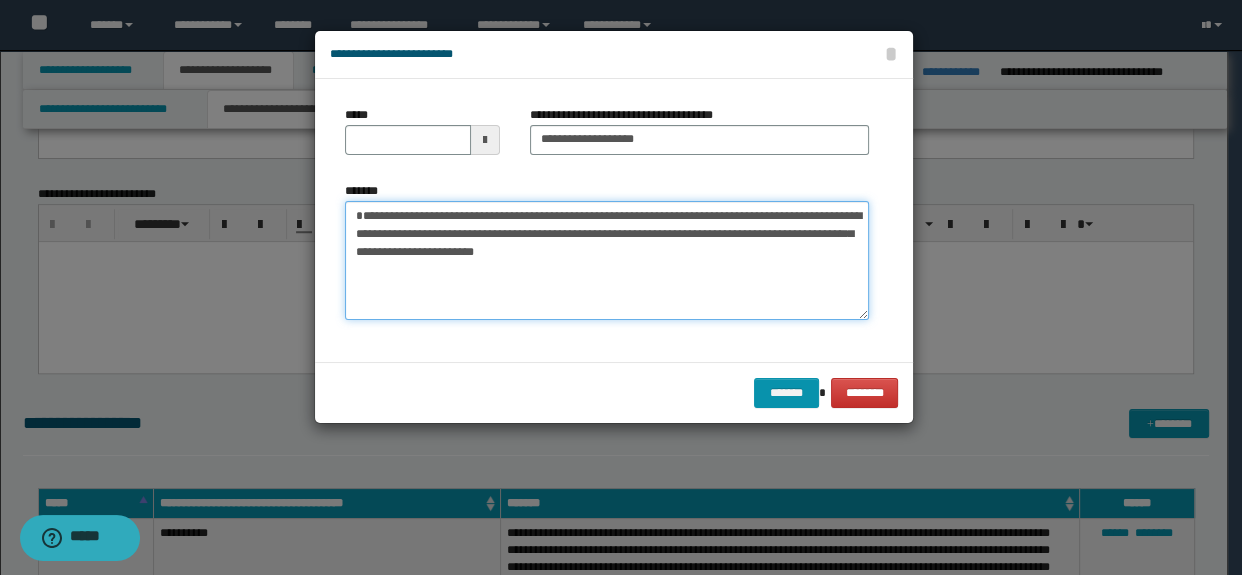 type 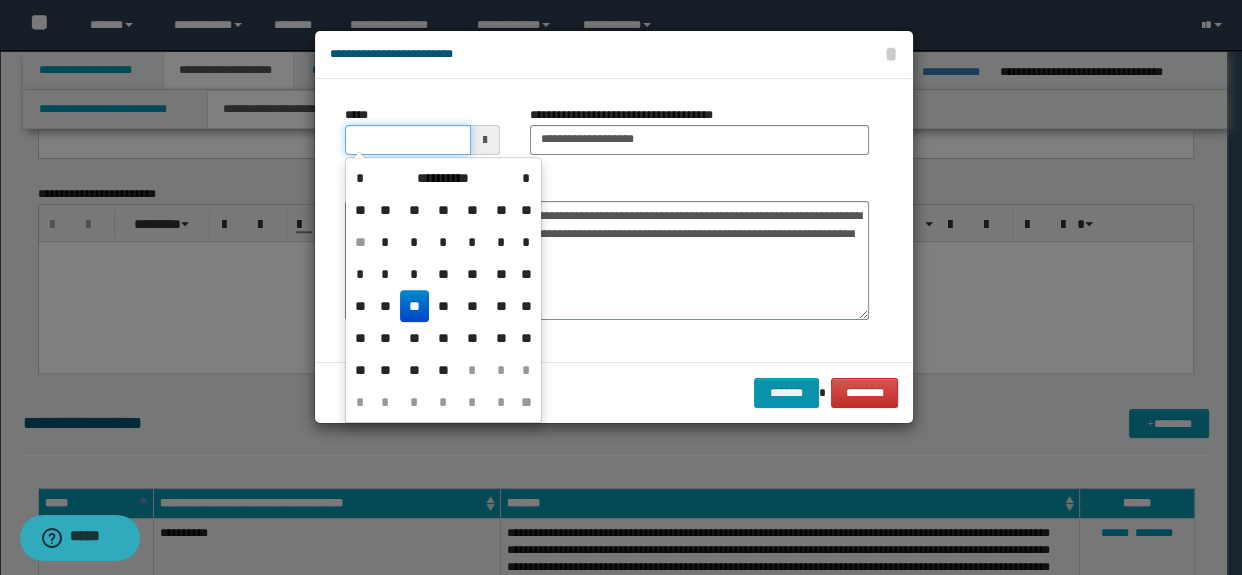 click on "*****" at bounding box center (408, 140) 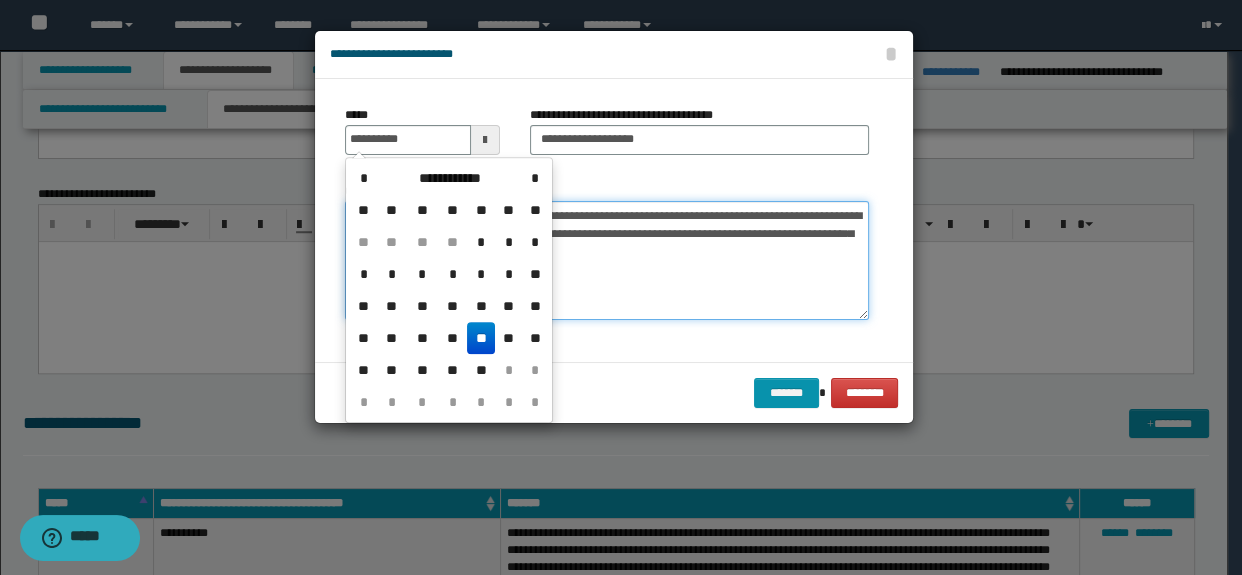 type on "**********" 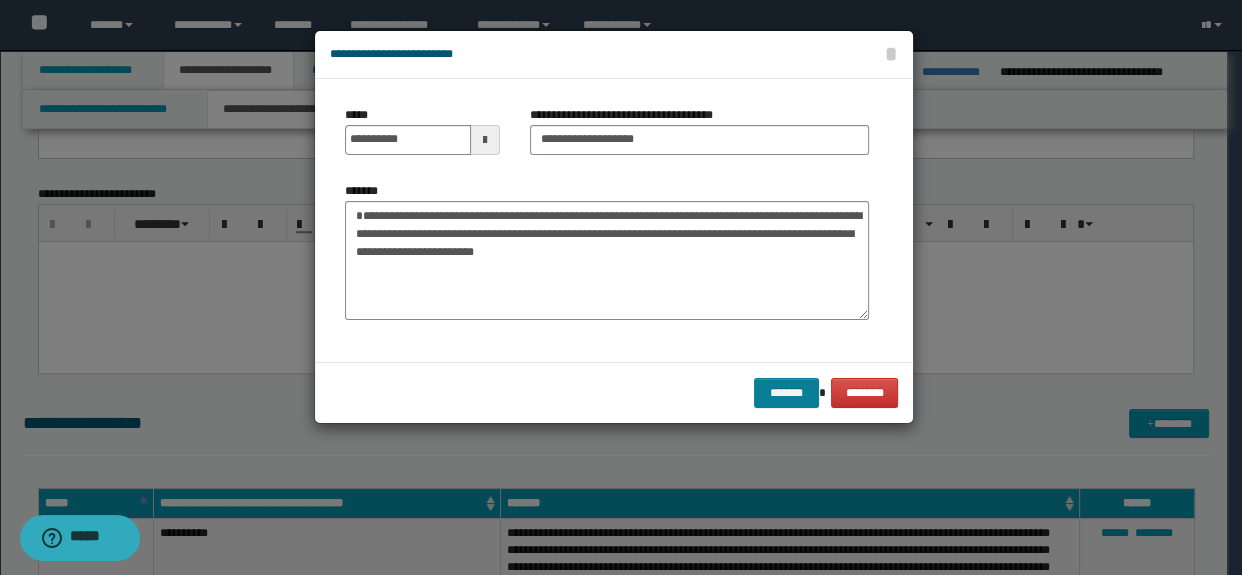 click on "*******
********" at bounding box center [614, 392] 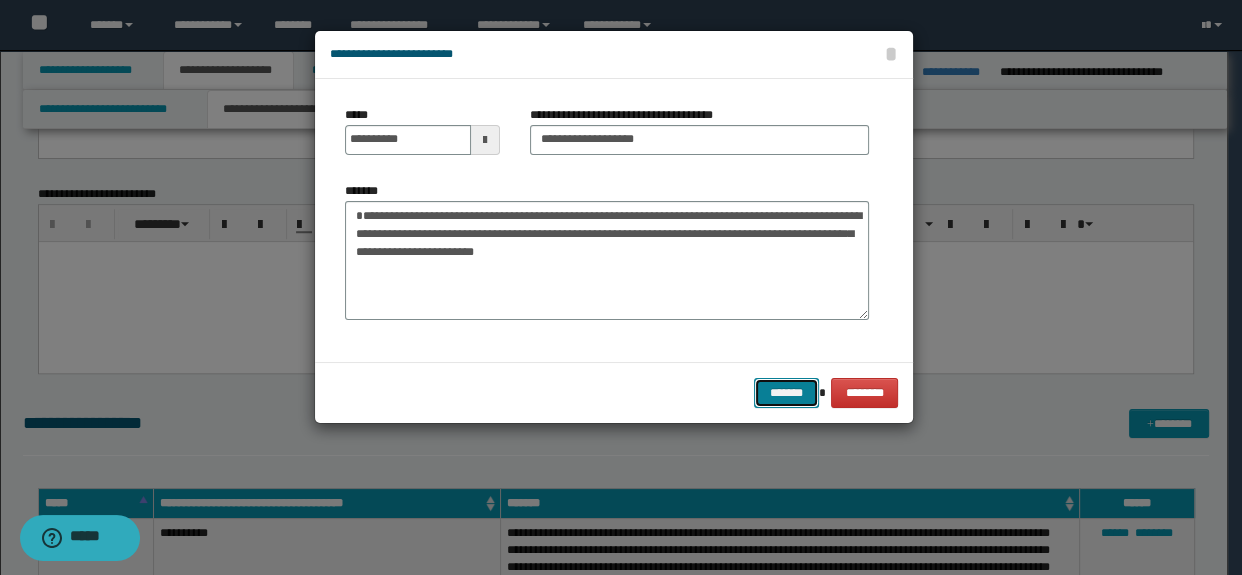 click on "*******" at bounding box center (786, 393) 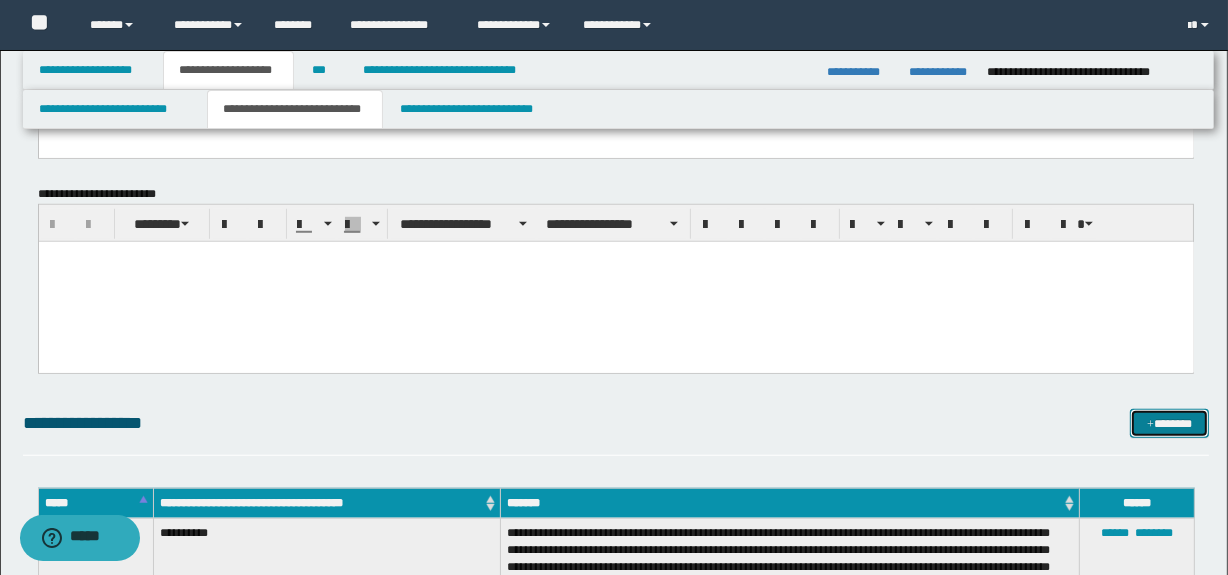 click on "*******" at bounding box center [1170, 424] 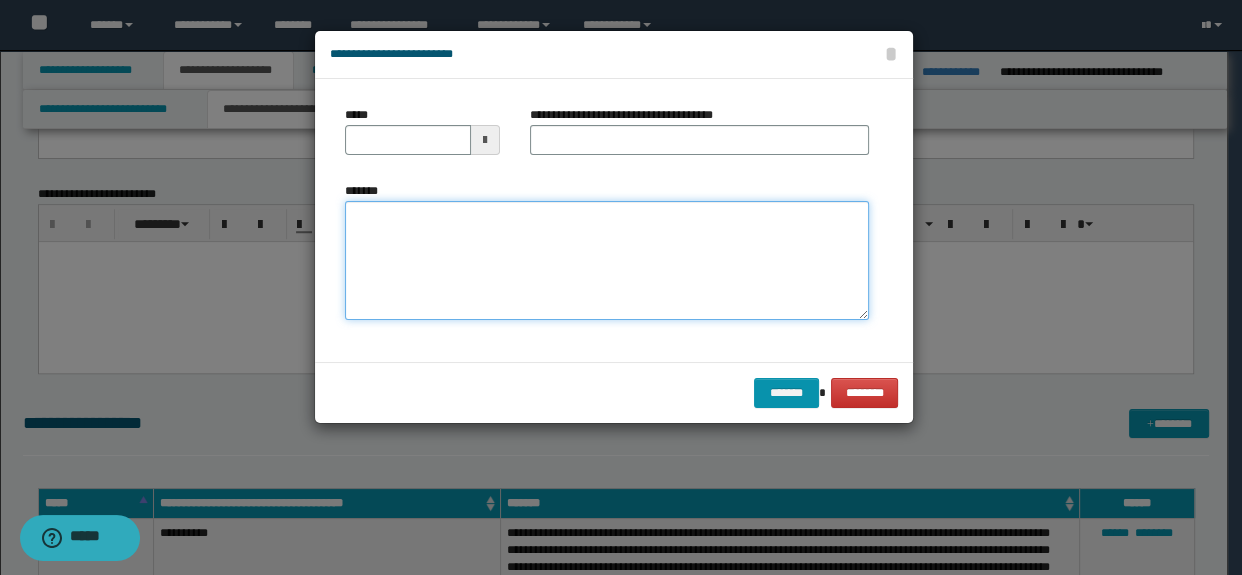click on "*******" at bounding box center [607, 261] 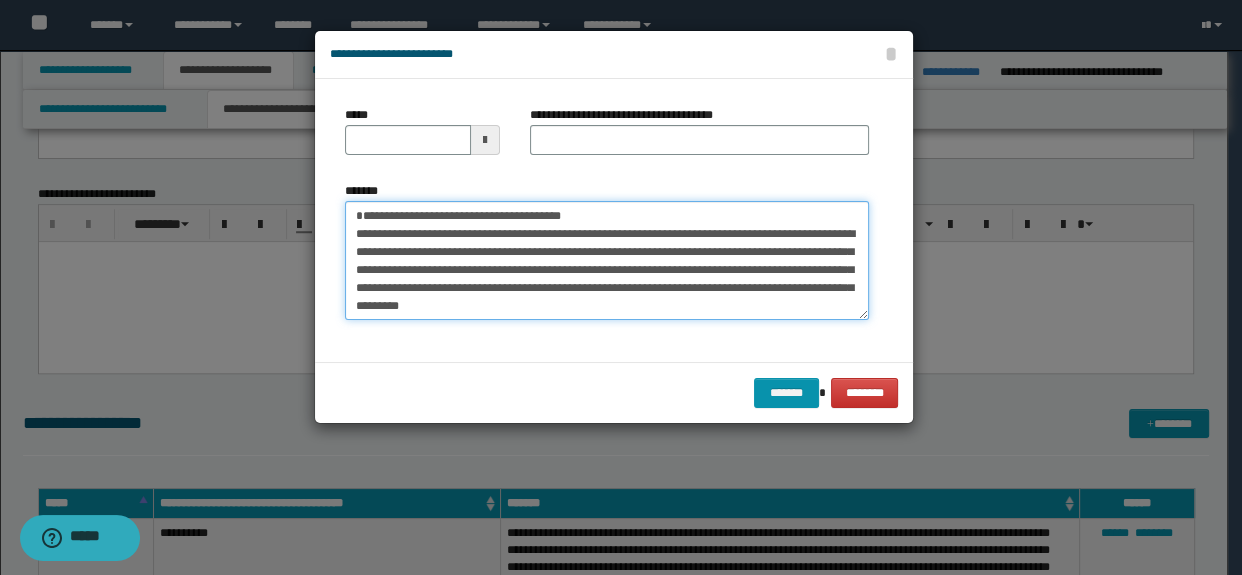 scroll, scrollTop: 30, scrollLeft: 0, axis: vertical 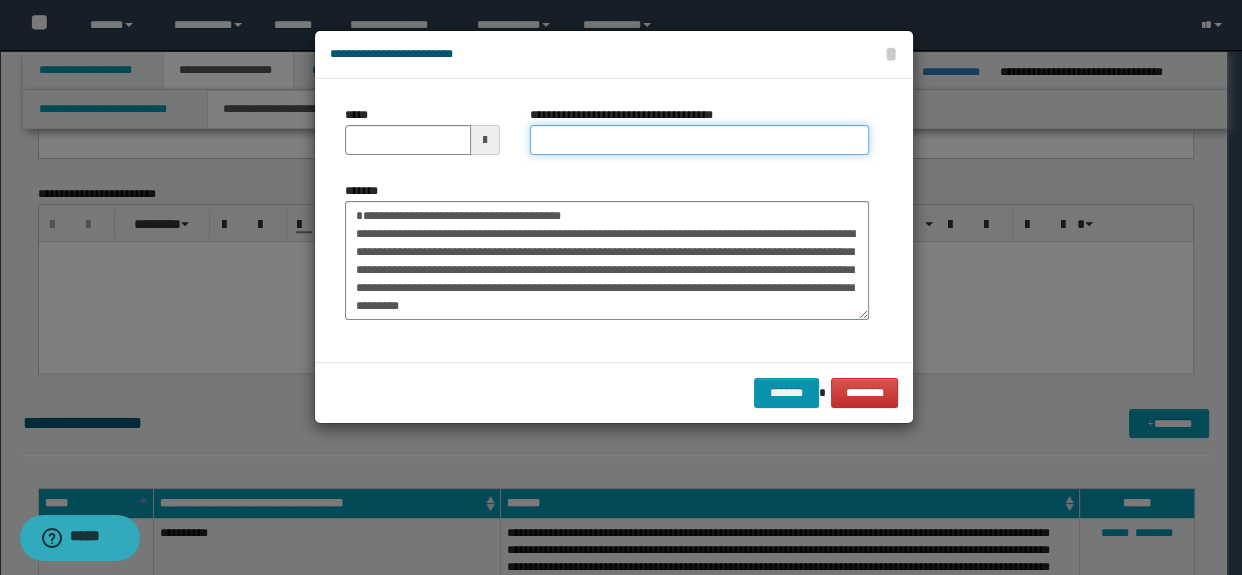 click on "**********" at bounding box center [700, 140] 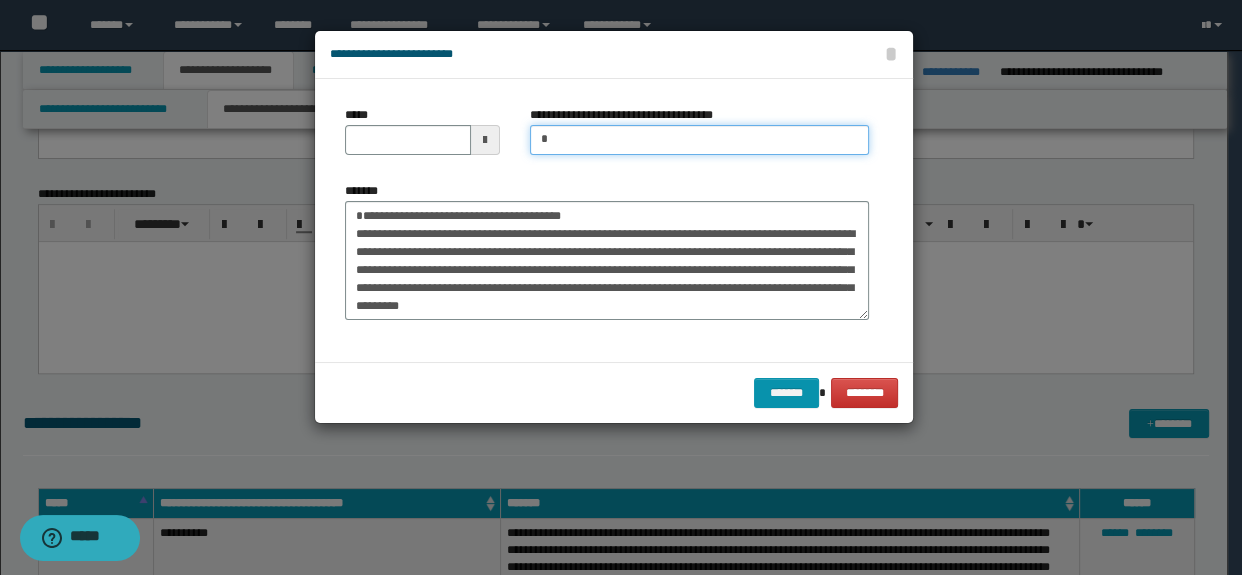 type on "**********" 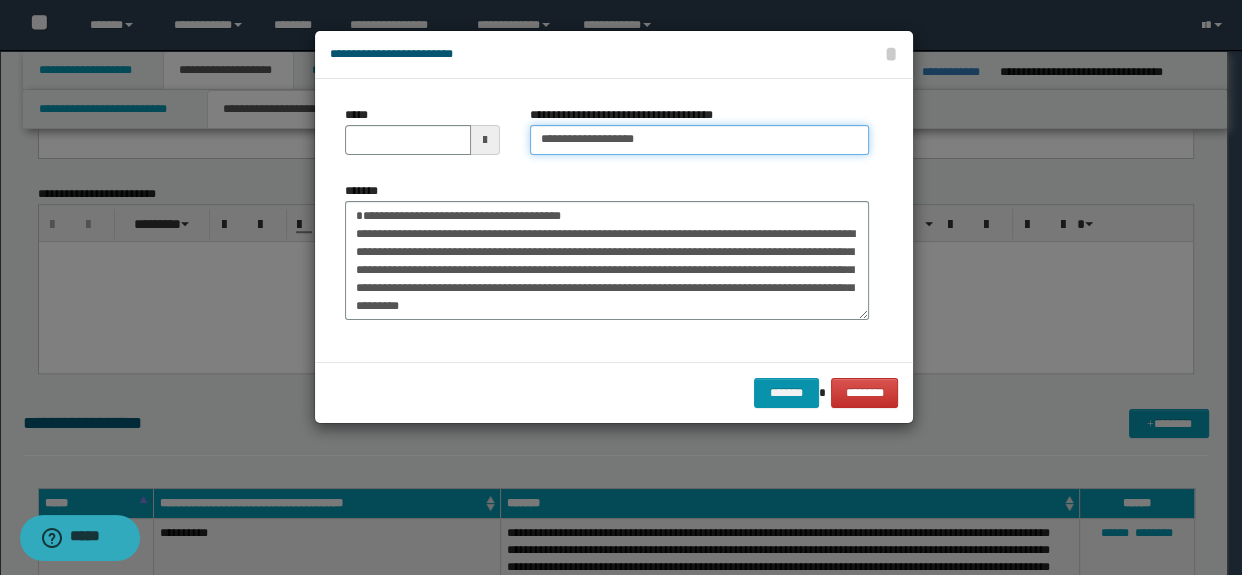 scroll, scrollTop: 0, scrollLeft: 0, axis: both 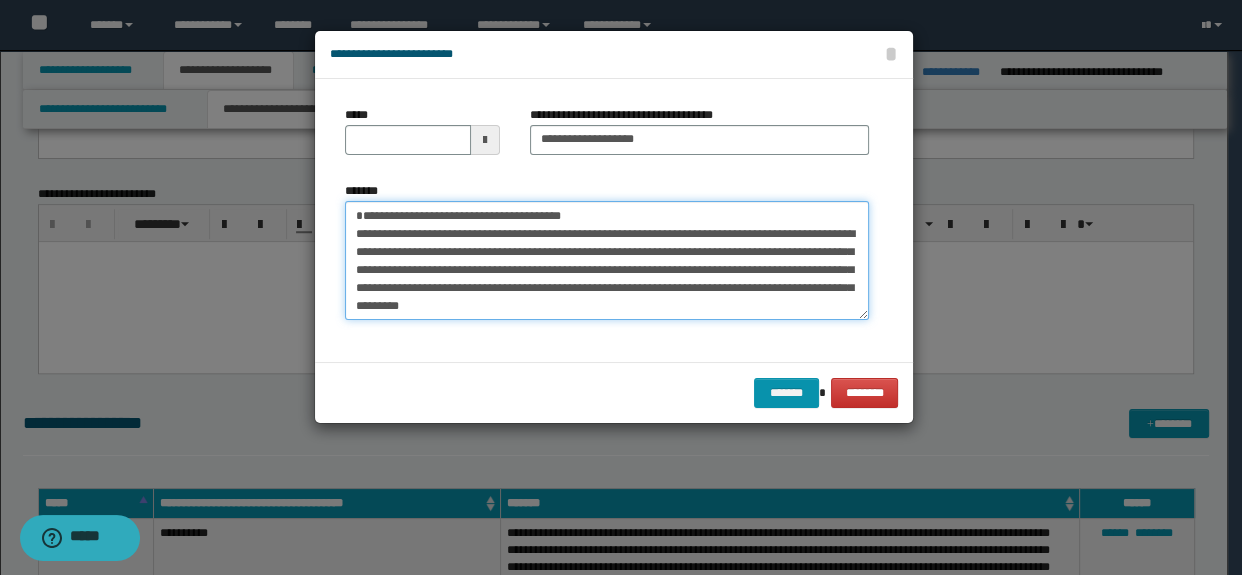 drag, startPoint x: 687, startPoint y: 236, endPoint x: 214, endPoint y: 171, distance: 477.44528 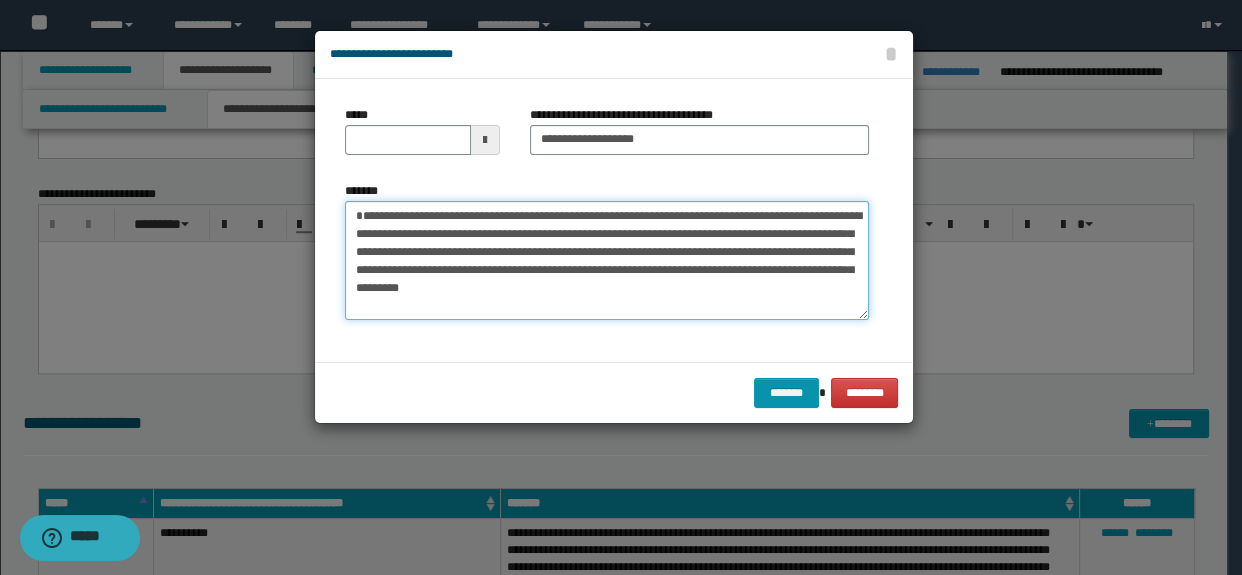 type 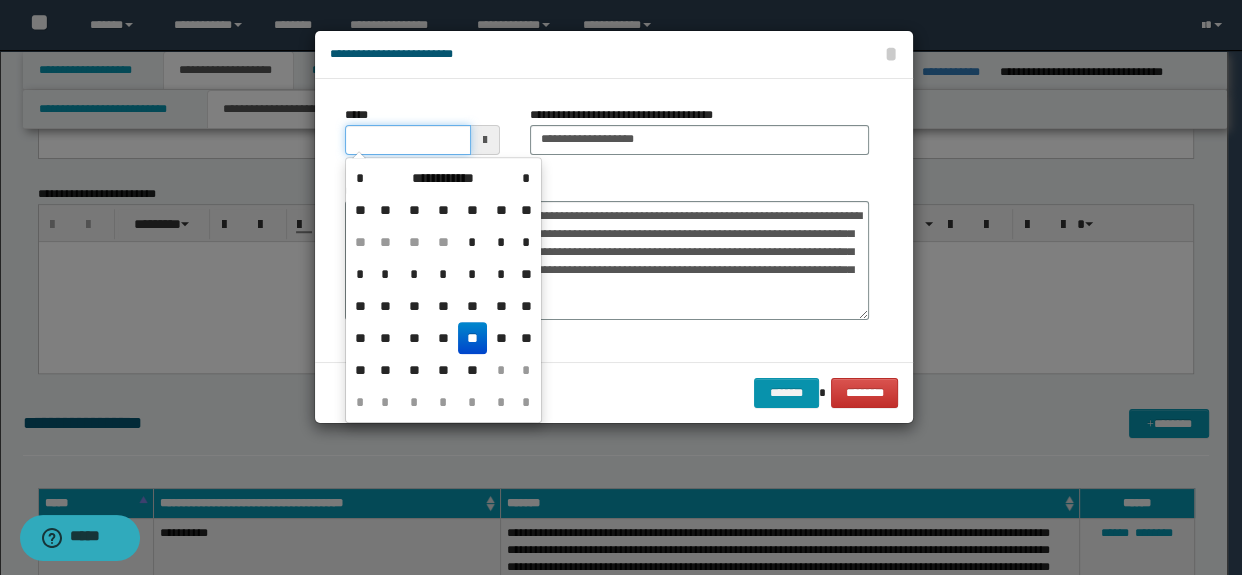 click on "*****" at bounding box center [408, 140] 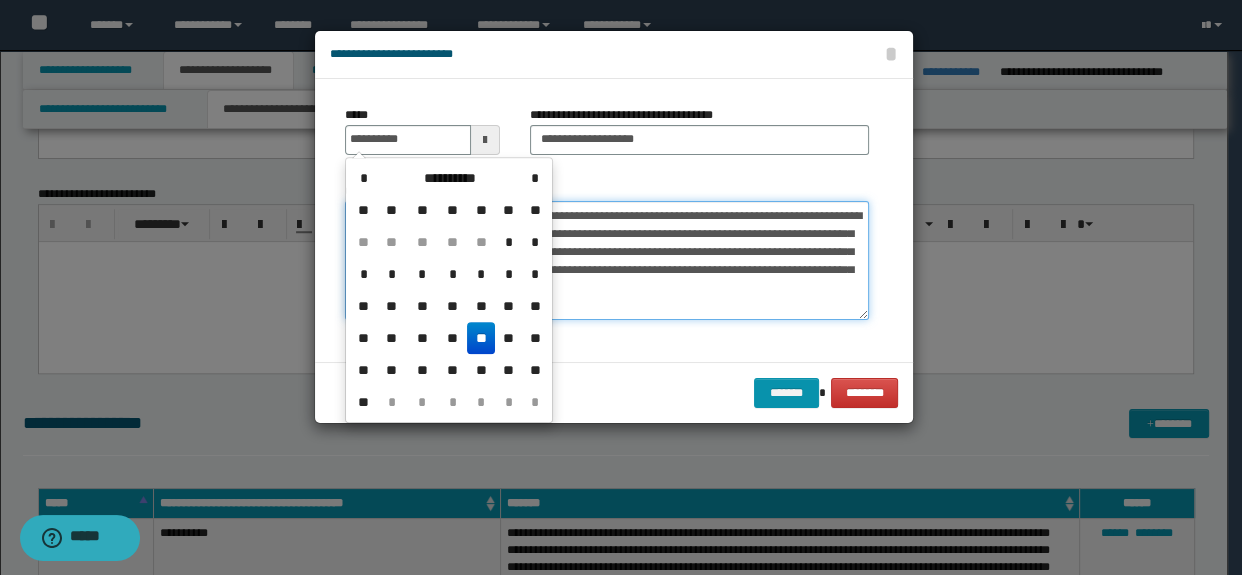 type on "**********" 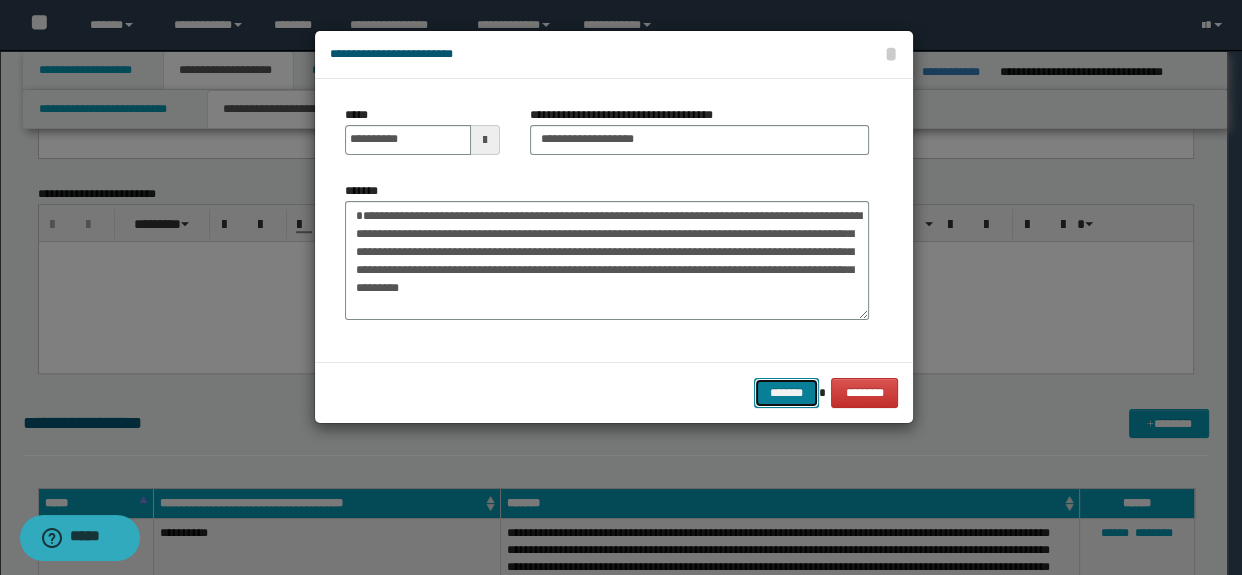 click on "*******" at bounding box center [786, 393] 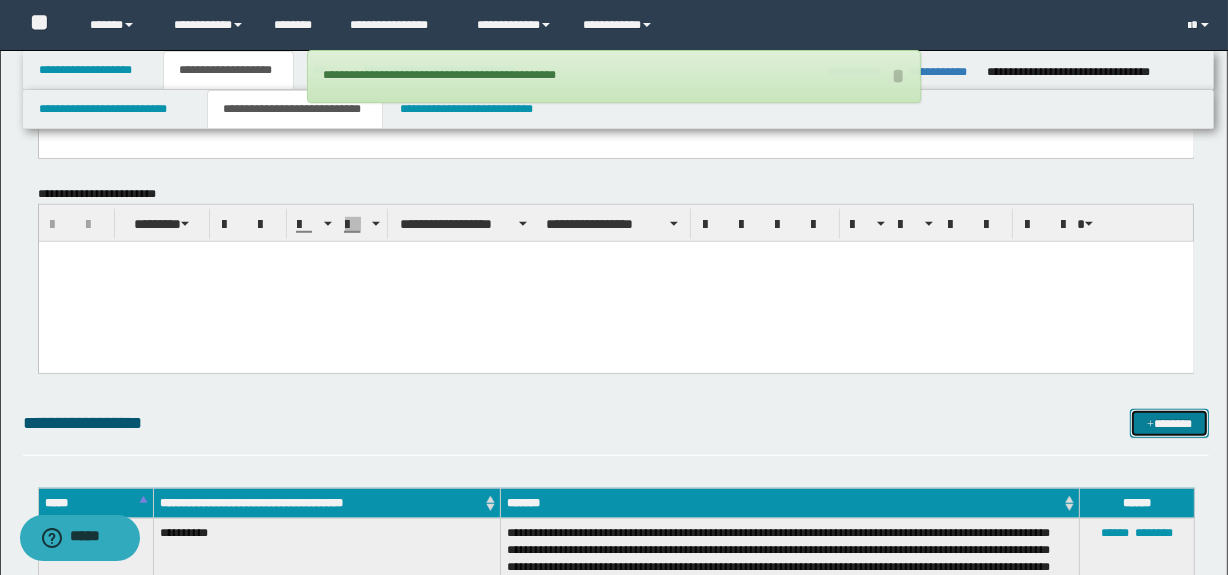 click on "*******" at bounding box center (1170, 424) 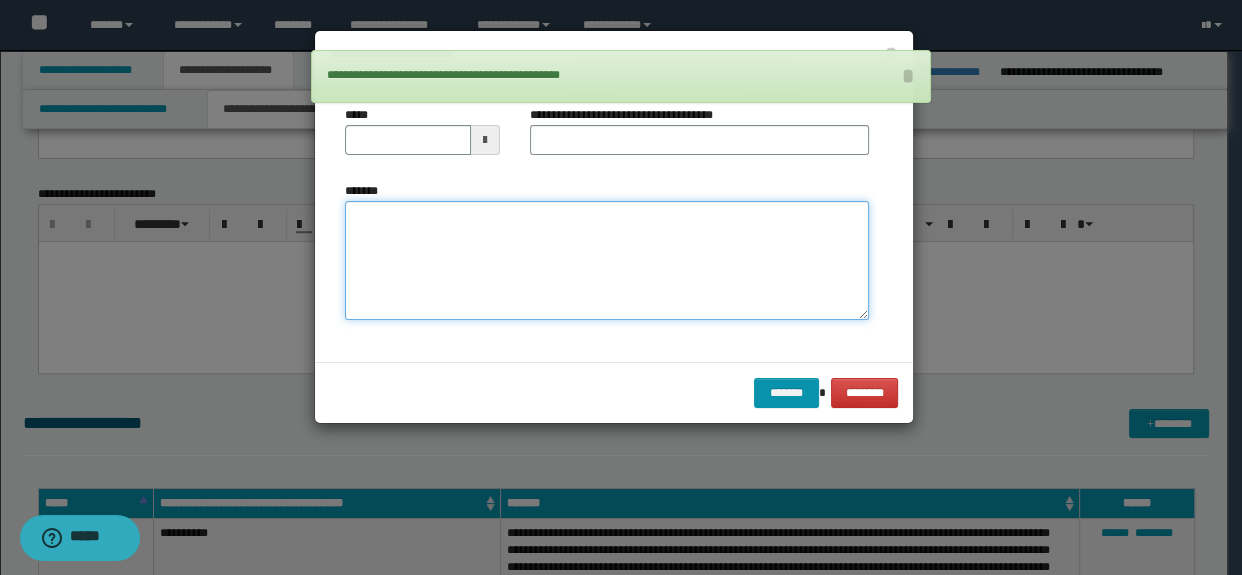 click on "*******" at bounding box center (607, 261) 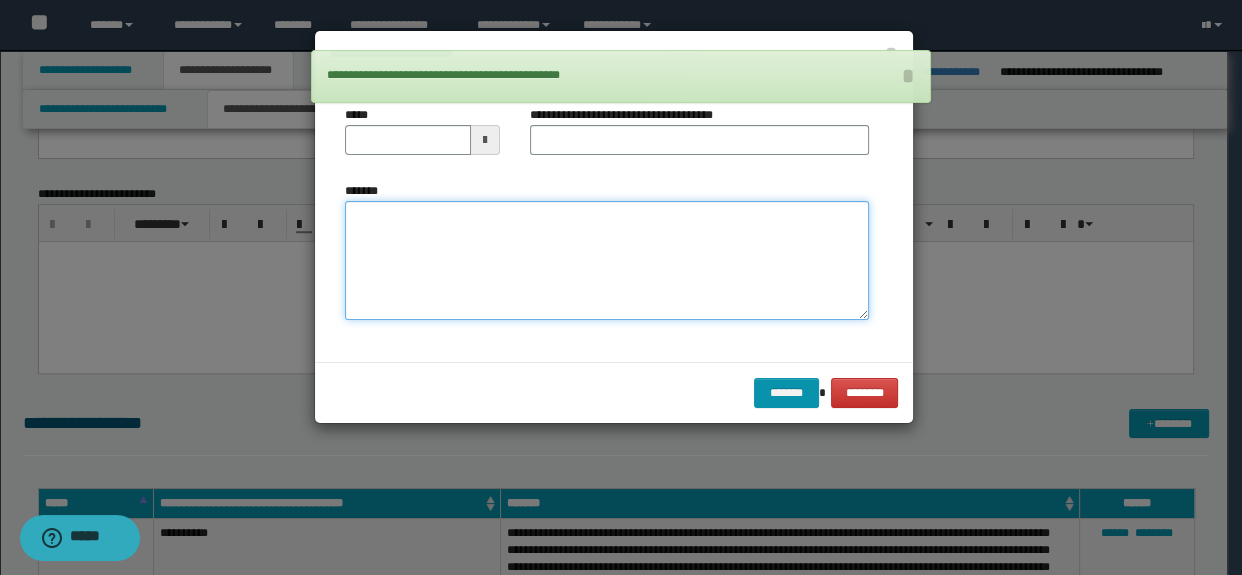 paste on "**********" 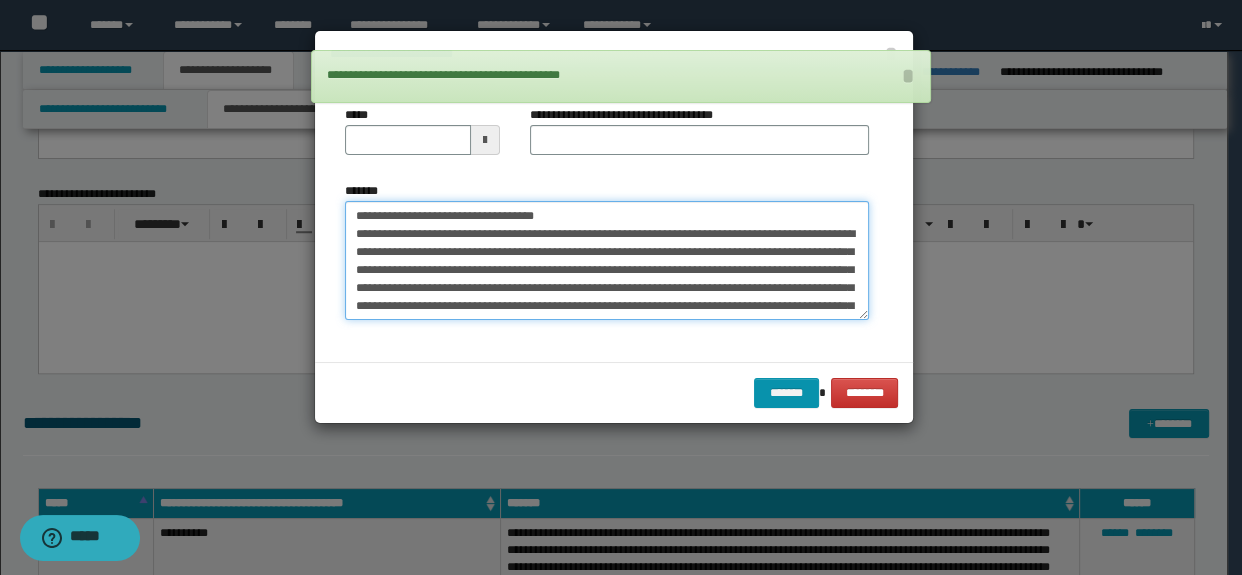 scroll, scrollTop: 84, scrollLeft: 0, axis: vertical 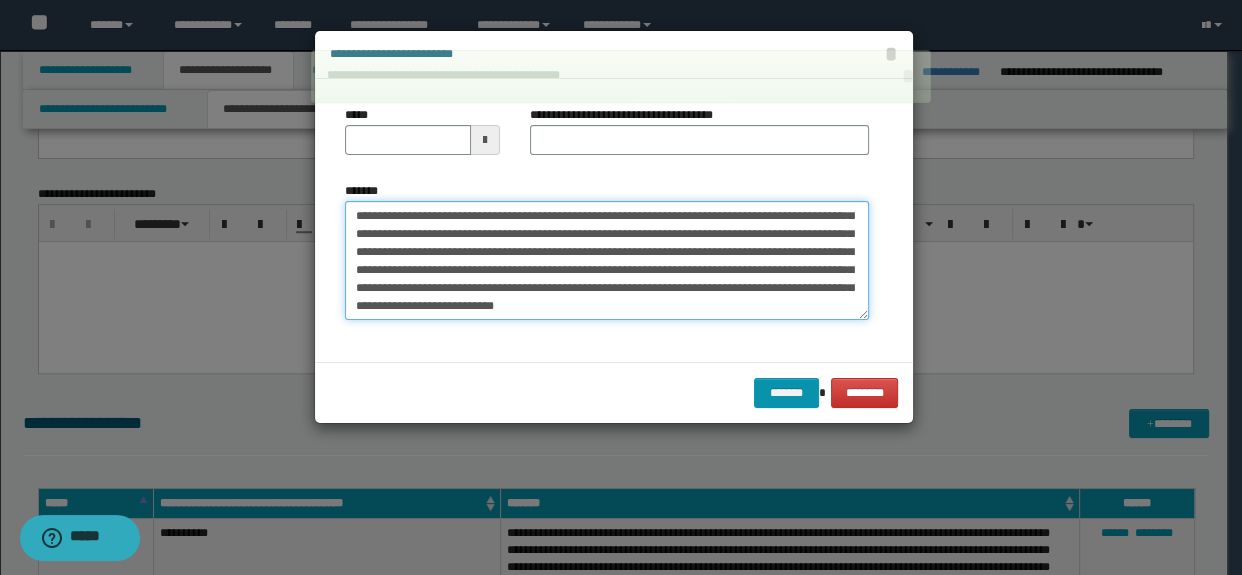 type on "**********" 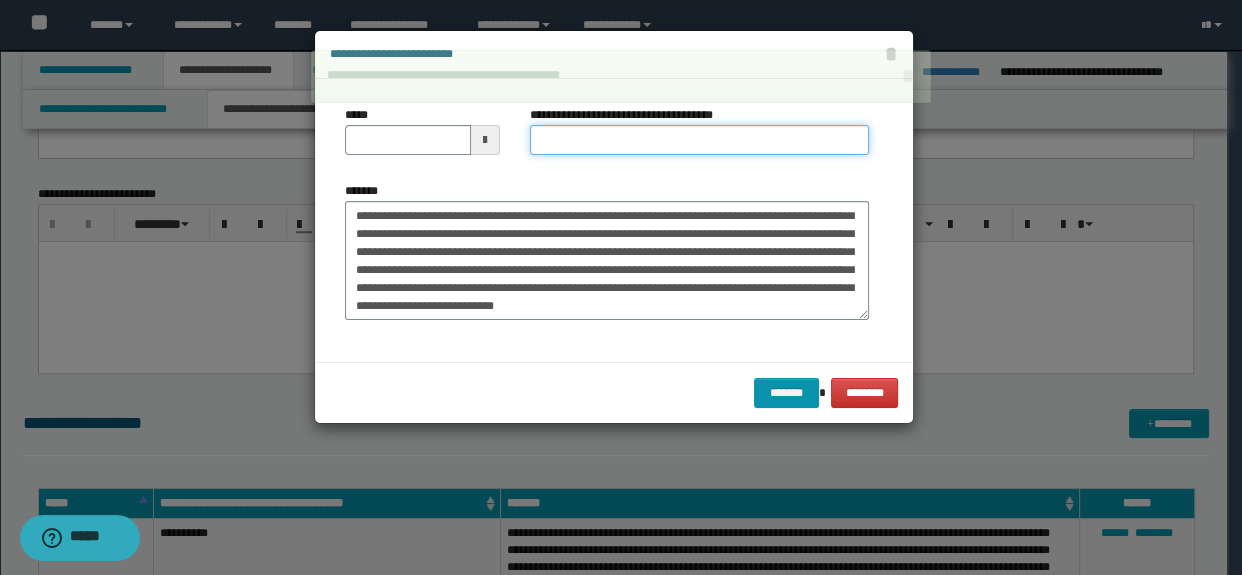 click on "**********" at bounding box center (700, 140) 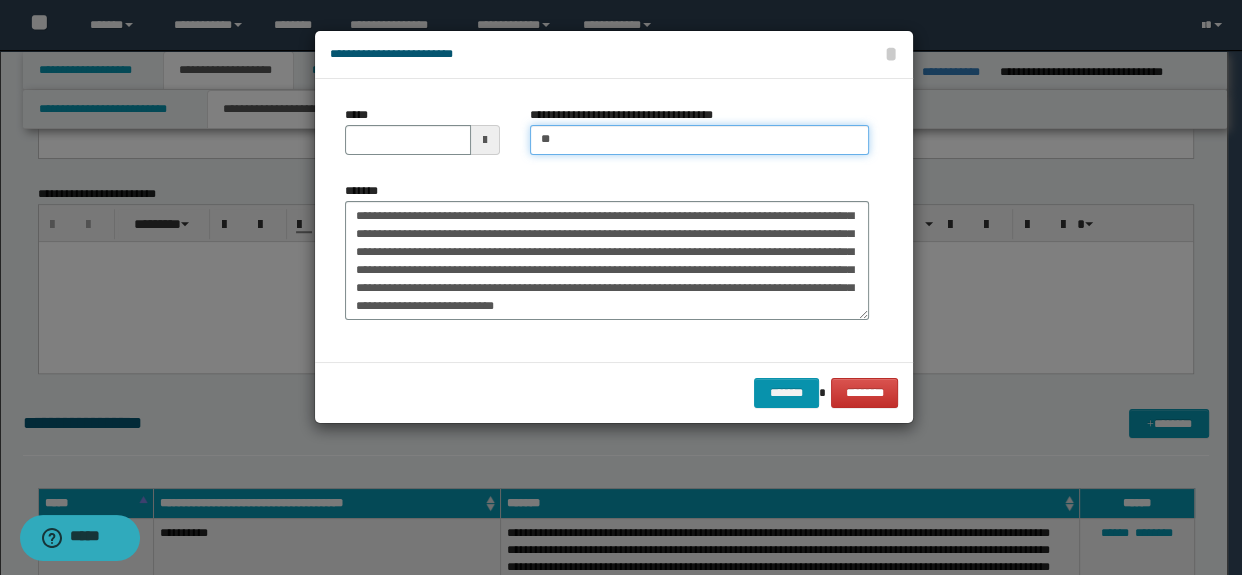 type on "**********" 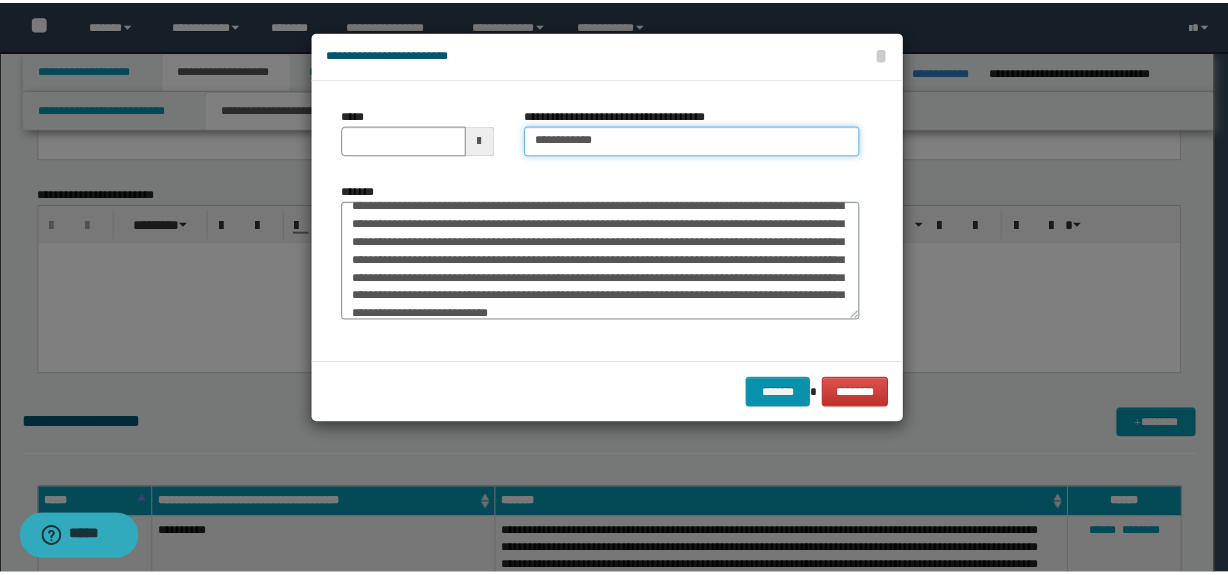 scroll, scrollTop: 0, scrollLeft: 0, axis: both 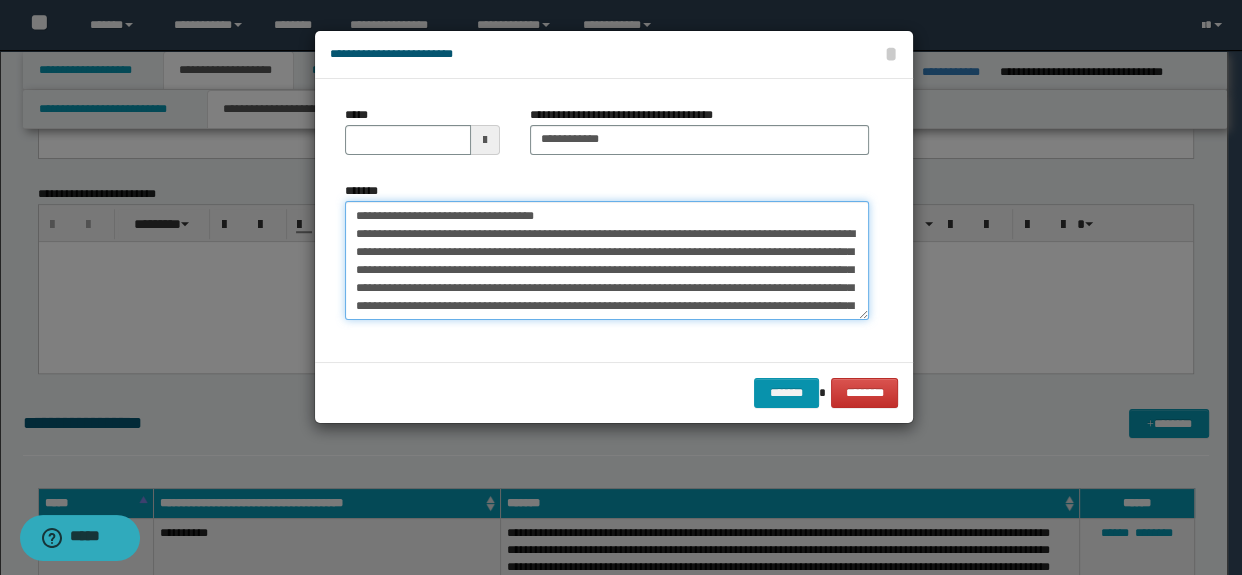 drag, startPoint x: 604, startPoint y: 215, endPoint x: 248, endPoint y: 193, distance: 356.67914 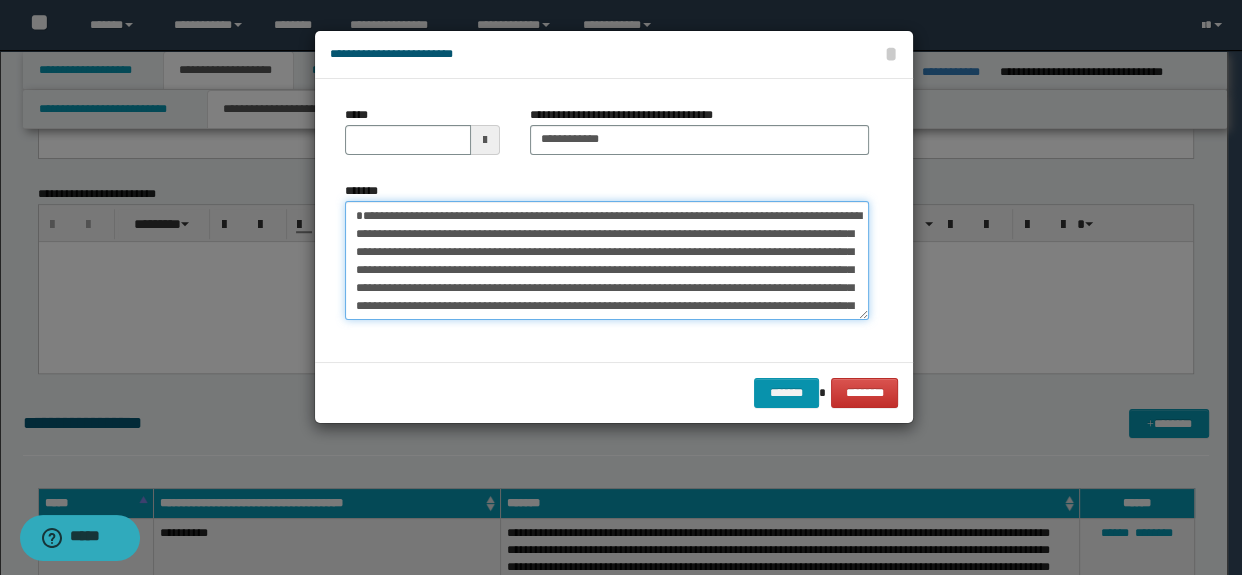 type on "**********" 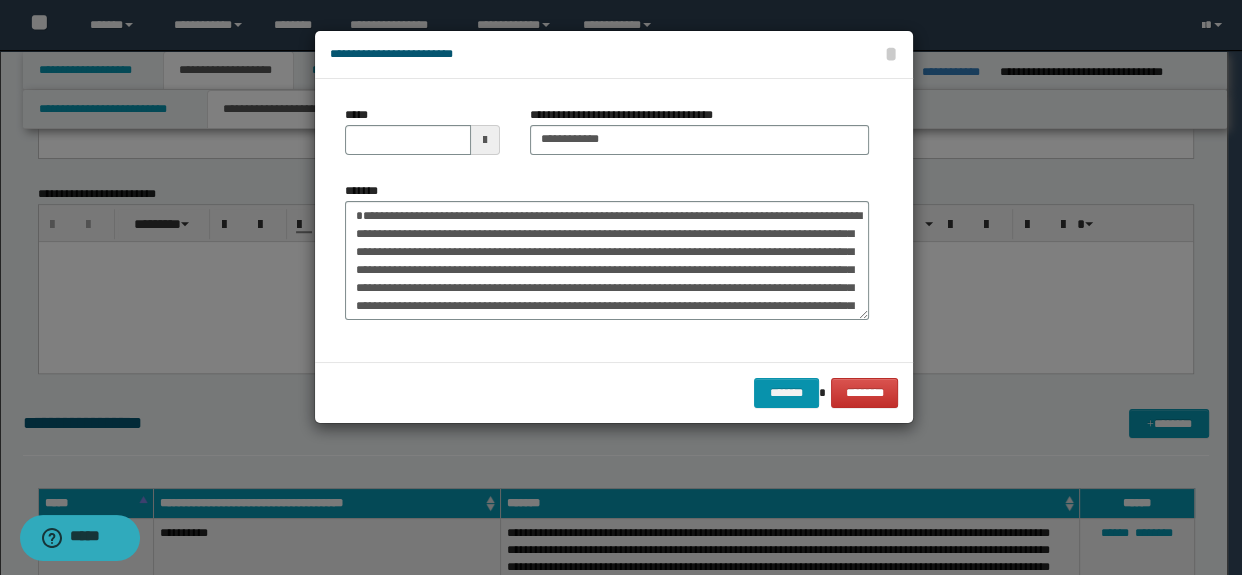 click on "*****" at bounding box center [422, 138] 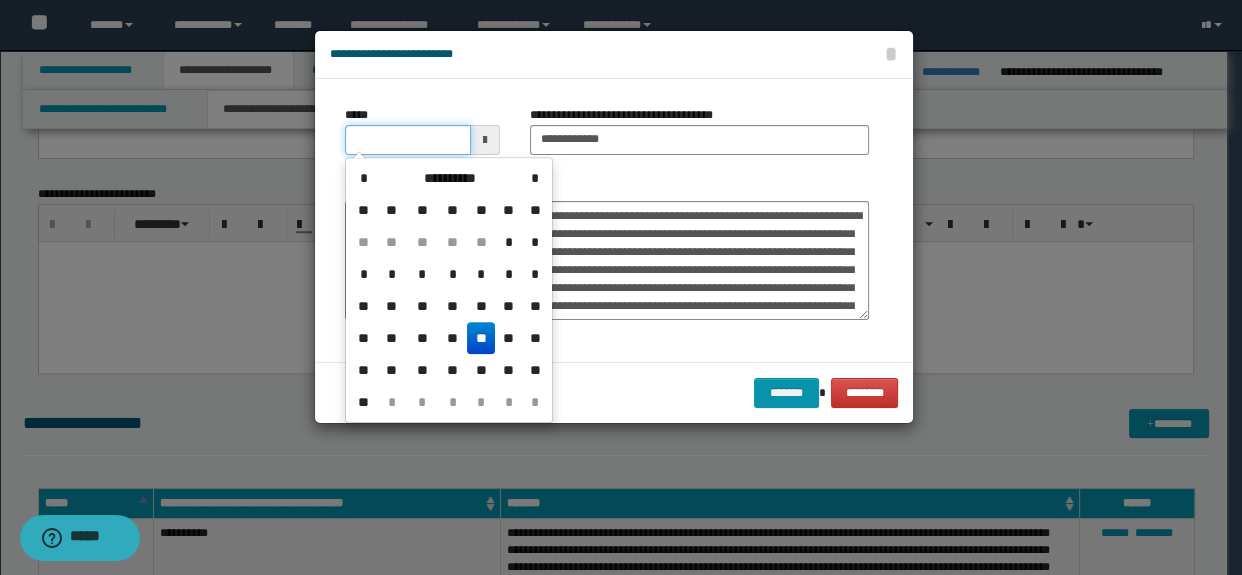click on "*****" at bounding box center (408, 140) 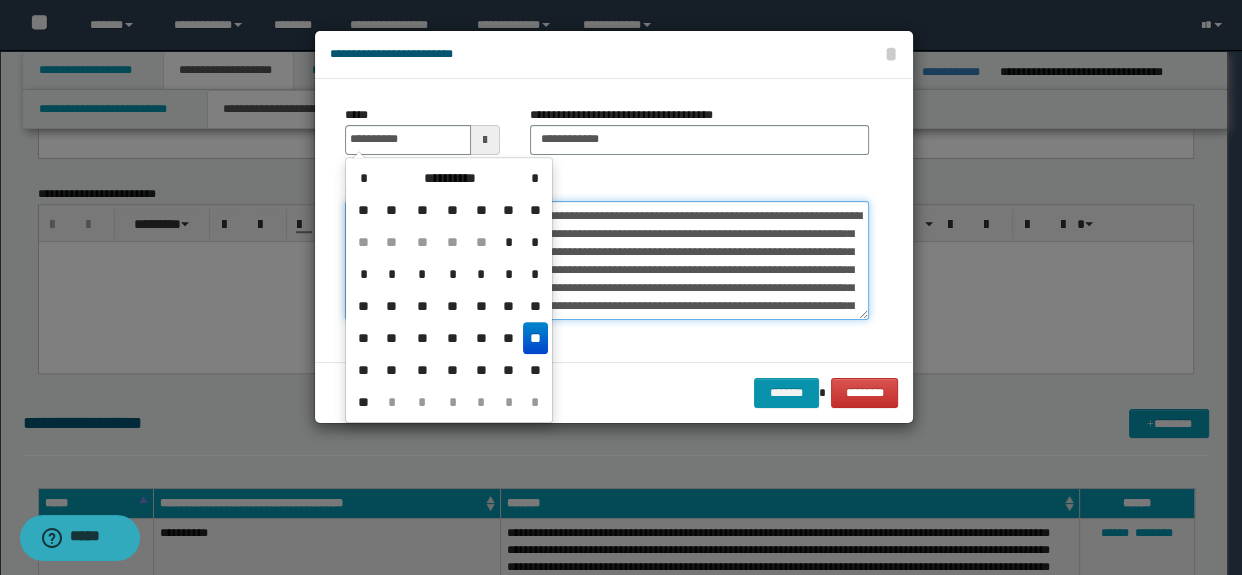 type on "**********" 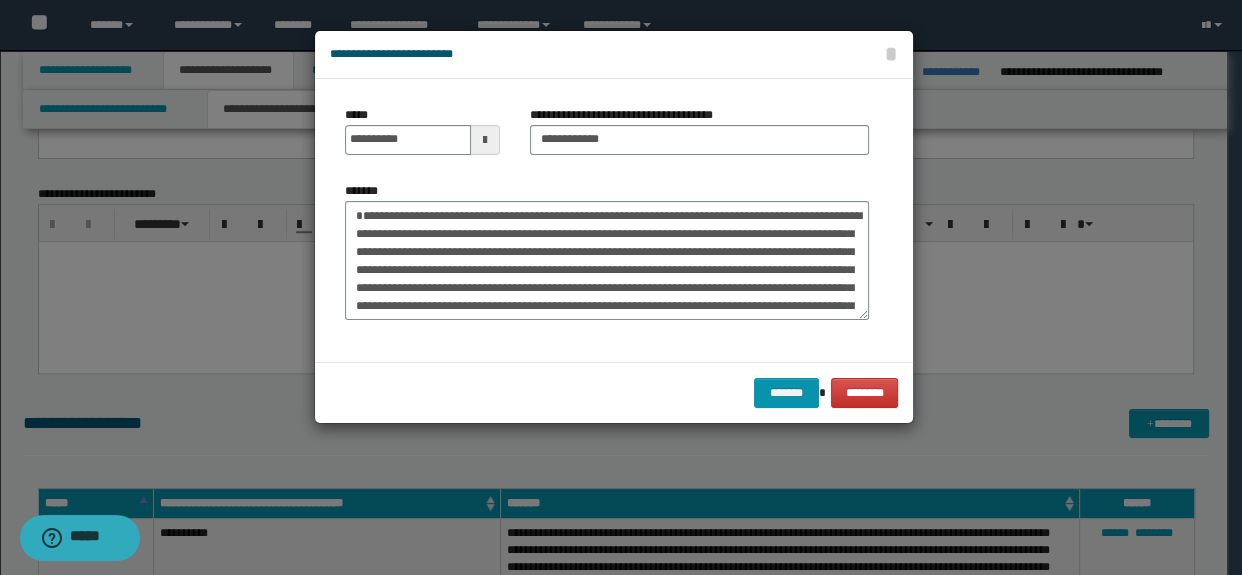 click on "*******
********" at bounding box center (614, 392) 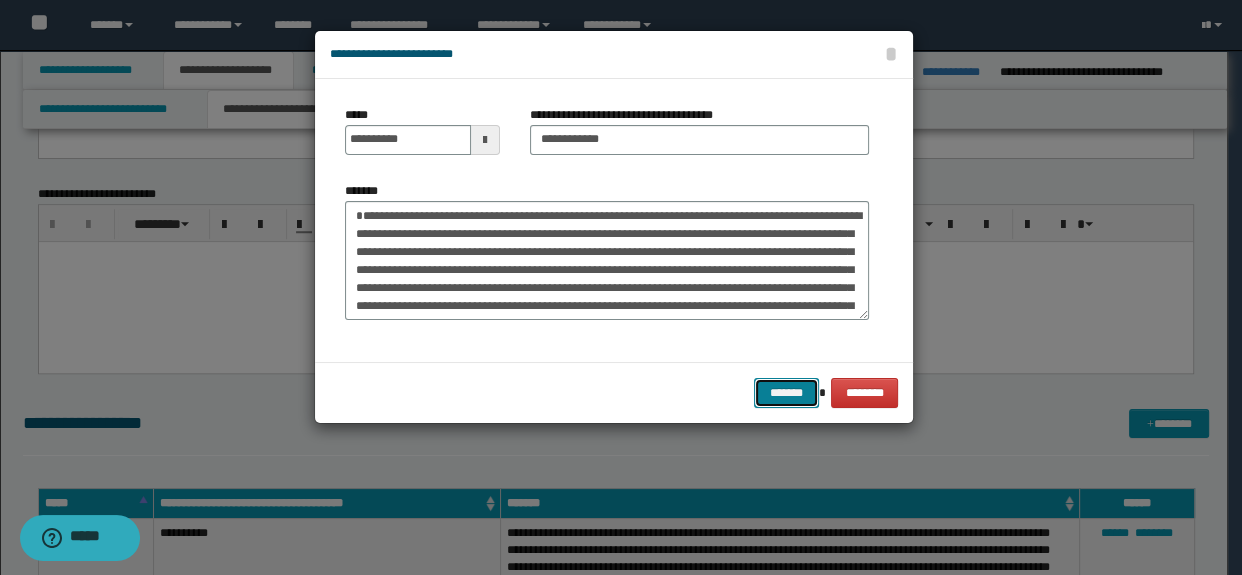 click on "*******" at bounding box center (786, 393) 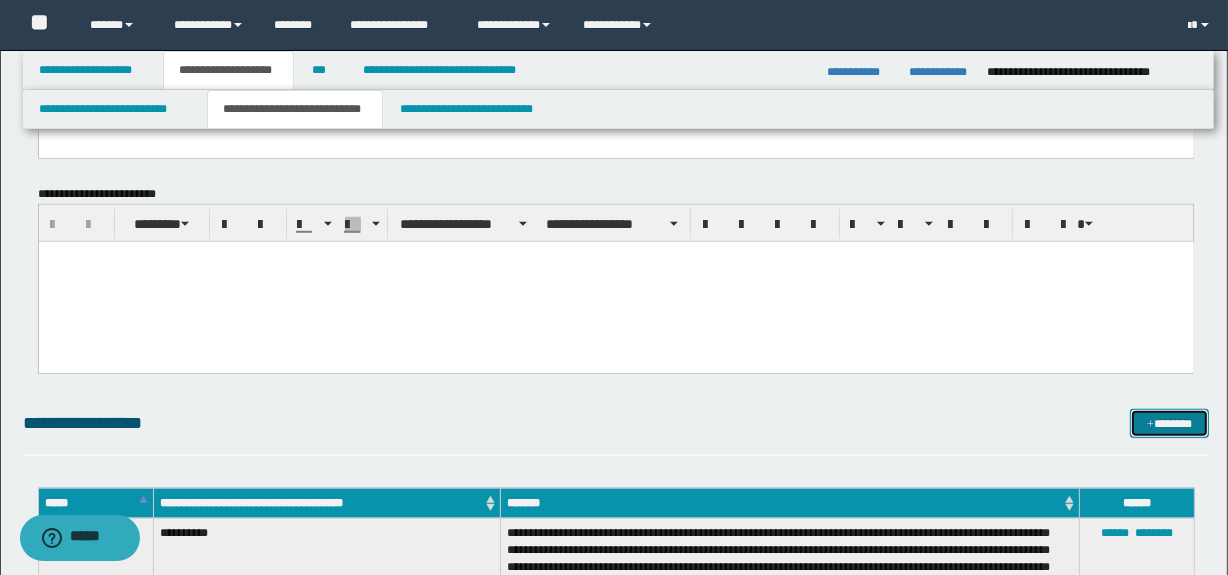click at bounding box center [1150, 425] 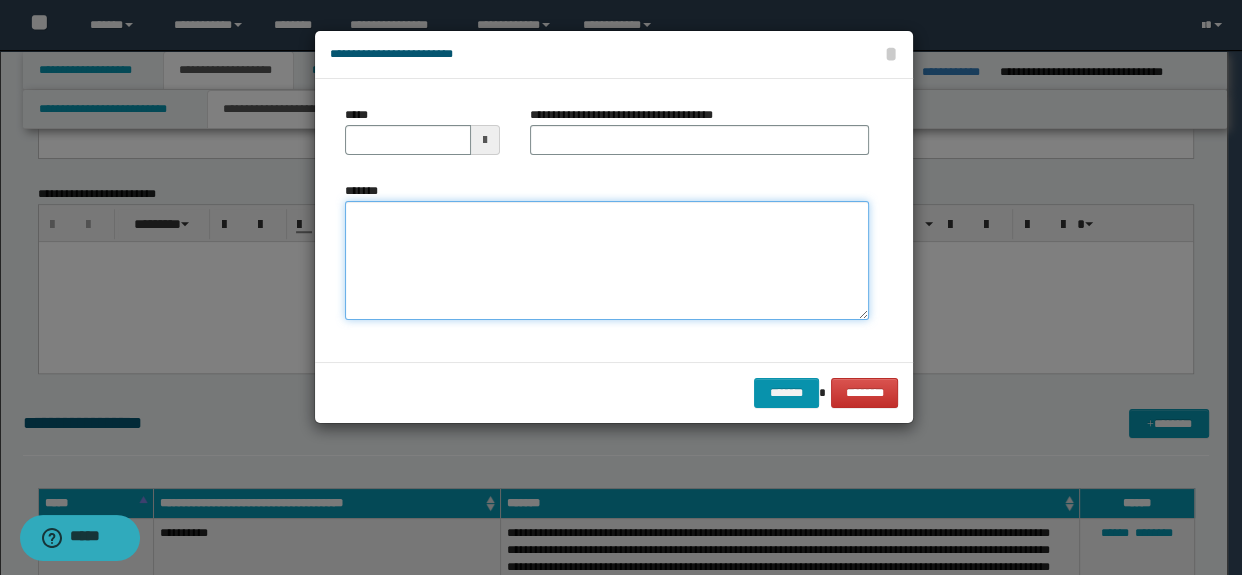 click on "*******" at bounding box center (607, 261) 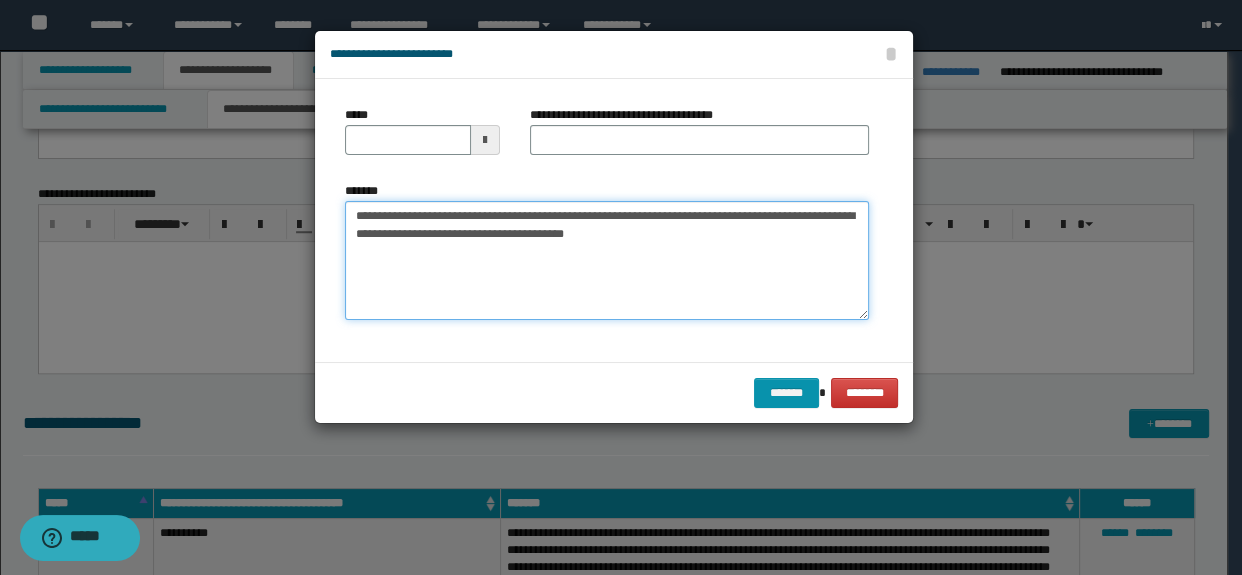 drag, startPoint x: 595, startPoint y: 214, endPoint x: 437, endPoint y: 218, distance: 158.05063 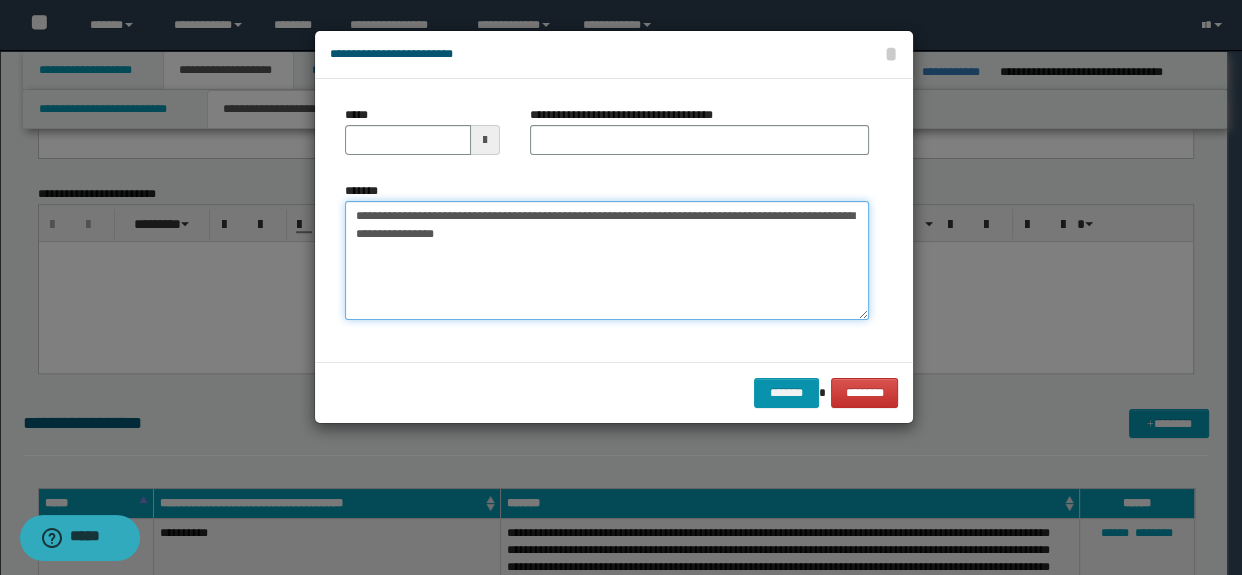 type on "**********" 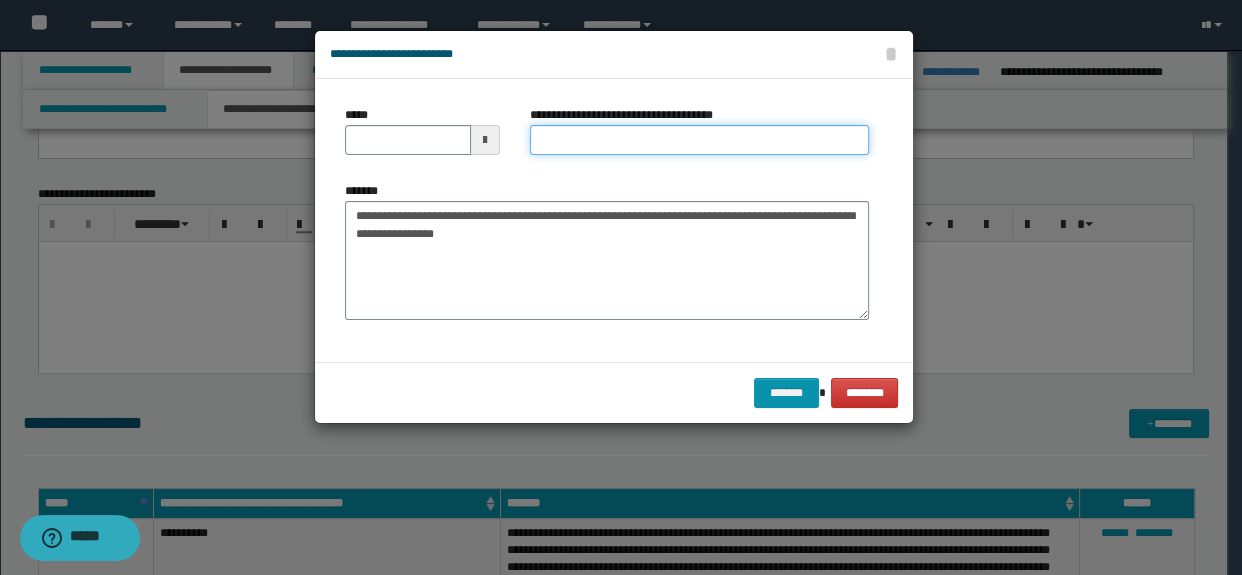 drag, startPoint x: 547, startPoint y: 146, endPoint x: 516, endPoint y: 155, distance: 32.280025 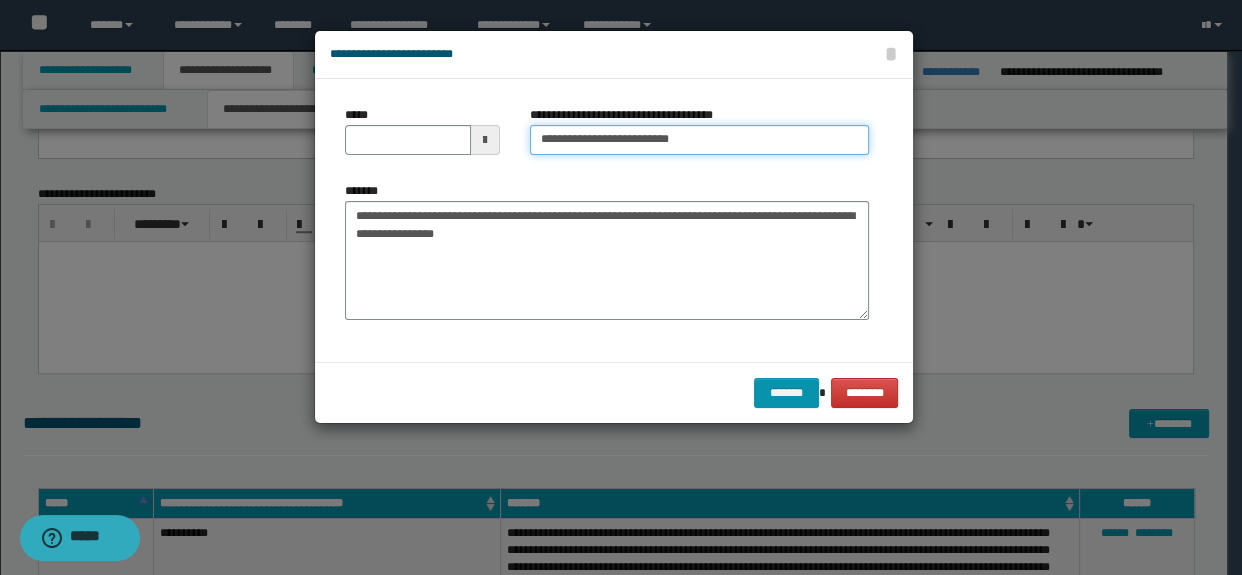 type on "**********" 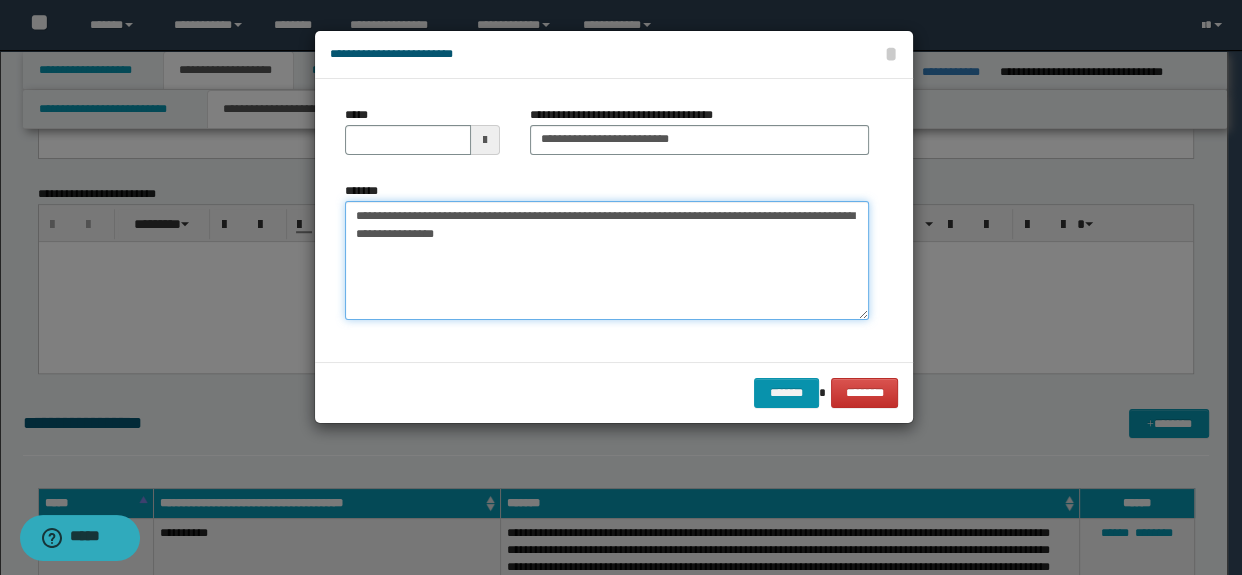 drag, startPoint x: 452, startPoint y: 216, endPoint x: 210, endPoint y: 217, distance: 242.00206 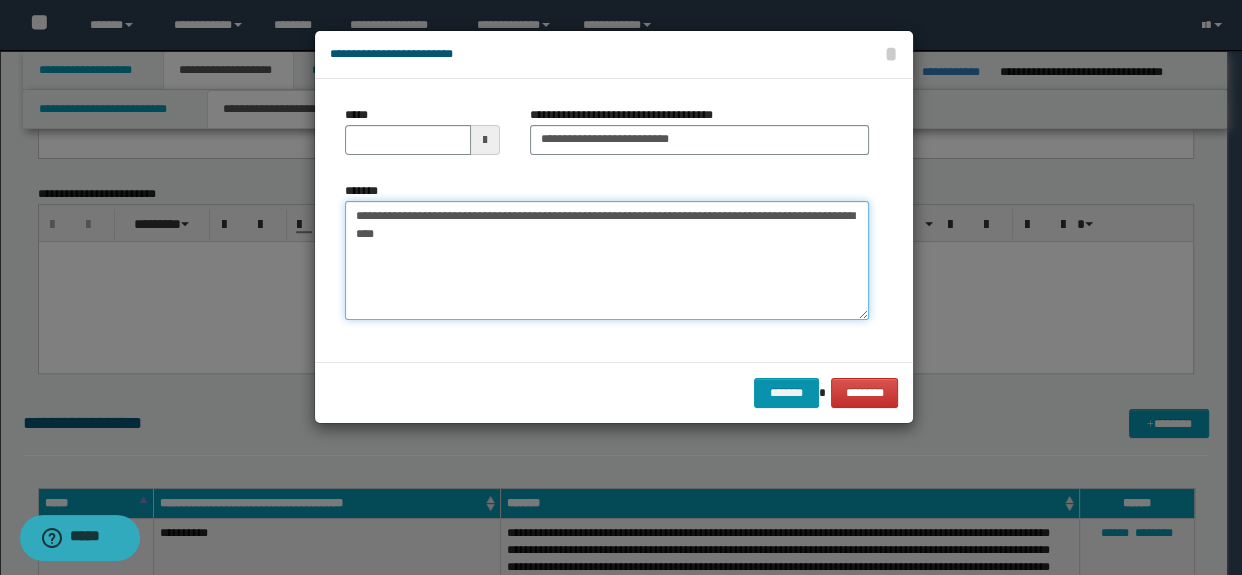 type on "**********" 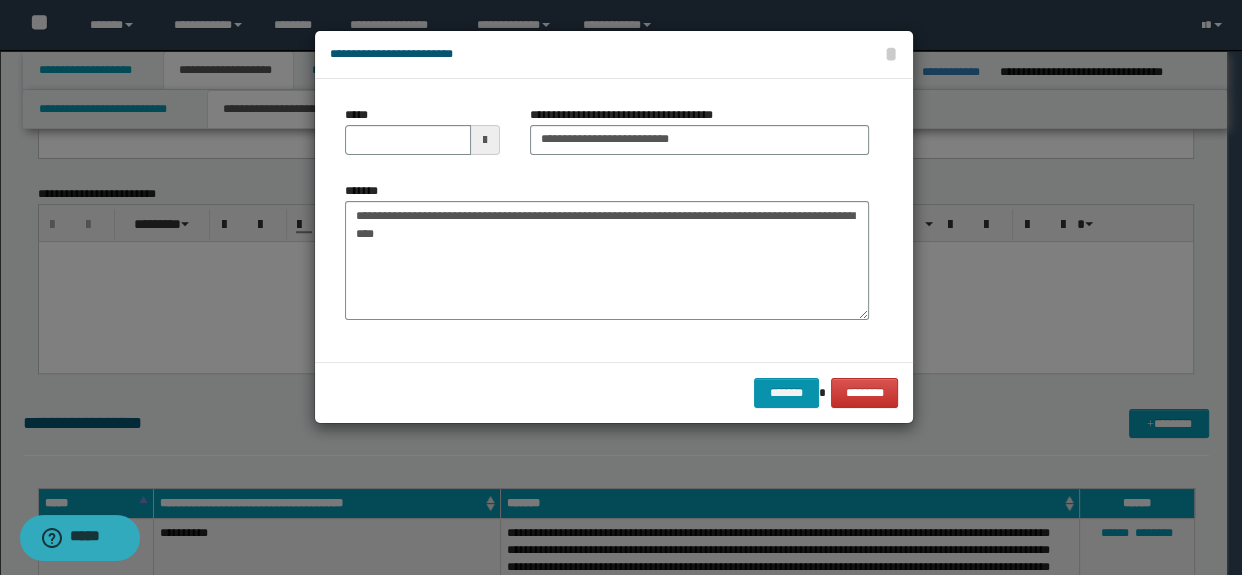 click on "*****" at bounding box center (422, 138) 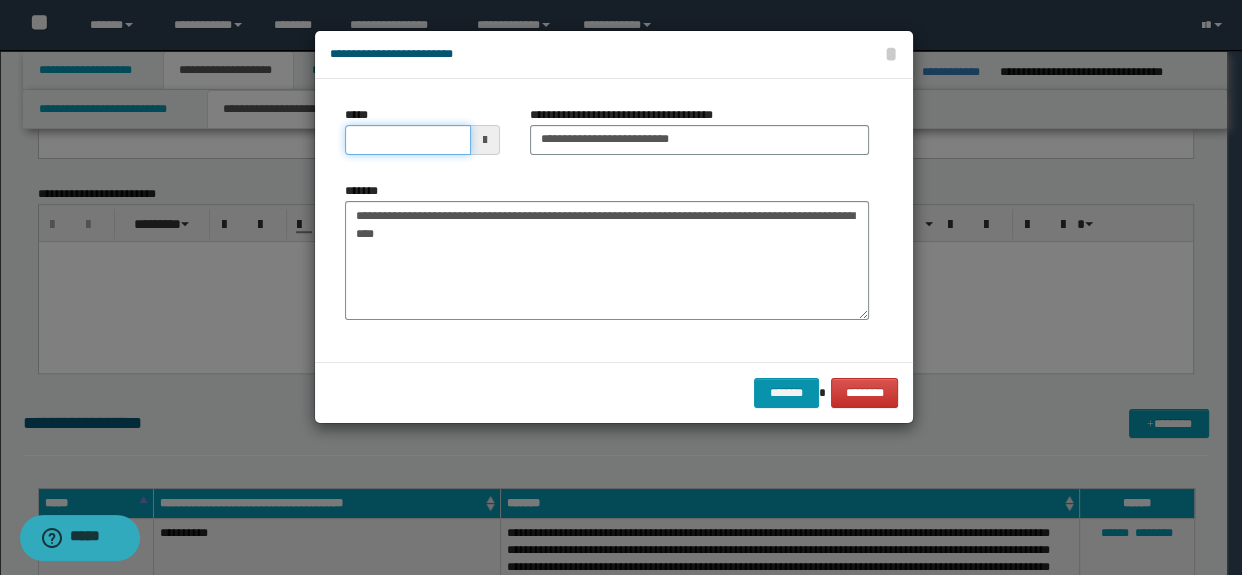 click on "*****" at bounding box center [408, 140] 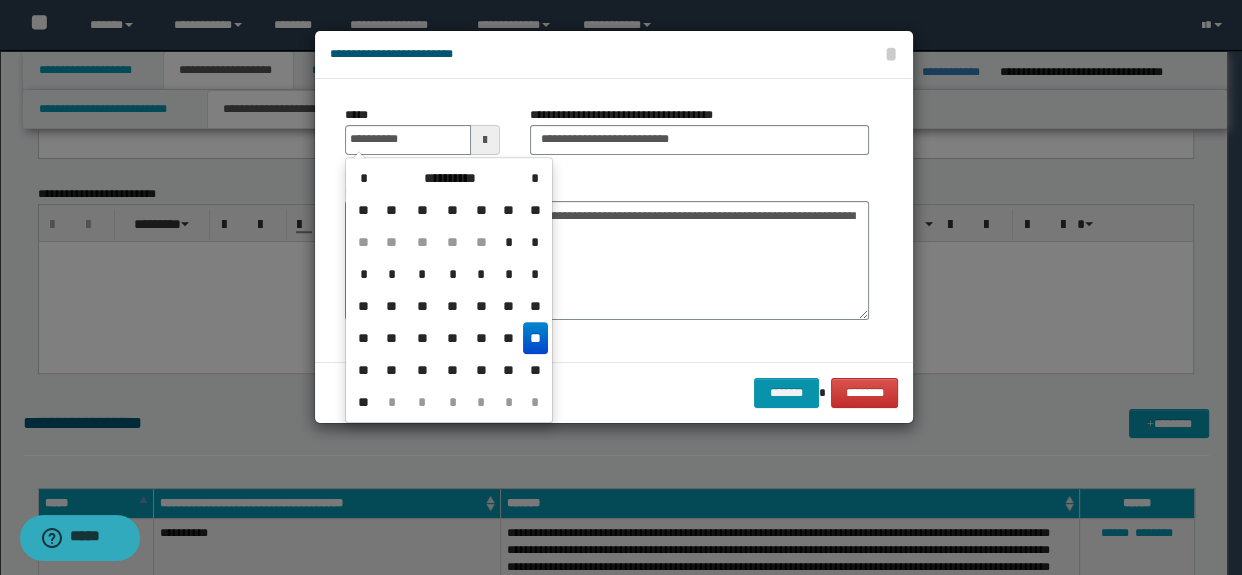 type on "**********" 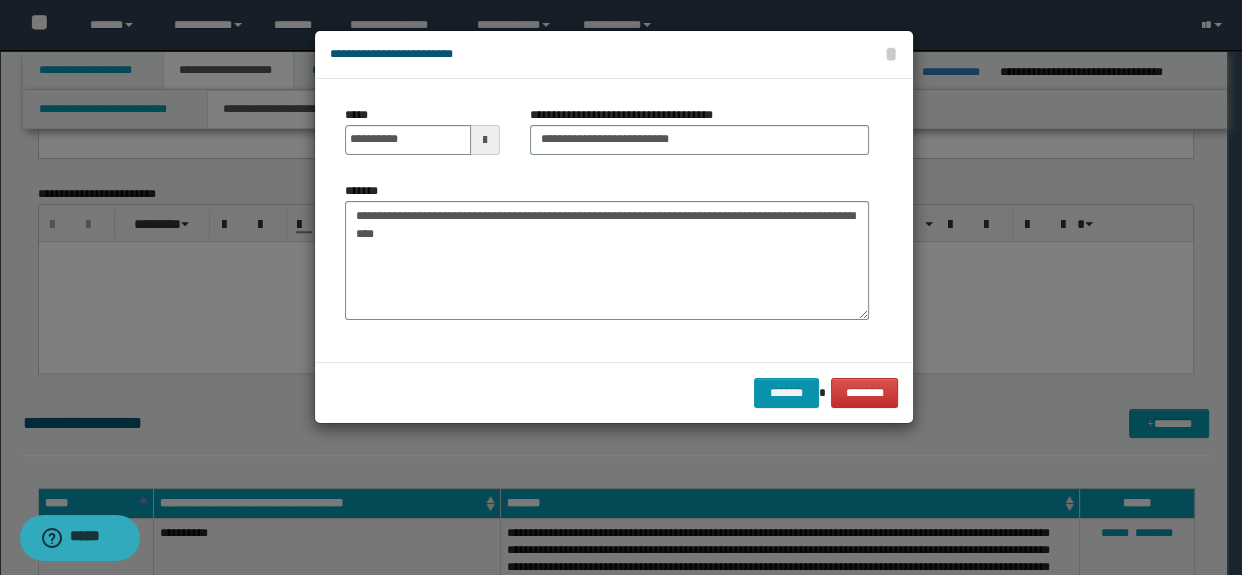 click on "**********" at bounding box center [607, 251] 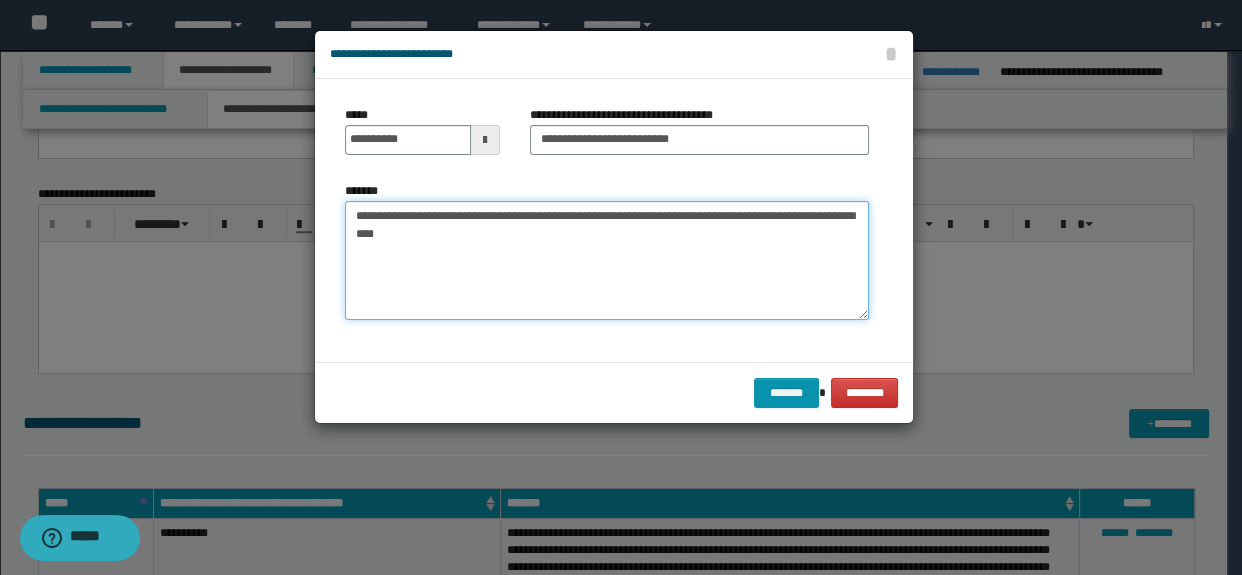 click on "**********" at bounding box center (607, 261) 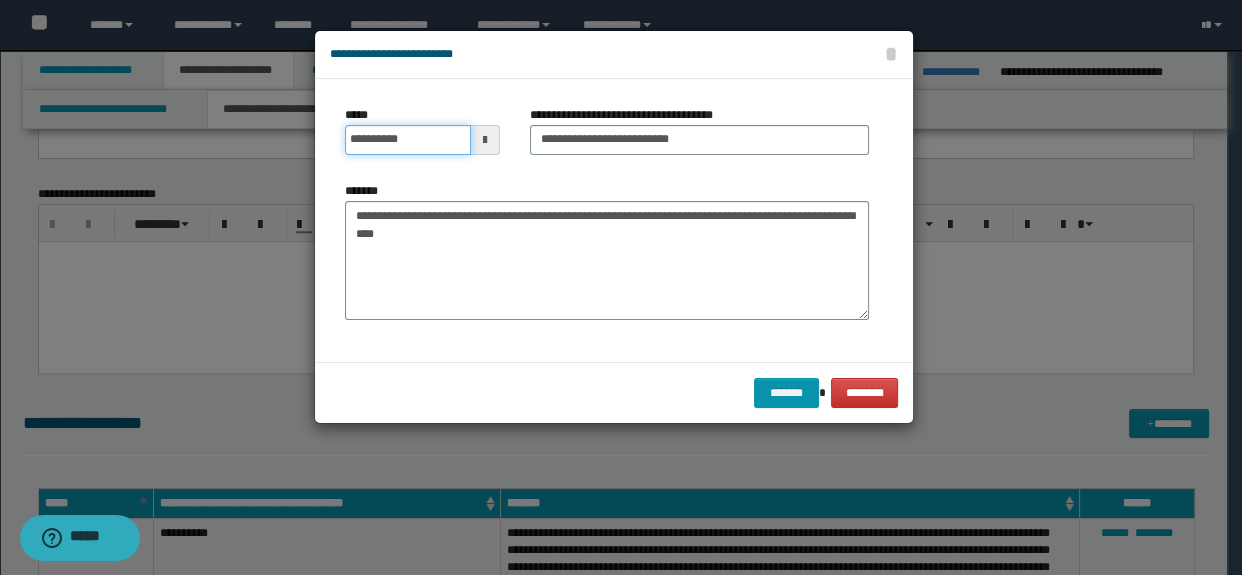 click on "**********" at bounding box center (408, 140) 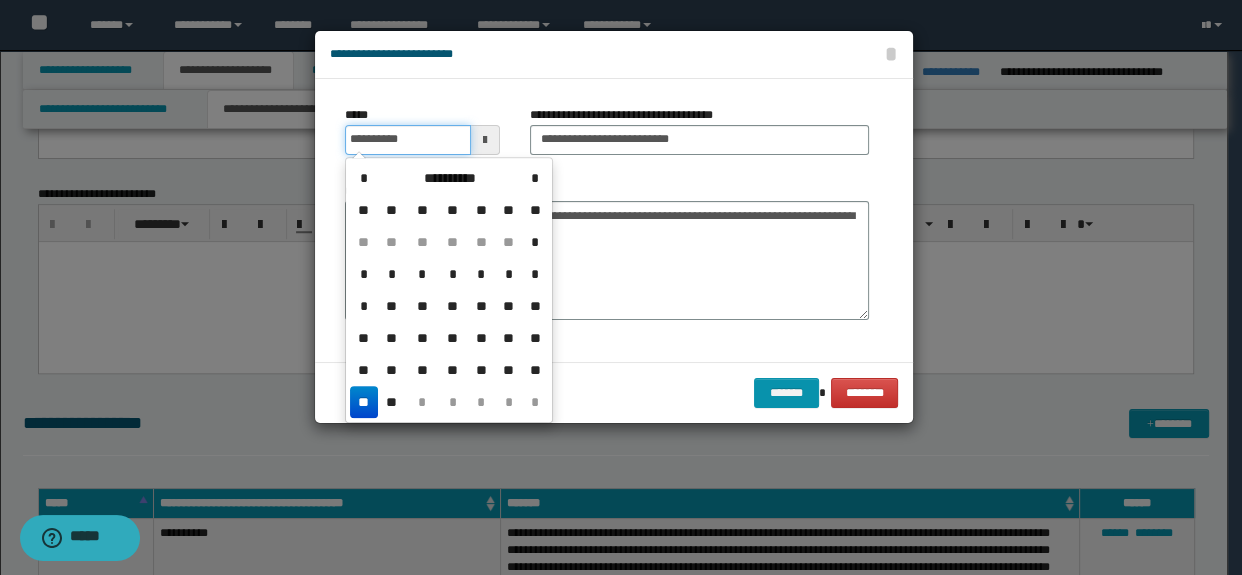 click on "**********" at bounding box center (408, 140) 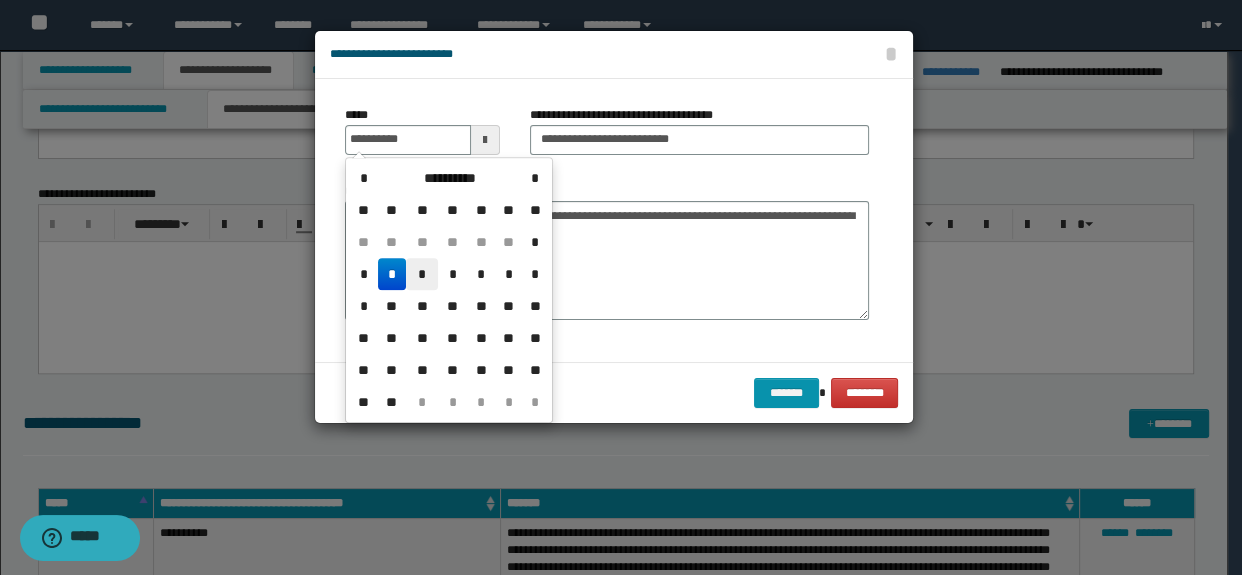 click on "*" at bounding box center [422, 274] 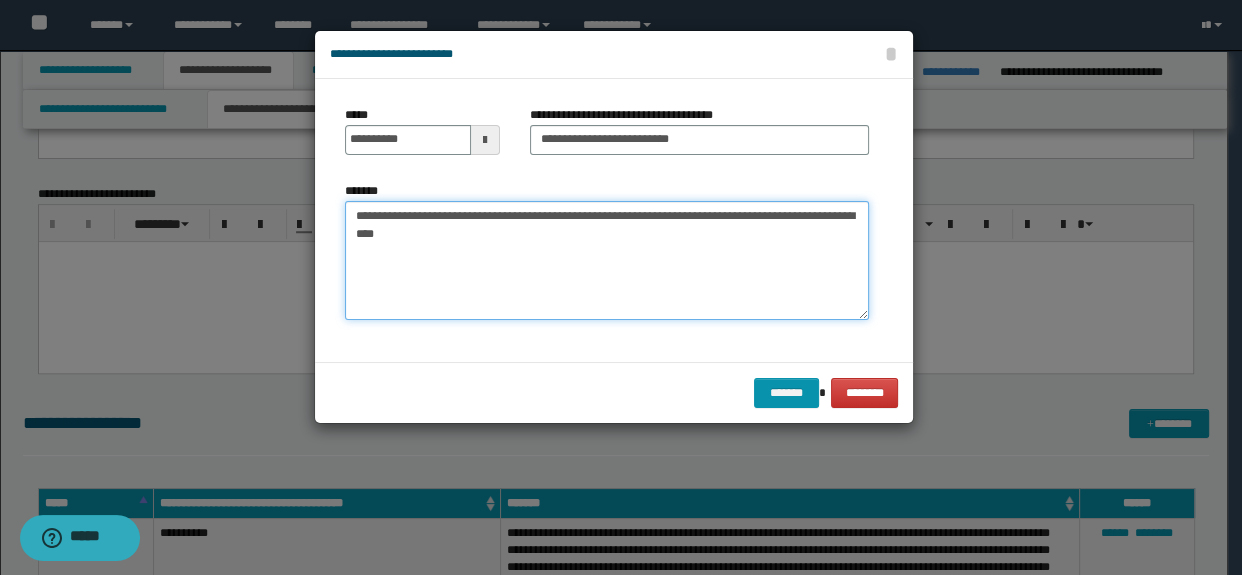 click on "**********" at bounding box center (607, 261) 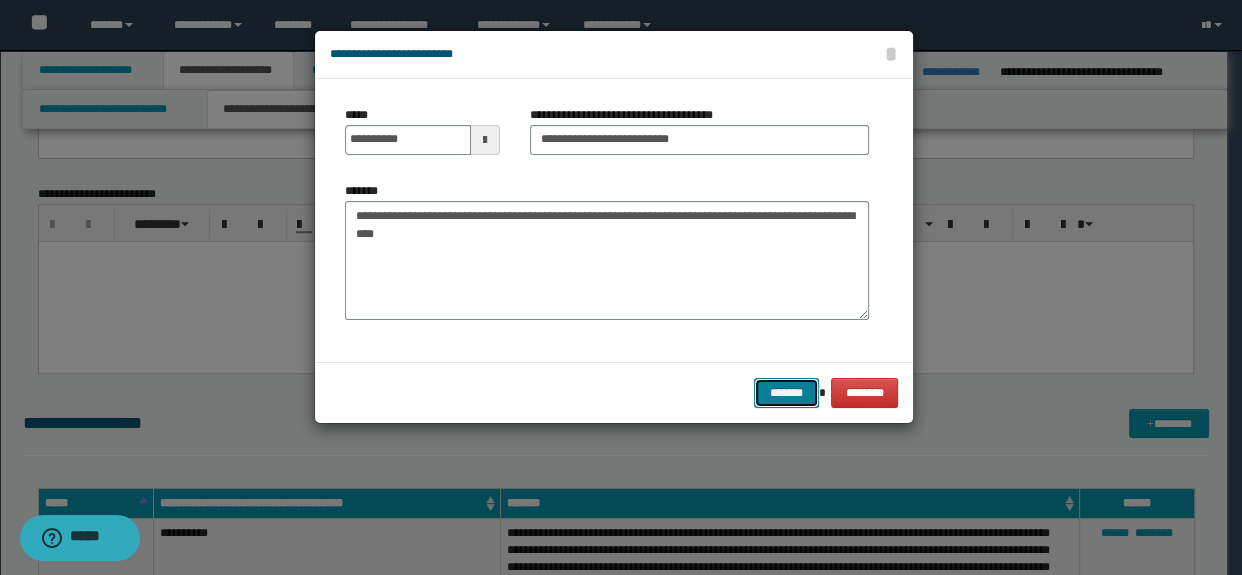 click on "*******" at bounding box center [786, 393] 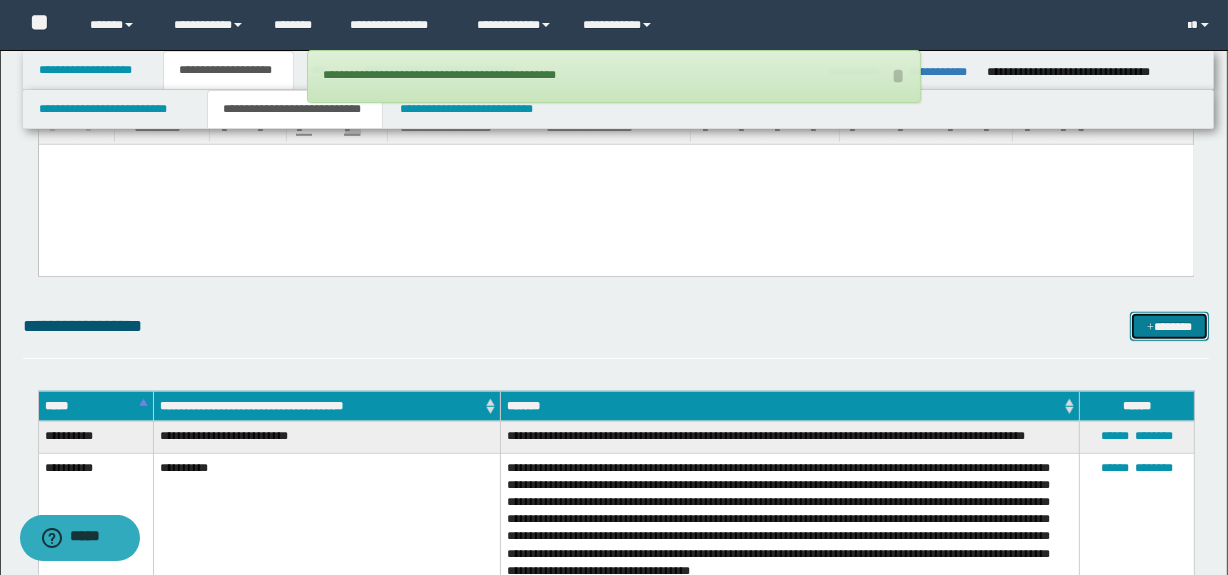 scroll, scrollTop: 1410, scrollLeft: 0, axis: vertical 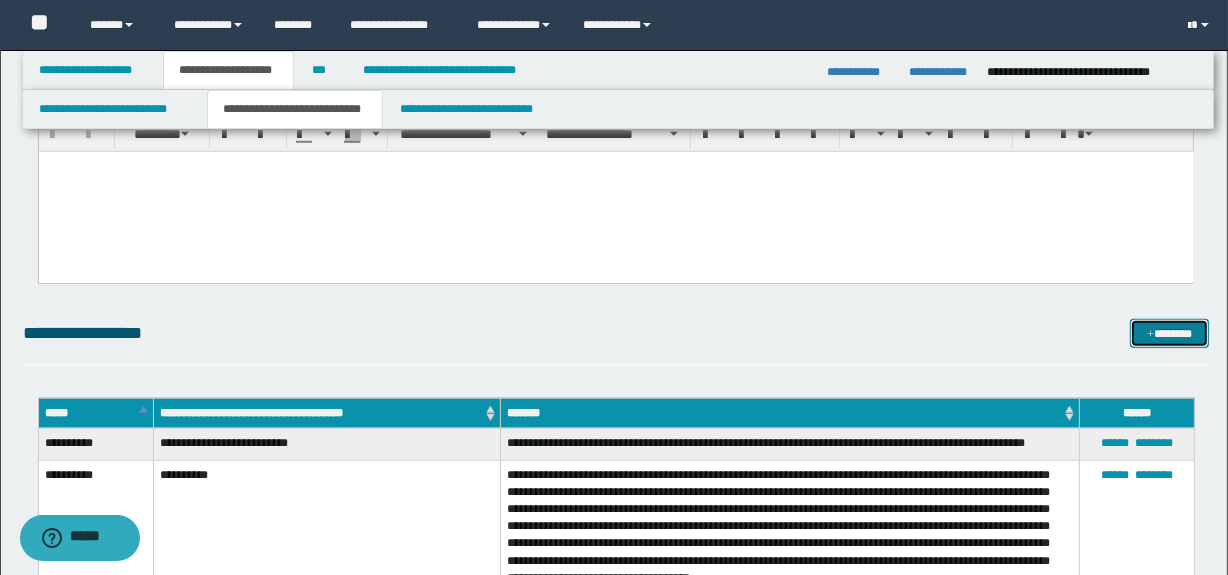click at bounding box center (1150, 335) 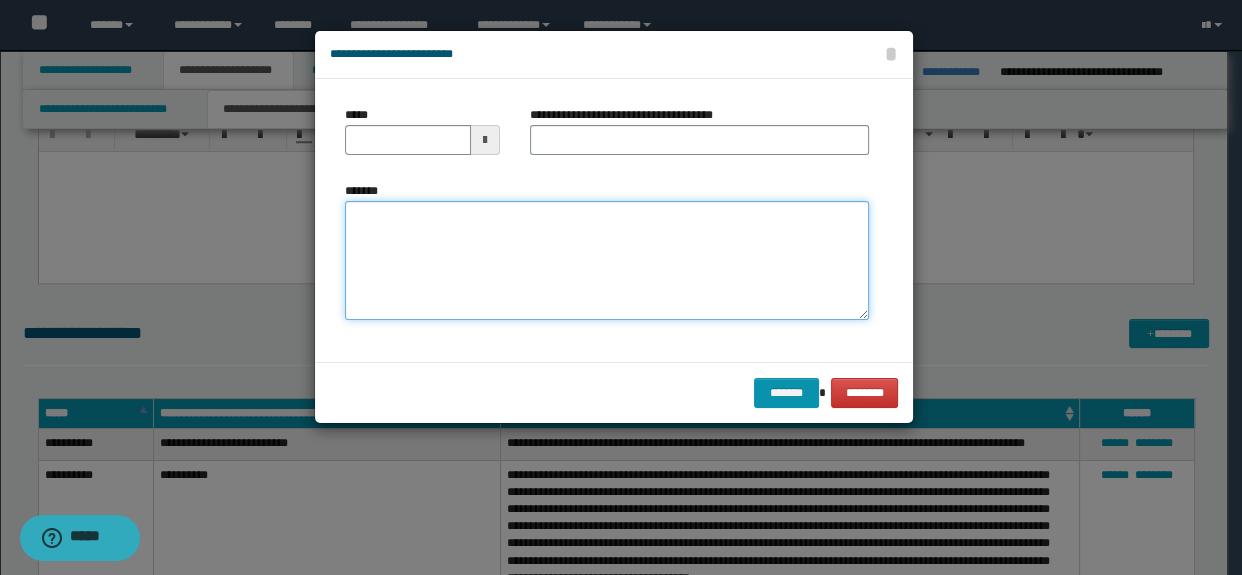 click on "*******" at bounding box center (607, 261) 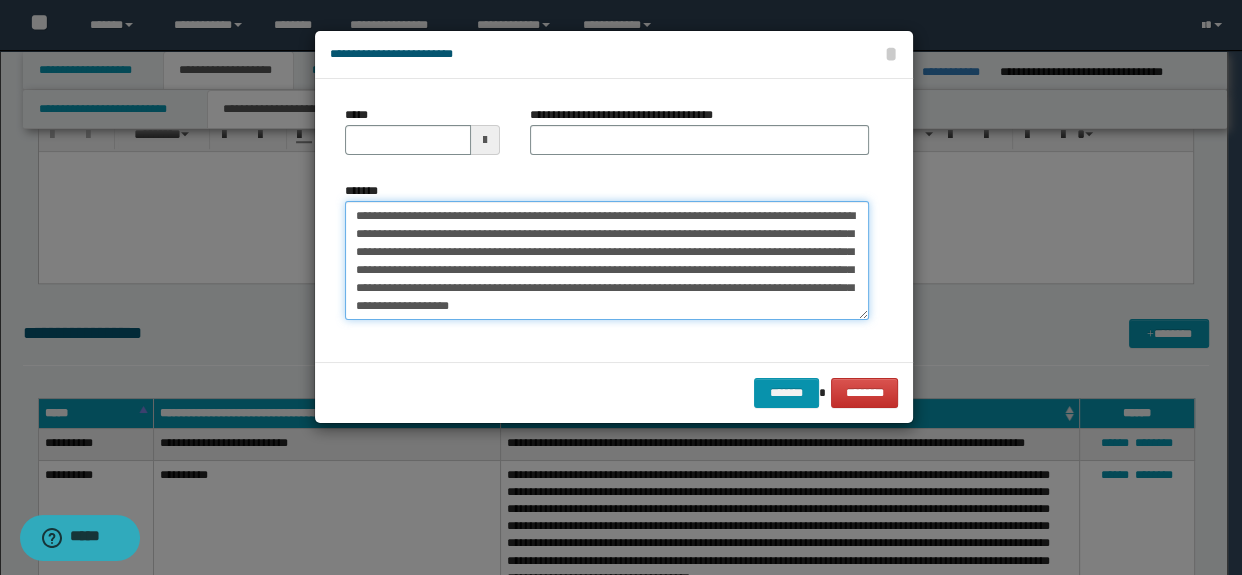 click on "**********" at bounding box center [607, 261] 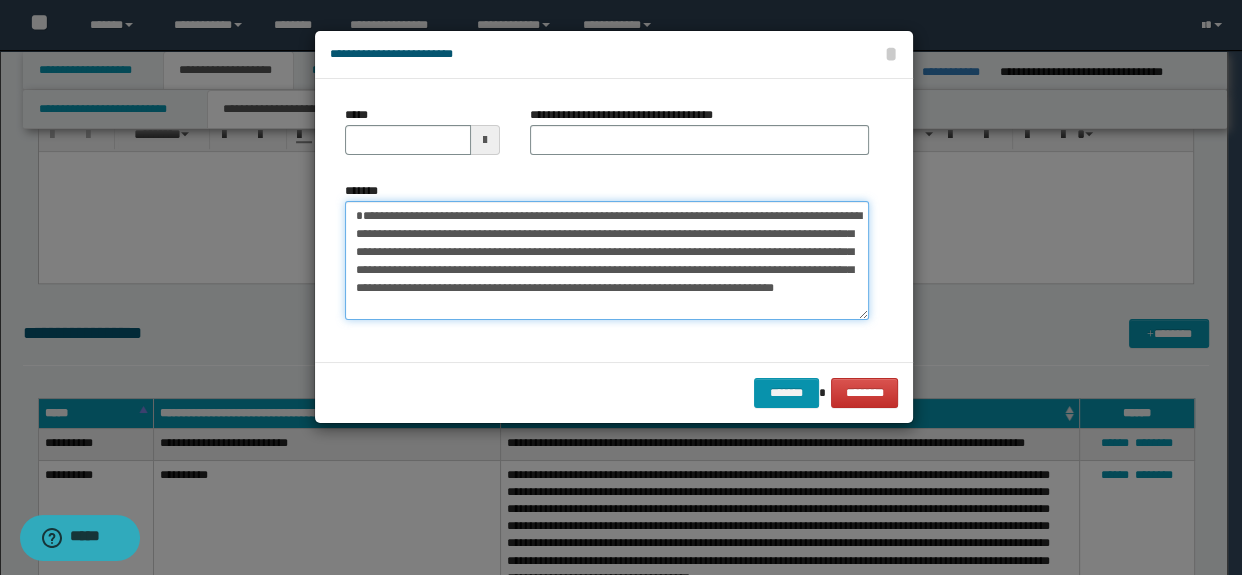 type 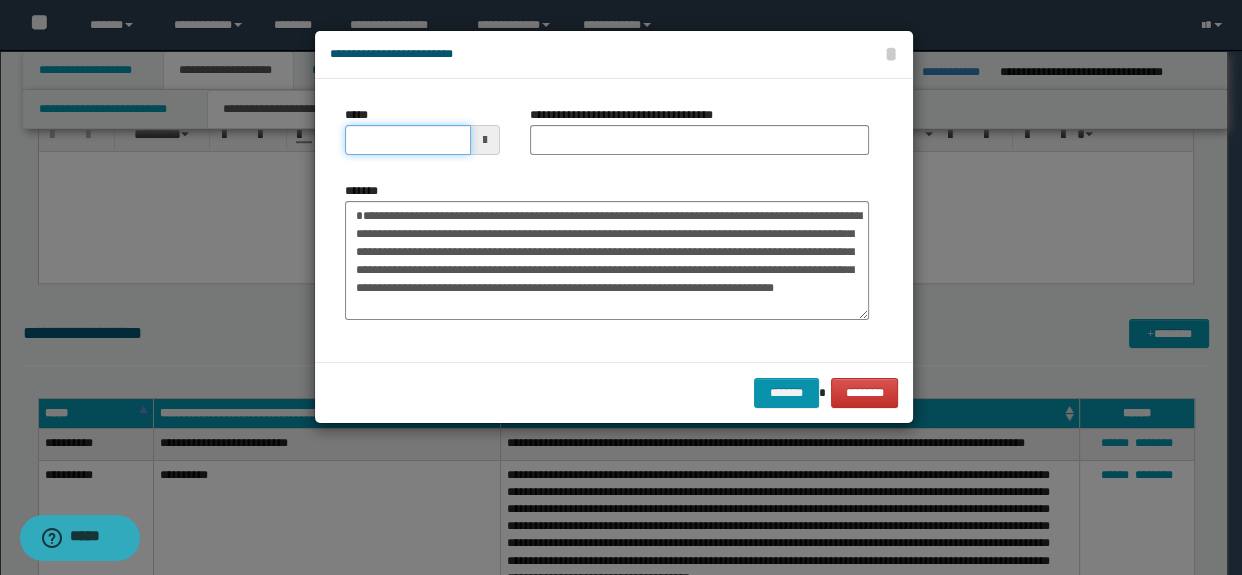 click on "*****" at bounding box center [408, 140] 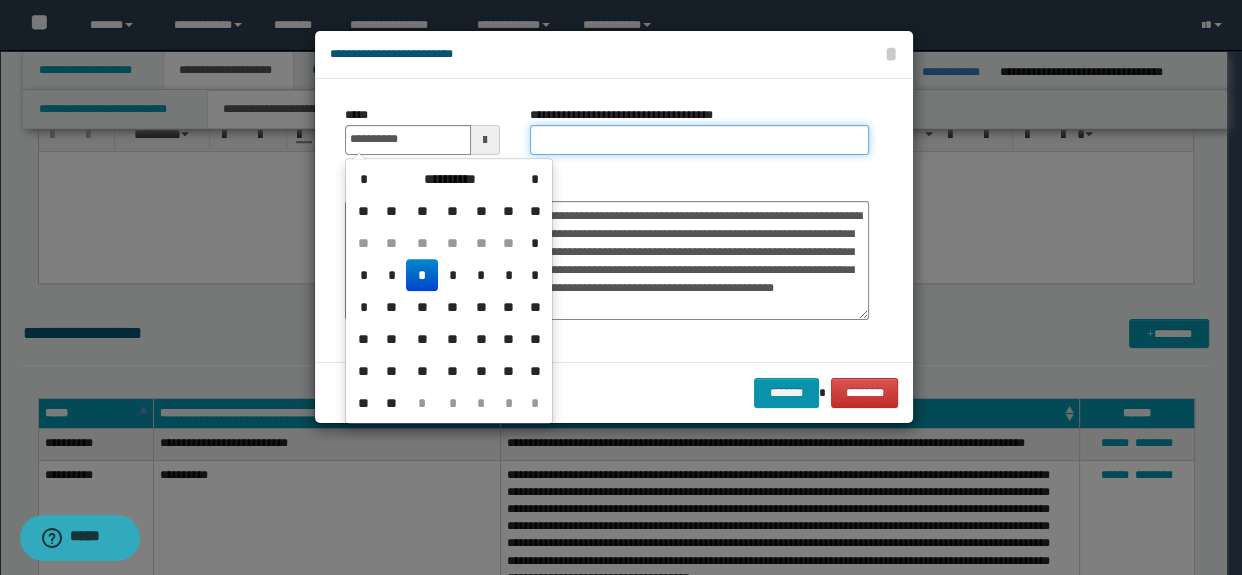 type on "**********" 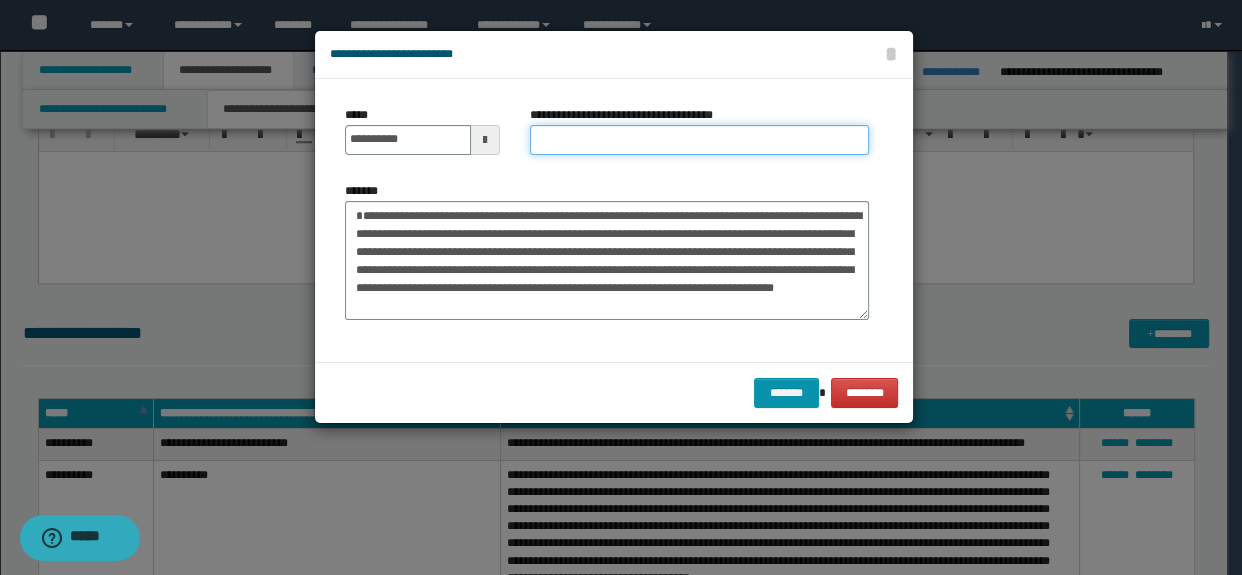 click on "**********" at bounding box center [700, 140] 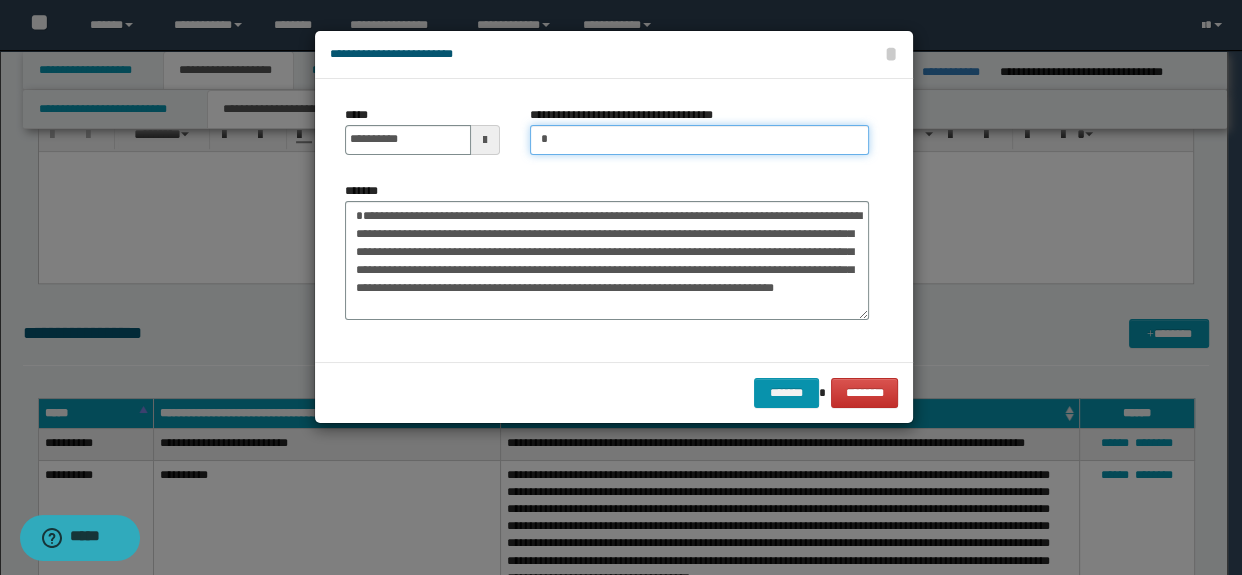 type on "**********" 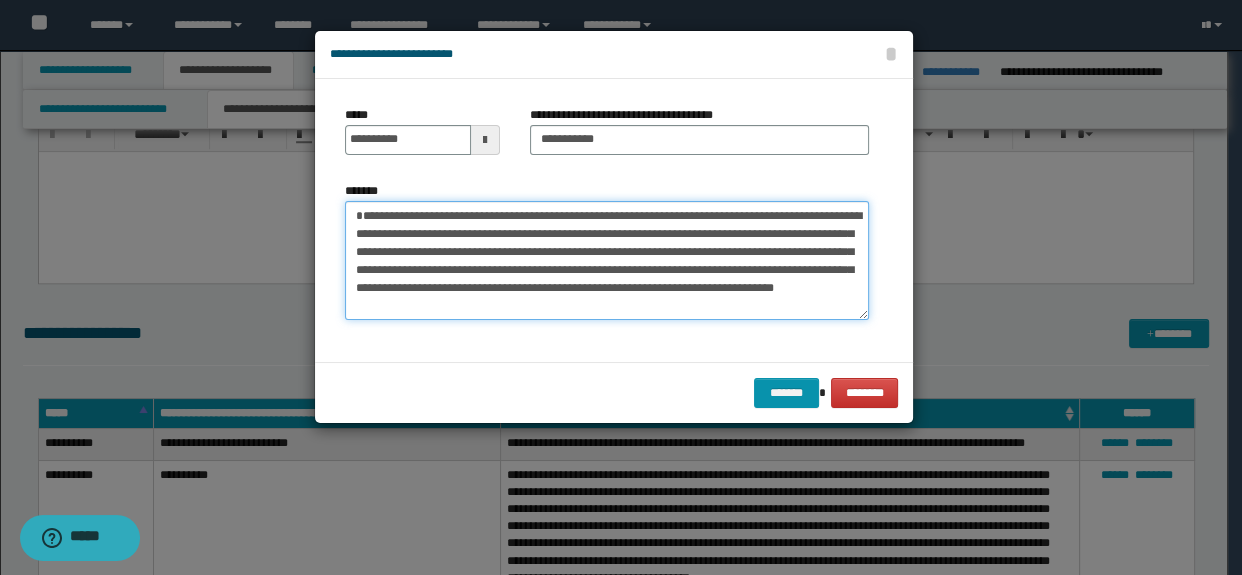 click on "**********" at bounding box center [607, 261] 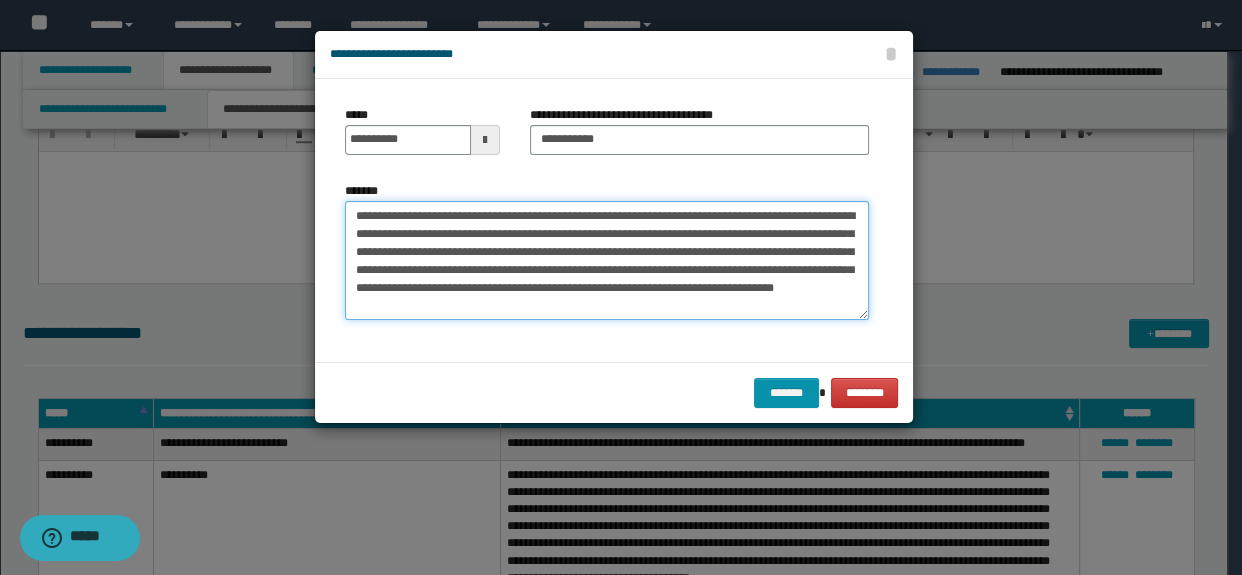click on "**********" at bounding box center [607, 261] 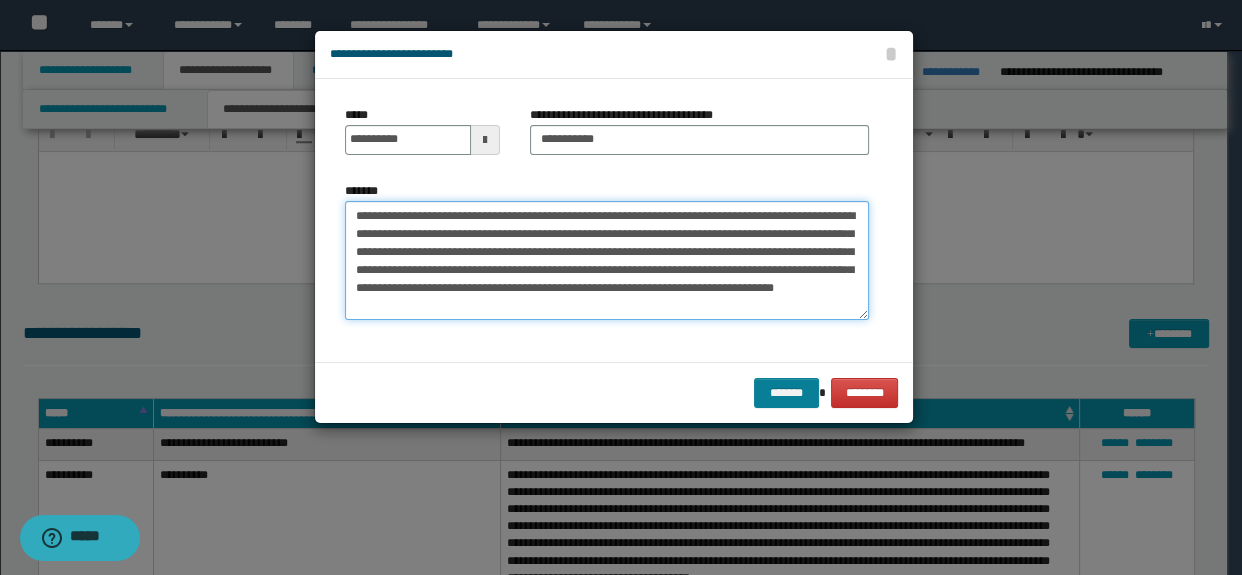 type on "**********" 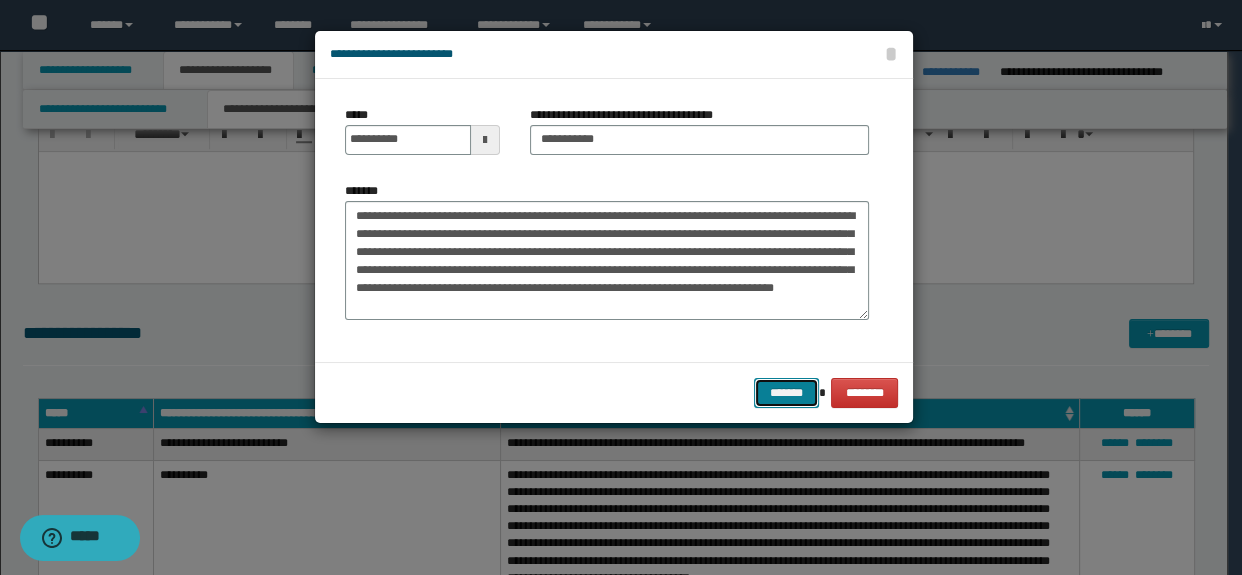 click on "*******" at bounding box center [786, 393] 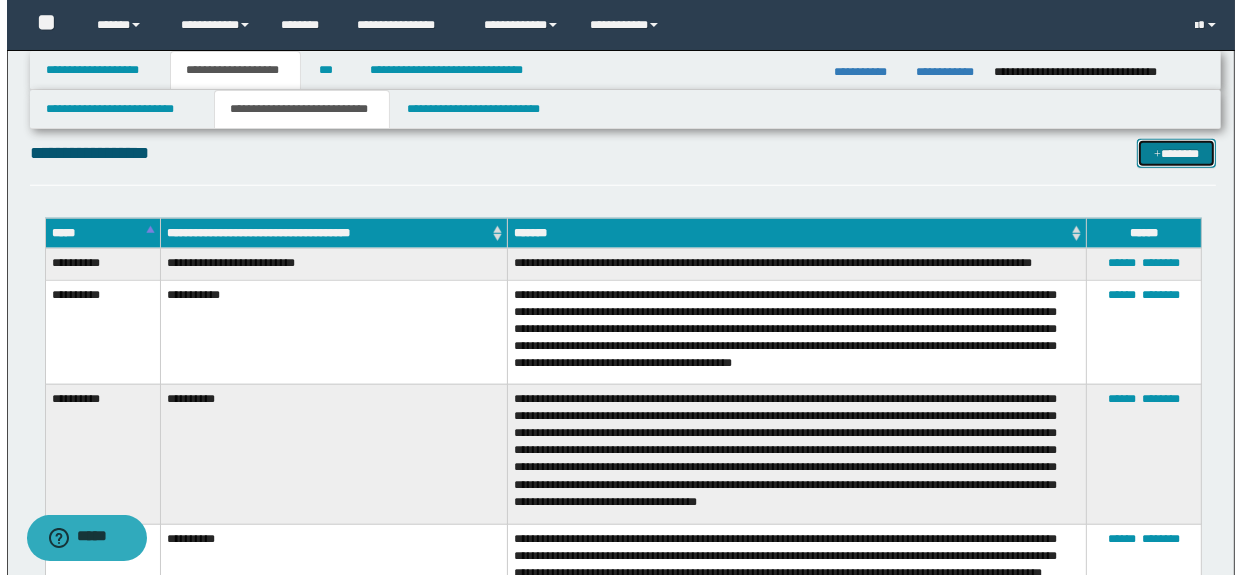 scroll, scrollTop: 1592, scrollLeft: 0, axis: vertical 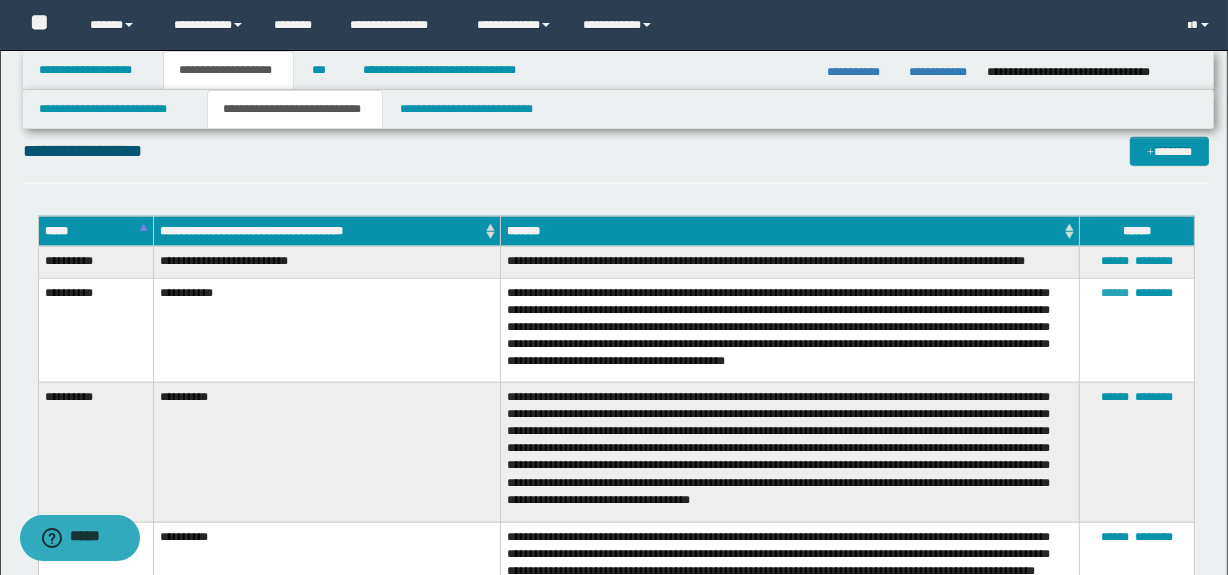 click on "******" at bounding box center (1115, 293) 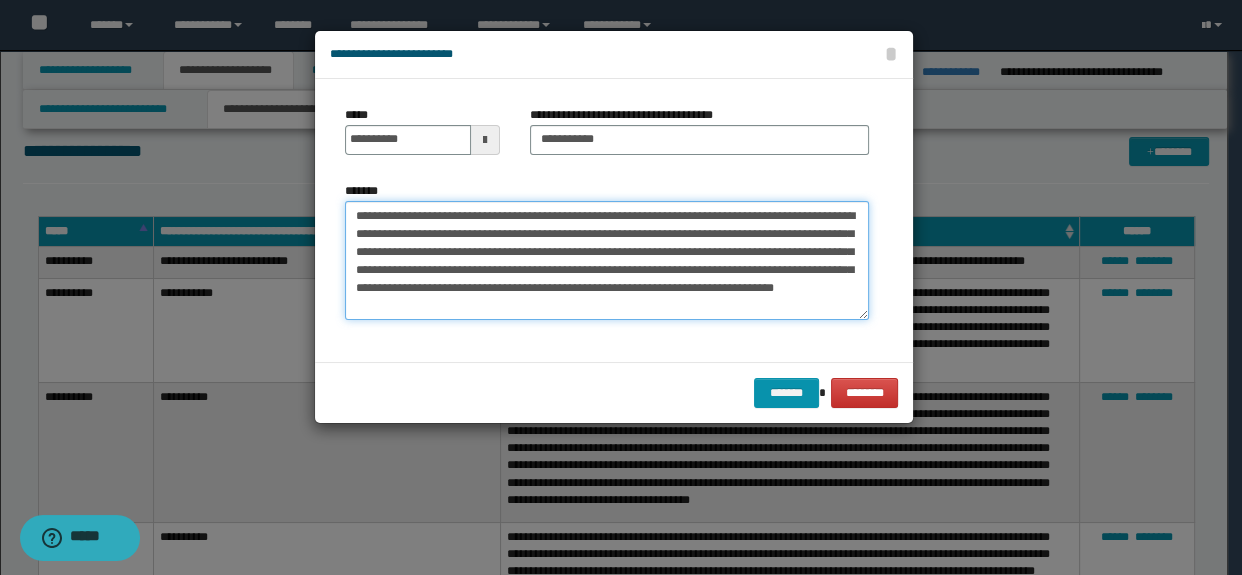 drag, startPoint x: 849, startPoint y: 287, endPoint x: 806, endPoint y: 289, distance: 43.046486 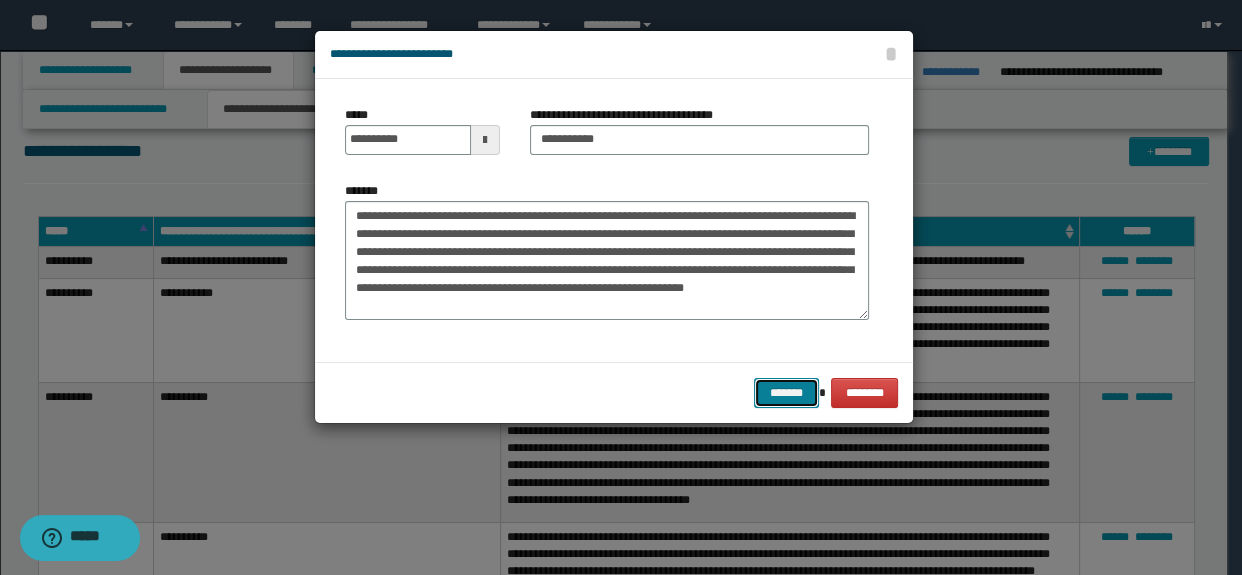 click on "*******" at bounding box center [786, 393] 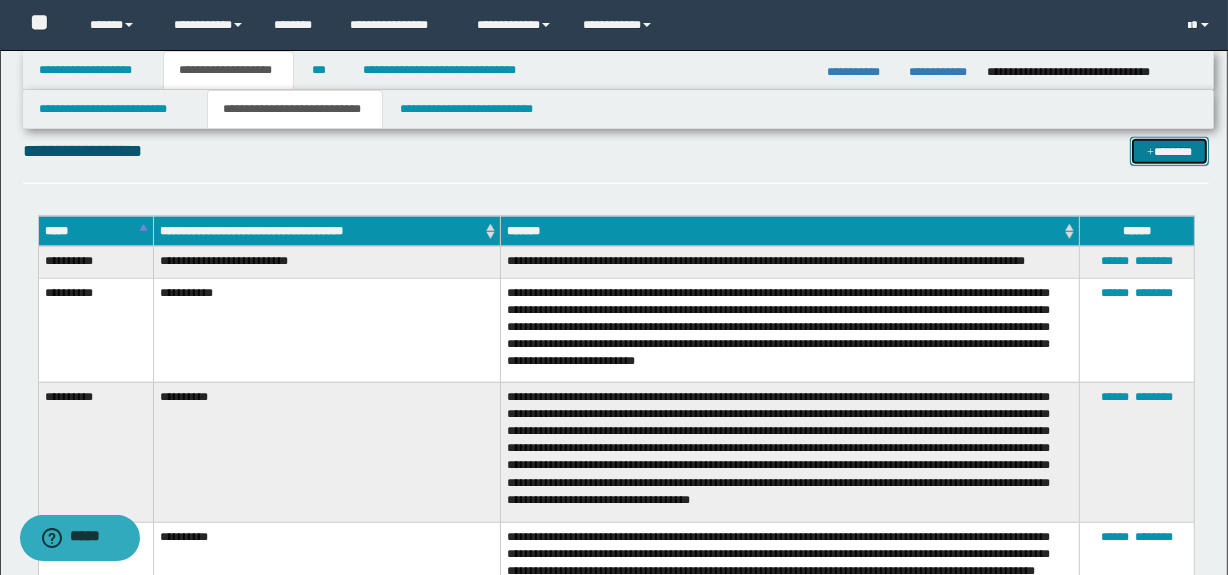 click on "*******" at bounding box center [1170, 152] 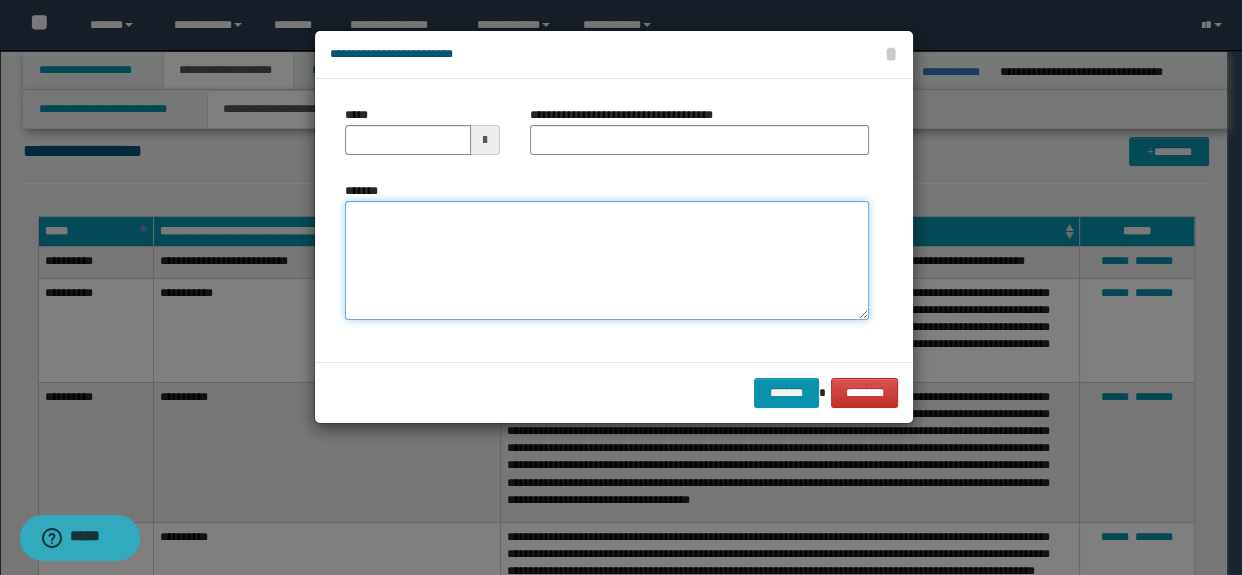 click on "*******" at bounding box center [607, 261] 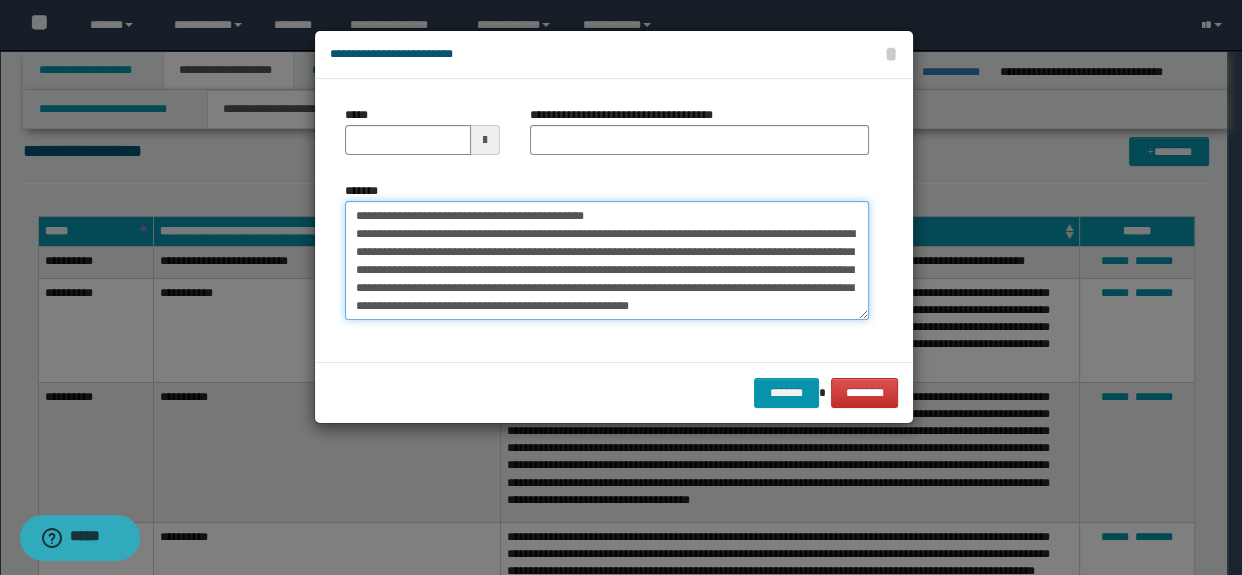 scroll, scrollTop: 0, scrollLeft: 0, axis: both 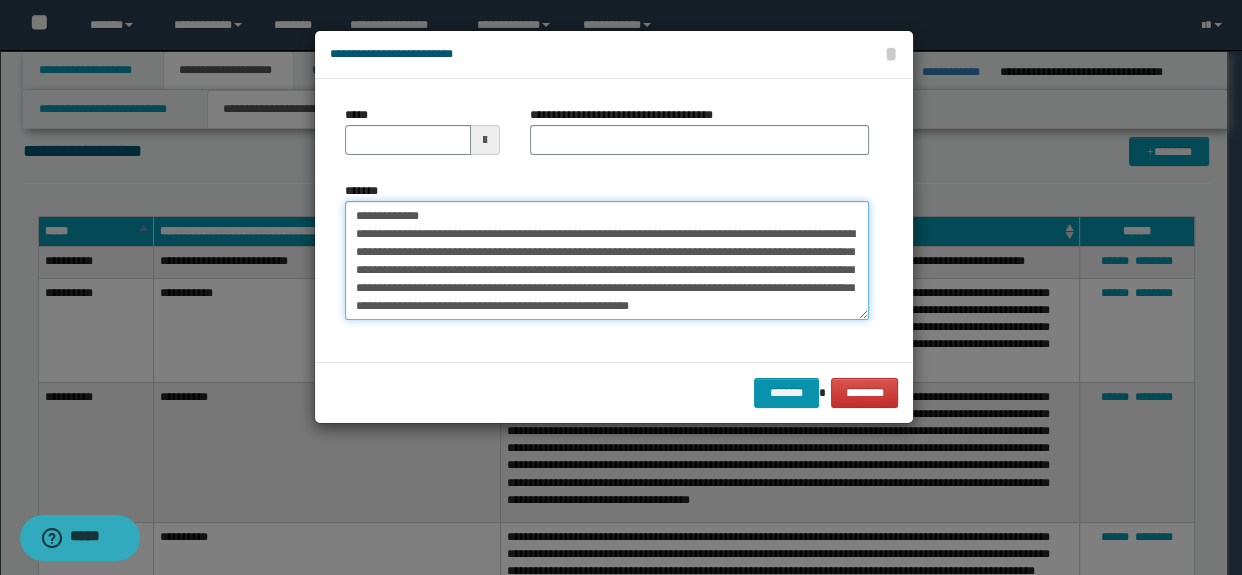 type on "**********" 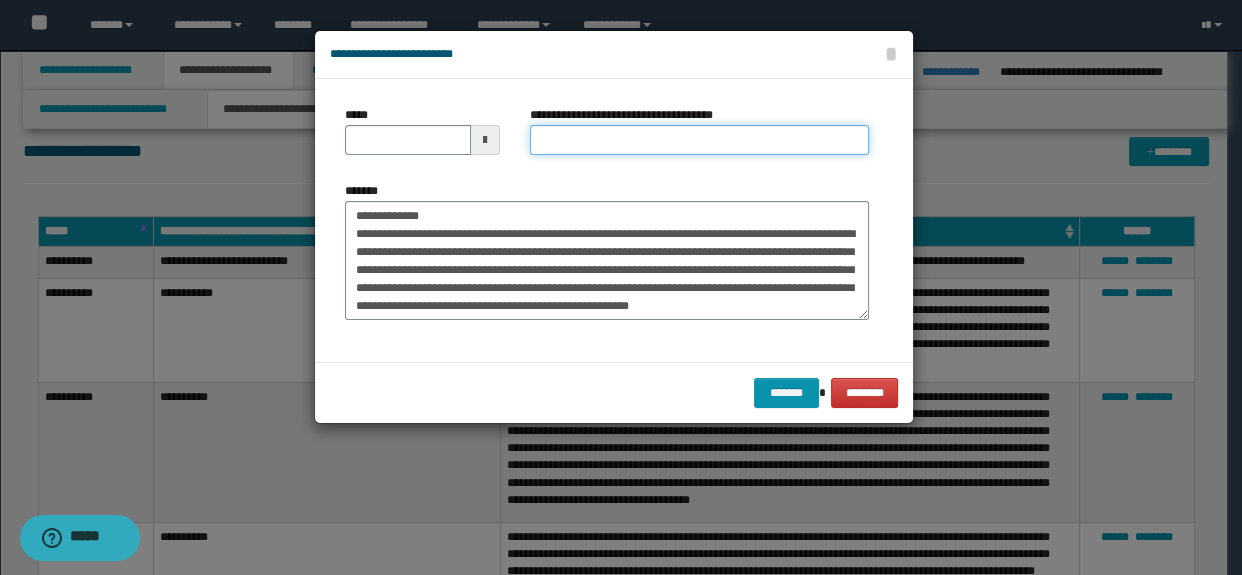 drag, startPoint x: 588, startPoint y: 135, endPoint x: 557, endPoint y: 143, distance: 32.01562 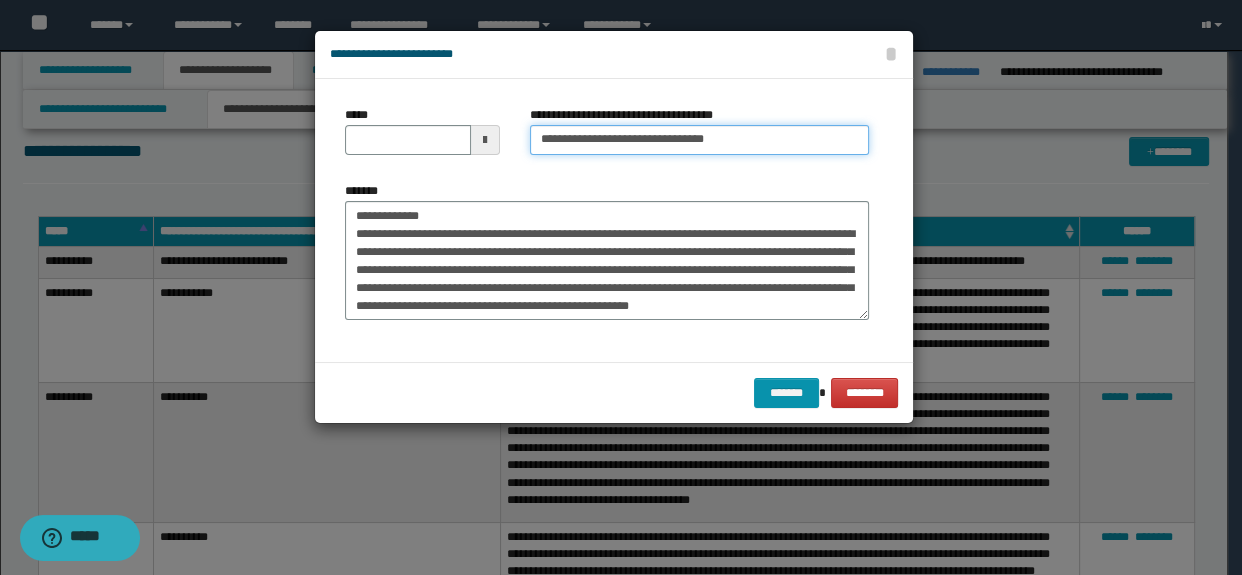 type on "**********" 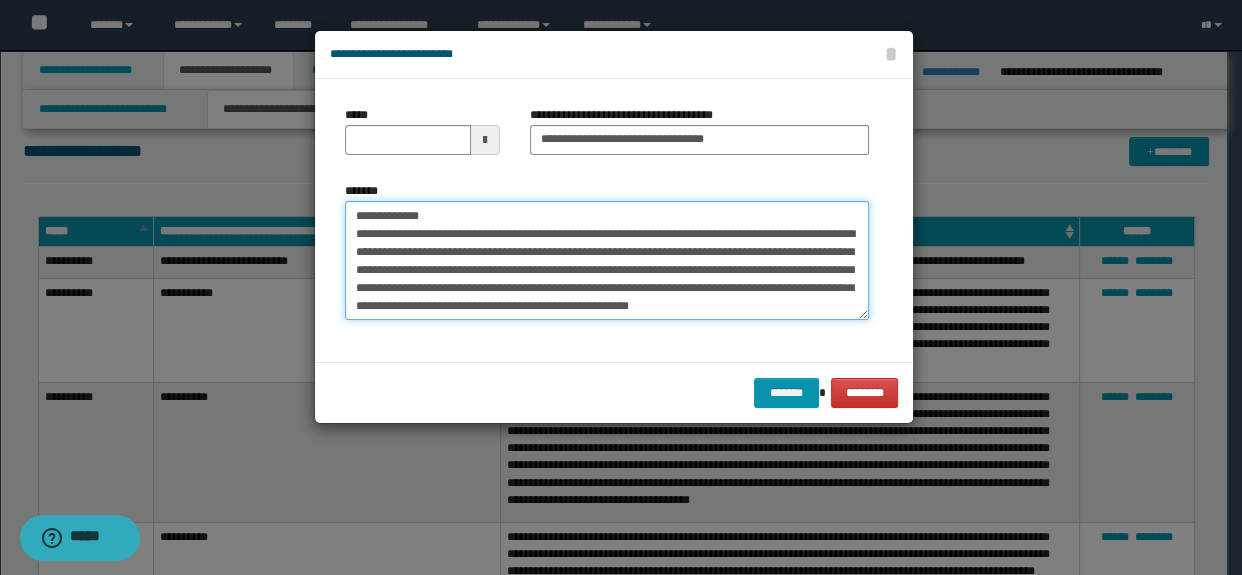 drag, startPoint x: 435, startPoint y: 214, endPoint x: 278, endPoint y: 208, distance: 157.11461 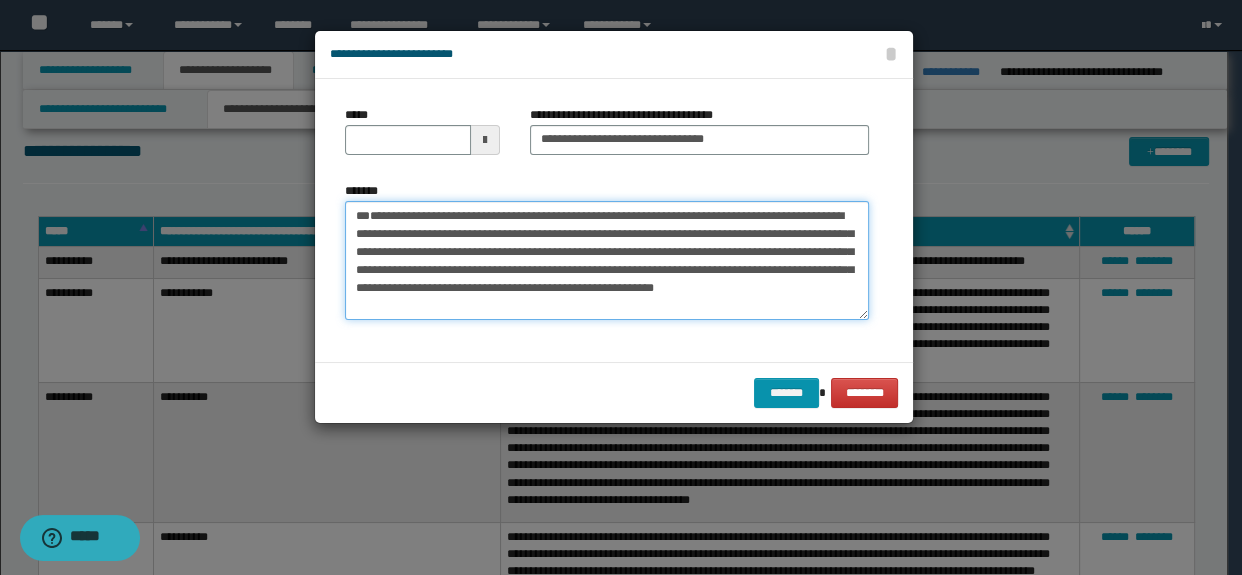 type 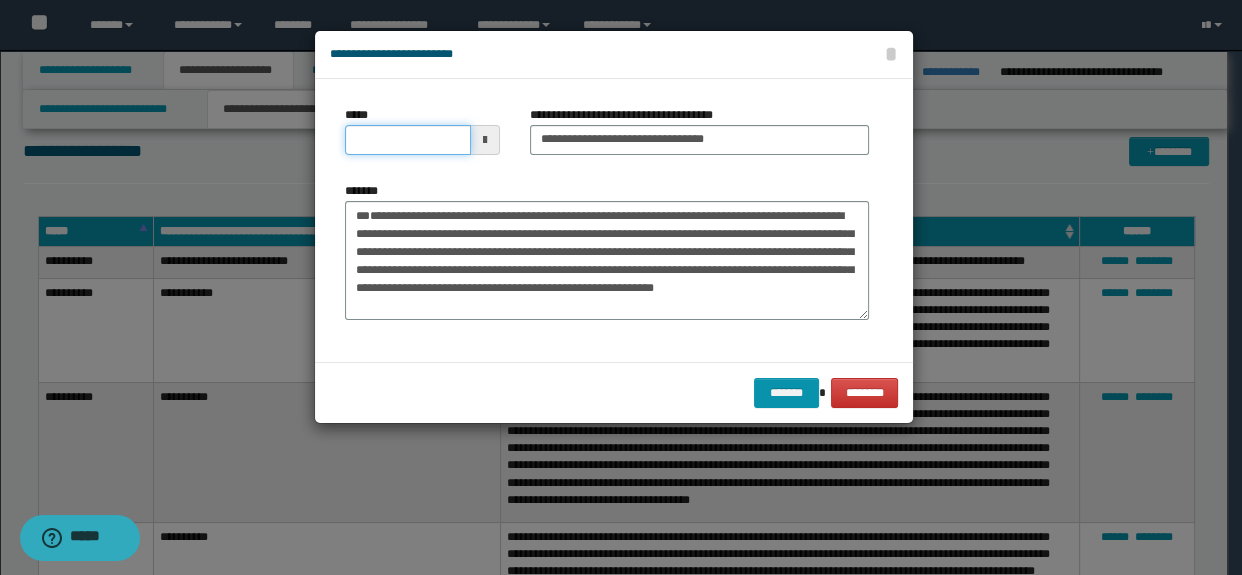 click on "*****" at bounding box center (408, 140) 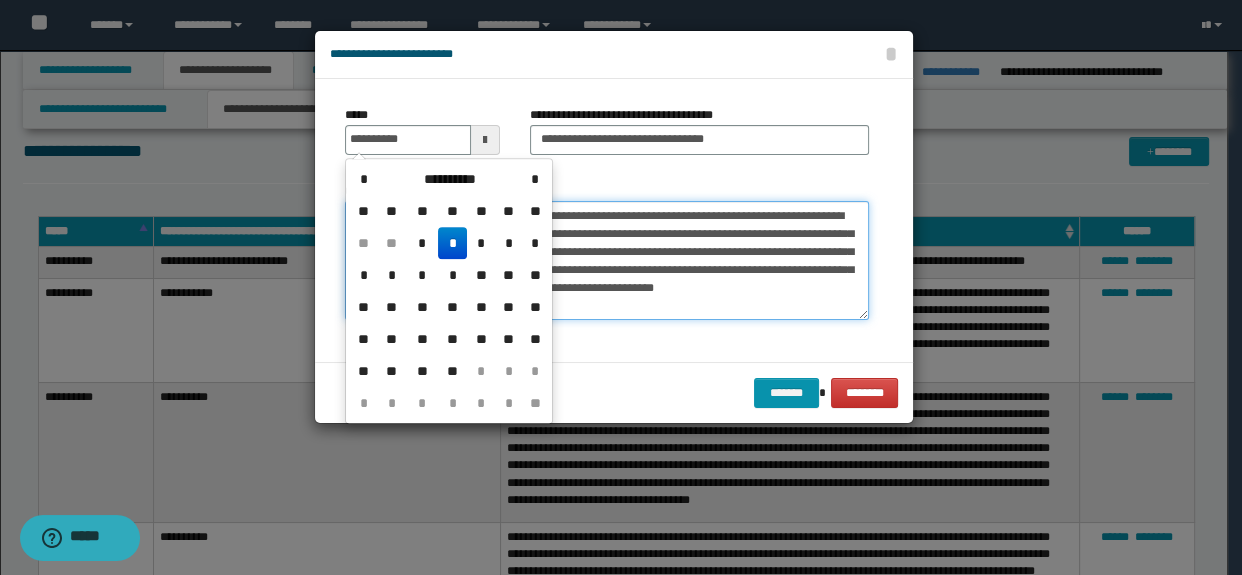 type on "**********" 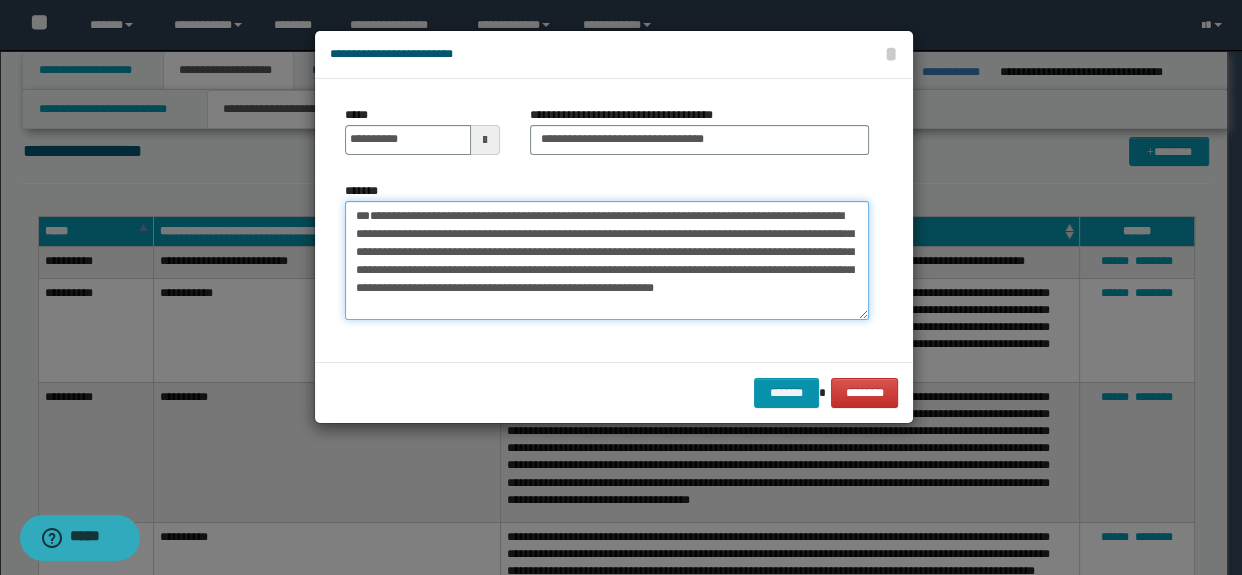 click on "**********" at bounding box center [607, 261] 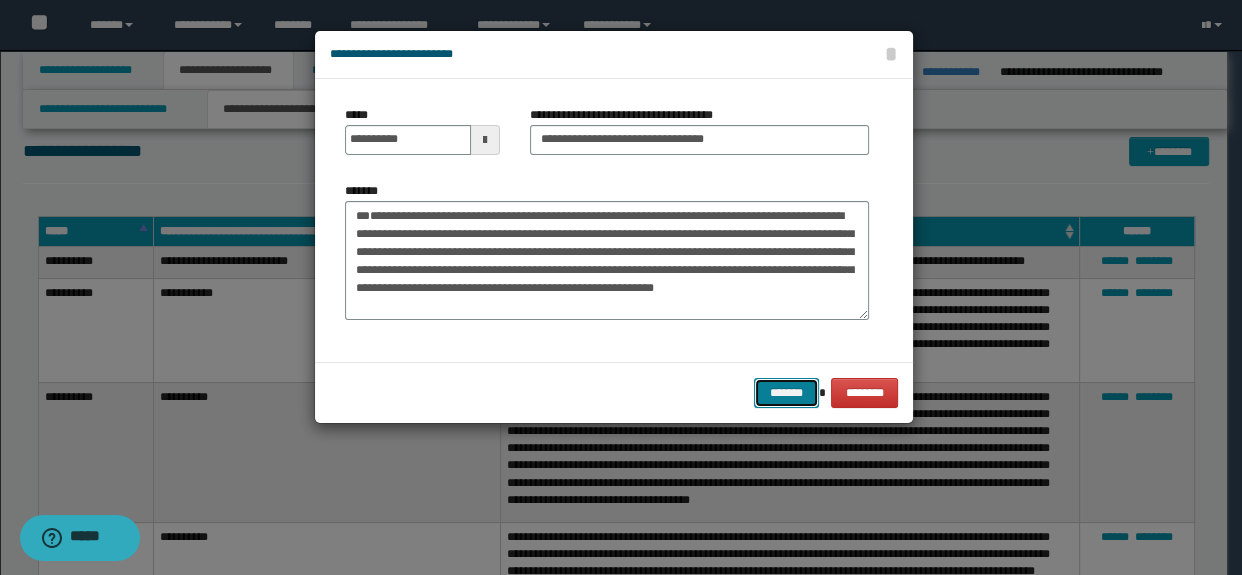 click on "*******" at bounding box center [786, 393] 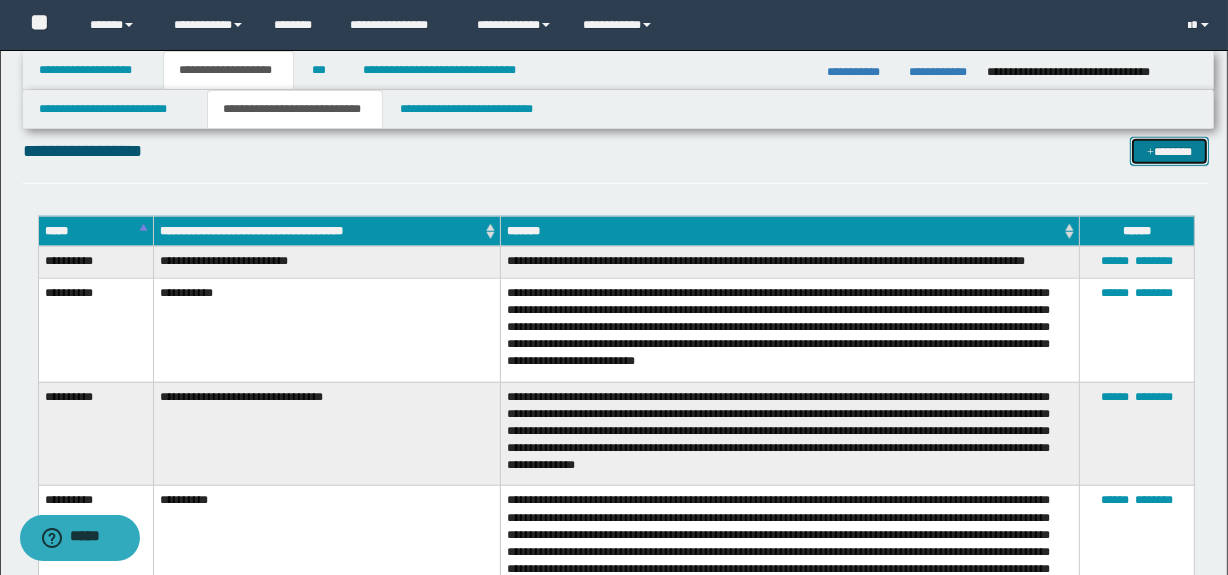 click on "*******" at bounding box center (1170, 152) 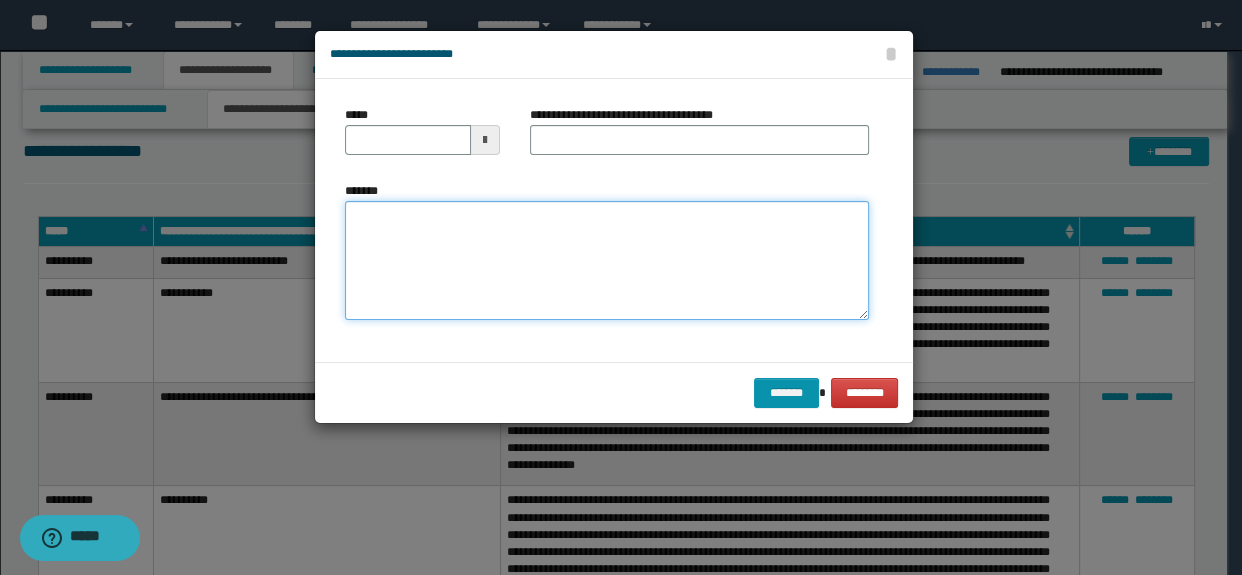 click on "*******" at bounding box center [607, 261] 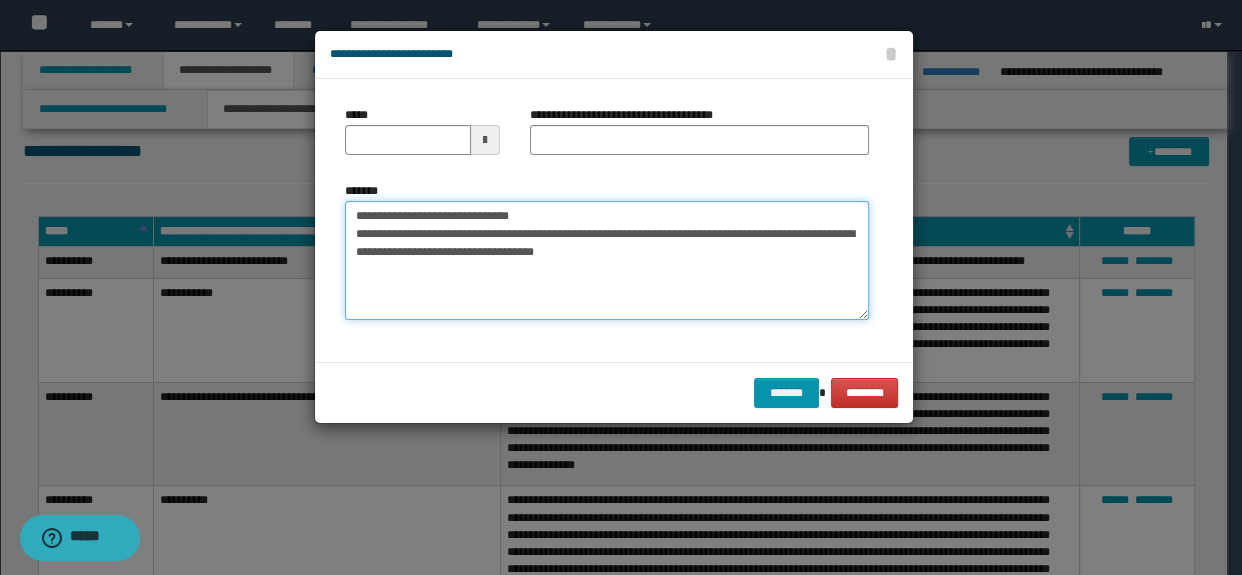 drag, startPoint x: 557, startPoint y: 218, endPoint x: 435, endPoint y: 219, distance: 122.0041 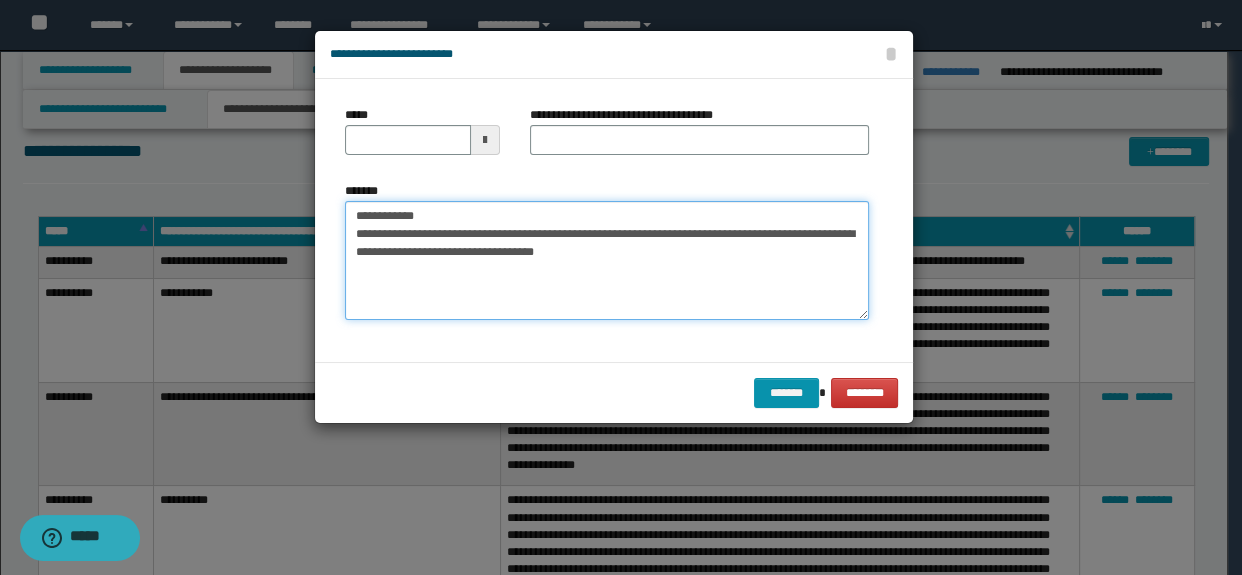 type on "**********" 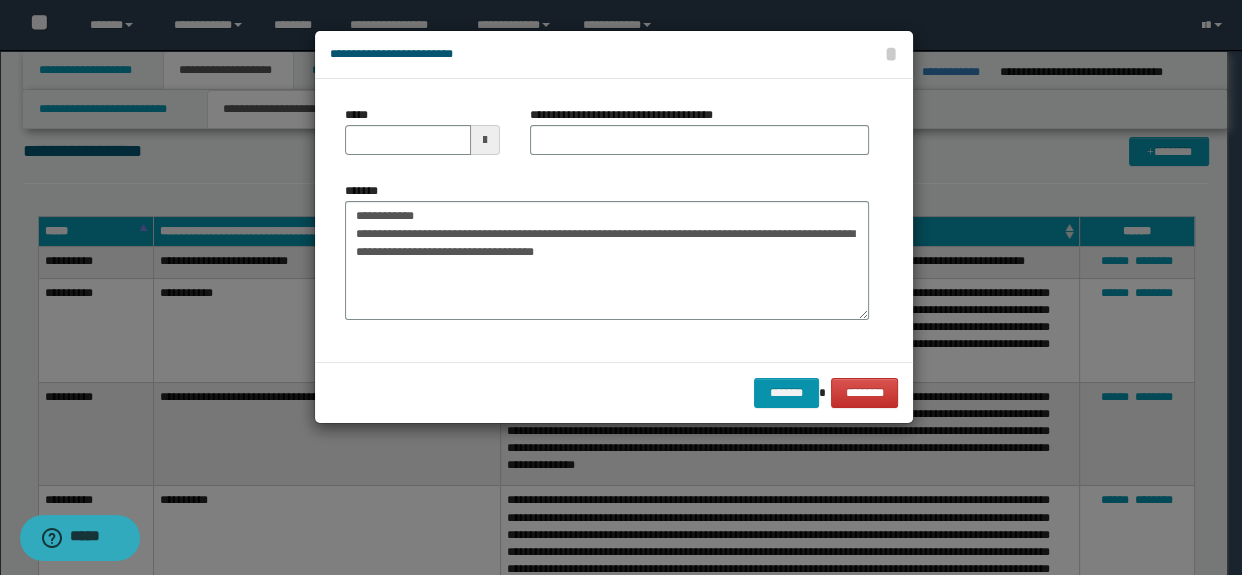 click on "**********" at bounding box center (700, 138) 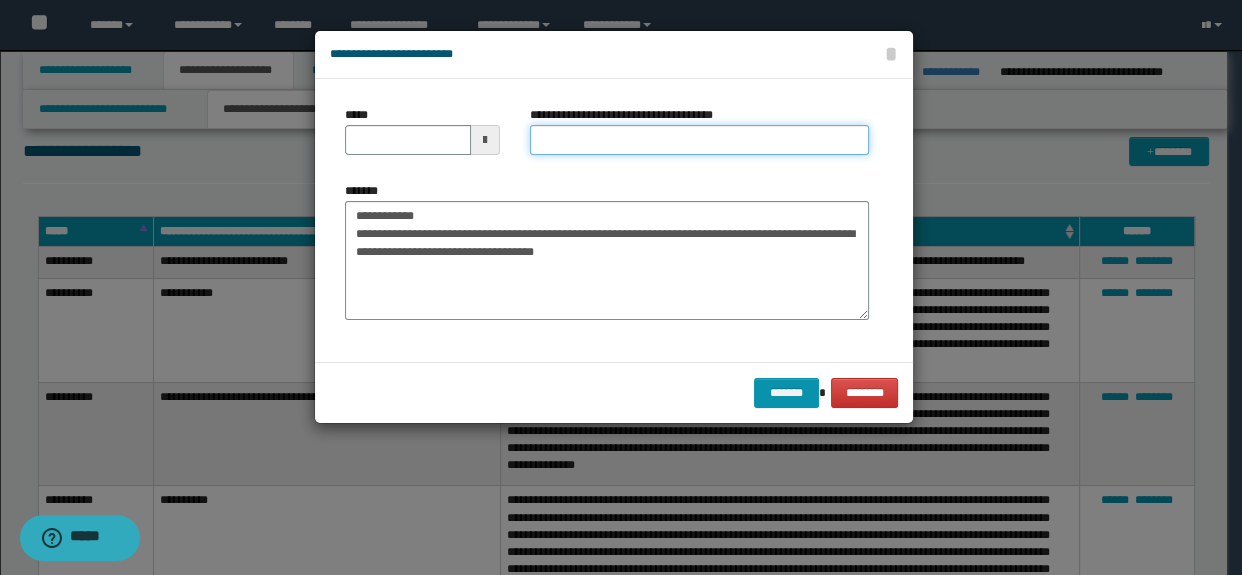 click on "**********" at bounding box center [700, 140] 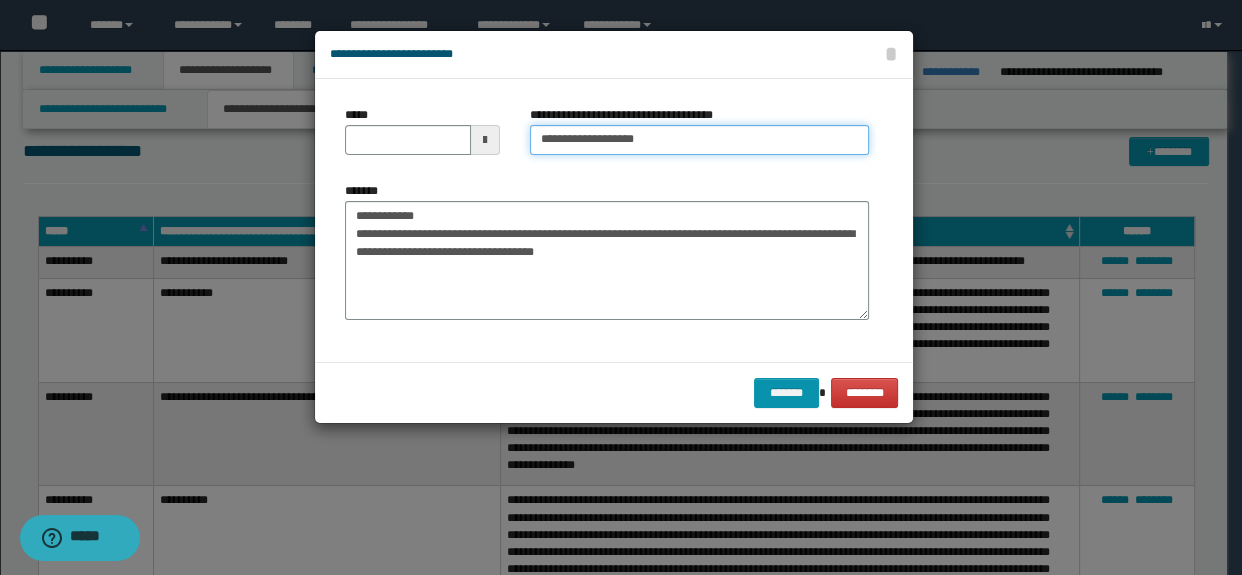 type on "**********" 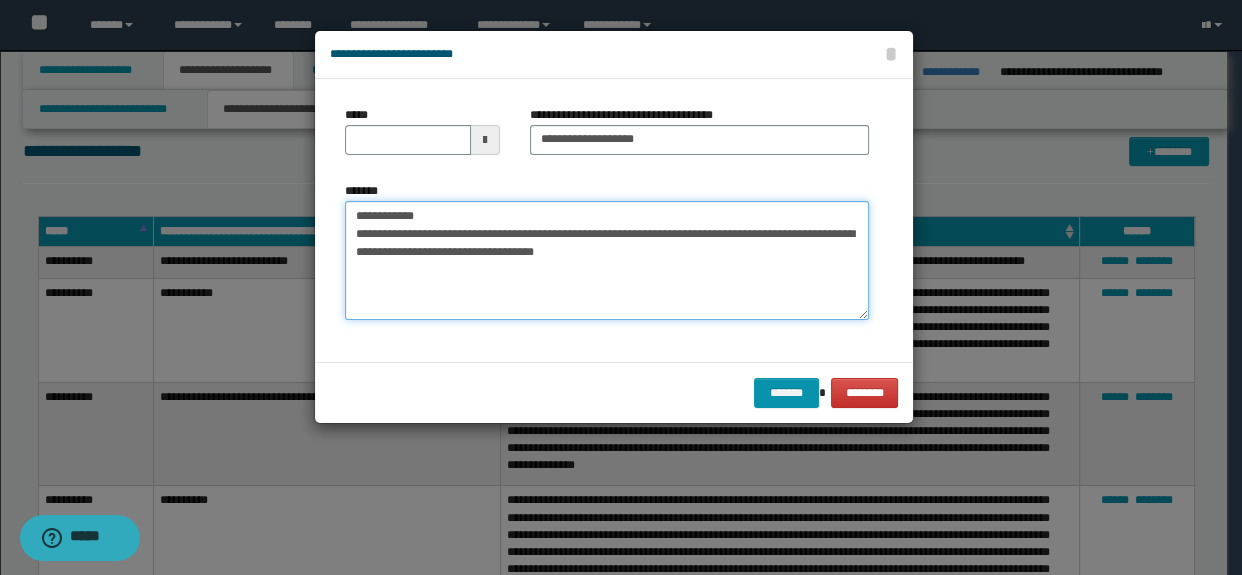 drag, startPoint x: 428, startPoint y: 210, endPoint x: 260, endPoint y: 197, distance: 168.50223 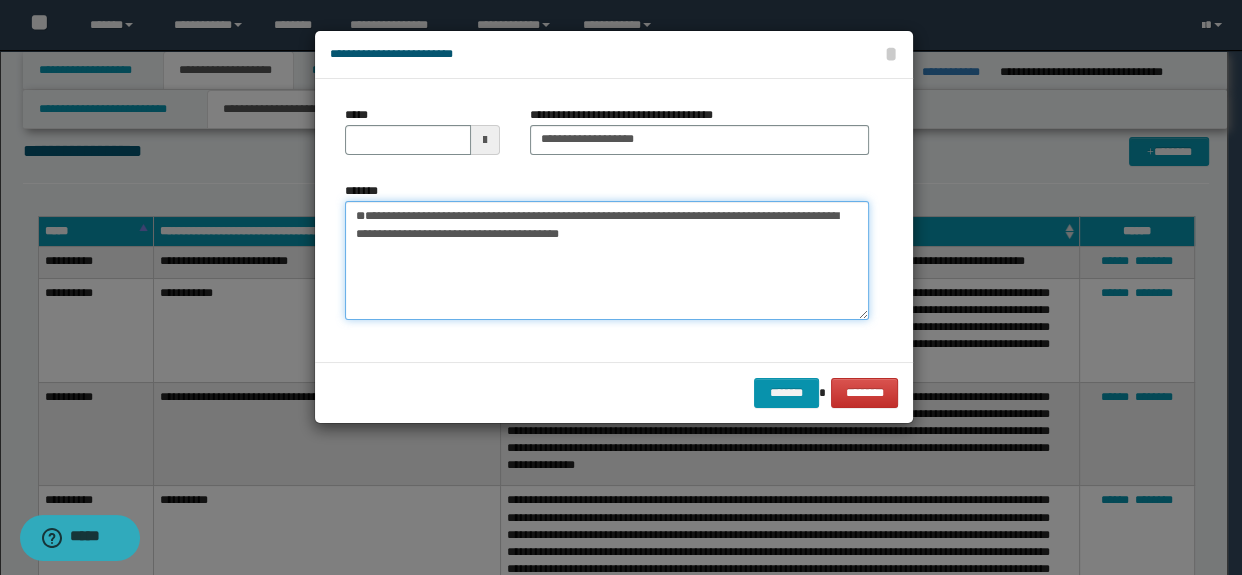 type 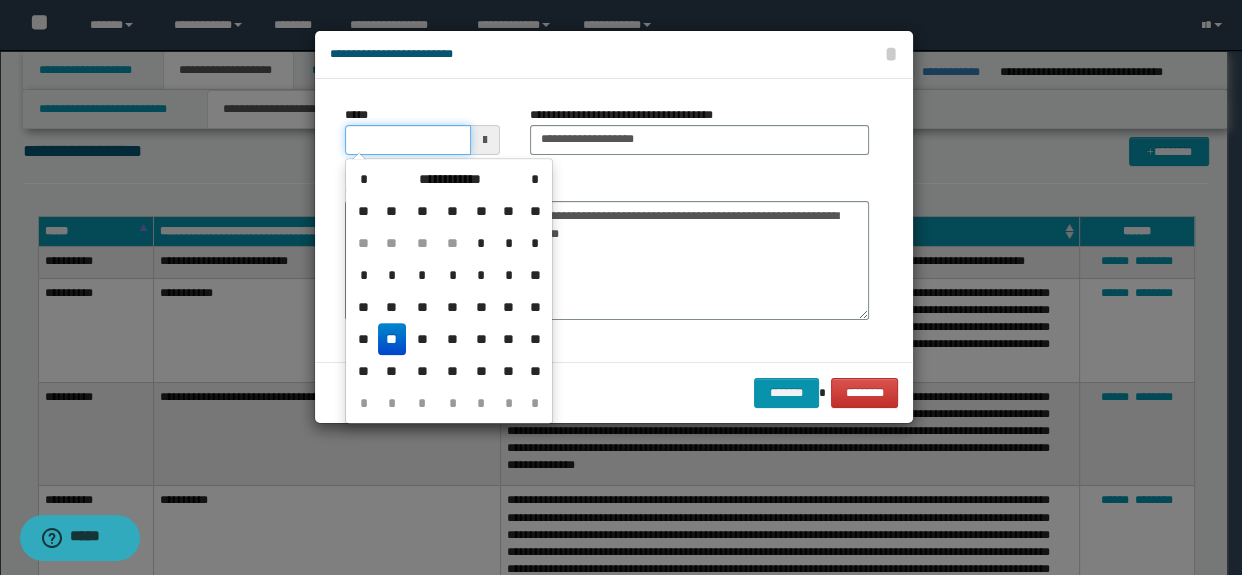 click on "*****" at bounding box center (408, 140) 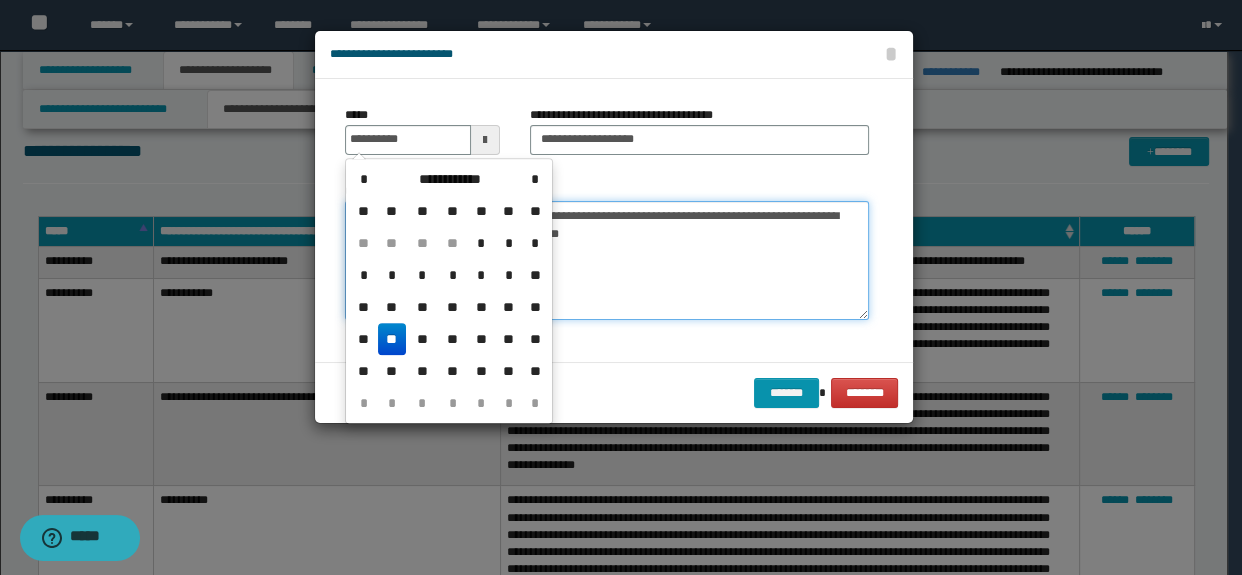 type on "**********" 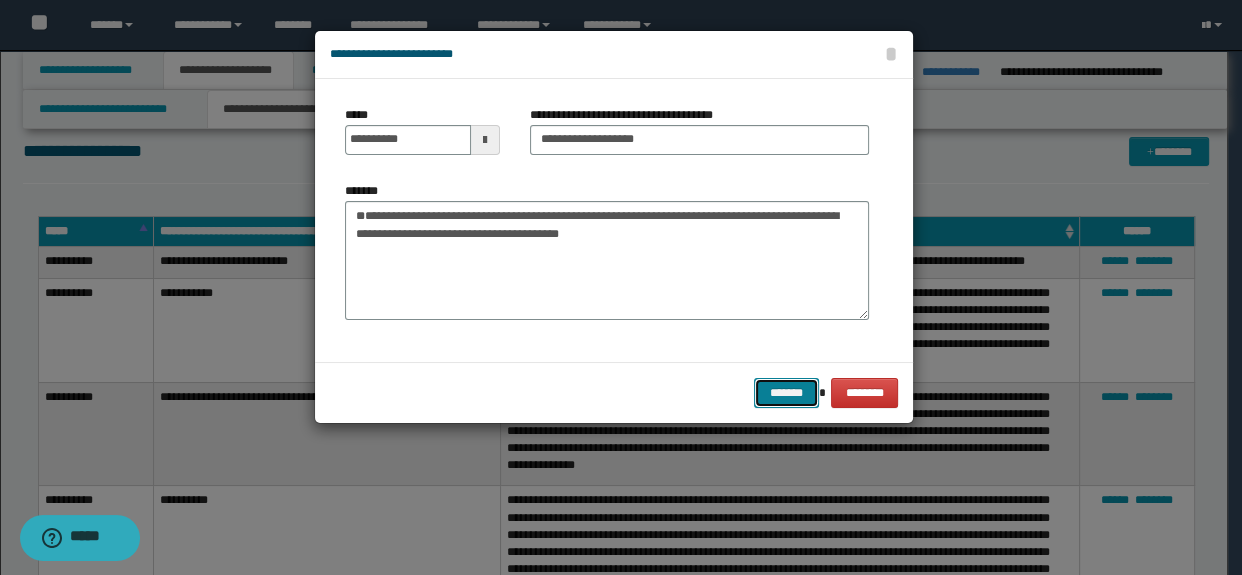 click on "*******" at bounding box center (786, 393) 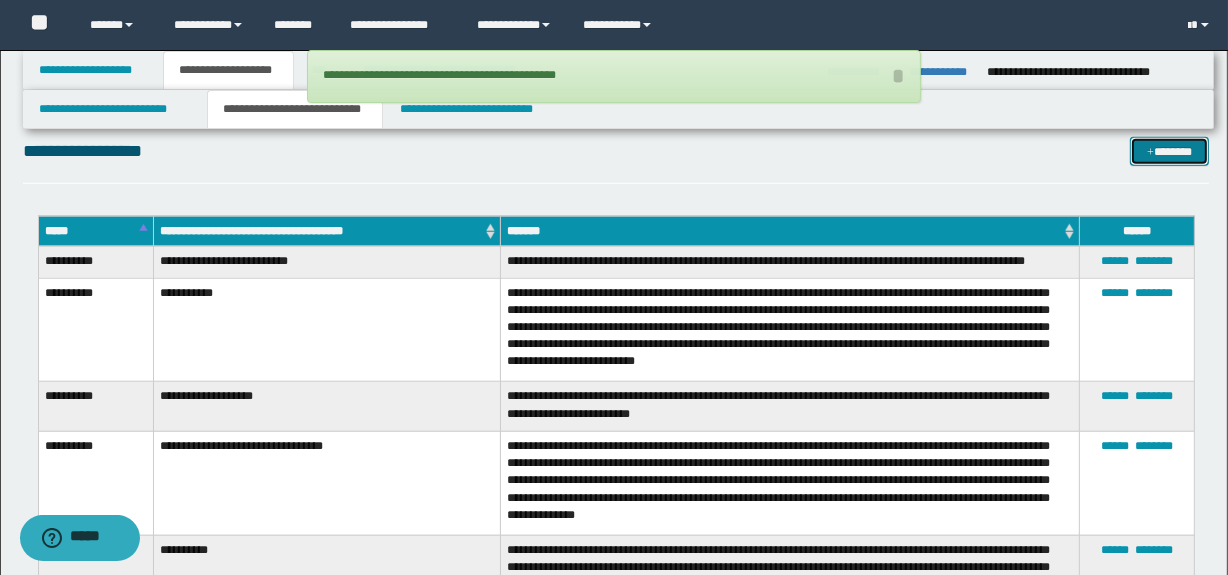 click on "*******" at bounding box center (1170, 152) 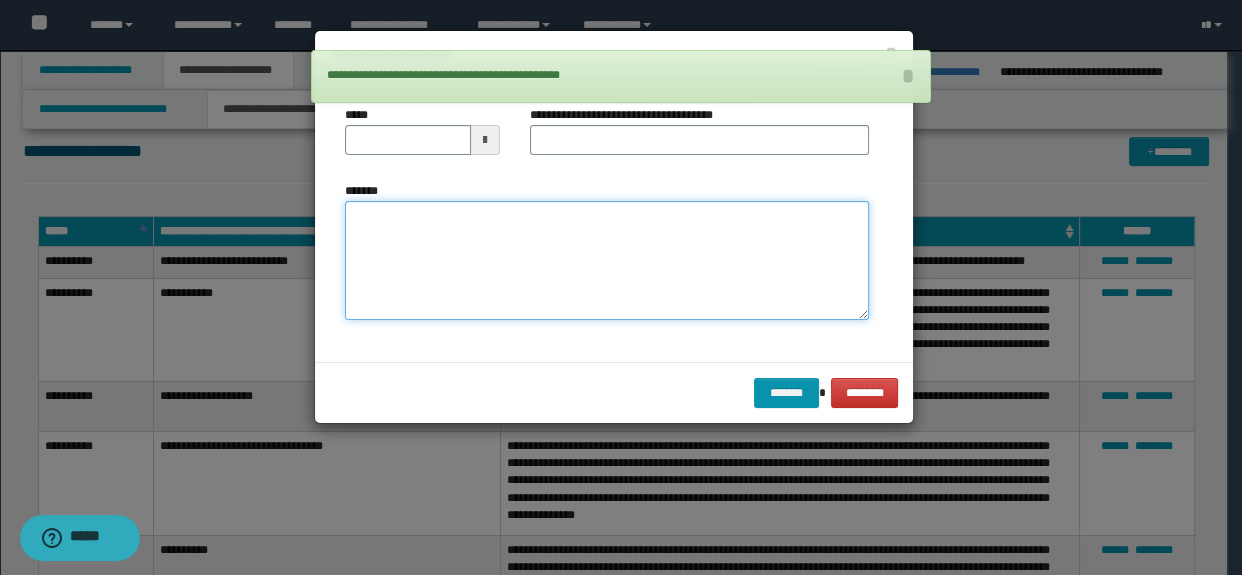 click on "*******" at bounding box center [607, 261] 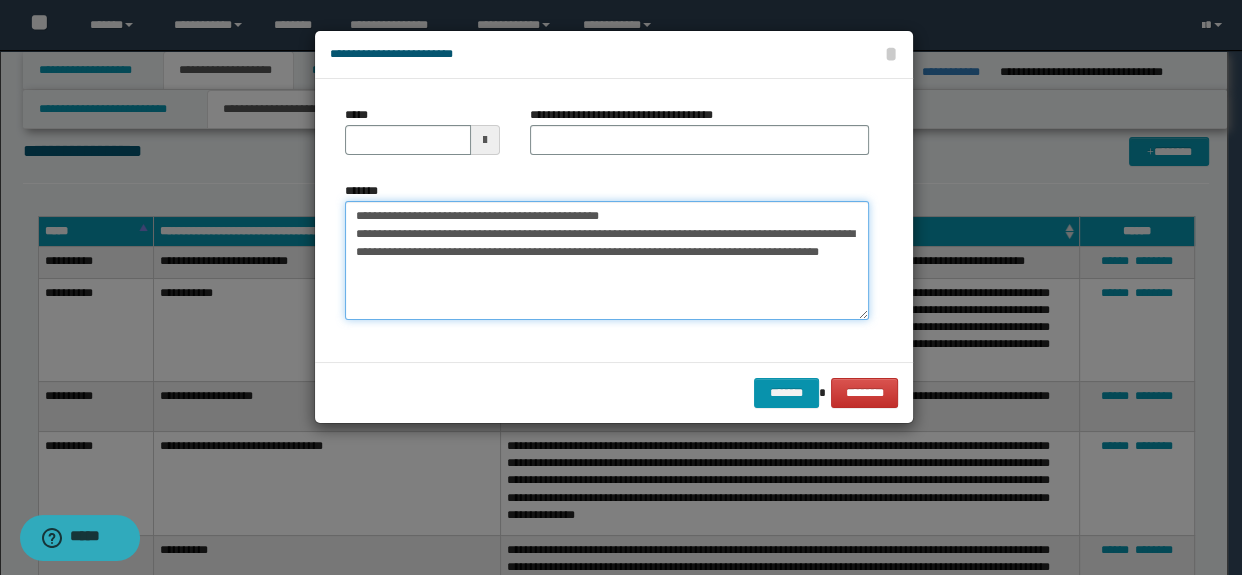 drag, startPoint x: 679, startPoint y: 213, endPoint x: 438, endPoint y: 211, distance: 241.0083 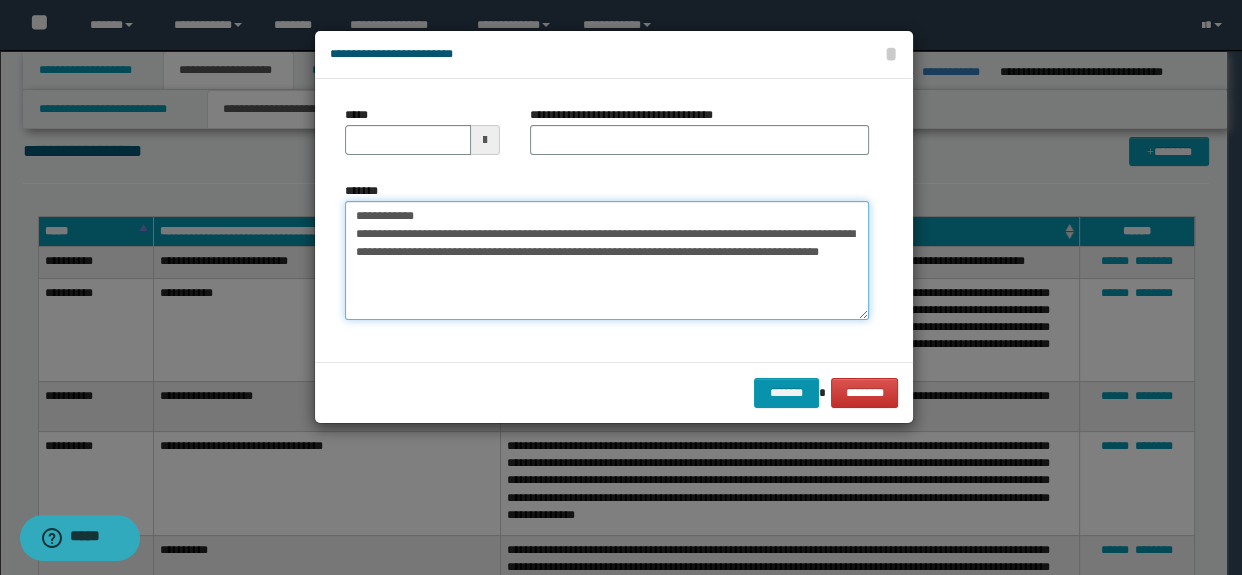 type on "**********" 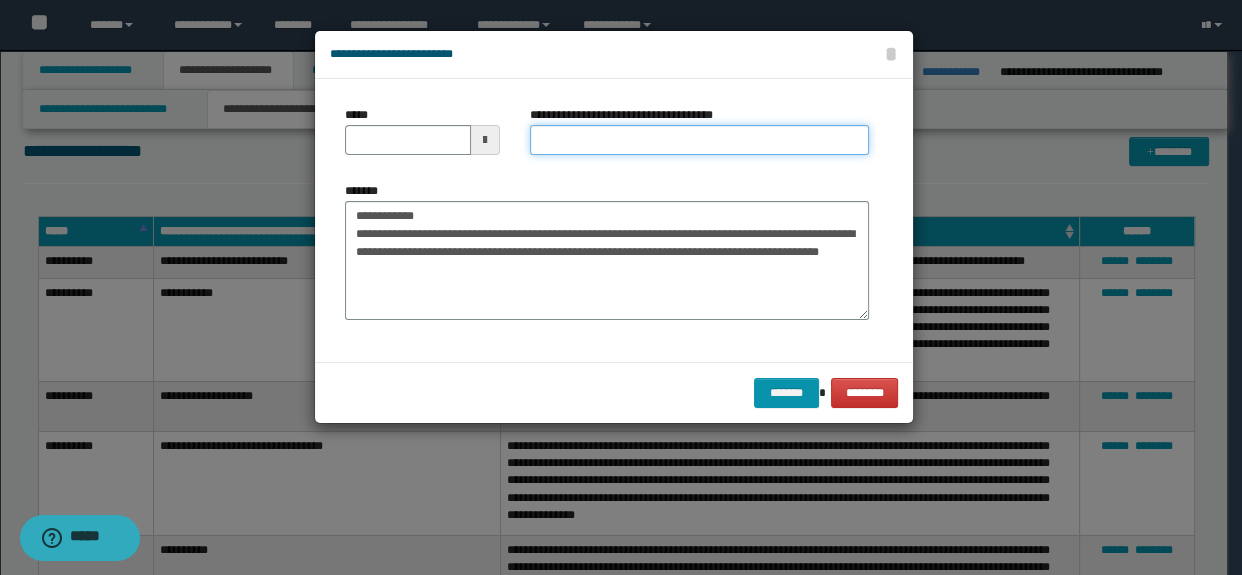 drag, startPoint x: 564, startPoint y: 142, endPoint x: 558, endPoint y: 153, distance: 12.529964 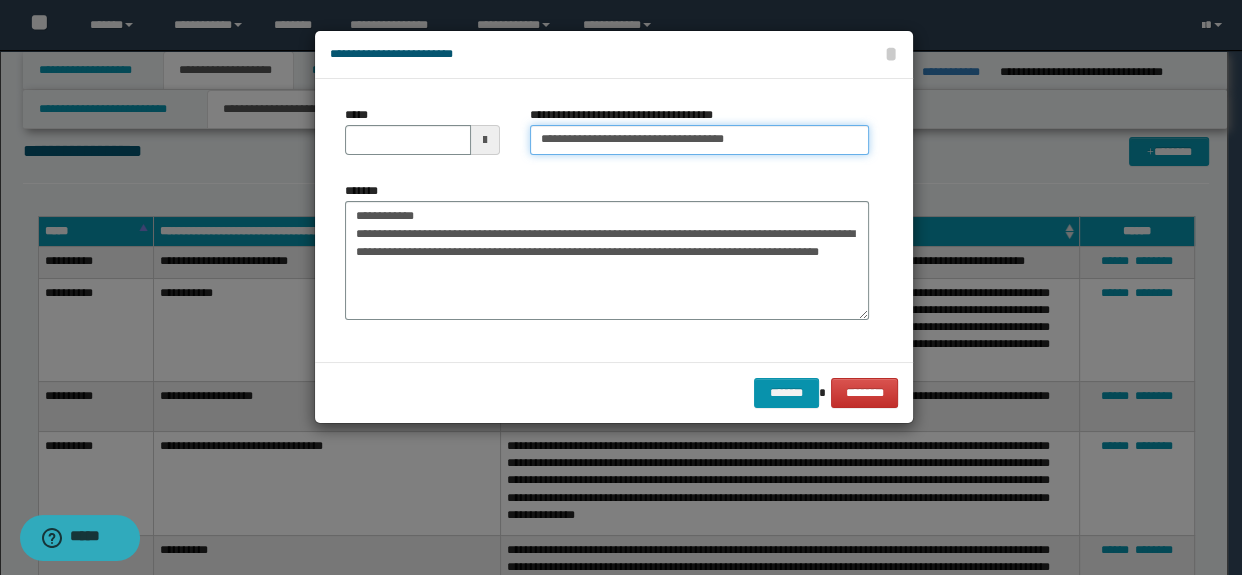 type on "**********" 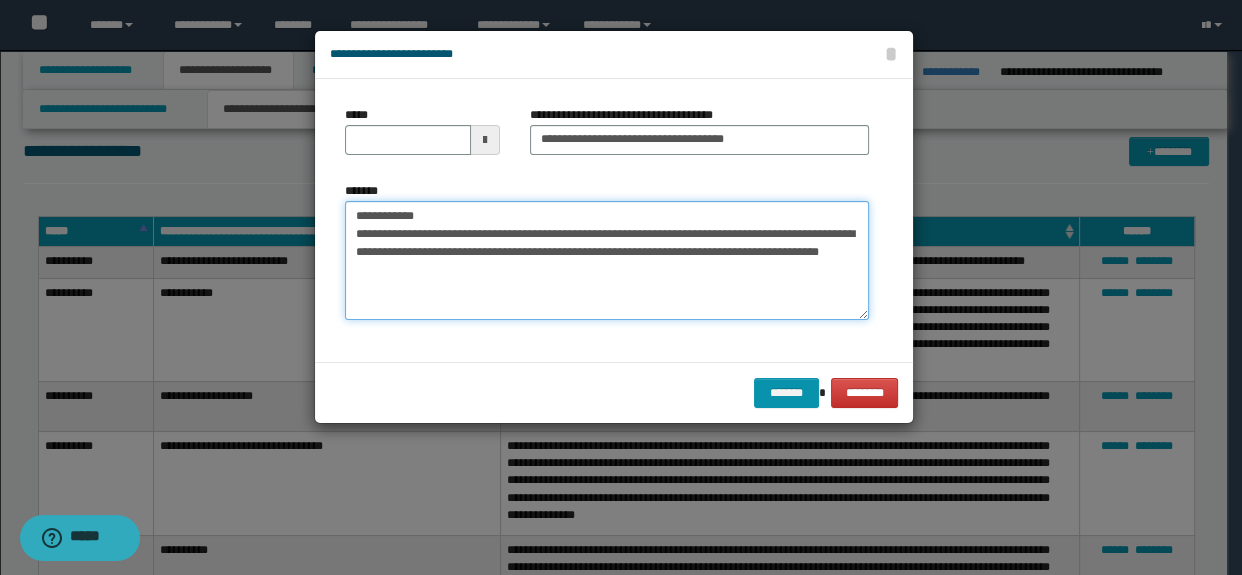 drag, startPoint x: 439, startPoint y: 215, endPoint x: 252, endPoint y: 204, distance: 187.32326 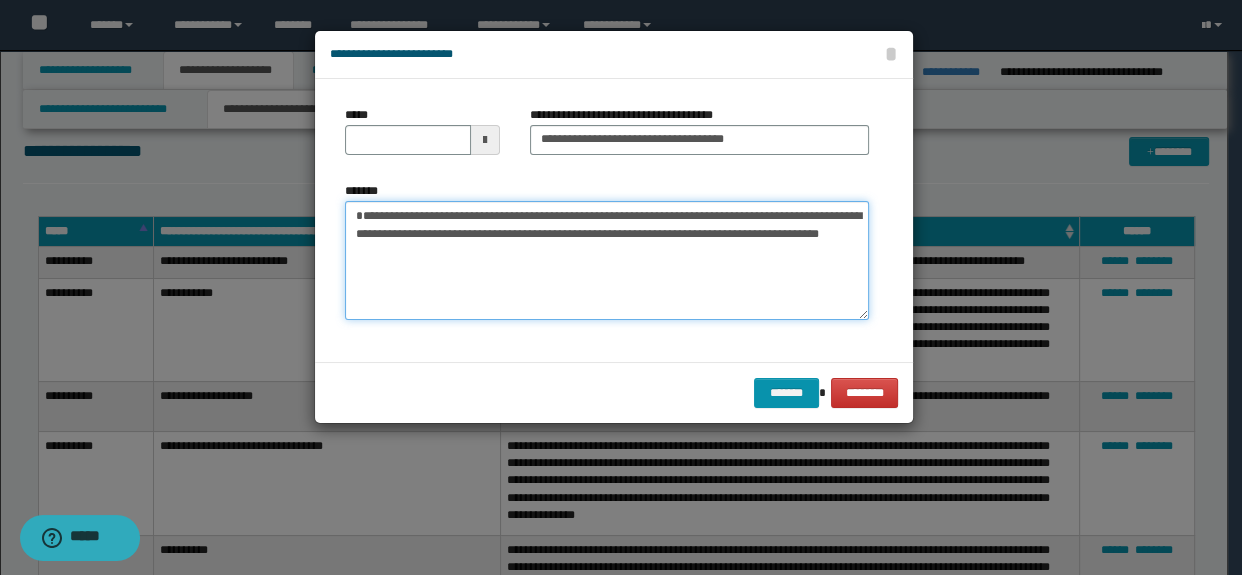 type 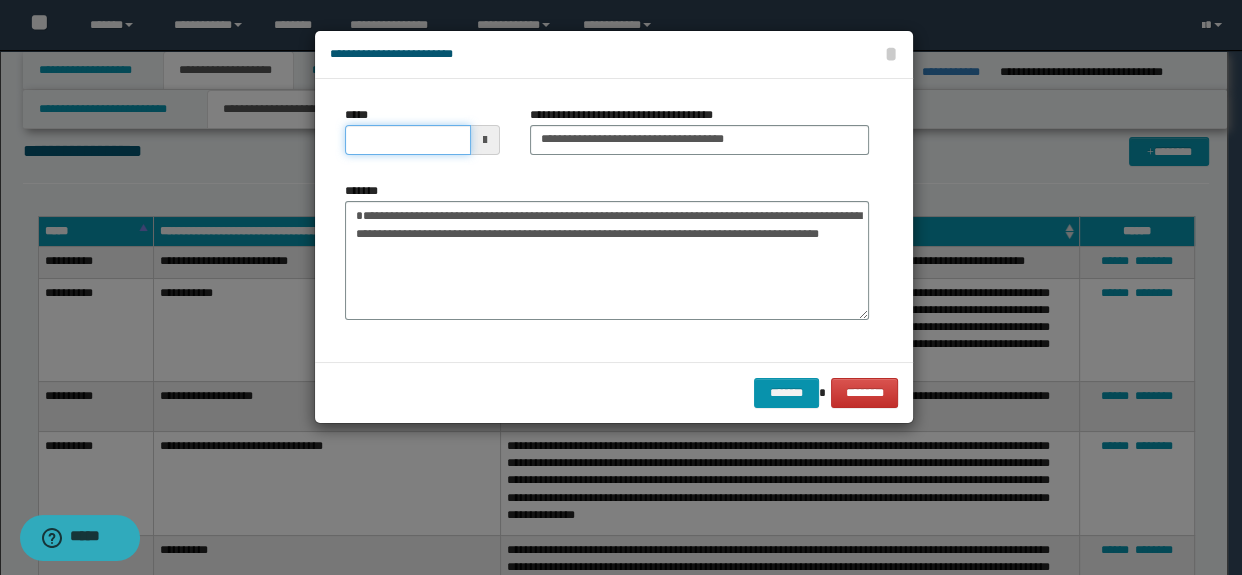 click on "*****" at bounding box center [408, 140] 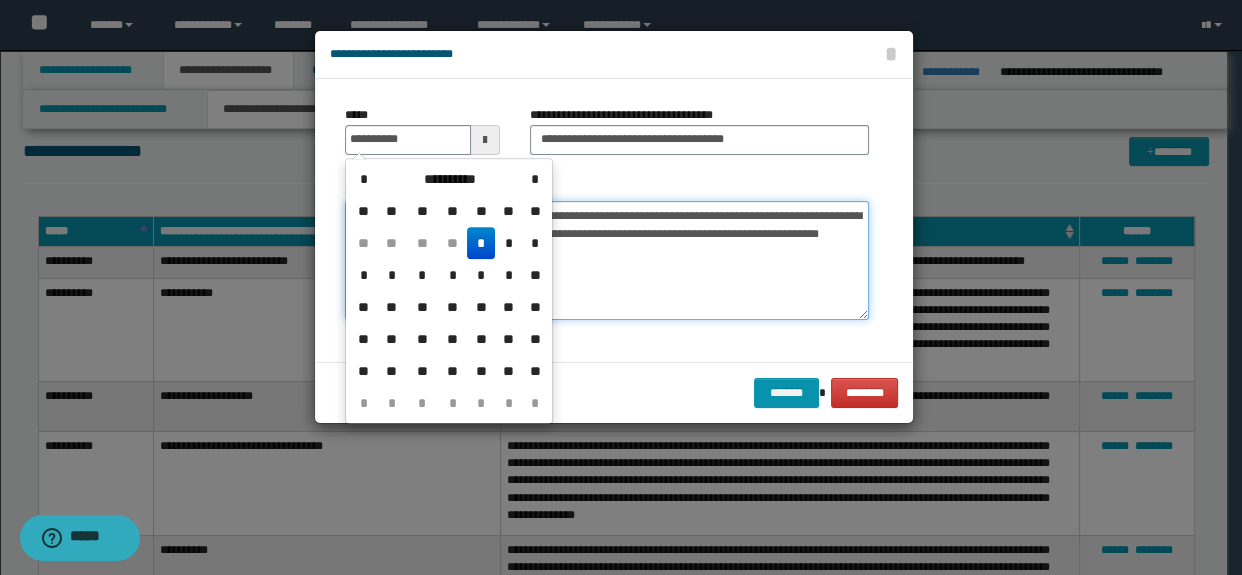 type on "**********" 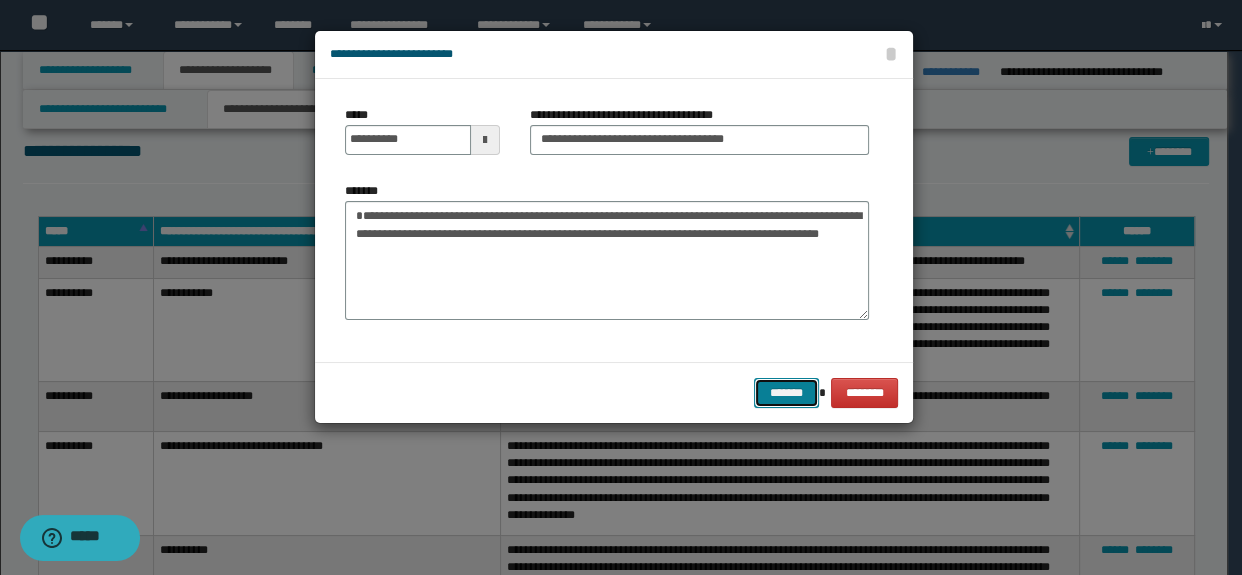 click on "*******" at bounding box center [786, 393] 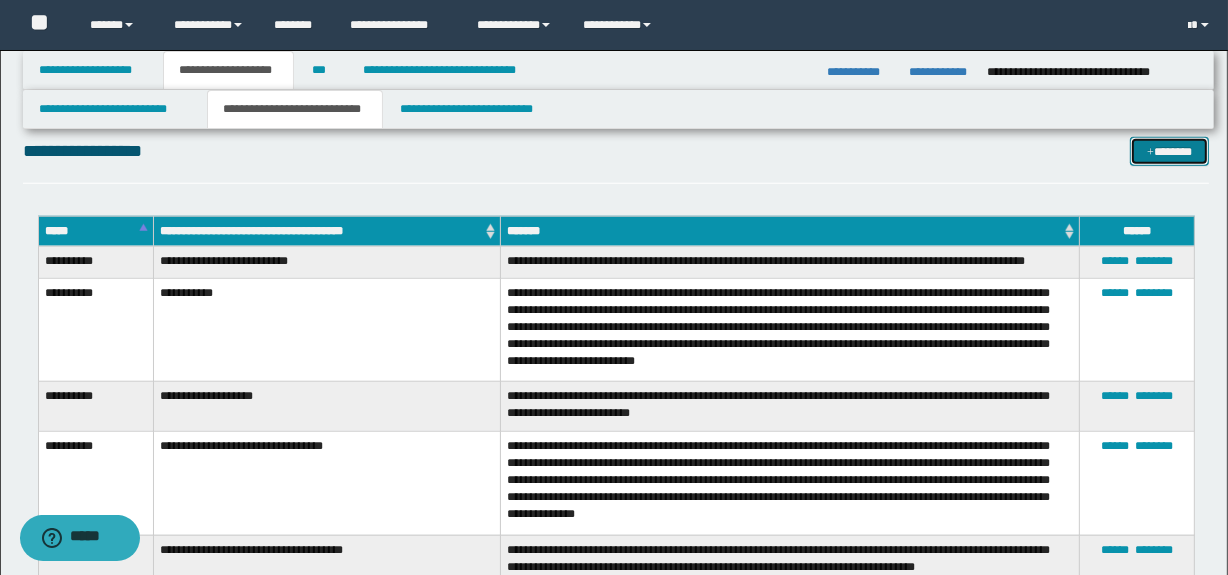 click at bounding box center (1150, 153) 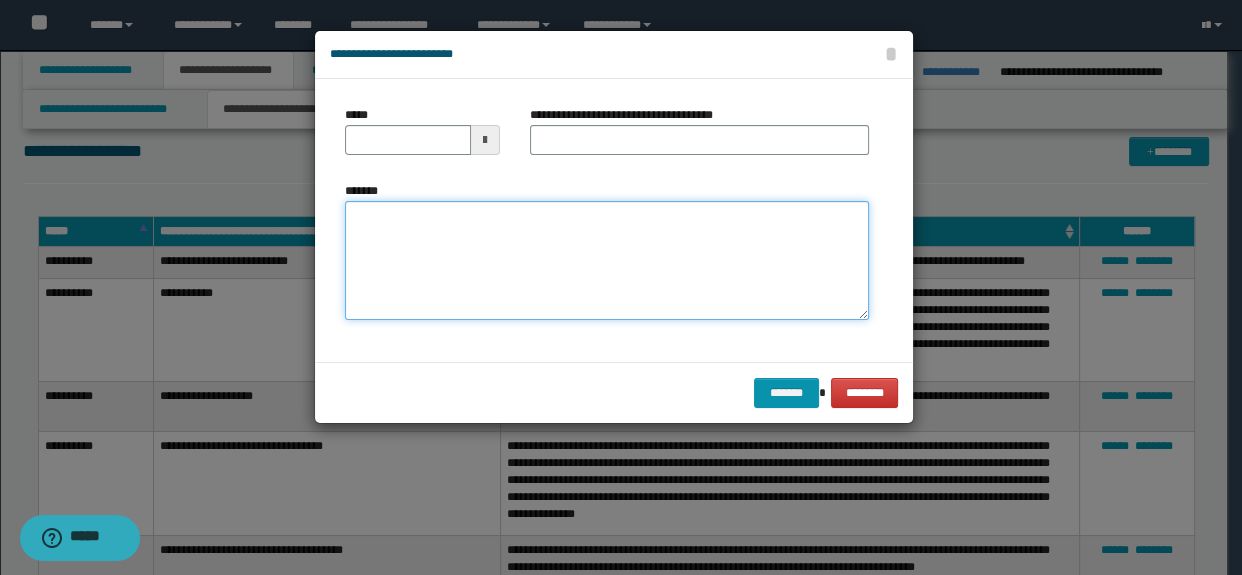 click on "*******" at bounding box center [607, 261] 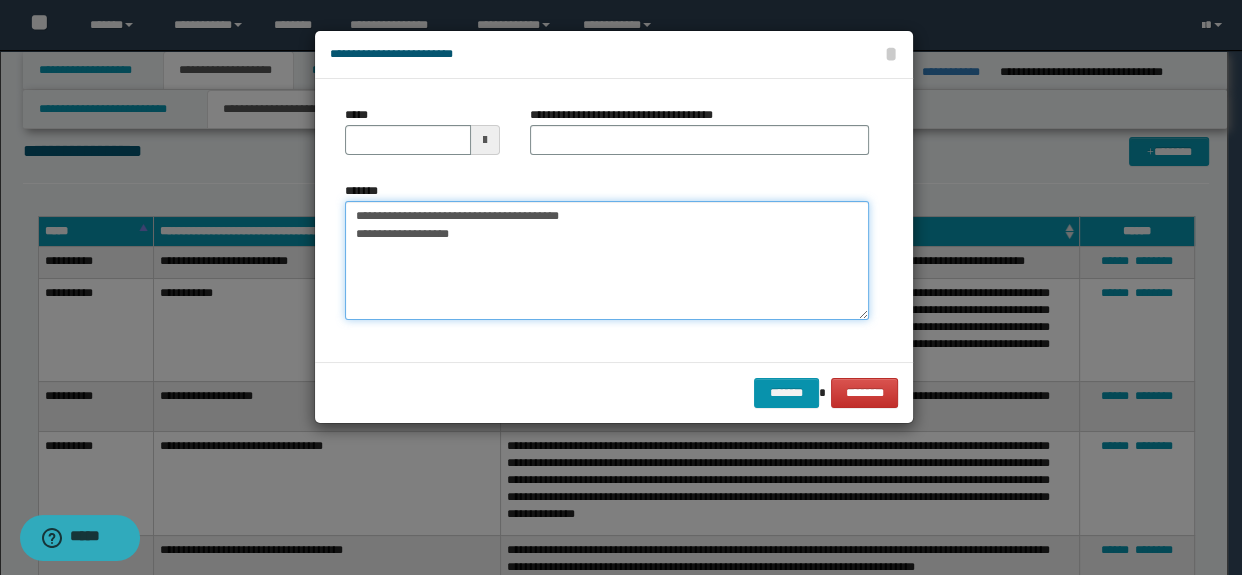 click on "**********" at bounding box center (607, 261) 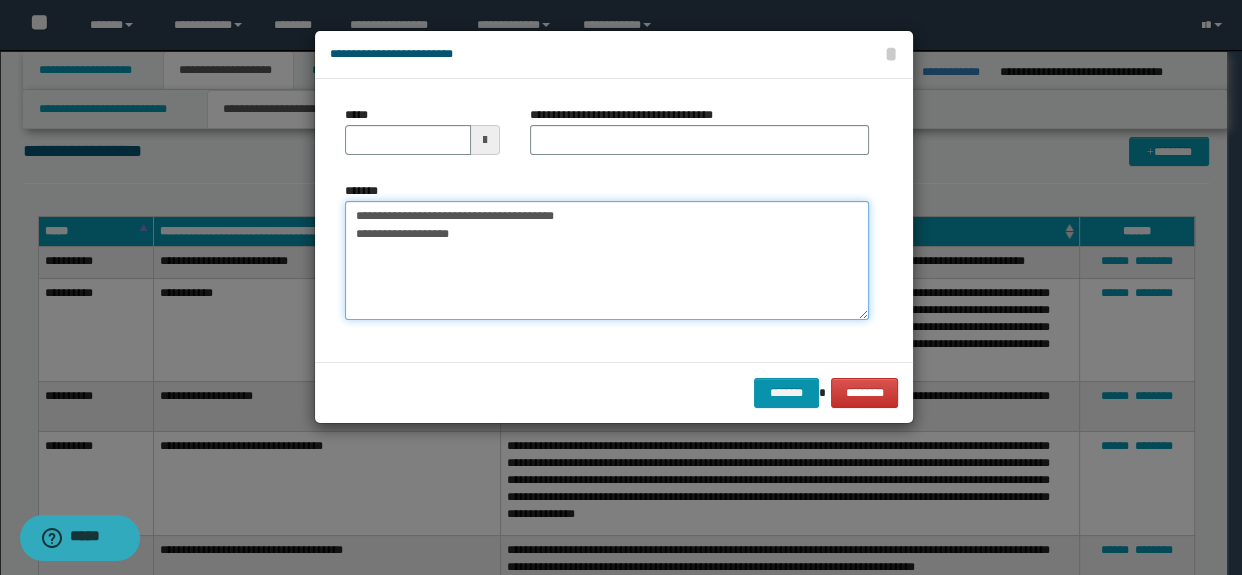 drag, startPoint x: 629, startPoint y: 223, endPoint x: 434, endPoint y: 219, distance: 195.04102 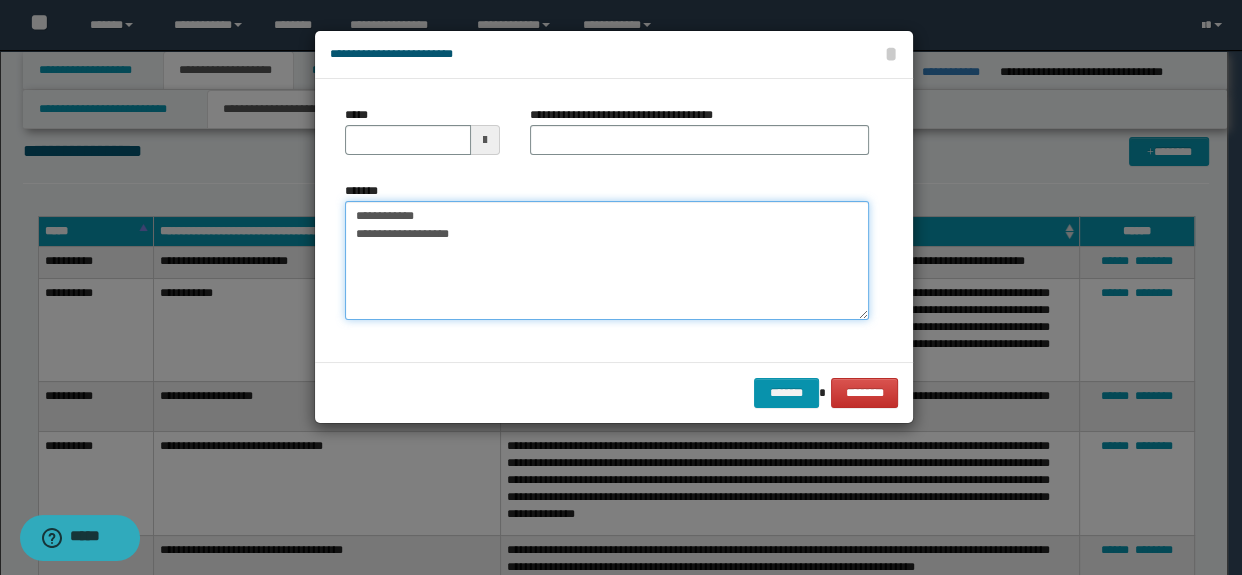 type on "**********" 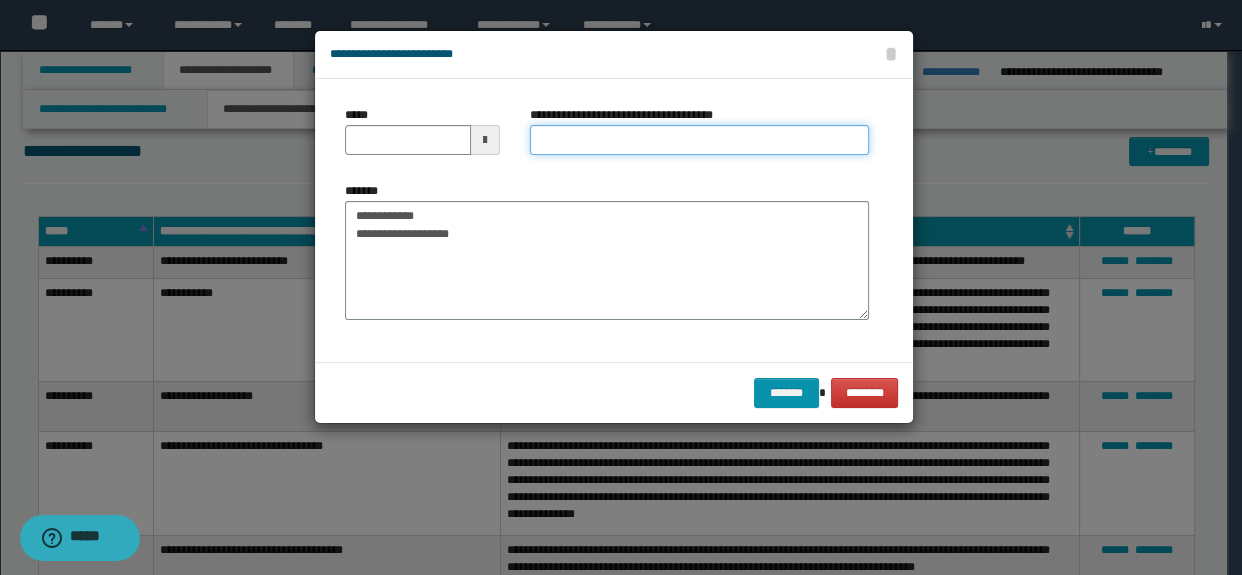 drag, startPoint x: 560, startPoint y: 150, endPoint x: 505, endPoint y: 190, distance: 68.007355 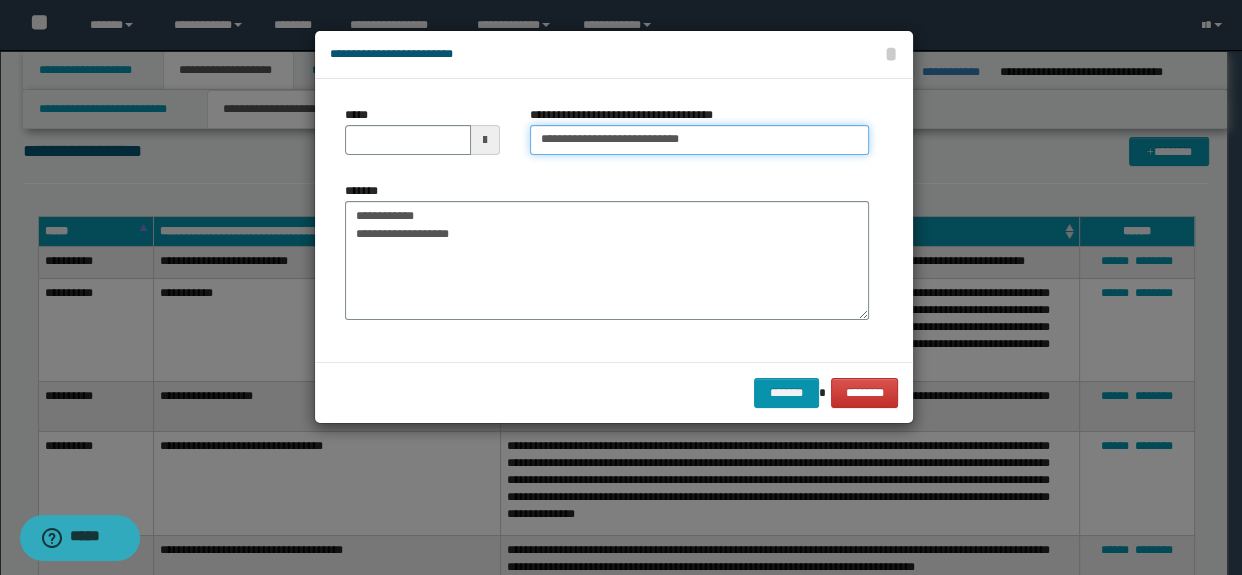 type on "**********" 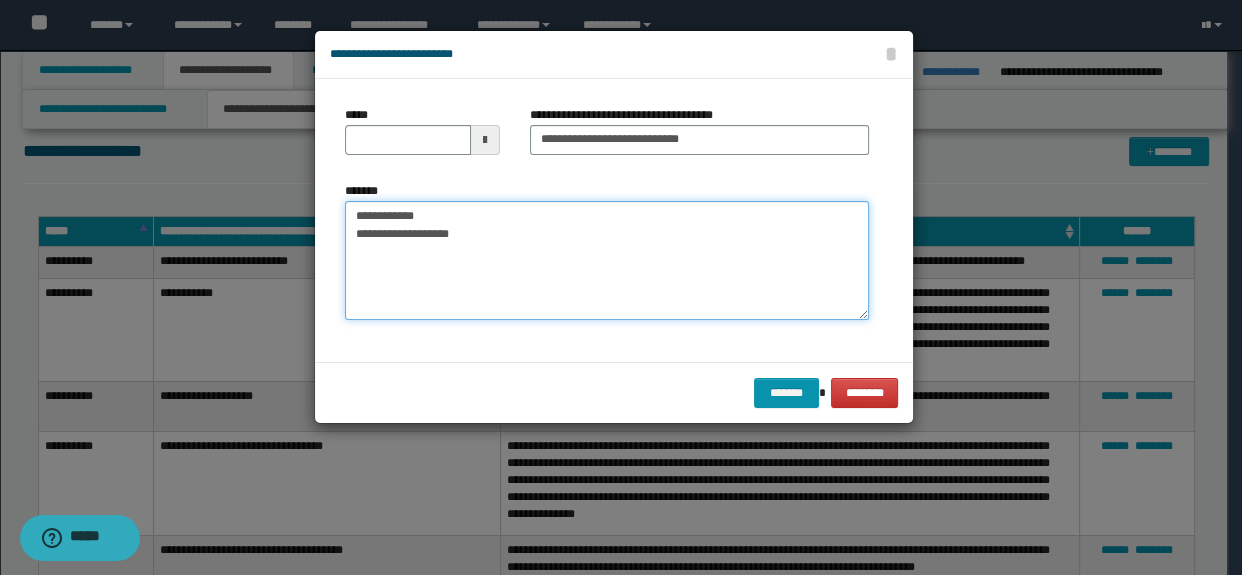 drag, startPoint x: 459, startPoint y: 216, endPoint x: 267, endPoint y: 201, distance: 192.58505 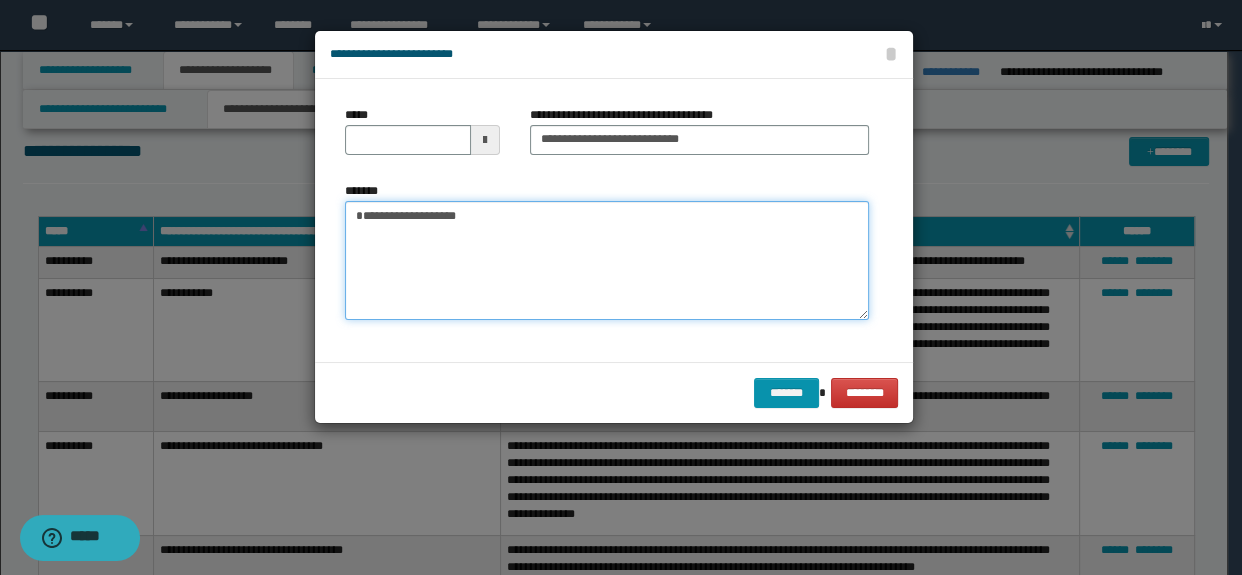 type 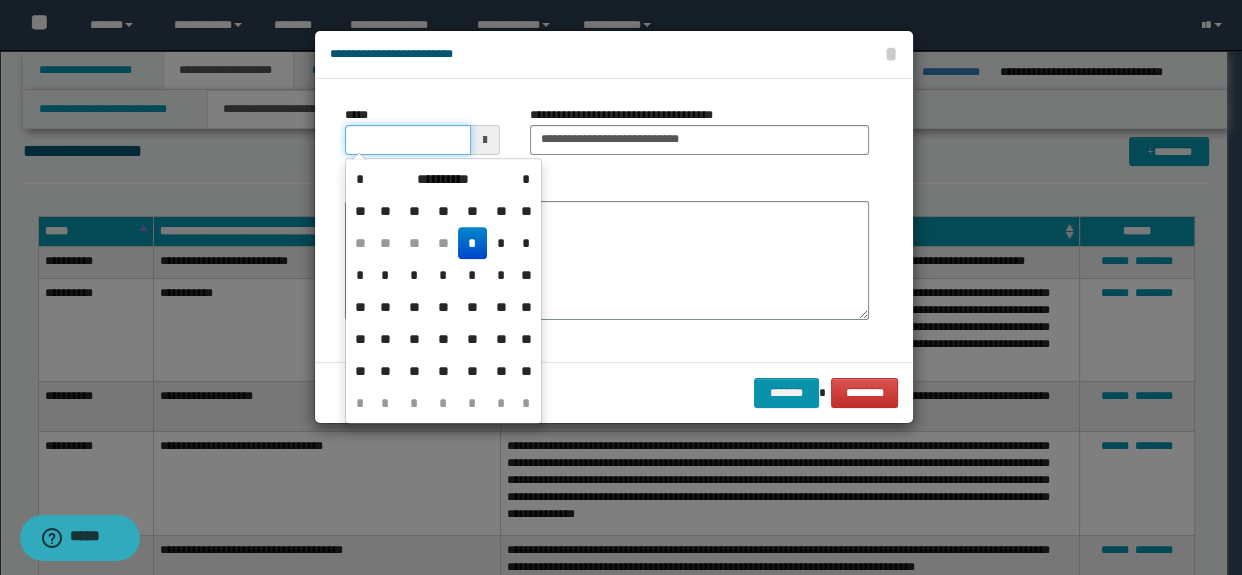 click on "*****" at bounding box center (408, 140) 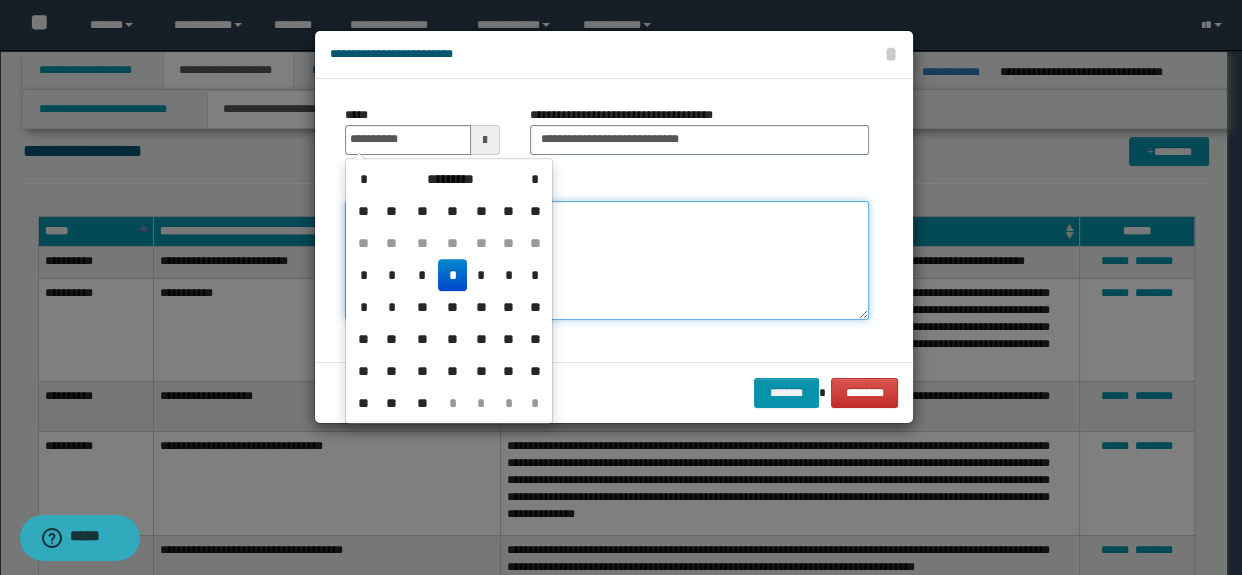 type on "**********" 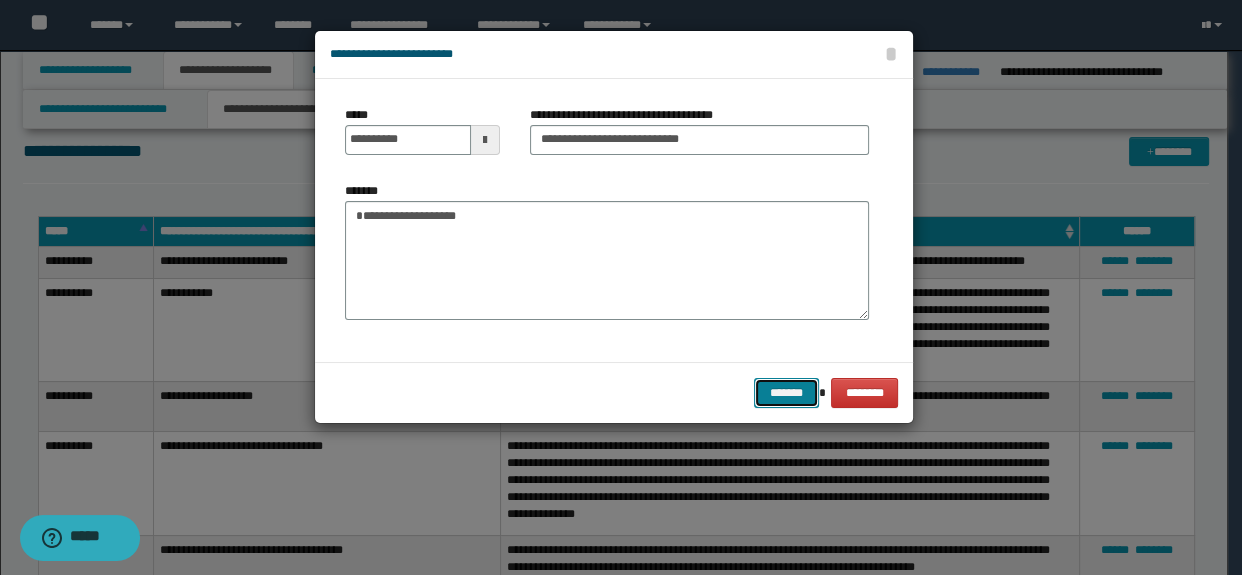 click on "*******" at bounding box center [786, 393] 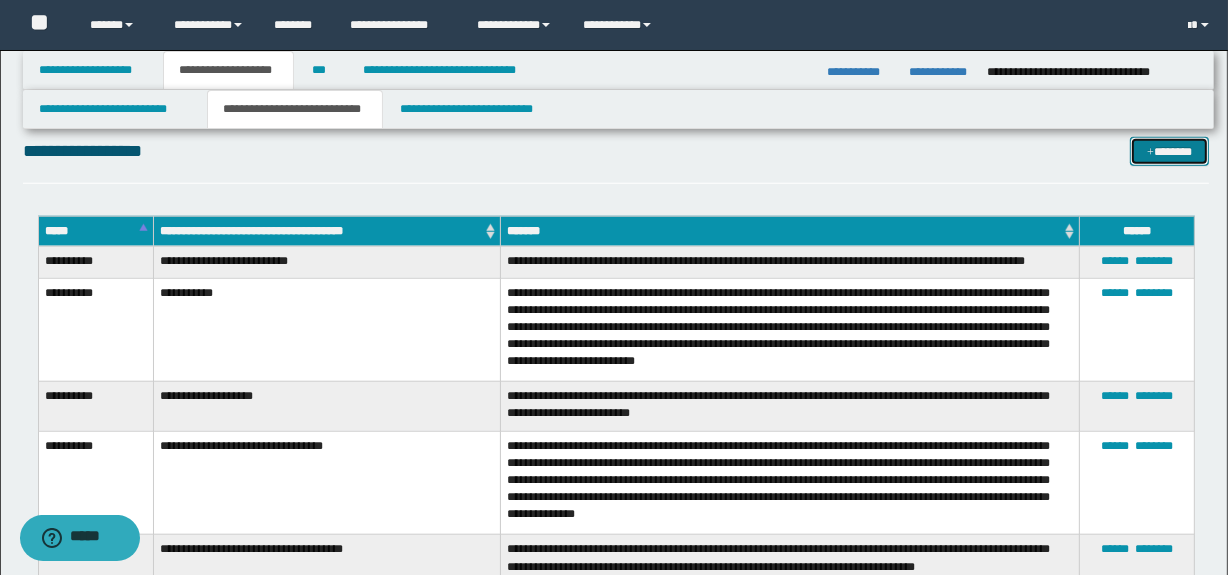 click on "*******" at bounding box center [1170, 152] 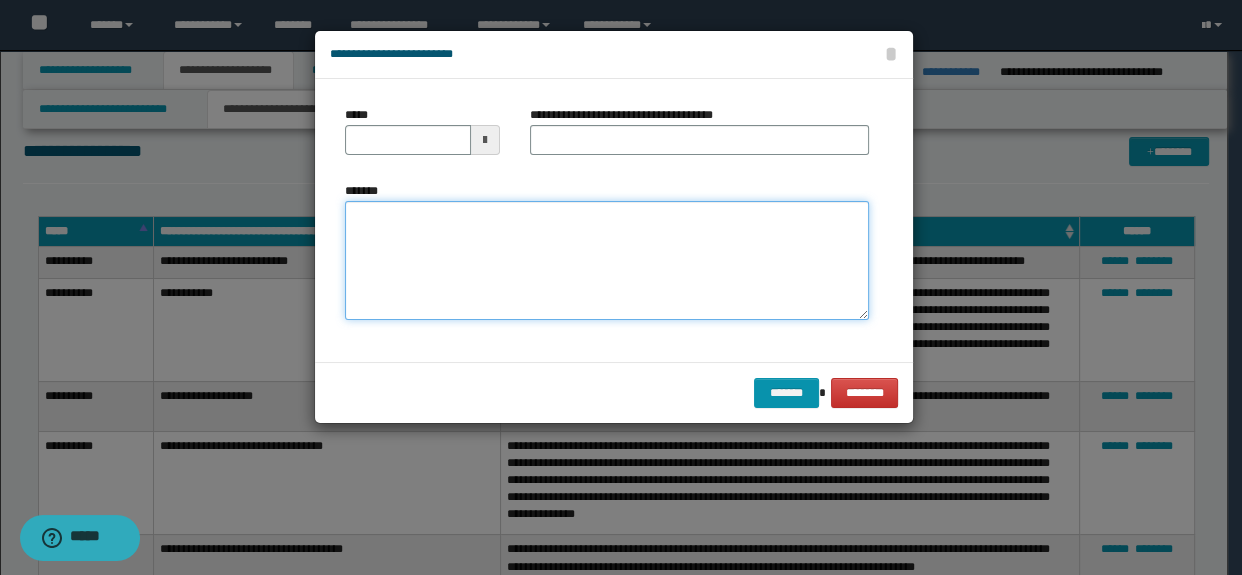 click on "*******" at bounding box center [607, 261] 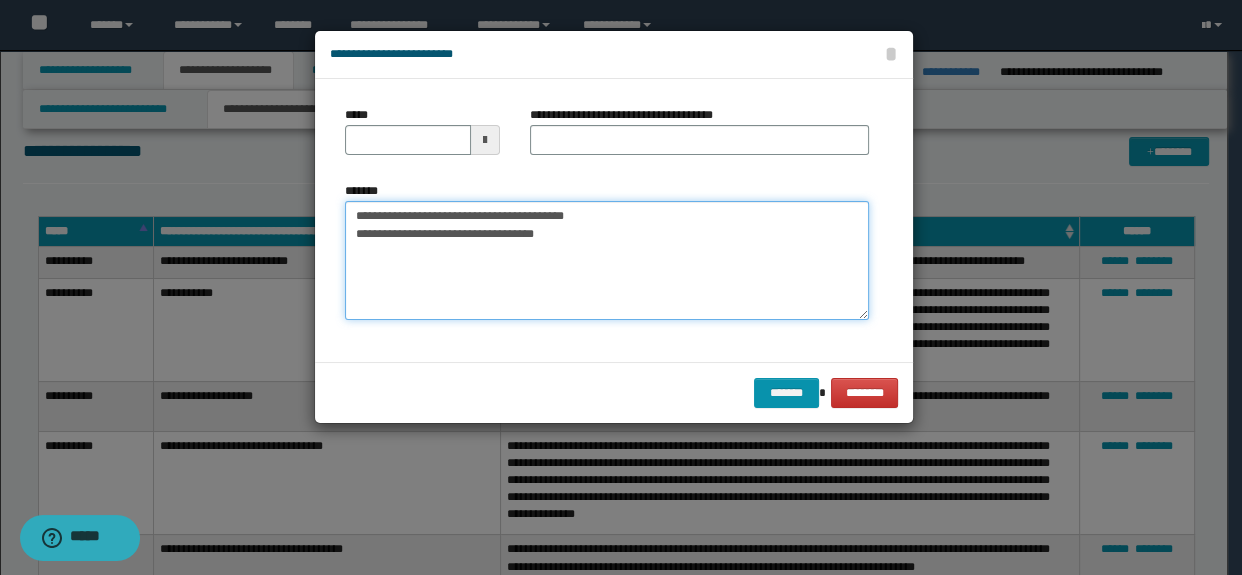 drag, startPoint x: 640, startPoint y: 213, endPoint x: 438, endPoint y: 213, distance: 202 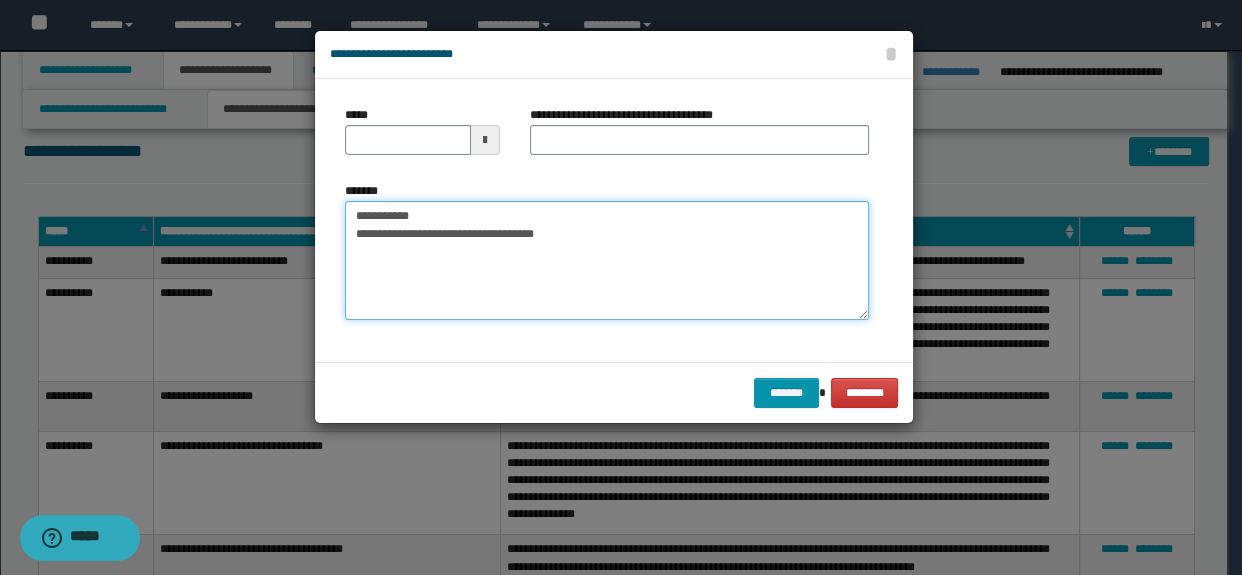 type on "**********" 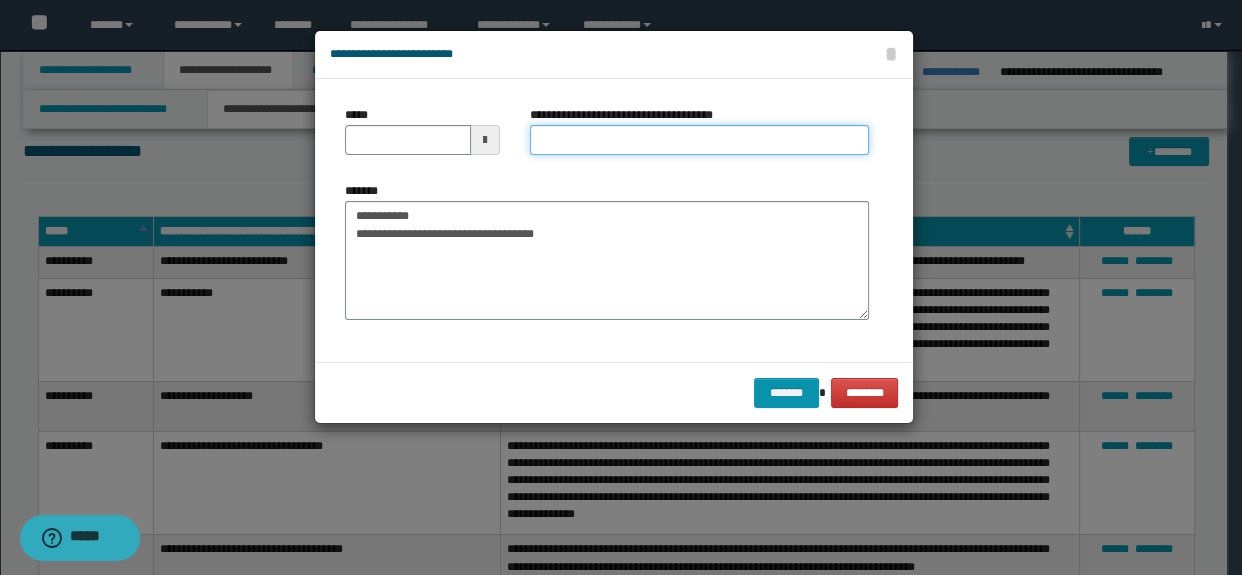 click on "**********" at bounding box center [700, 140] 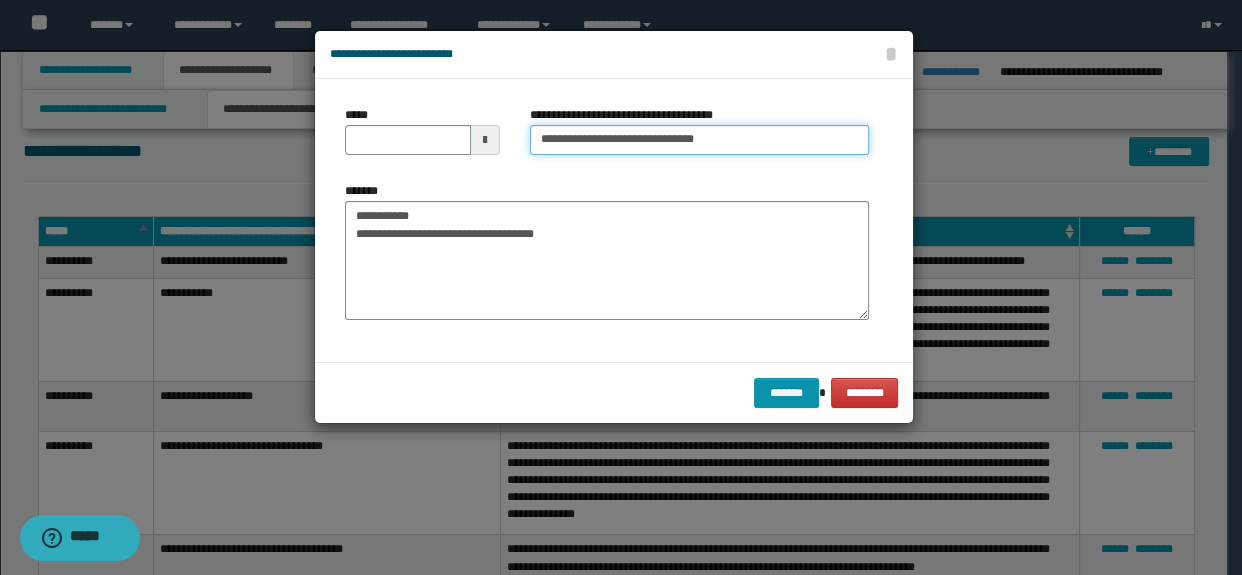 type on "**********" 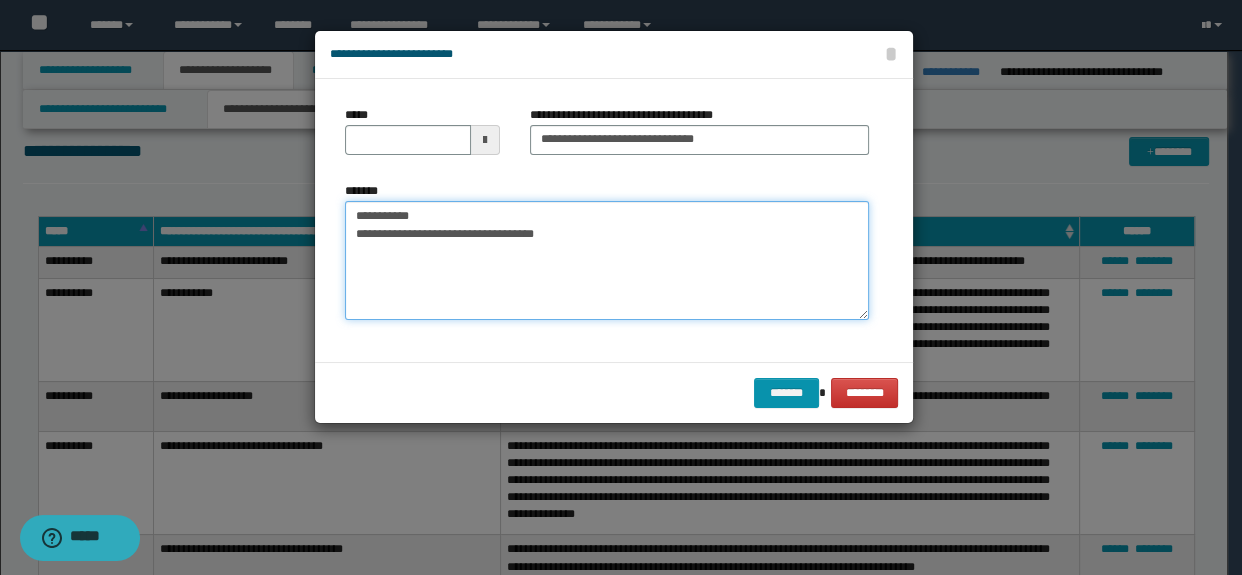 drag, startPoint x: 465, startPoint y: 205, endPoint x: 262, endPoint y: 202, distance: 203.02217 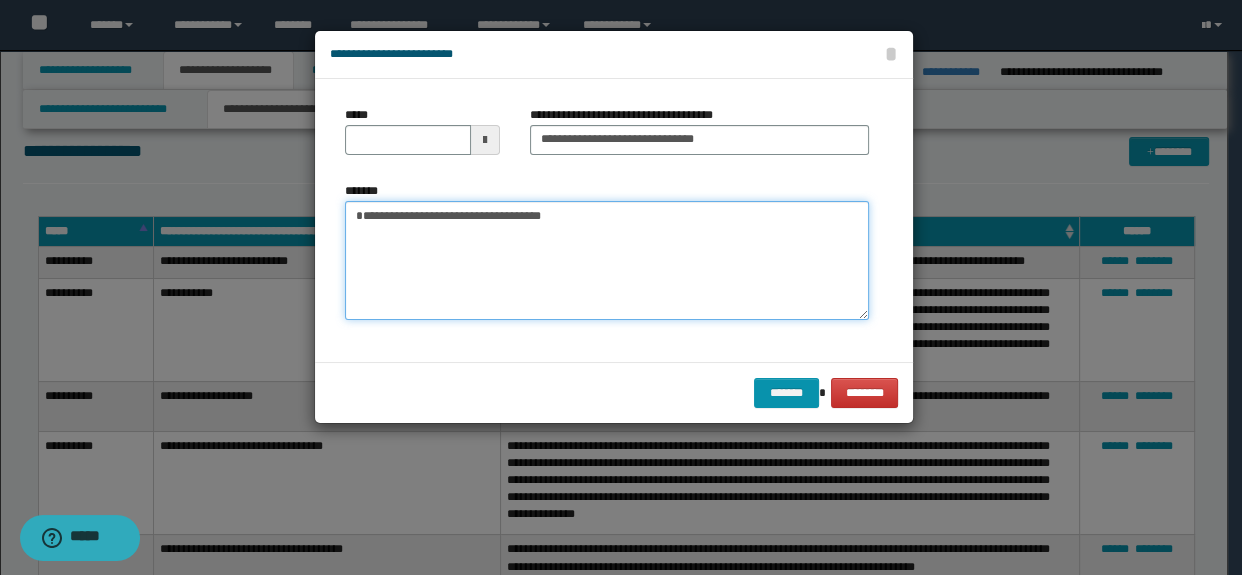 type 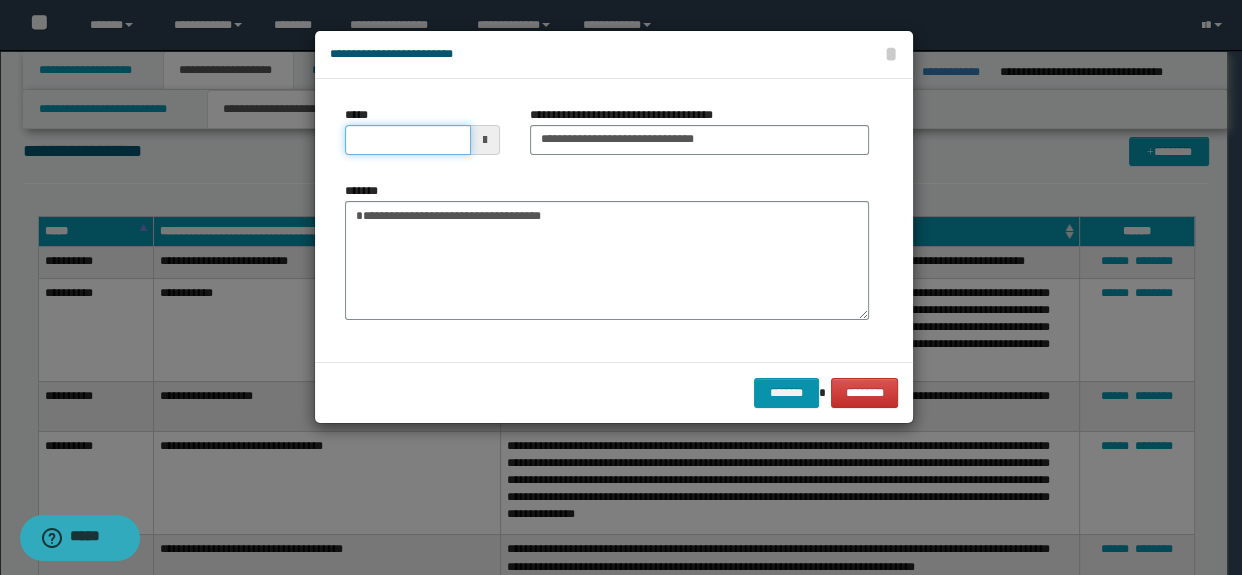click on "*****" at bounding box center (408, 140) 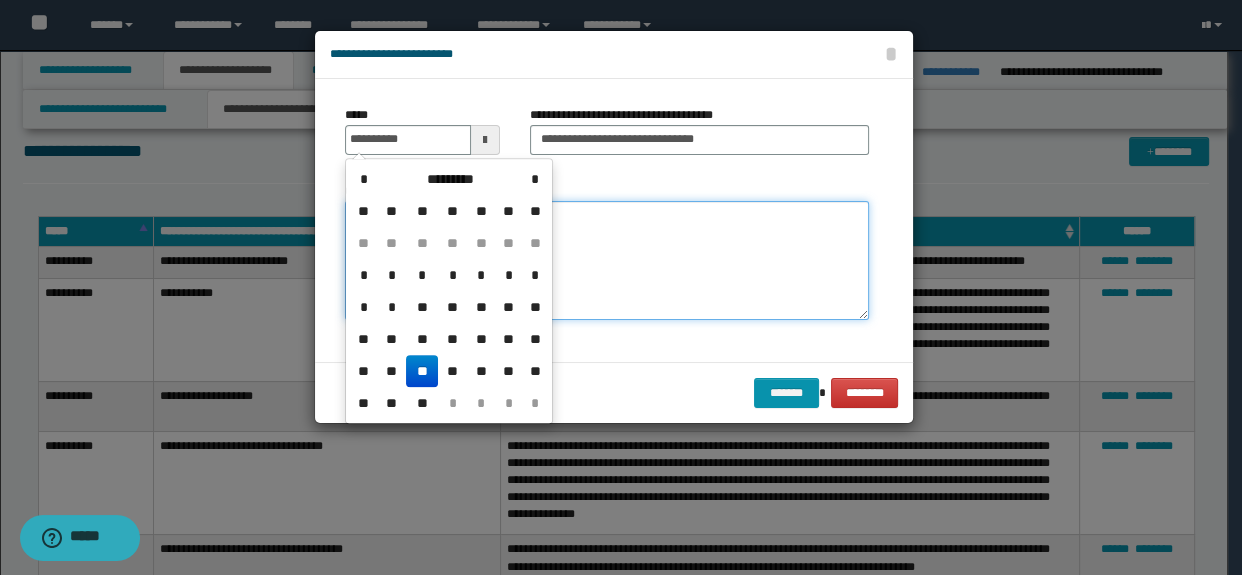 type on "**********" 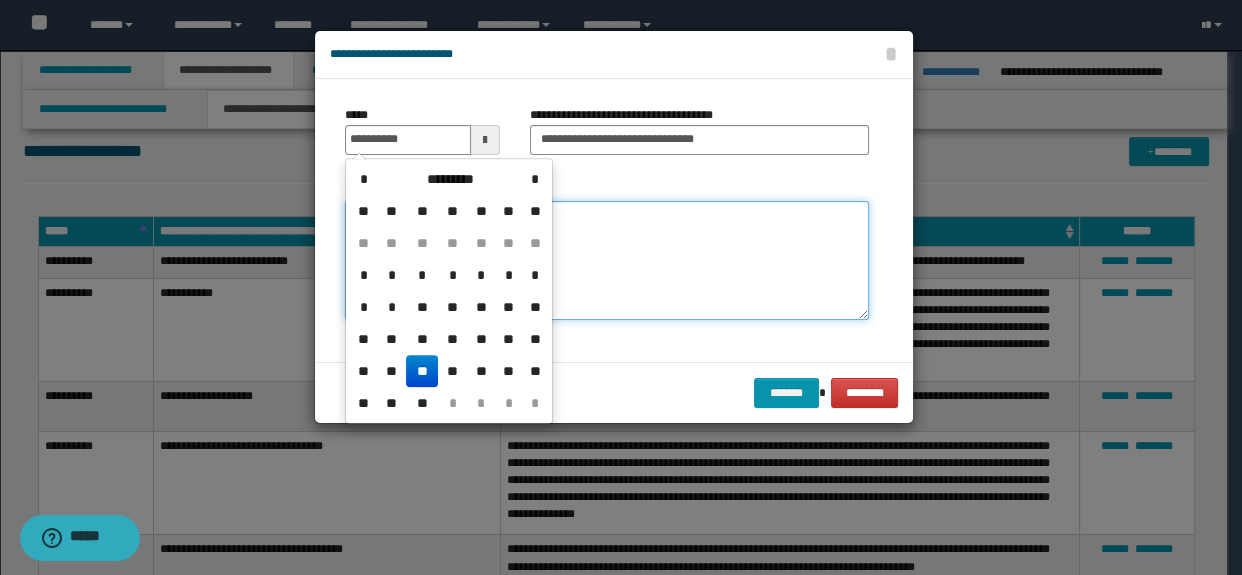 click on "**********" at bounding box center (607, 261) 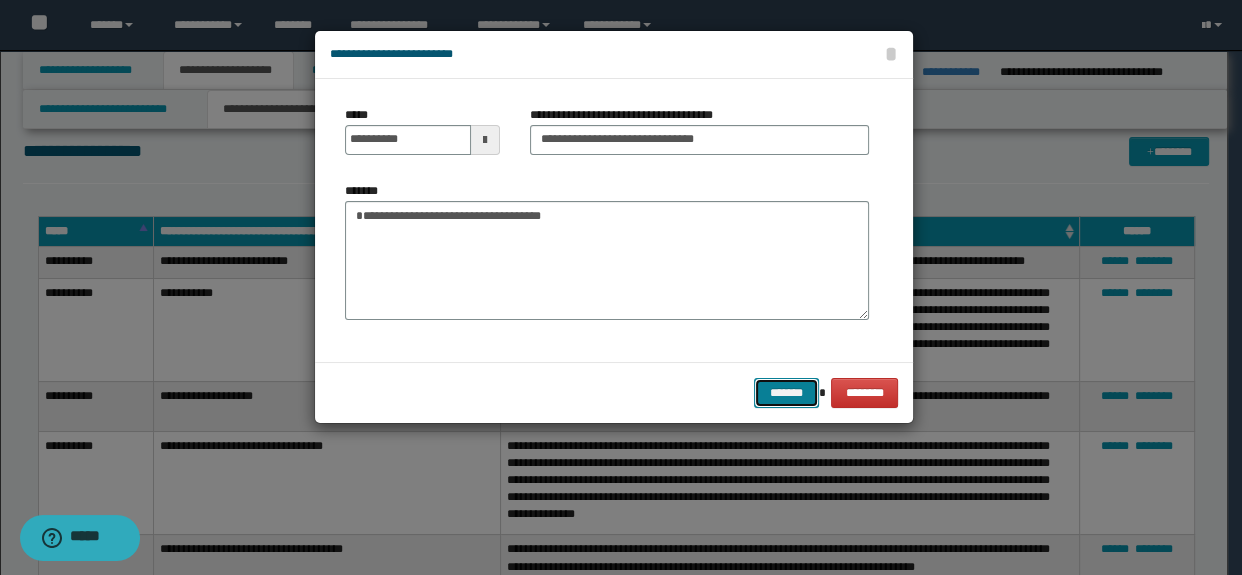 click on "*******" at bounding box center (786, 393) 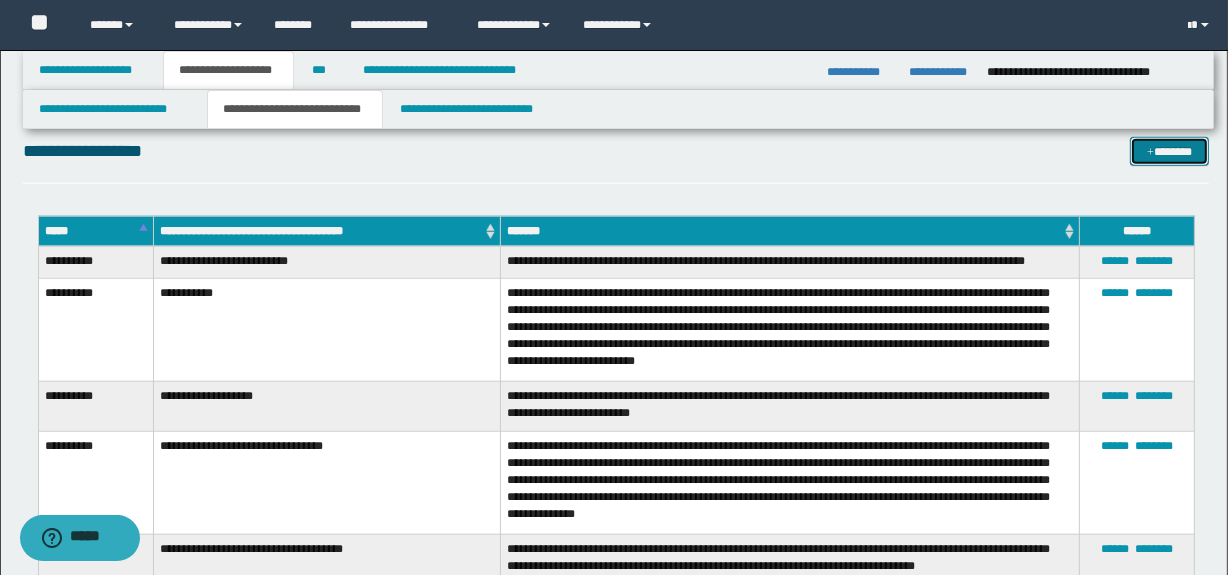 click on "*******" at bounding box center [1170, 152] 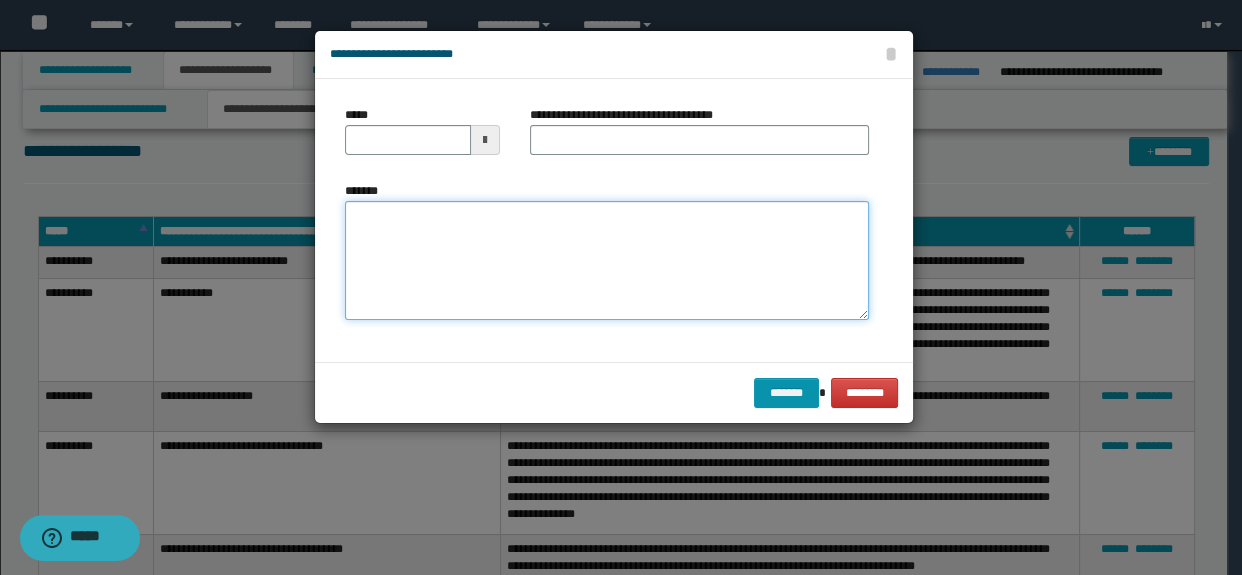 click on "*******" at bounding box center (607, 261) 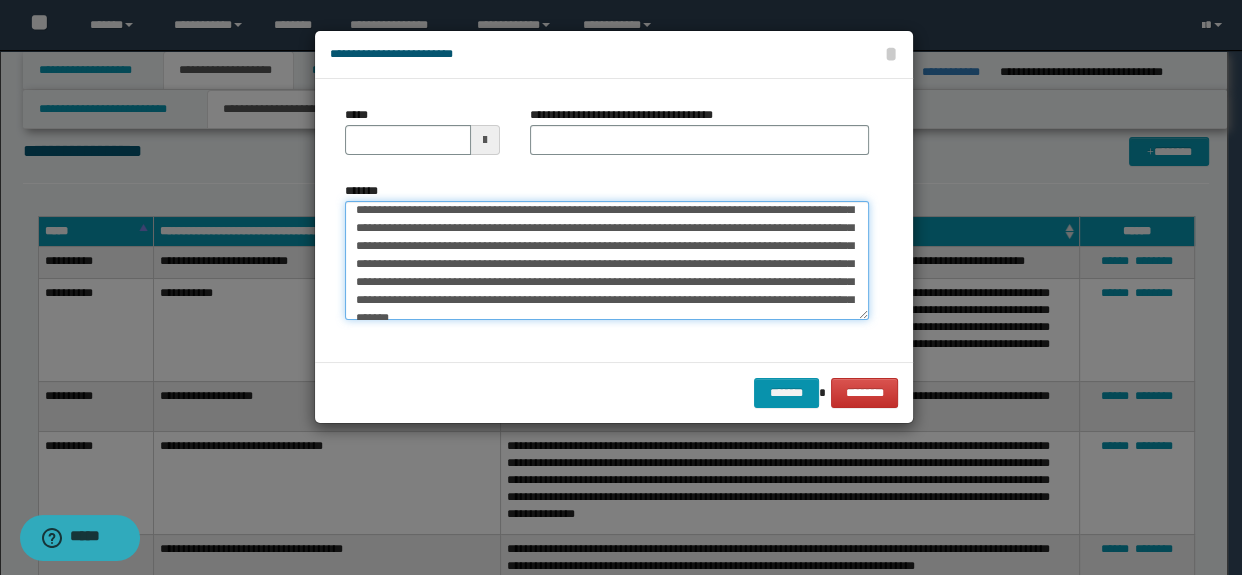 scroll, scrollTop: 0, scrollLeft: 0, axis: both 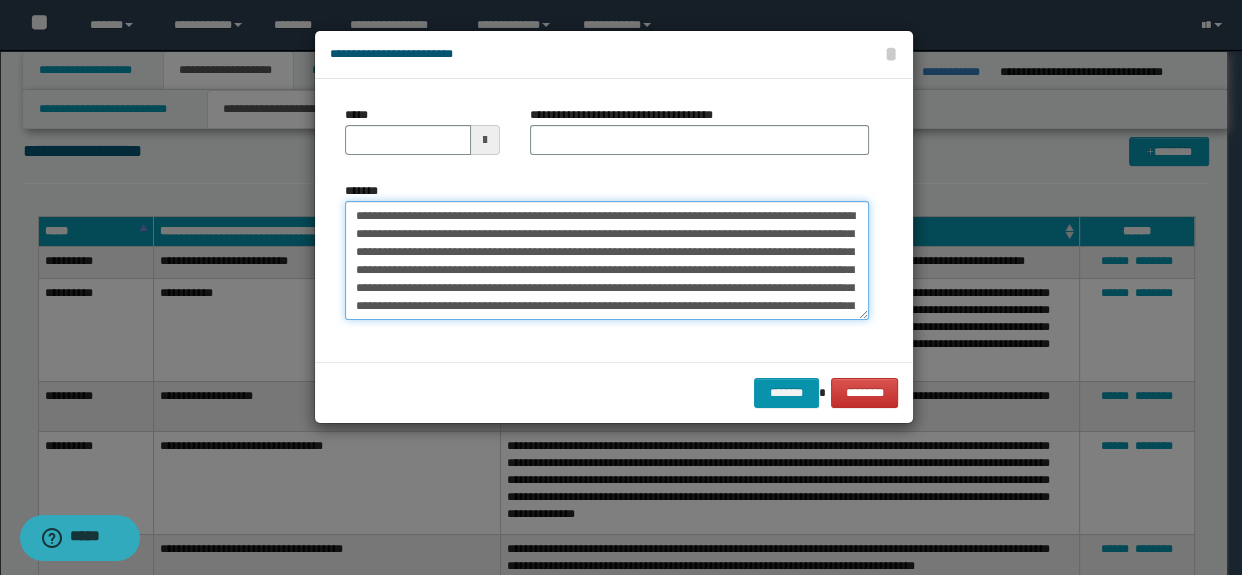 drag, startPoint x: 553, startPoint y: 210, endPoint x: 427, endPoint y: 218, distance: 126.253716 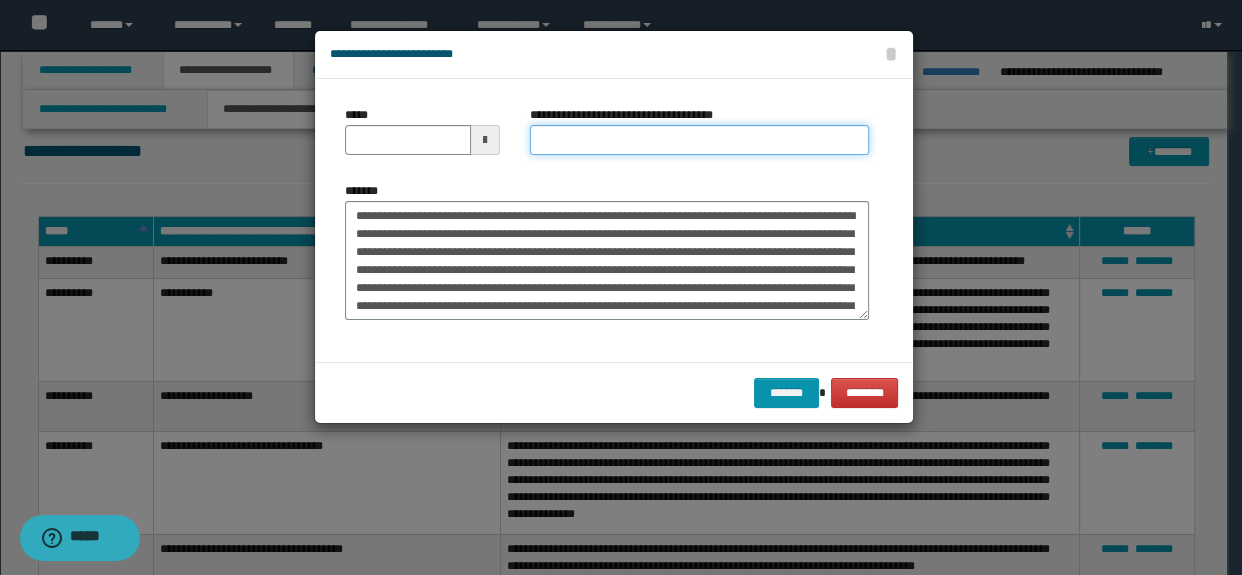 click on "**********" at bounding box center (700, 140) 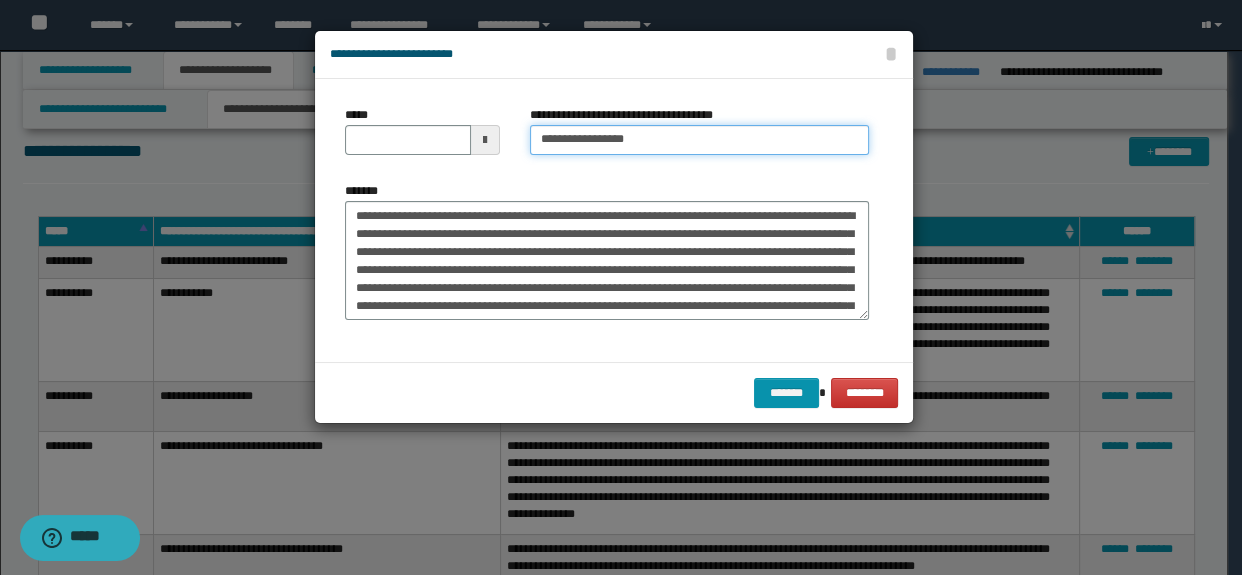 type on "**********" 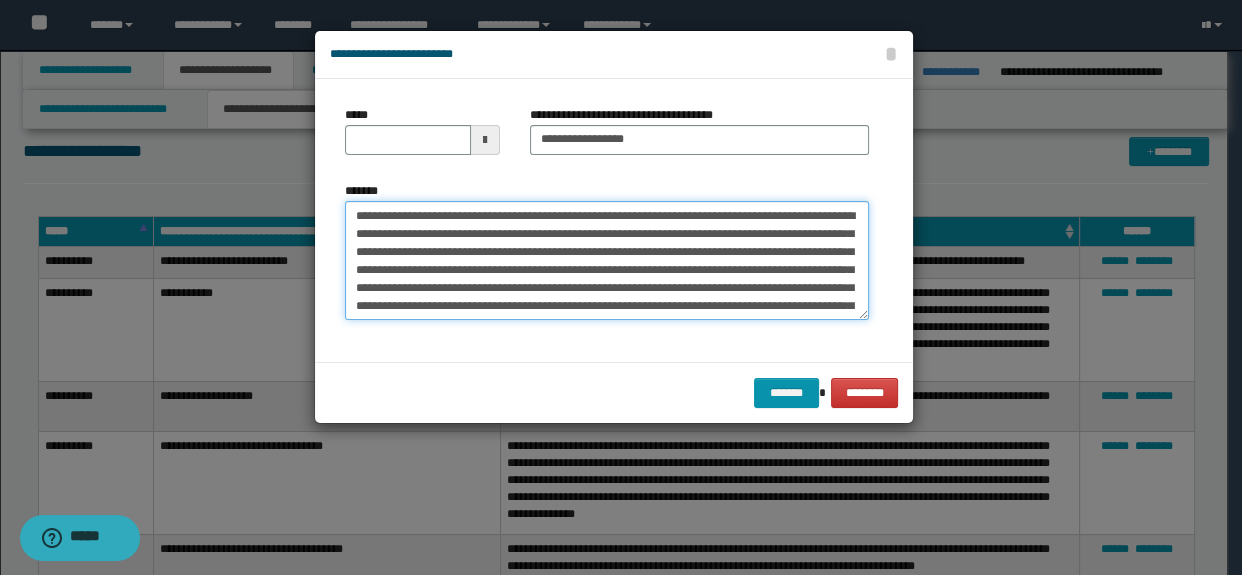 drag, startPoint x: 452, startPoint y: 217, endPoint x: 200, endPoint y: 213, distance: 252.03174 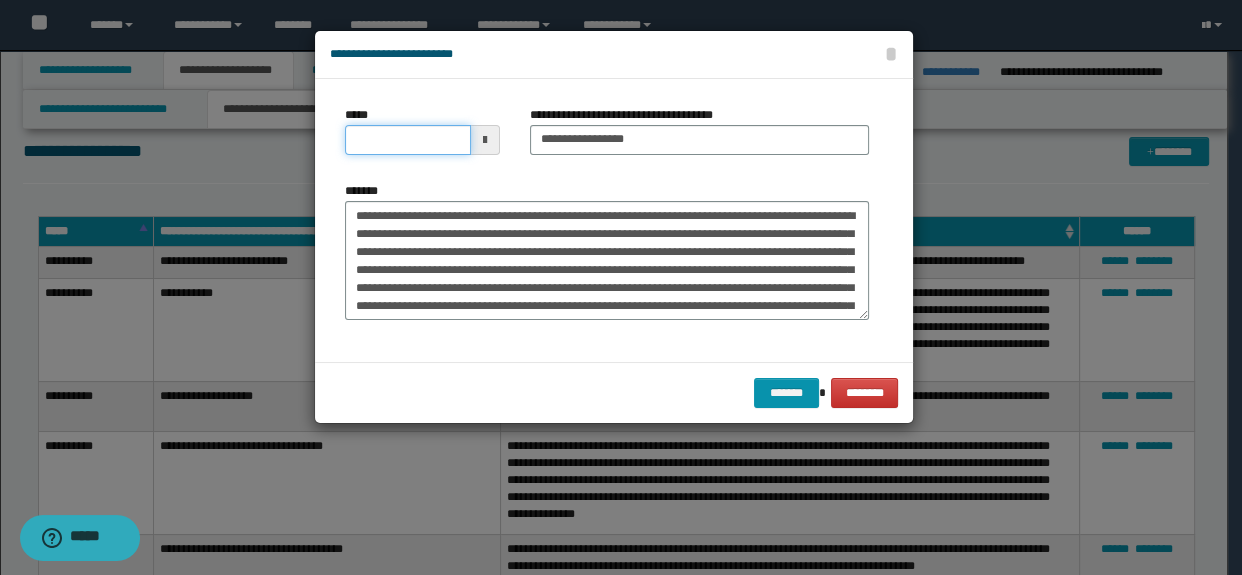 click on "*****" at bounding box center (408, 140) 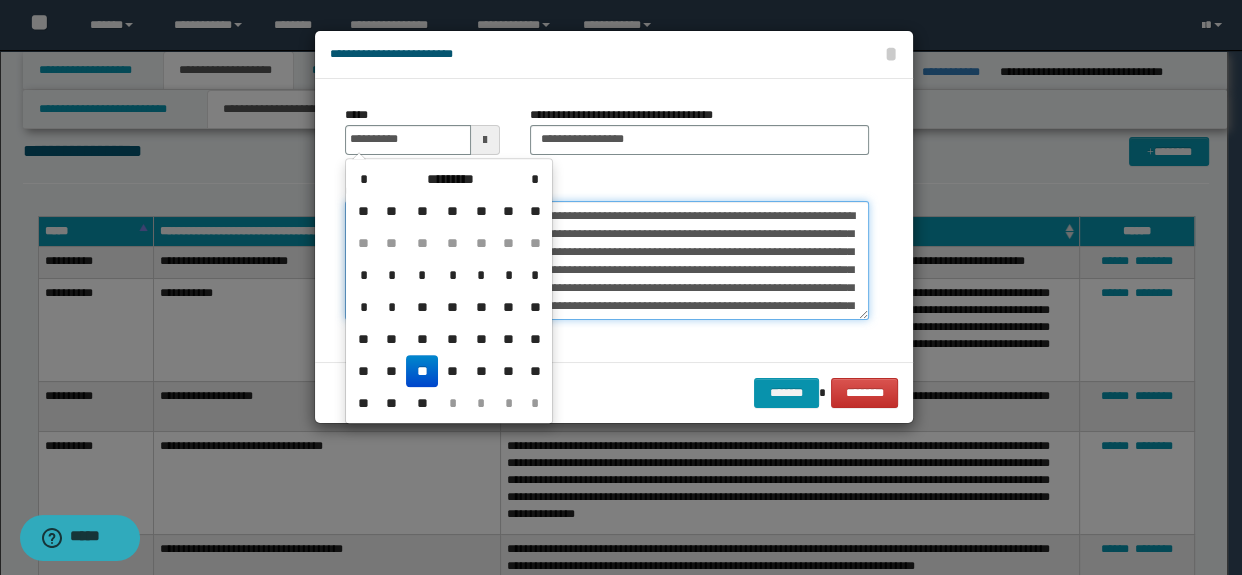 type on "**********" 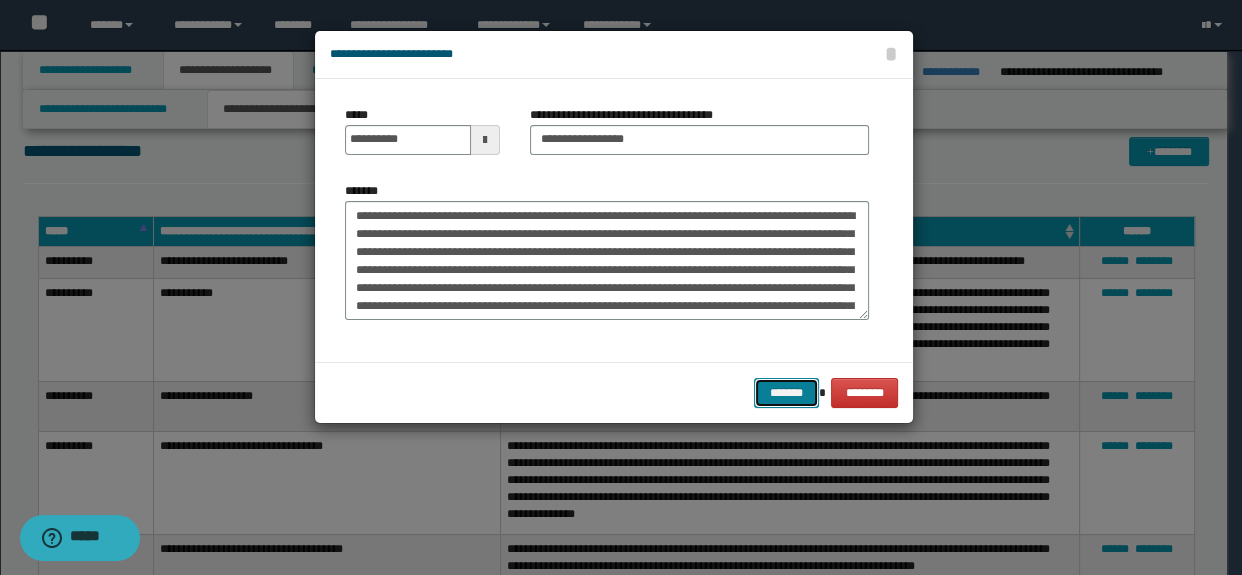 click on "*******" at bounding box center (786, 393) 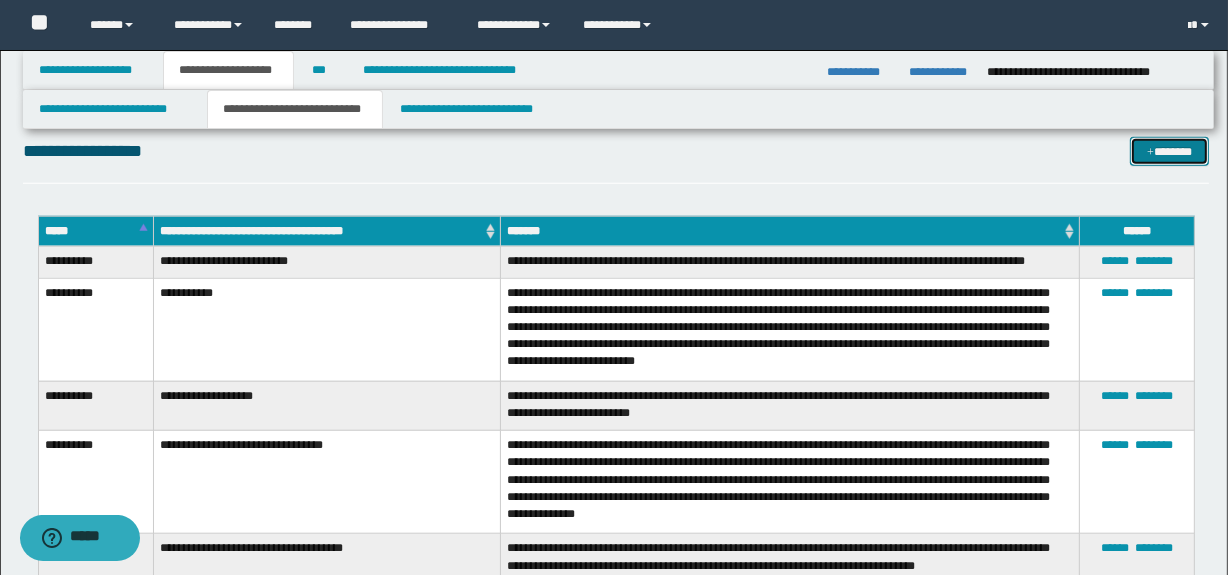 click at bounding box center [1150, 153] 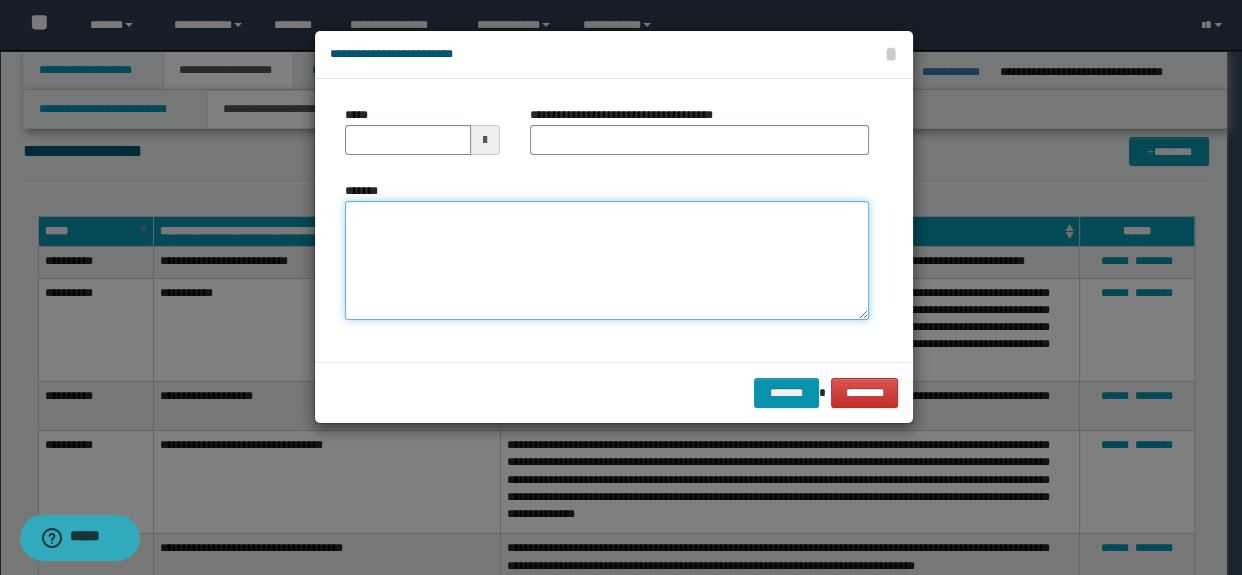 click on "*******" at bounding box center (607, 261) 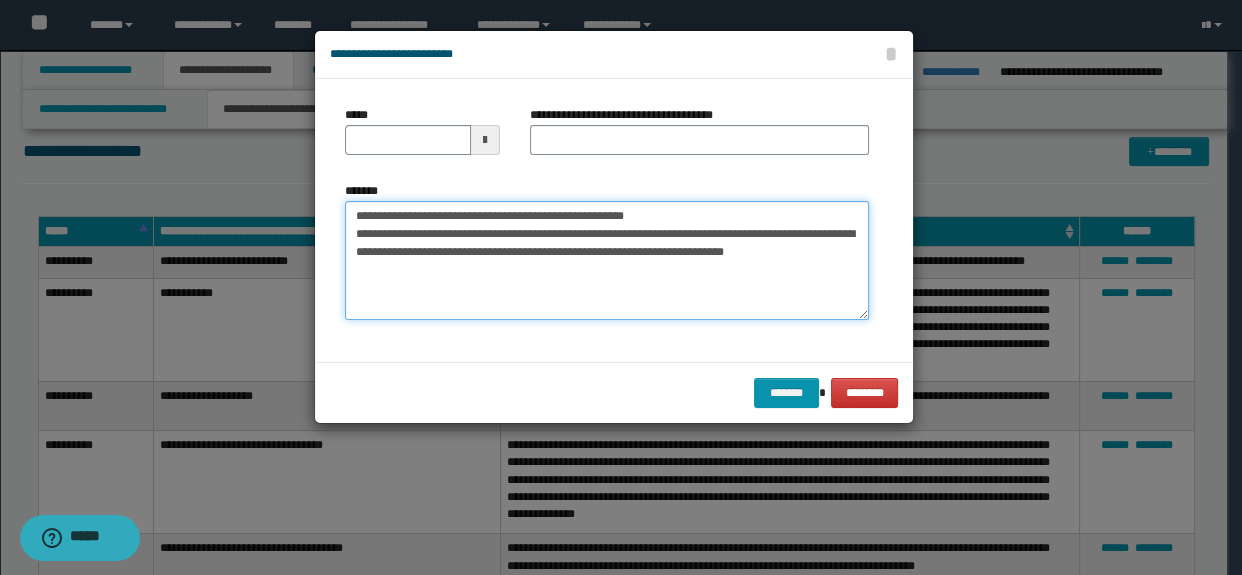 click on "**********" at bounding box center [607, 261] 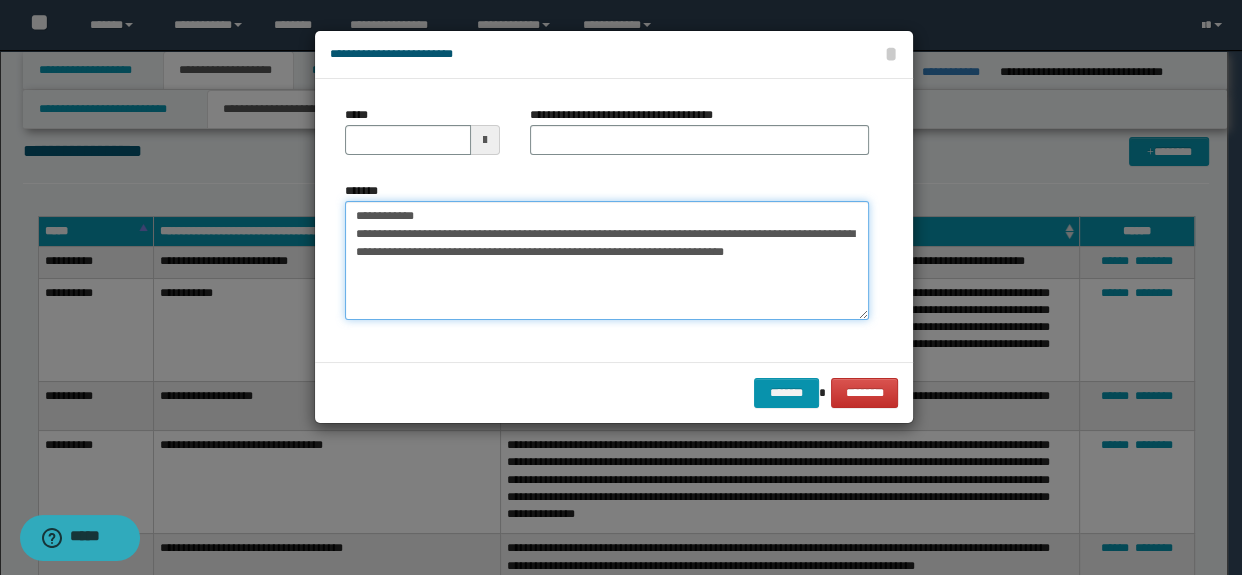 type on "**********" 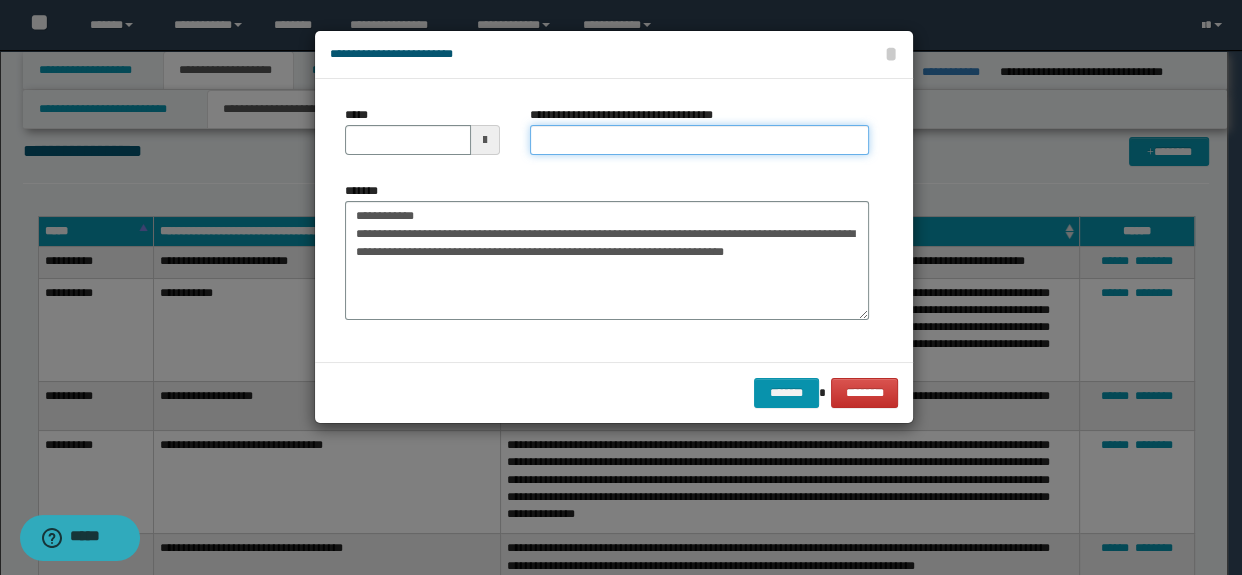 drag, startPoint x: 601, startPoint y: 153, endPoint x: 591, endPoint y: 158, distance: 11.18034 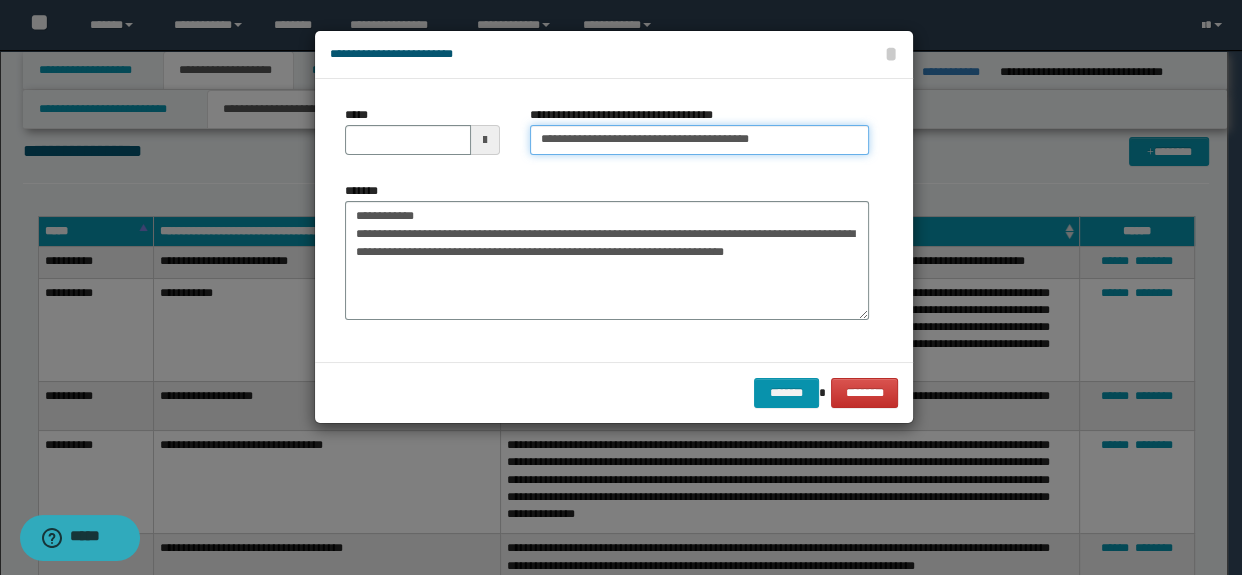 type on "**********" 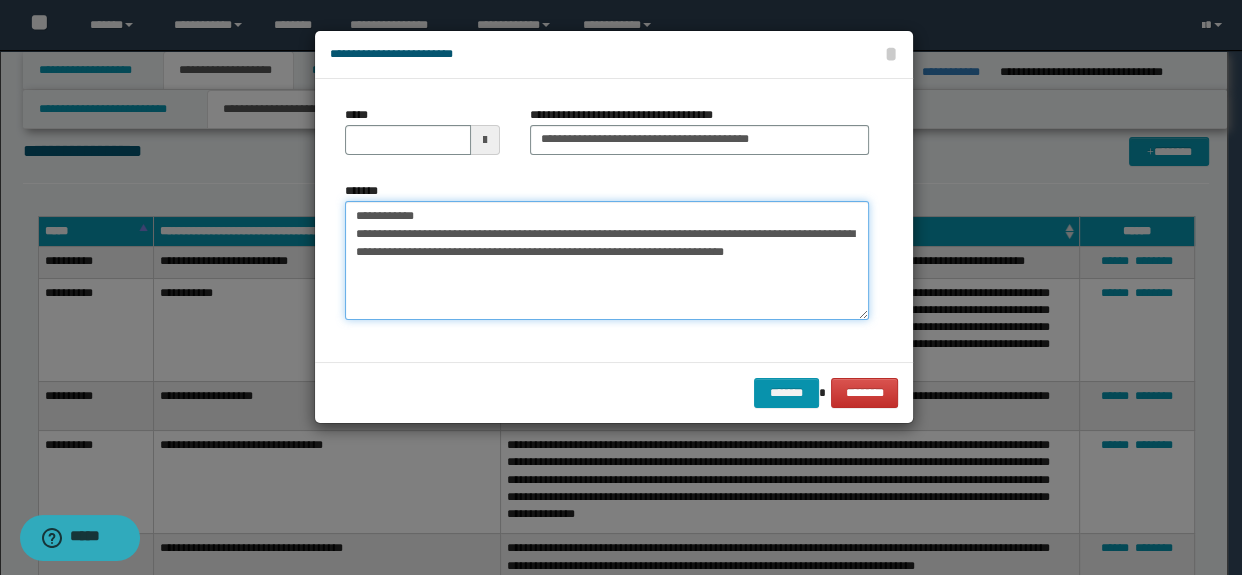 drag, startPoint x: 469, startPoint y: 215, endPoint x: 247, endPoint y: 216, distance: 222.00226 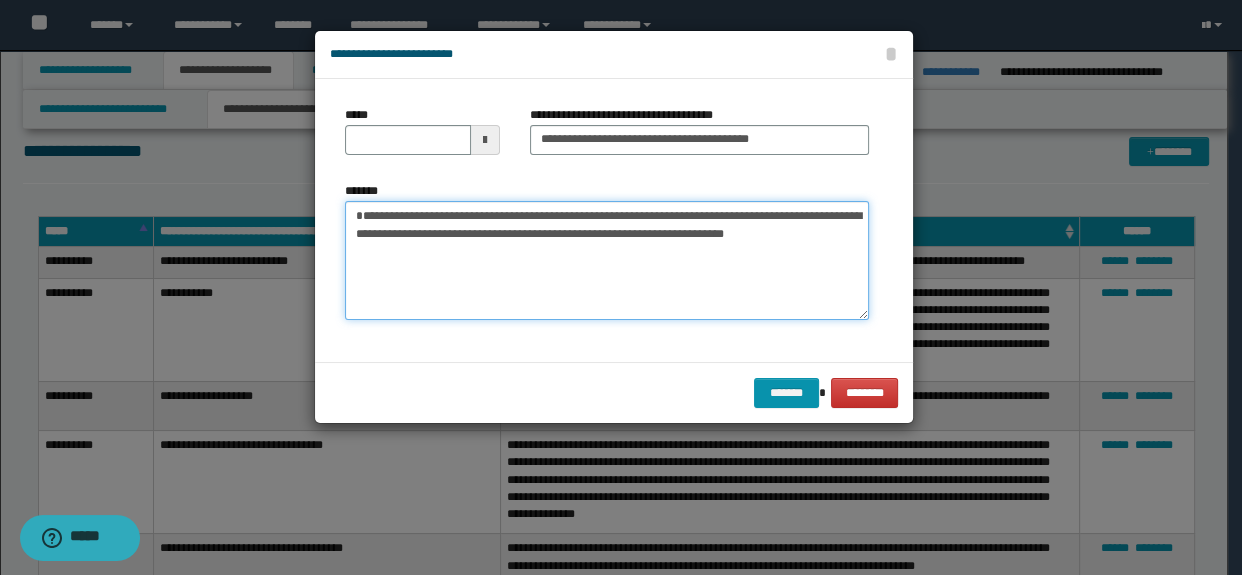 type 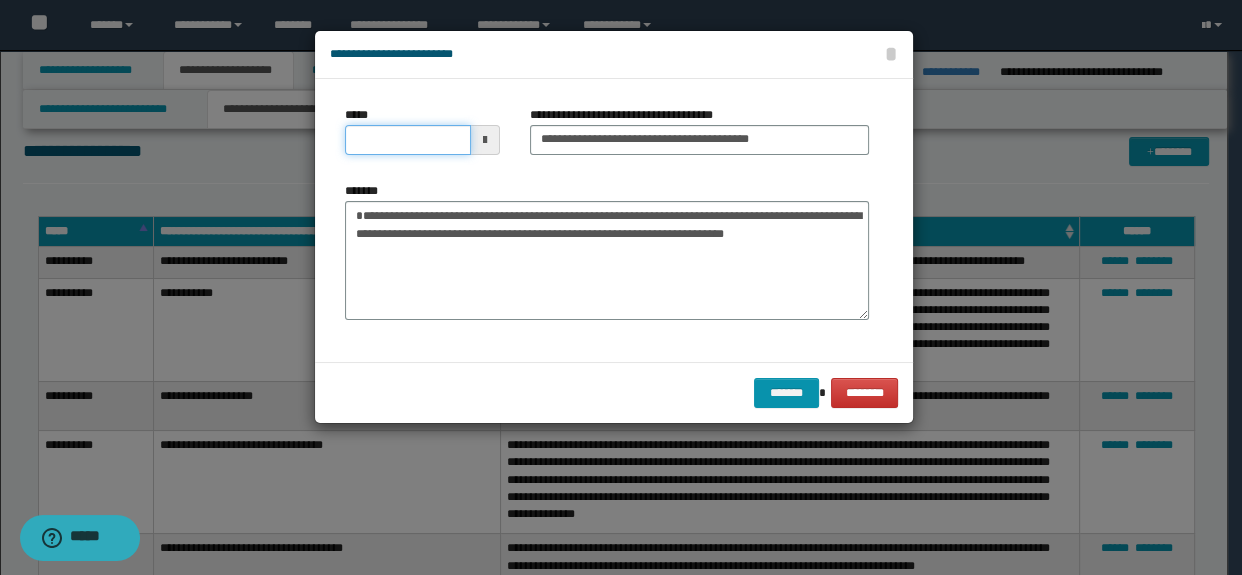 click on "*****" at bounding box center (408, 140) 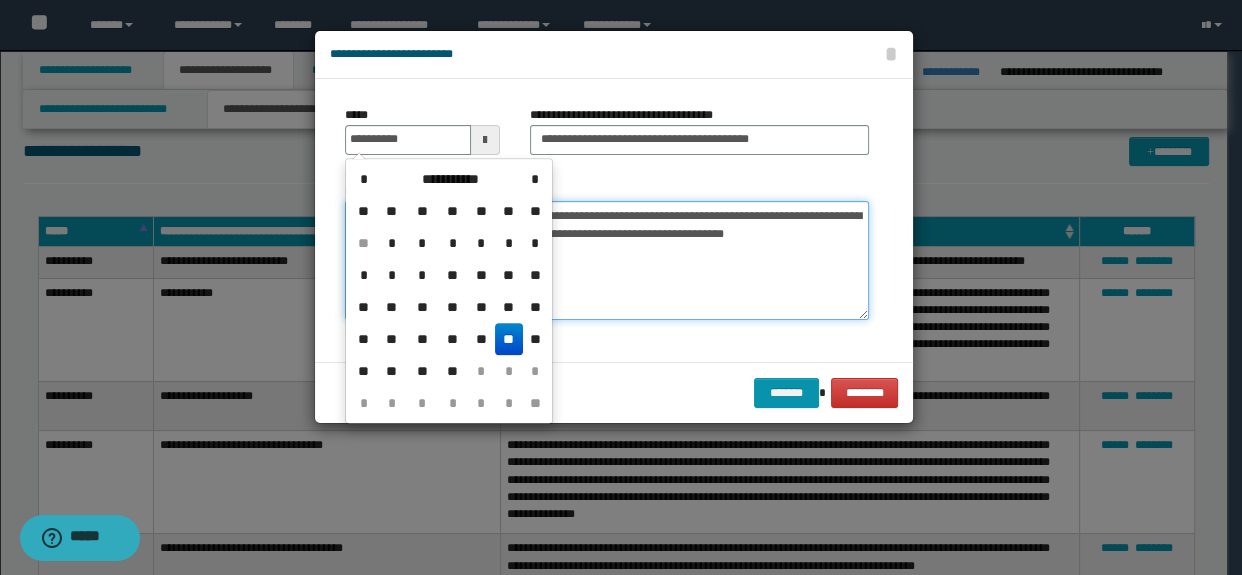 type on "**********" 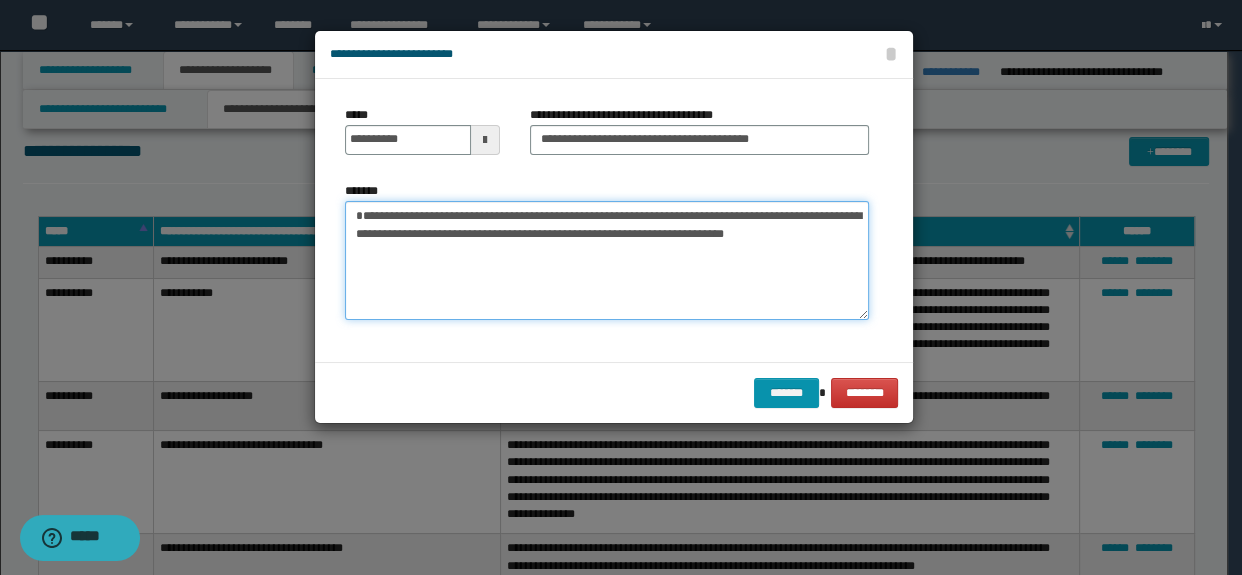 click on "**********" at bounding box center [607, 261] 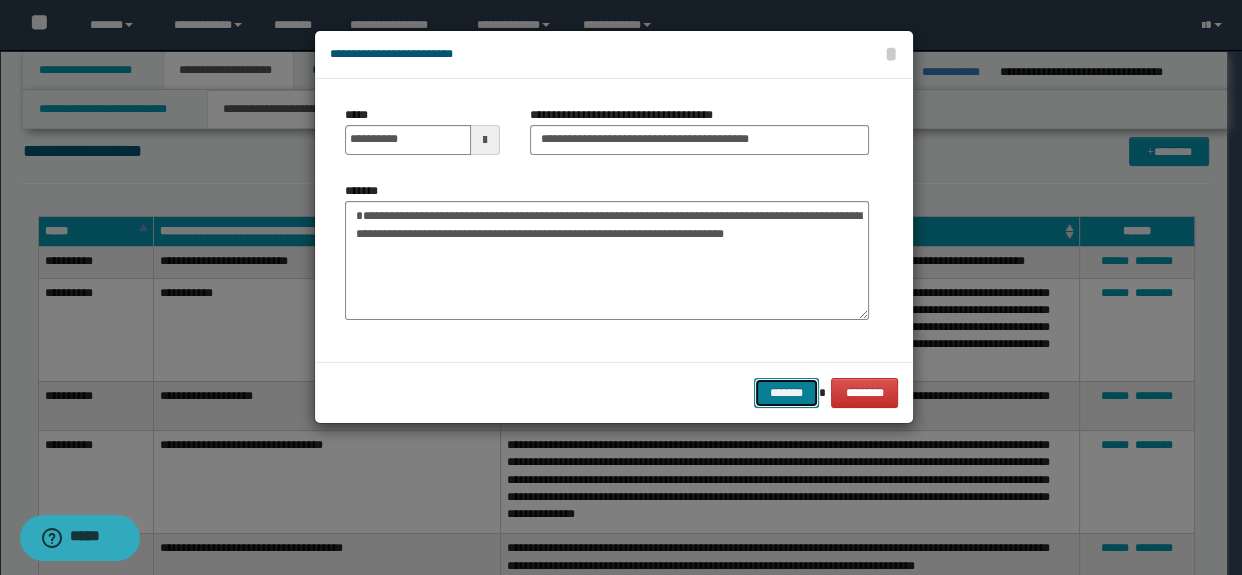 click on "*******" at bounding box center (786, 393) 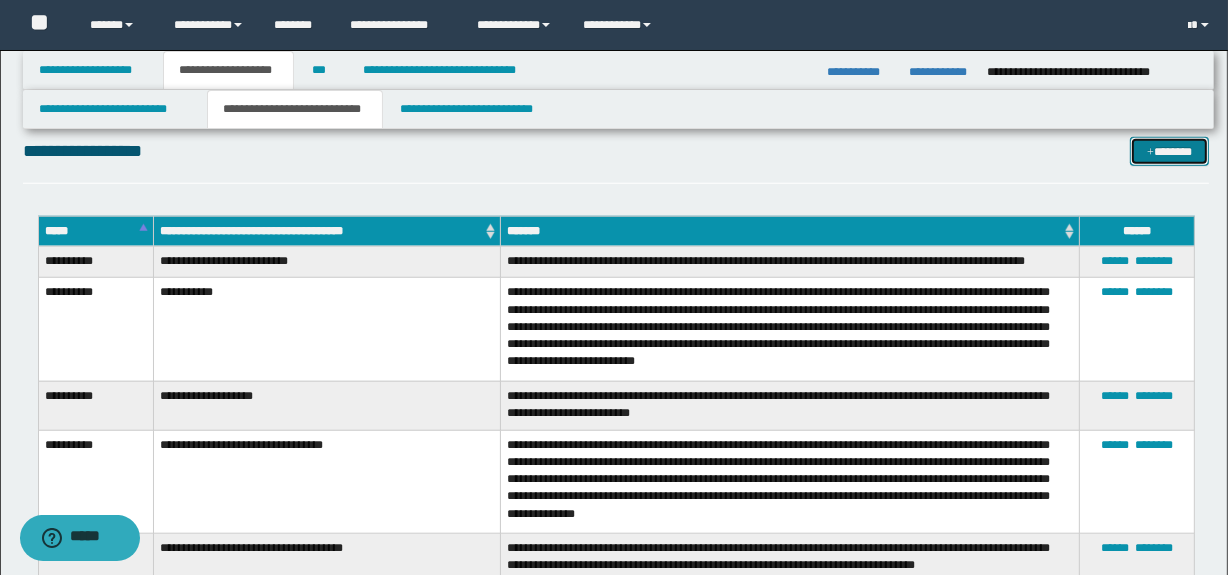 click at bounding box center (1150, 153) 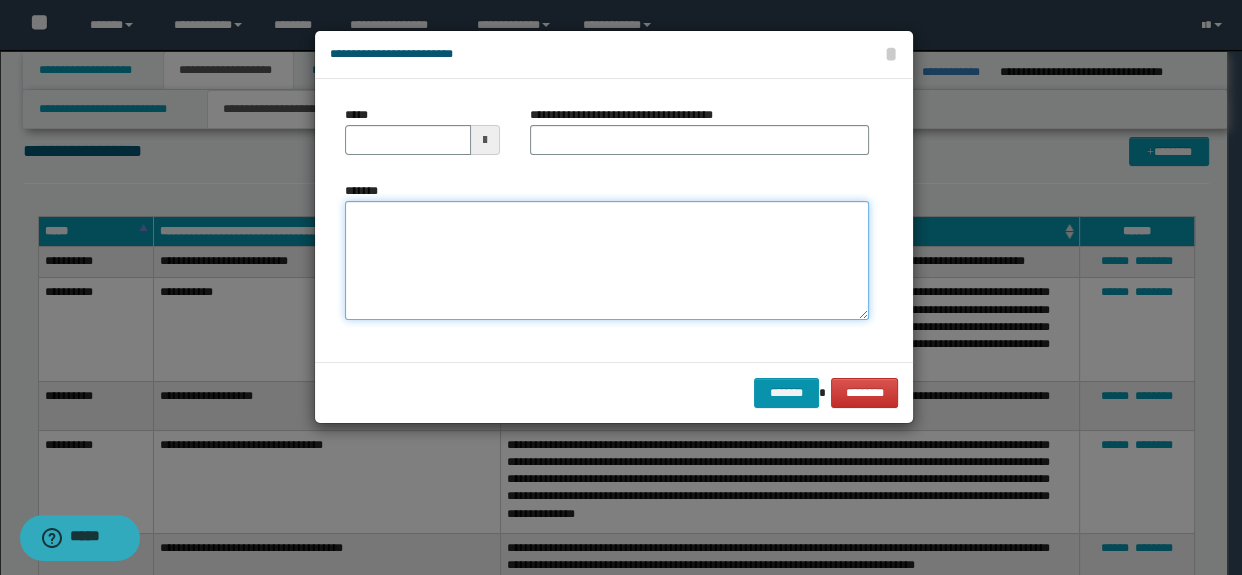 click on "*******" at bounding box center (607, 261) 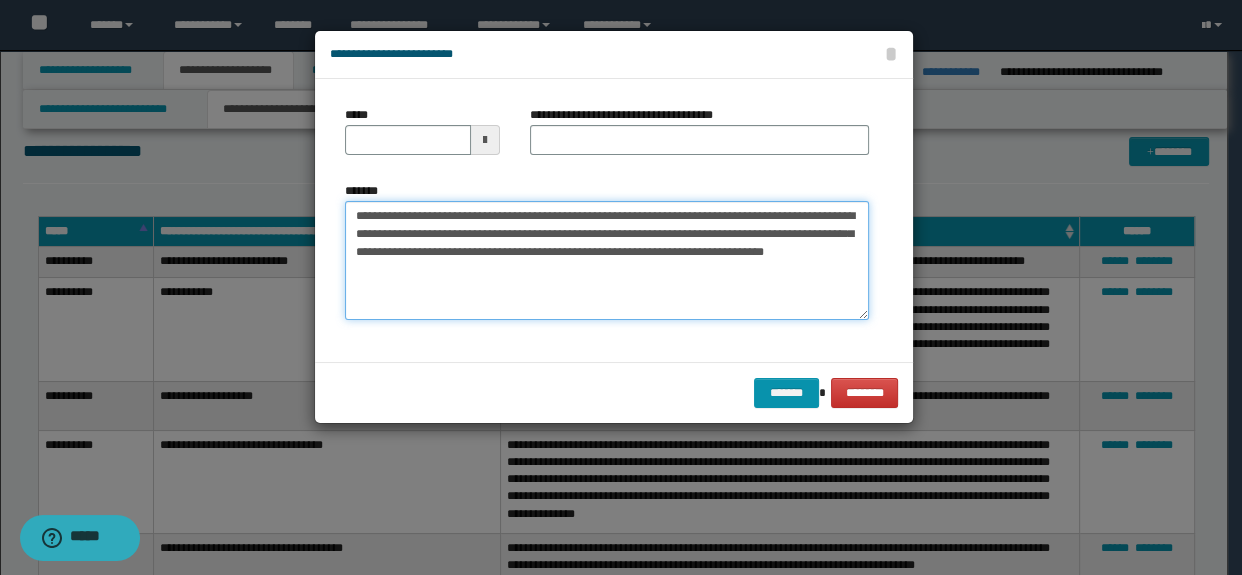click on "**********" at bounding box center [607, 261] 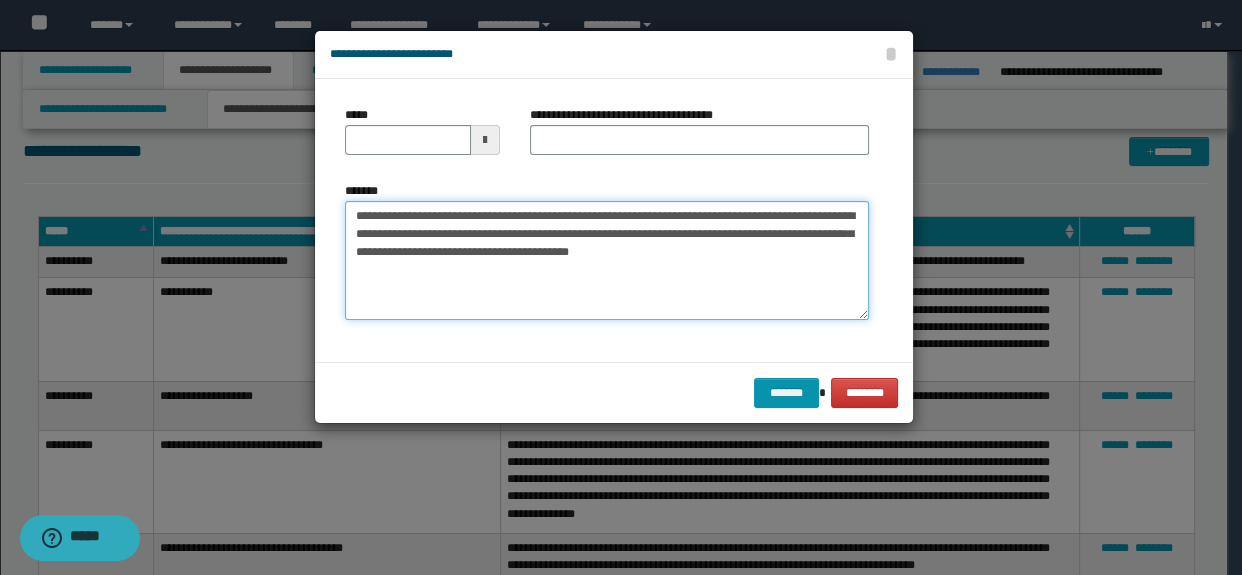 type 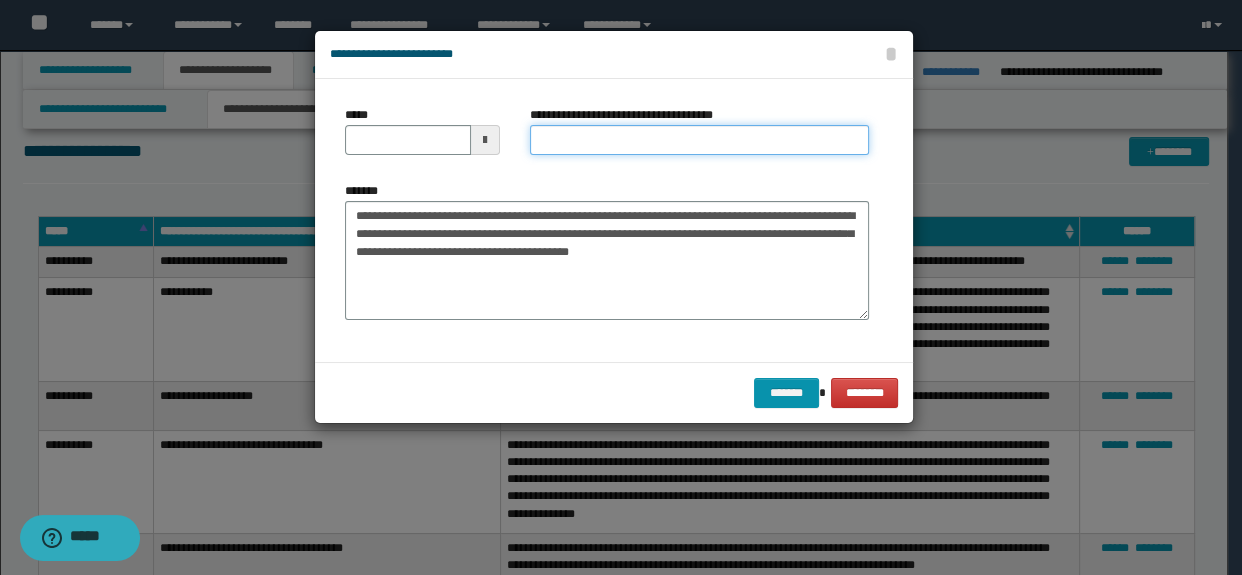 click on "**********" at bounding box center (700, 140) 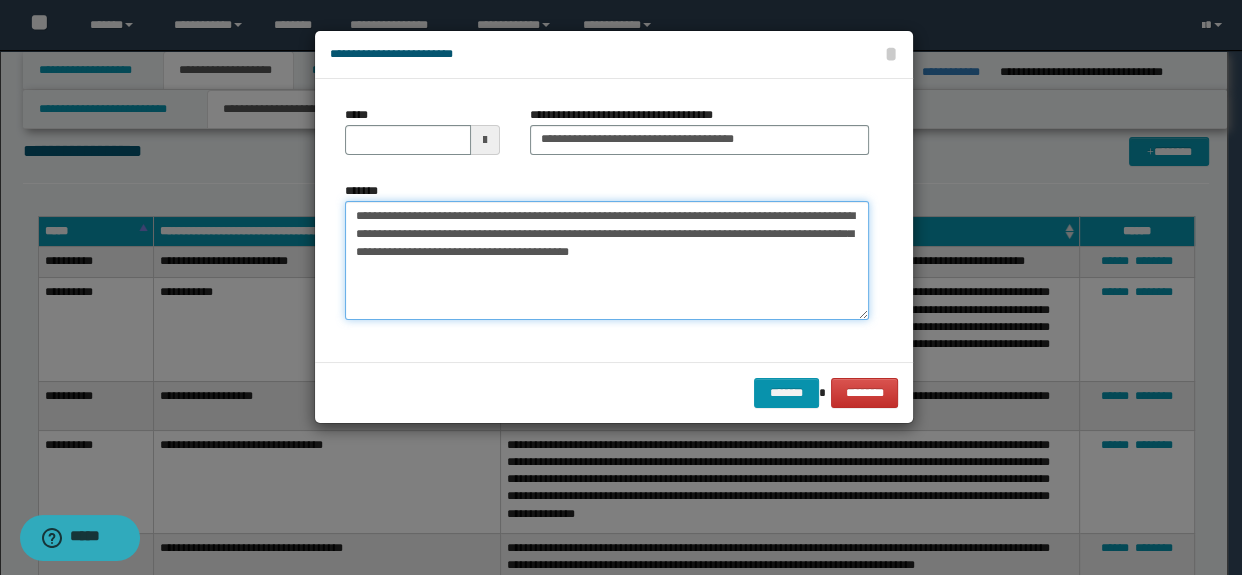 click on "**********" at bounding box center (607, 261) 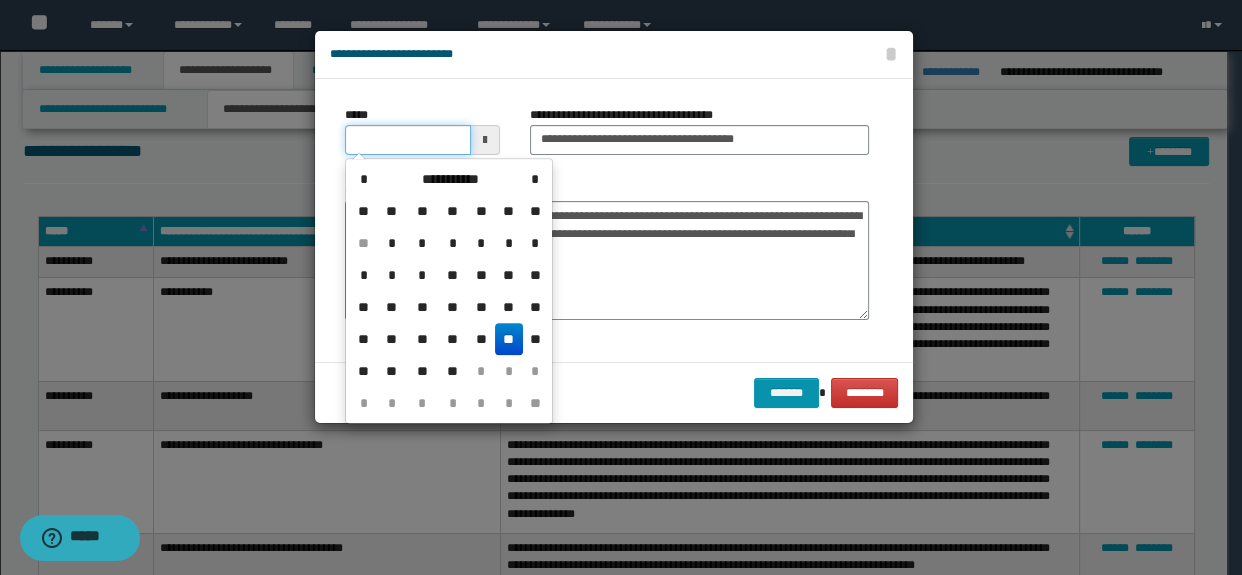 click on "*****" at bounding box center [408, 140] 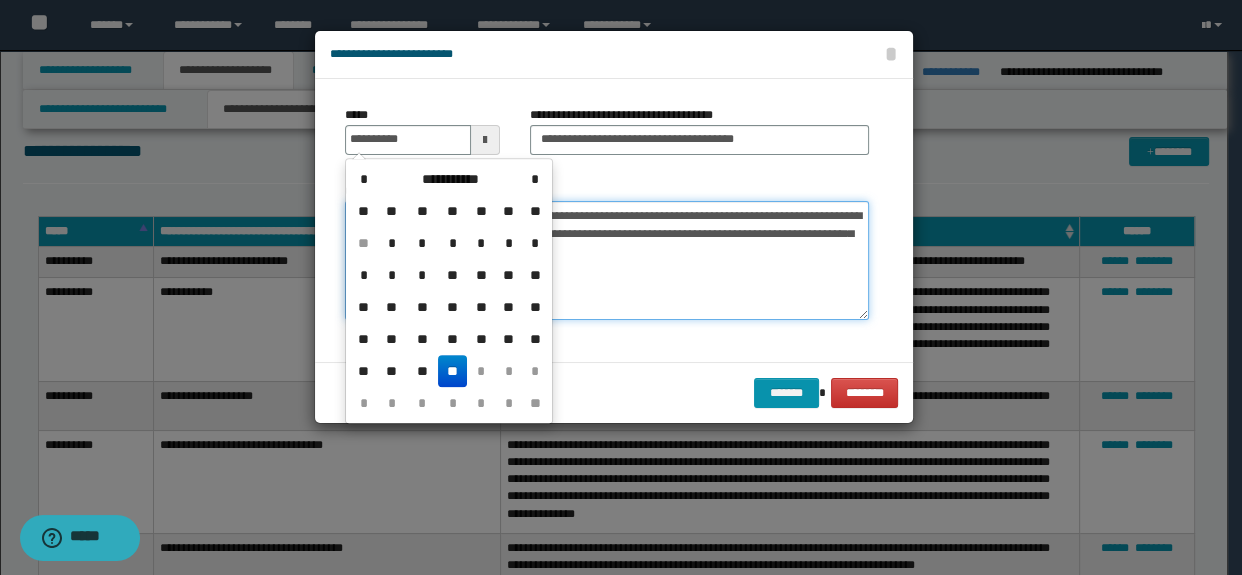 click on "**********" at bounding box center (607, 261) 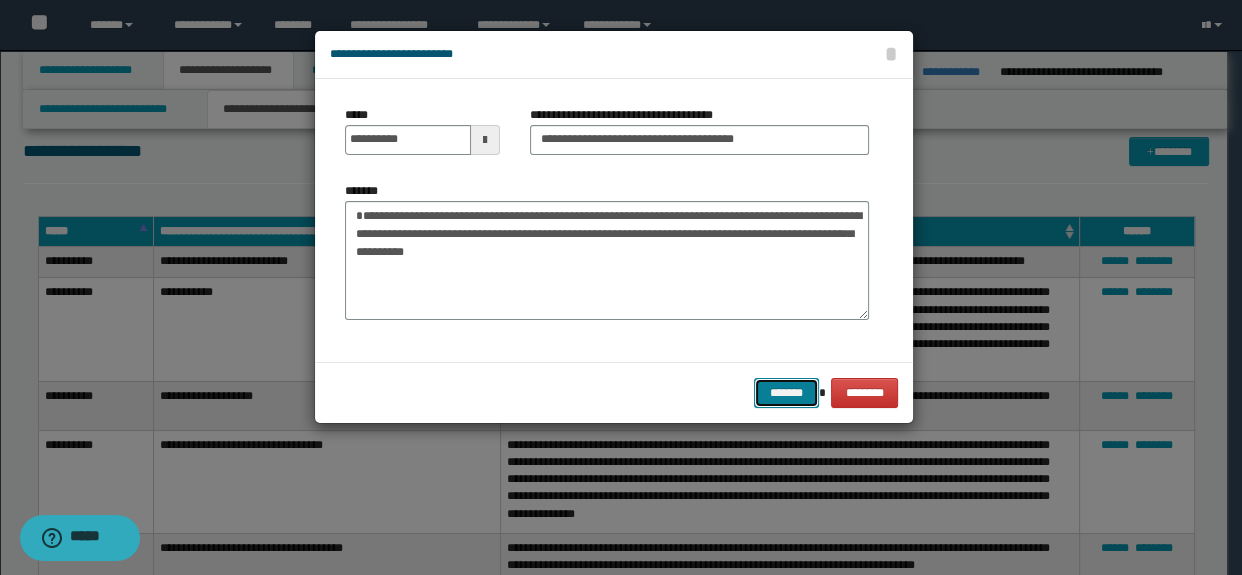 click on "*******" at bounding box center [786, 393] 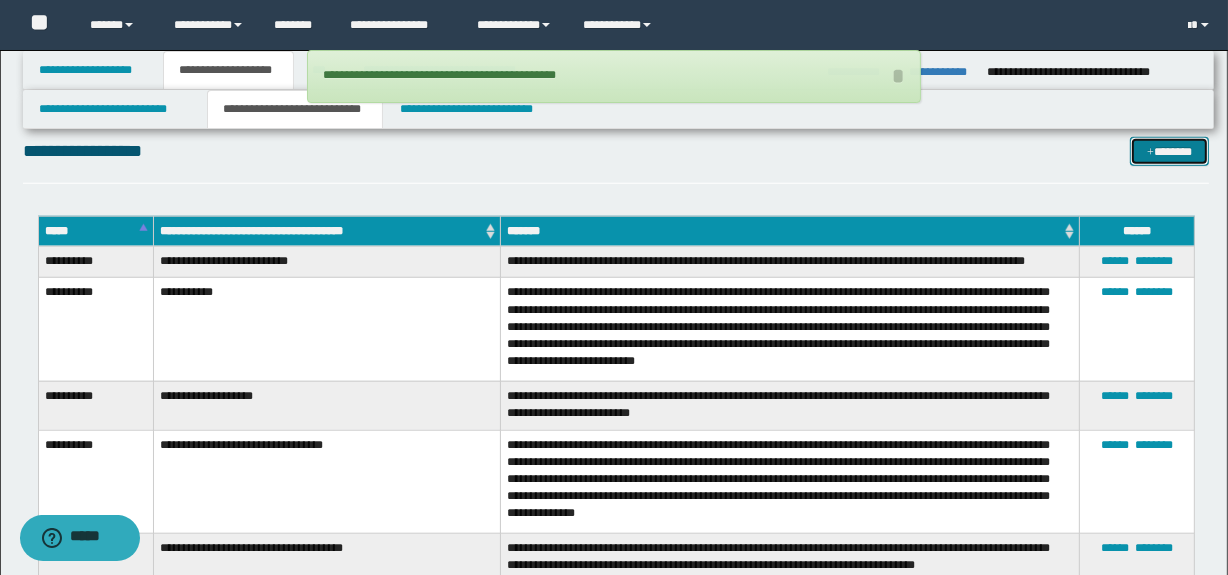 click on "*******" at bounding box center (1170, 152) 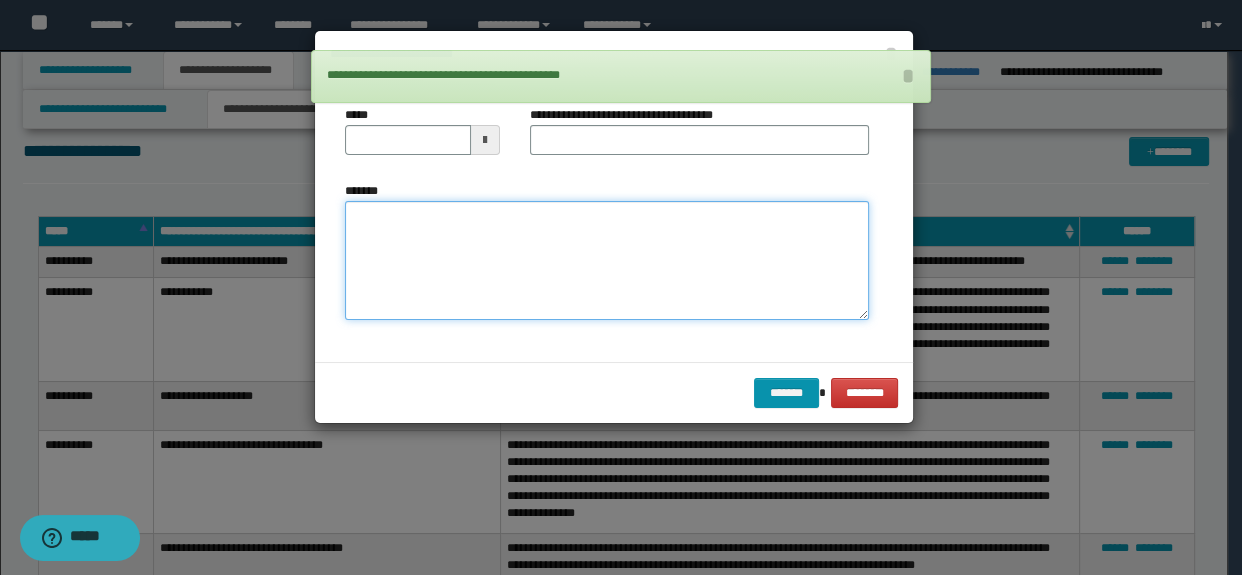click on "*******" at bounding box center (607, 261) 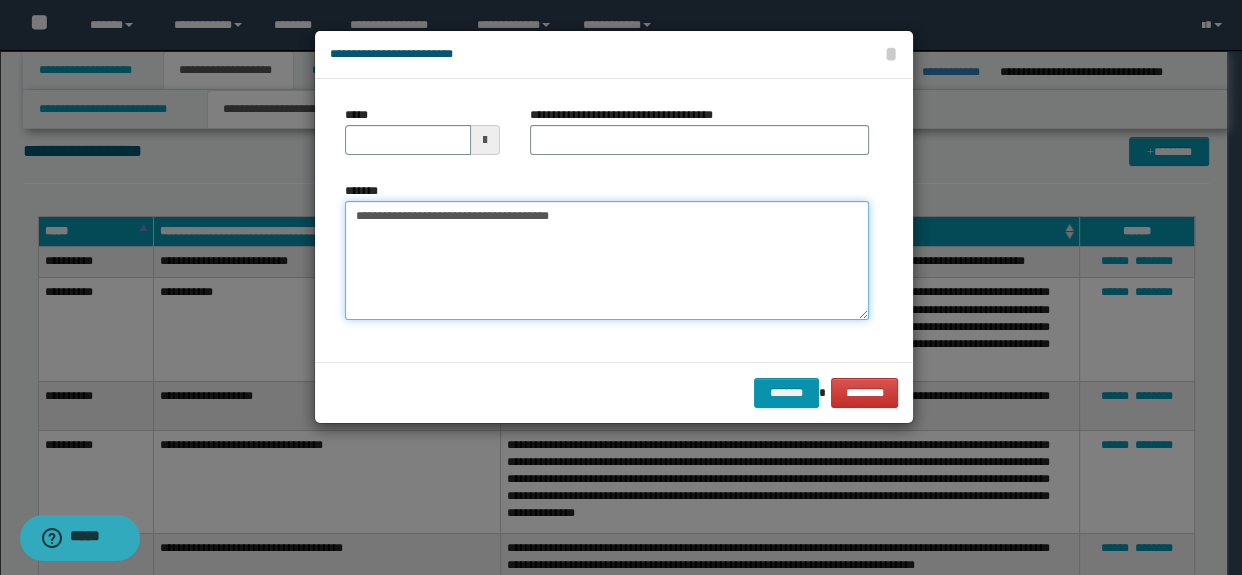 drag, startPoint x: 566, startPoint y: 215, endPoint x: 434, endPoint y: 217, distance: 132.01515 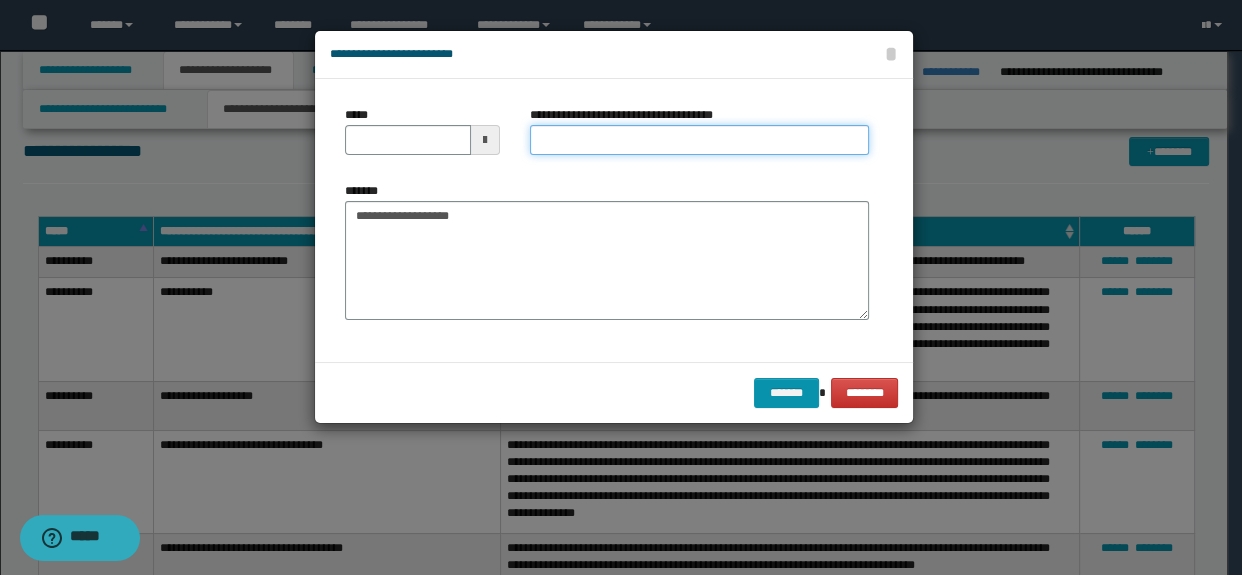 drag, startPoint x: 612, startPoint y: 142, endPoint x: 559, endPoint y: 163, distance: 57.00877 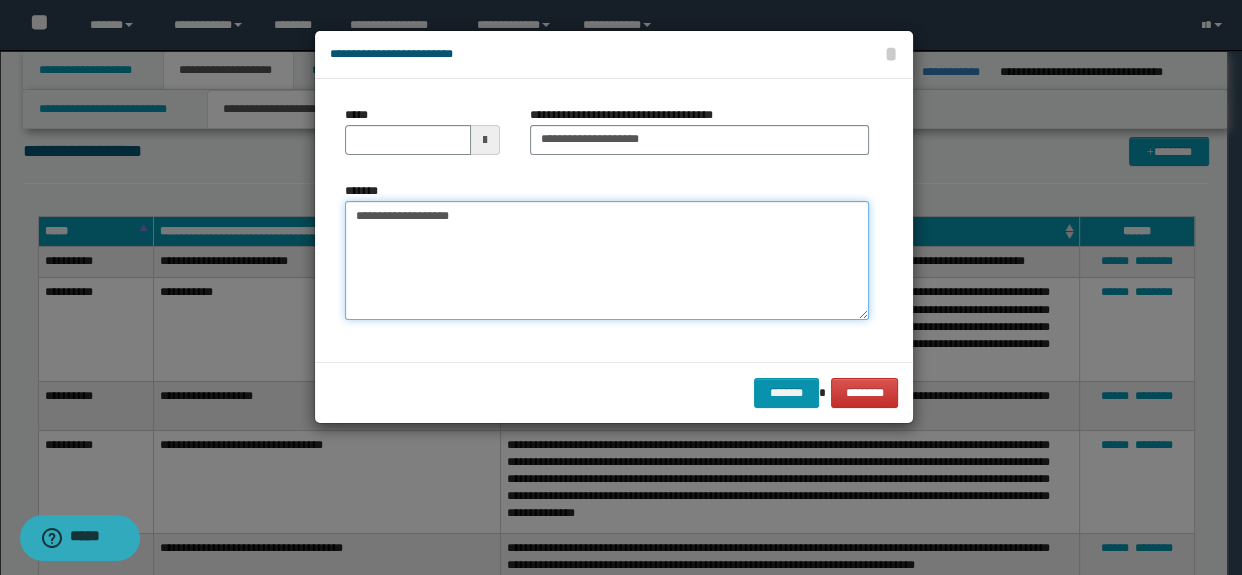 drag, startPoint x: 459, startPoint y: 212, endPoint x: 190, endPoint y: 212, distance: 269 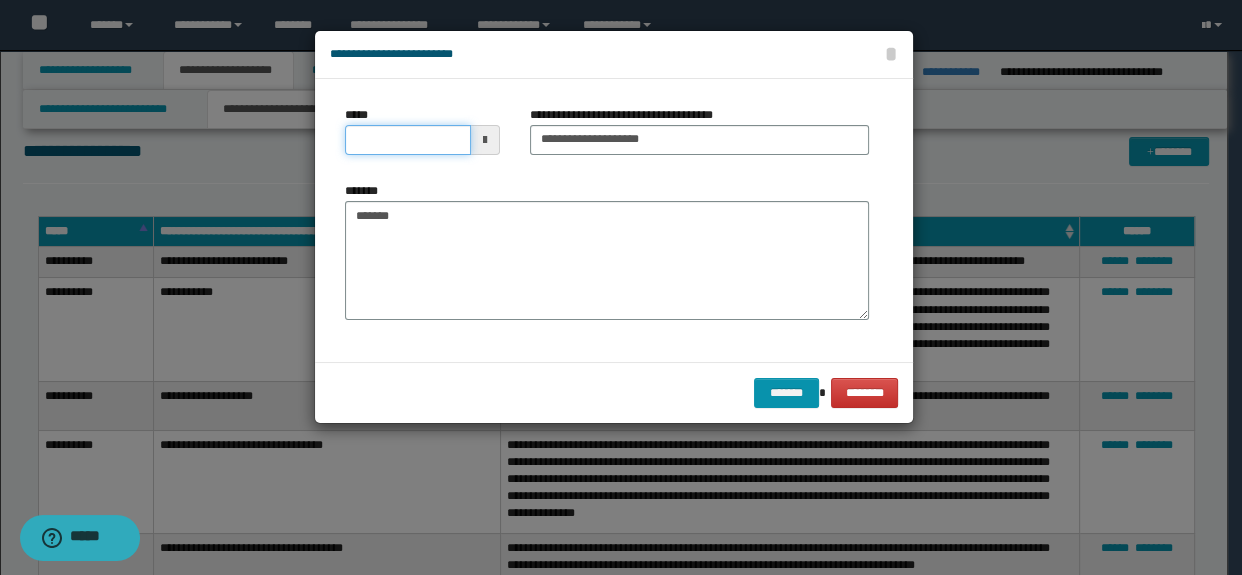 click on "*****" at bounding box center [408, 140] 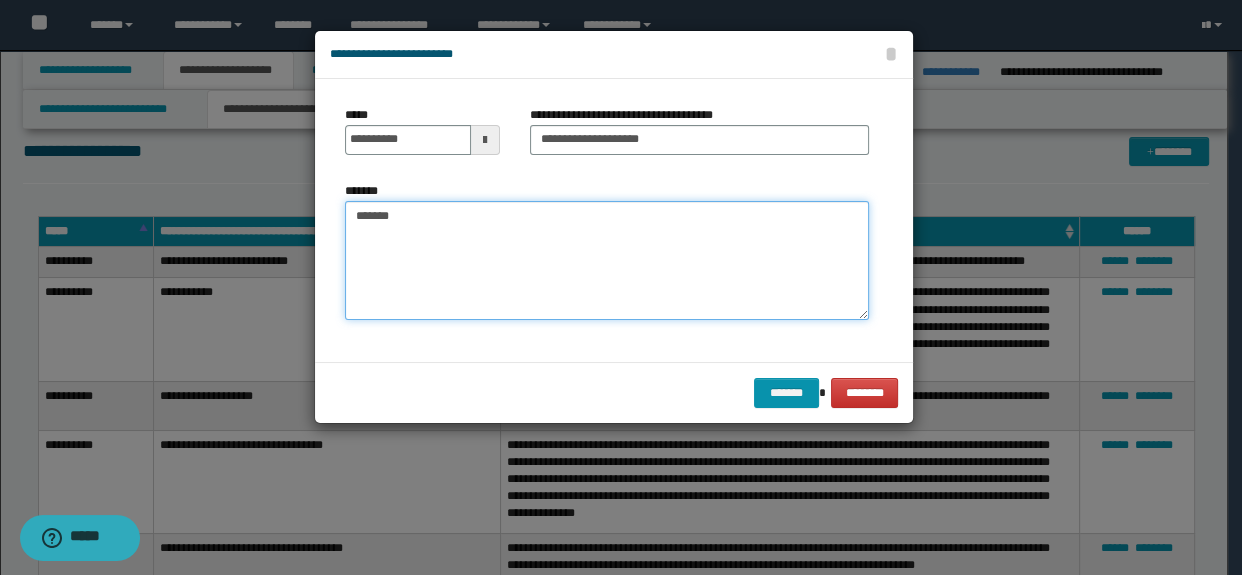 click on "*******" at bounding box center (607, 261) 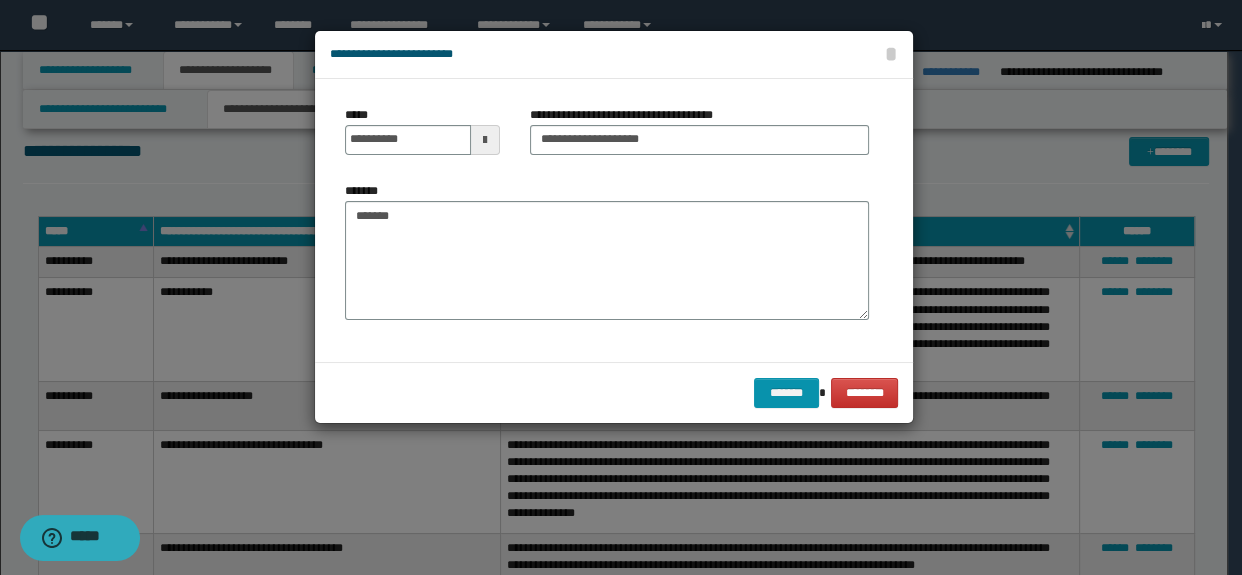 click on "*******
********" at bounding box center [614, 392] 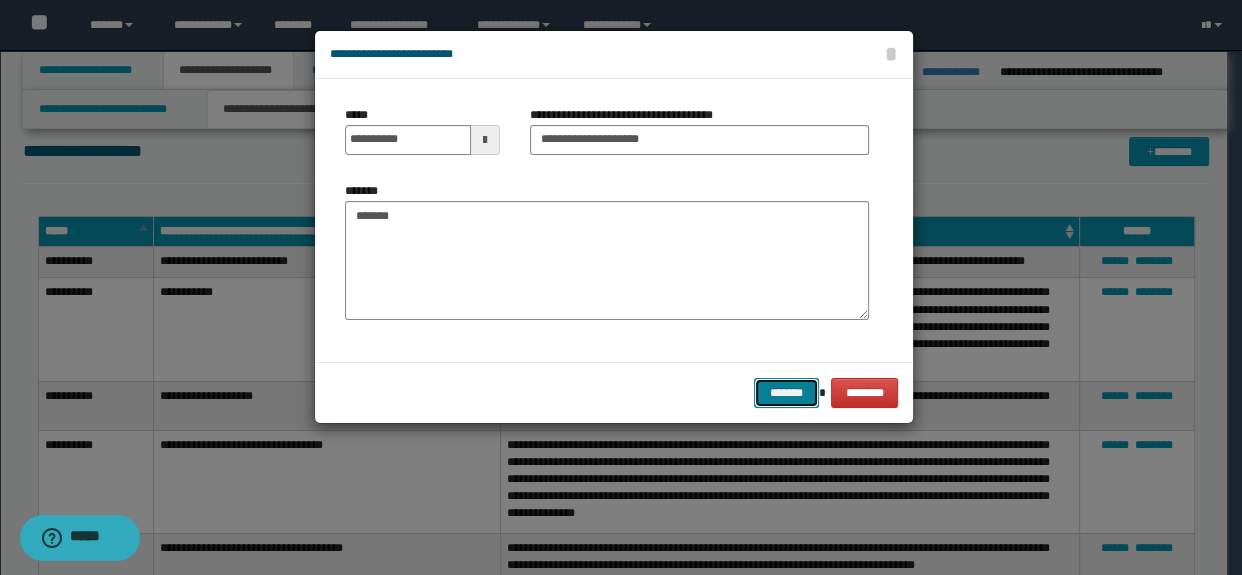 click on "*******" at bounding box center [786, 393] 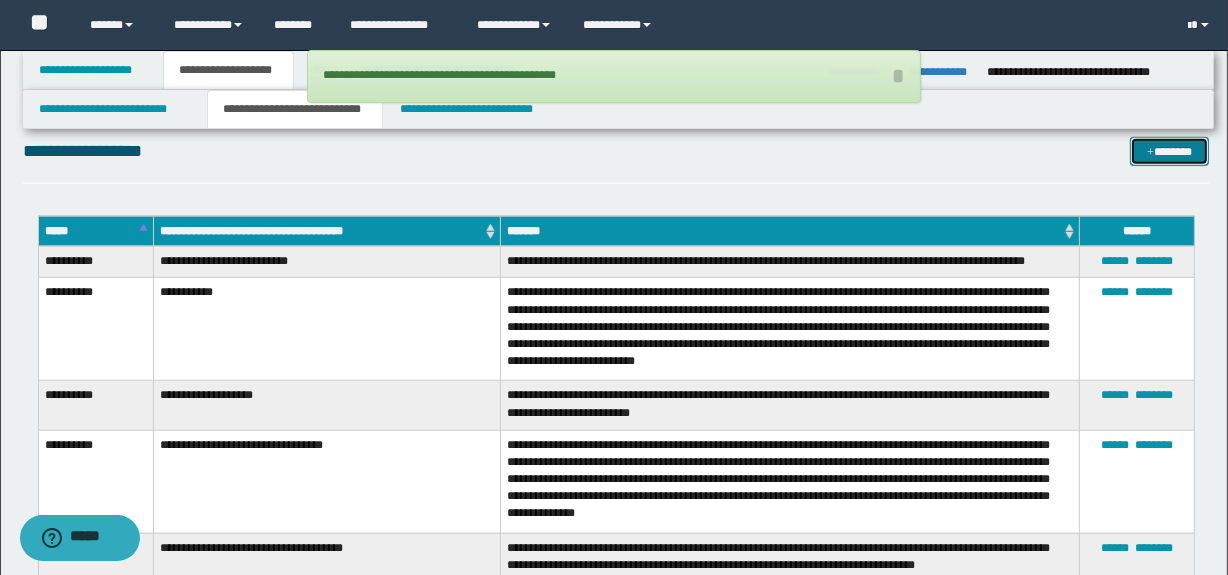 click on "*******" at bounding box center [1170, 152] 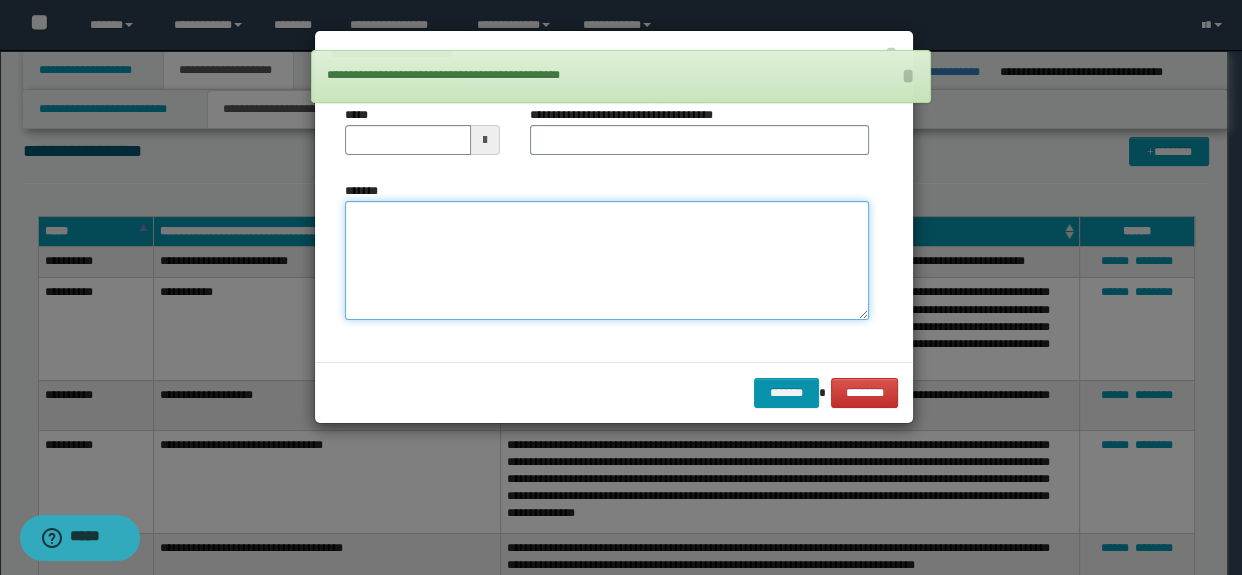click on "*******" at bounding box center [607, 261] 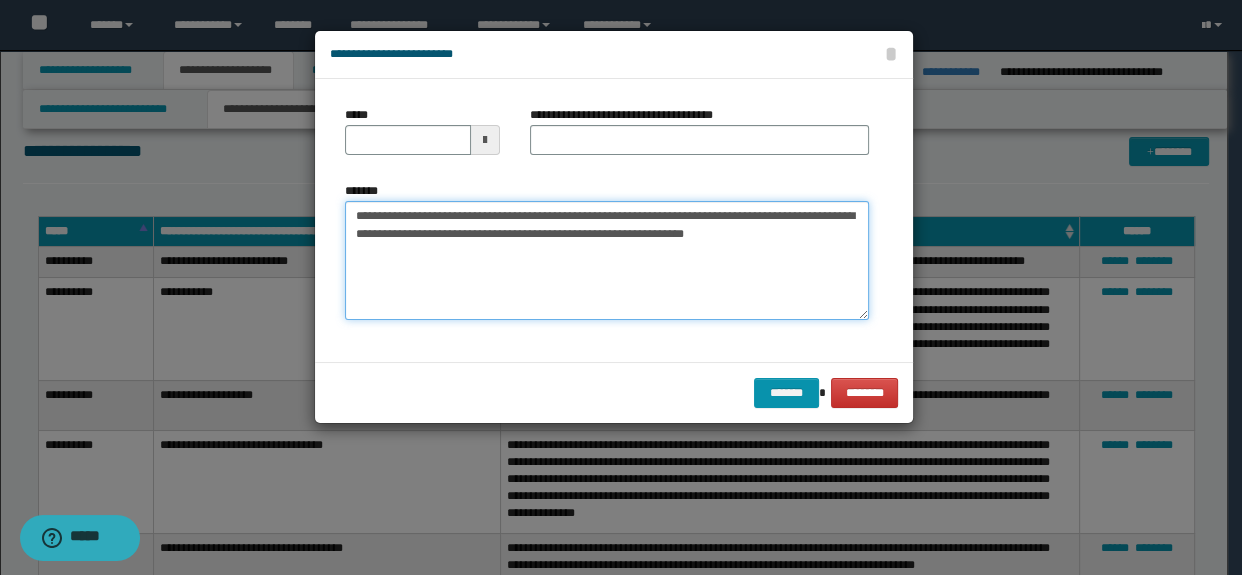 drag, startPoint x: 566, startPoint y: 218, endPoint x: 427, endPoint y: 210, distance: 139.23003 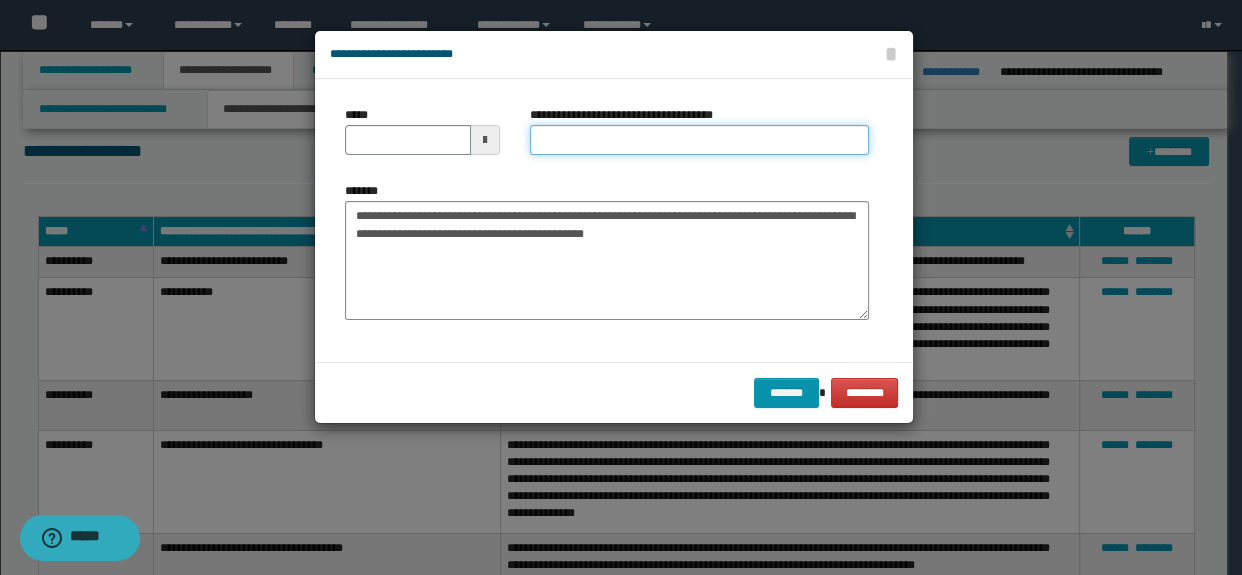 drag, startPoint x: 600, startPoint y: 134, endPoint x: 589, endPoint y: 133, distance: 11.045361 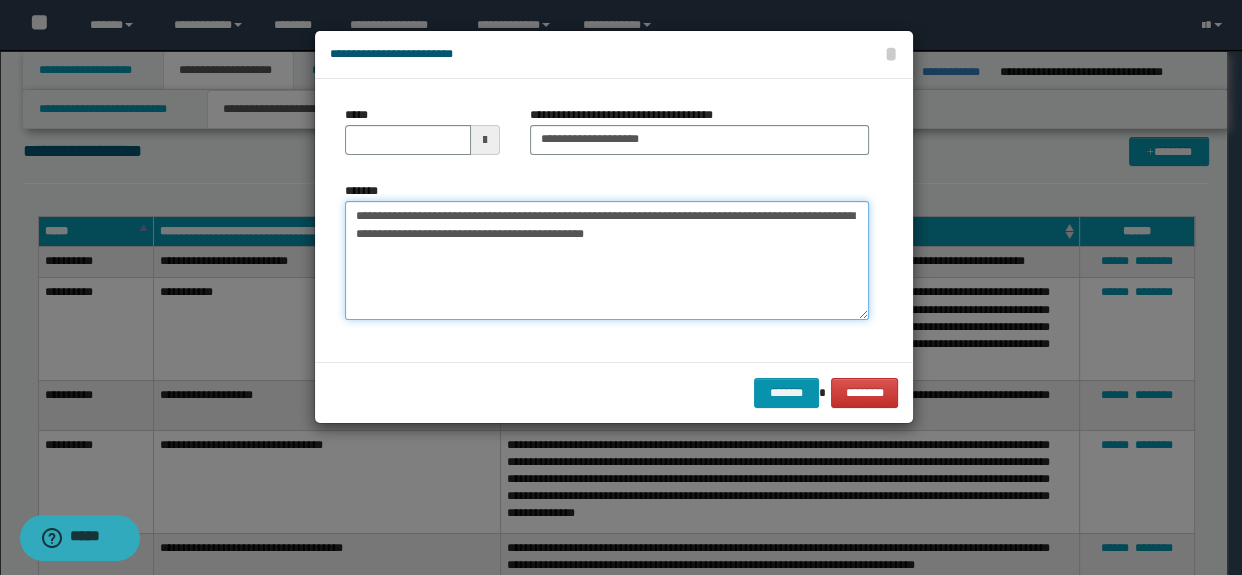 drag, startPoint x: 516, startPoint y: 214, endPoint x: 193, endPoint y: 202, distance: 323.22284 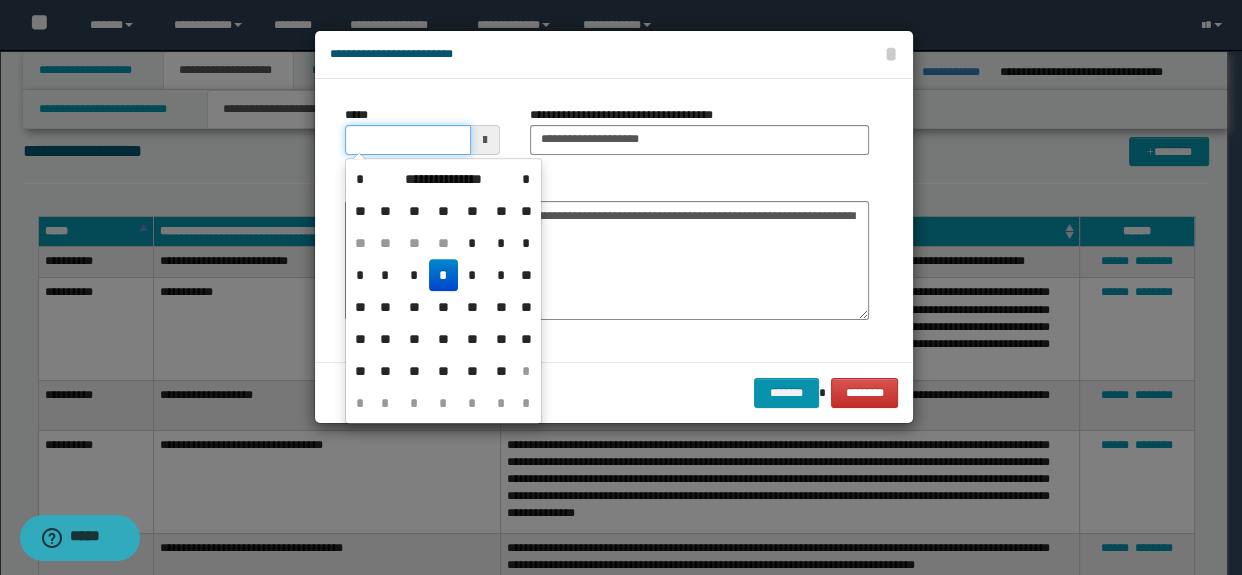 click on "*****" at bounding box center [408, 140] 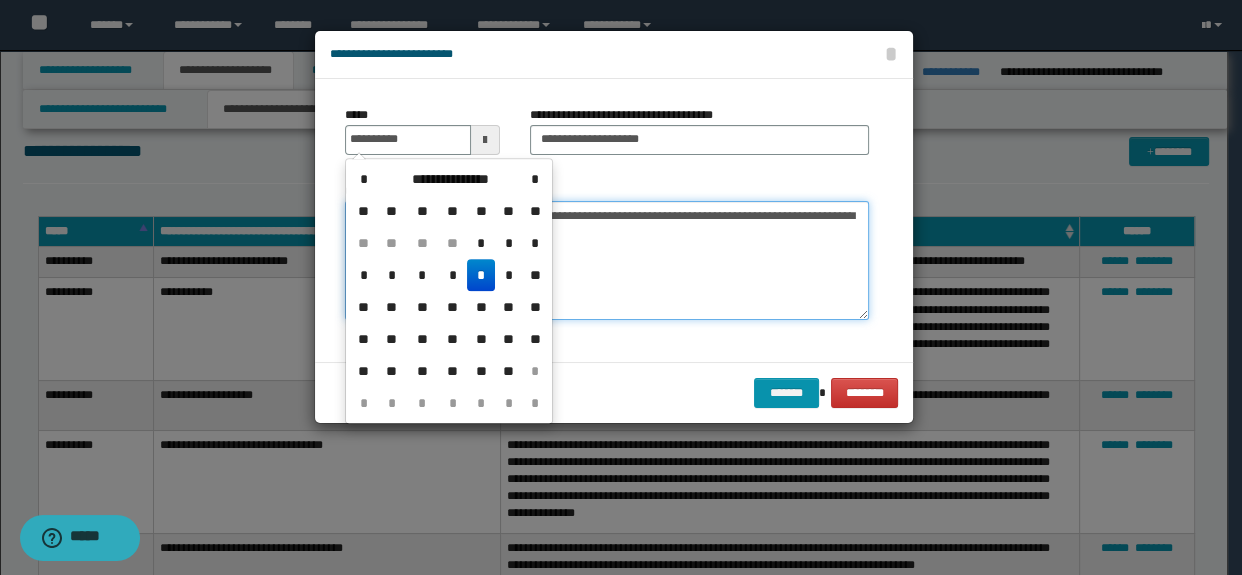 click on "**********" at bounding box center (607, 261) 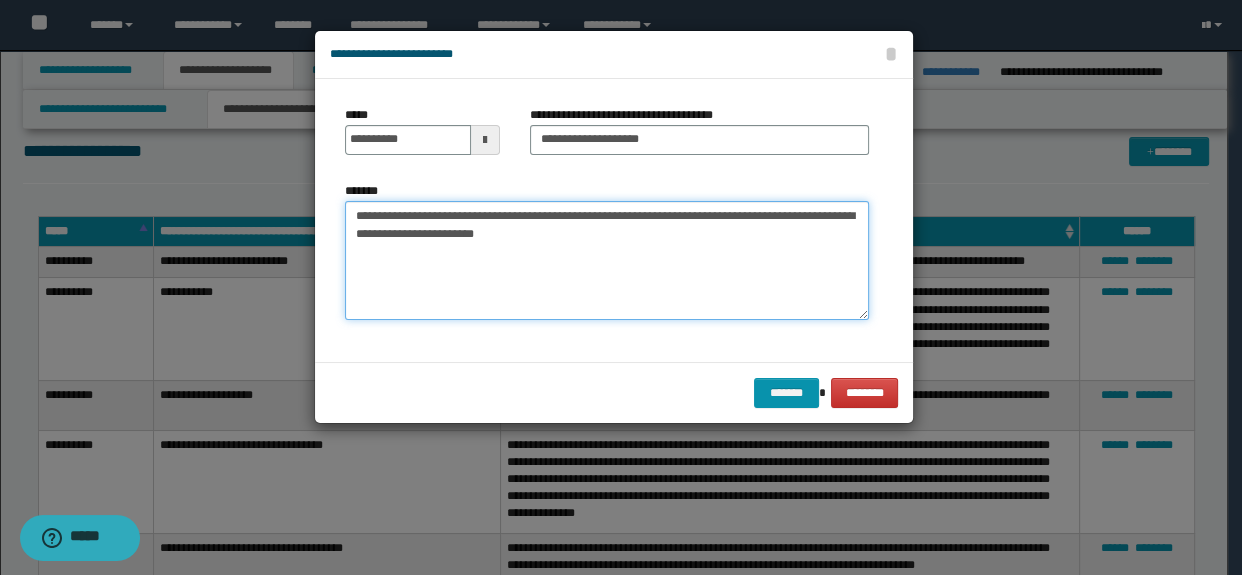 drag, startPoint x: 734, startPoint y: 218, endPoint x: 720, endPoint y: 252, distance: 36.769554 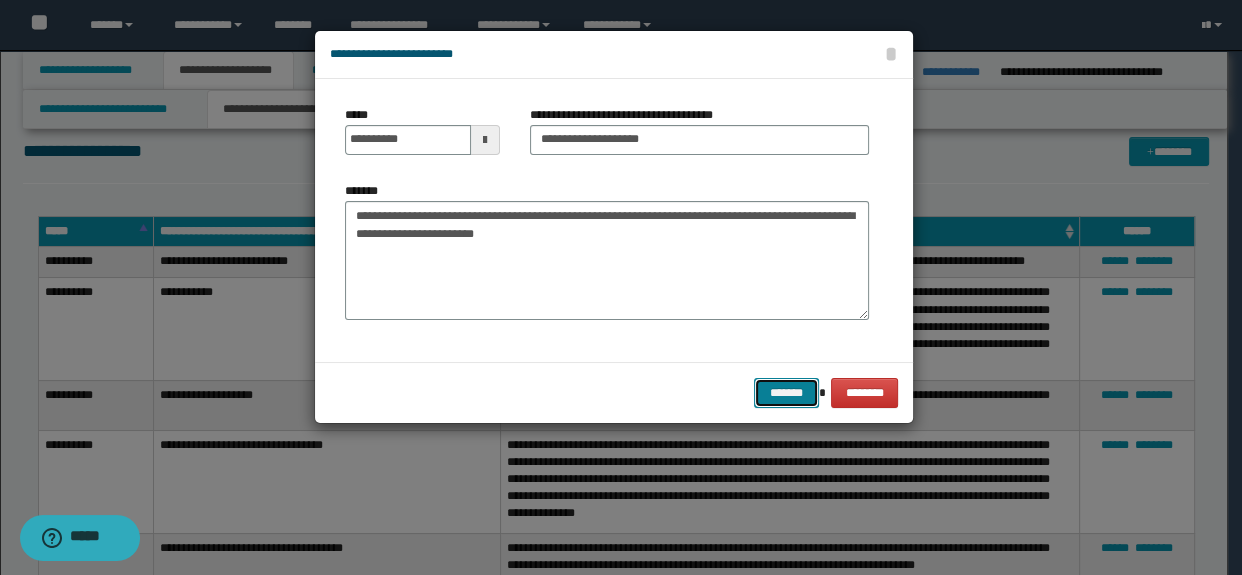 click on "*******" at bounding box center (786, 393) 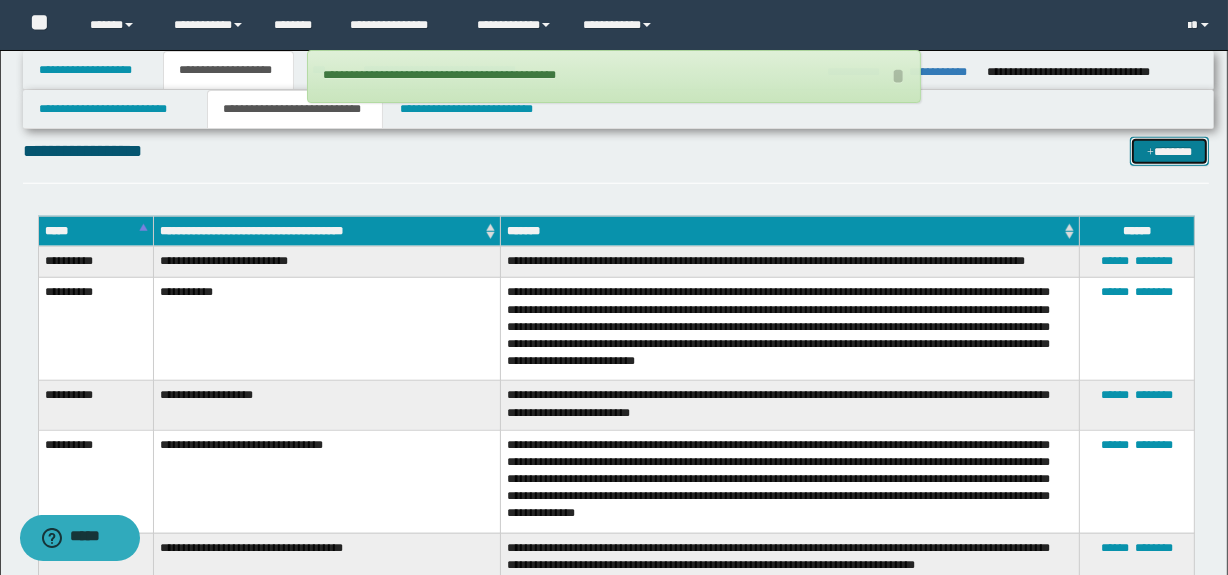 click on "*******" at bounding box center [1170, 152] 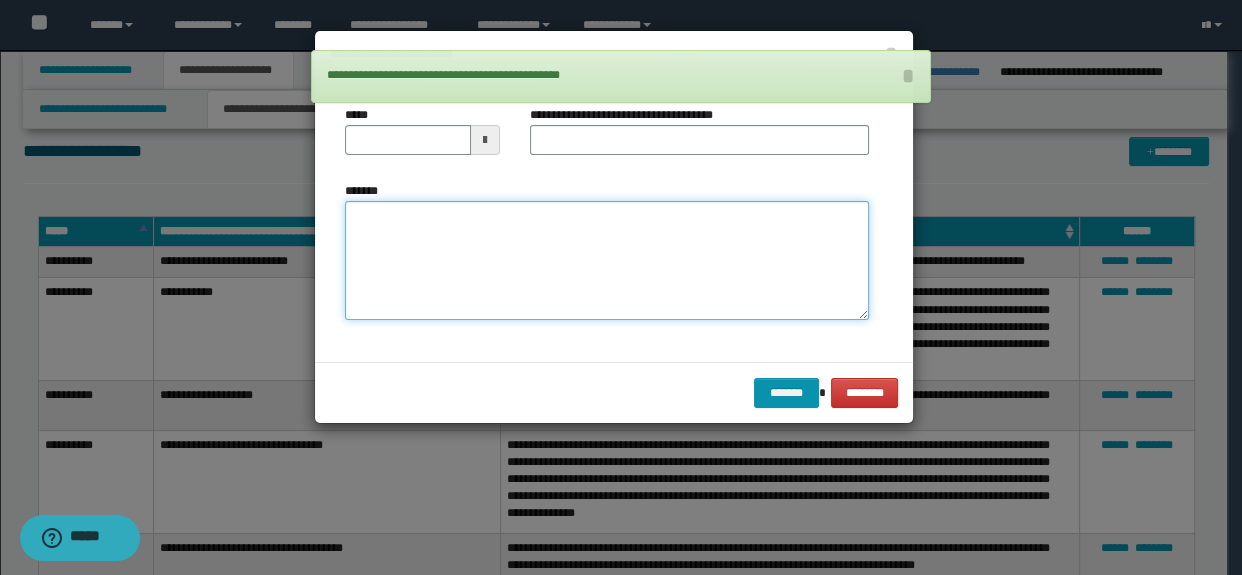 click on "*******" at bounding box center [607, 261] 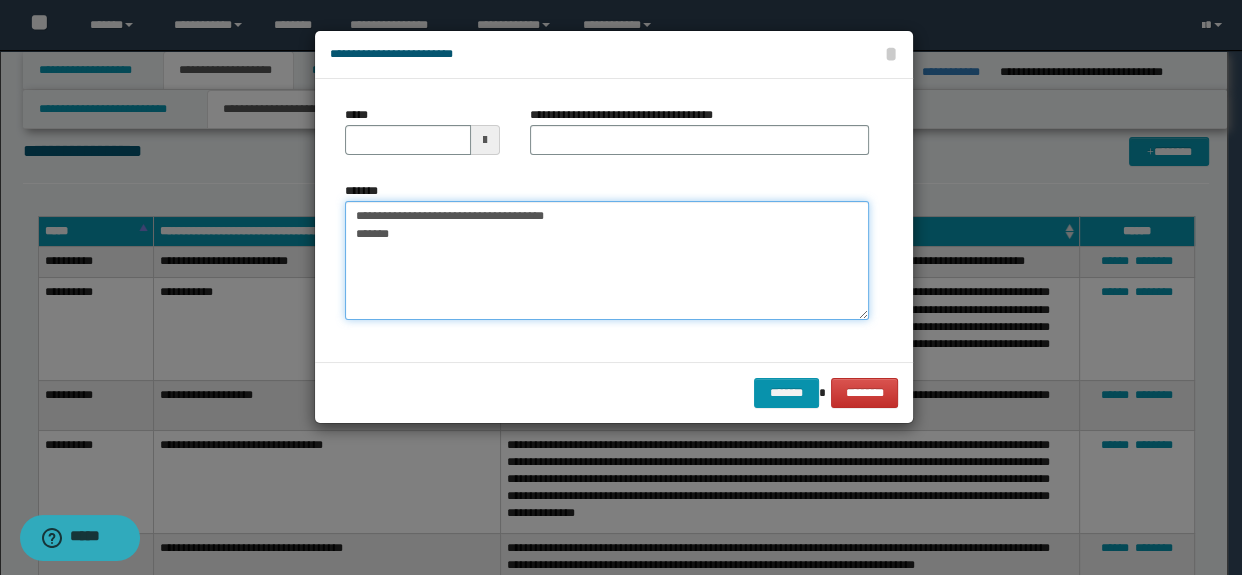 drag, startPoint x: 600, startPoint y: 219, endPoint x: 468, endPoint y: 215, distance: 132.0606 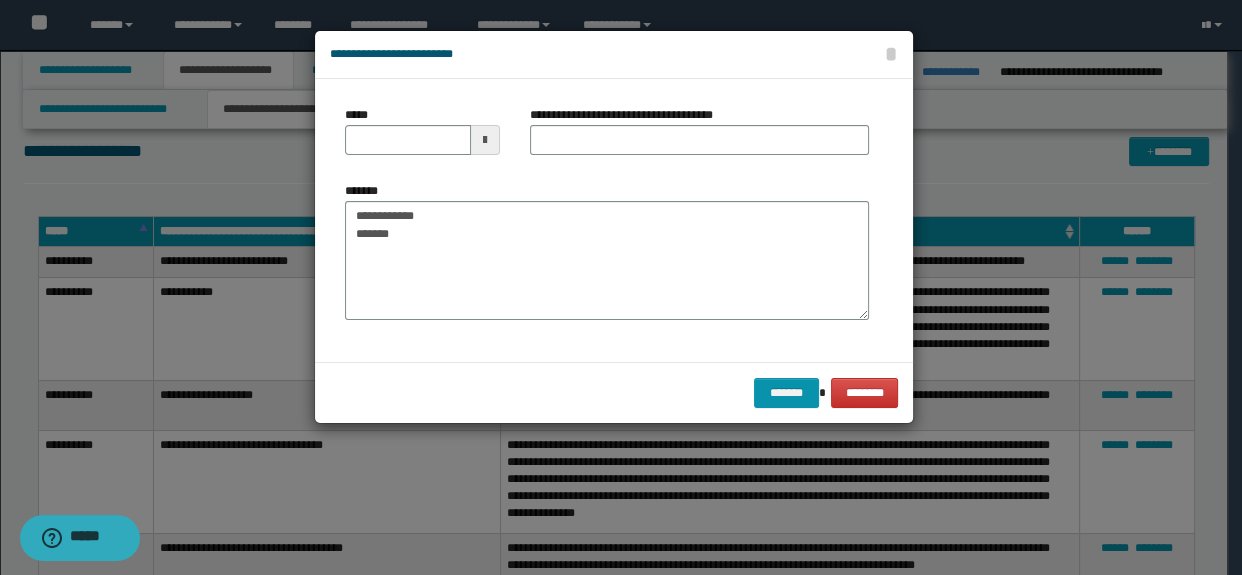 click on "**********" at bounding box center [629, 115] 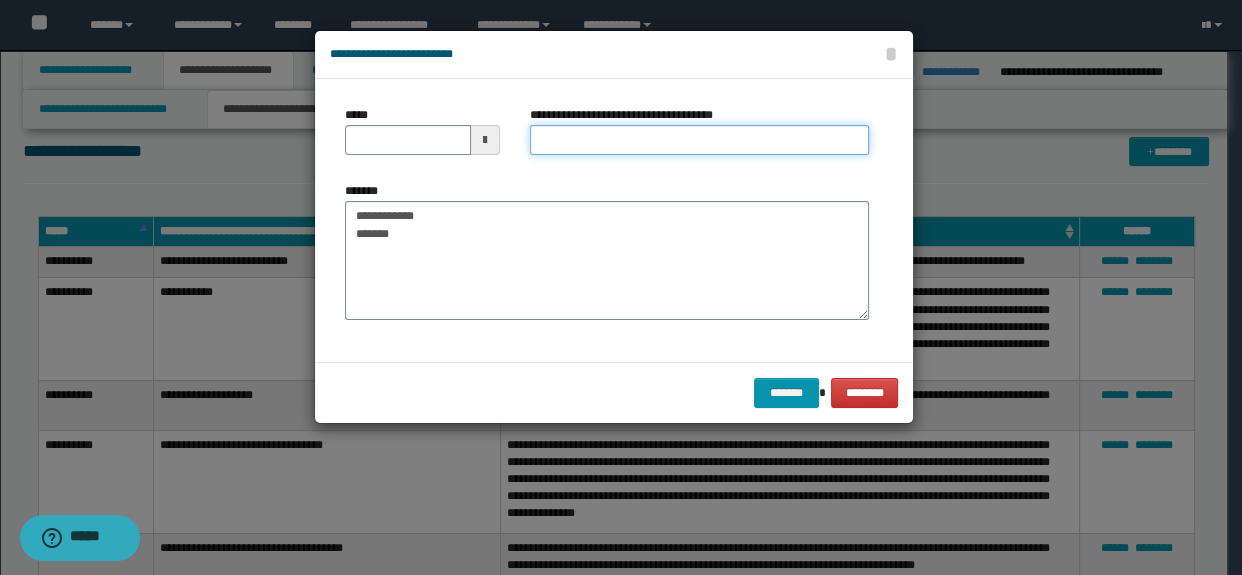 click on "**********" at bounding box center (700, 140) 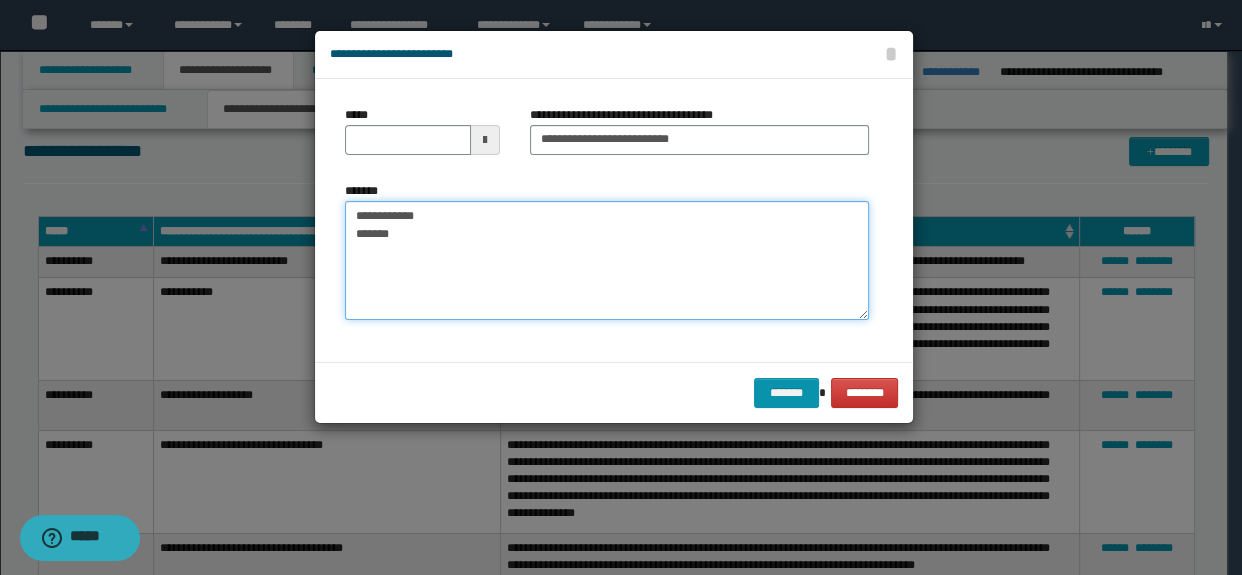 drag, startPoint x: 442, startPoint y: 208, endPoint x: 320, endPoint y: 190, distance: 123.32072 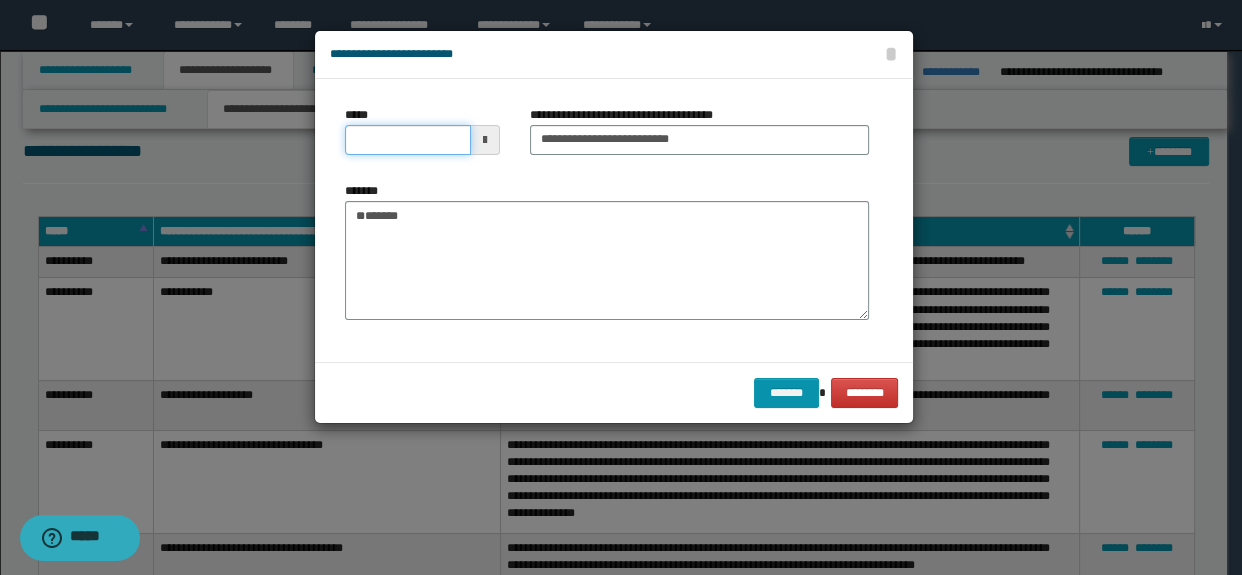 click on "*****" at bounding box center [408, 140] 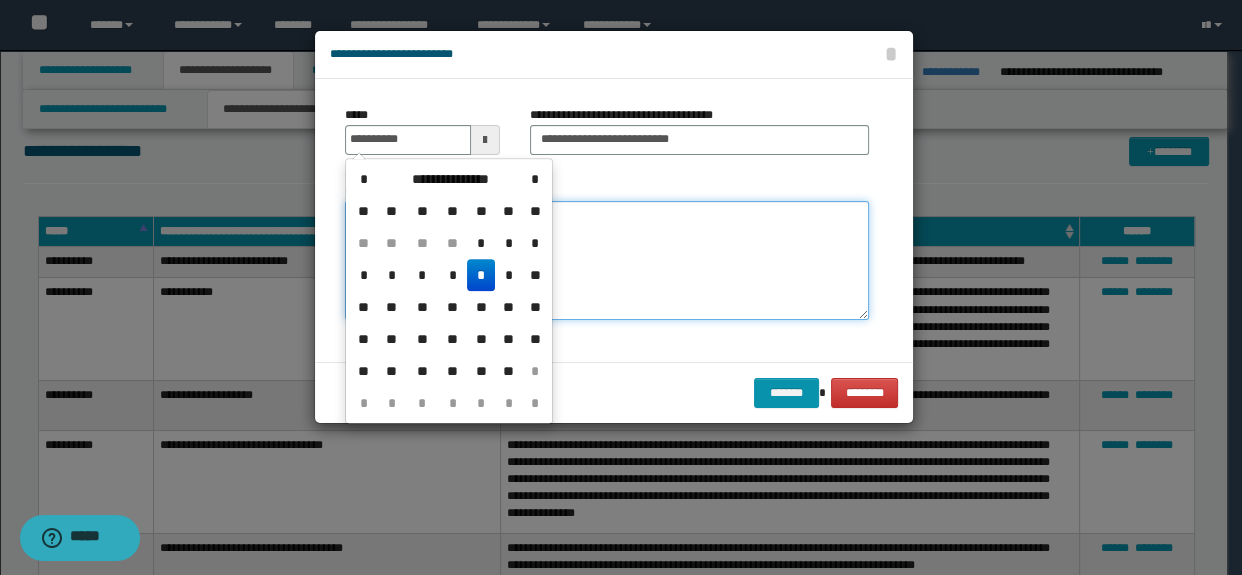click on "******" at bounding box center [607, 261] 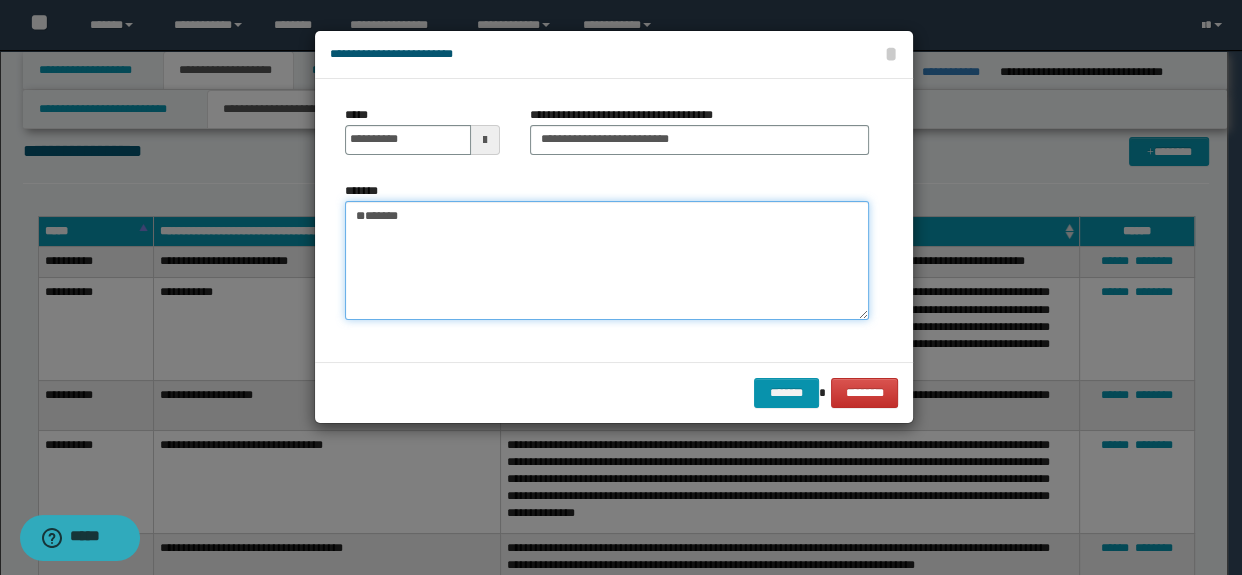 click on "******" at bounding box center (607, 261) 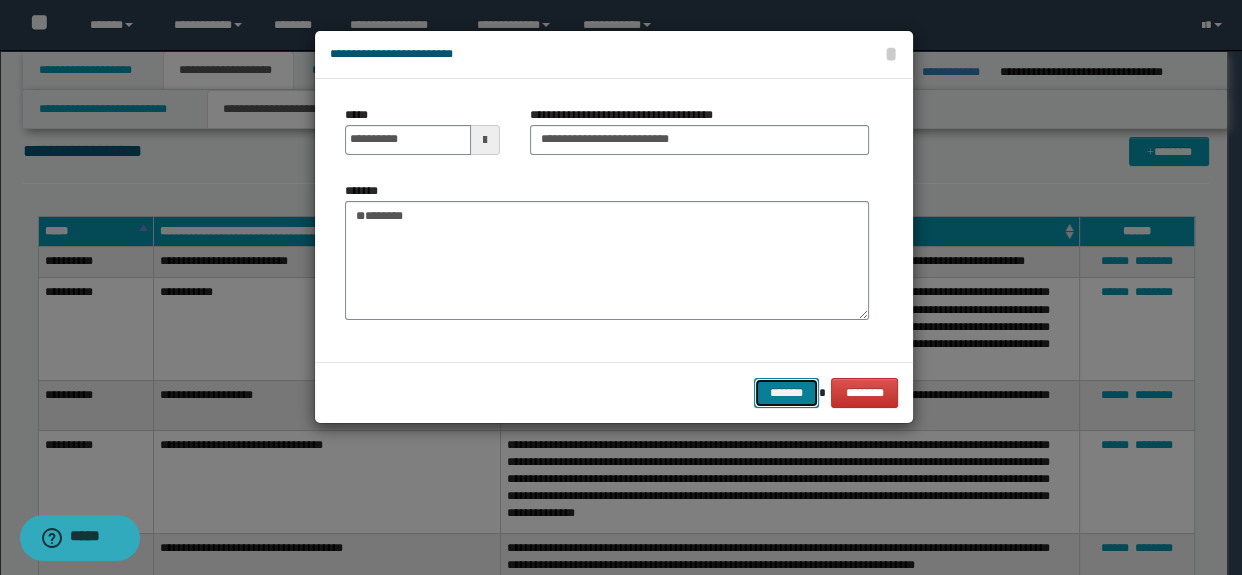 click on "*******" at bounding box center [786, 393] 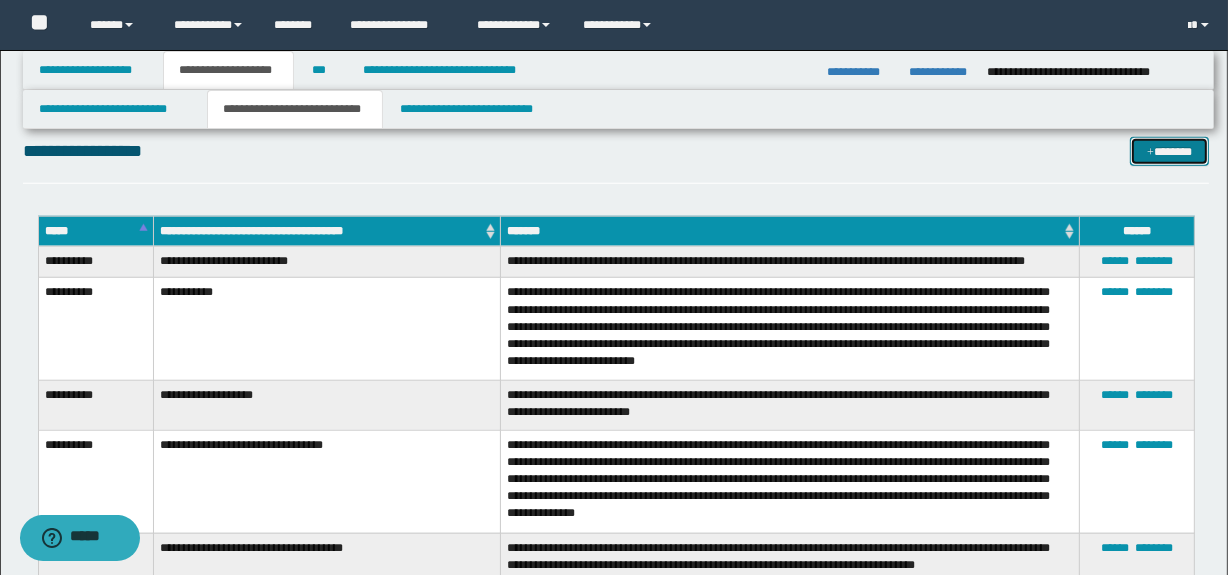 click at bounding box center (1150, 153) 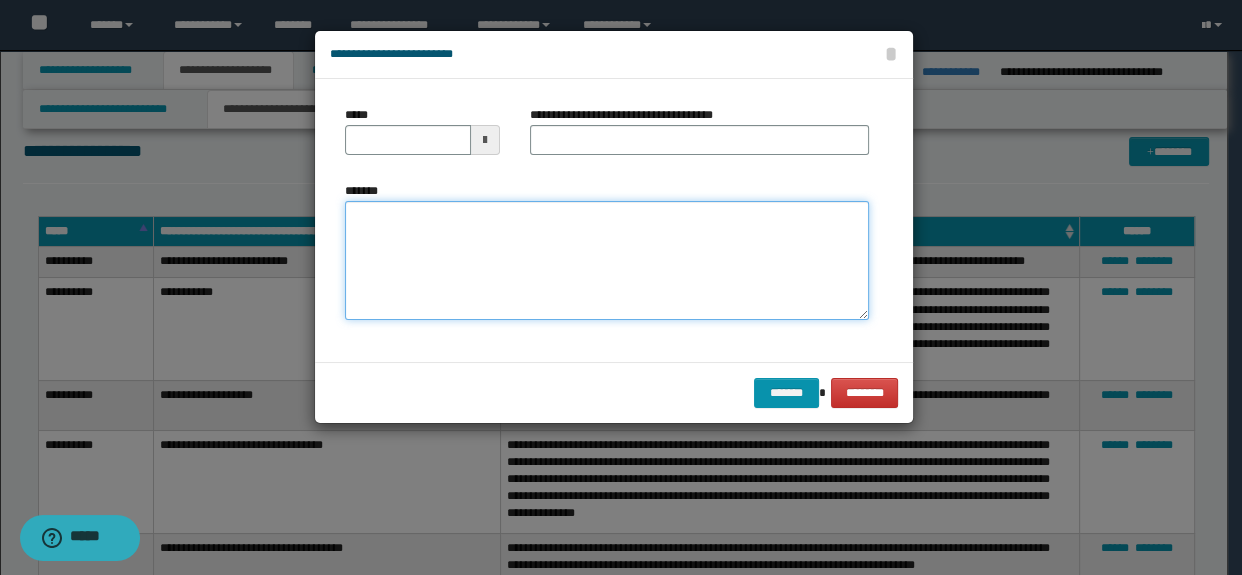 click on "*******" at bounding box center (607, 261) 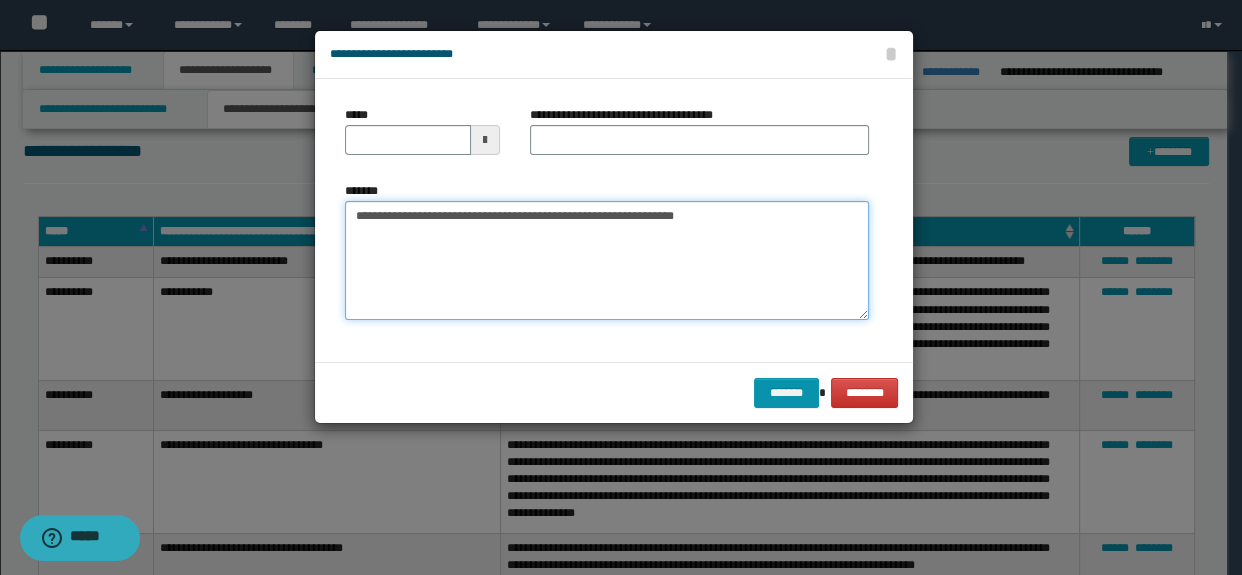 drag, startPoint x: 614, startPoint y: 213, endPoint x: 436, endPoint y: 213, distance: 178 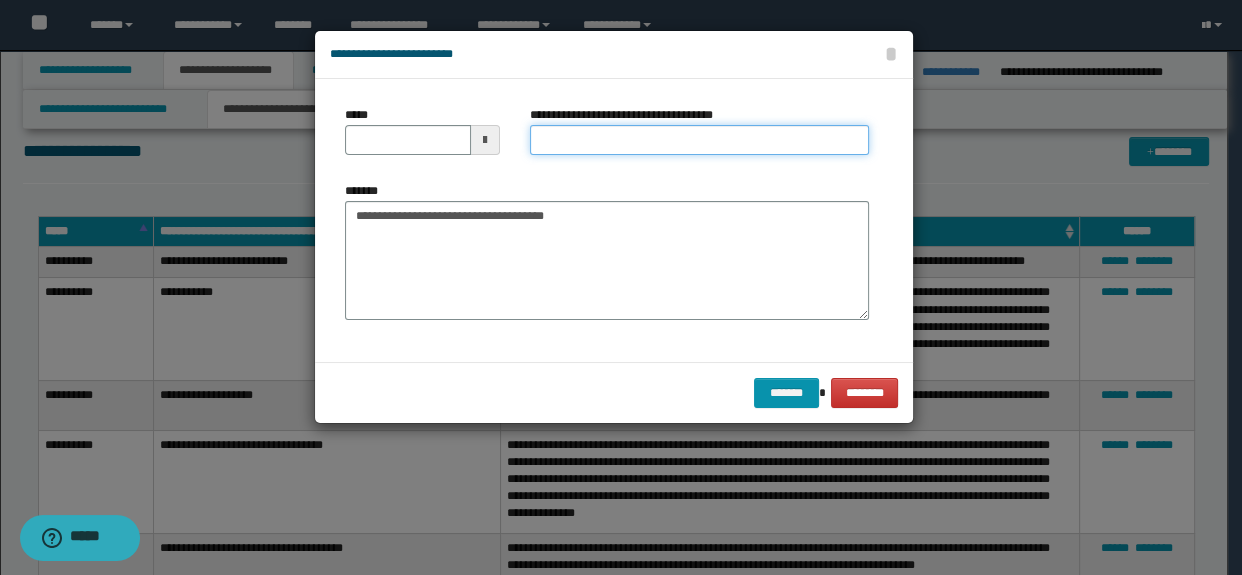 click on "**********" at bounding box center (700, 140) 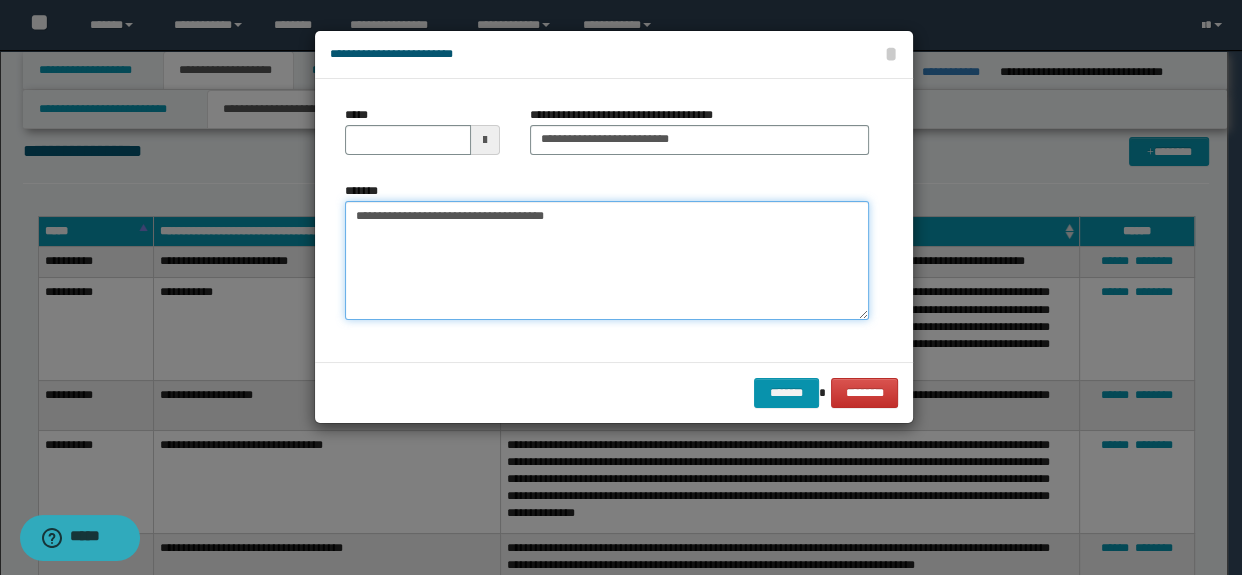 drag, startPoint x: 439, startPoint y: 219, endPoint x: 301, endPoint y: 219, distance: 138 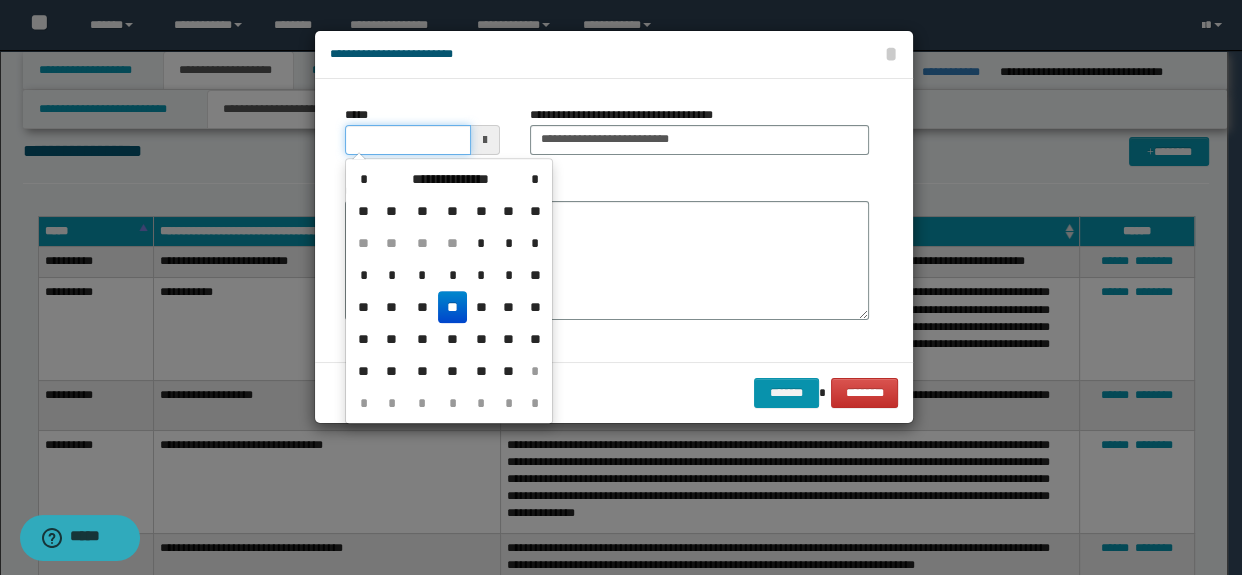 click on "*****" at bounding box center [408, 140] 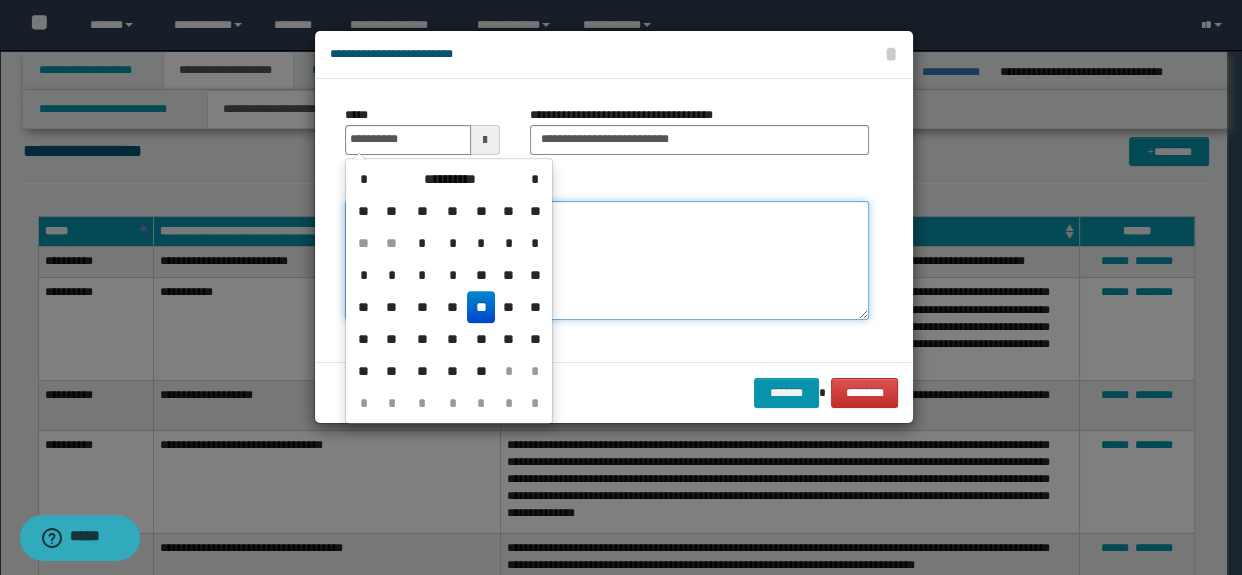 click on "**********" at bounding box center (607, 261) 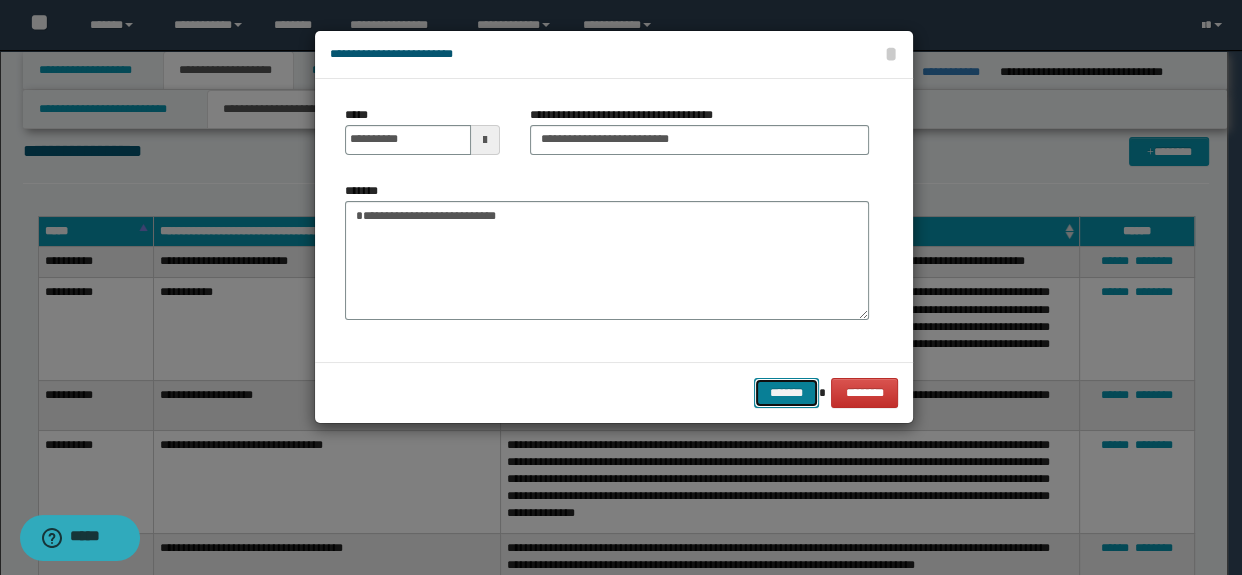 click on "*******" at bounding box center [786, 393] 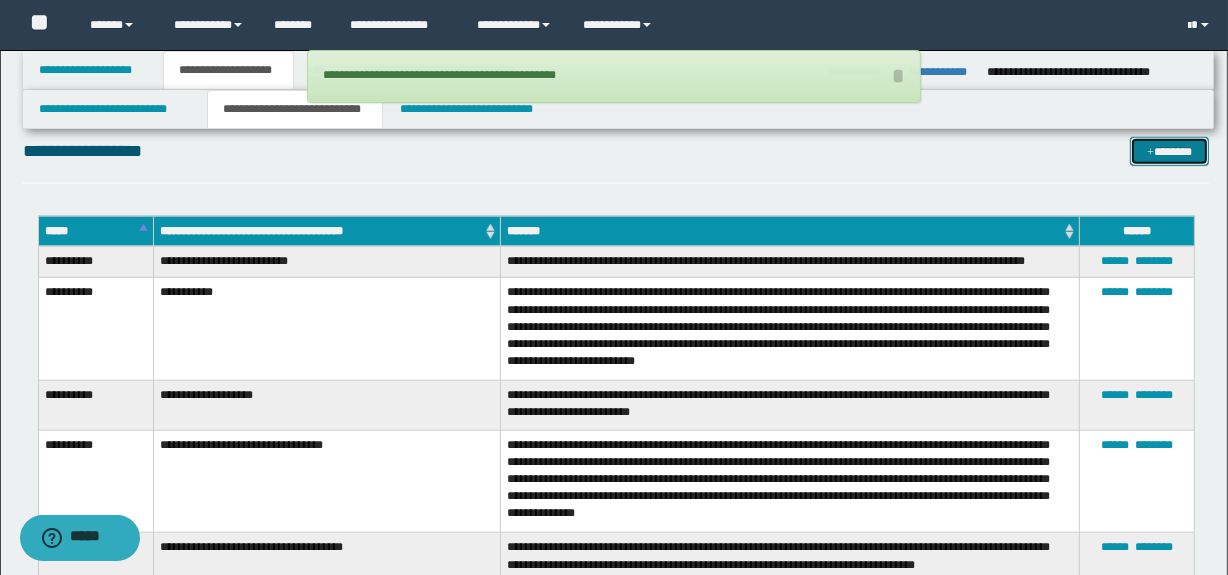 click on "*******" at bounding box center [1170, 152] 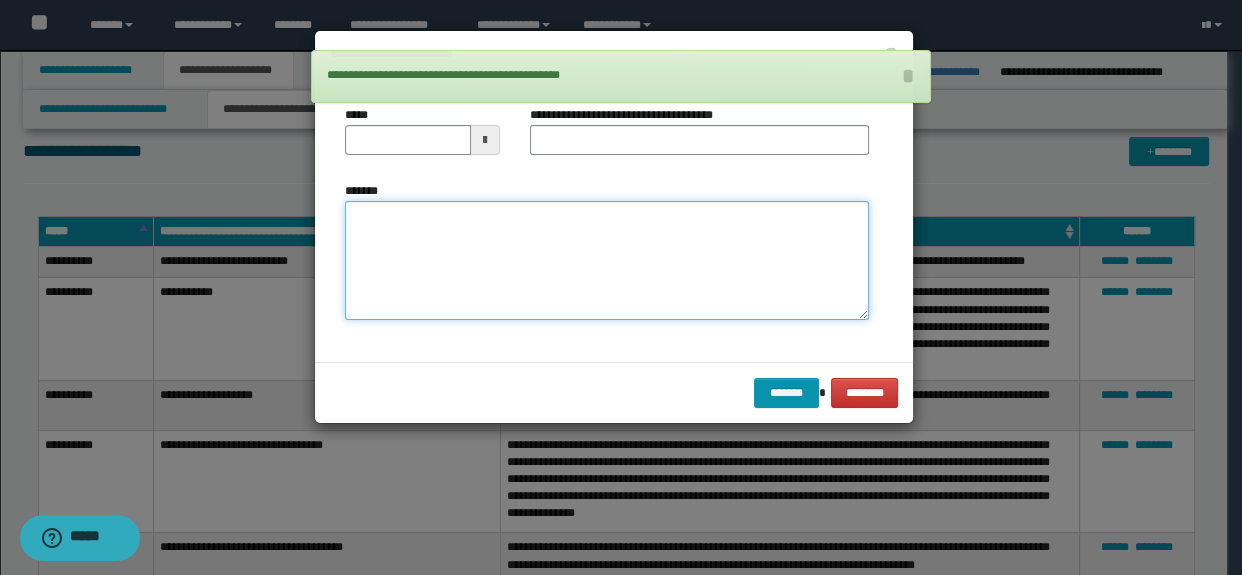 click on "*******" at bounding box center [607, 261] 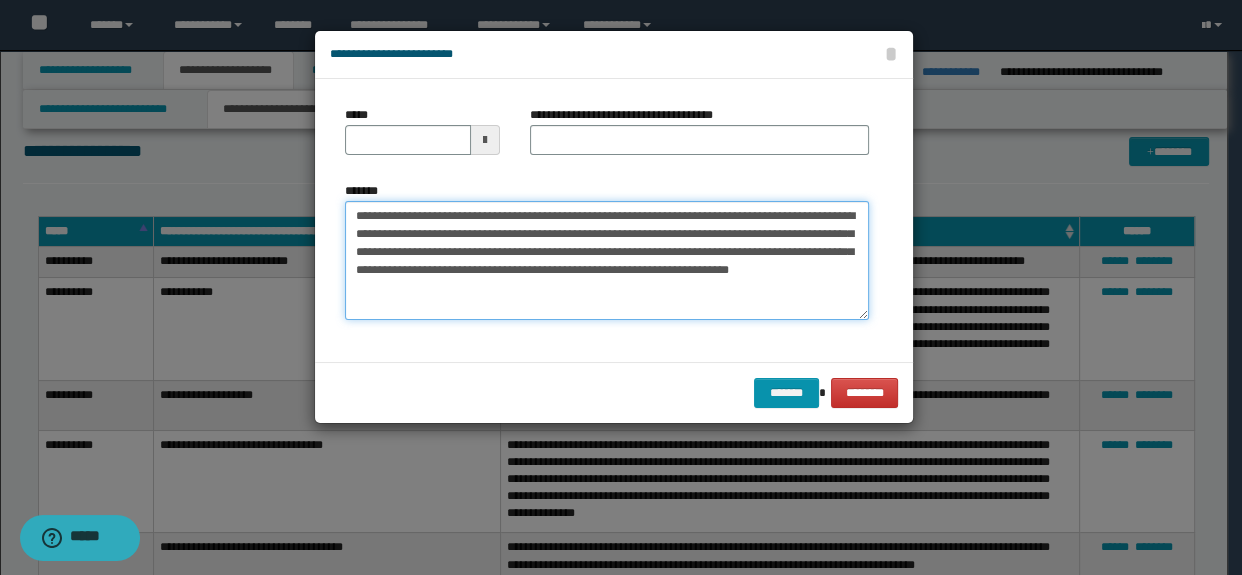 drag, startPoint x: 567, startPoint y: 214, endPoint x: 433, endPoint y: 210, distance: 134.0597 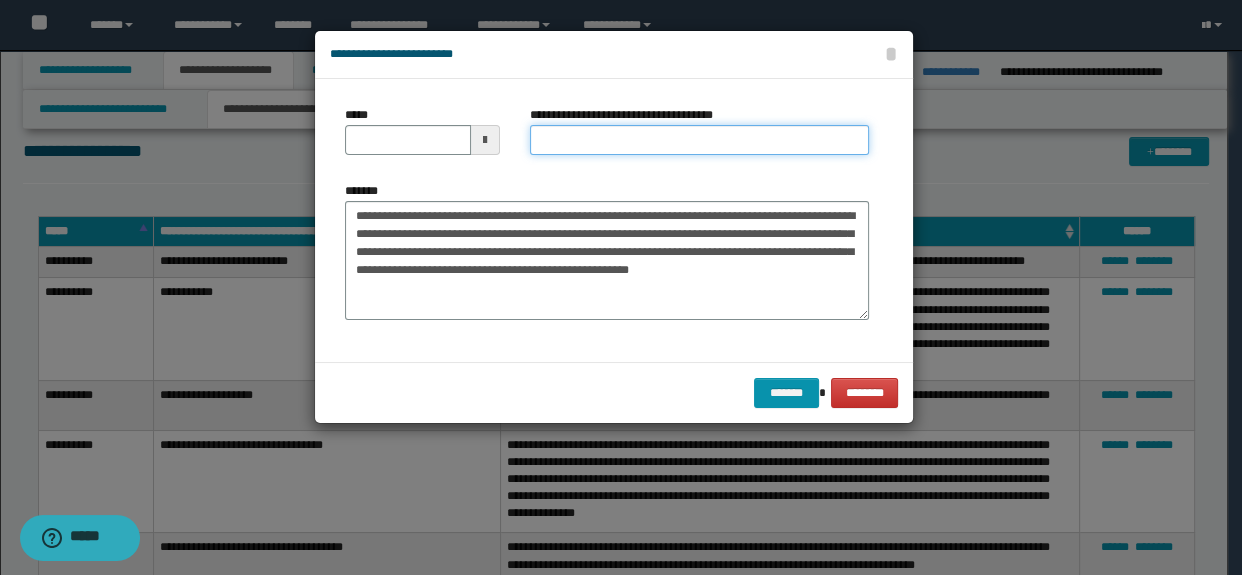 drag, startPoint x: 563, startPoint y: 137, endPoint x: 460, endPoint y: 186, distance: 114.061386 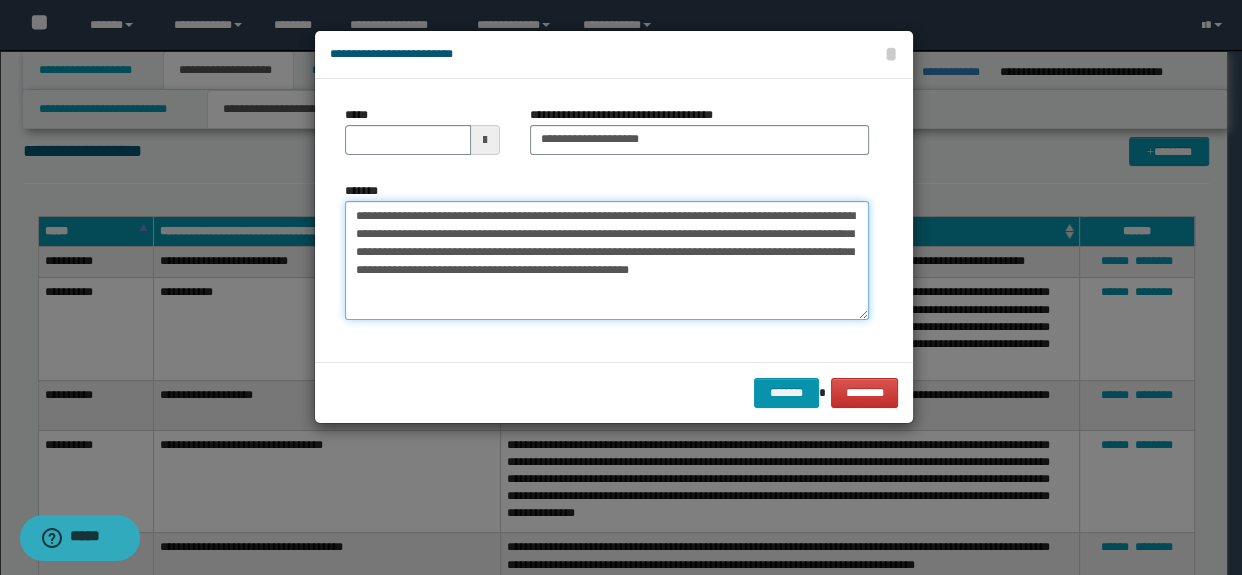 drag, startPoint x: 455, startPoint y: 213, endPoint x: 256, endPoint y: 209, distance: 199.04019 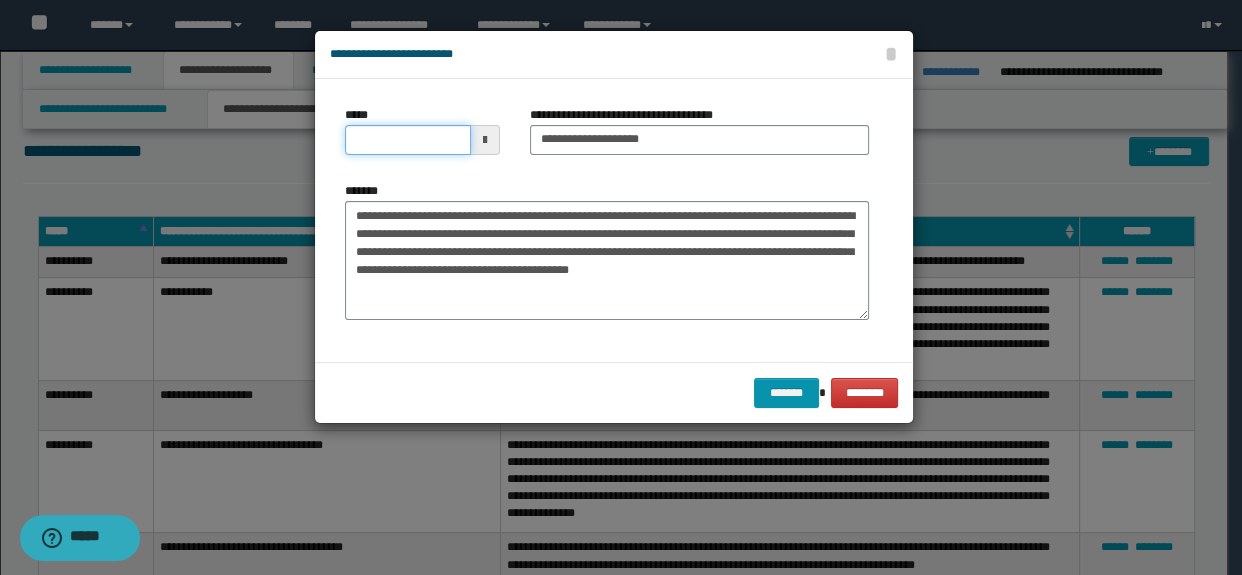 click on "*****" at bounding box center (408, 140) 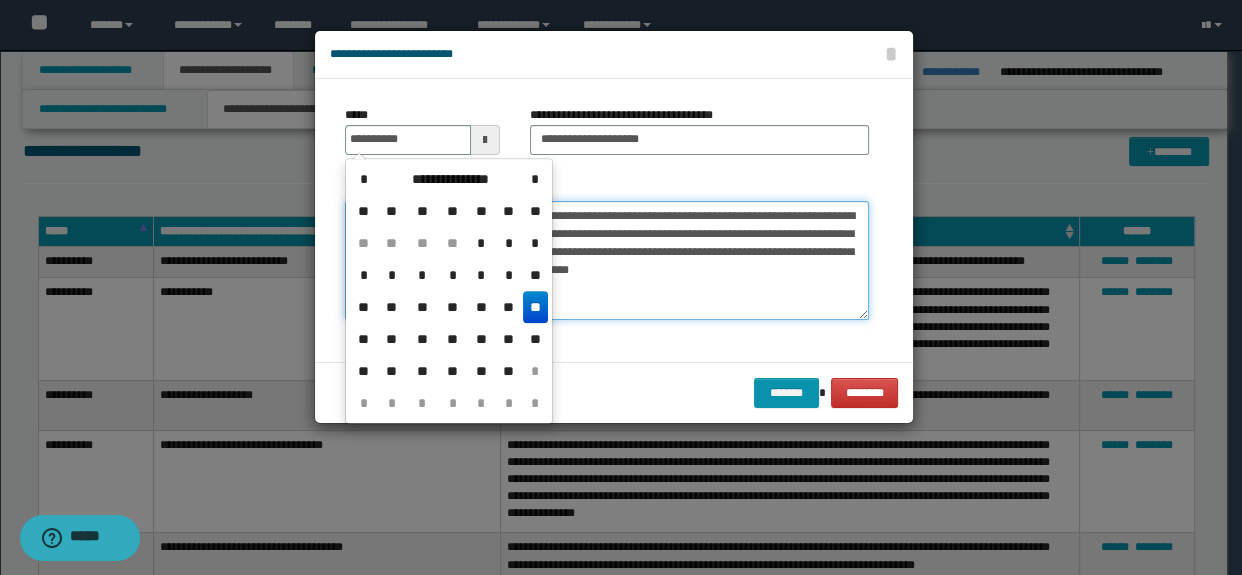 drag, startPoint x: 640, startPoint y: 234, endPoint x: 384, endPoint y: 234, distance: 256 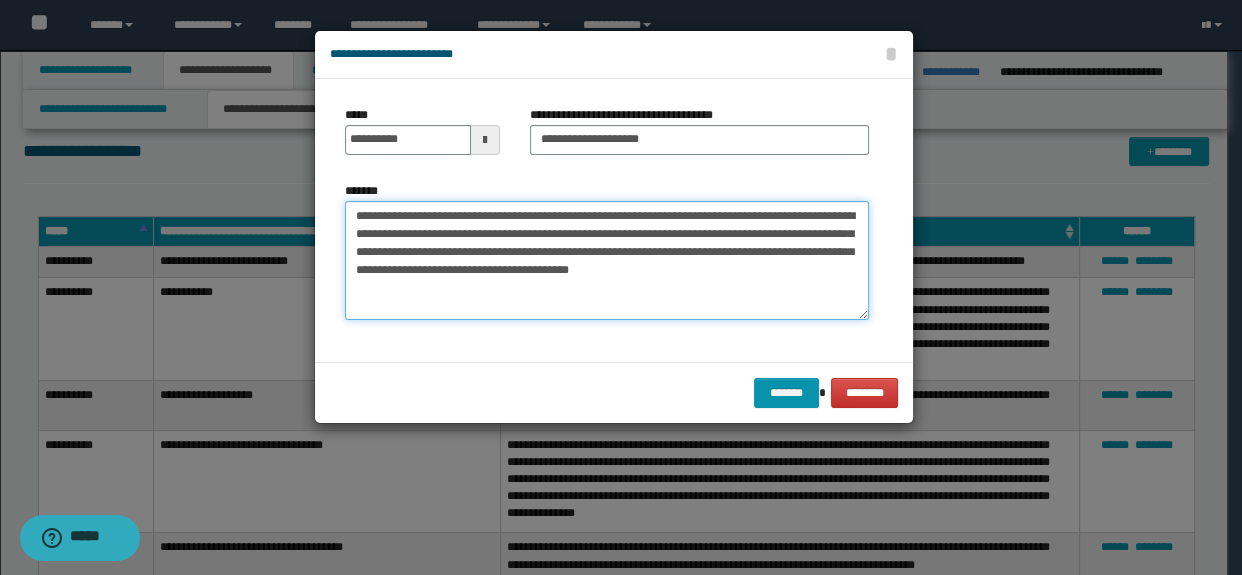 click on "**********" at bounding box center (607, 261) 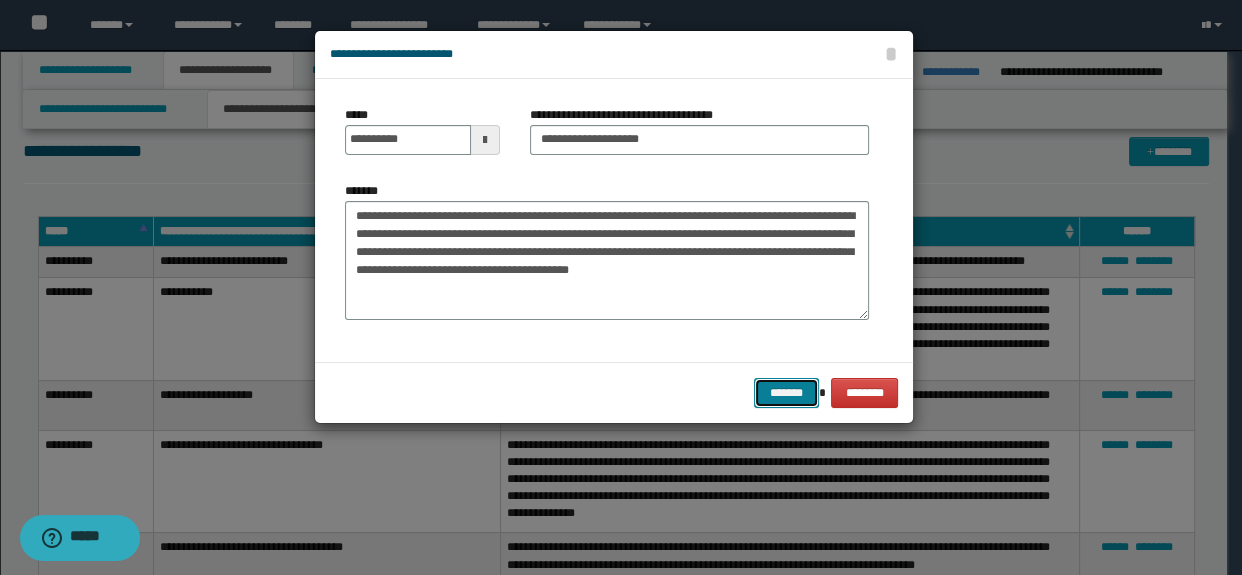 click on "*******" at bounding box center [786, 393] 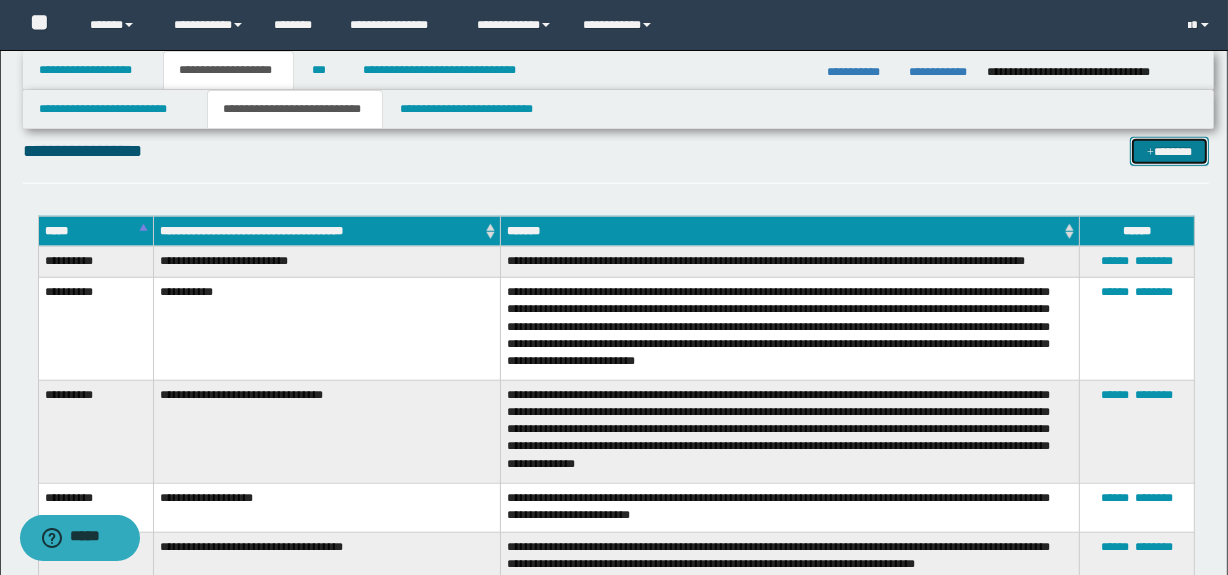 click at bounding box center (1150, 153) 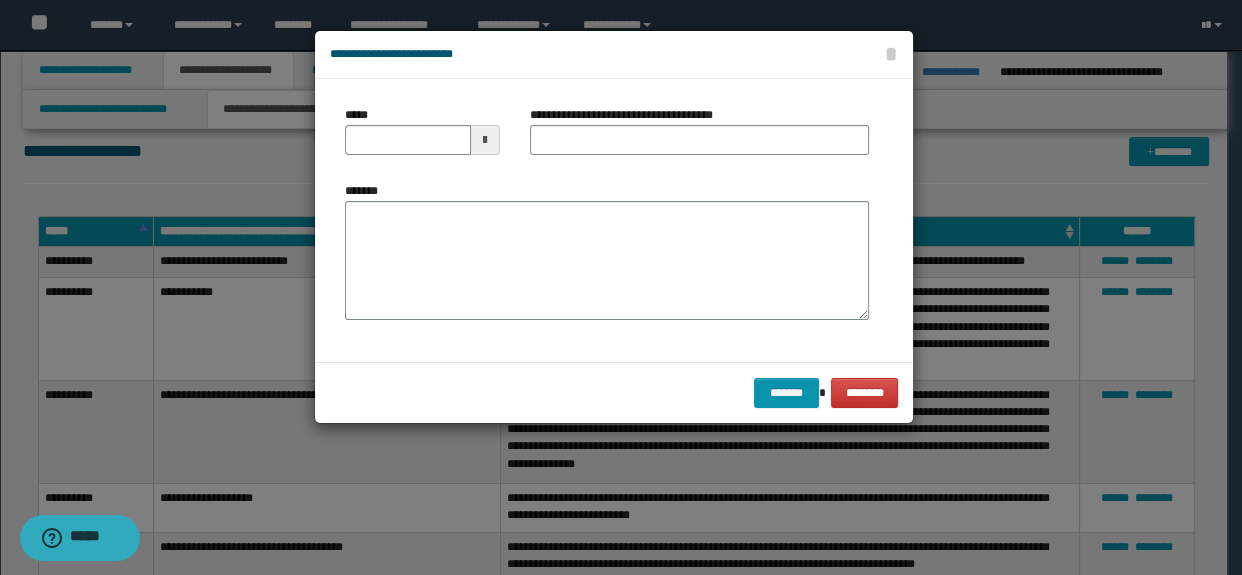 click on "*******" at bounding box center [607, 259] 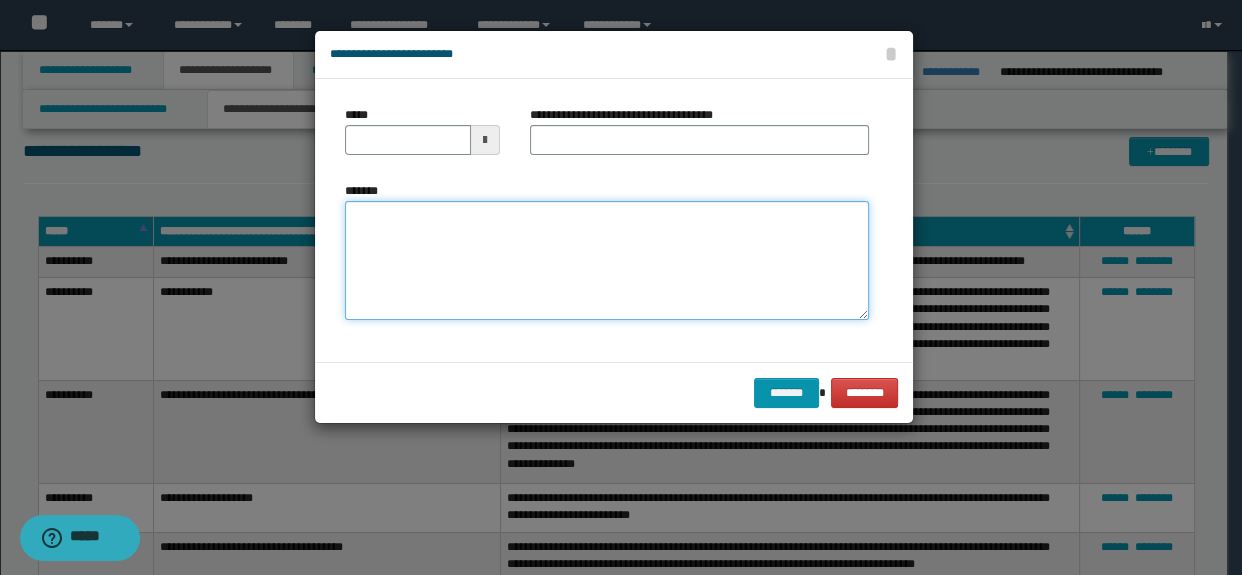 click on "*******" at bounding box center [607, 261] 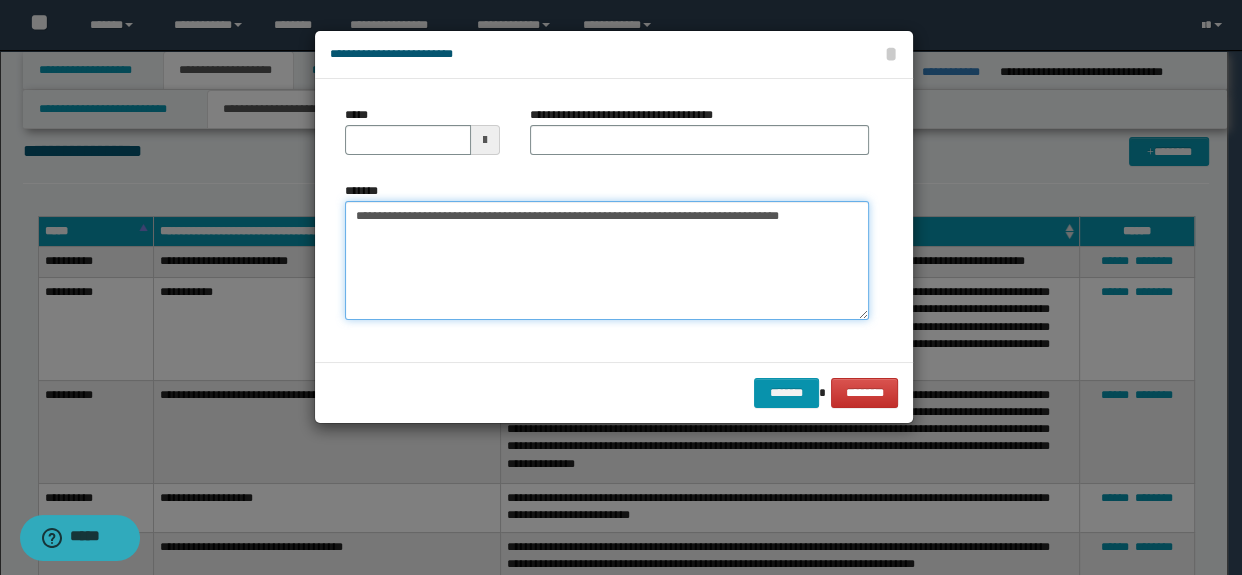 drag, startPoint x: 613, startPoint y: 211, endPoint x: 436, endPoint y: 214, distance: 177.02542 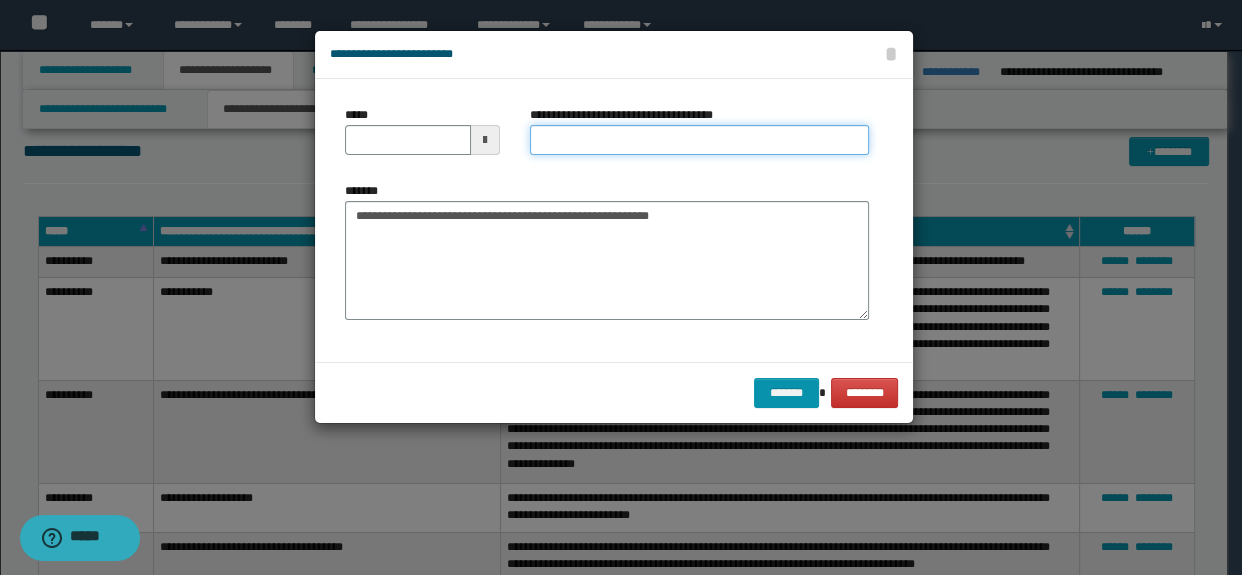 click on "**********" at bounding box center (700, 140) 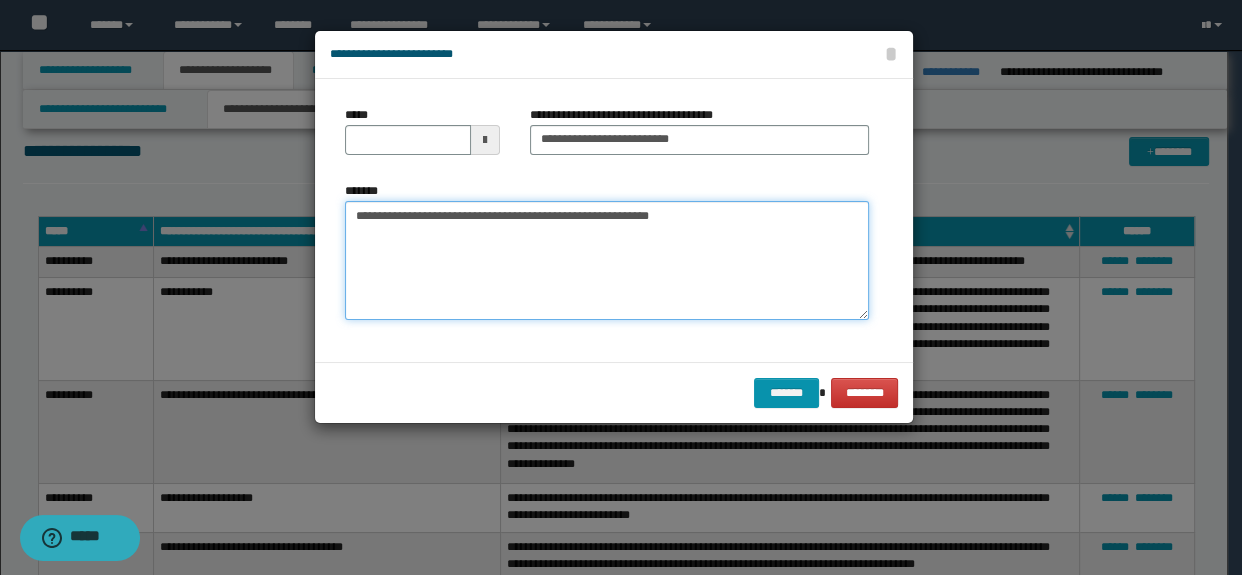 drag, startPoint x: 456, startPoint y: 212, endPoint x: 296, endPoint y: 212, distance: 160 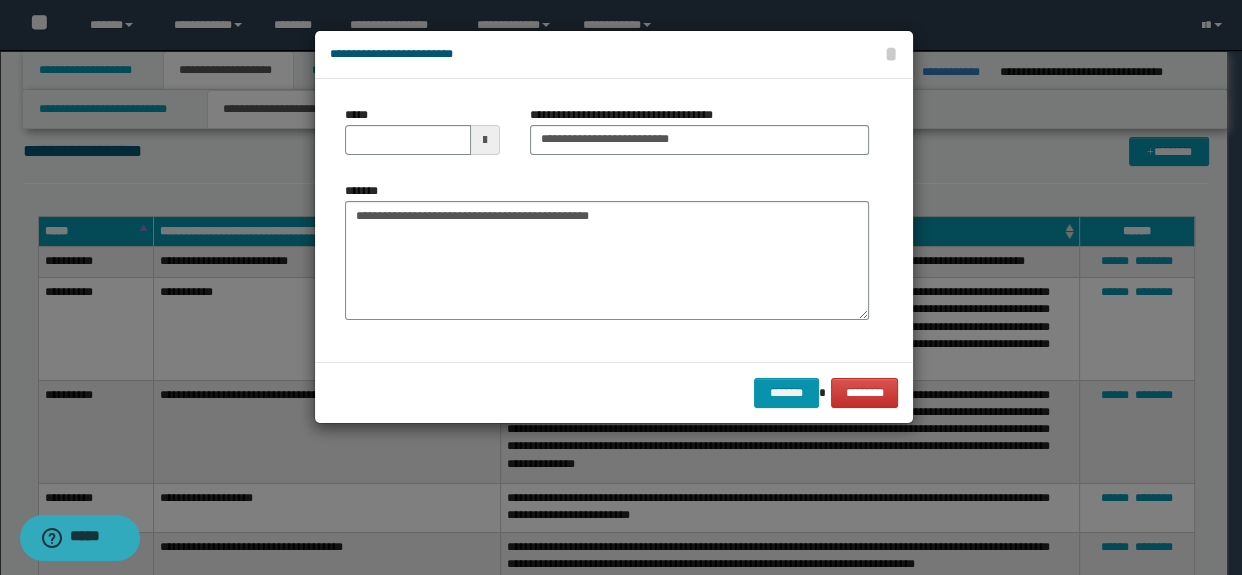 click at bounding box center (485, 140) 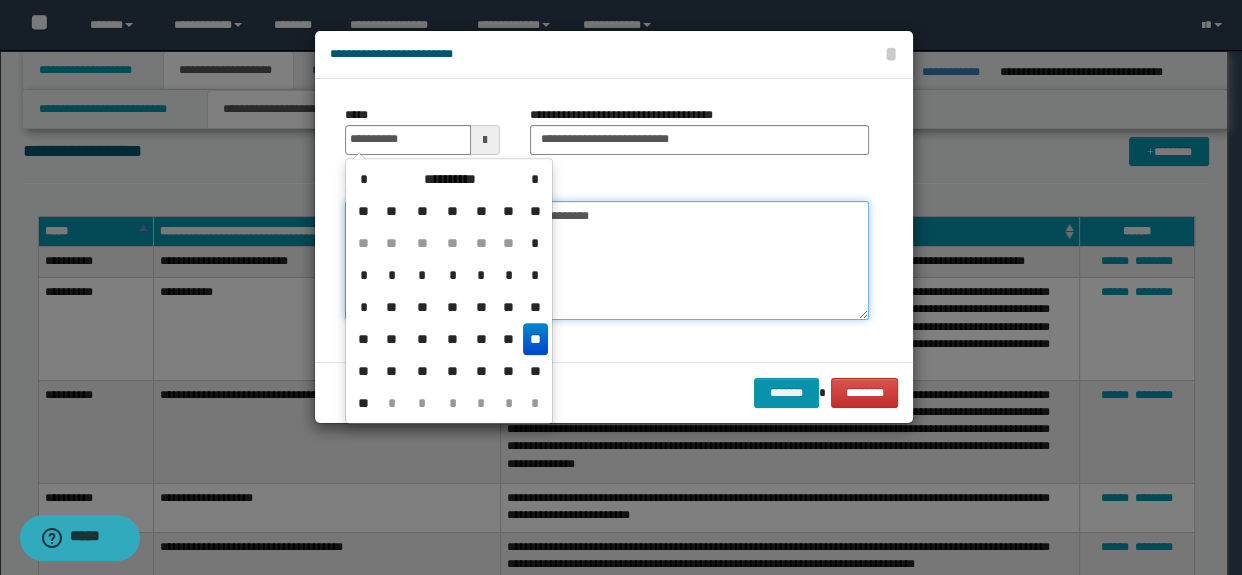 click on "**********" at bounding box center (607, 261) 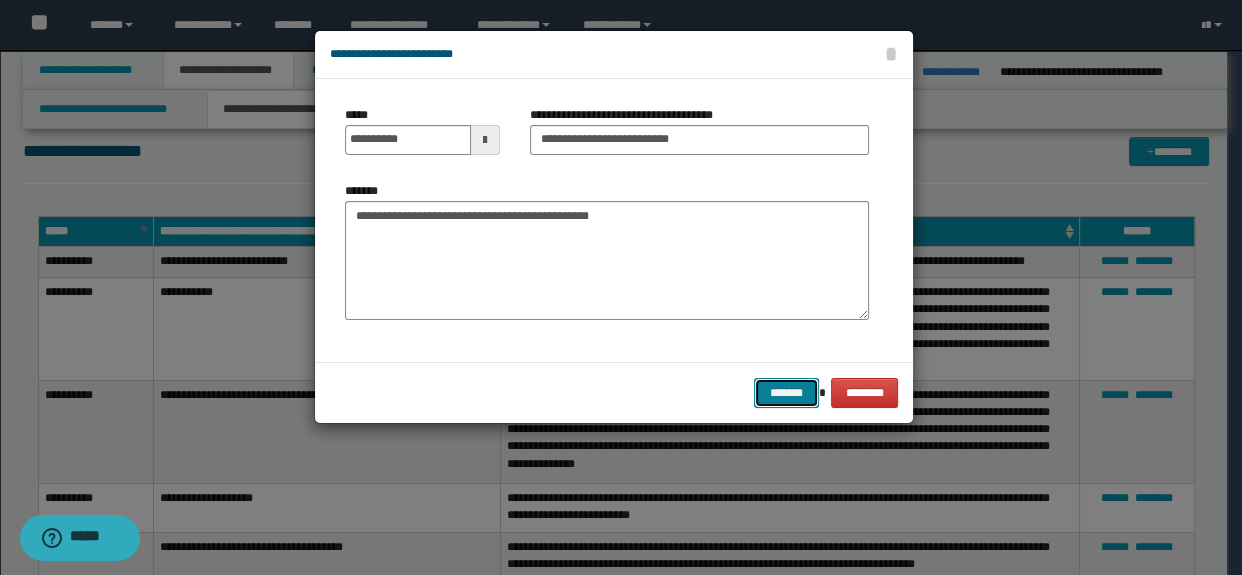 click on "*******" at bounding box center (786, 393) 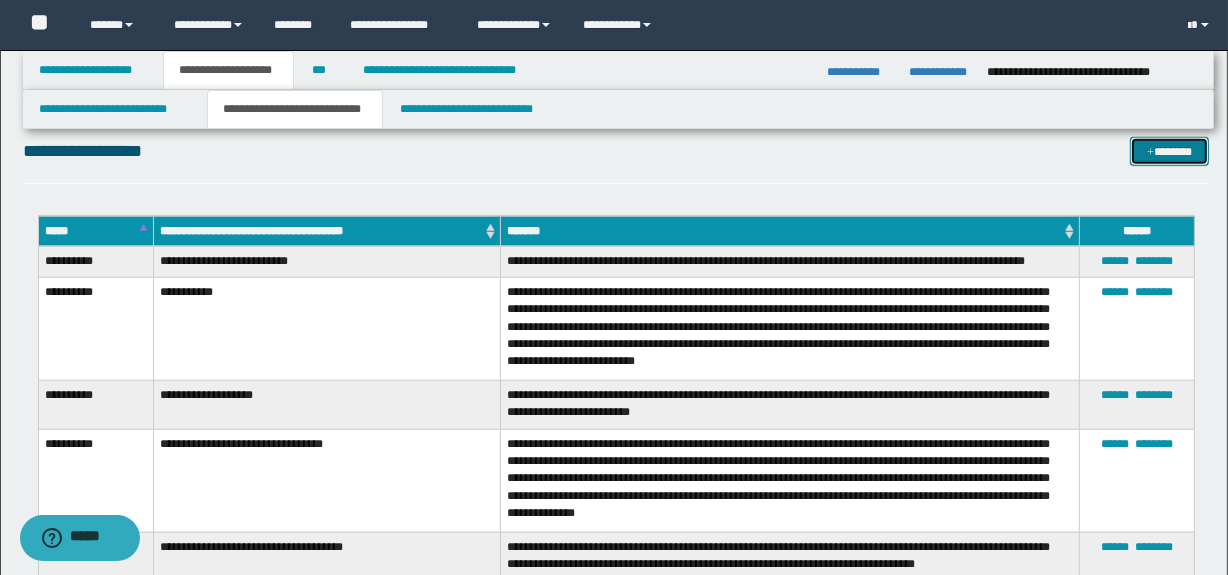 click on "*******" at bounding box center (1170, 152) 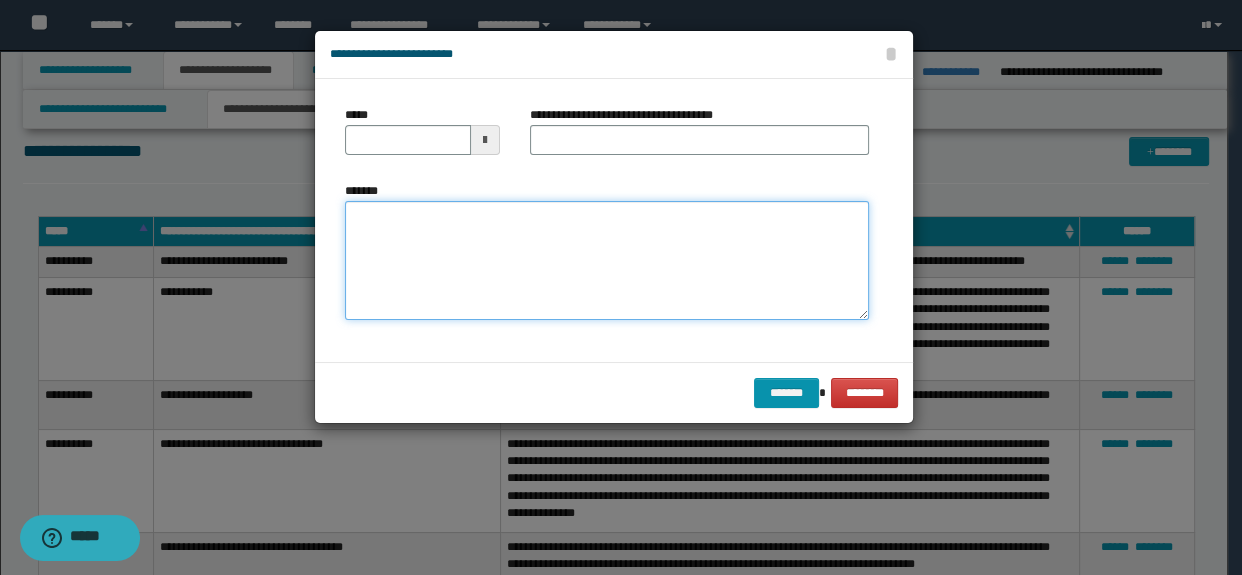 click on "*******" at bounding box center (607, 261) 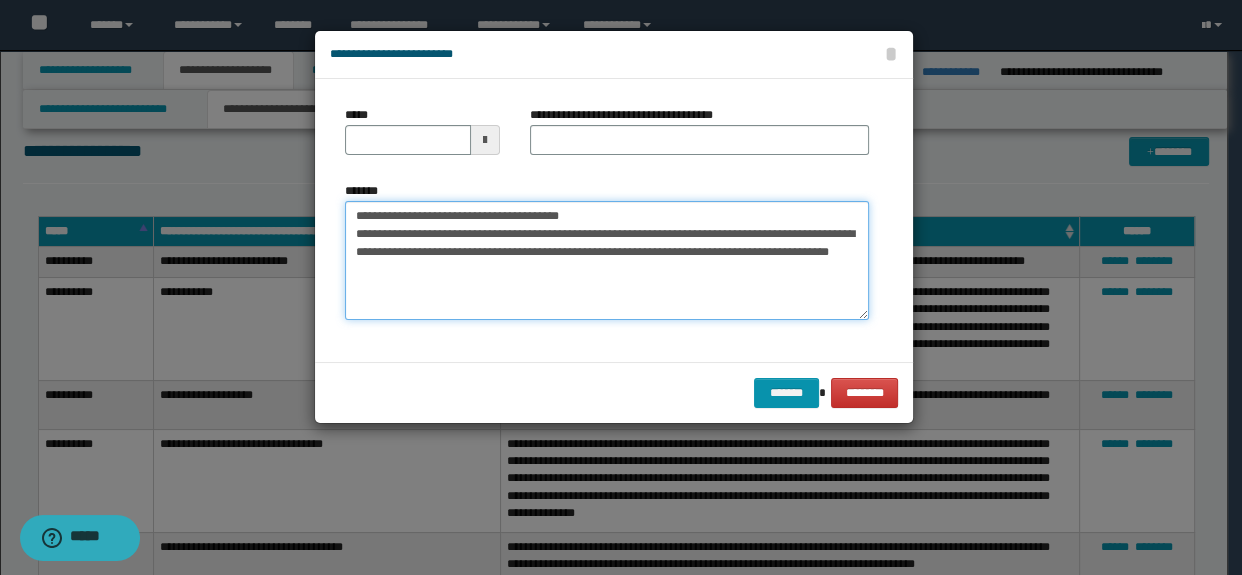 drag, startPoint x: 561, startPoint y: 210, endPoint x: 419, endPoint y: 210, distance: 142 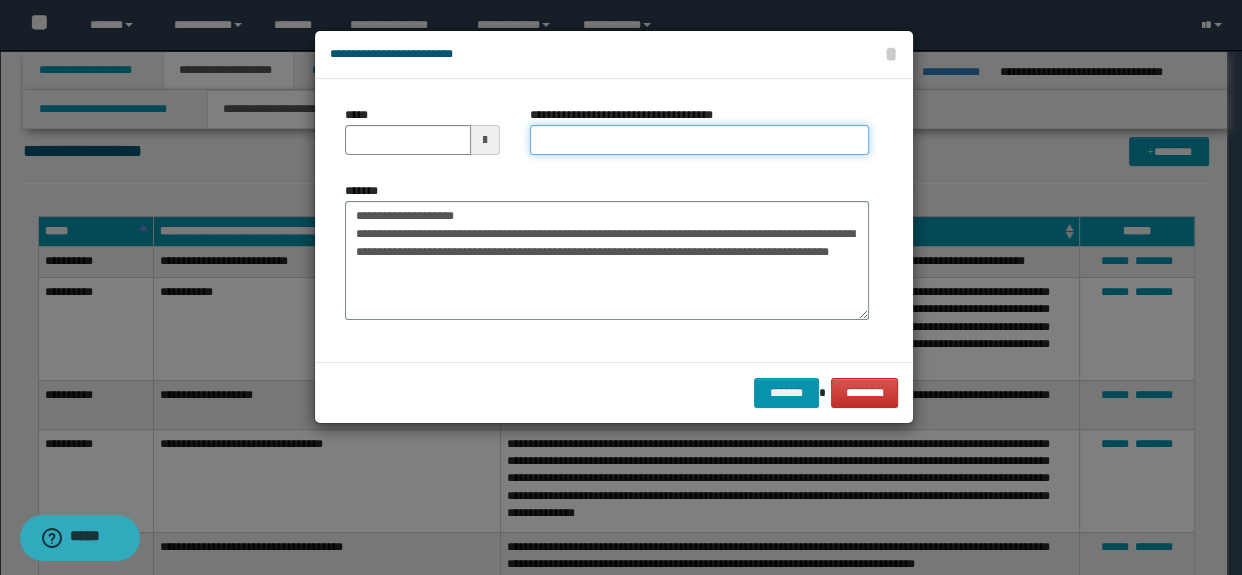 drag, startPoint x: 585, startPoint y: 139, endPoint x: 573, endPoint y: 150, distance: 16.27882 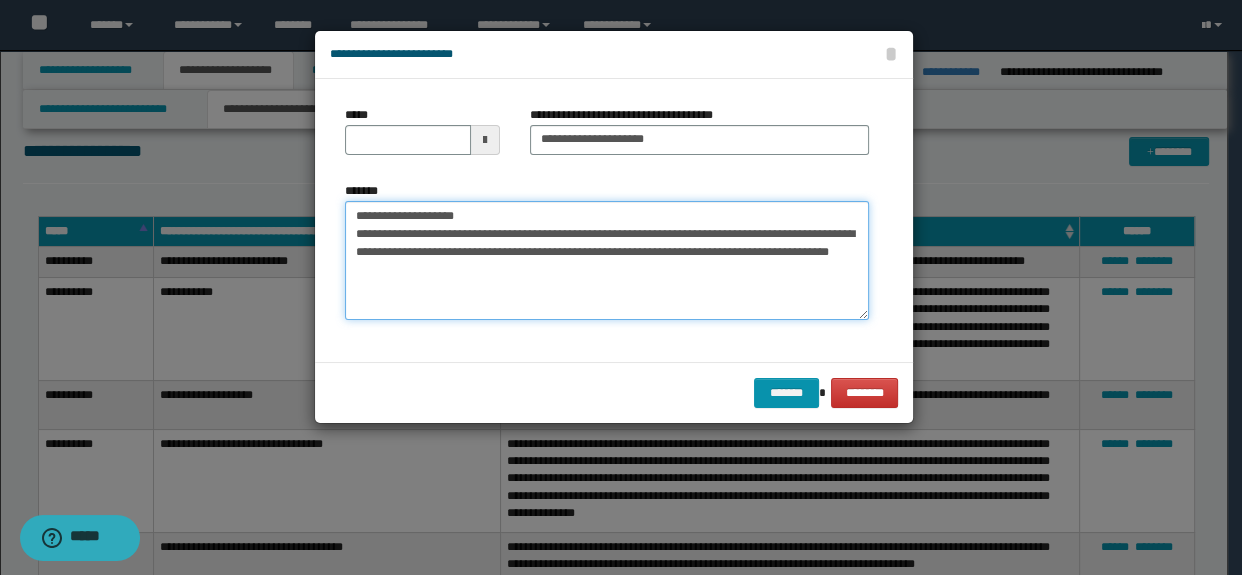drag, startPoint x: 518, startPoint y: 210, endPoint x: 188, endPoint y: 204, distance: 330.05453 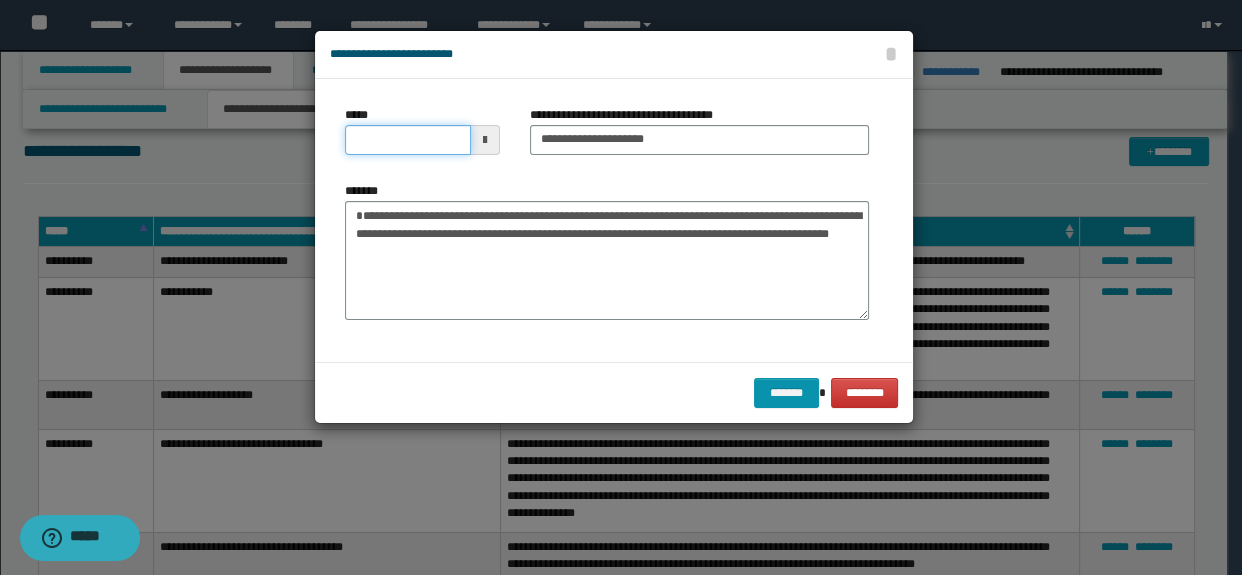 click on "*****" at bounding box center [408, 140] 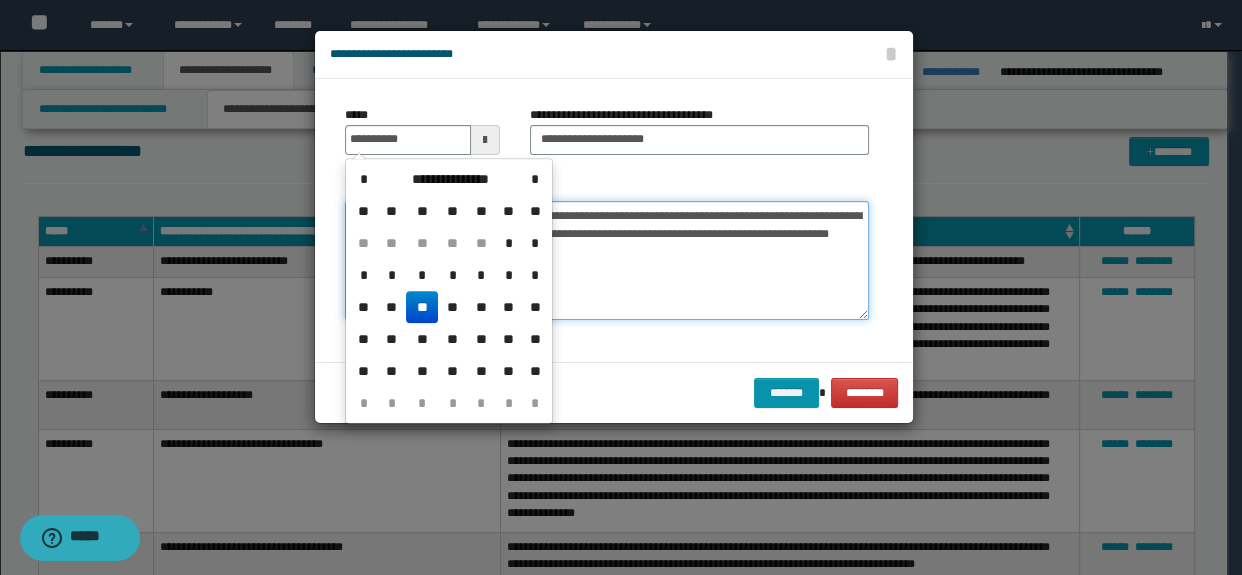 click on "**********" at bounding box center (607, 261) 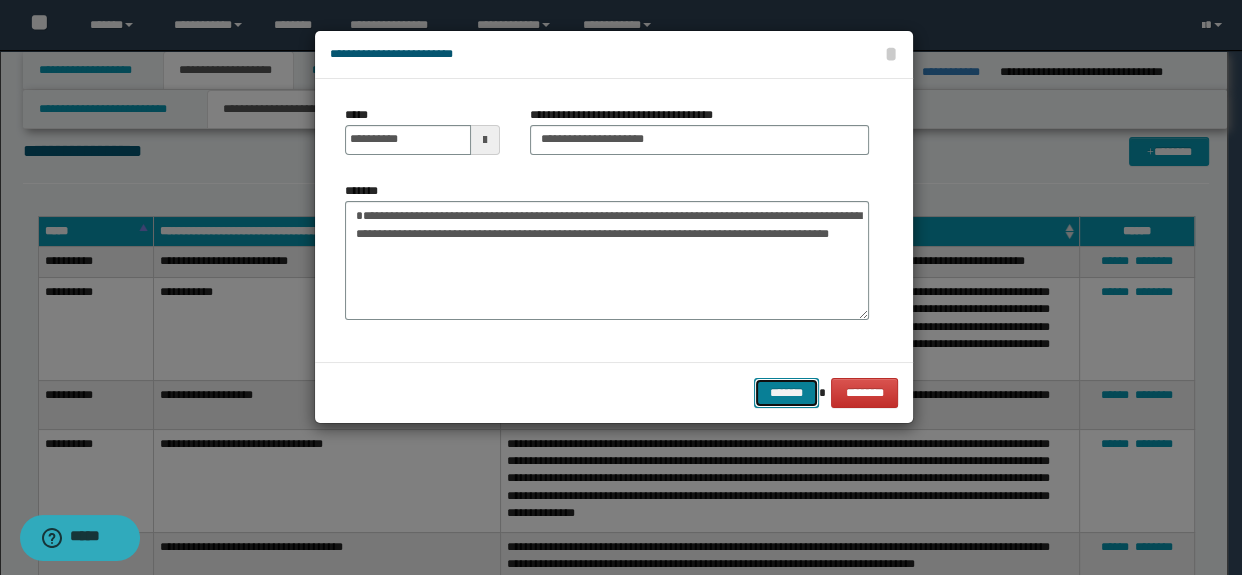 click on "*******" at bounding box center [786, 393] 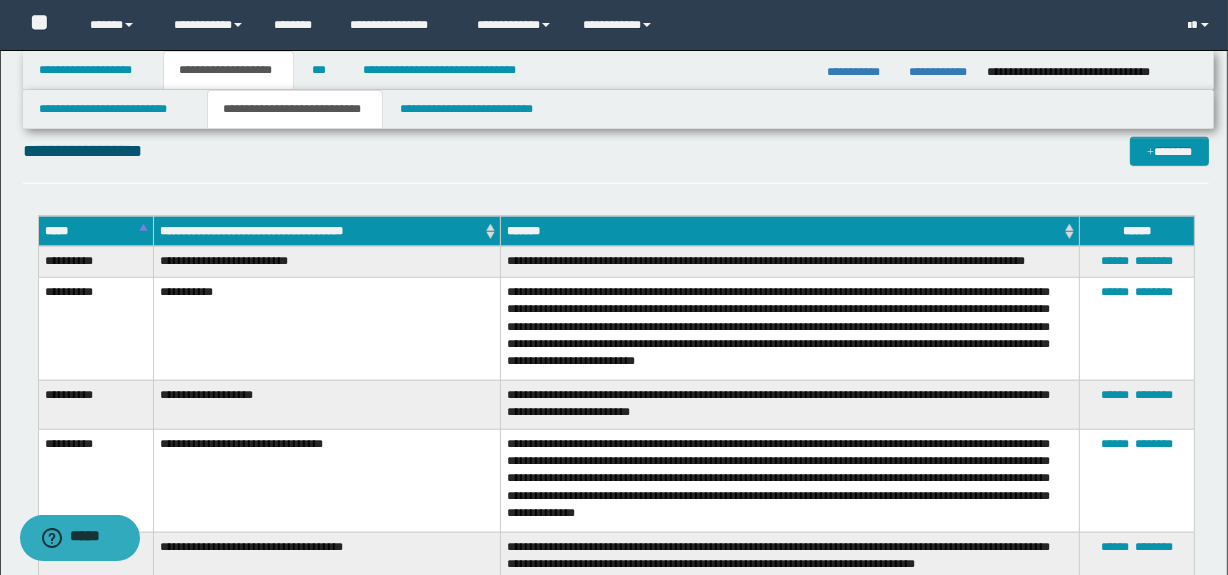 click on "**********" at bounding box center [616, 160] 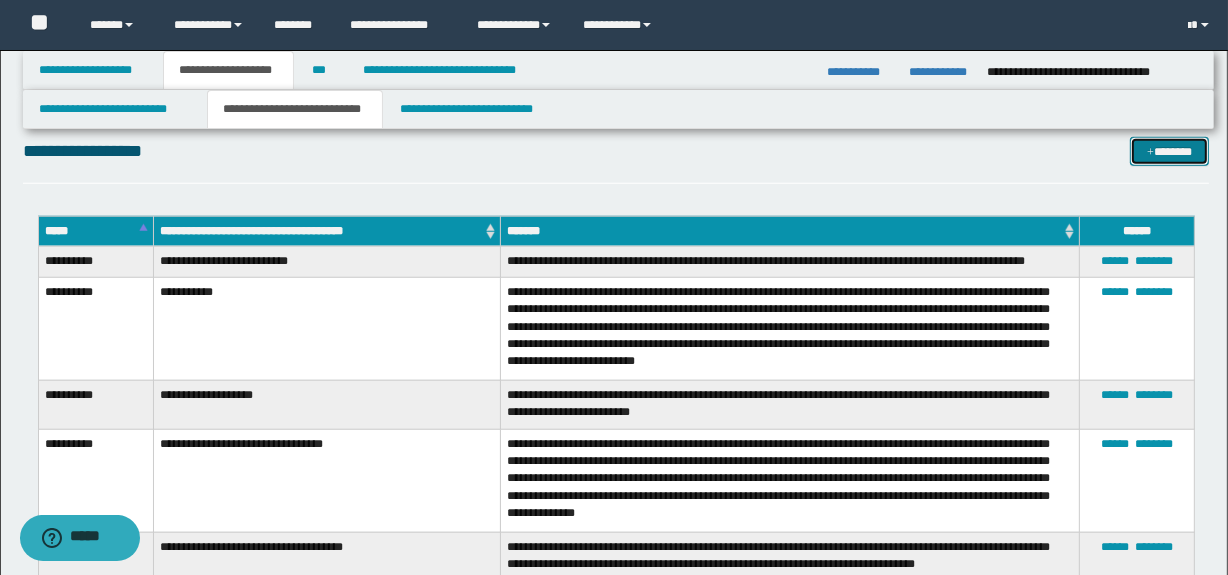 click on "*******" at bounding box center (1170, 152) 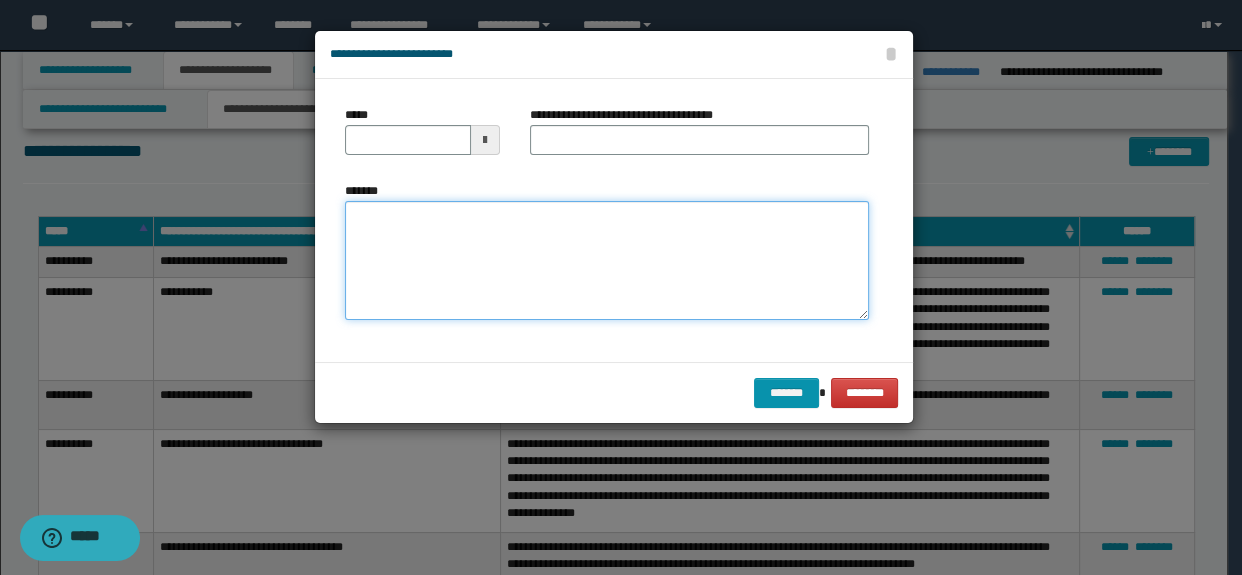 click on "*******" at bounding box center [607, 261] 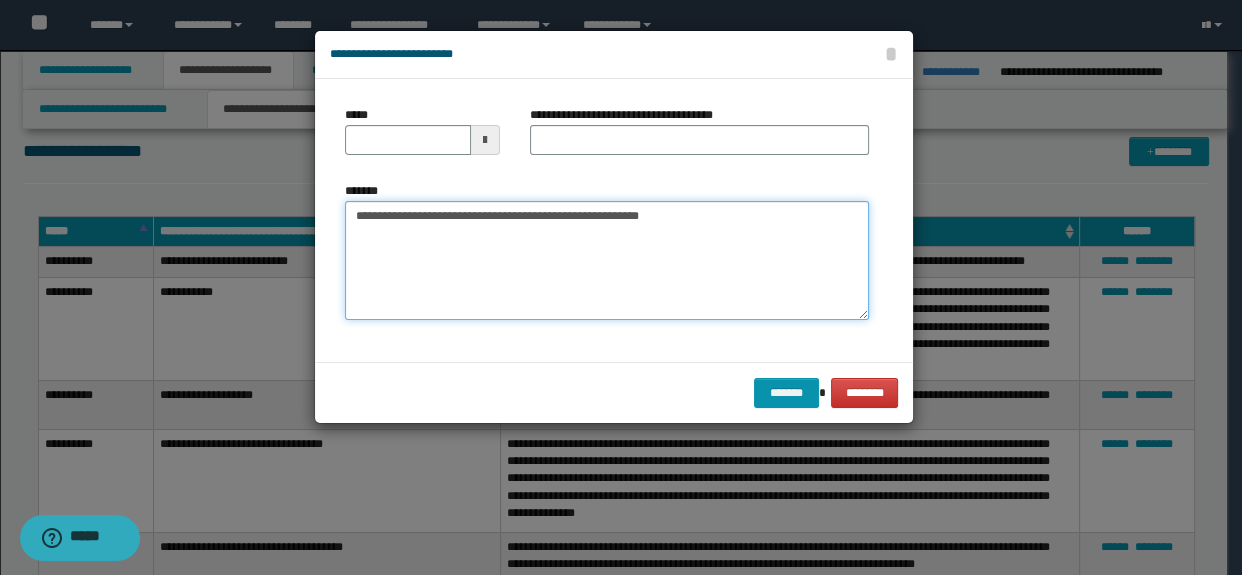 click on "**********" at bounding box center [607, 261] 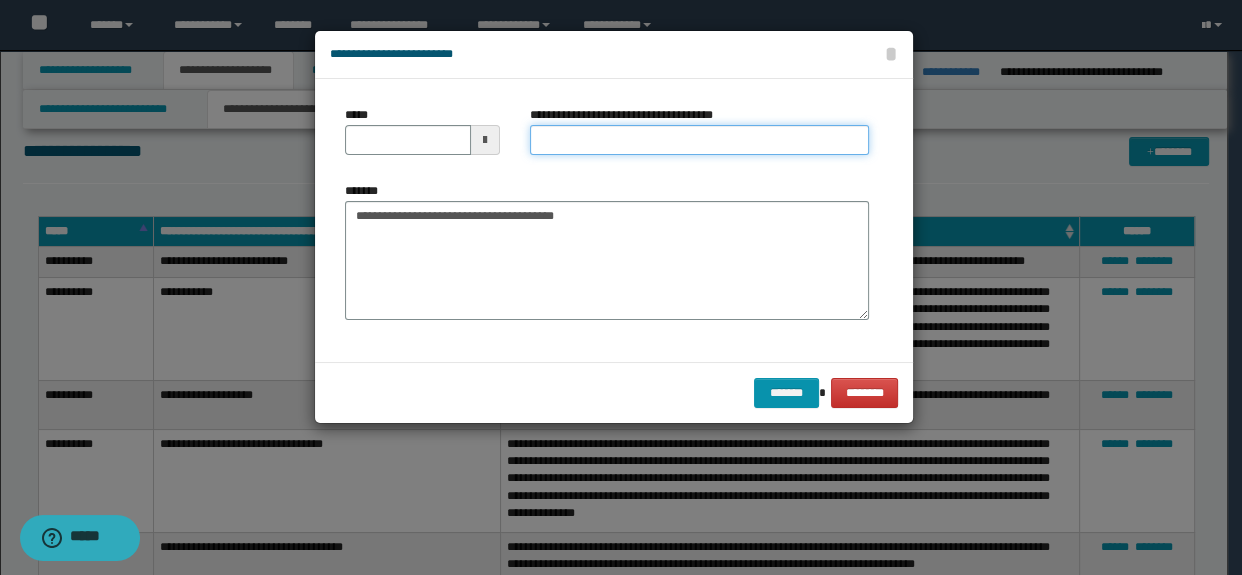 click on "**********" at bounding box center [700, 140] 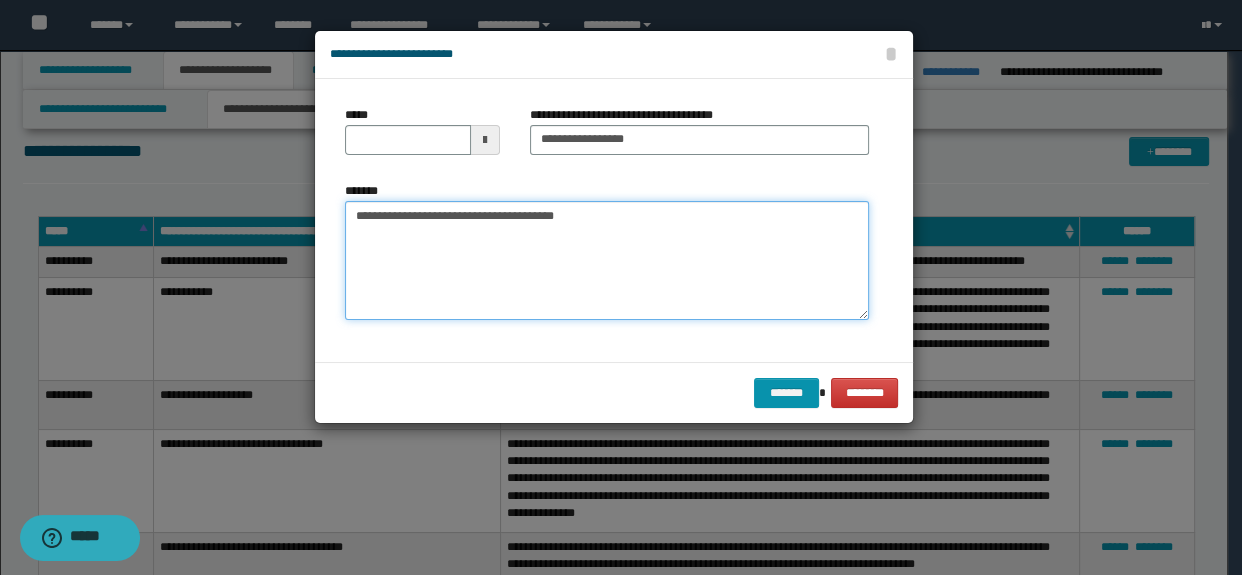 drag, startPoint x: 454, startPoint y: 216, endPoint x: 274, endPoint y: 216, distance: 180 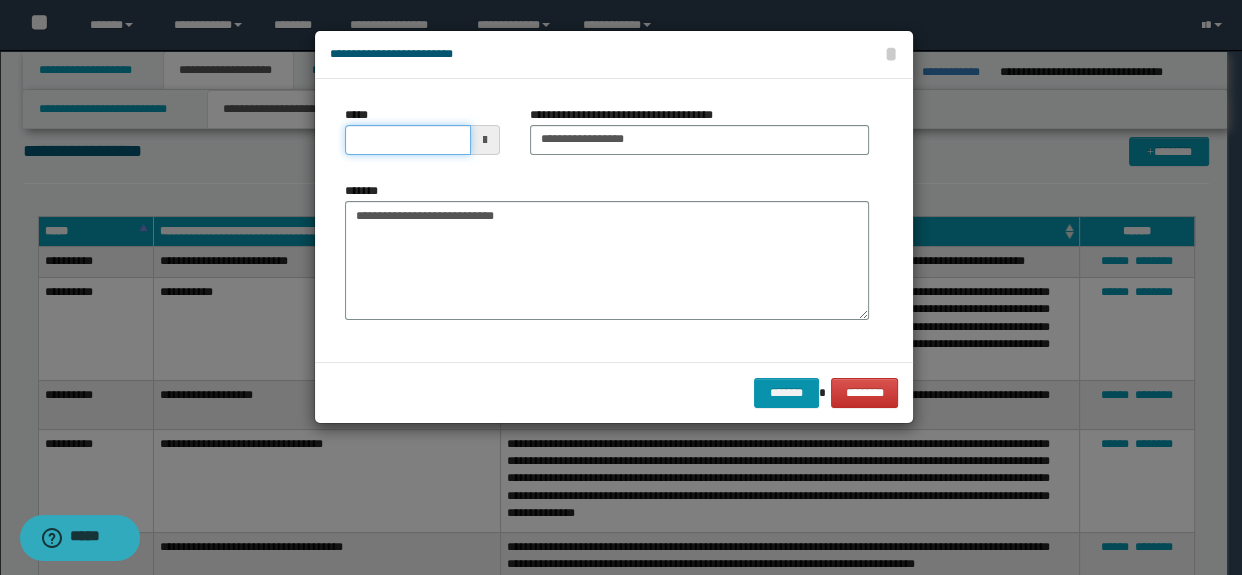 click on "*****" at bounding box center (408, 140) 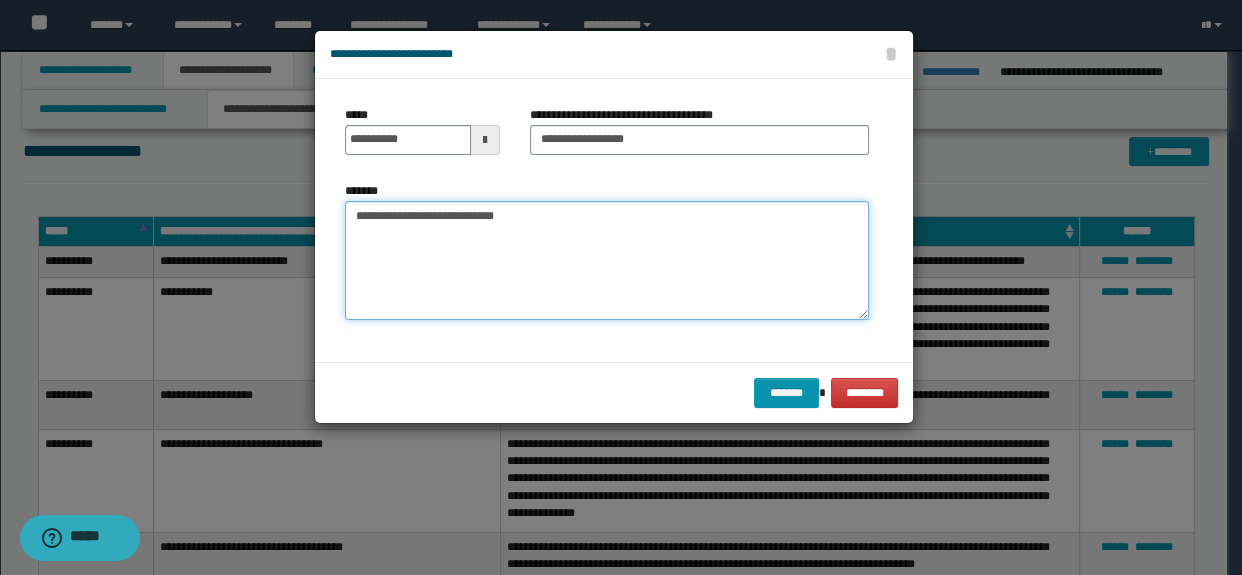 click on "**********" at bounding box center (607, 261) 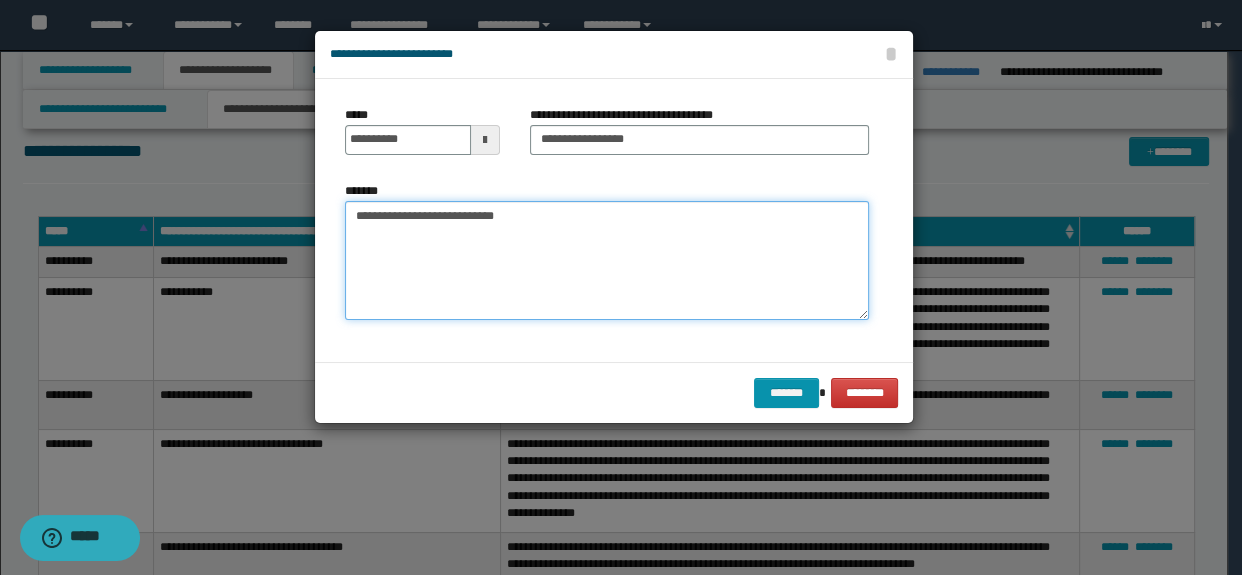 click on "**********" at bounding box center (607, 261) 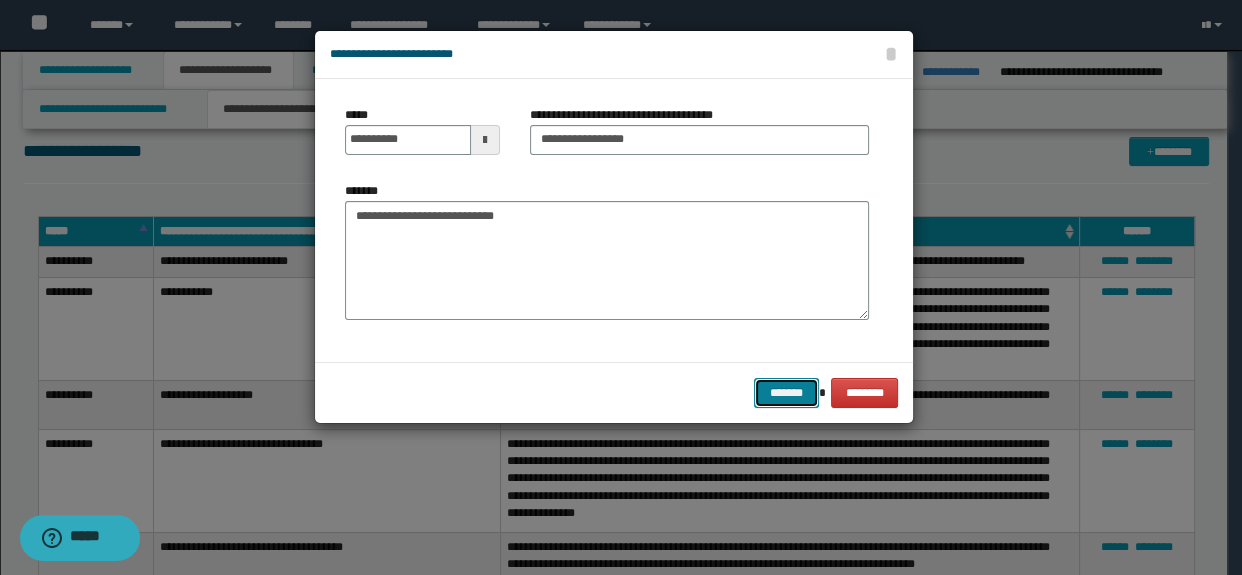 click on "*******" at bounding box center [786, 393] 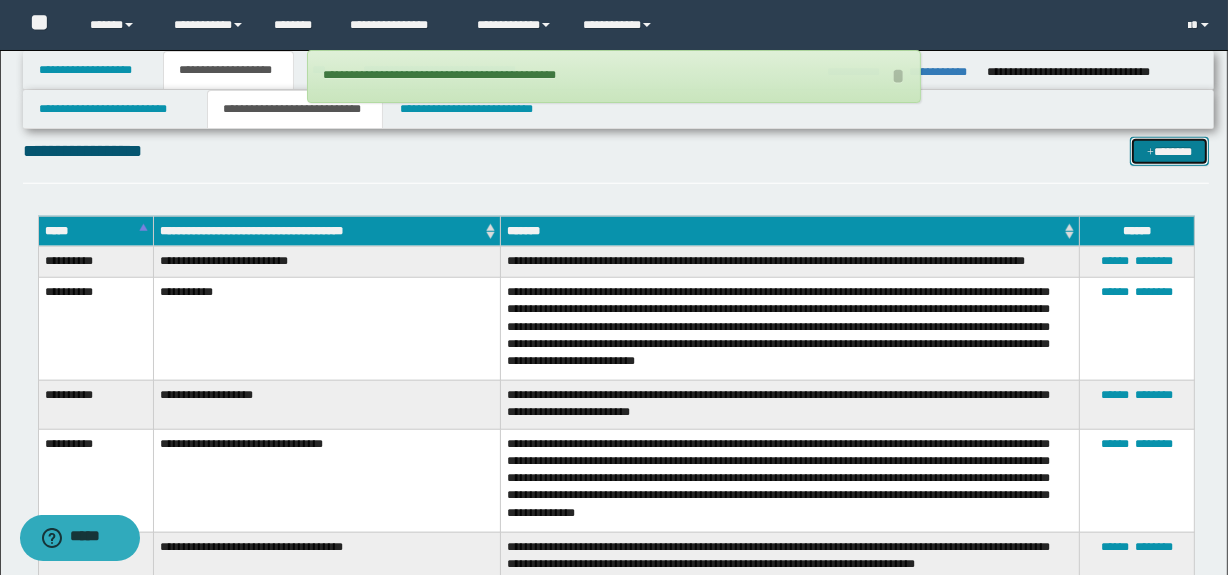 click on "*******" at bounding box center [1170, 152] 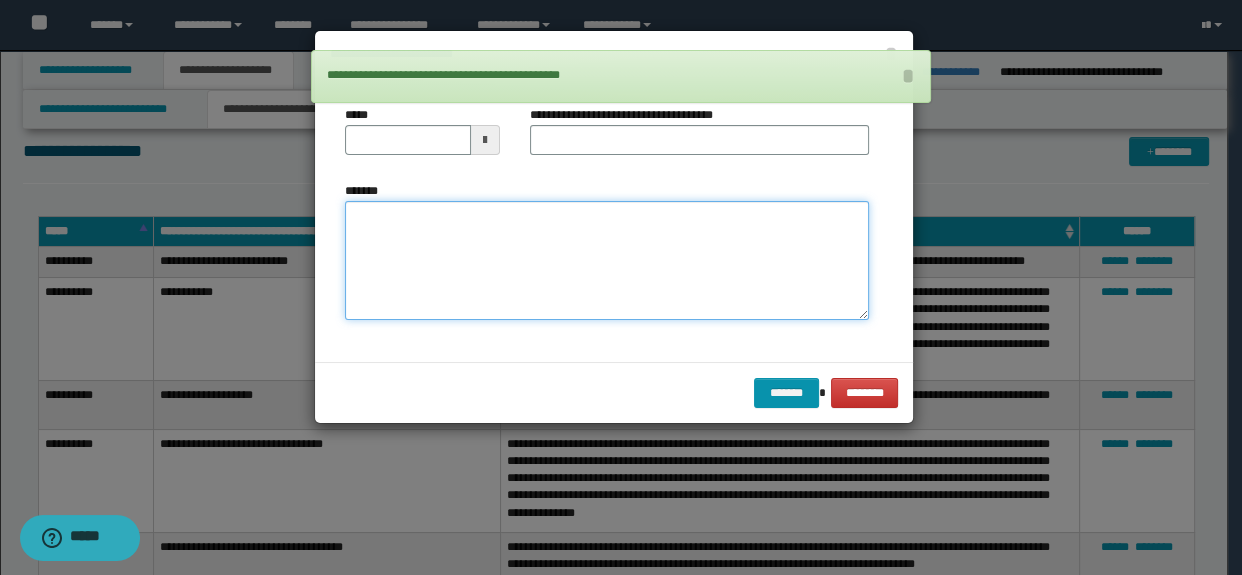 click on "*******" at bounding box center (607, 261) 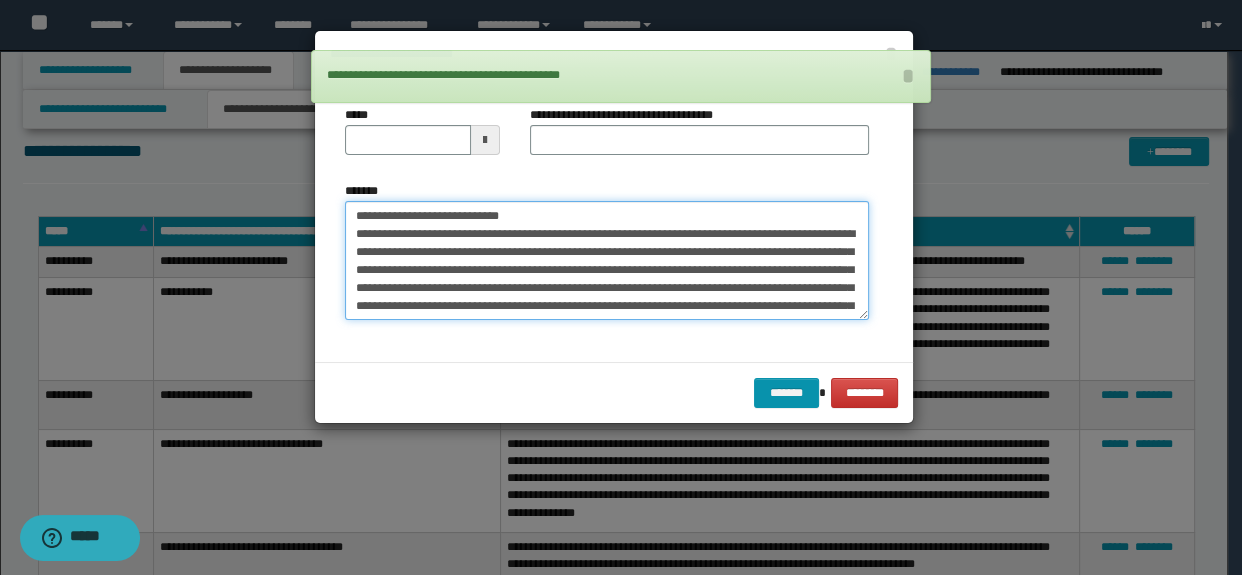 scroll, scrollTop: 30, scrollLeft: 0, axis: vertical 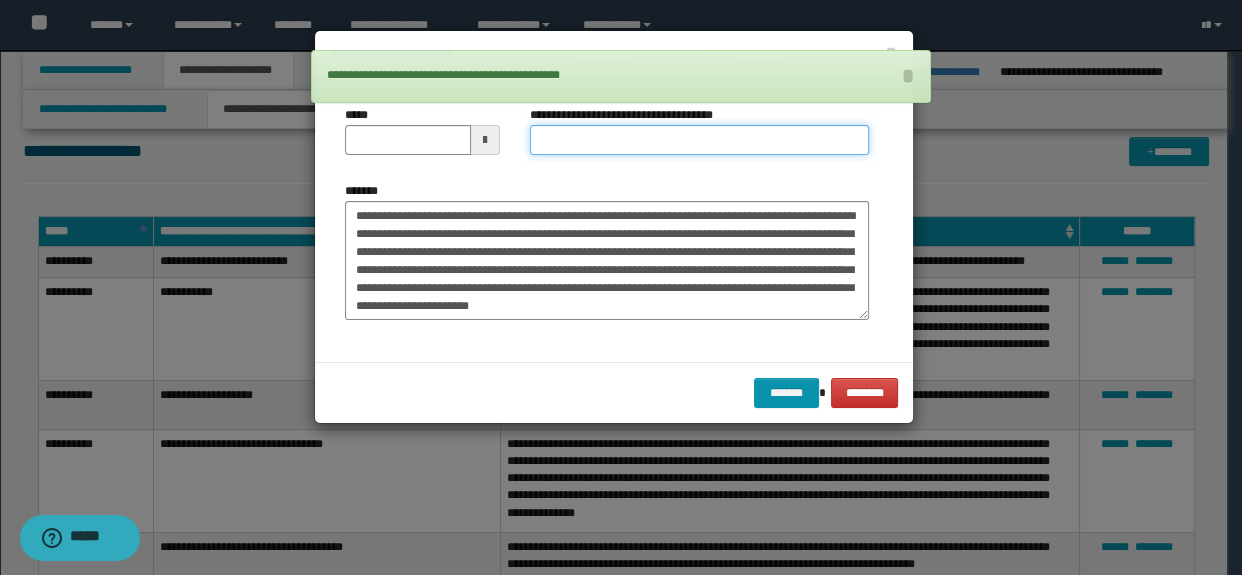 click on "**********" at bounding box center (700, 140) 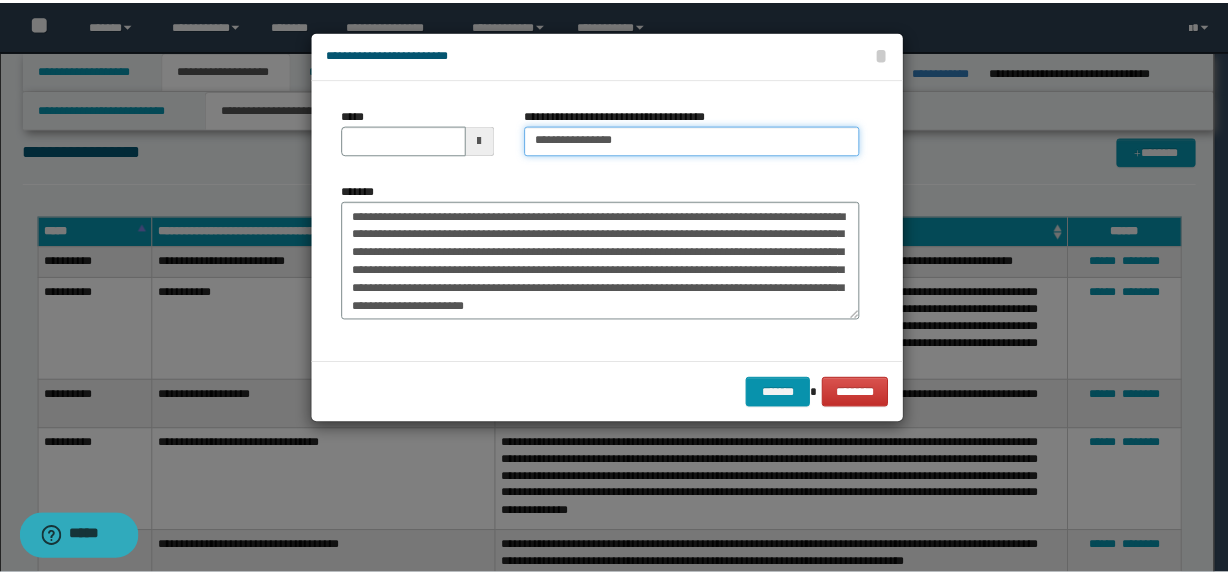 scroll, scrollTop: 0, scrollLeft: 0, axis: both 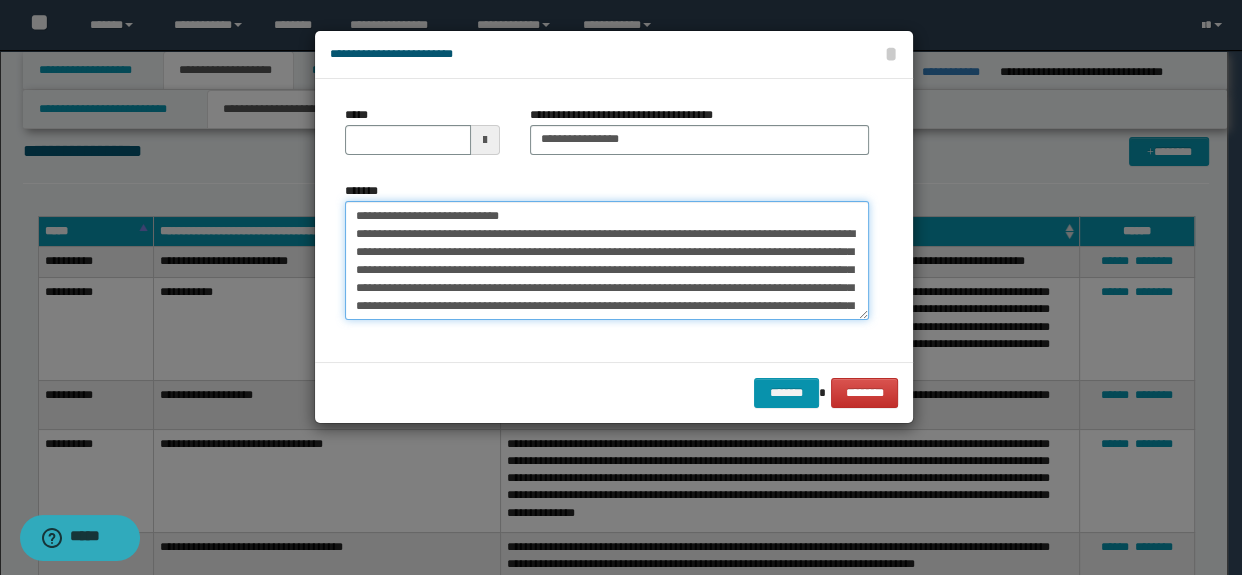 drag, startPoint x: 565, startPoint y: 220, endPoint x: 149, endPoint y: 220, distance: 416 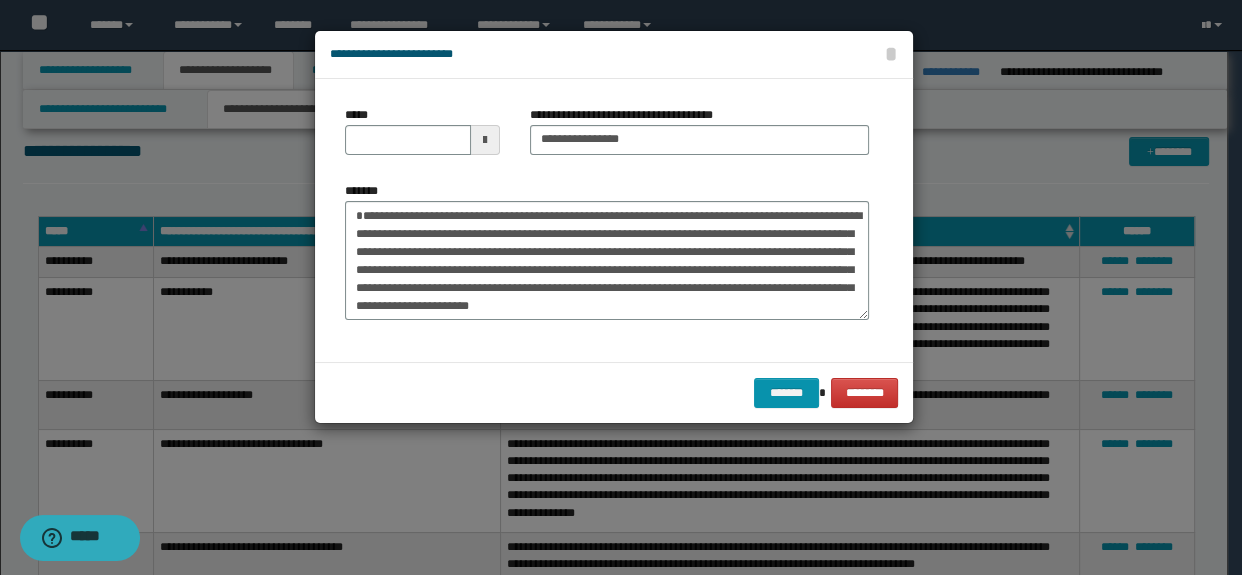 click on "*****" at bounding box center [422, 138] 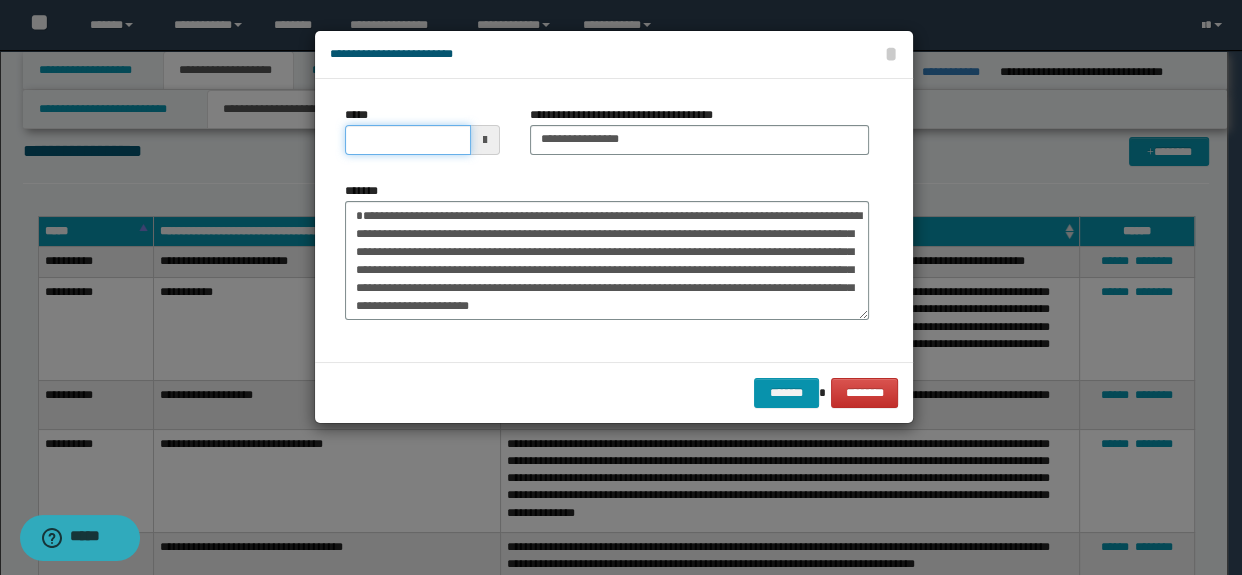 click on "*****" at bounding box center (408, 140) 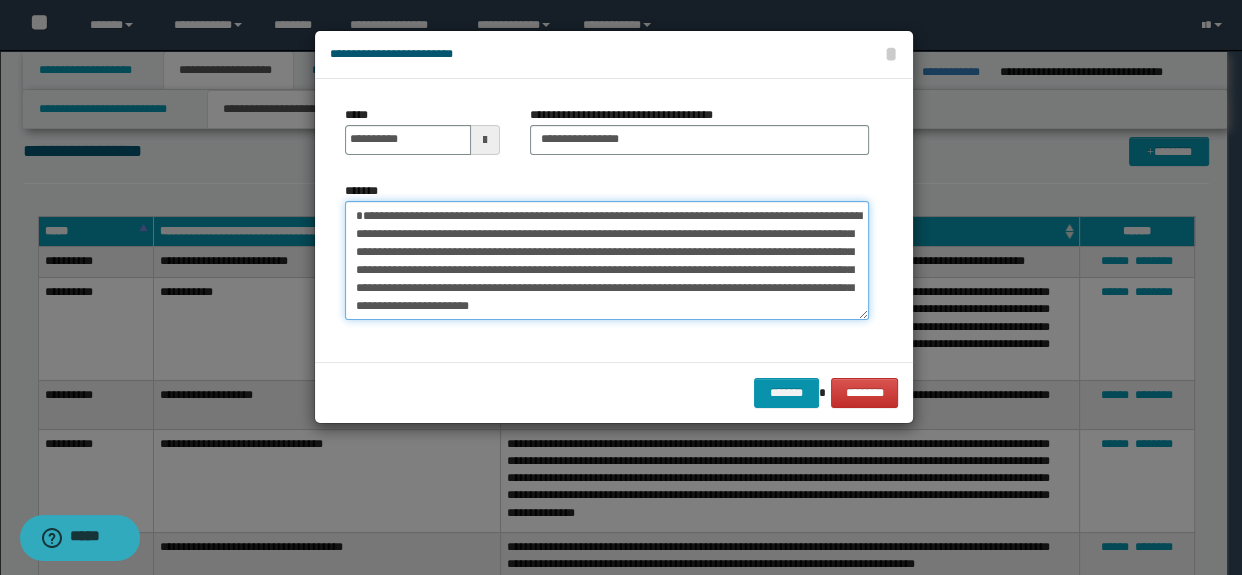click on "**********" at bounding box center [607, 261] 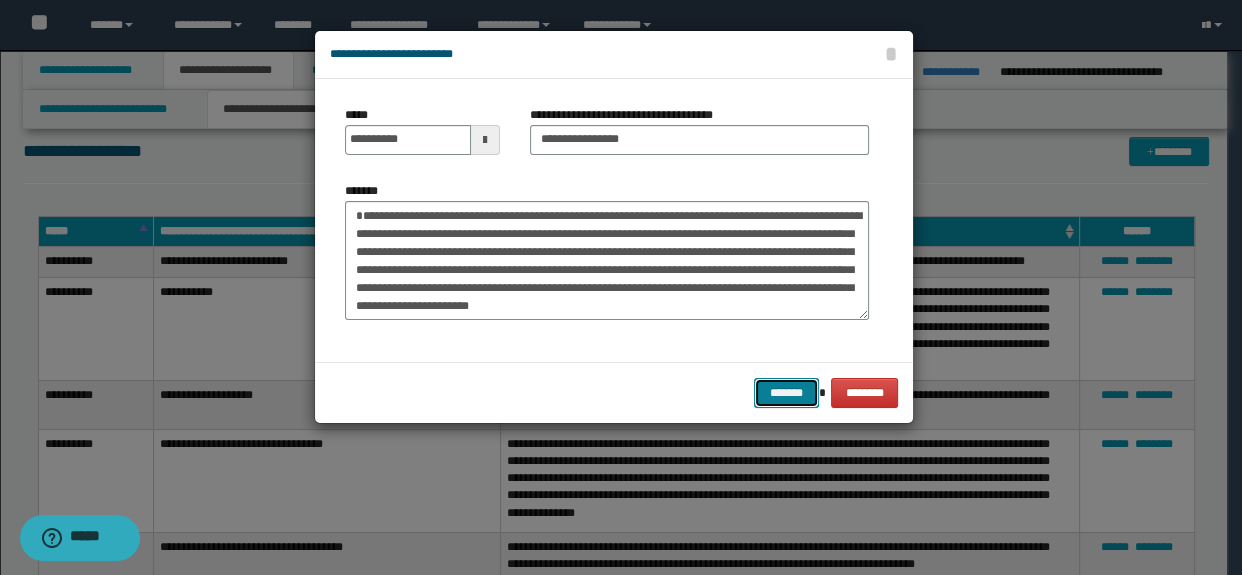 click on "*******" at bounding box center [786, 393] 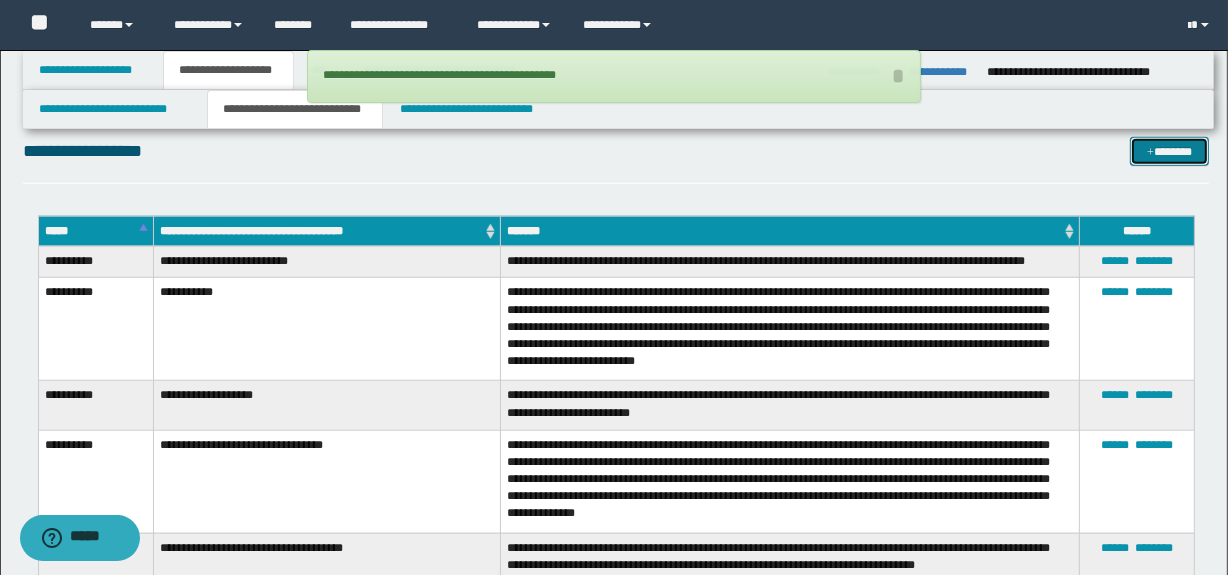 click on "*******" at bounding box center [1170, 152] 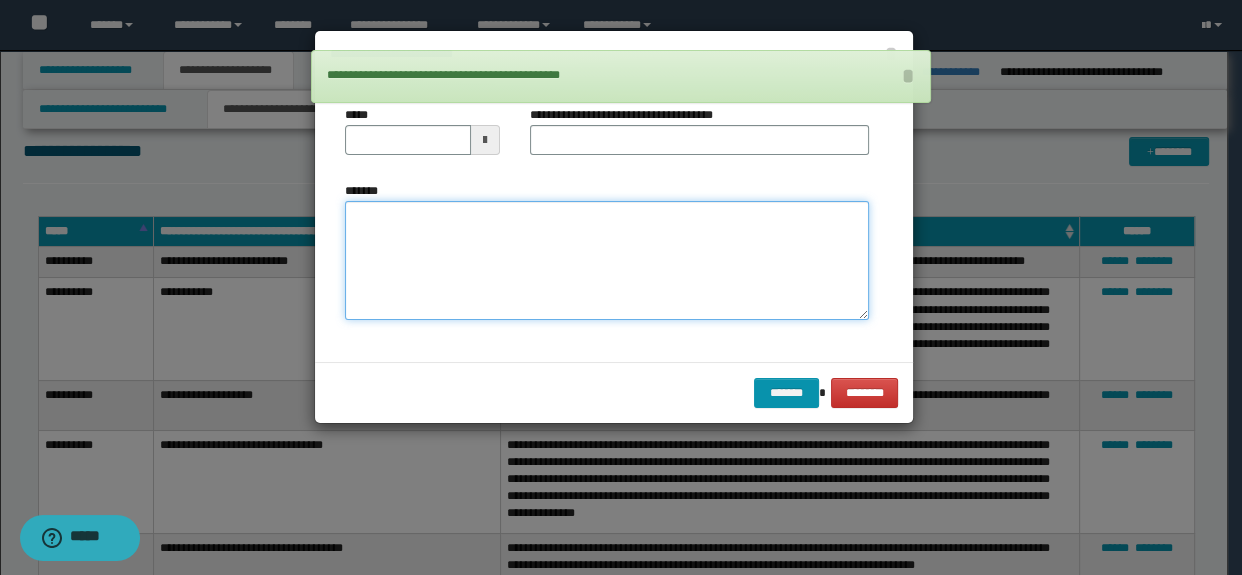 drag, startPoint x: 434, startPoint y: 268, endPoint x: 449, endPoint y: 256, distance: 19.209373 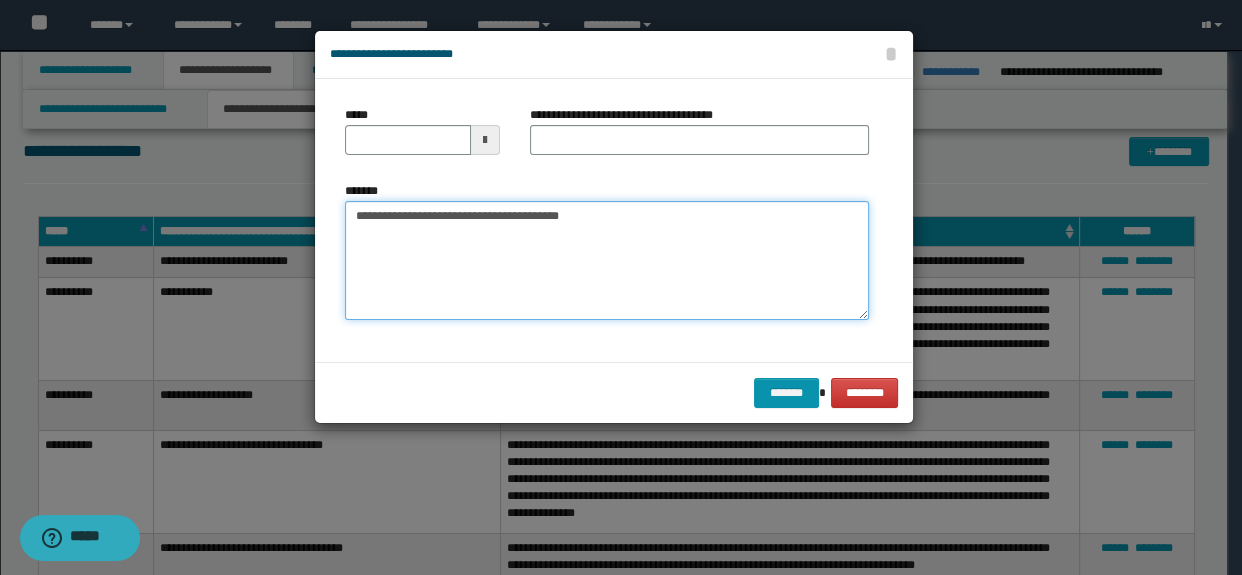 drag, startPoint x: 553, startPoint y: 210, endPoint x: 432, endPoint y: 212, distance: 121.016525 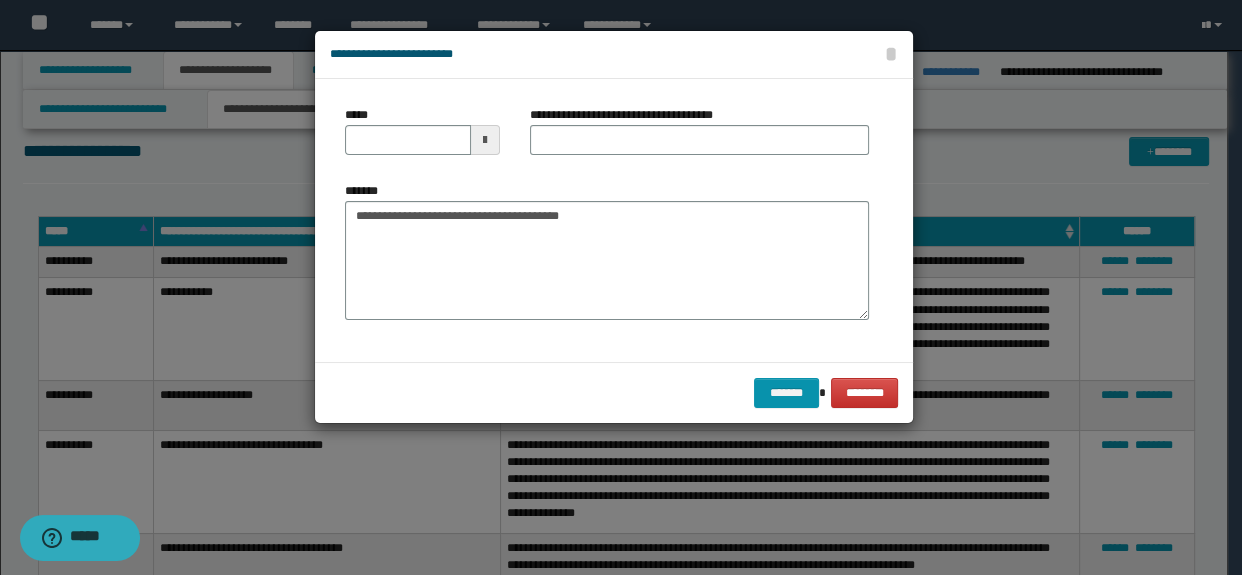 click on "**********" at bounding box center [700, 138] 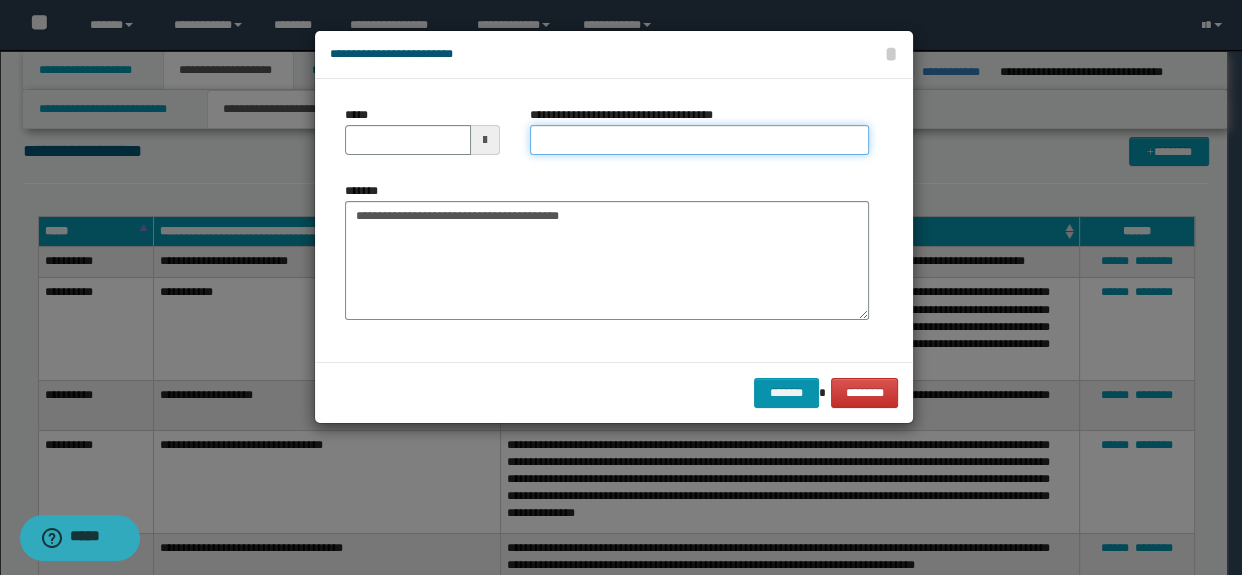 drag, startPoint x: 554, startPoint y: 134, endPoint x: 546, endPoint y: 142, distance: 11.313708 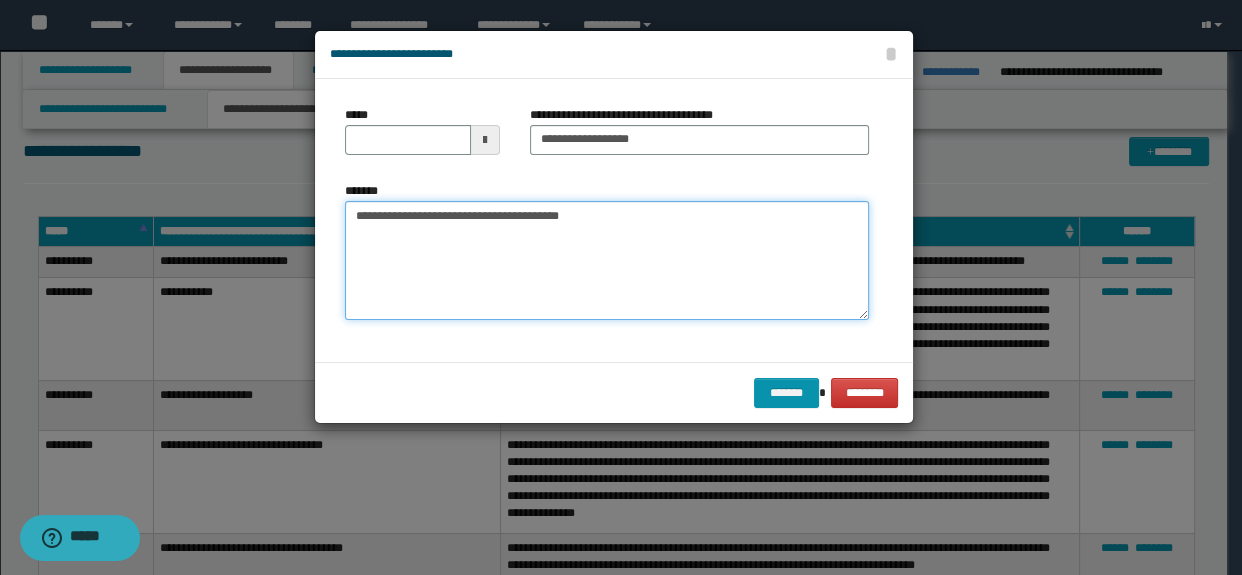 drag, startPoint x: 449, startPoint y: 211, endPoint x: 194, endPoint y: 206, distance: 255.04901 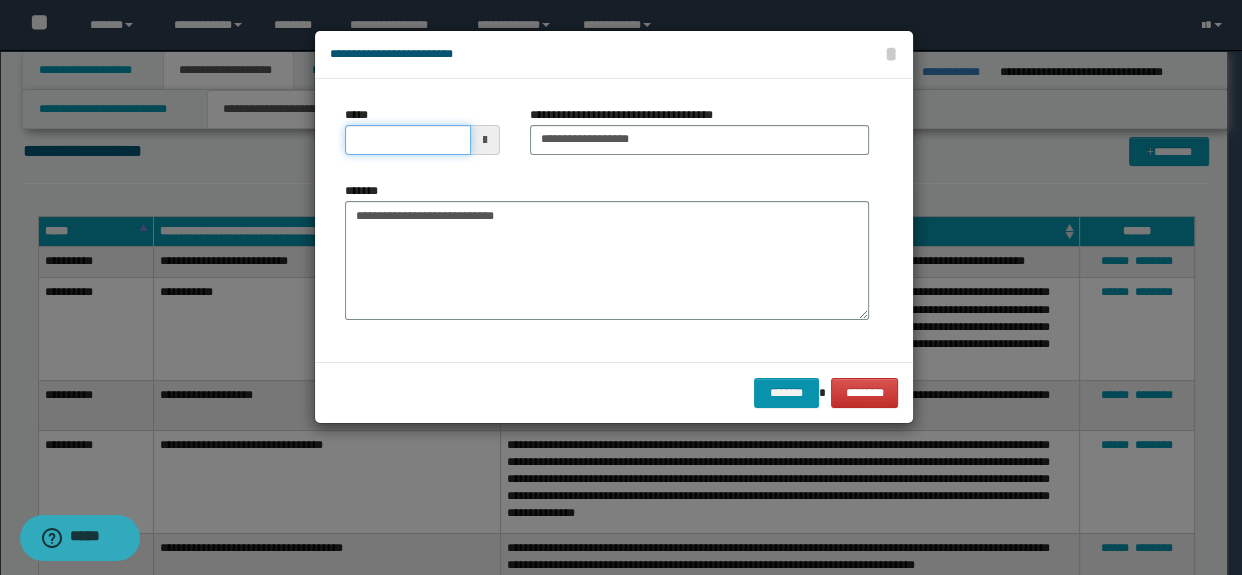 click on "*****" at bounding box center [408, 140] 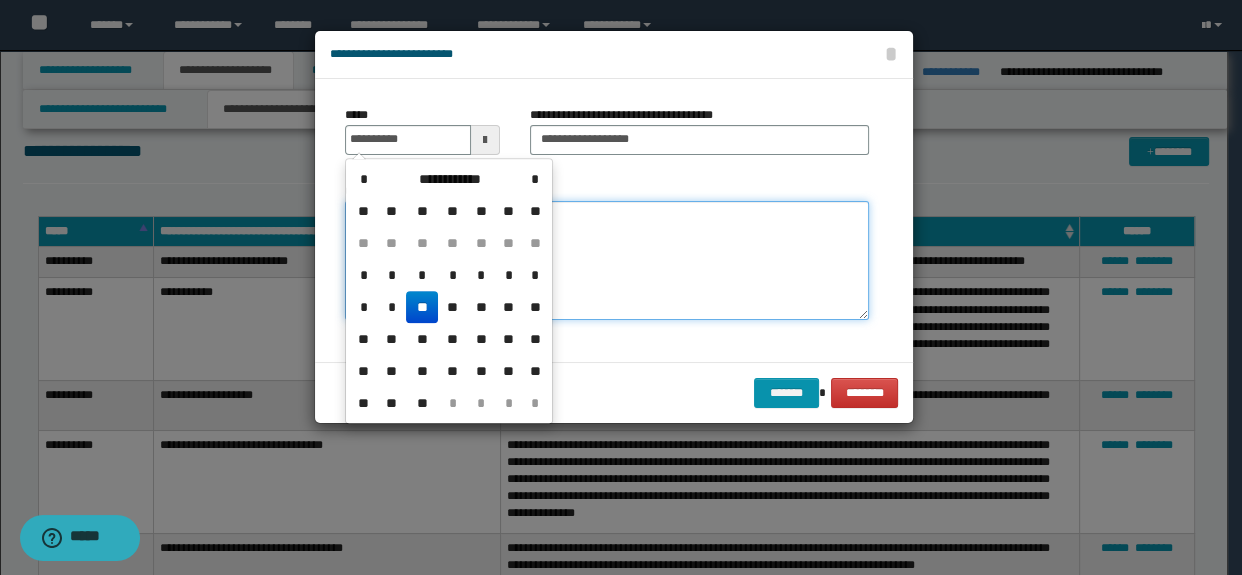 drag, startPoint x: 559, startPoint y: 282, endPoint x: 435, endPoint y: 261, distance: 125.765656 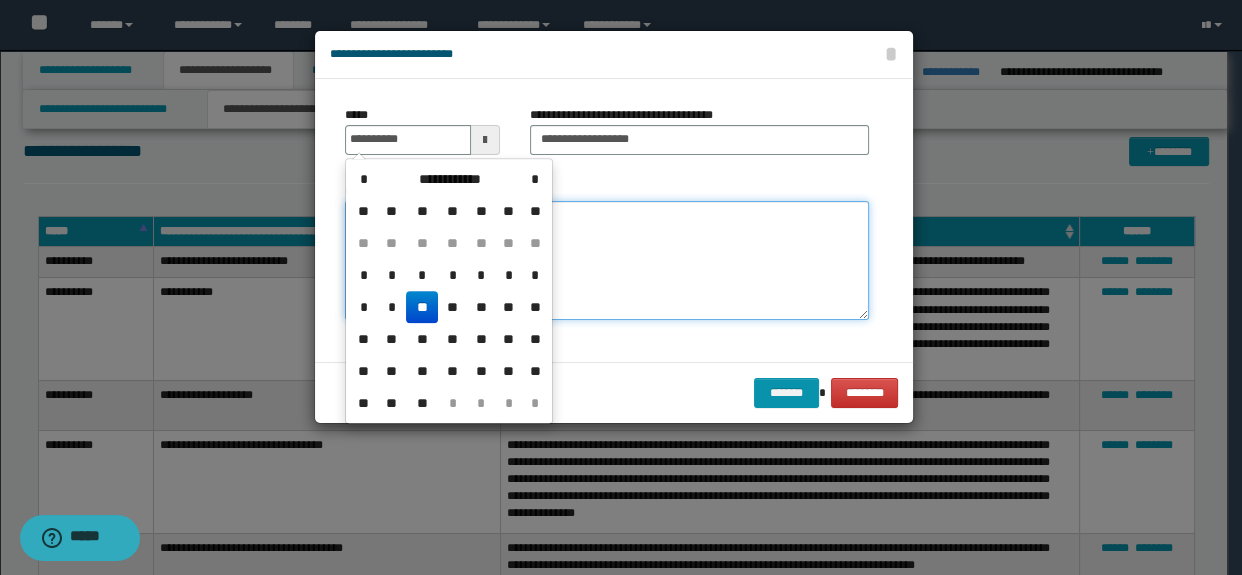 click on "**********" at bounding box center [607, 261] 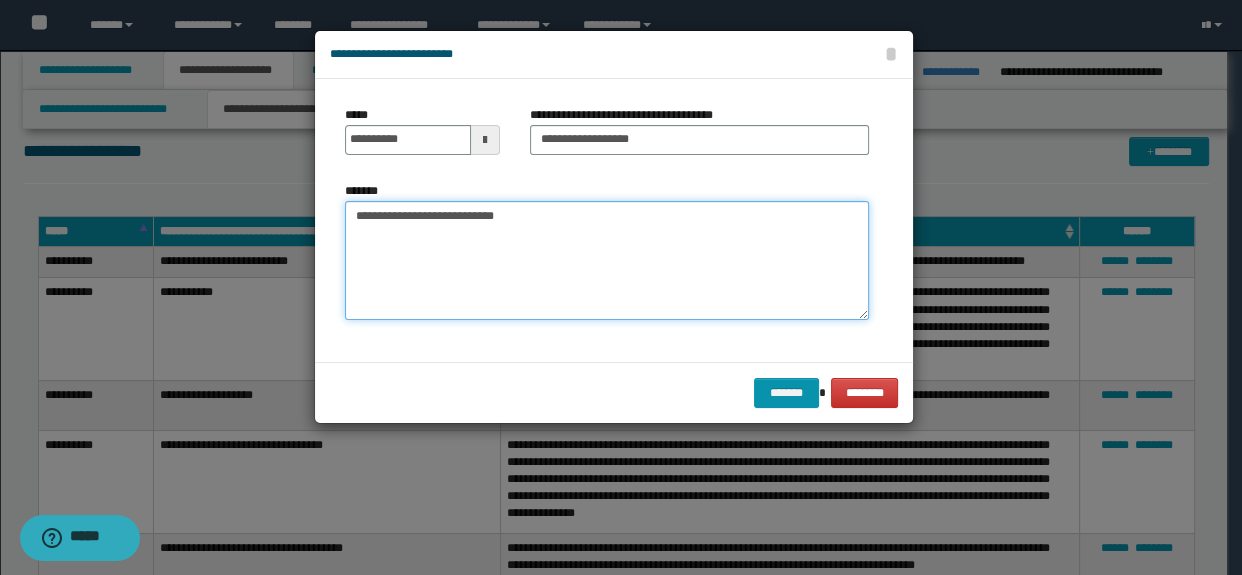 click on "**********" at bounding box center (607, 261) 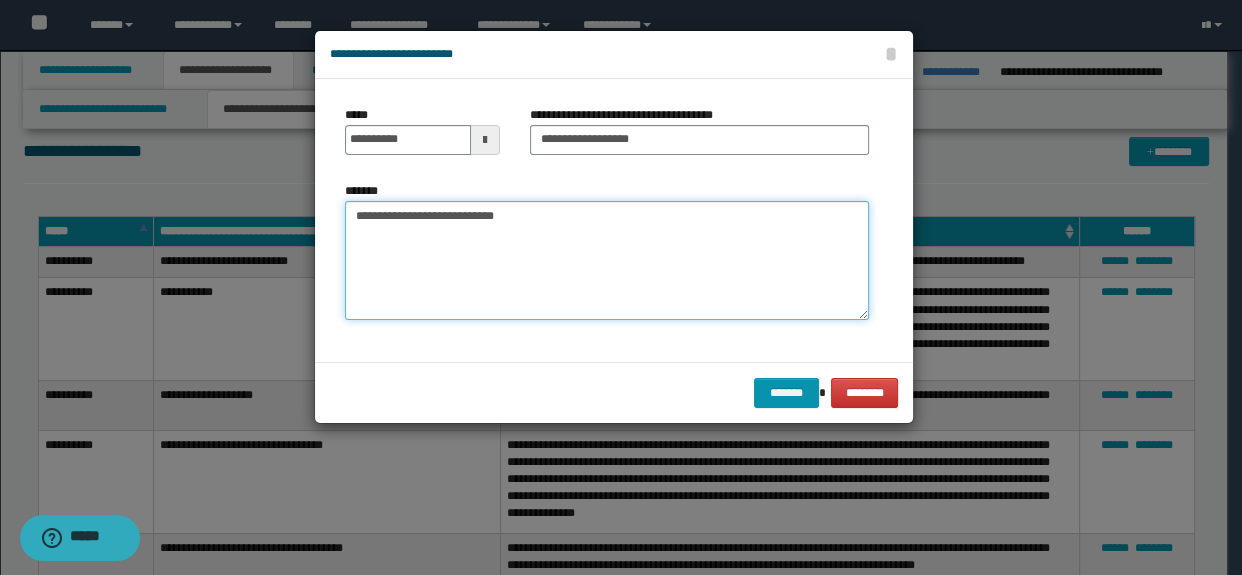 click on "**********" at bounding box center [607, 261] 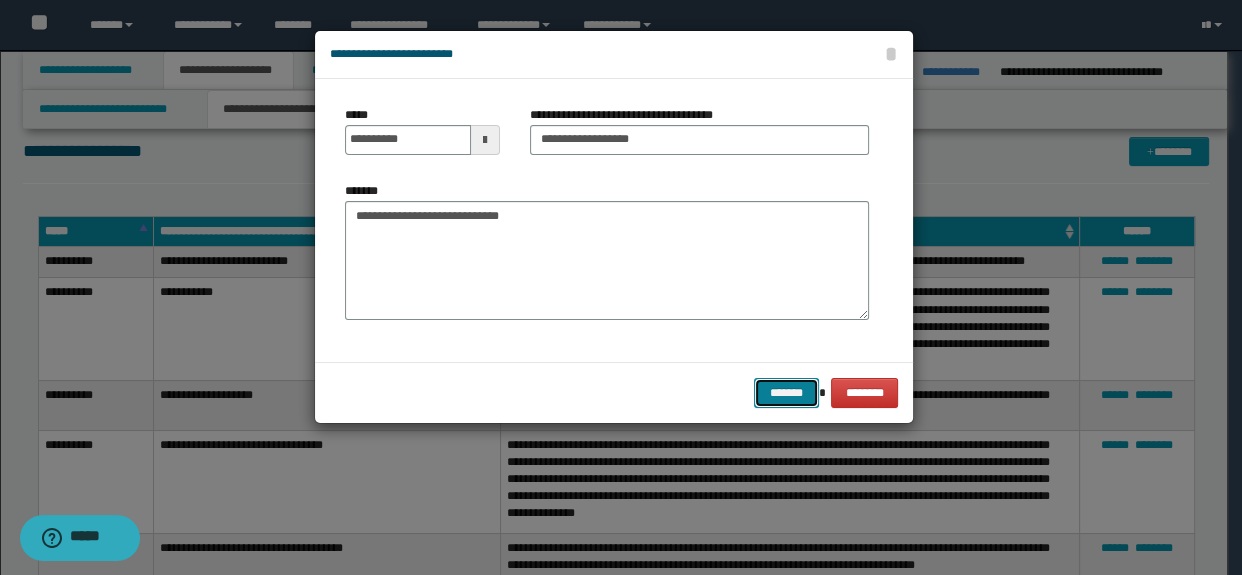 click on "*******" at bounding box center [786, 393] 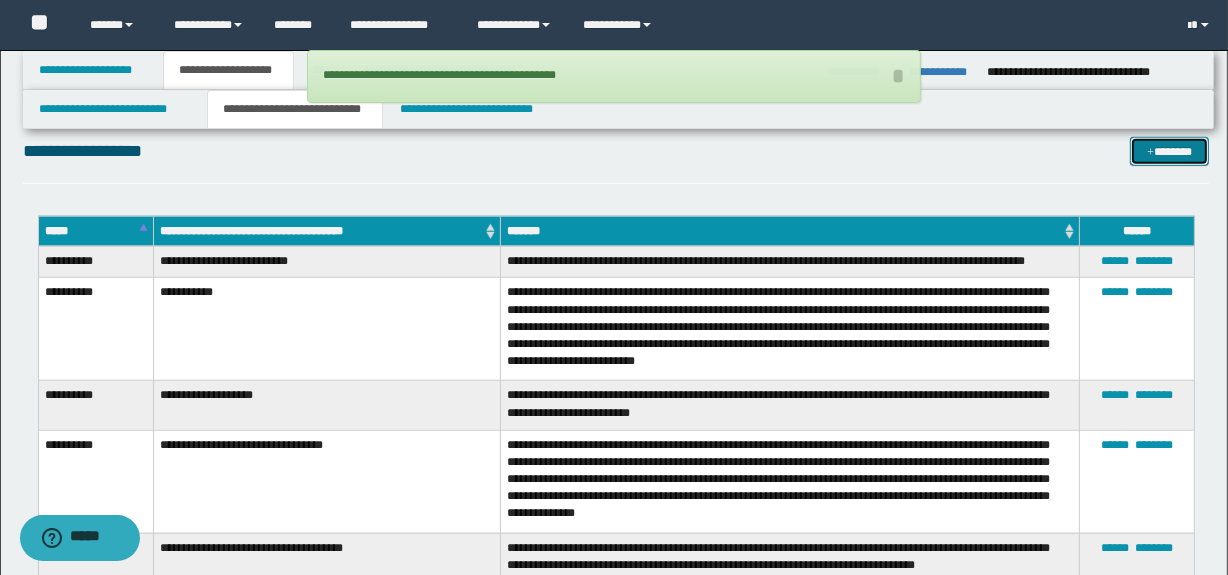 click on "*******" at bounding box center [1170, 152] 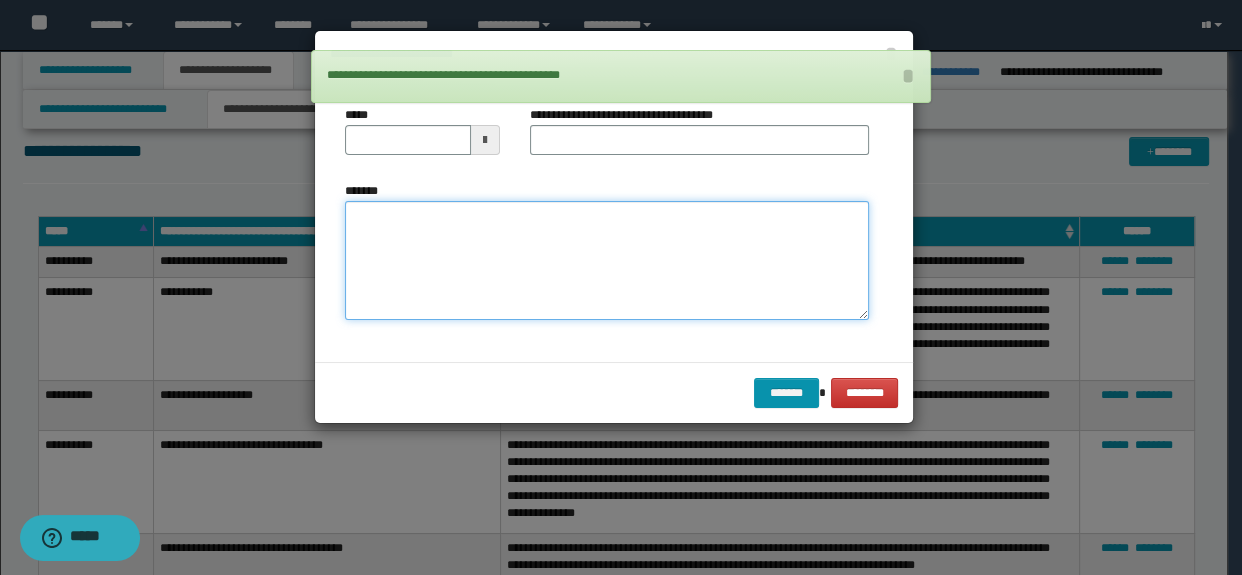 click on "*******" at bounding box center [607, 261] 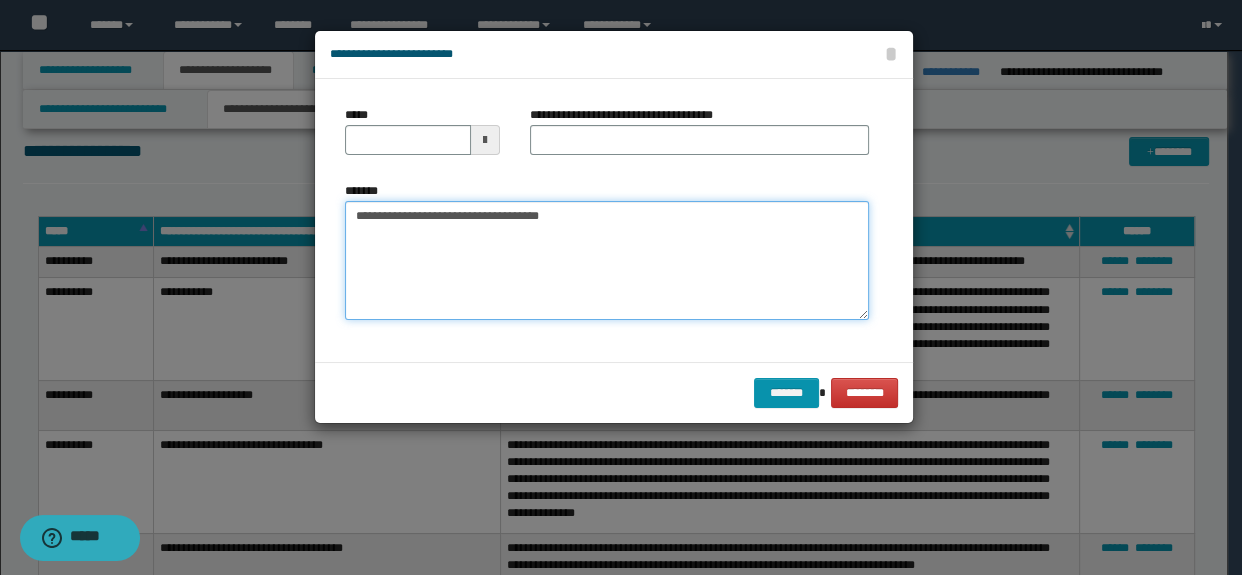 drag, startPoint x: 566, startPoint y: 215, endPoint x: 429, endPoint y: 218, distance: 137.03284 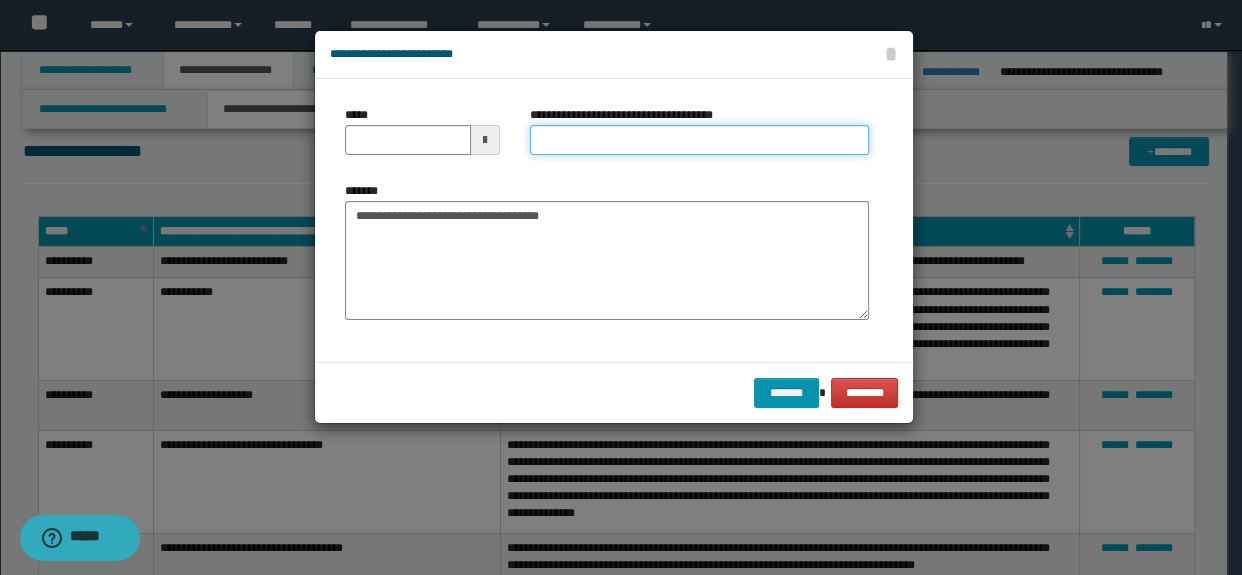 click on "**********" at bounding box center [700, 140] 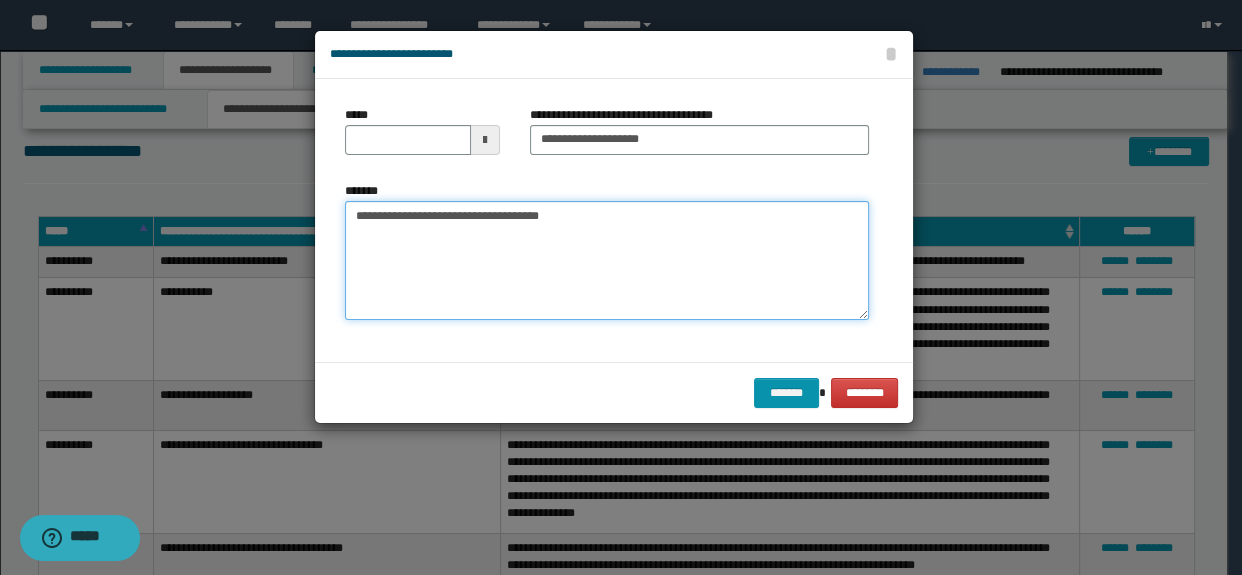 drag, startPoint x: 448, startPoint y: 211, endPoint x: 284, endPoint y: 204, distance: 164.14932 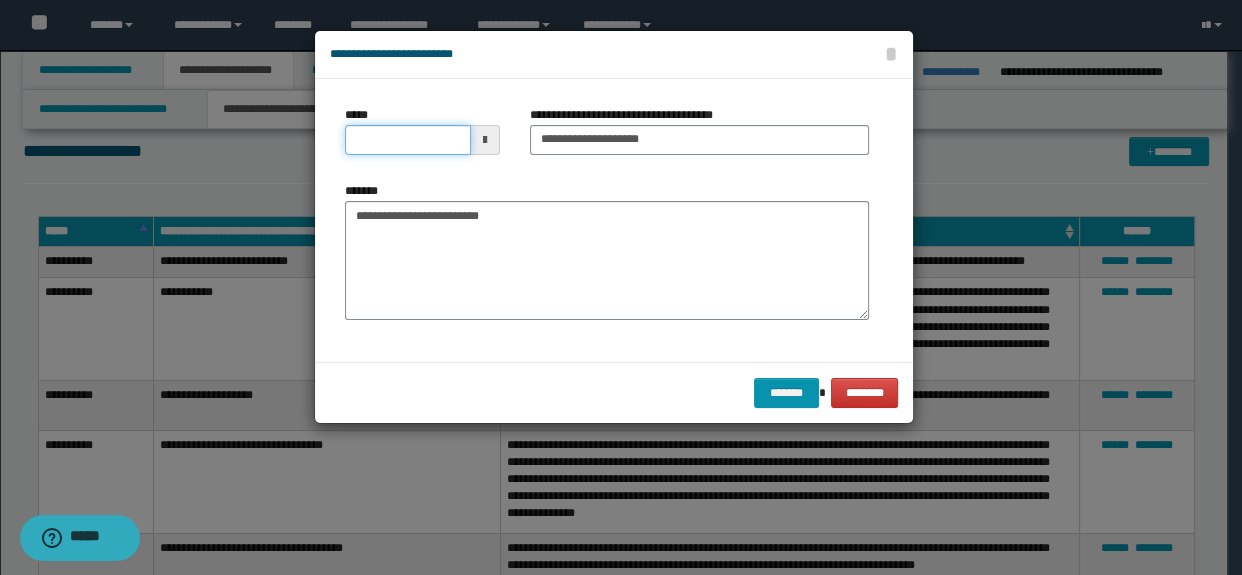 click on "*****" at bounding box center (408, 140) 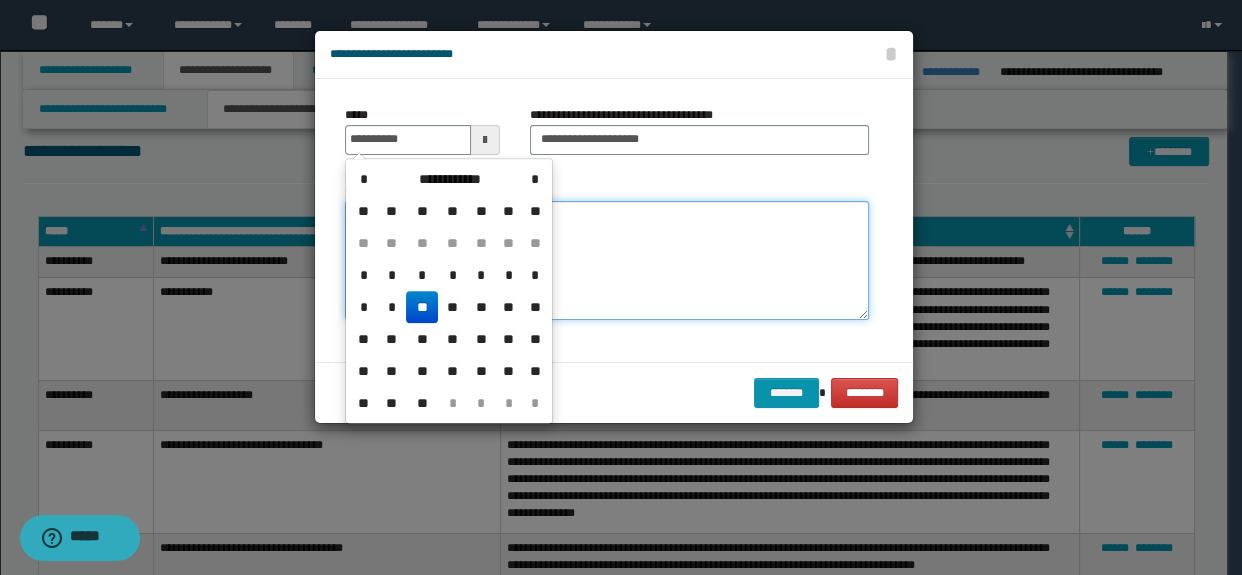 click on "**********" at bounding box center [607, 261] 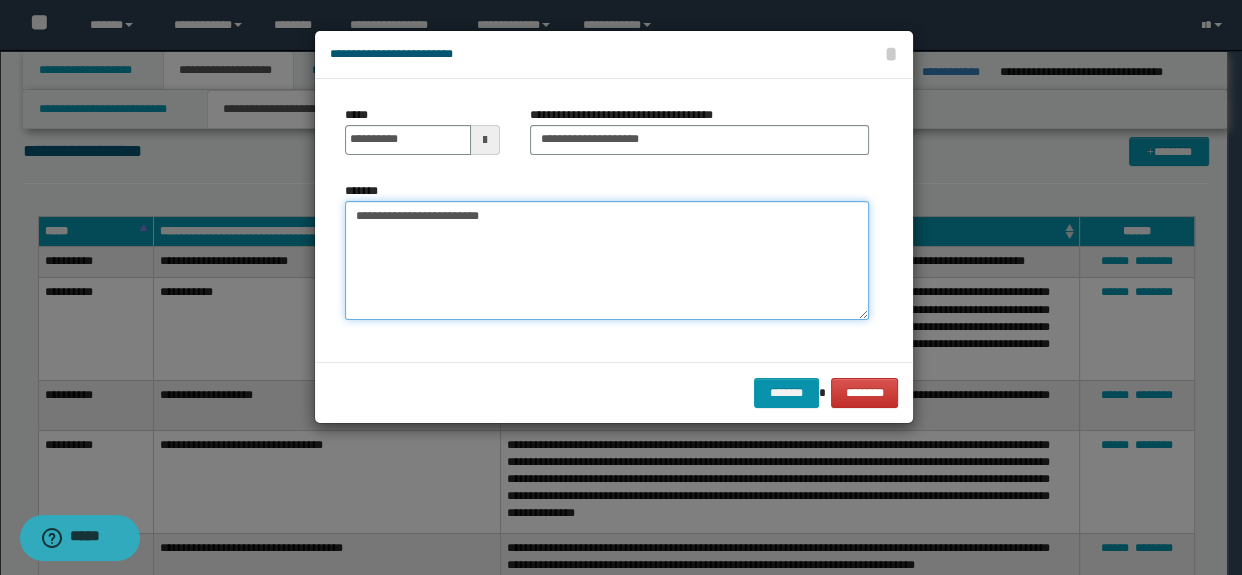 click on "**********" at bounding box center [607, 261] 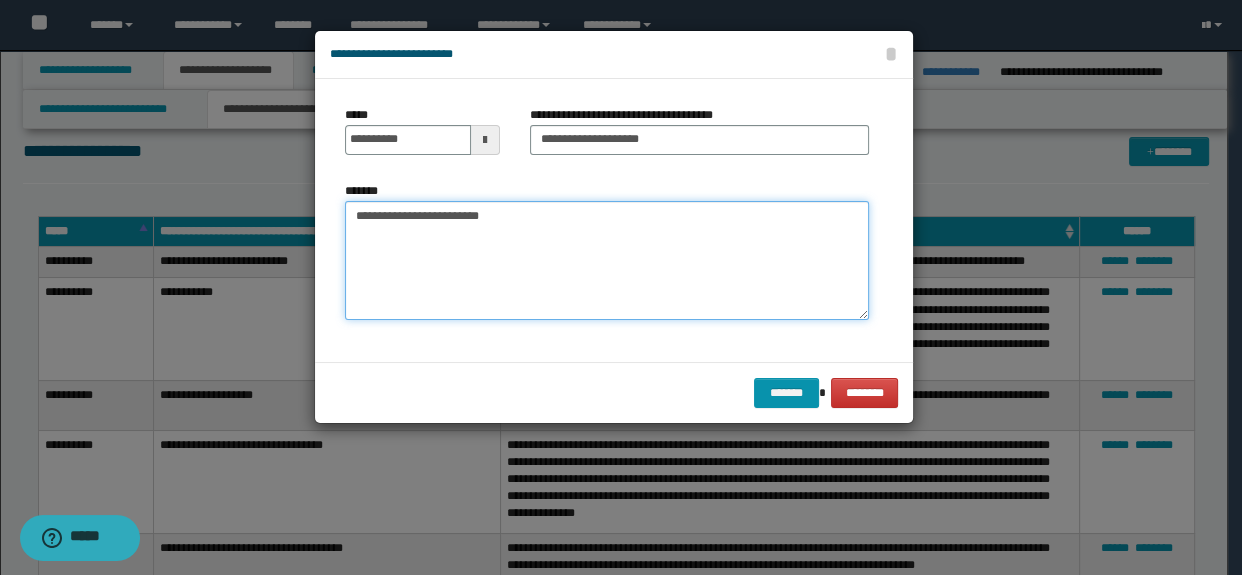 click on "**********" at bounding box center [607, 261] 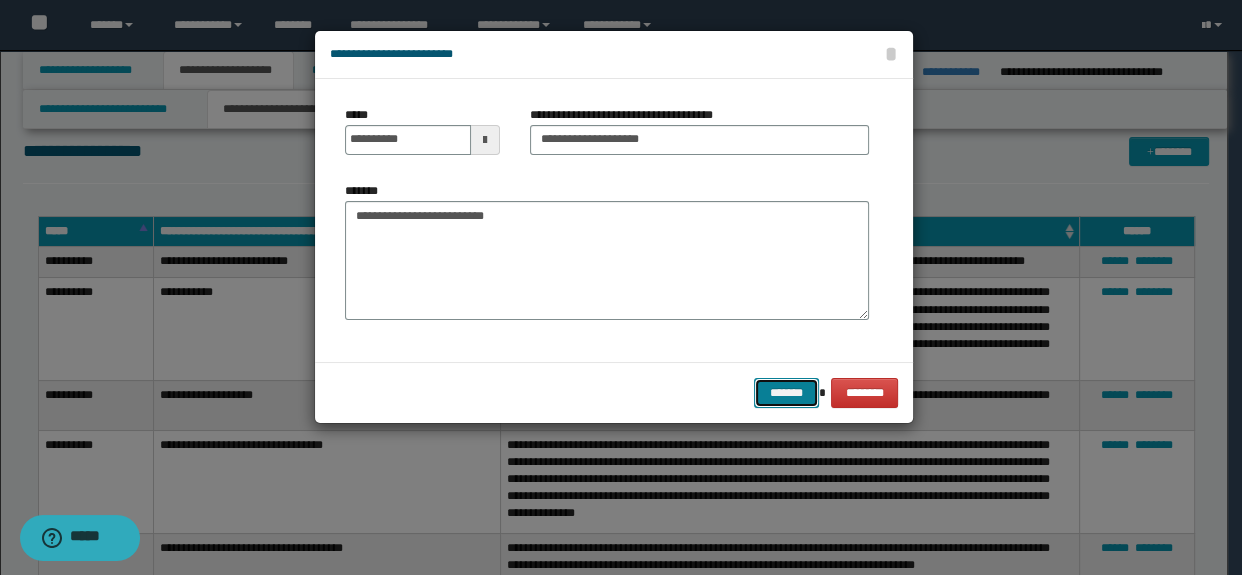 click on "*******" at bounding box center [786, 393] 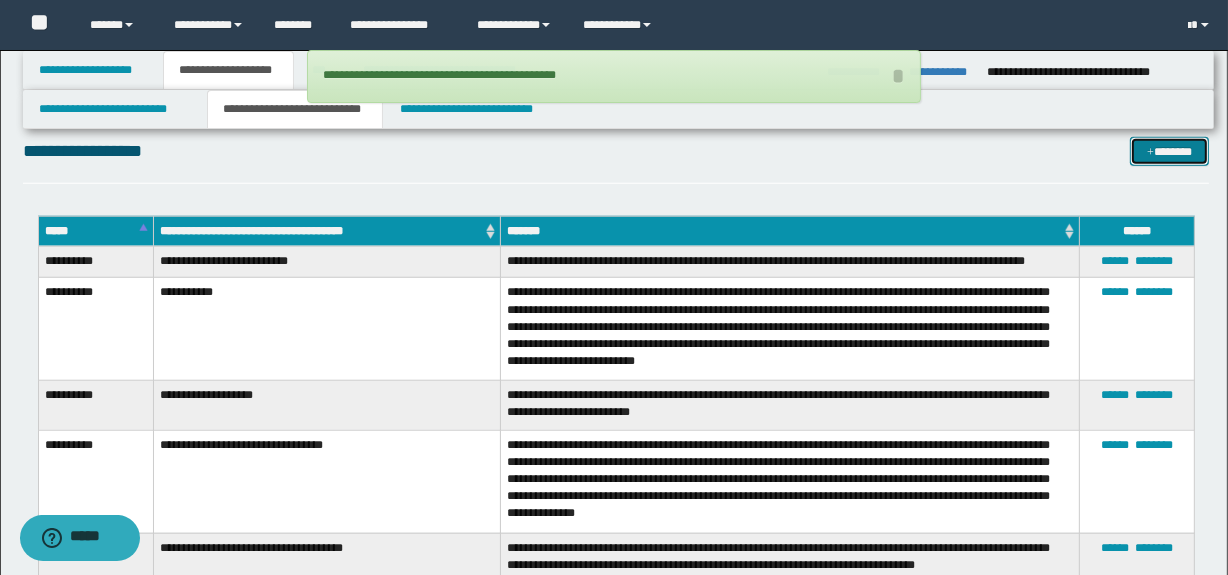 click on "*******" at bounding box center (1170, 152) 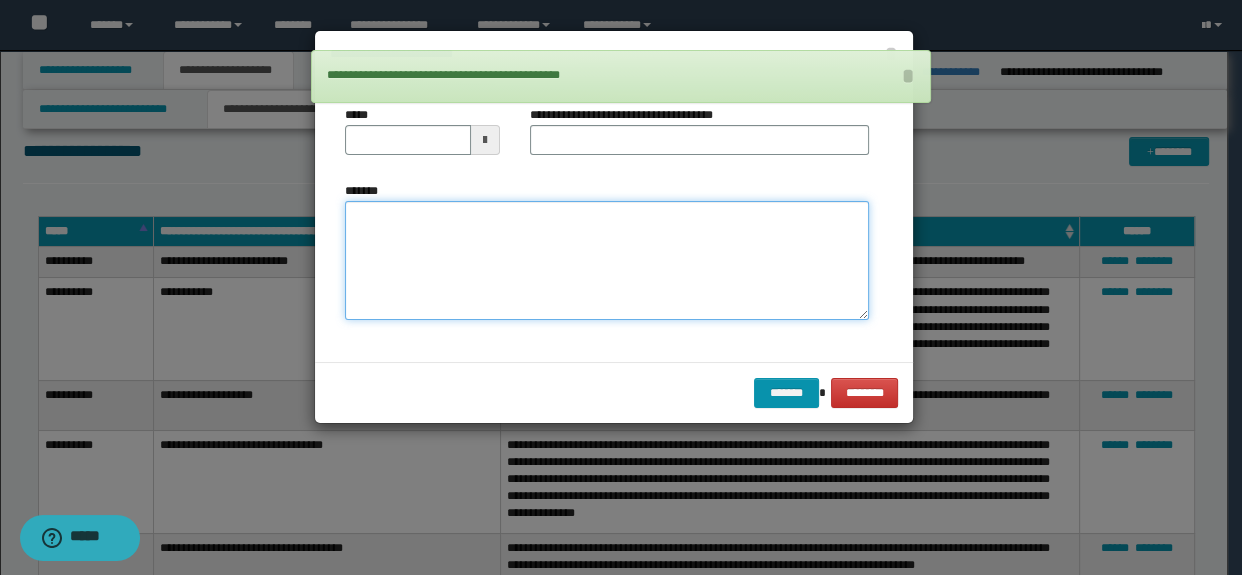 click on "*******" at bounding box center (607, 261) 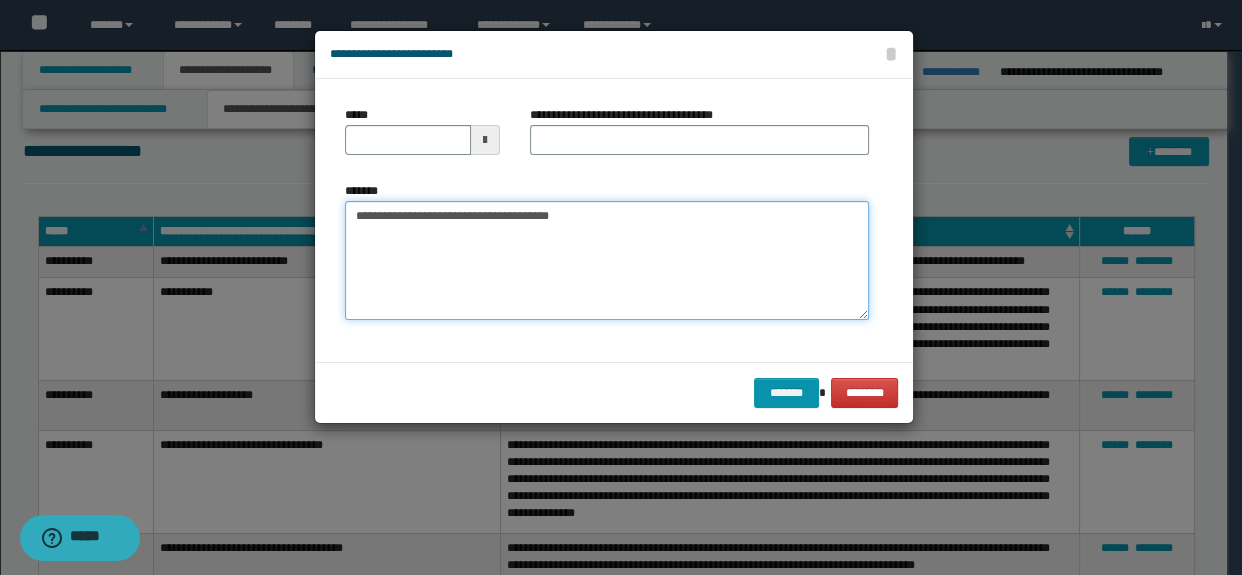 drag, startPoint x: 575, startPoint y: 215, endPoint x: 435, endPoint y: 215, distance: 140 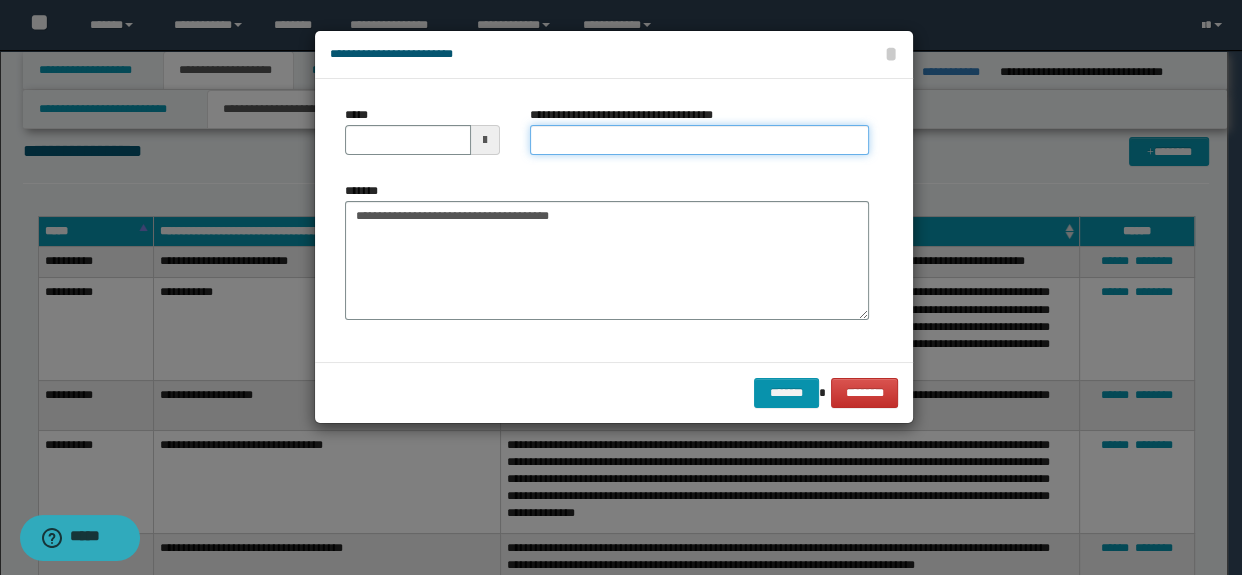 drag, startPoint x: 545, startPoint y: 135, endPoint x: 522, endPoint y: 150, distance: 27.45906 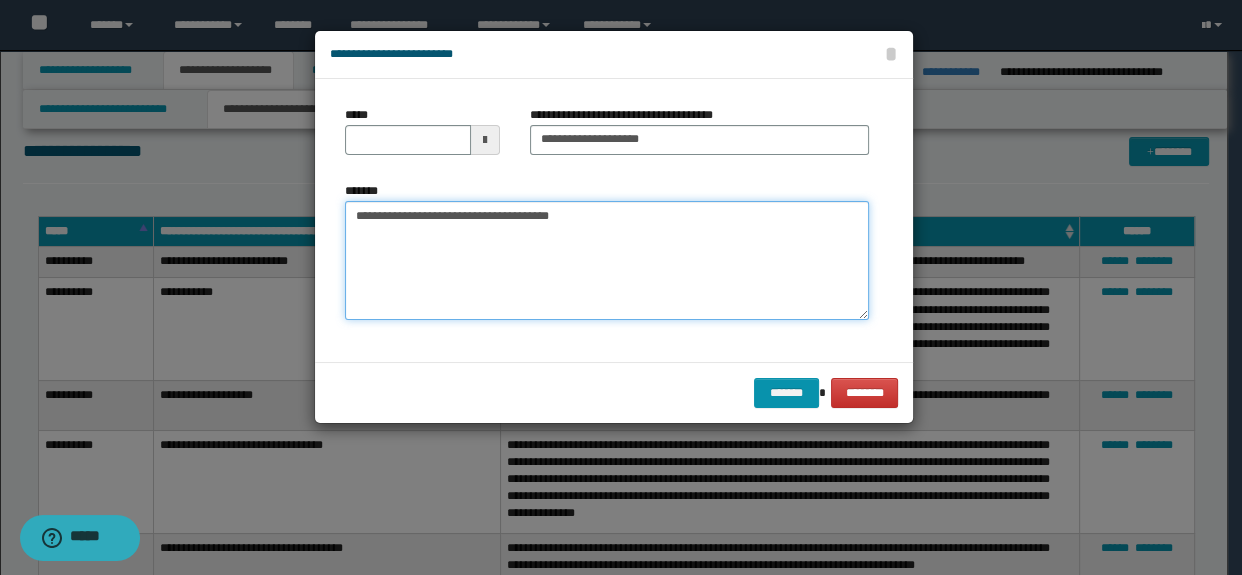drag, startPoint x: 447, startPoint y: 212, endPoint x: 195, endPoint y: 213, distance: 252.00198 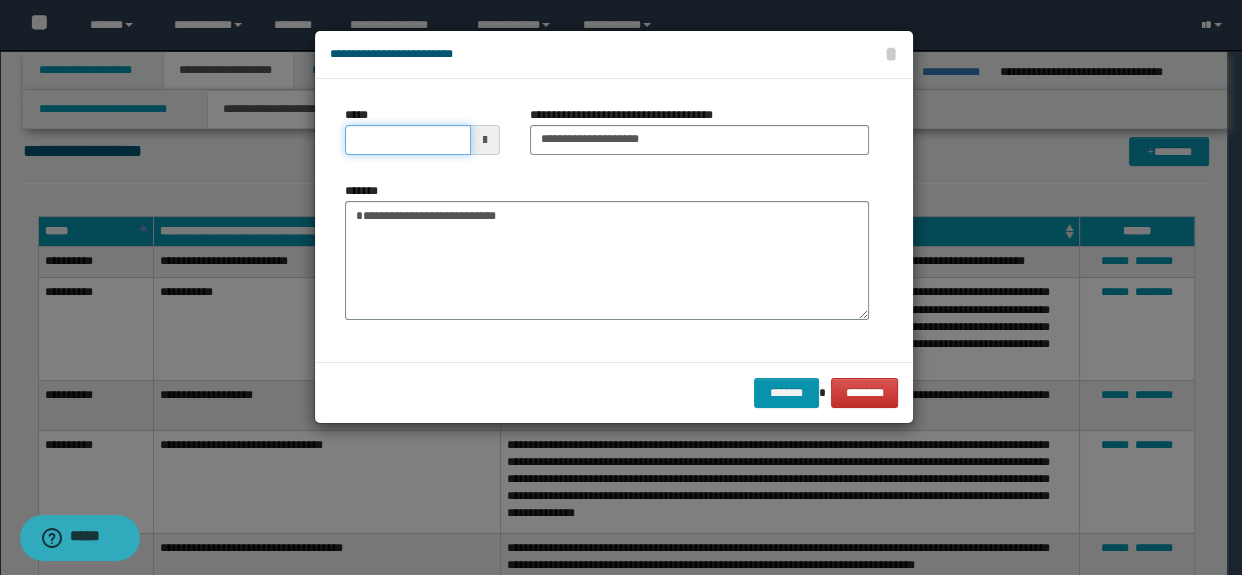 click on "*****" at bounding box center [408, 140] 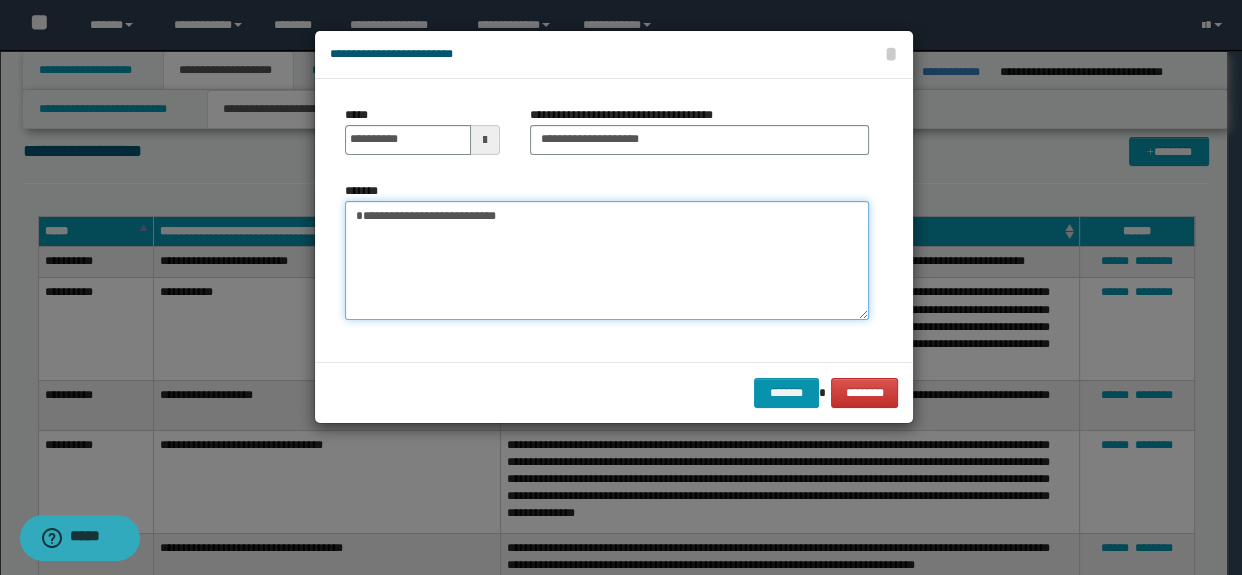 click on "**********" at bounding box center [607, 261] 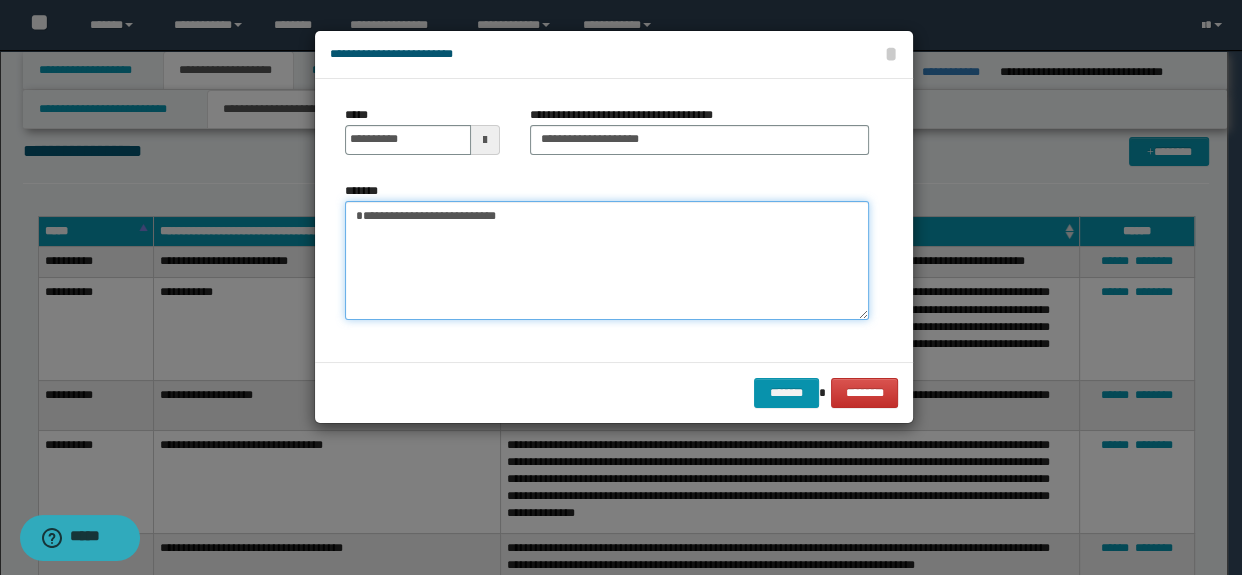 click on "**********" at bounding box center (607, 261) 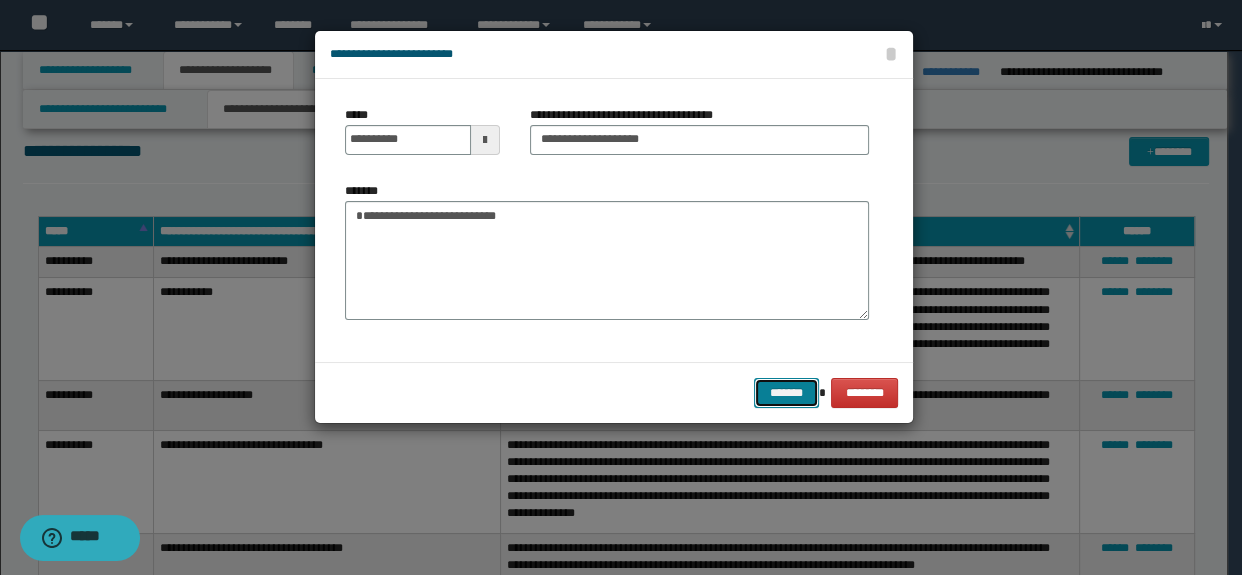 click on "*******" at bounding box center [786, 393] 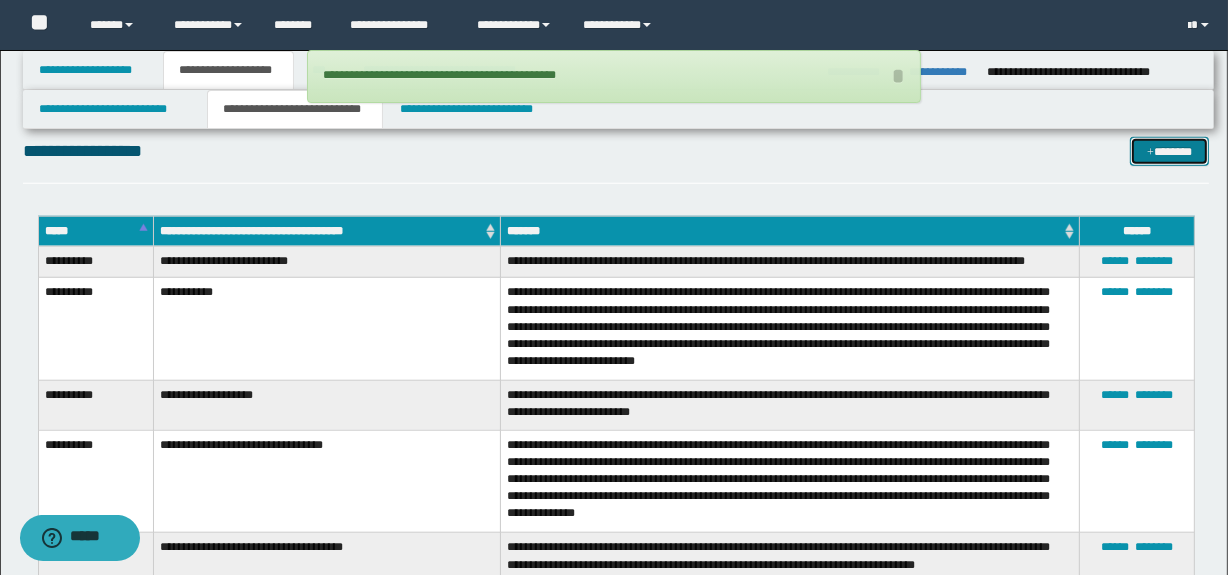 click on "*******" at bounding box center (1170, 152) 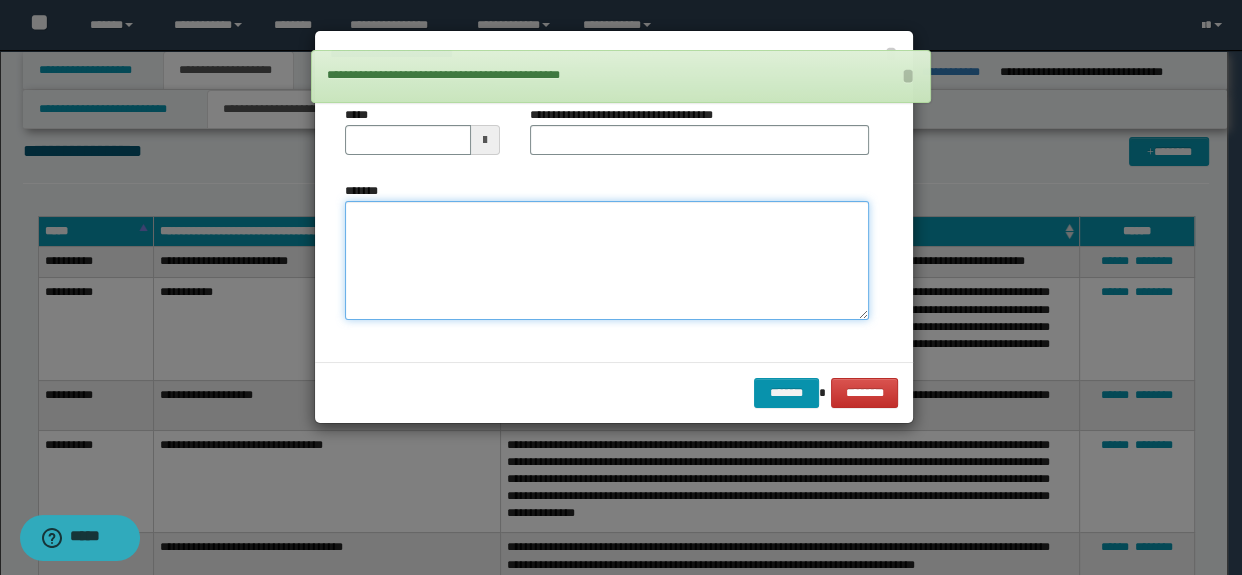 click on "*******" at bounding box center [607, 261] 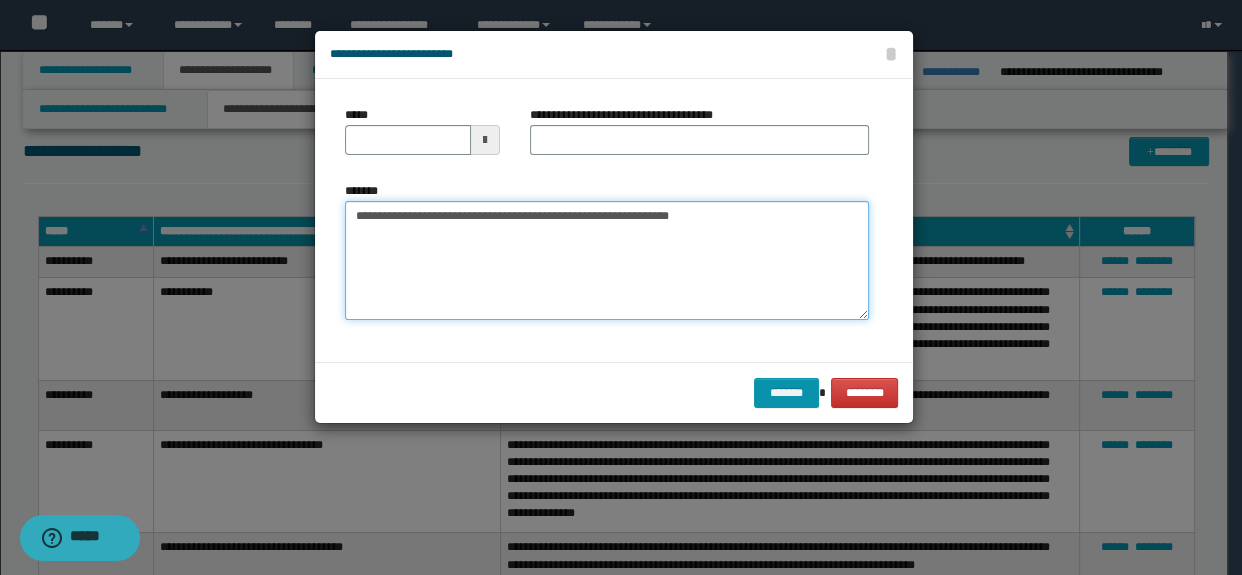 drag, startPoint x: 431, startPoint y: 216, endPoint x: 630, endPoint y: 201, distance: 199.56453 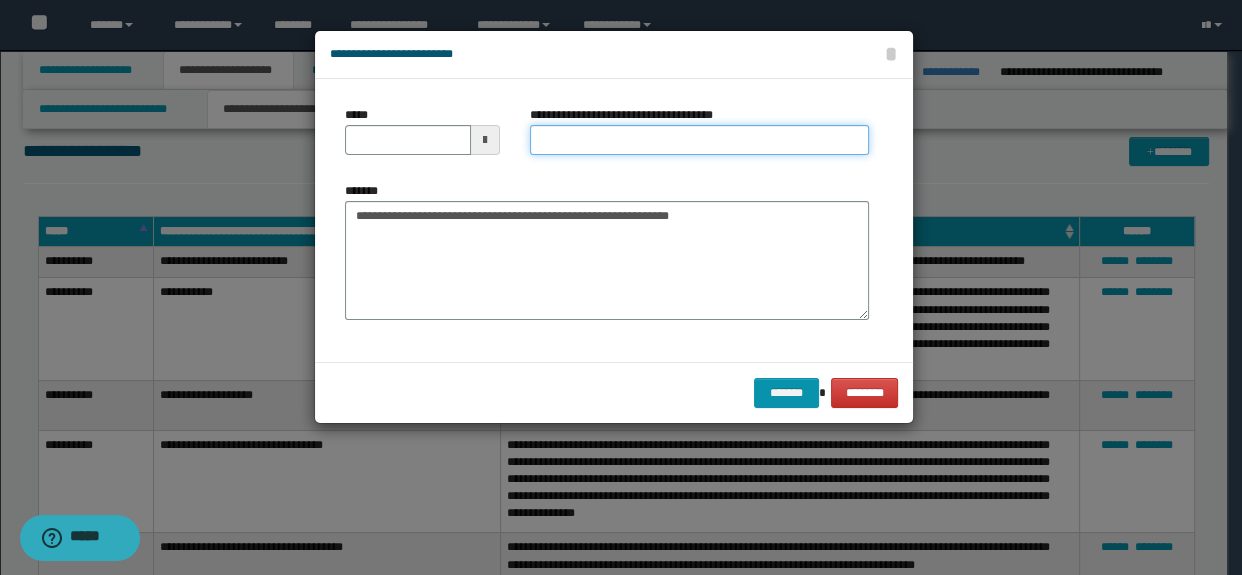click on "**********" at bounding box center [700, 140] 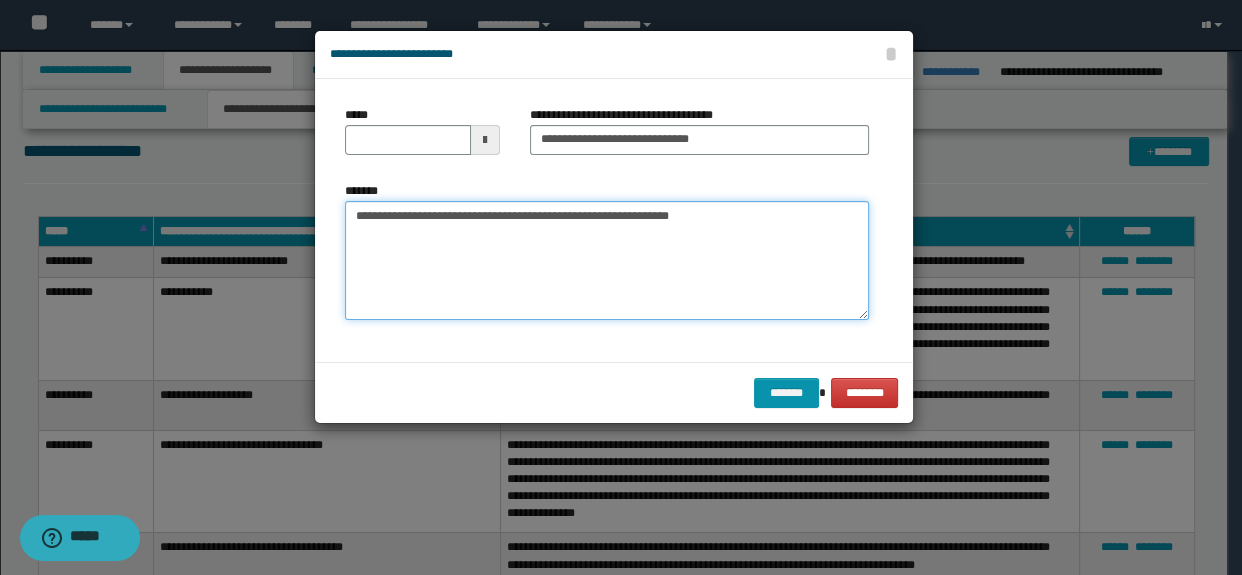 click on "**********" at bounding box center [607, 261] 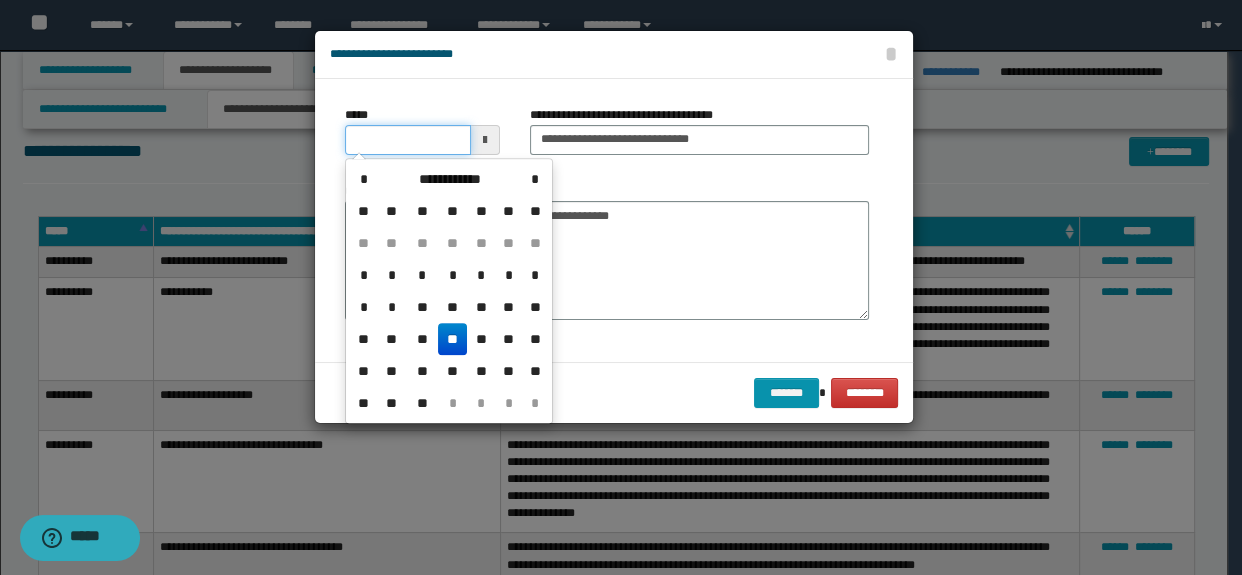 click on "*****" at bounding box center [408, 140] 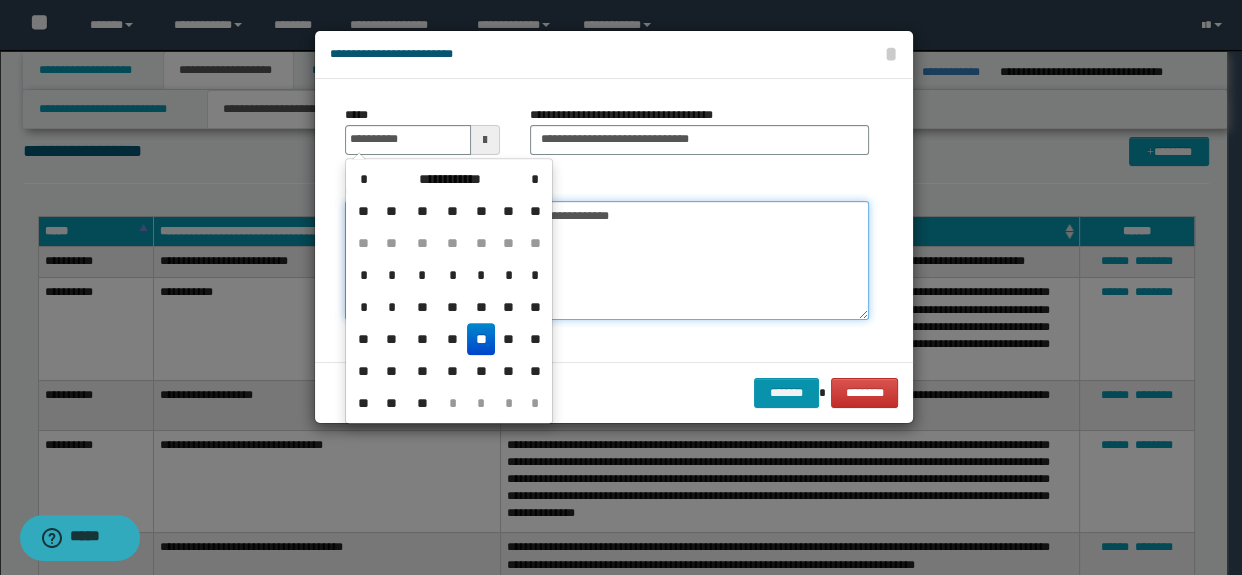 click on "**********" at bounding box center [607, 261] 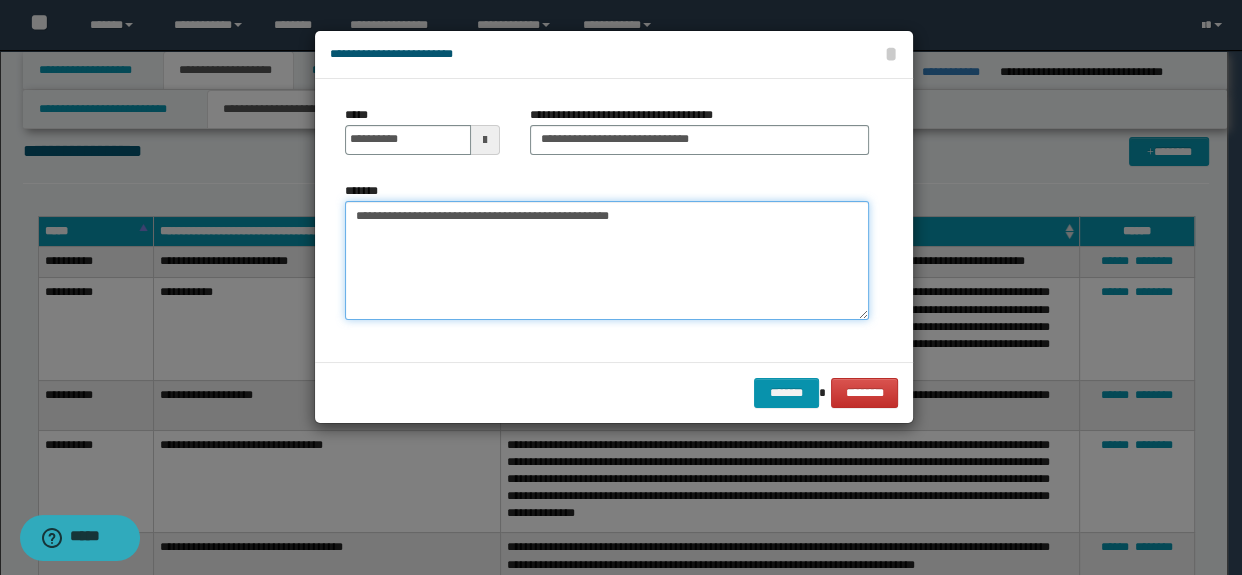 click on "**********" at bounding box center (607, 261) 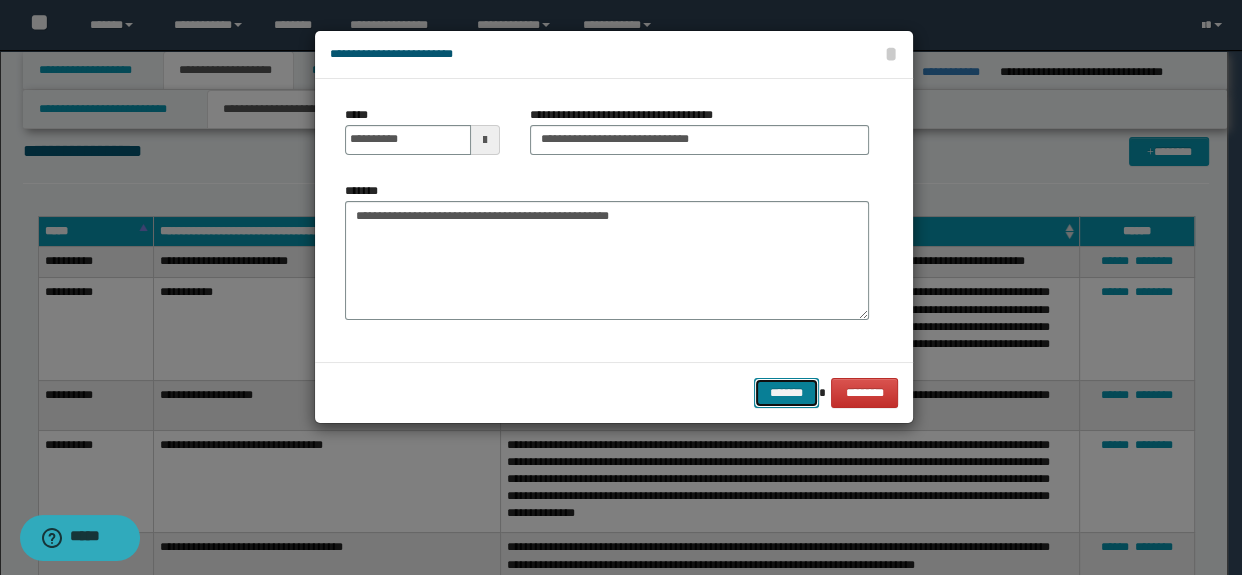 click on "*******" at bounding box center (786, 393) 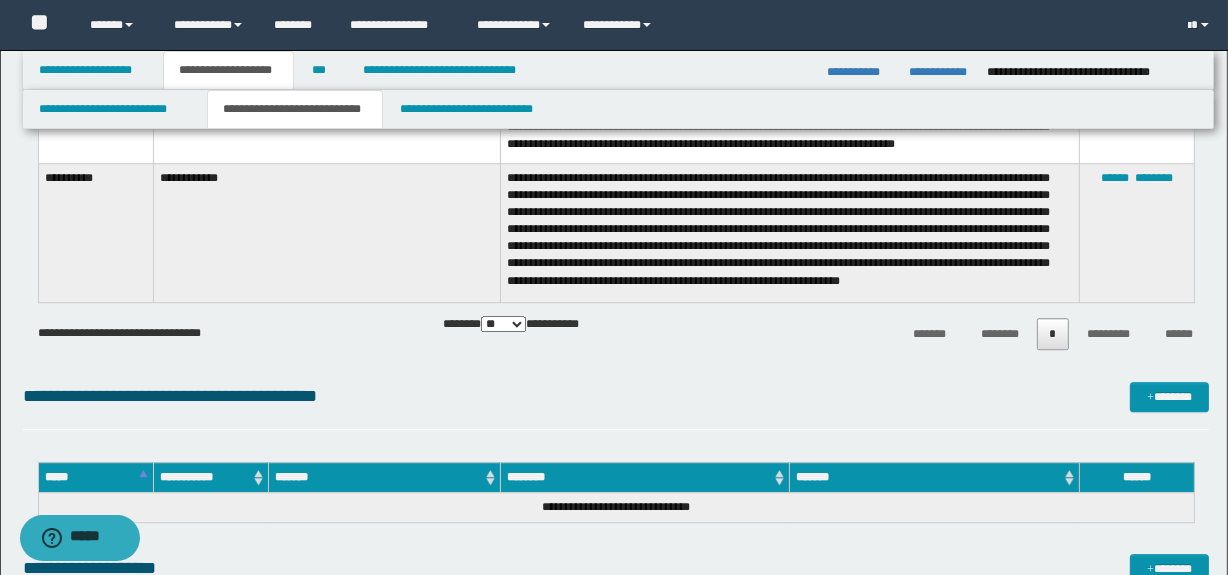 scroll, scrollTop: 4790, scrollLeft: 0, axis: vertical 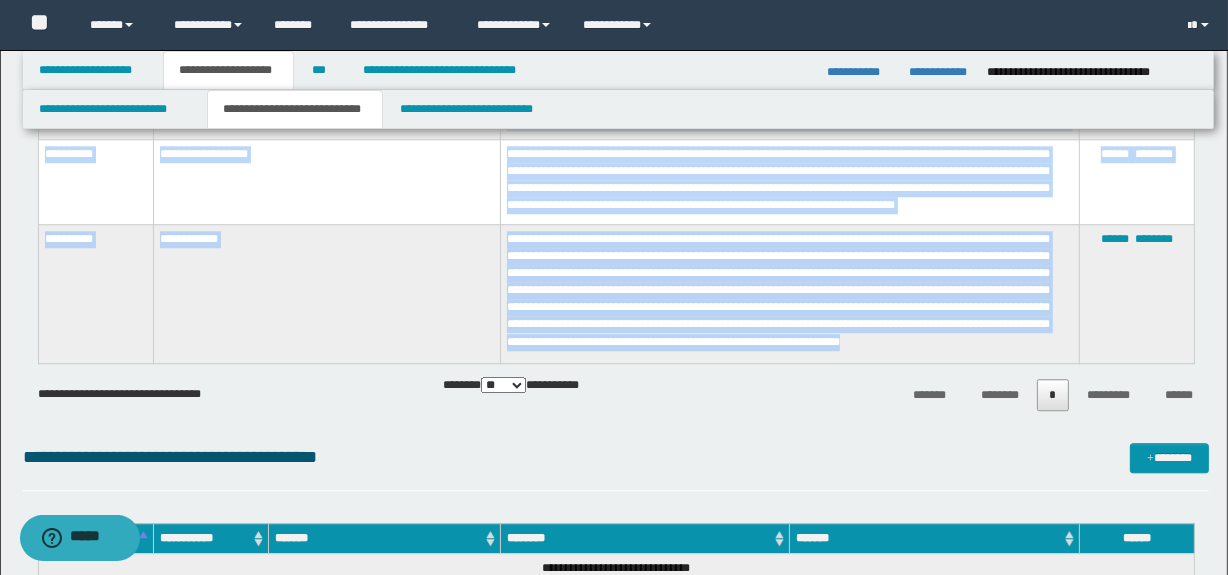 drag, startPoint x: 921, startPoint y: 353, endPoint x: 31, endPoint y: 259, distance: 894.95026 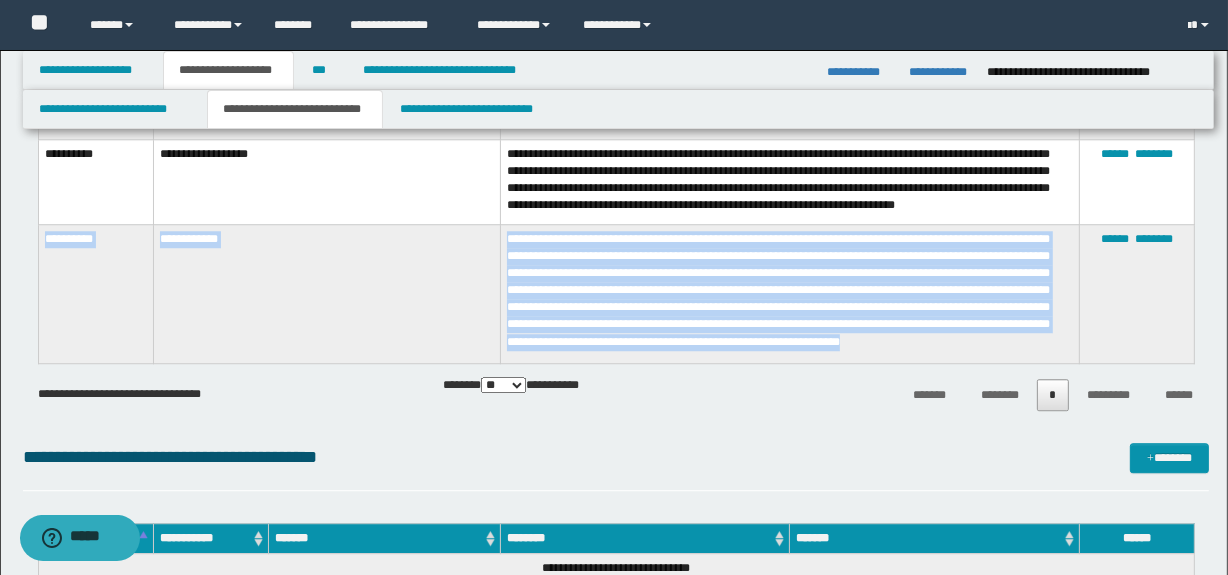 drag, startPoint x: 1003, startPoint y: 352, endPoint x: 39, endPoint y: 263, distance: 968.0997 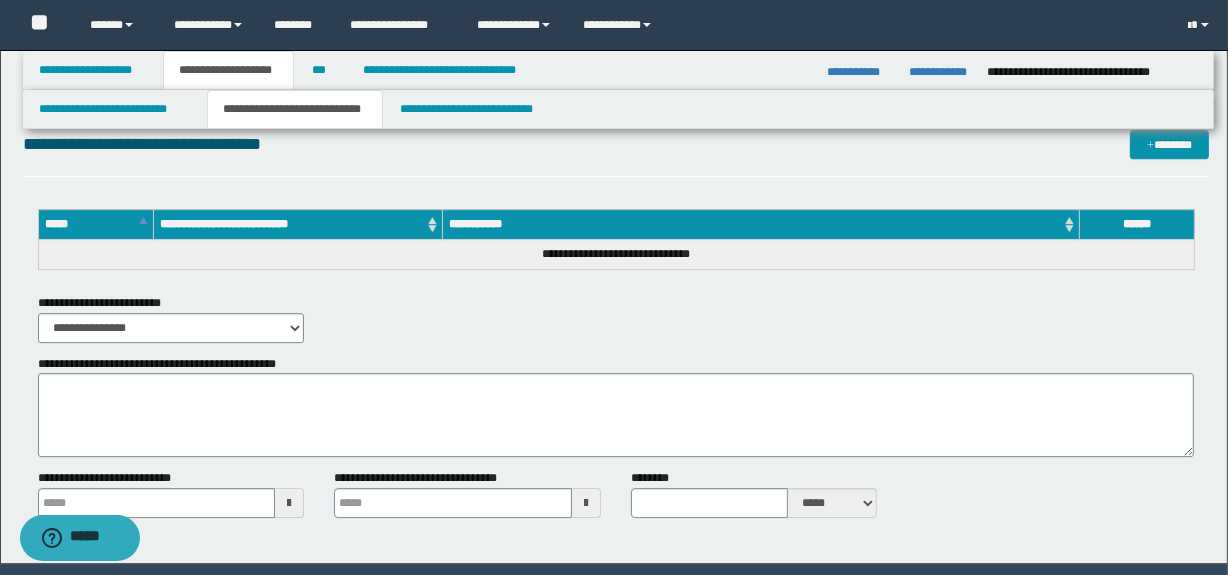 scroll, scrollTop: 5513, scrollLeft: 0, axis: vertical 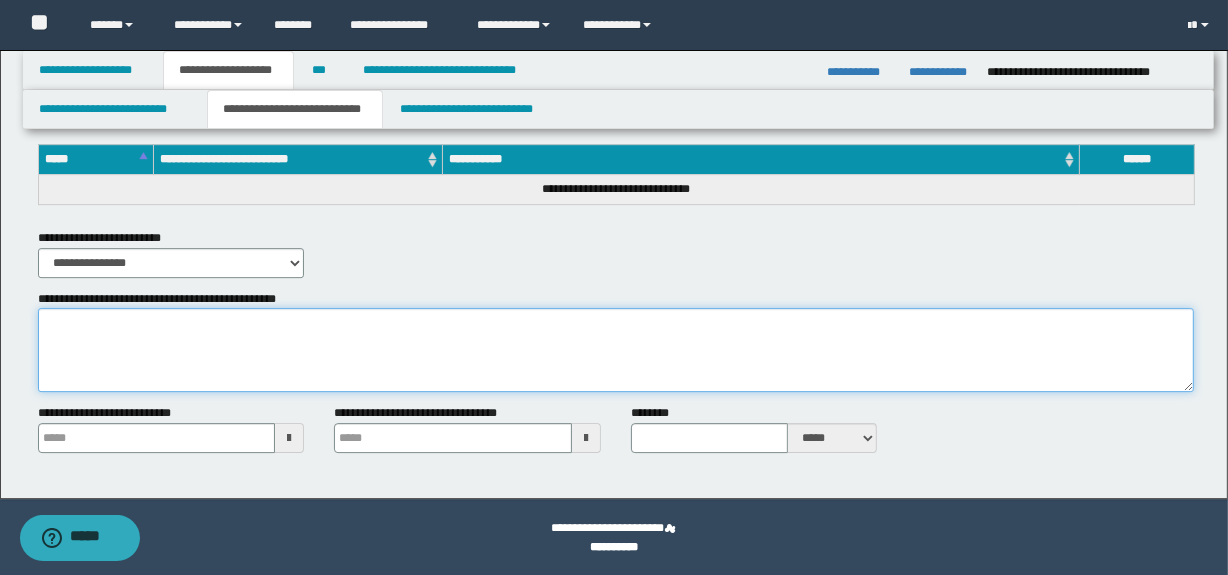 click on "**********" at bounding box center (616, 350) 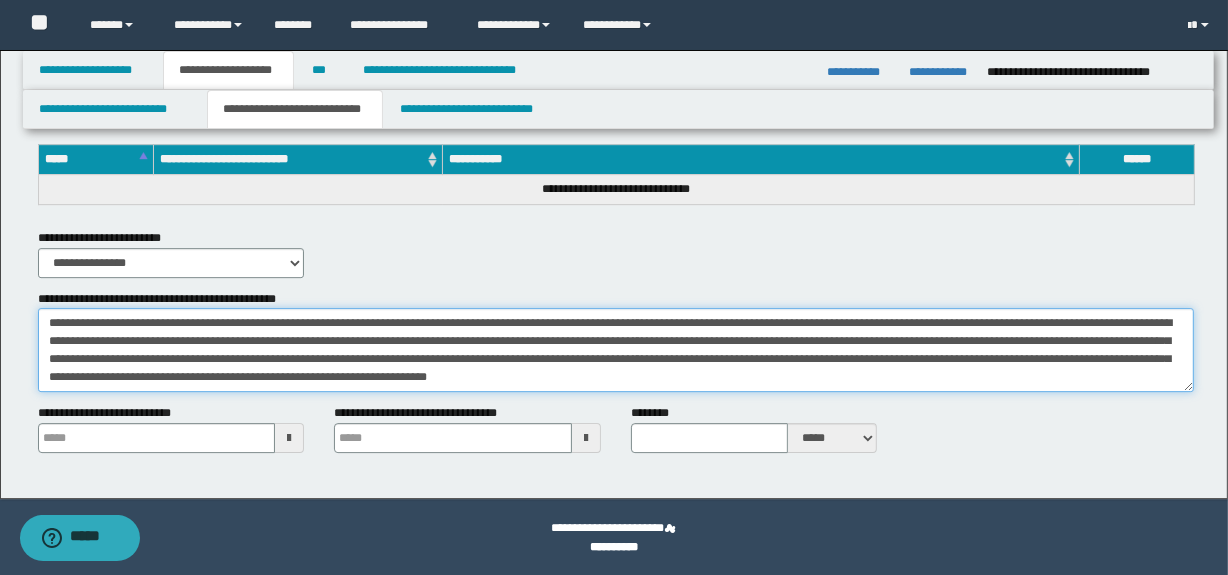 click on "**********" at bounding box center (616, 350) 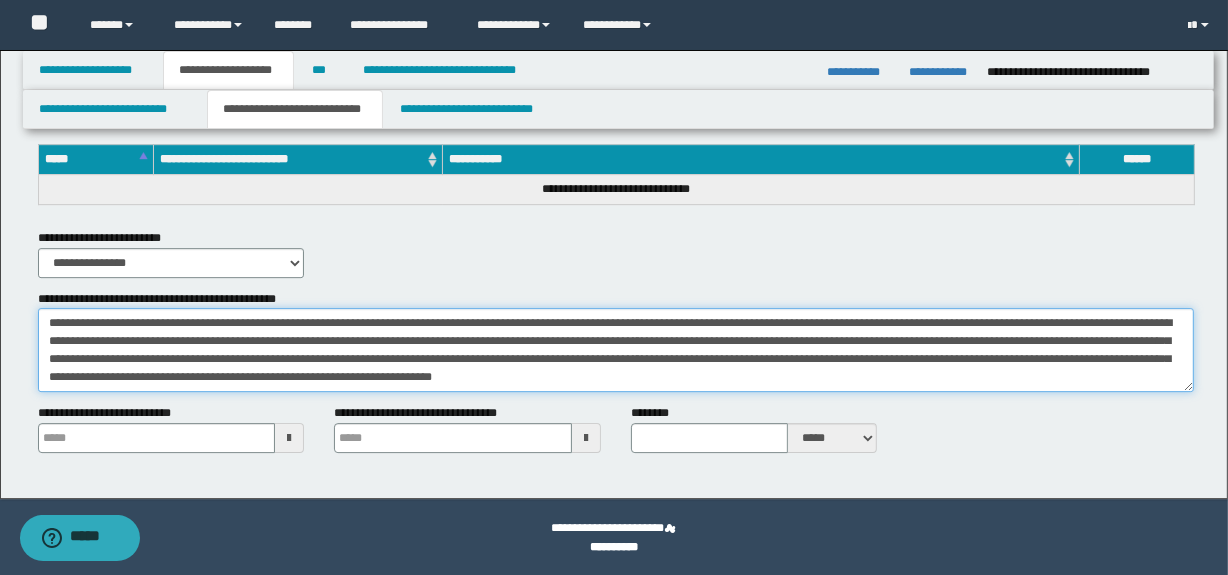 drag, startPoint x: 795, startPoint y: 362, endPoint x: 715, endPoint y: 386, distance: 83.52245 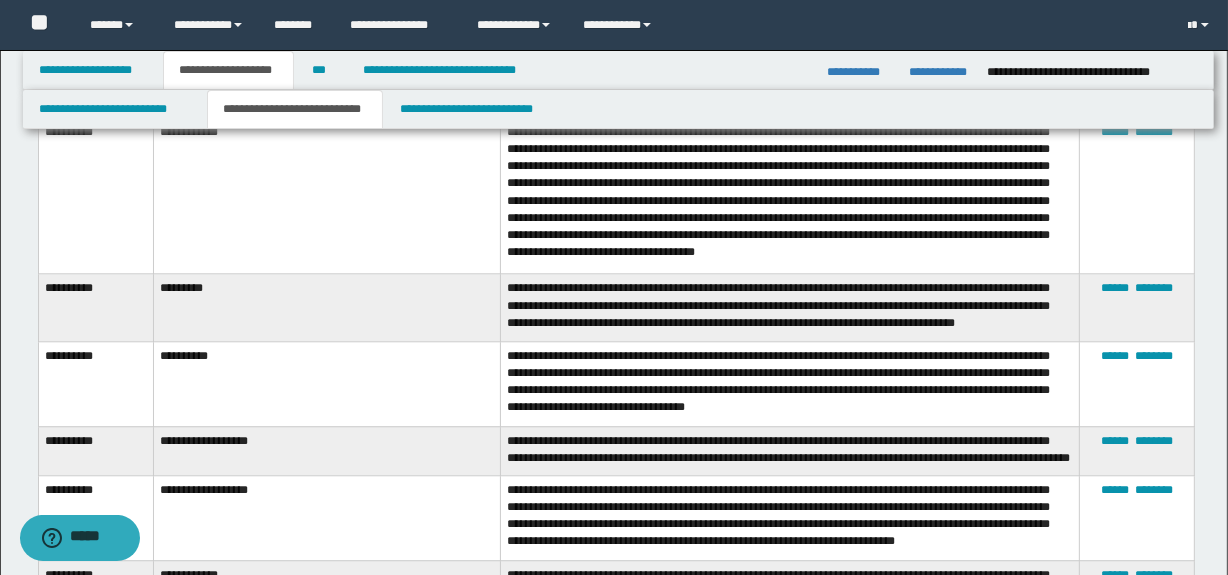 scroll, scrollTop: 4452, scrollLeft: 0, axis: vertical 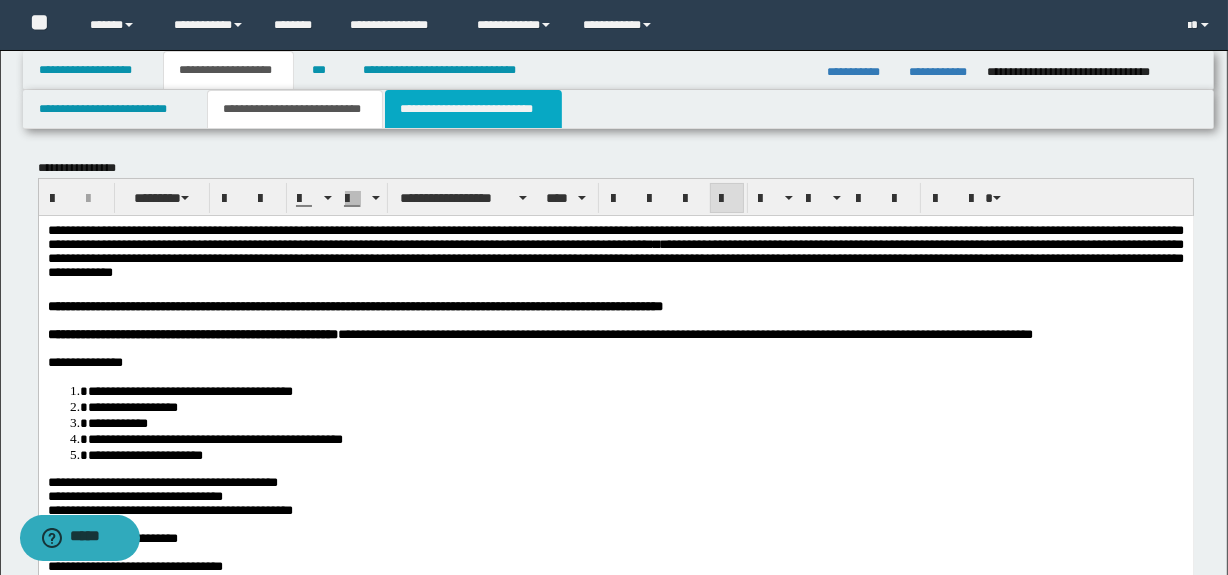 drag, startPoint x: 427, startPoint y: 111, endPoint x: 410, endPoint y: 164, distance: 55.65968 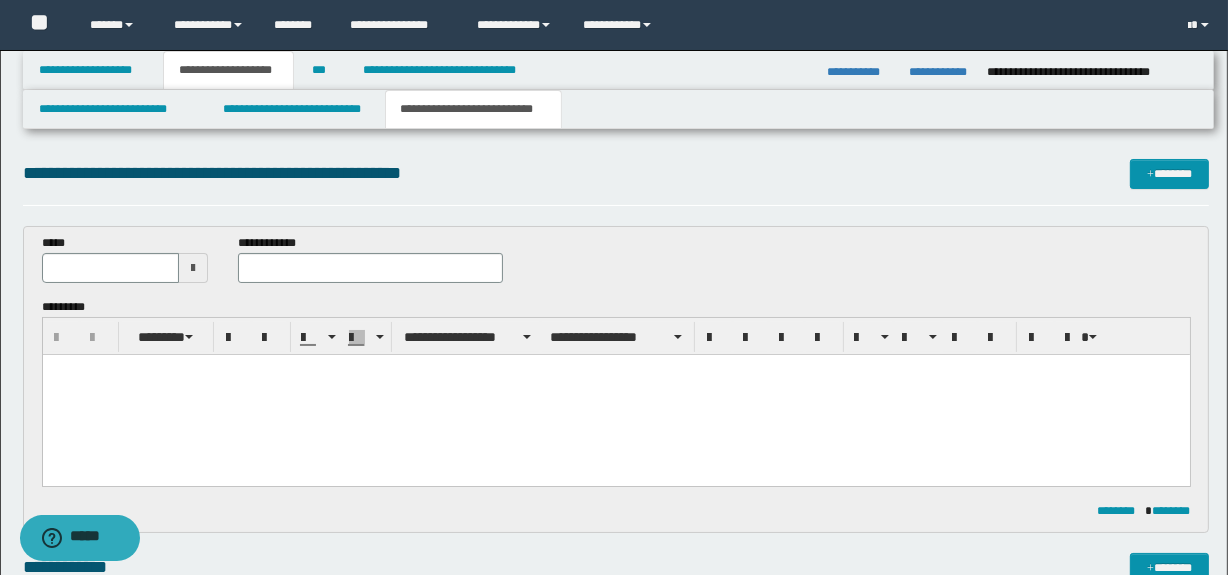 scroll, scrollTop: 0, scrollLeft: 0, axis: both 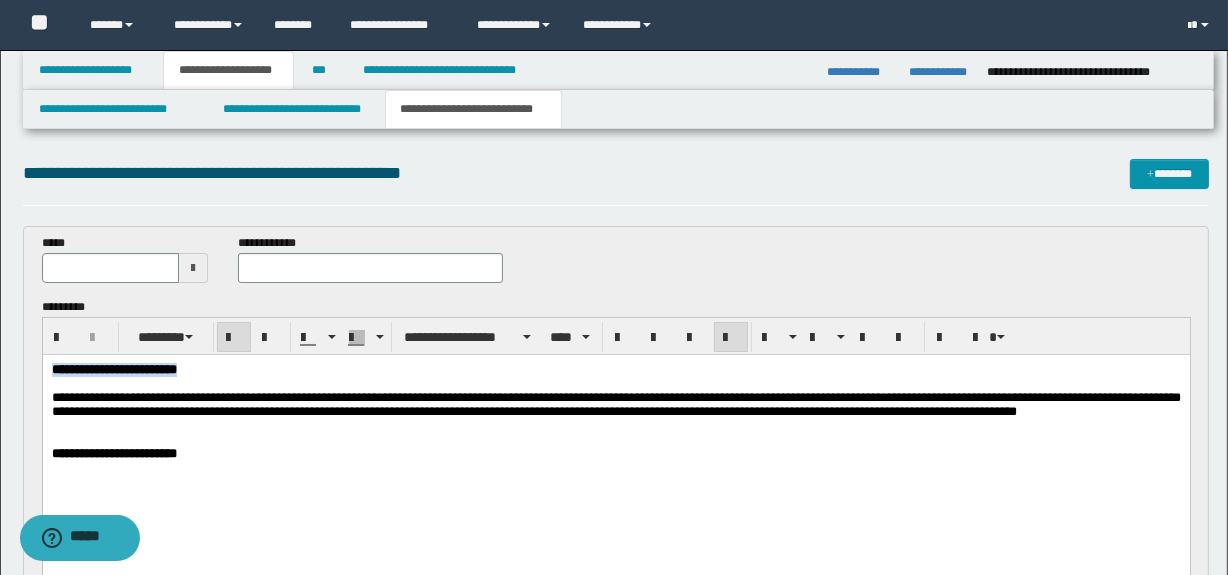 drag, startPoint x: 278, startPoint y: 365, endPoint x: -1, endPoint y: 365, distance: 279 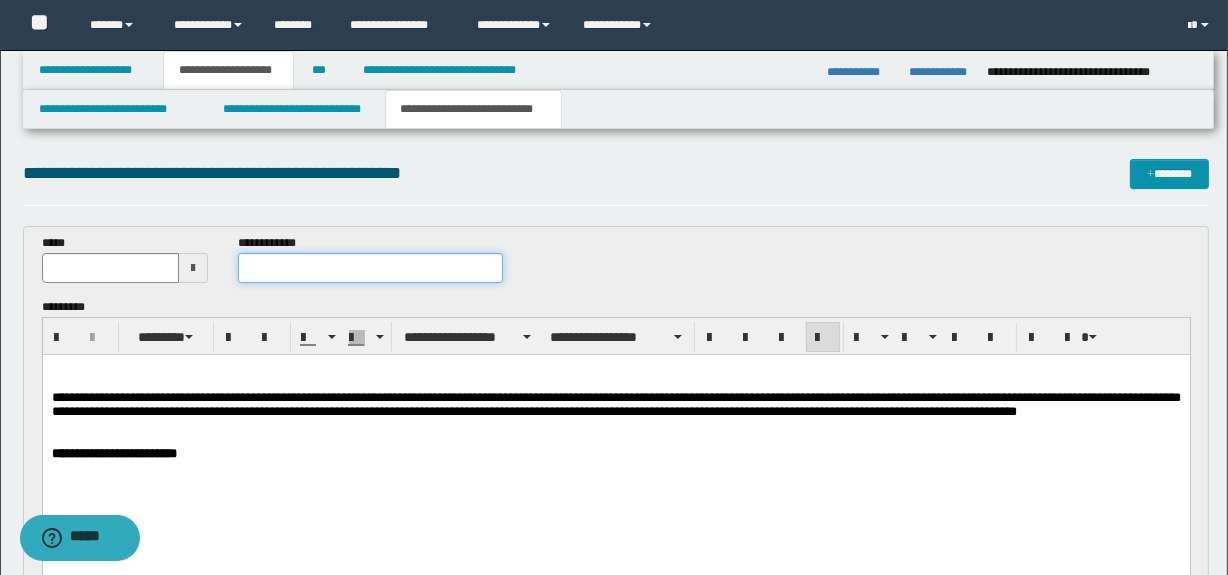 click at bounding box center (370, 268) 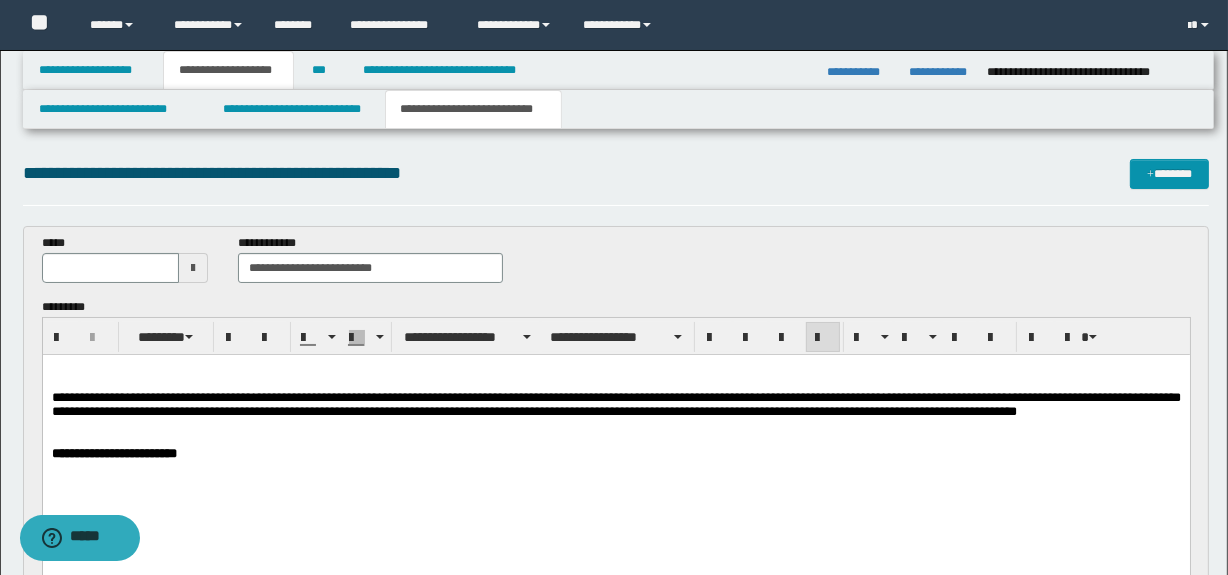 click on "**********" at bounding box center [615, 404] 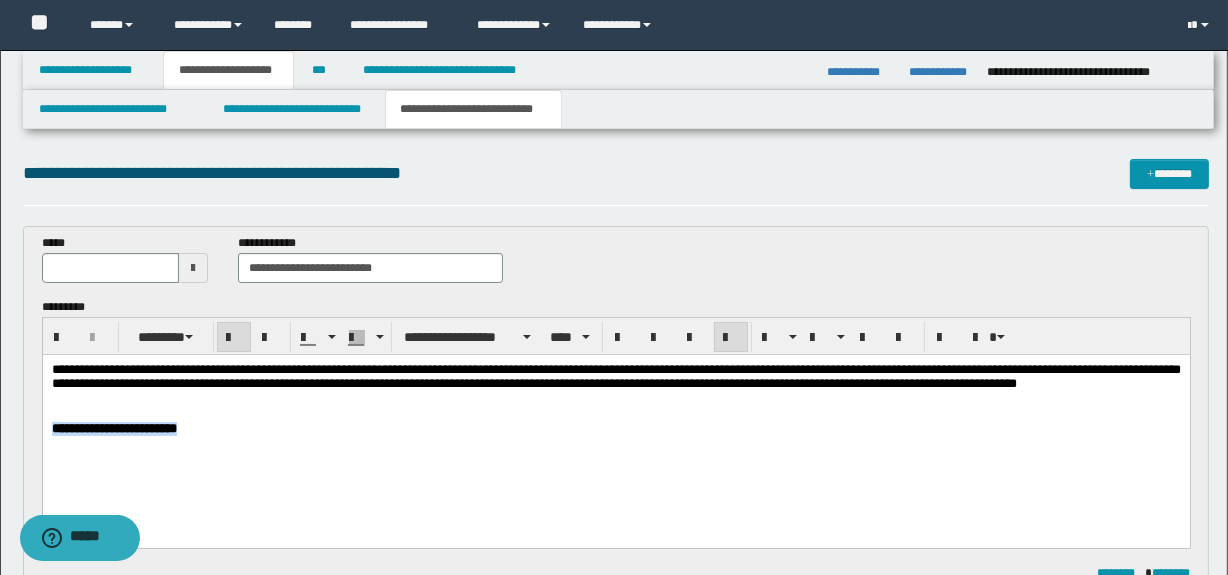 drag, startPoint x: 274, startPoint y: 442, endPoint x: 0, endPoint y: 437, distance: 274.04562 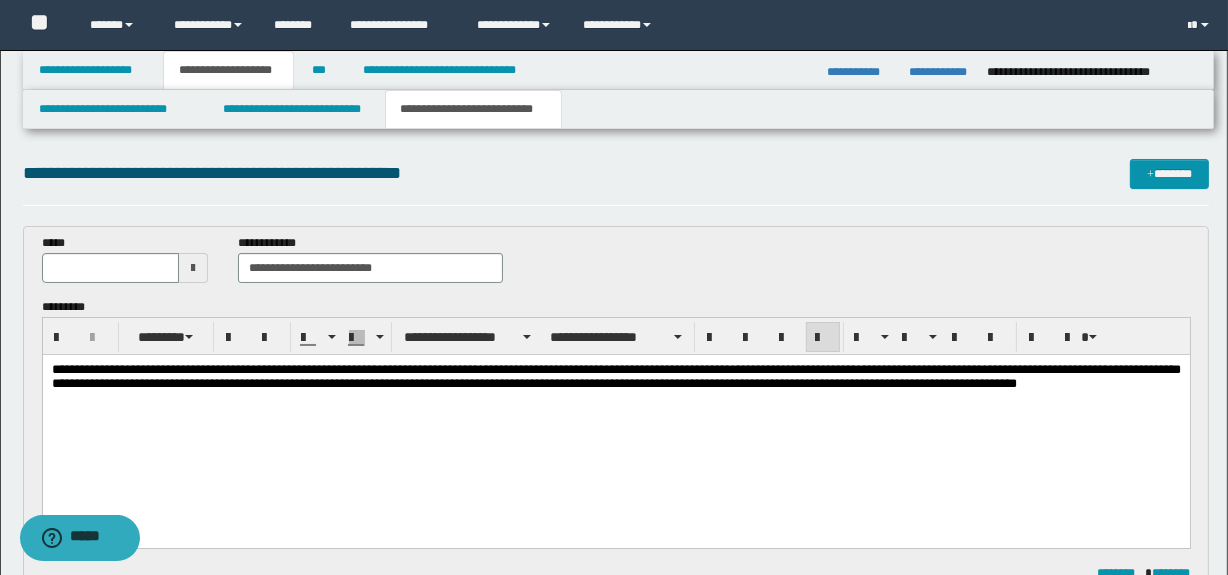 click at bounding box center (193, 268) 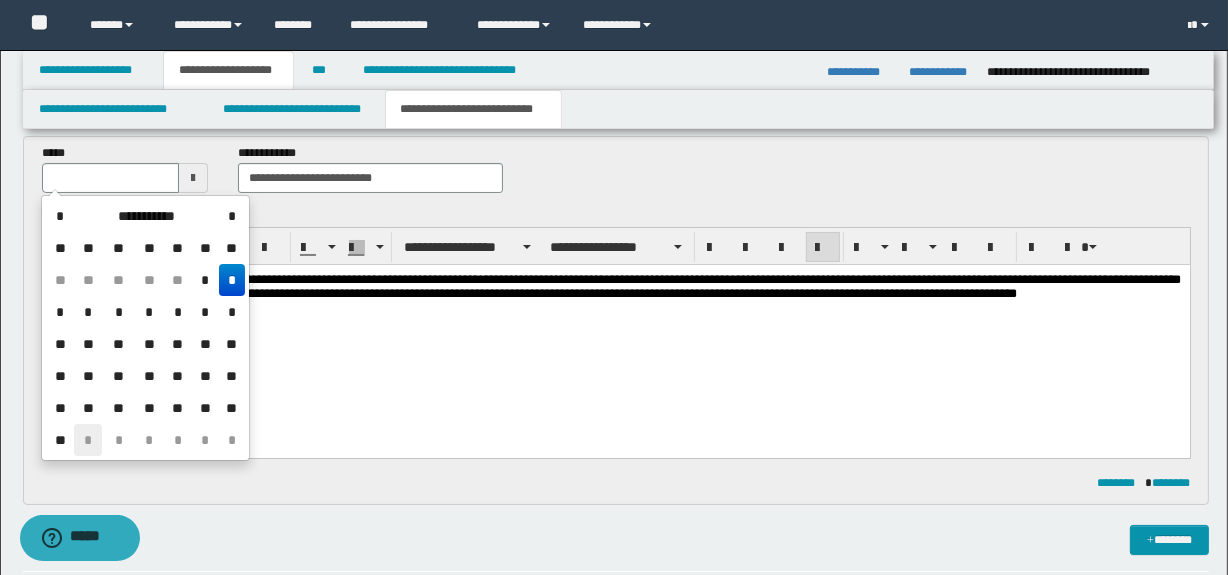 click on "*" at bounding box center [88, 440] 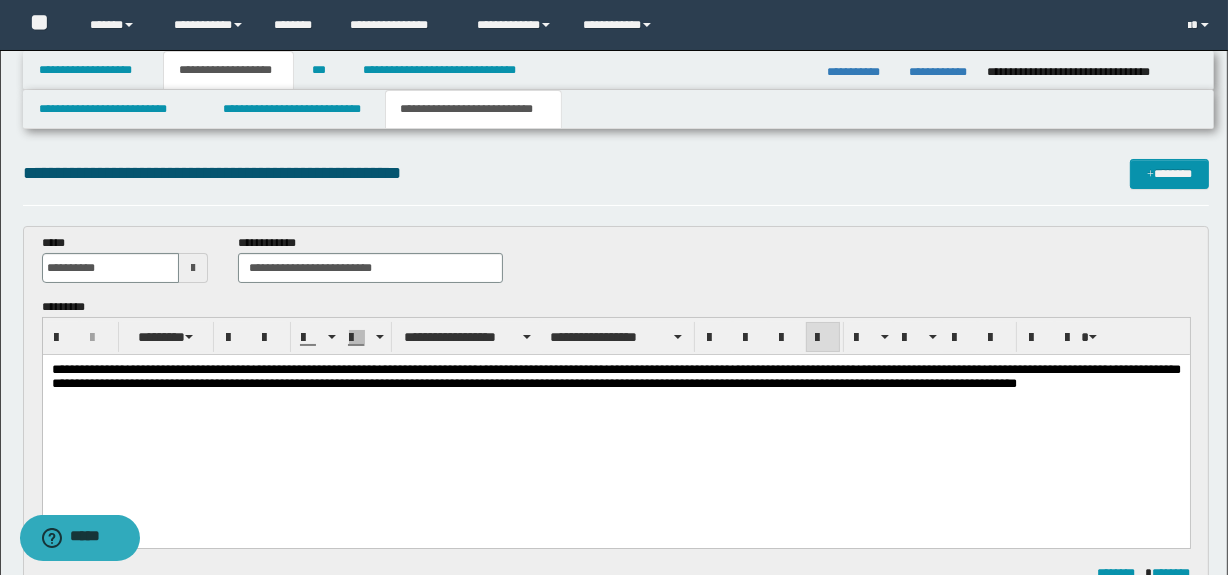 scroll, scrollTop: 0, scrollLeft: 0, axis: both 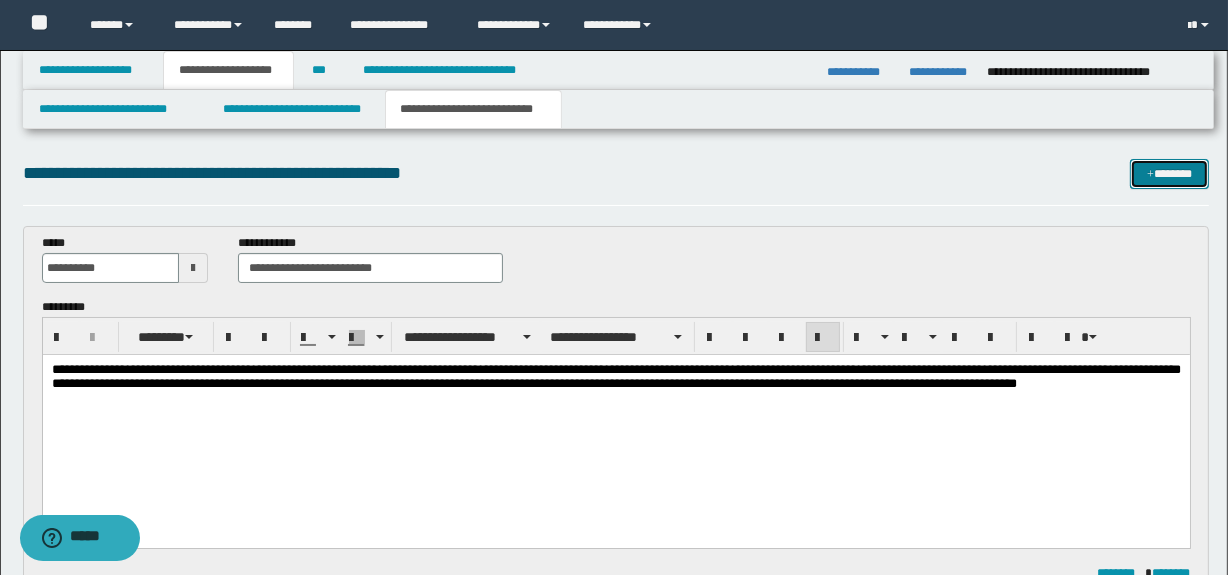 click on "*******" at bounding box center (1170, 174) 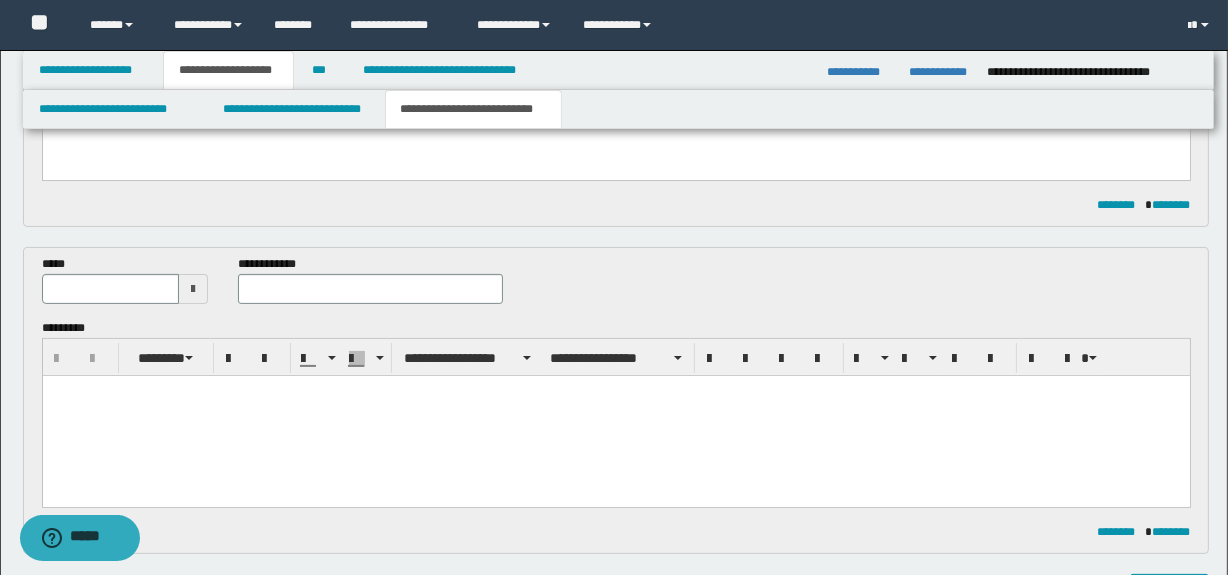 scroll, scrollTop: 360, scrollLeft: 0, axis: vertical 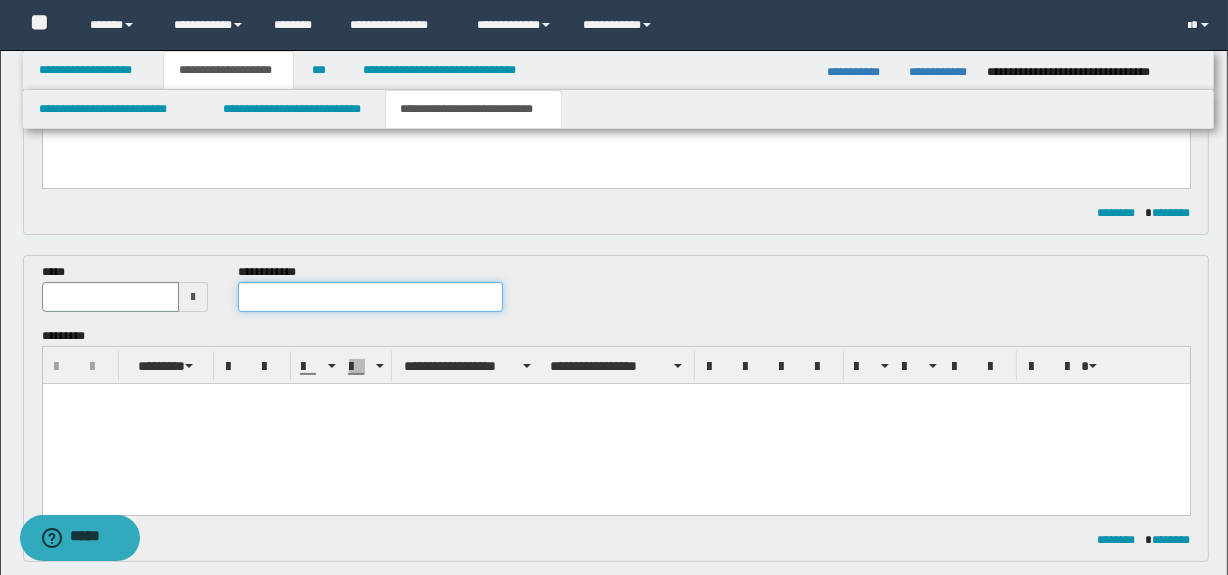 click at bounding box center (370, 297) 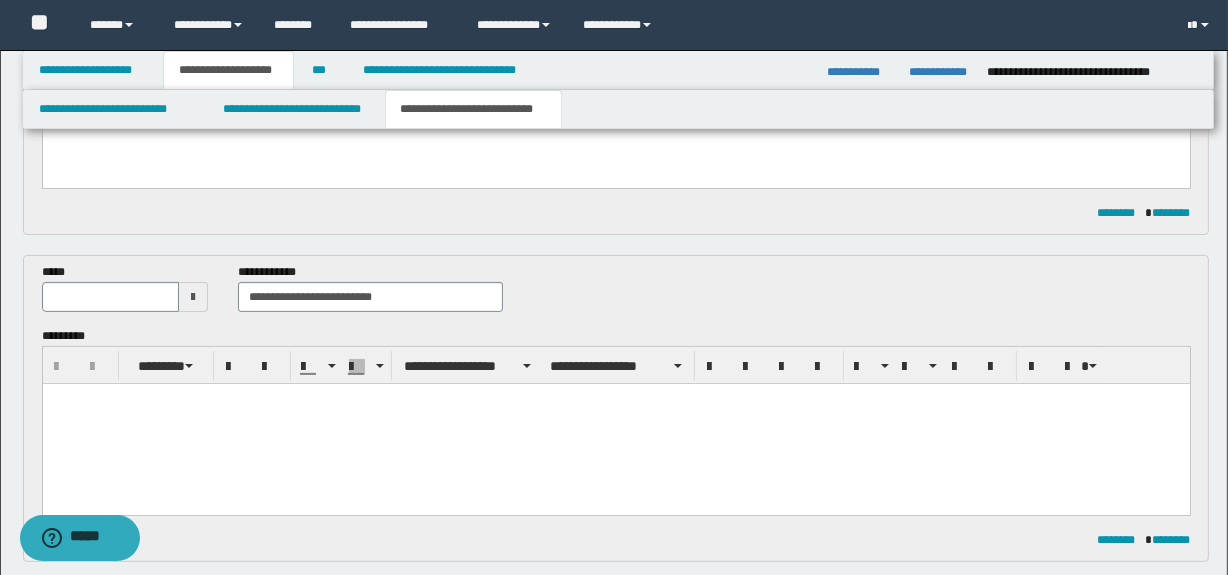click on "*****" at bounding box center (125, 295) 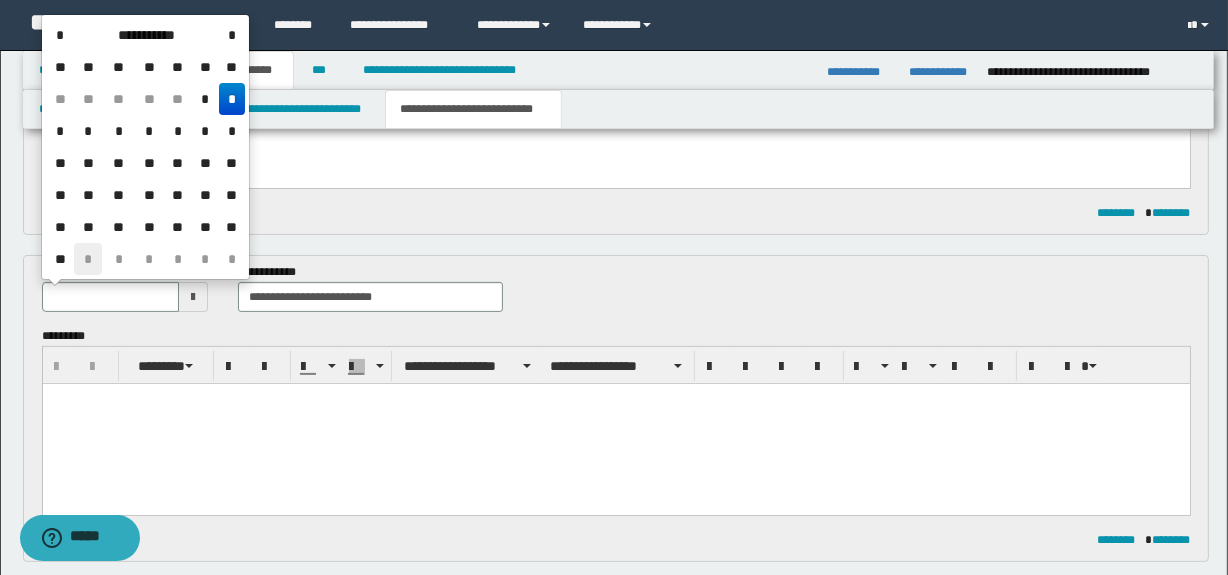 click on "*" at bounding box center [88, 259] 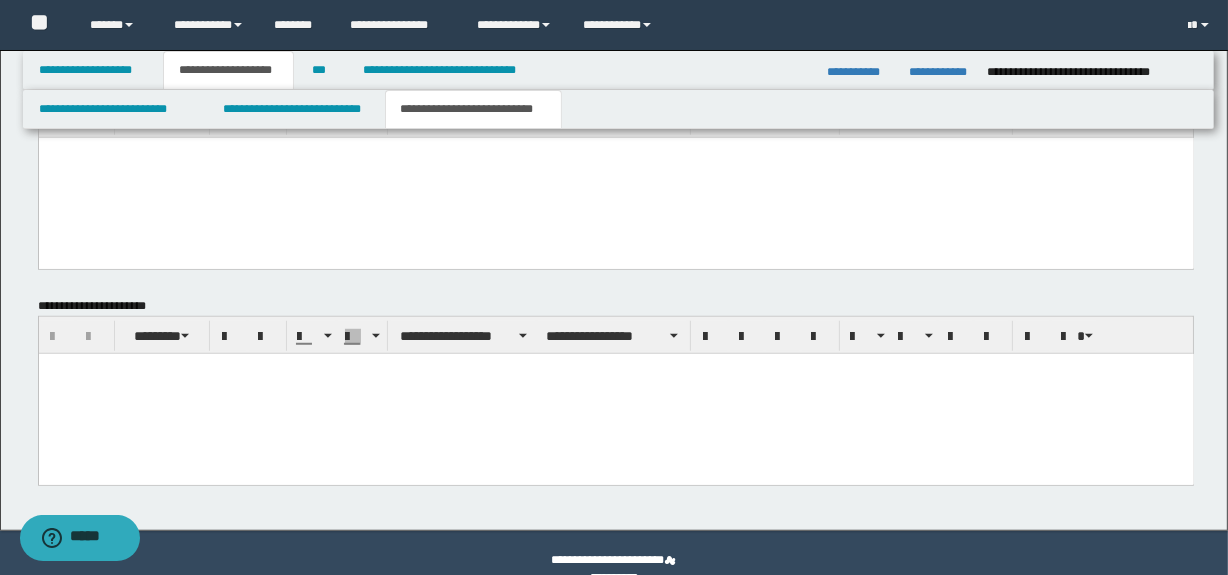 scroll, scrollTop: 1324, scrollLeft: 0, axis: vertical 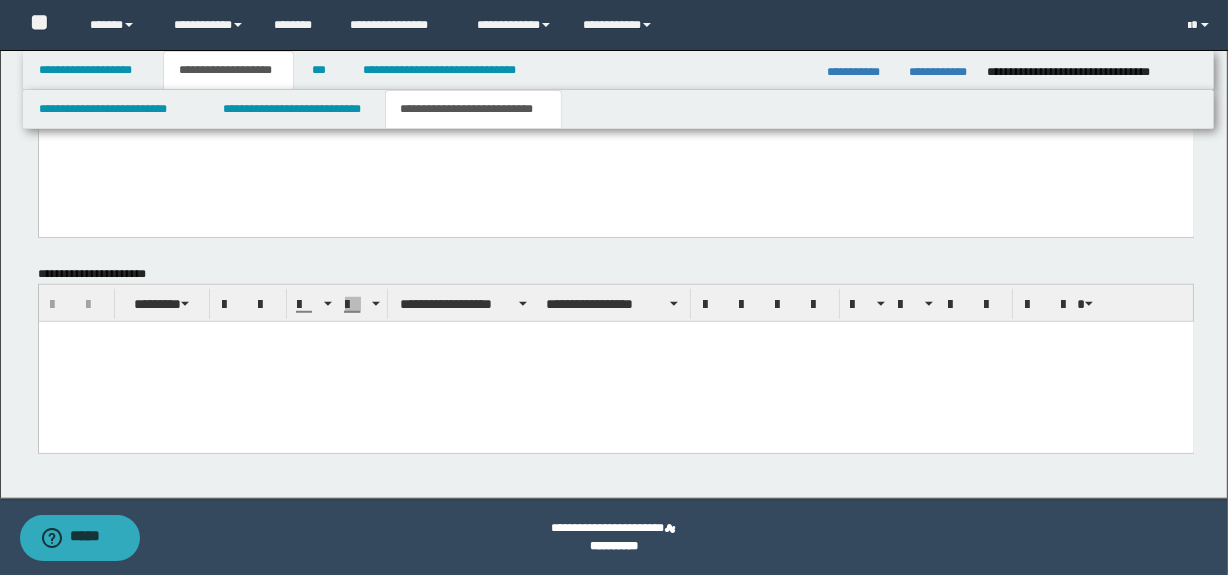 click at bounding box center (615, 361) 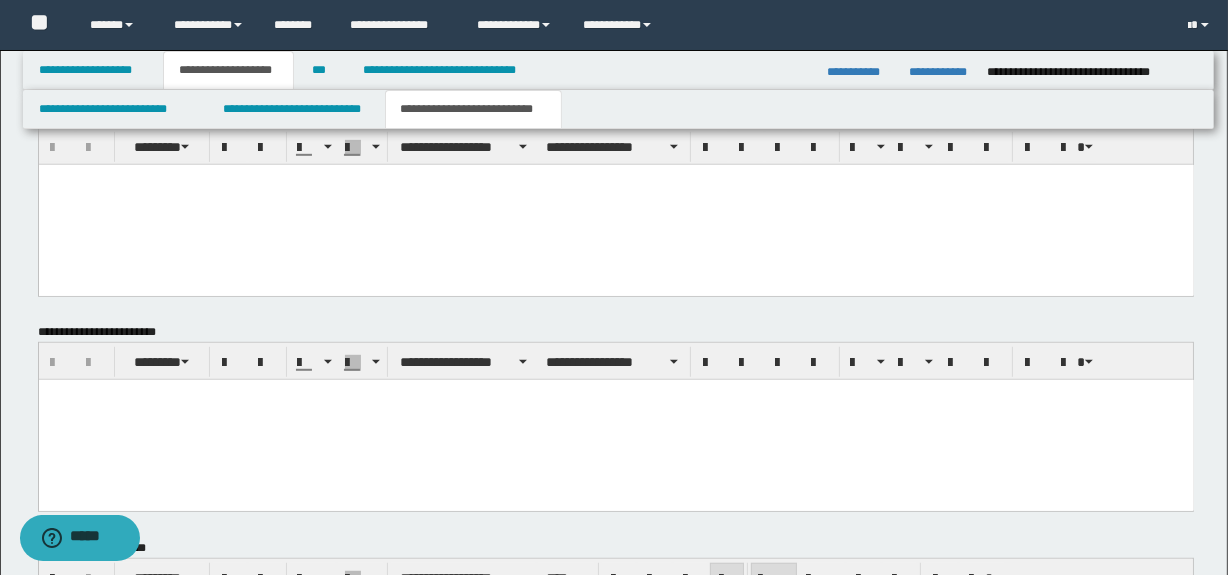 scroll, scrollTop: 1021, scrollLeft: 0, axis: vertical 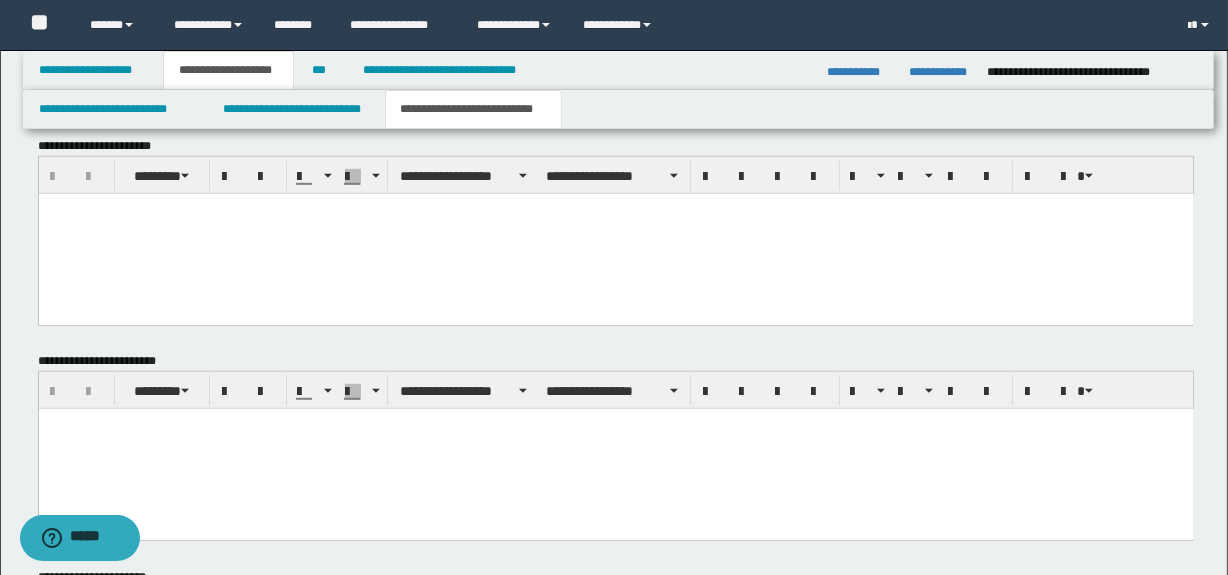 click at bounding box center [615, 233] 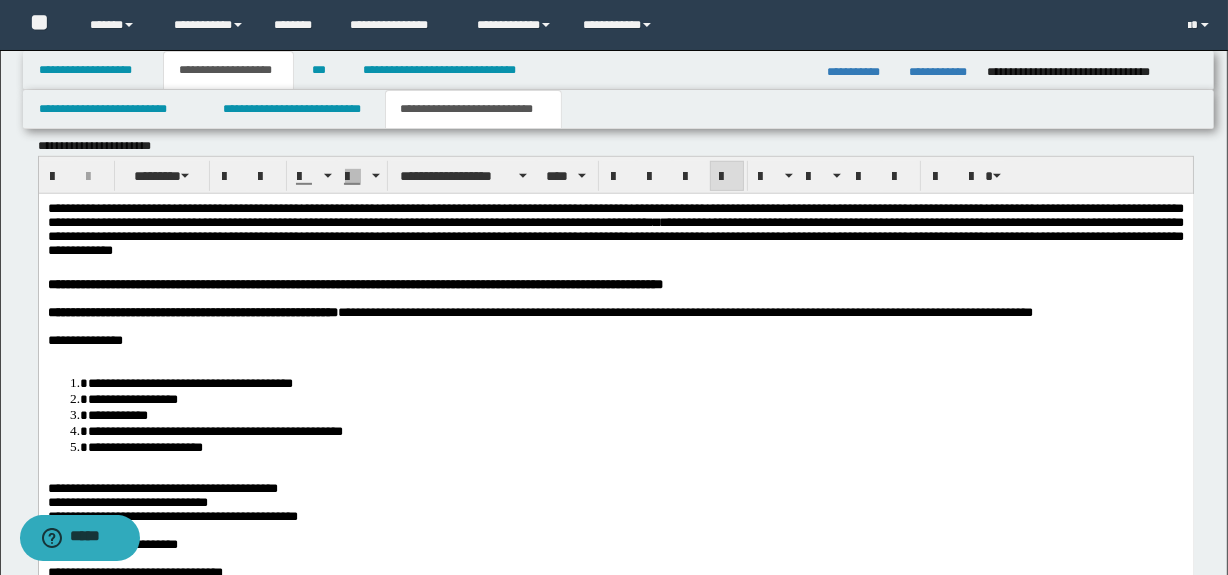 click at bounding box center [615, 354] 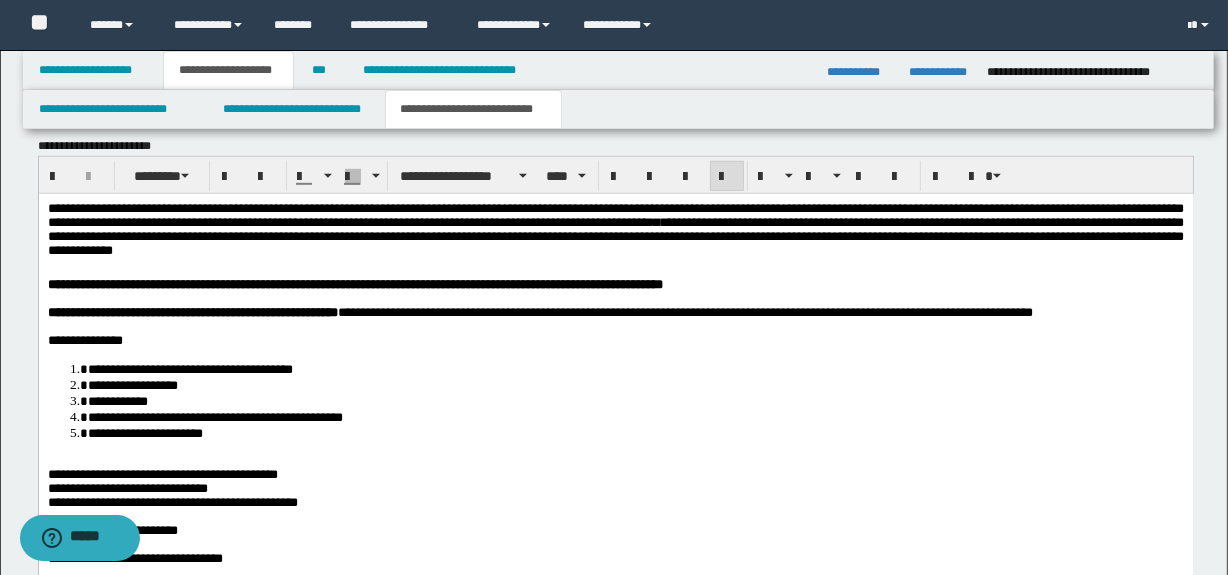 click on "**********" at bounding box center [615, 615] 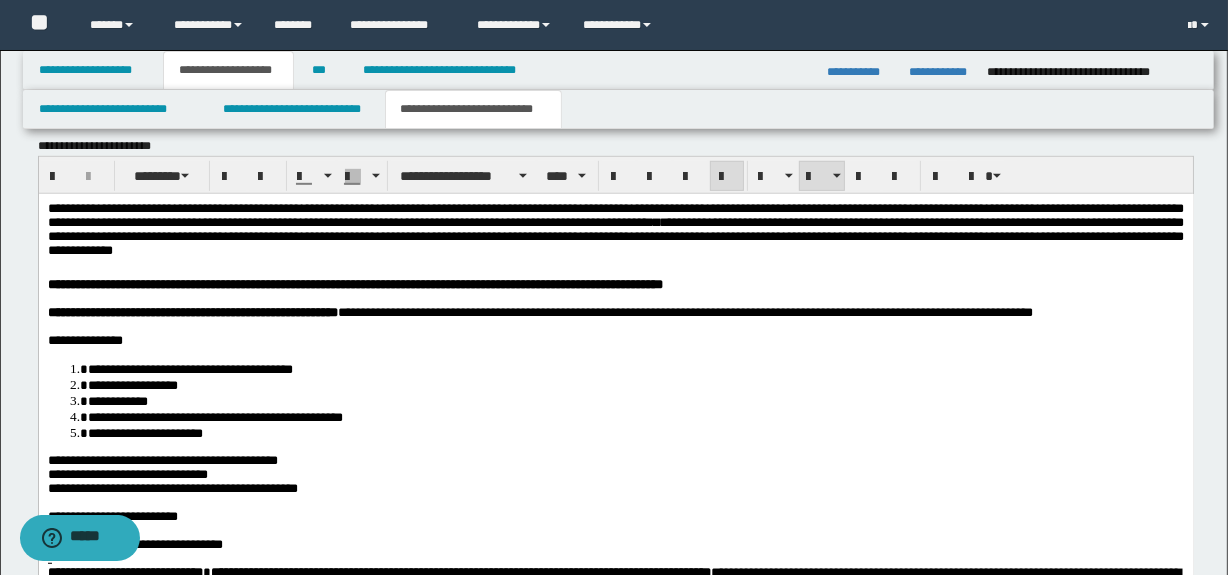 click on "**********" at bounding box center [162, 459] 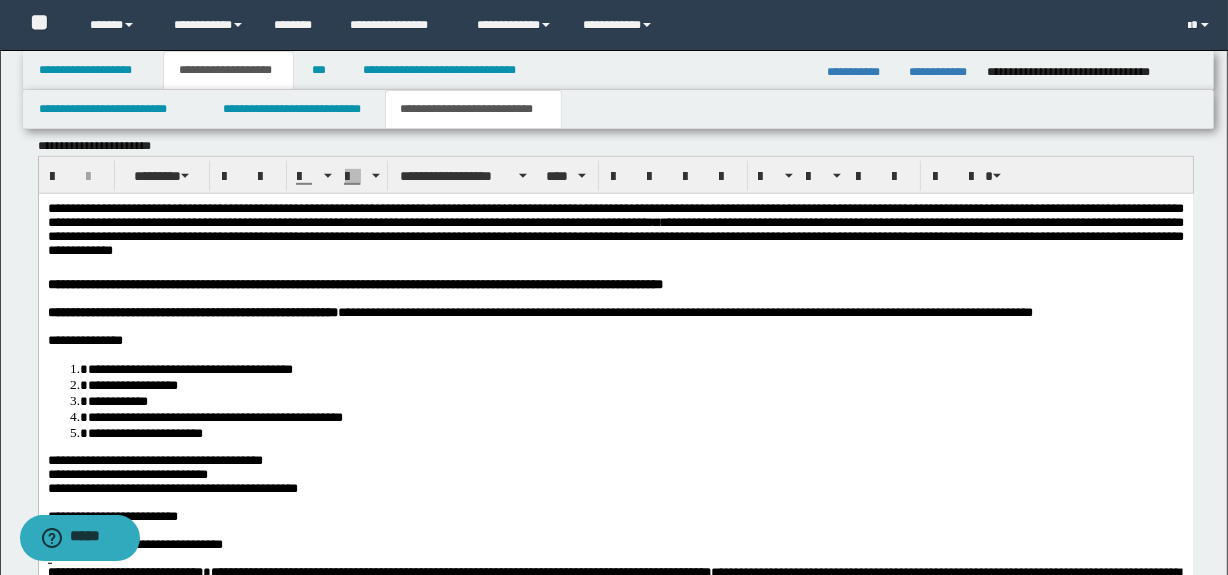 click on "**********" at bounding box center (172, 487) 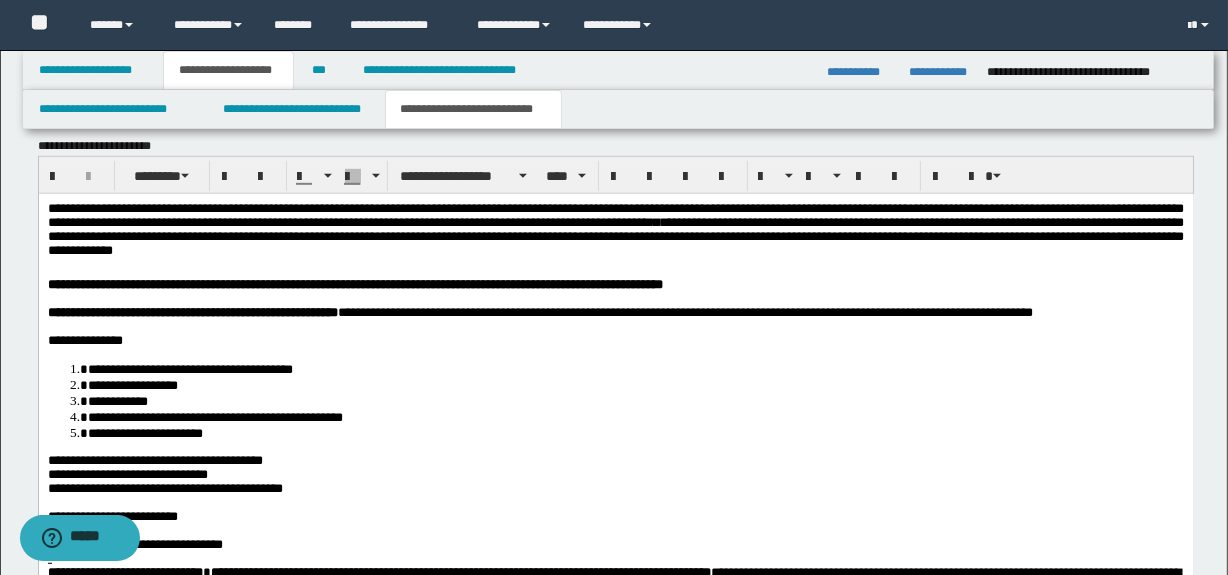 scroll, scrollTop: 1172, scrollLeft: 0, axis: vertical 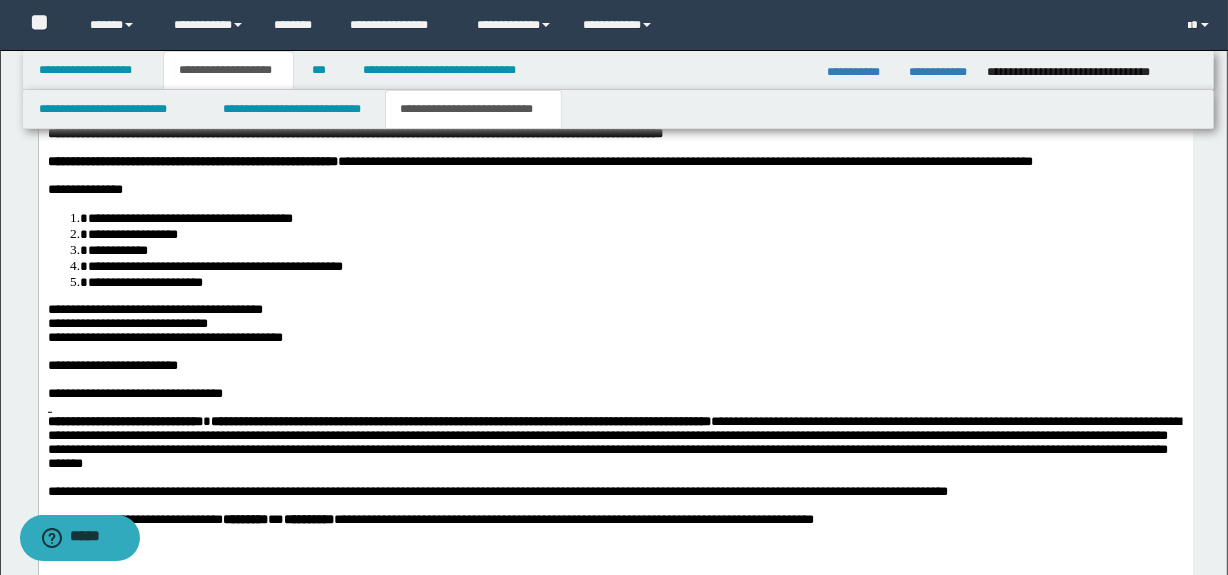 click at bounding box center (615, 407) 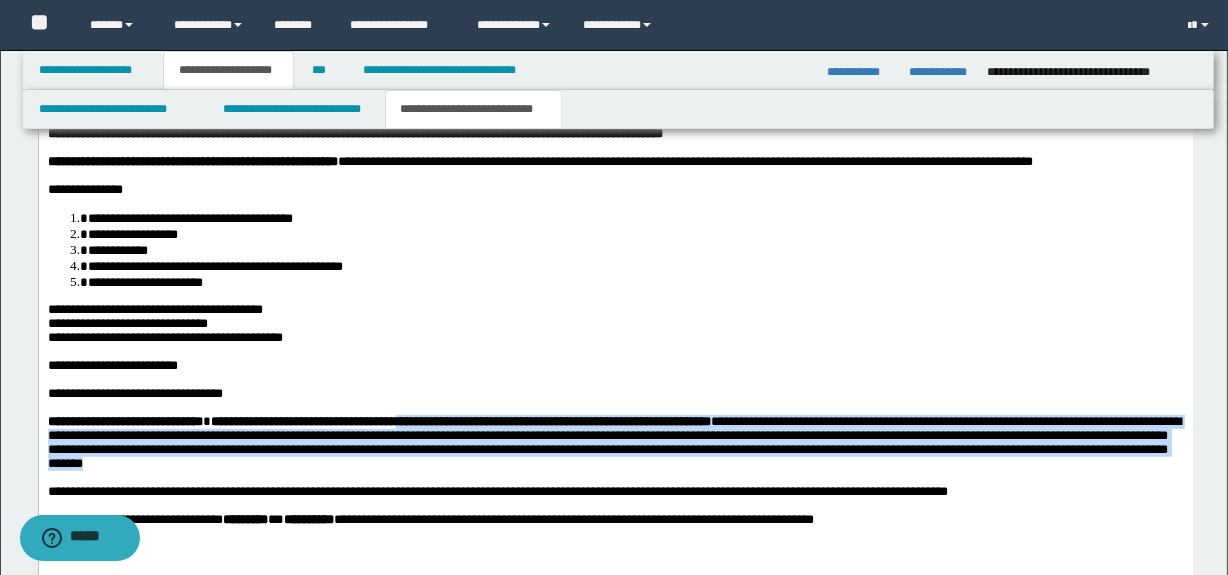 drag, startPoint x: 496, startPoint y: 479, endPoint x: 470, endPoint y: 442, distance: 45.221676 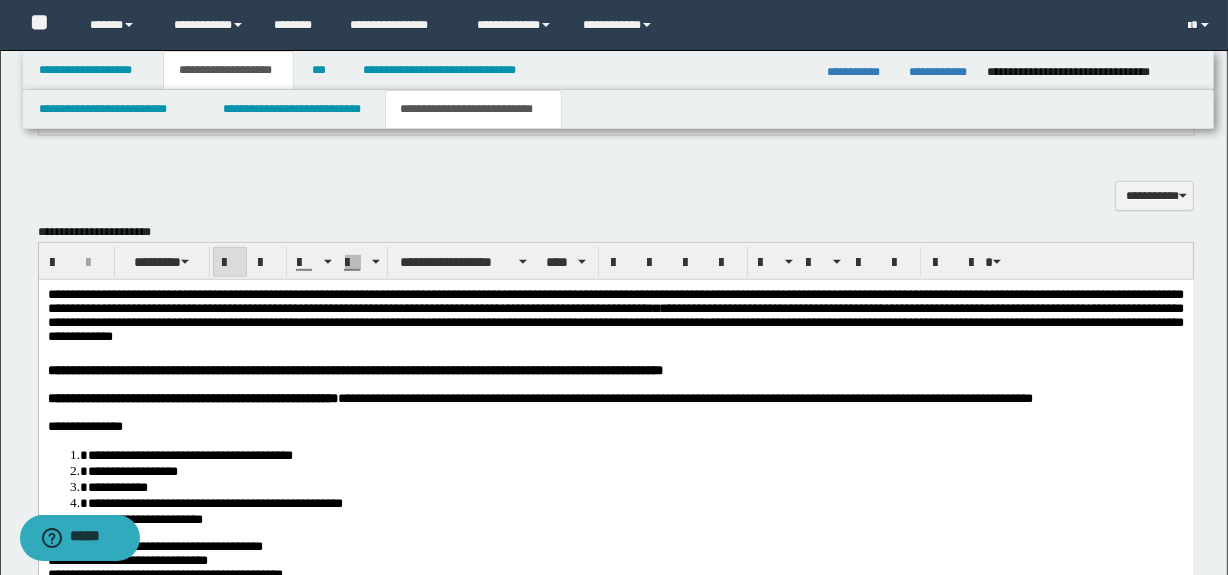 scroll, scrollTop: 900, scrollLeft: 0, axis: vertical 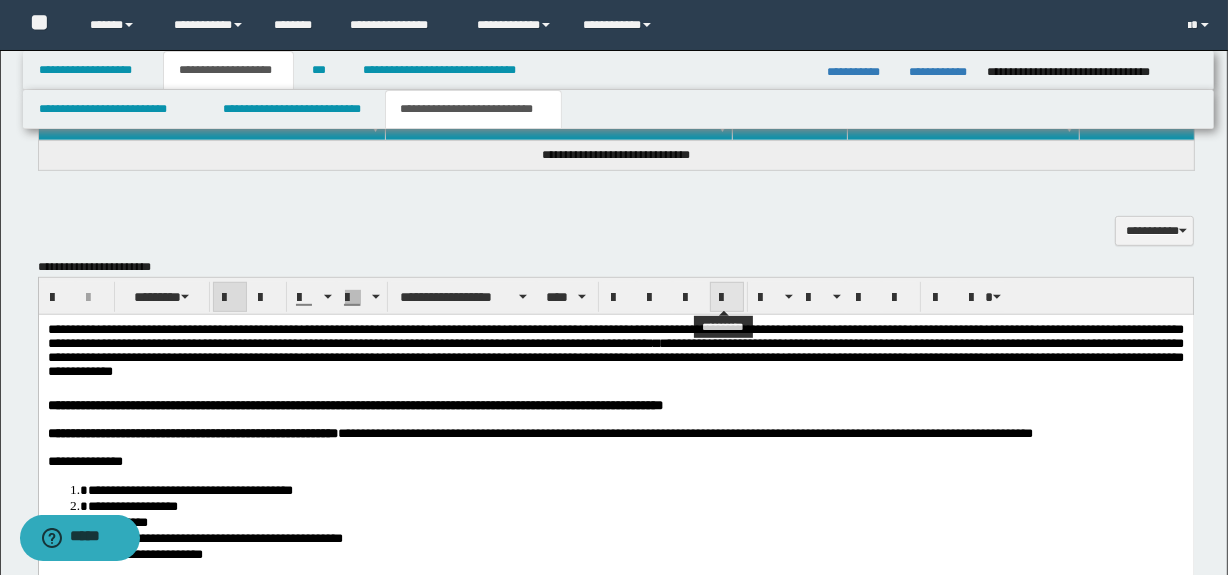 click at bounding box center (727, 297) 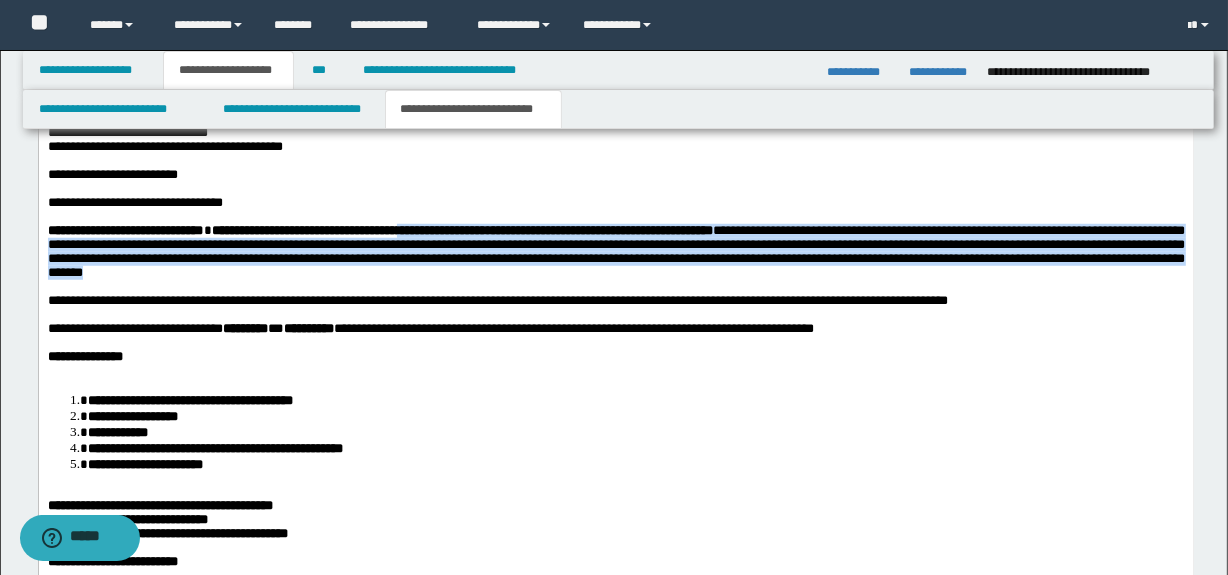 scroll, scrollTop: 1385, scrollLeft: 0, axis: vertical 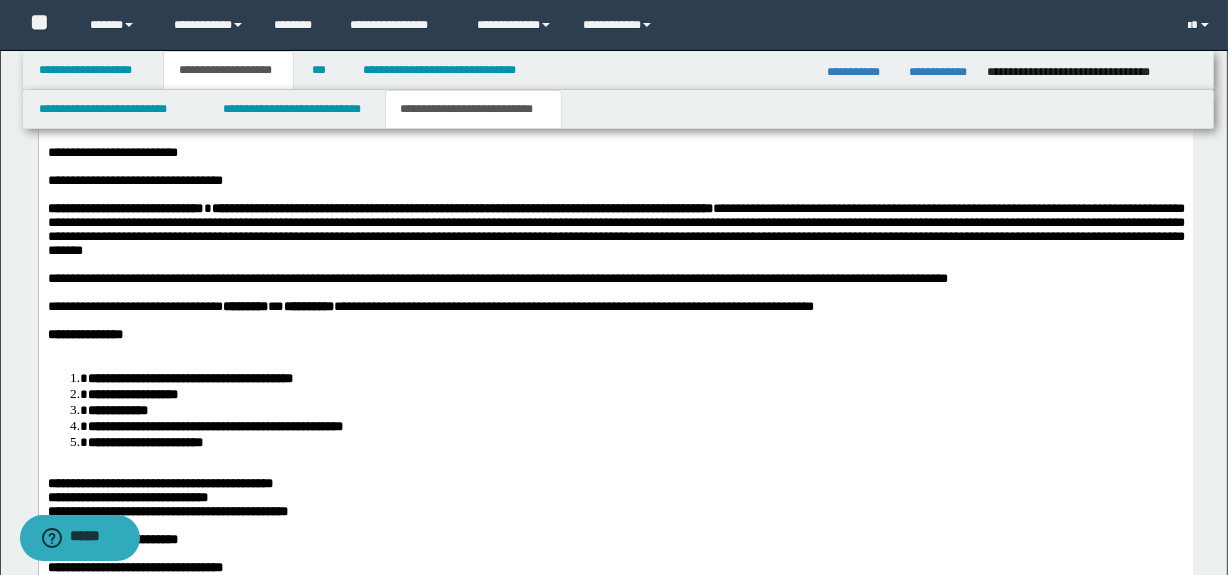 click on "**********" at bounding box center [84, 334] 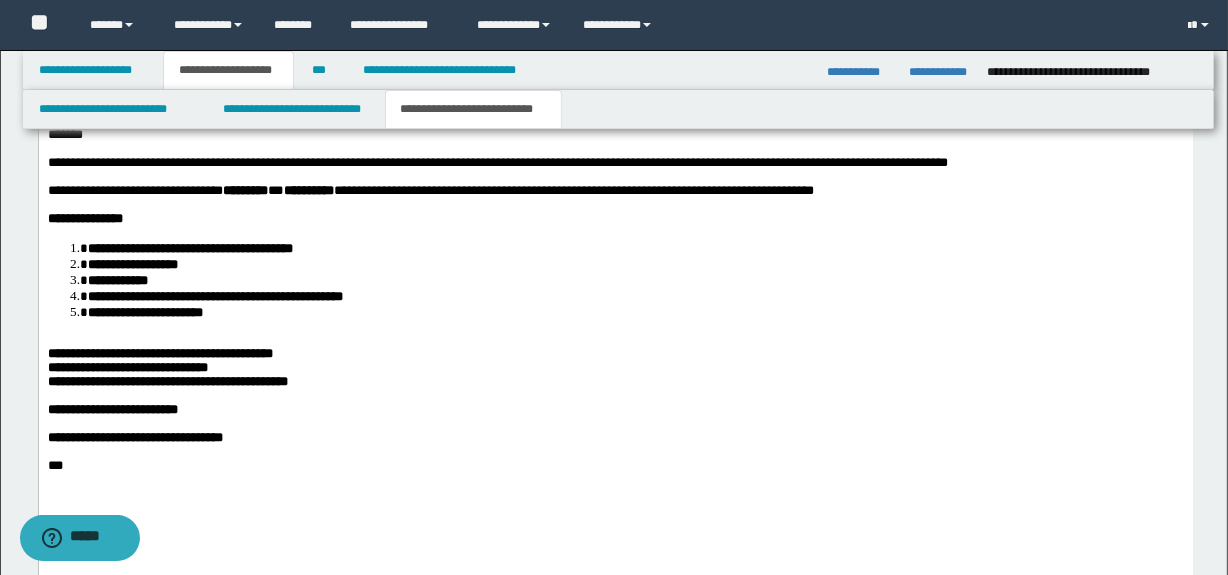 scroll, scrollTop: 1506, scrollLeft: 0, axis: vertical 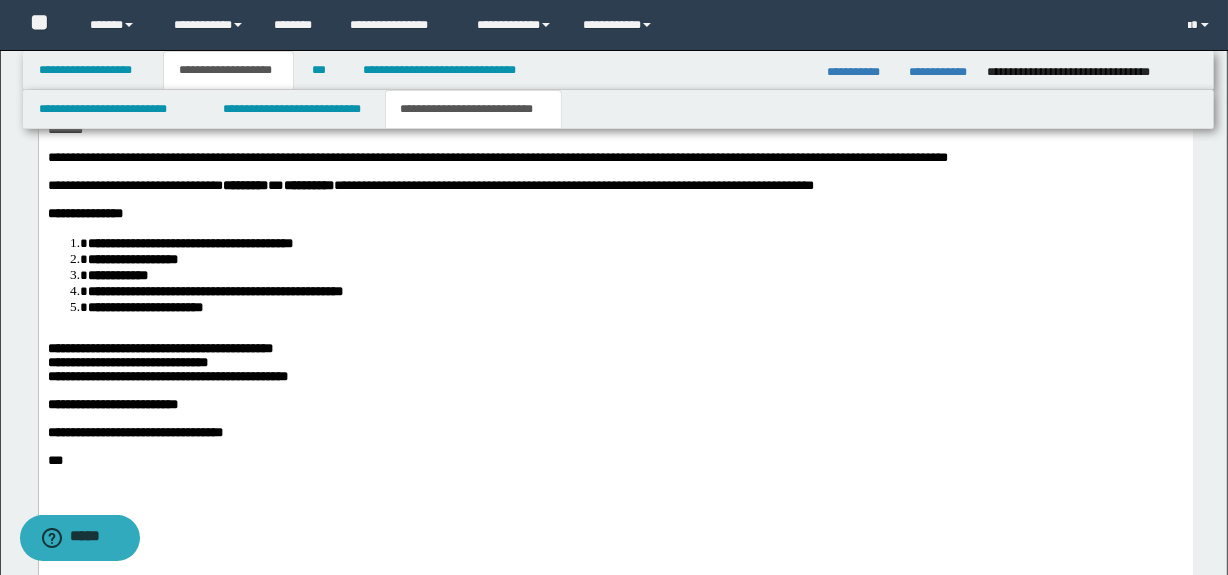 click on "**********" at bounding box center [615, 117] 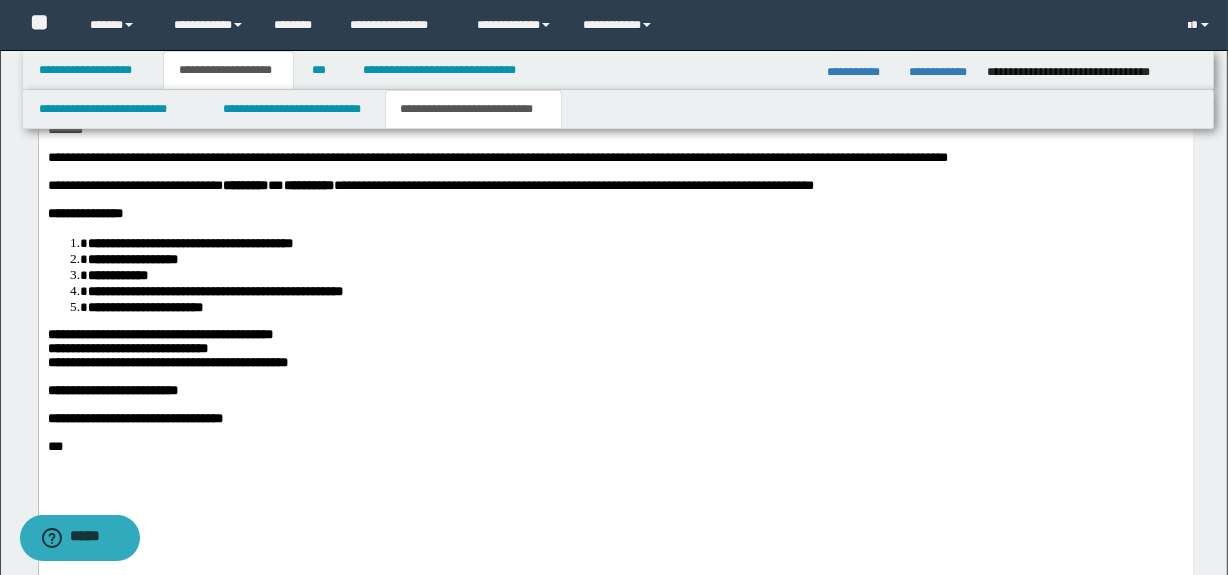 click on "**********" at bounding box center [159, 334] 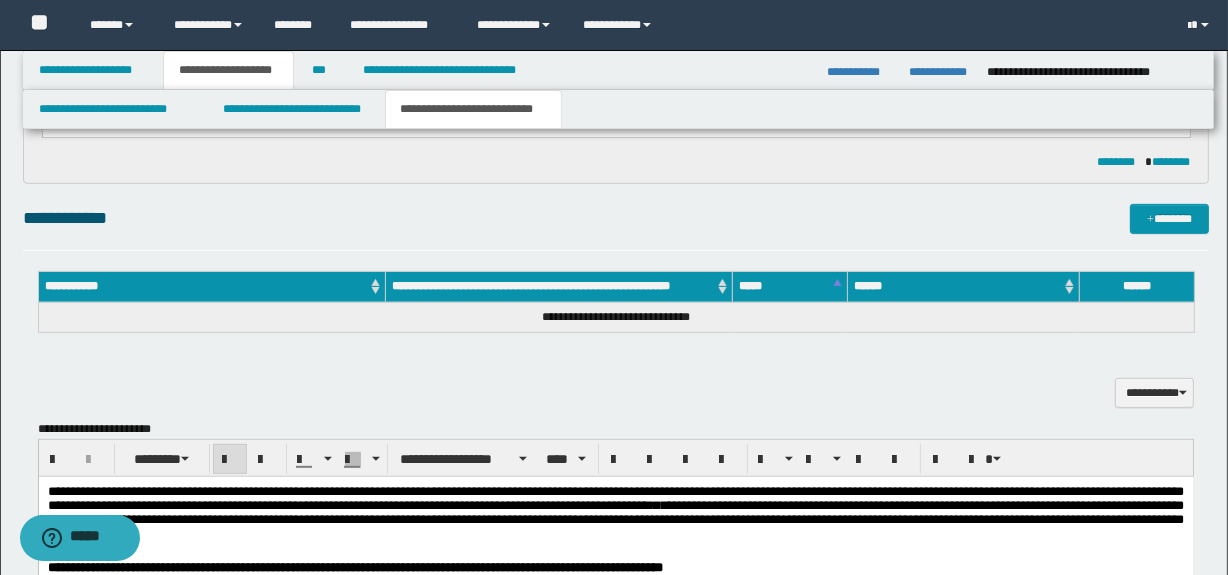 scroll, scrollTop: 718, scrollLeft: 0, axis: vertical 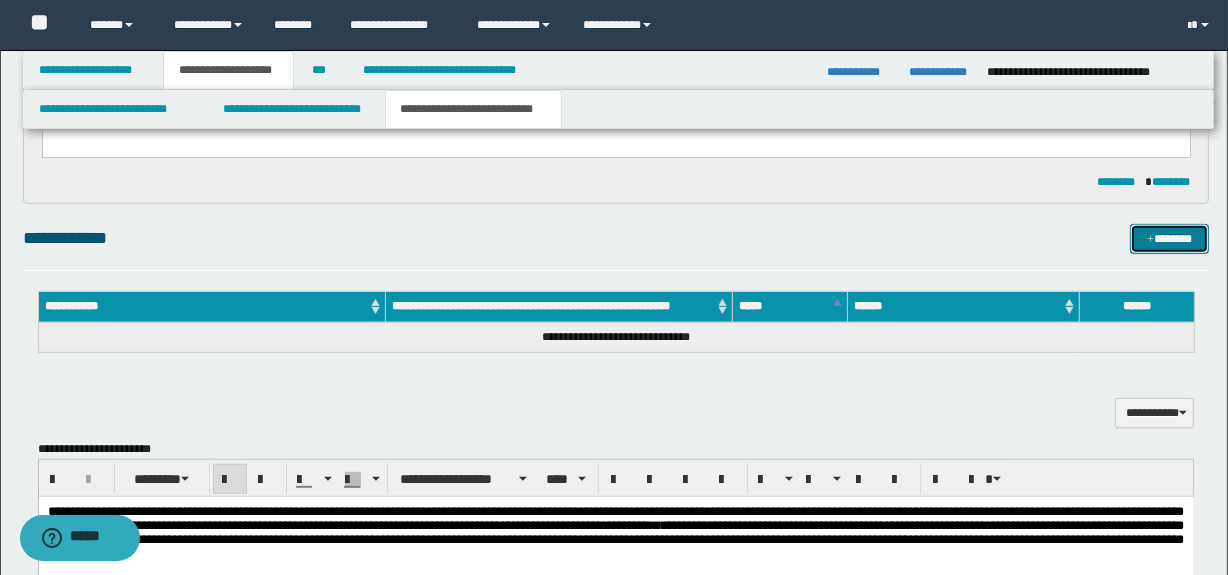 click at bounding box center [1150, 240] 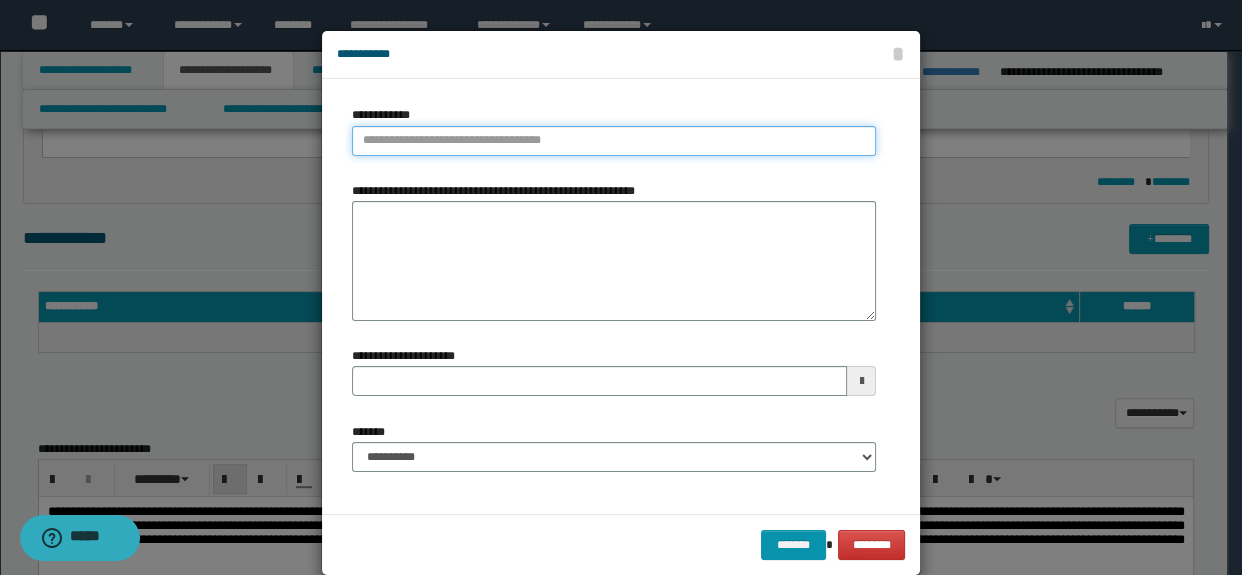 click on "**********" at bounding box center (614, 141) 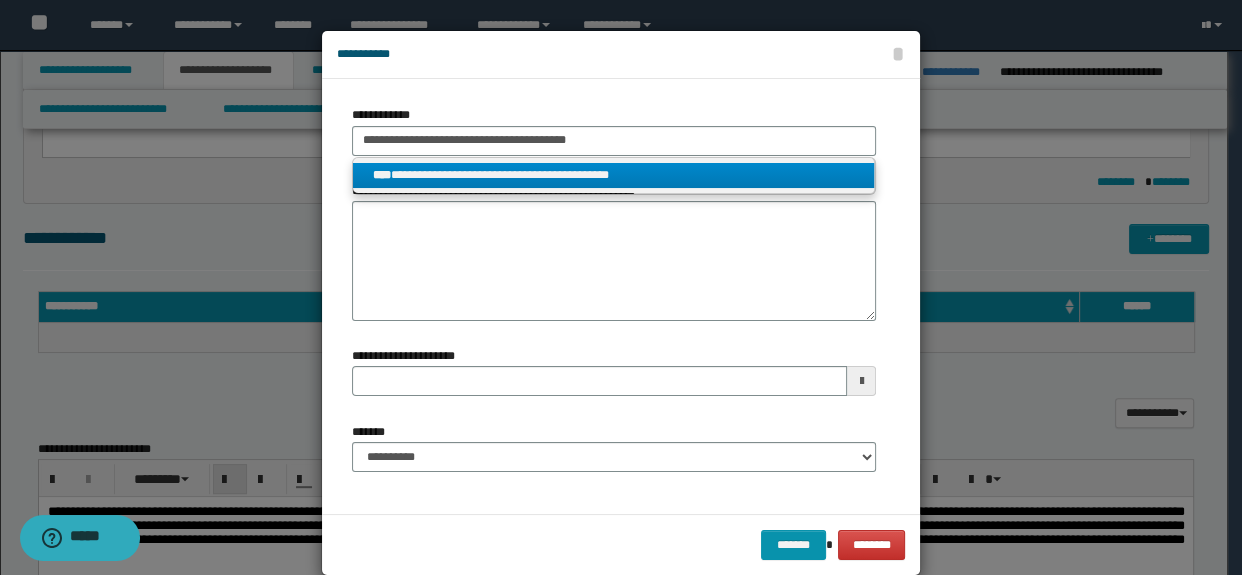 click on "**********" at bounding box center [614, 175] 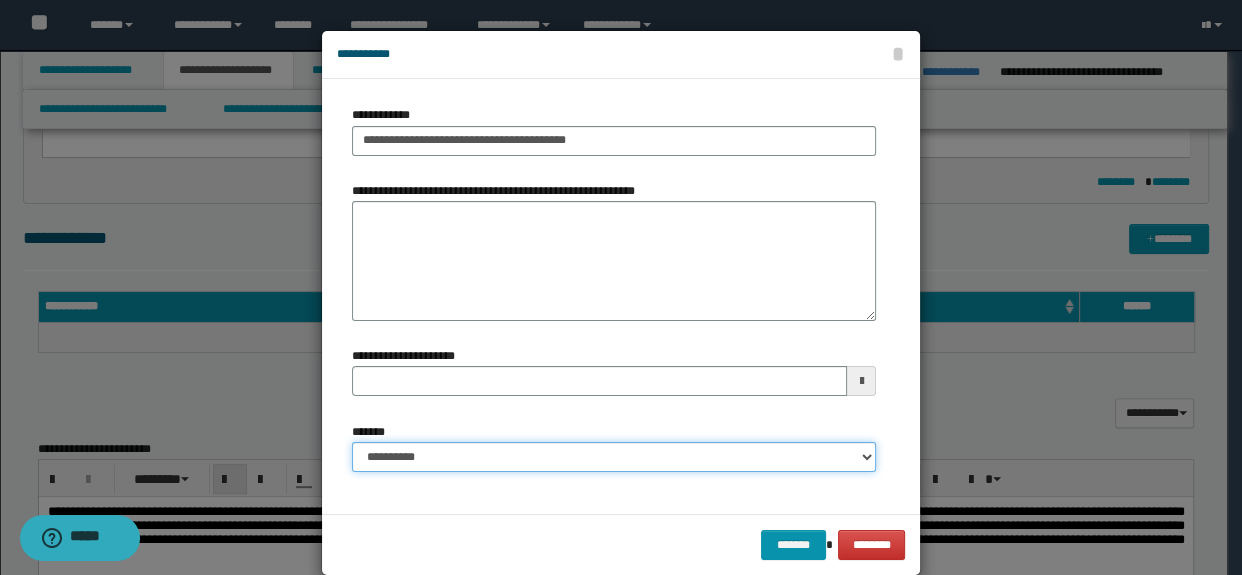 click on "**********" at bounding box center (614, 457) 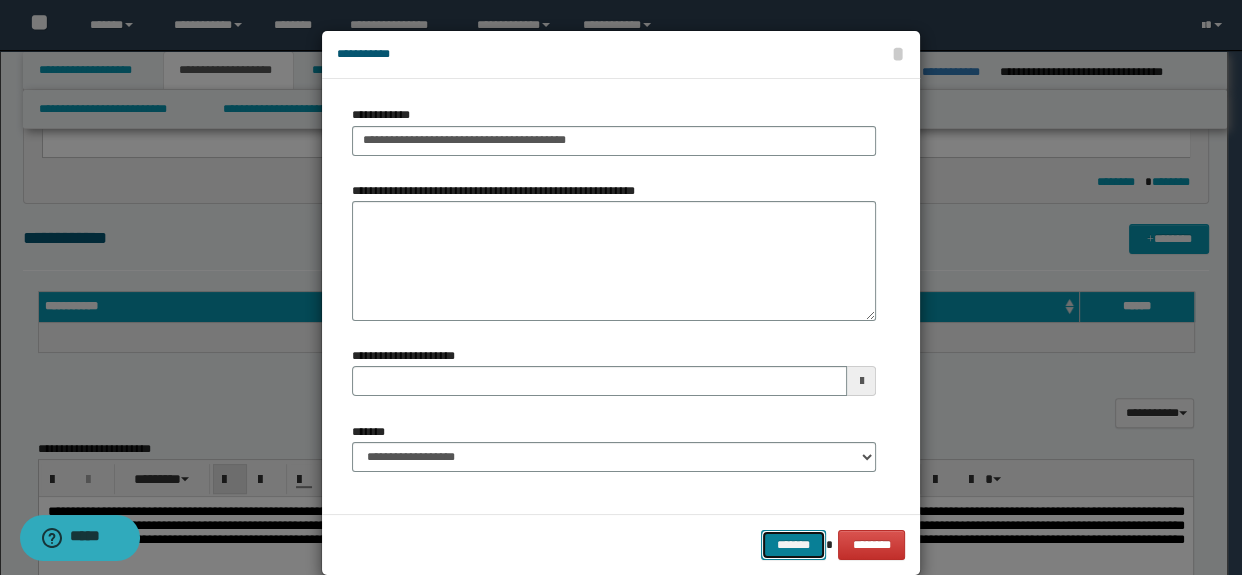 click on "*******" at bounding box center (793, 545) 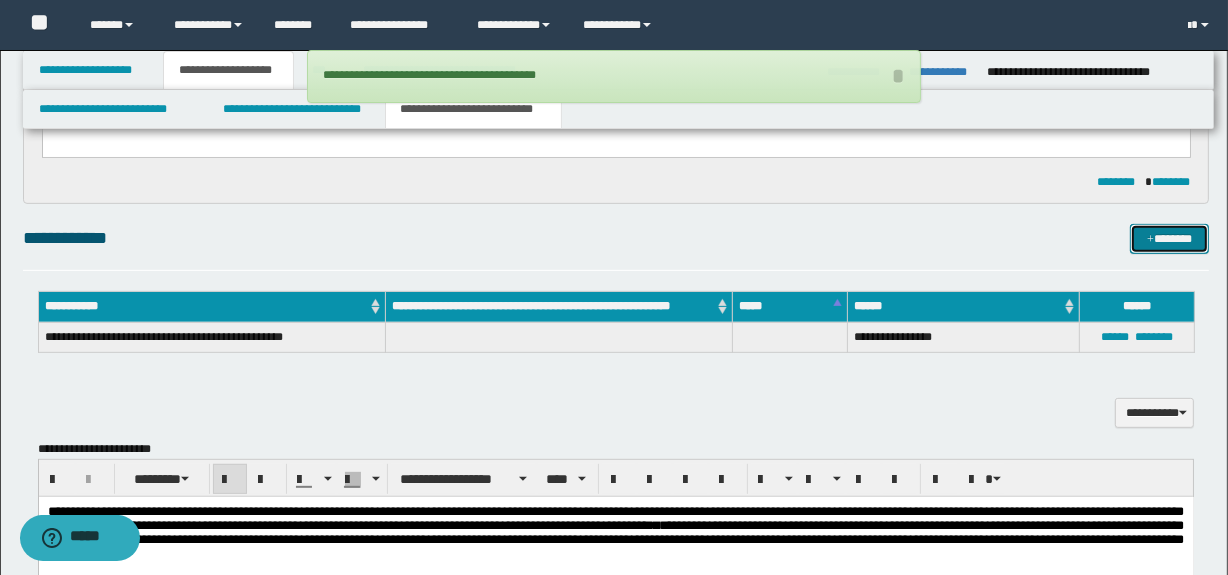 click on "*******" at bounding box center (1170, 239) 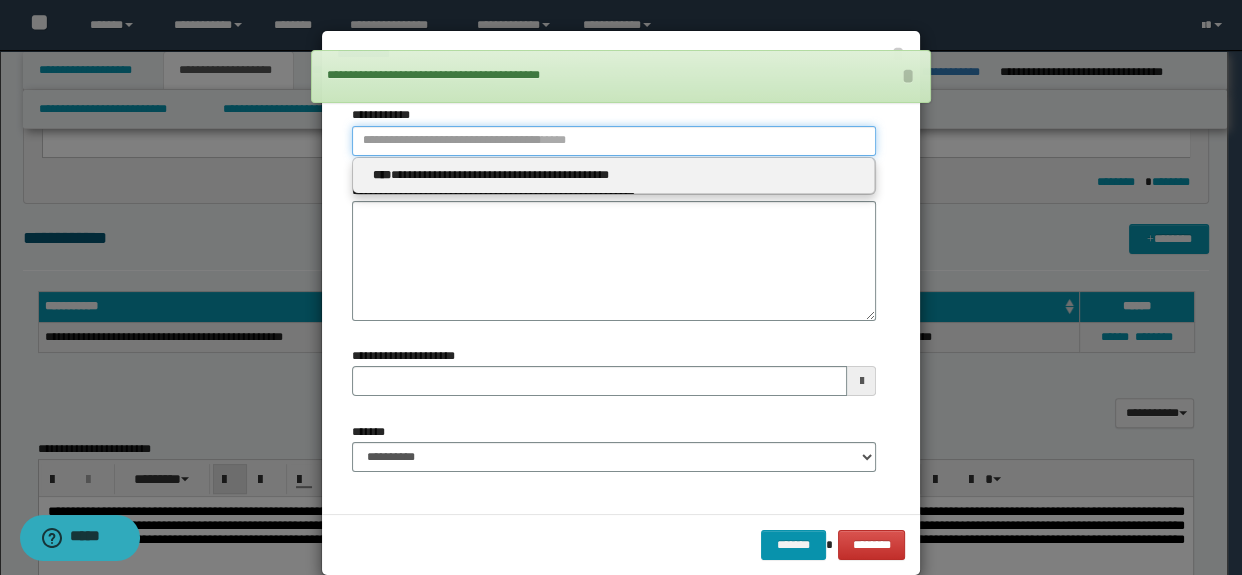 click on "**********" at bounding box center (614, 141) 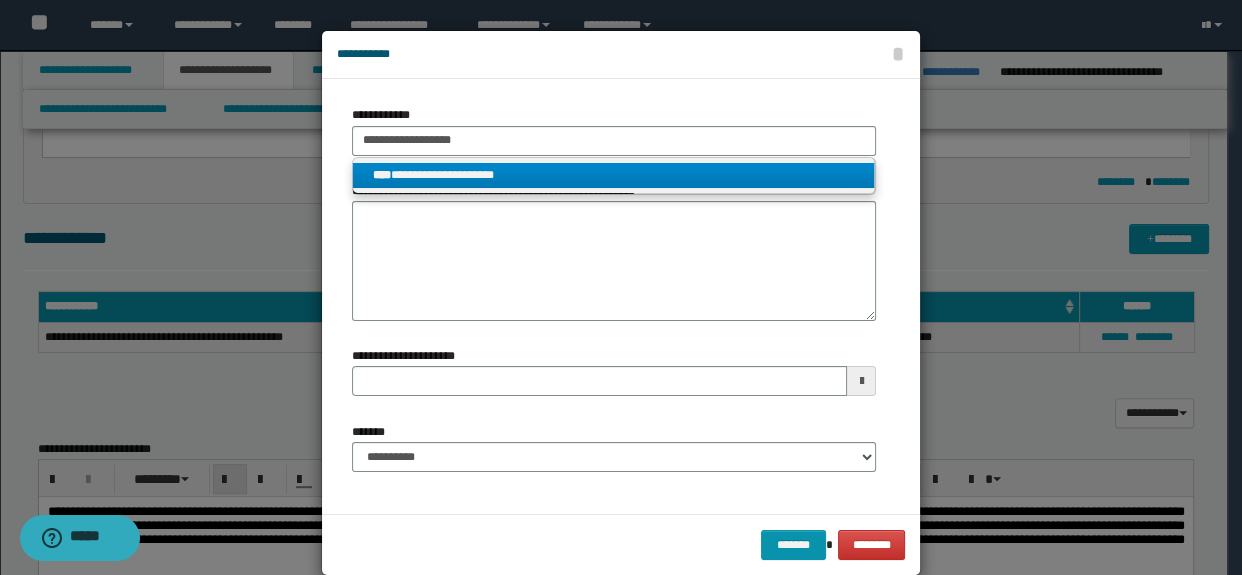 click on "**********" at bounding box center (614, 175) 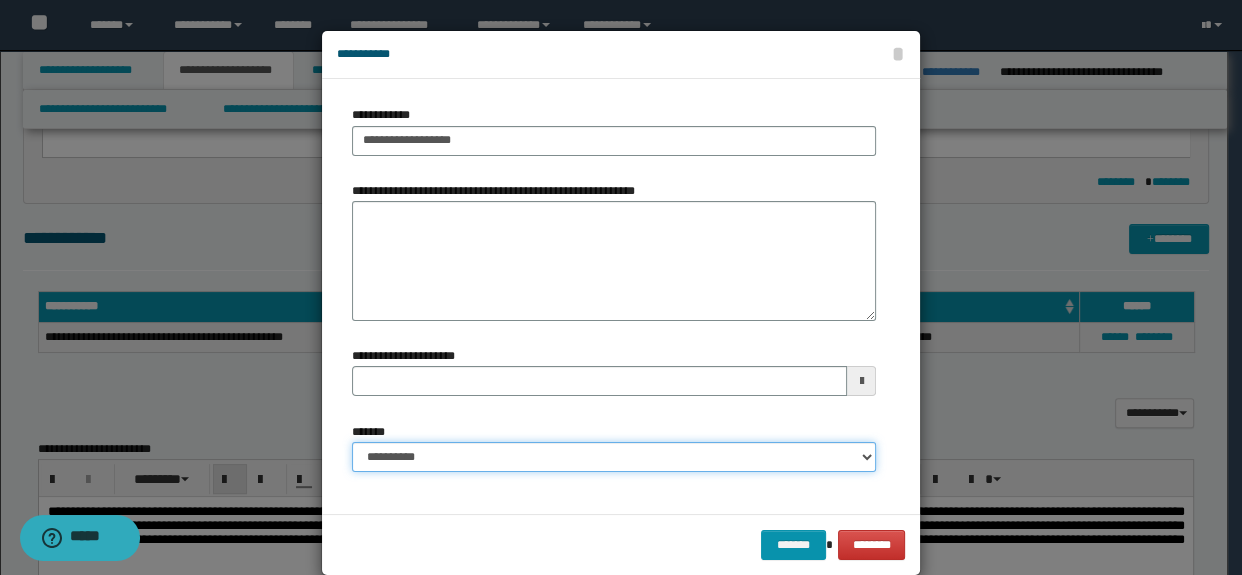 click on "**********" at bounding box center [614, 457] 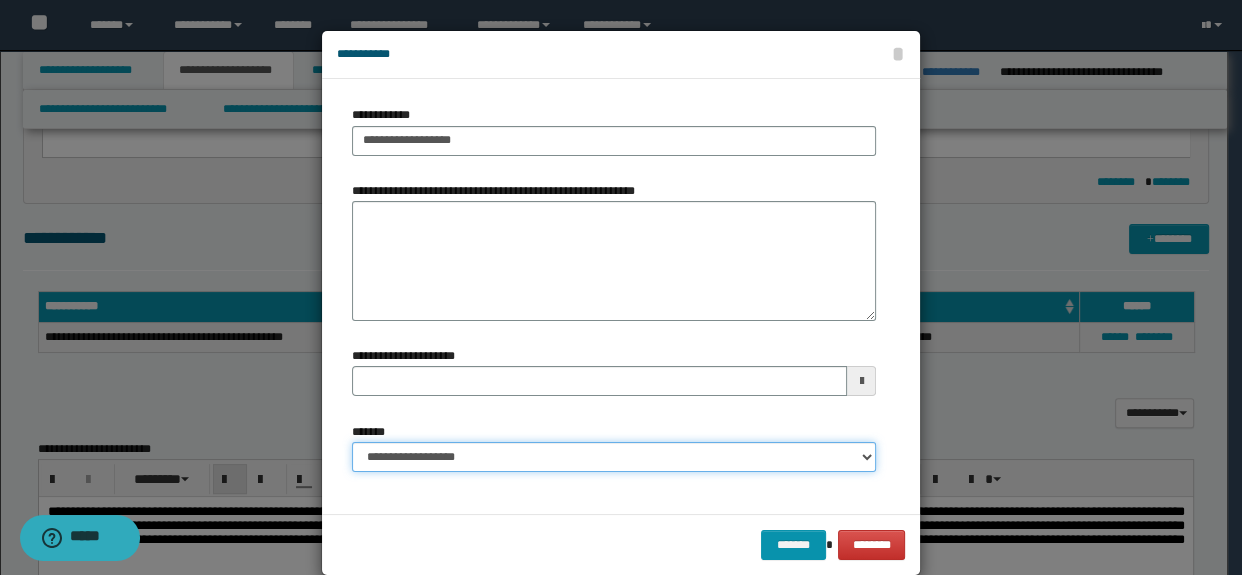 click on "**********" at bounding box center [614, 457] 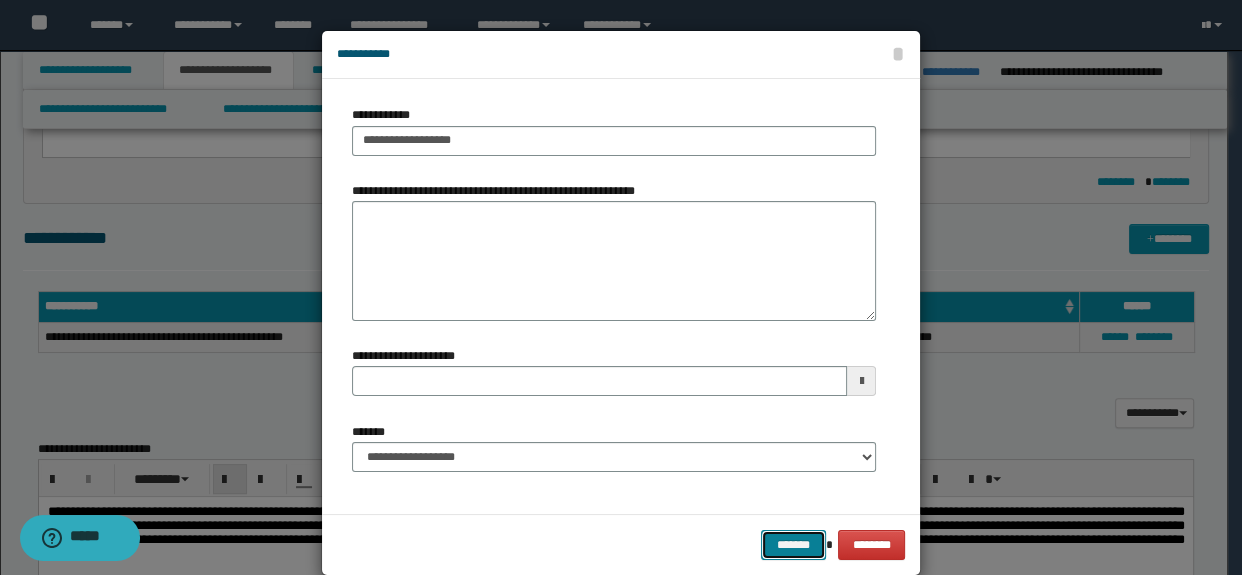 click on "*******" at bounding box center (793, 545) 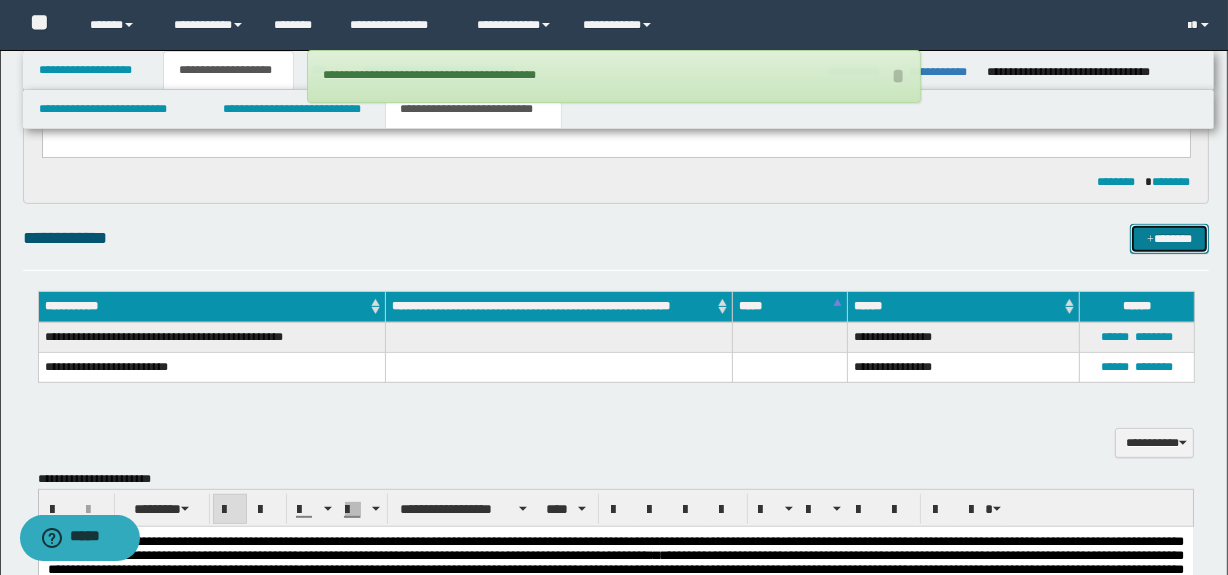 click at bounding box center (1150, 240) 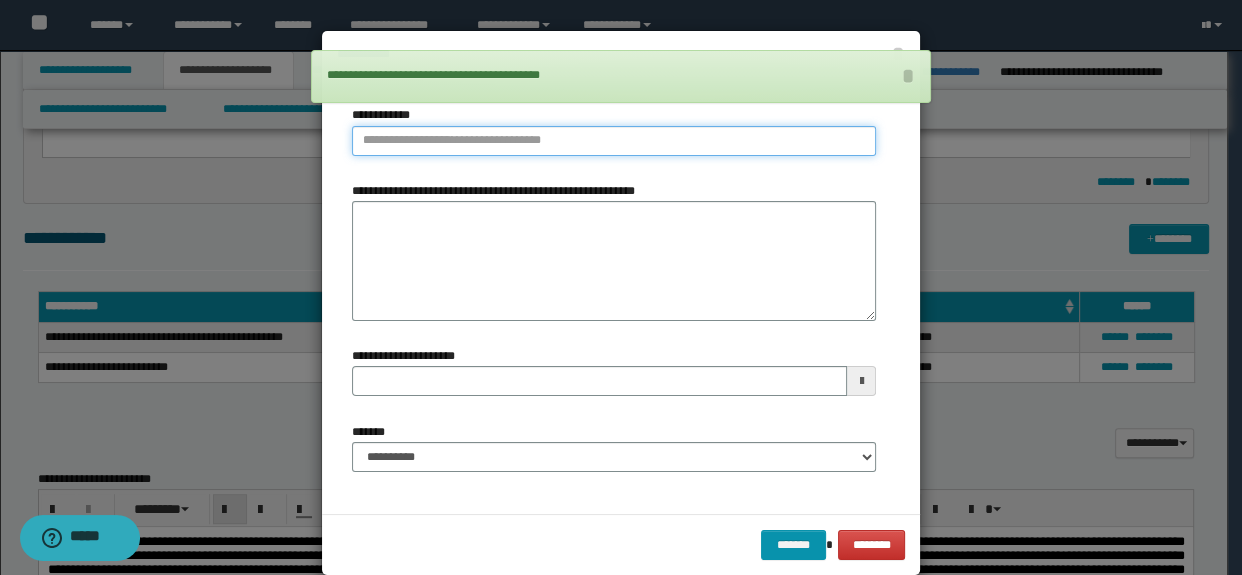 click on "**********" at bounding box center [614, 141] 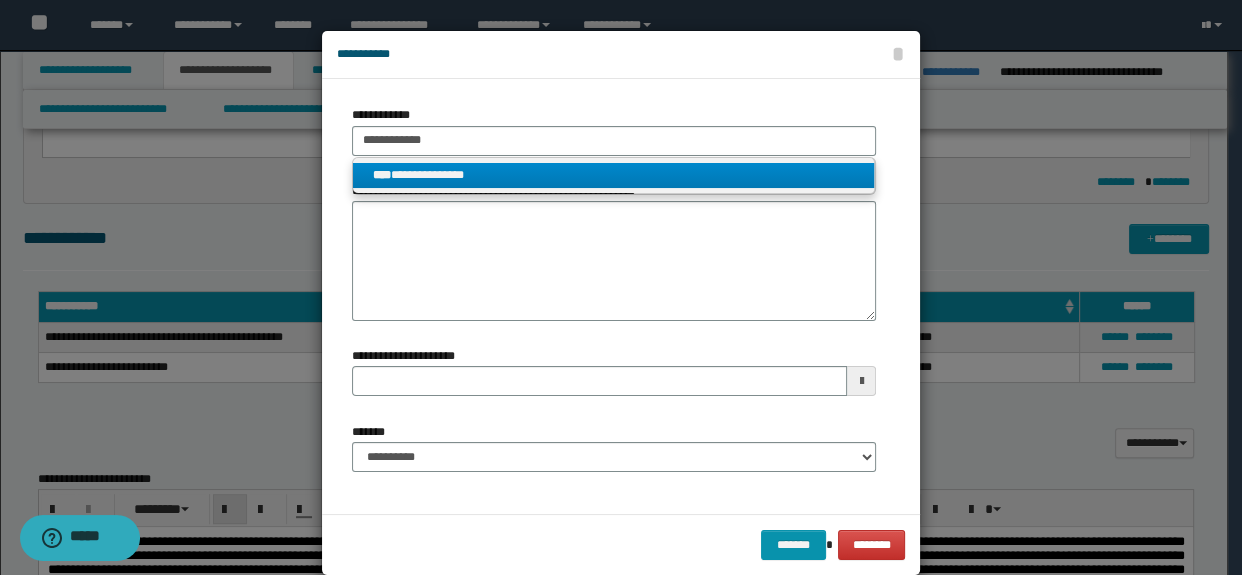 click on "**********" at bounding box center [614, 175] 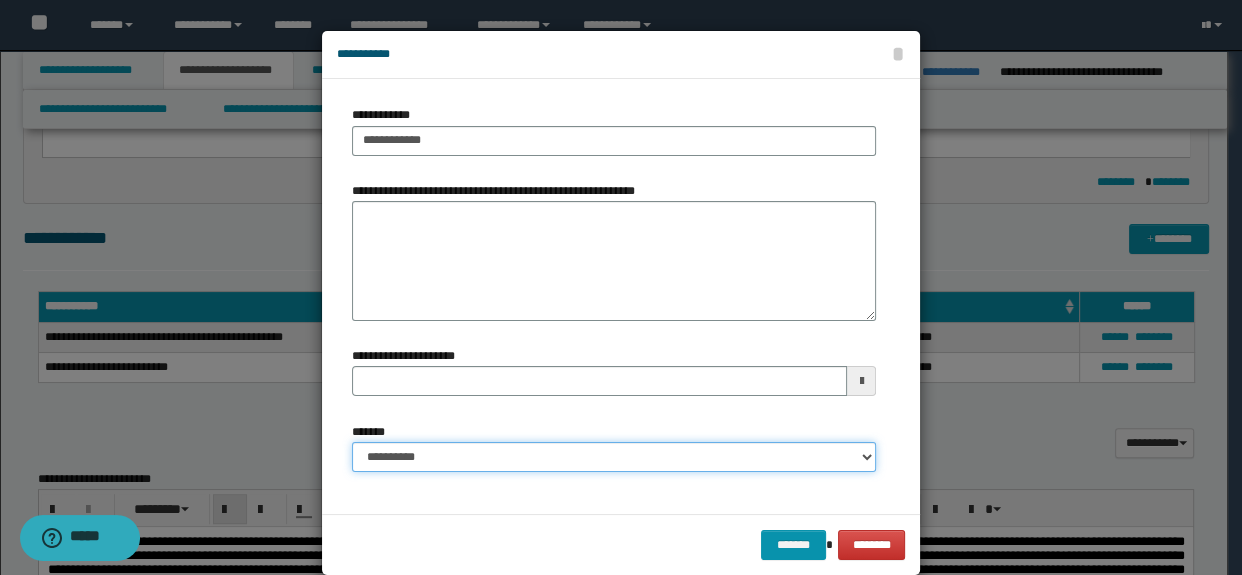 drag, startPoint x: 424, startPoint y: 459, endPoint x: 423, endPoint y: 442, distance: 17.029387 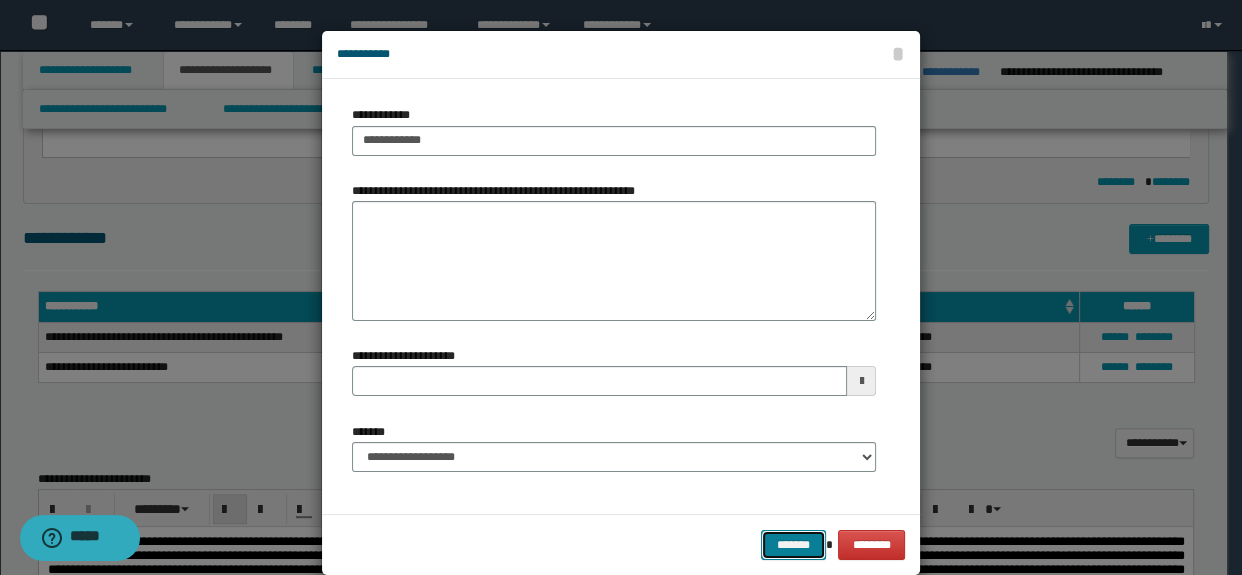 click on "*******" at bounding box center (793, 545) 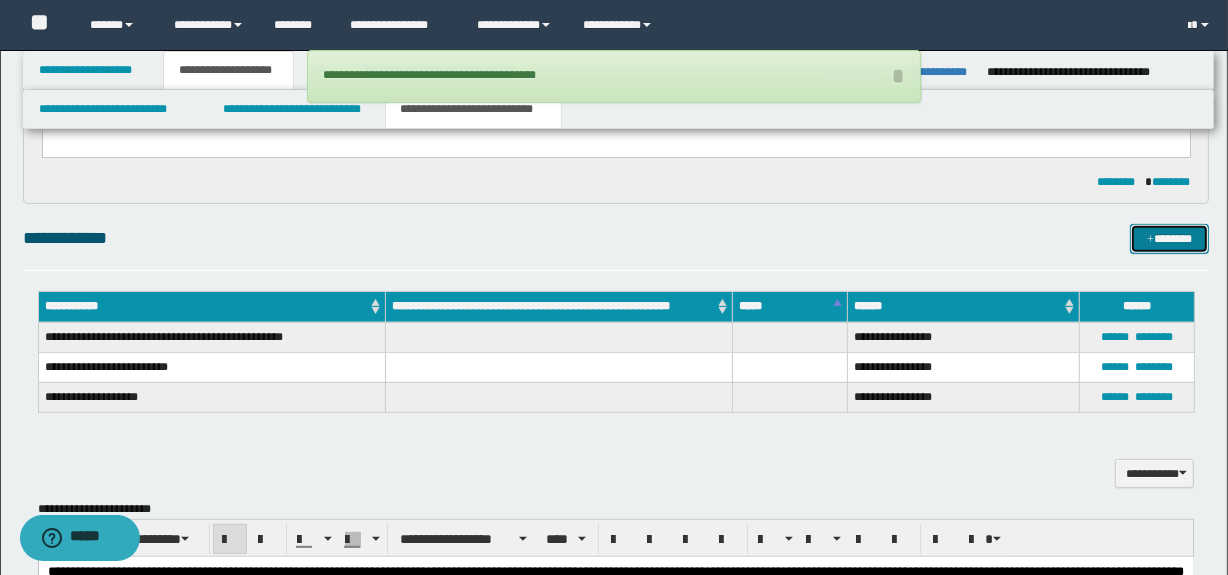 click at bounding box center (1150, 240) 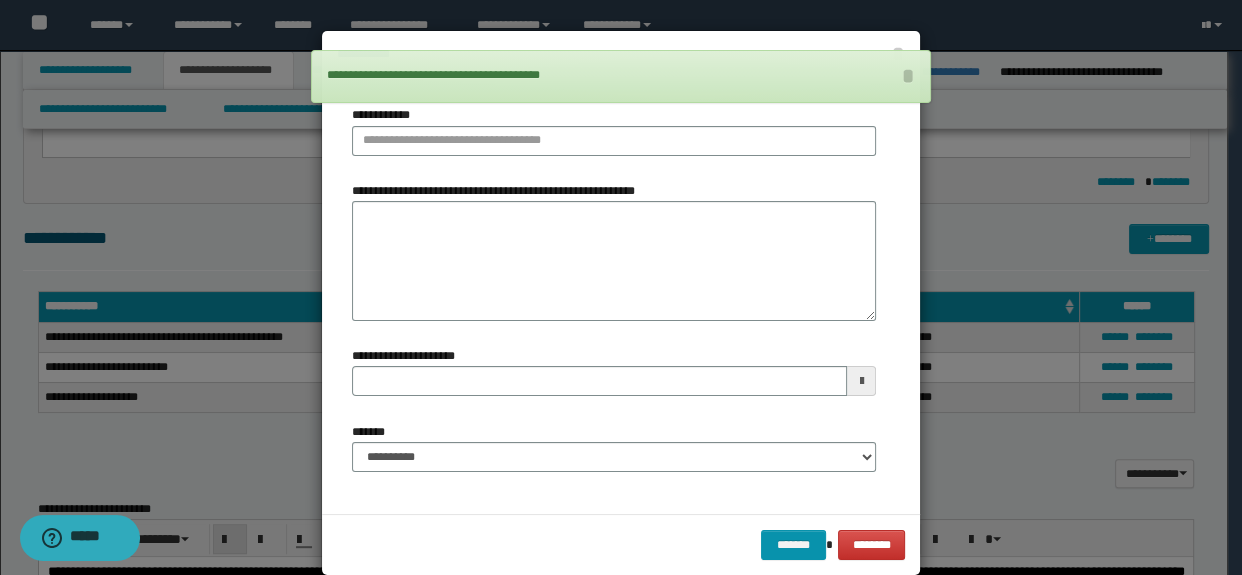 click on "**********" at bounding box center (614, 138) 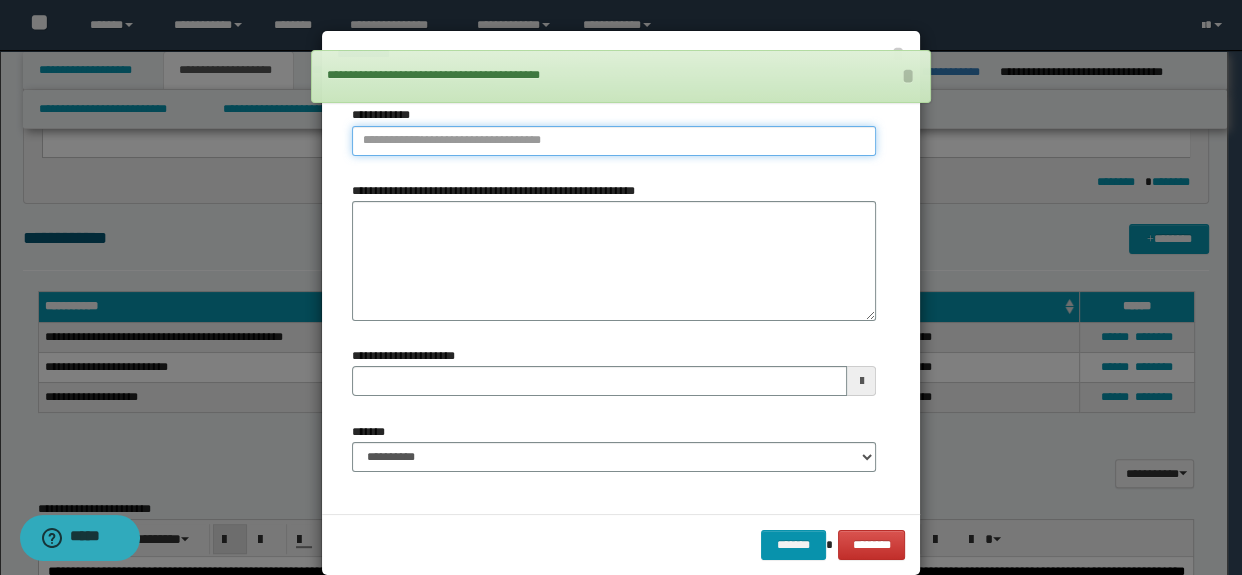 click on "**********" at bounding box center (614, 141) 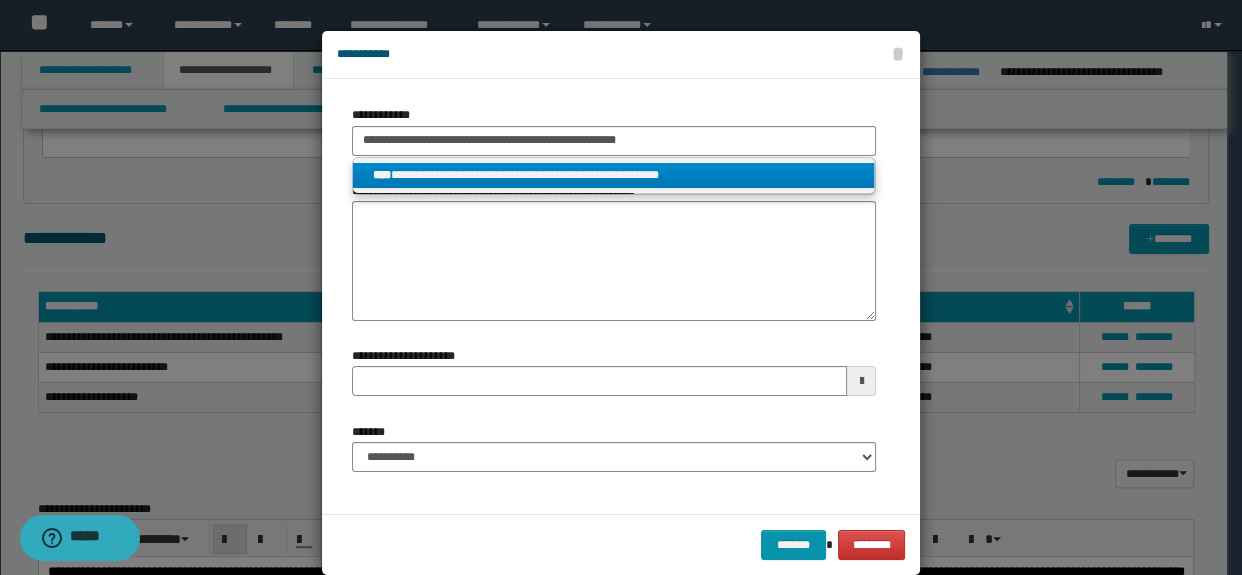 click on "**********" at bounding box center [614, 175] 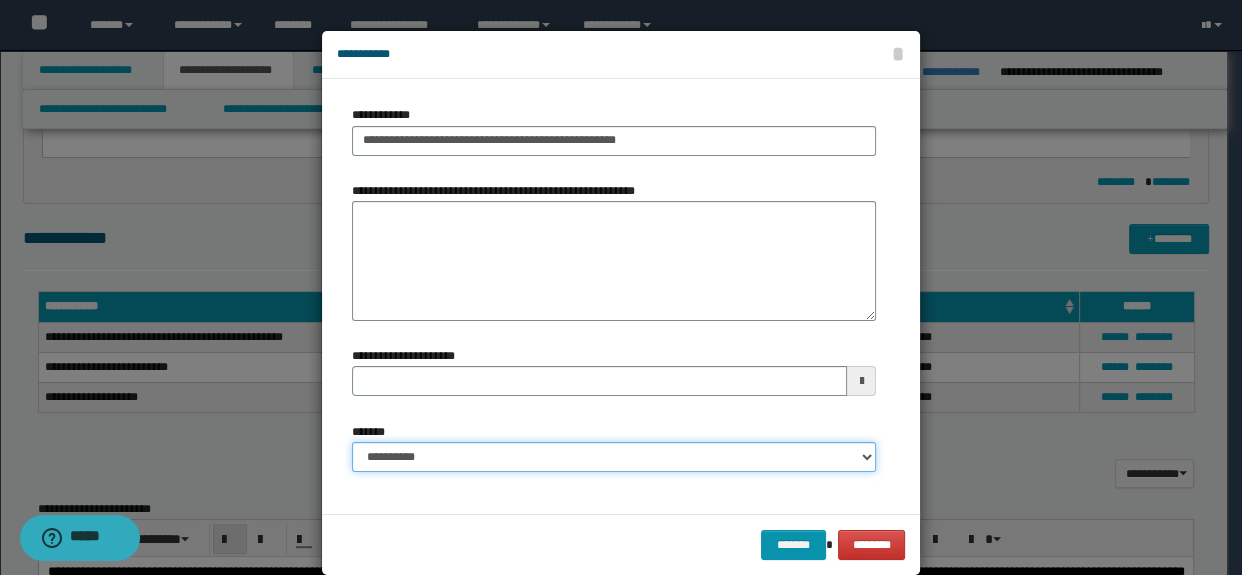 click on "**********" at bounding box center (614, 457) 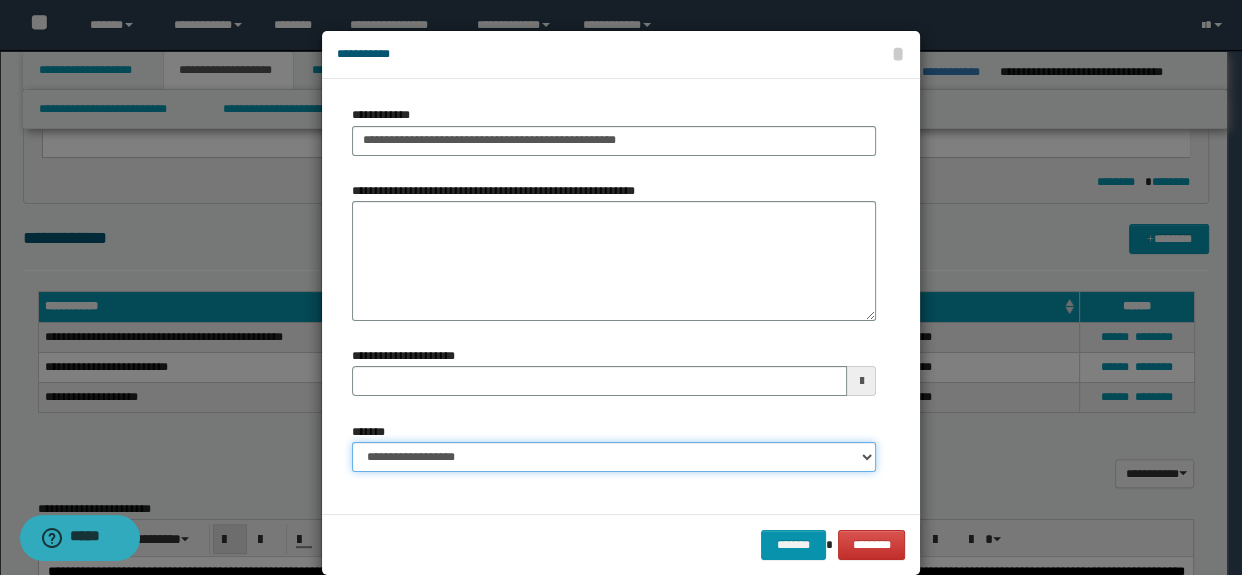 click on "**********" at bounding box center [614, 457] 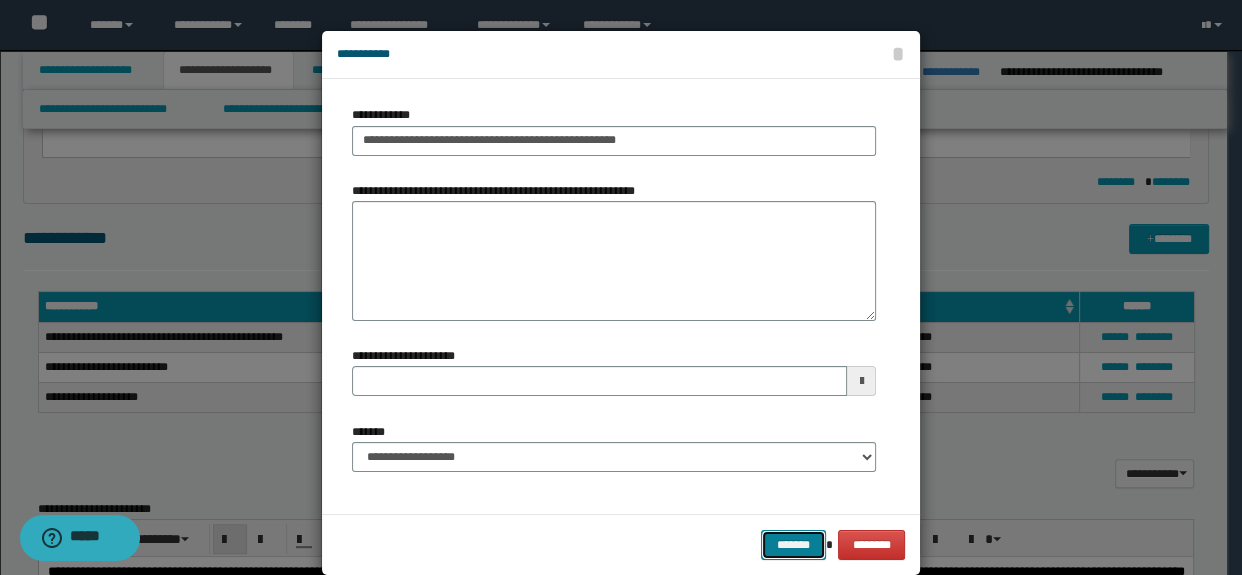 click on "*******" at bounding box center [793, 545] 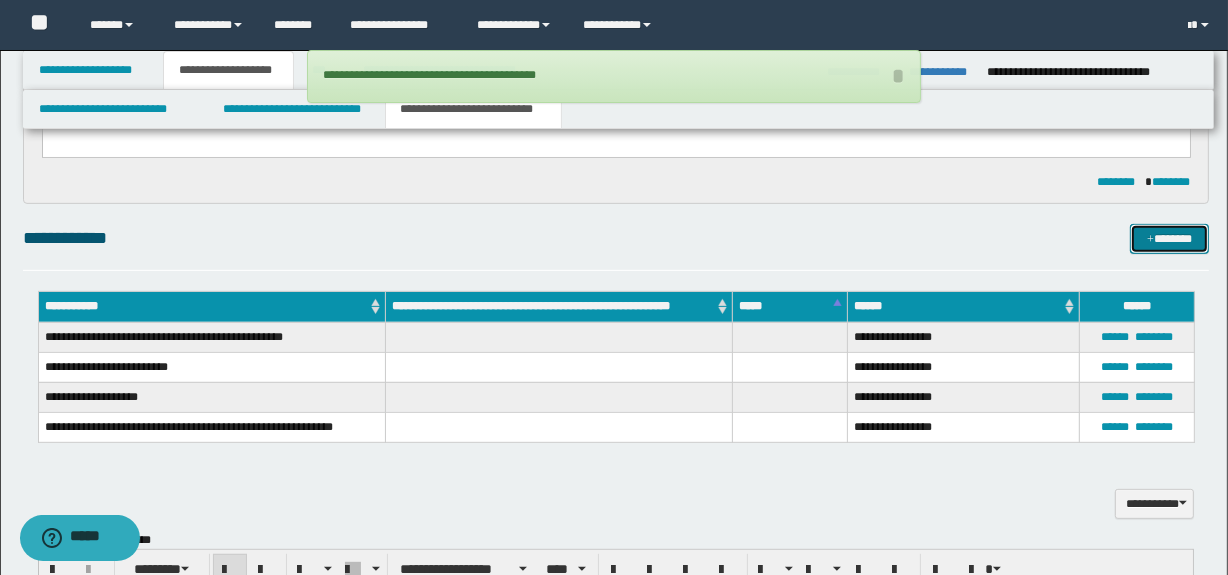 click on "*******" at bounding box center [1170, 239] 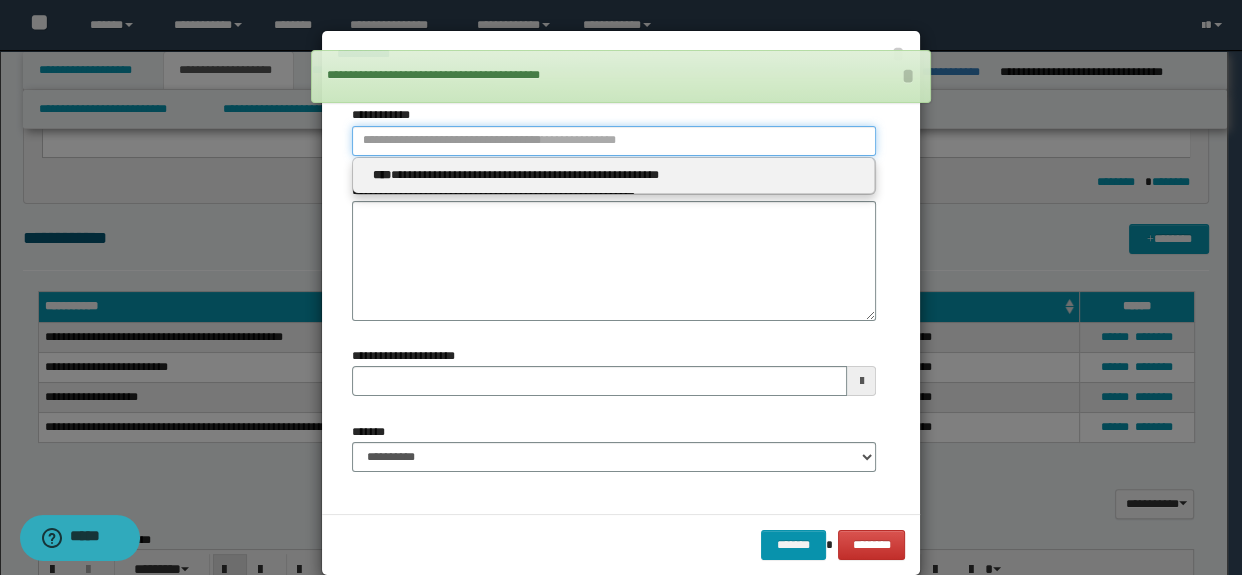 click on "**********" at bounding box center [614, 141] 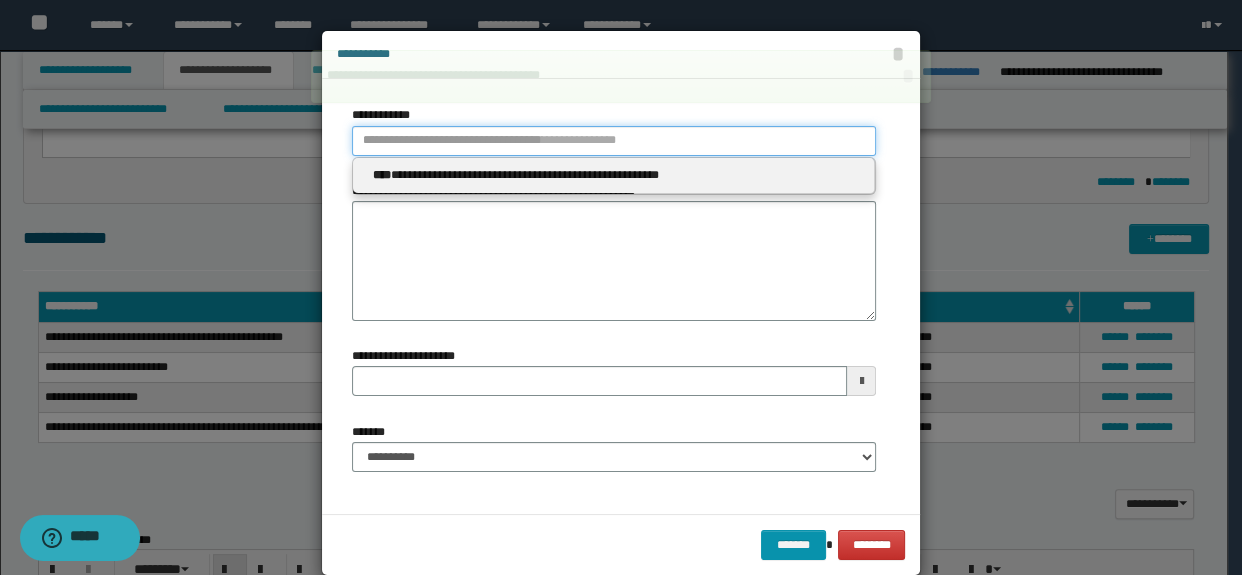 paste on "**********" 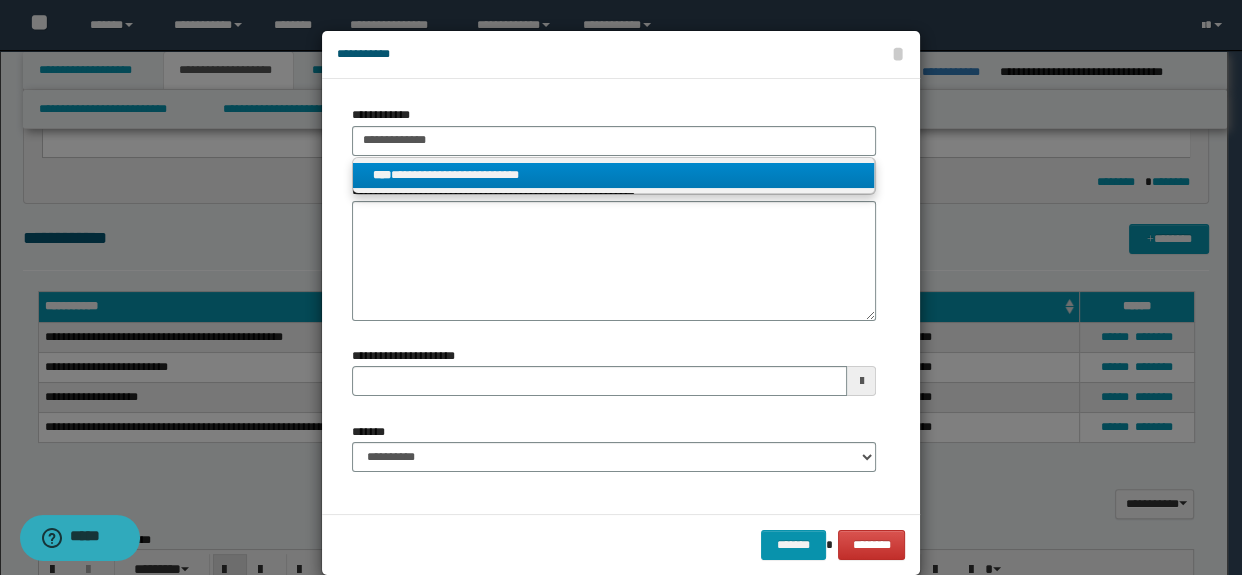 click on "**********" at bounding box center (614, 175) 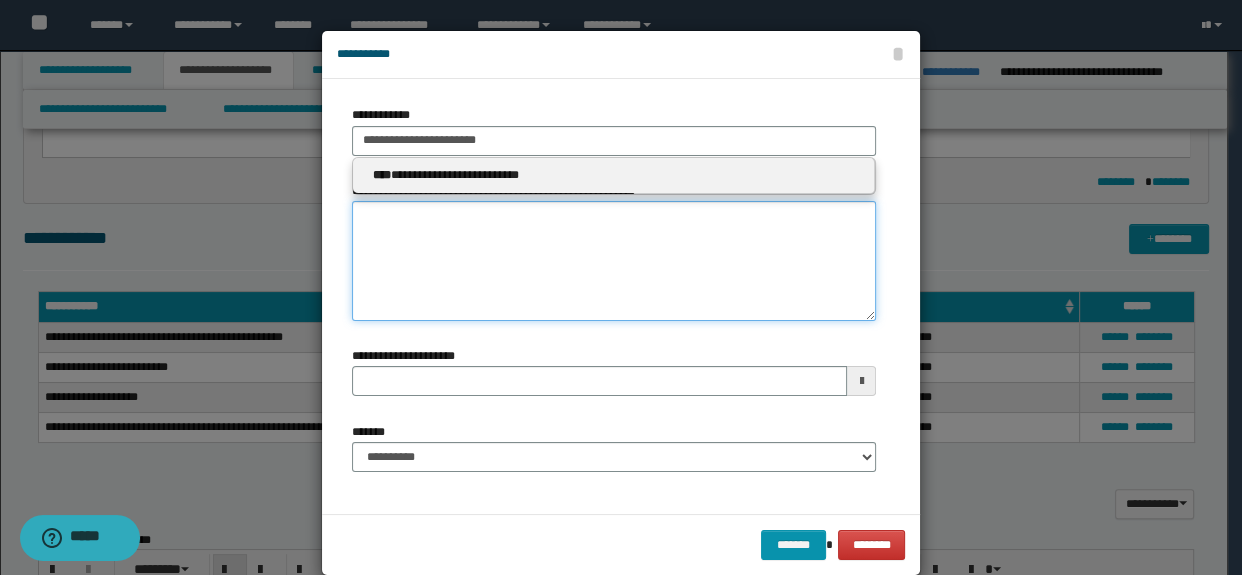 click on "**********" at bounding box center [614, 261] 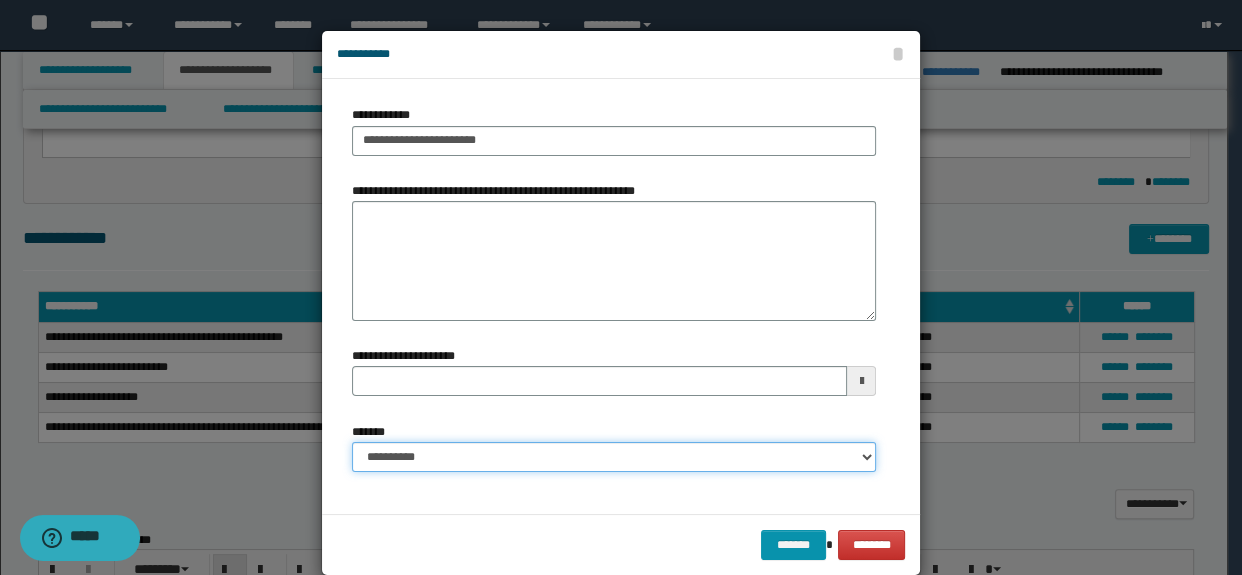click on "**********" at bounding box center [614, 457] 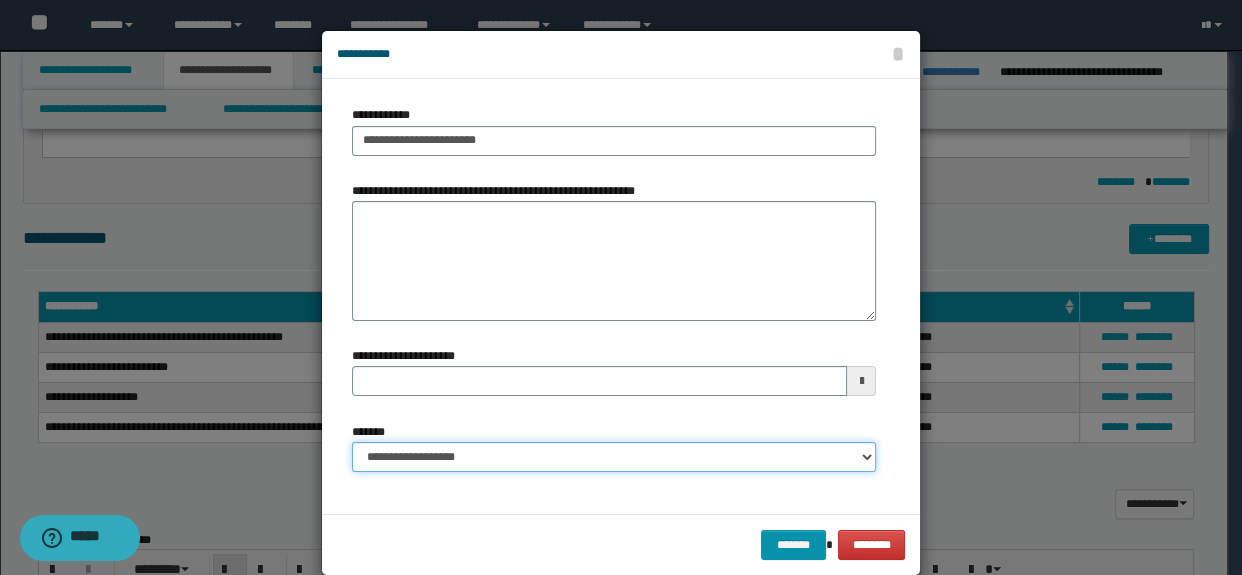 click on "**********" at bounding box center [614, 457] 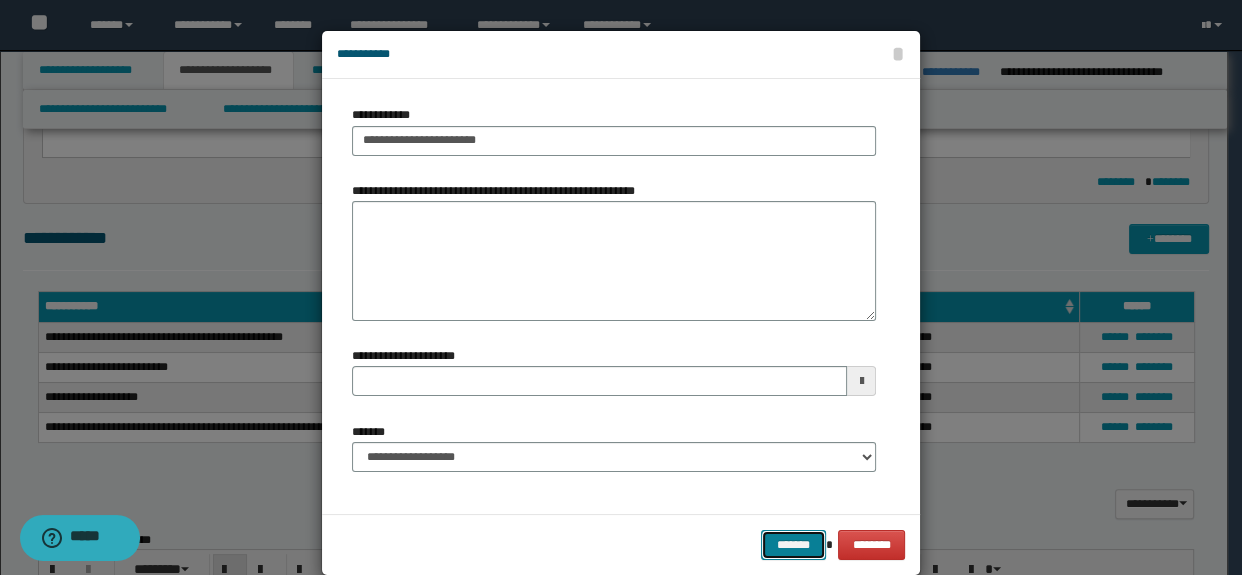 click on "*******" at bounding box center [793, 545] 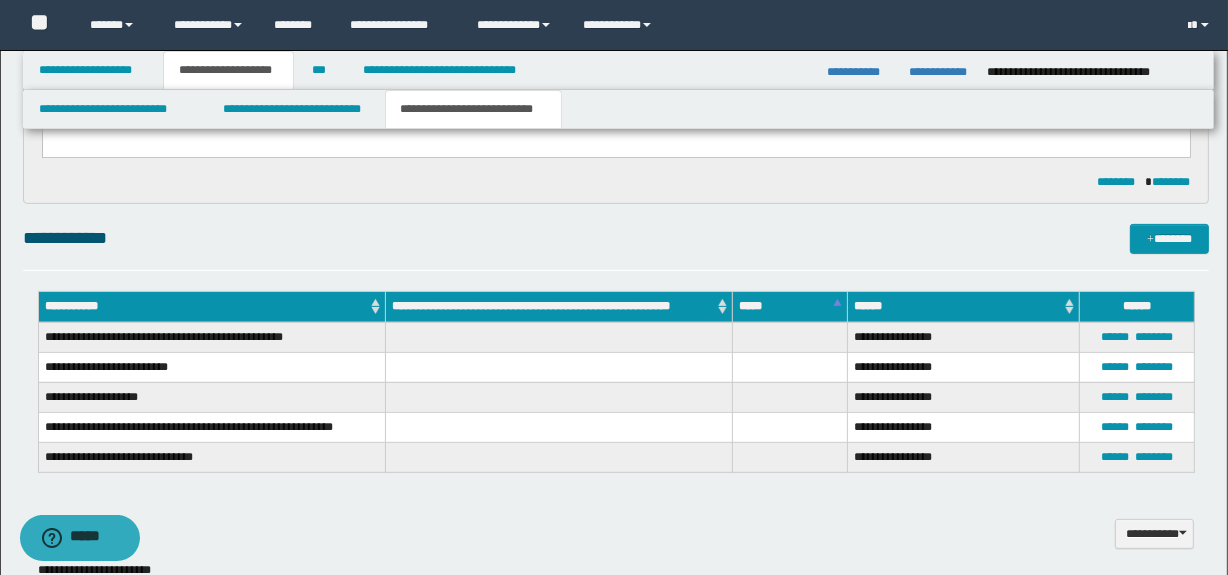 click on "**********" at bounding box center [616, 522] 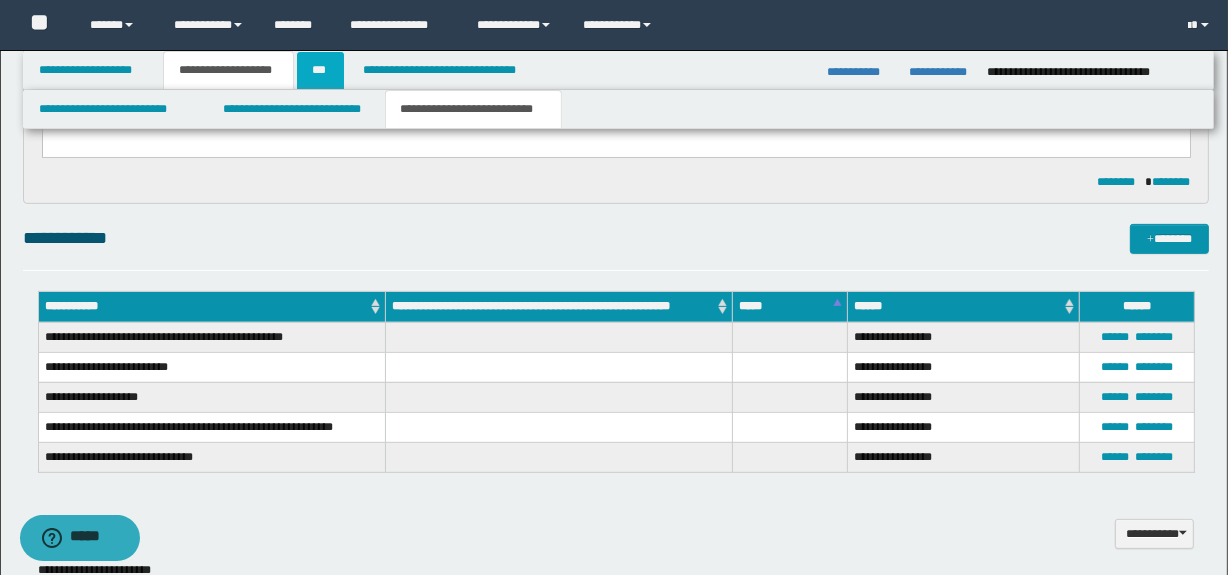 click on "***" at bounding box center [320, 70] 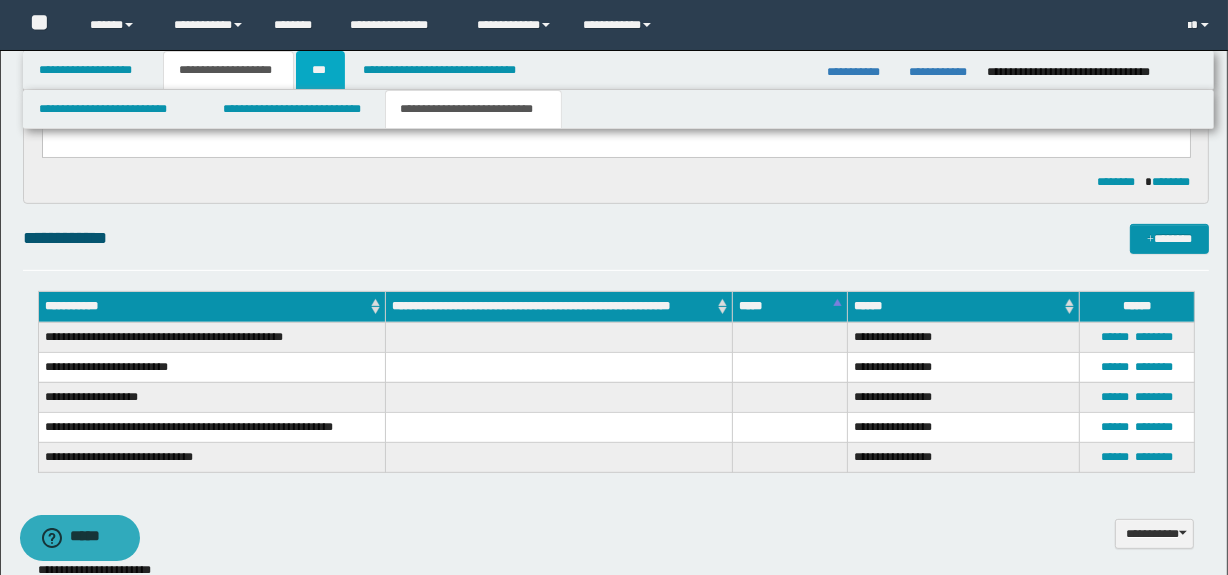 scroll, scrollTop: 0, scrollLeft: 0, axis: both 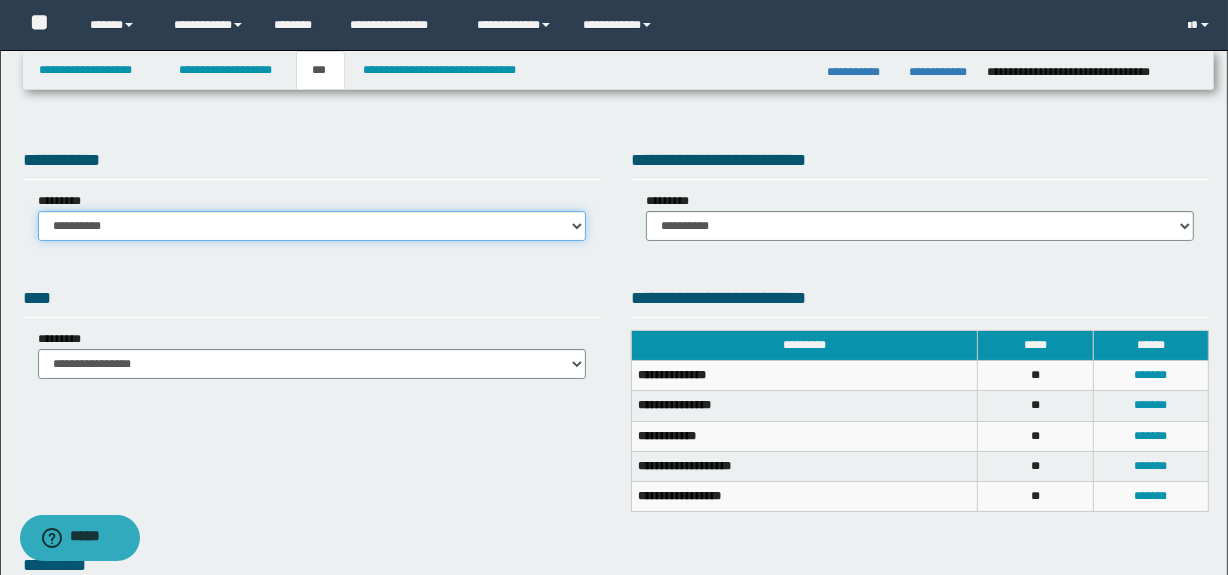 drag, startPoint x: 350, startPoint y: 218, endPoint x: 312, endPoint y: 239, distance: 43.416588 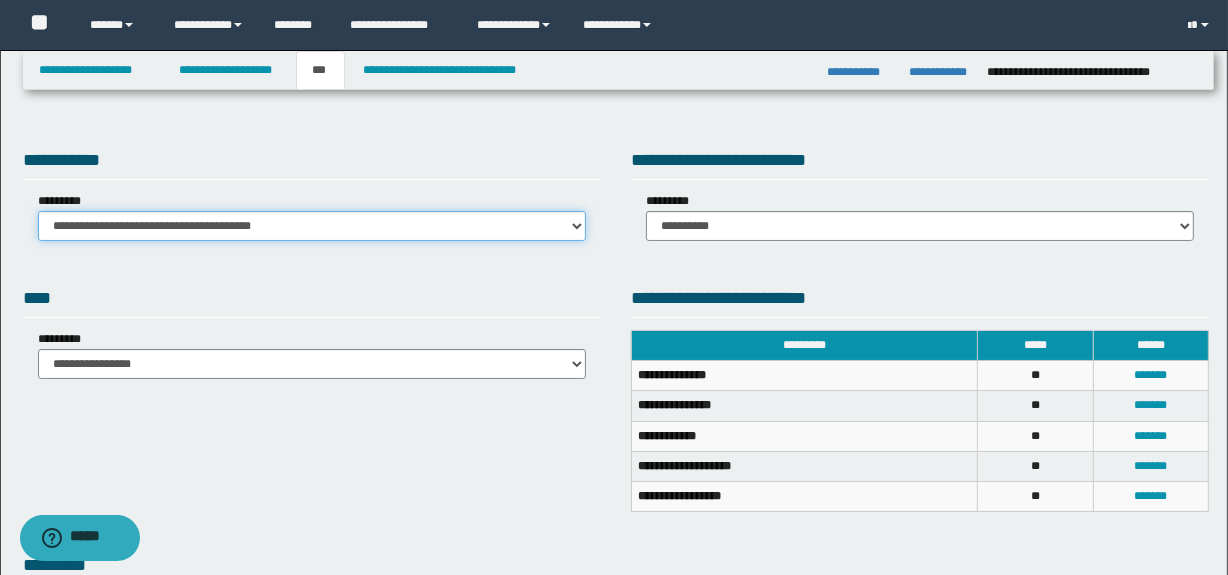 click on "**********" at bounding box center (312, 226) 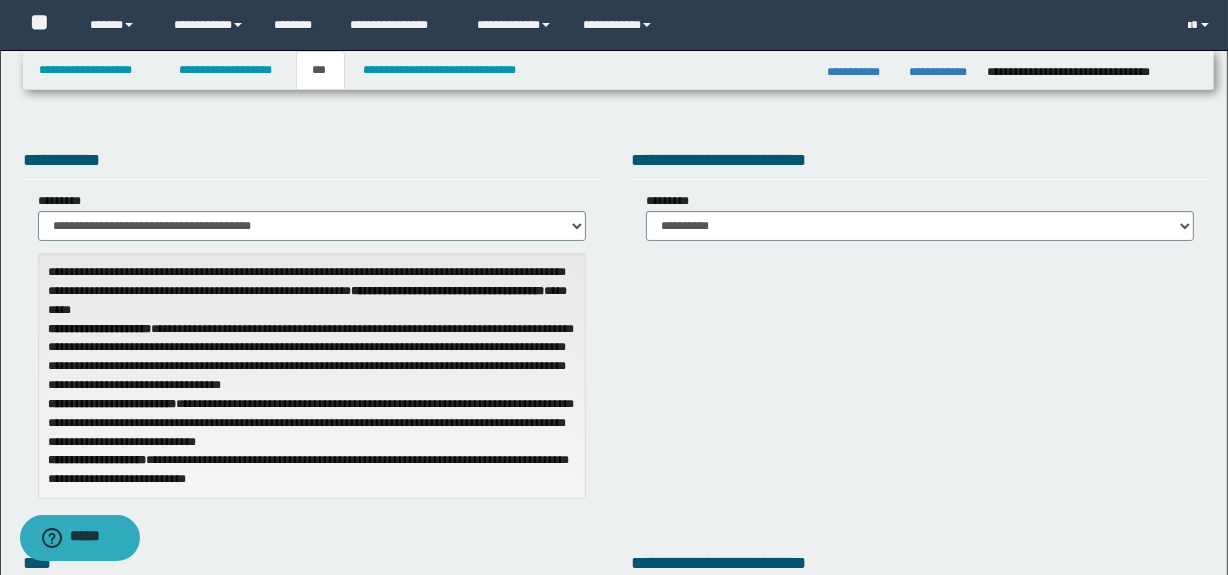 click on "**********" at bounding box center (920, 197) 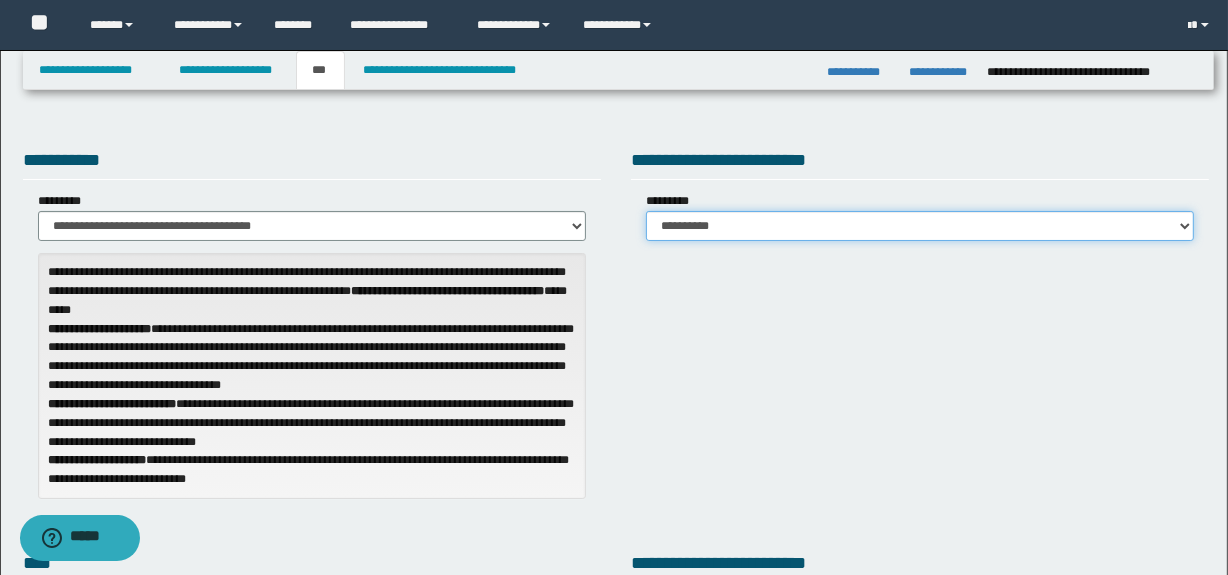 click on "**********" at bounding box center [920, 226] 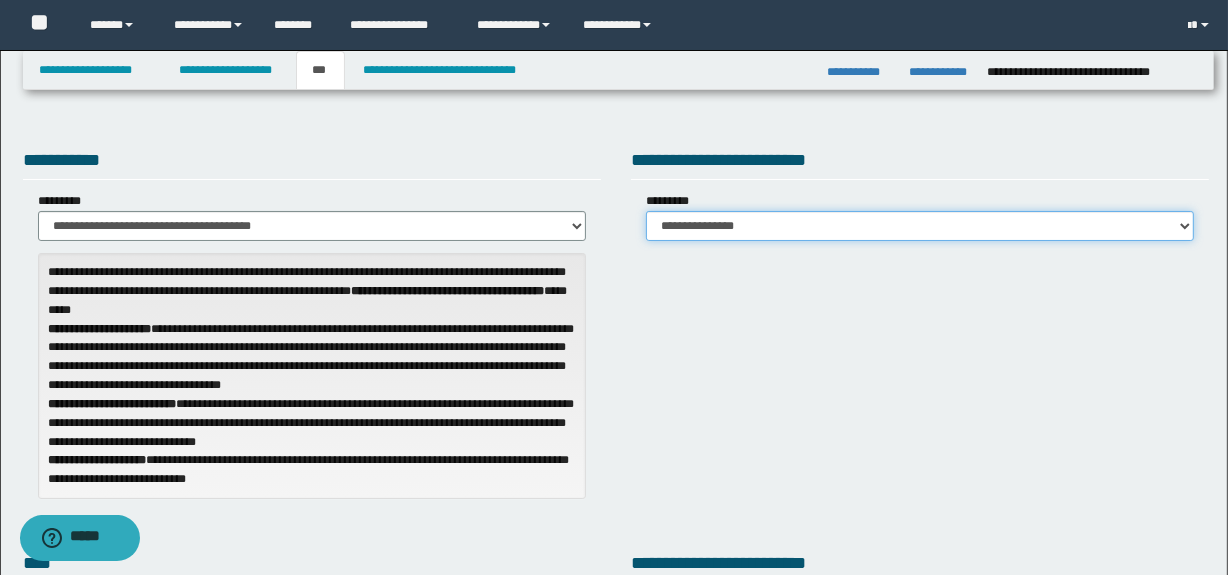 click on "**********" at bounding box center [920, 226] 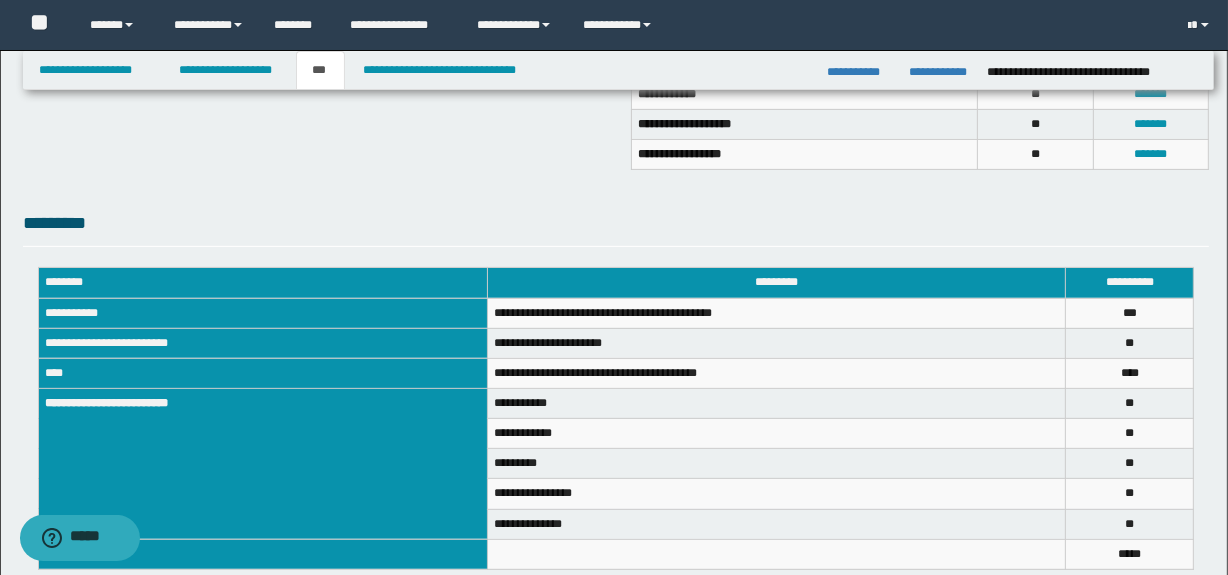 scroll, scrollTop: 582, scrollLeft: 0, axis: vertical 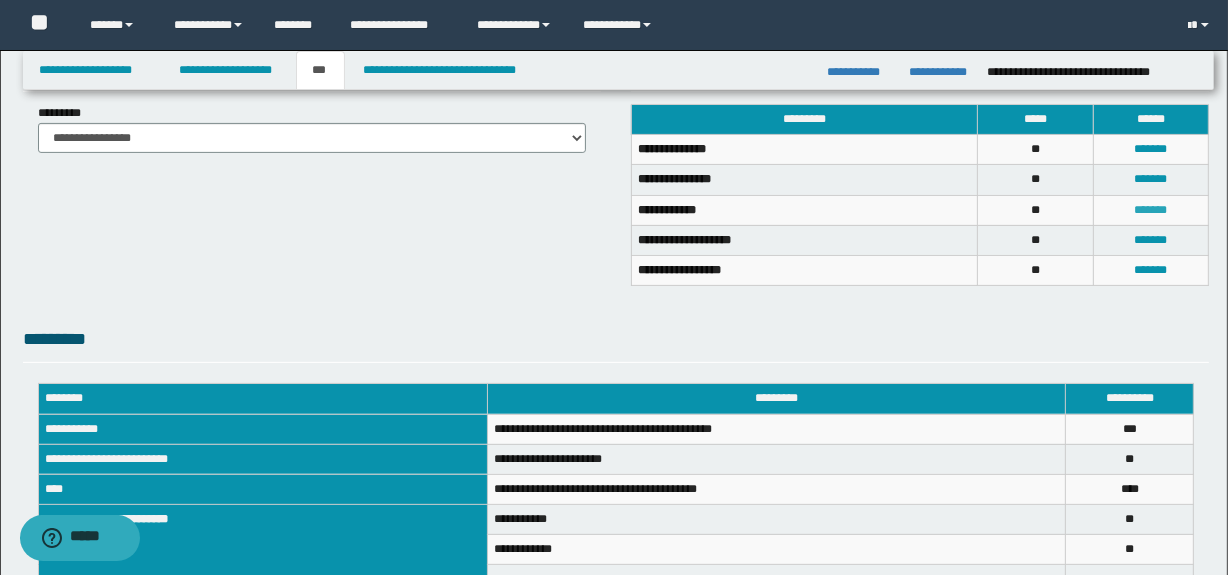 click on "*******" at bounding box center (1151, 210) 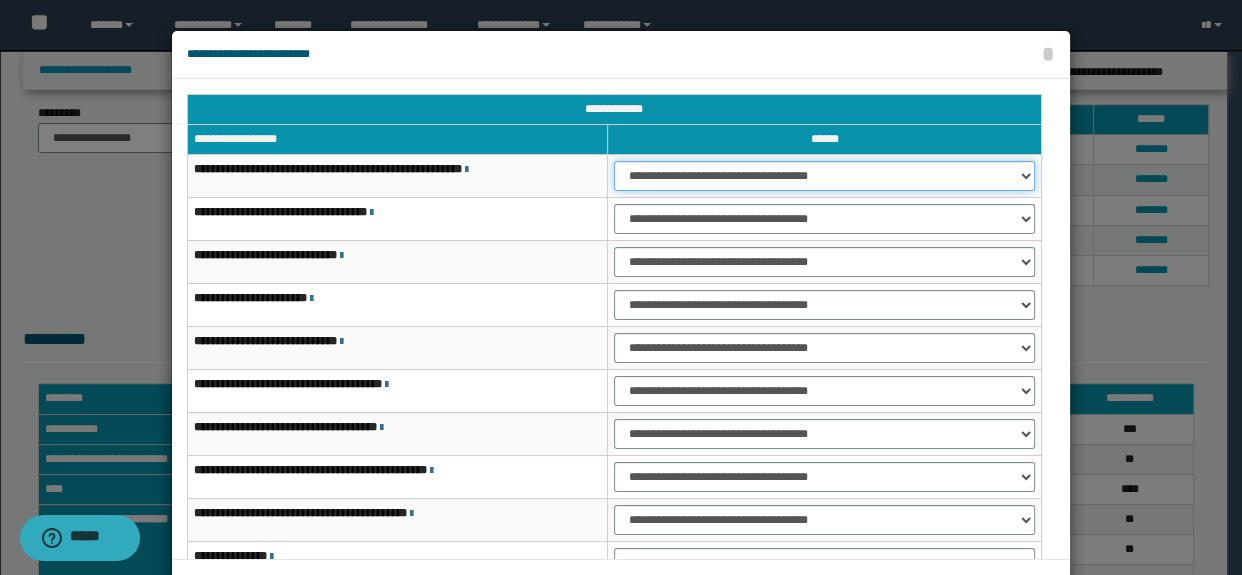click on "**********" at bounding box center [824, 176] 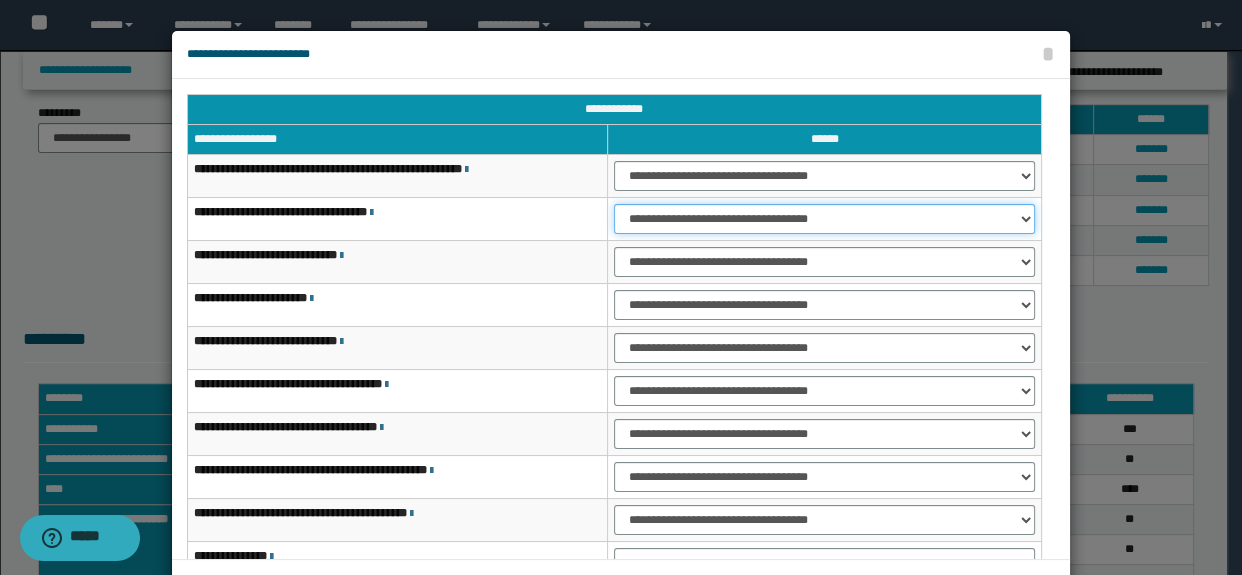 drag, startPoint x: 633, startPoint y: 217, endPoint x: 633, endPoint y: 229, distance: 12 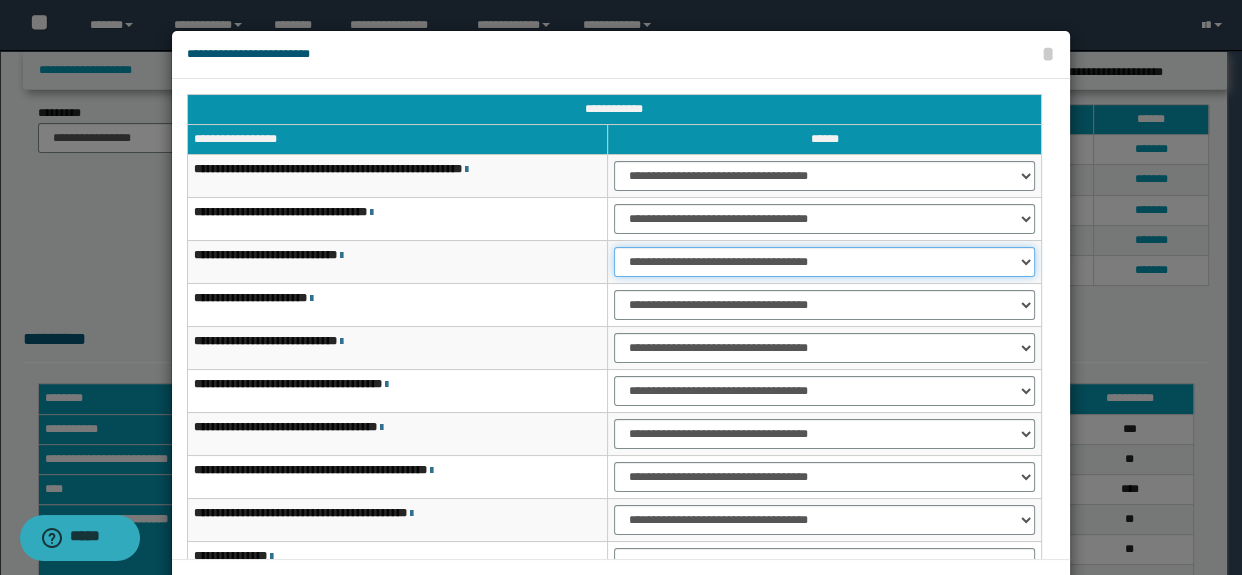 drag, startPoint x: 634, startPoint y: 260, endPoint x: 653, endPoint y: 273, distance: 23.021729 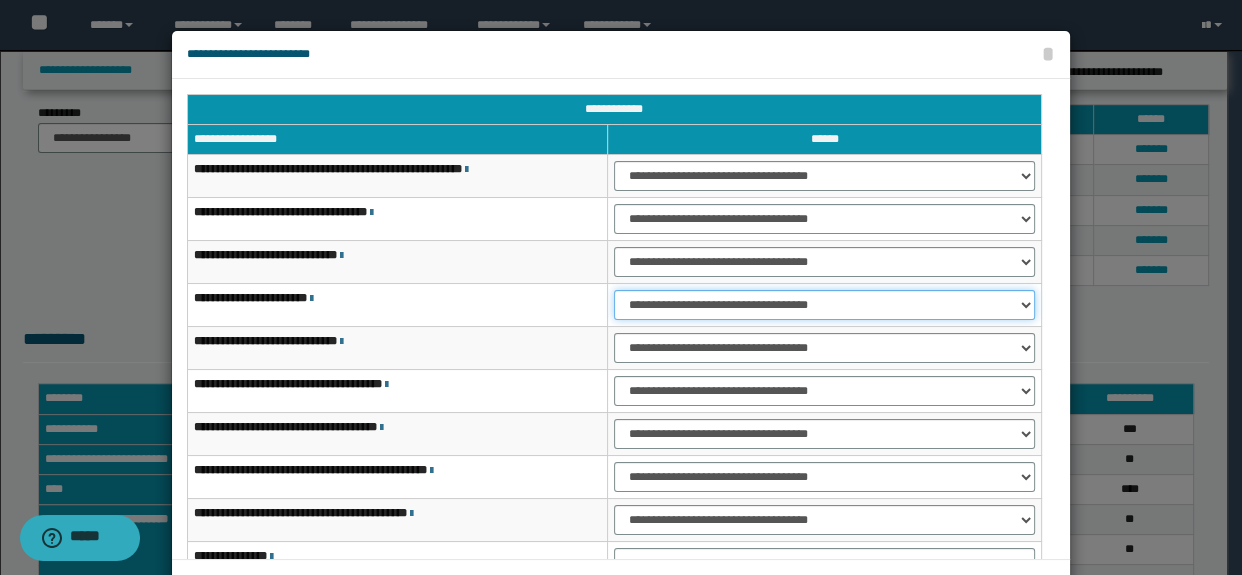 drag, startPoint x: 660, startPoint y: 300, endPoint x: 670, endPoint y: 318, distance: 20.59126 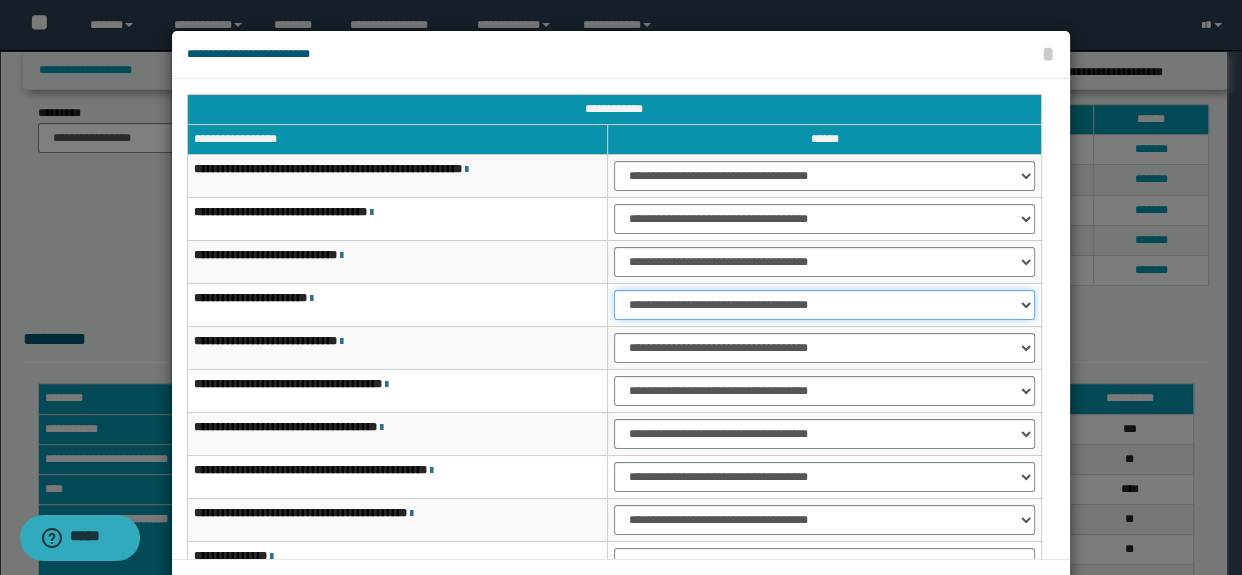 click on "**********" at bounding box center [824, 305] 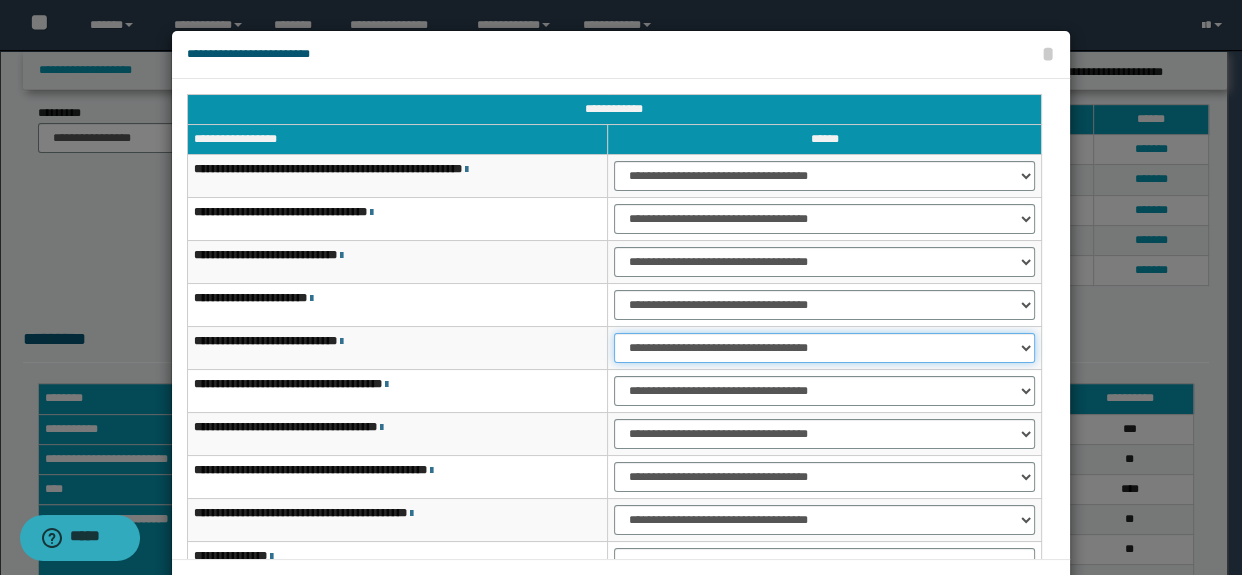 click on "**********" at bounding box center [824, 348] 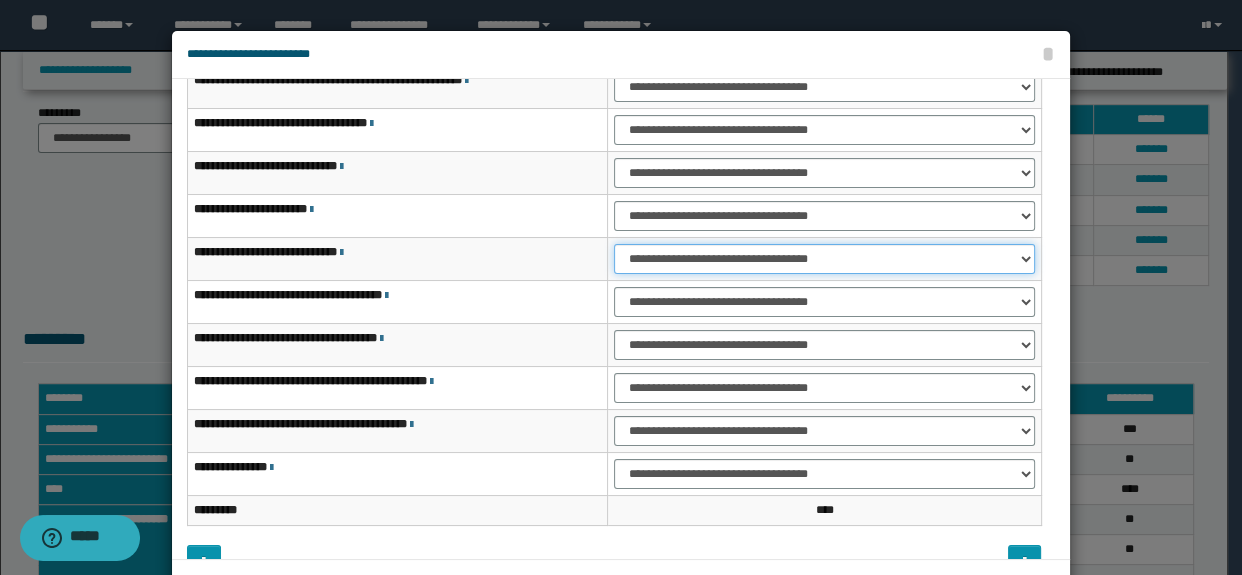 scroll, scrollTop: 90, scrollLeft: 0, axis: vertical 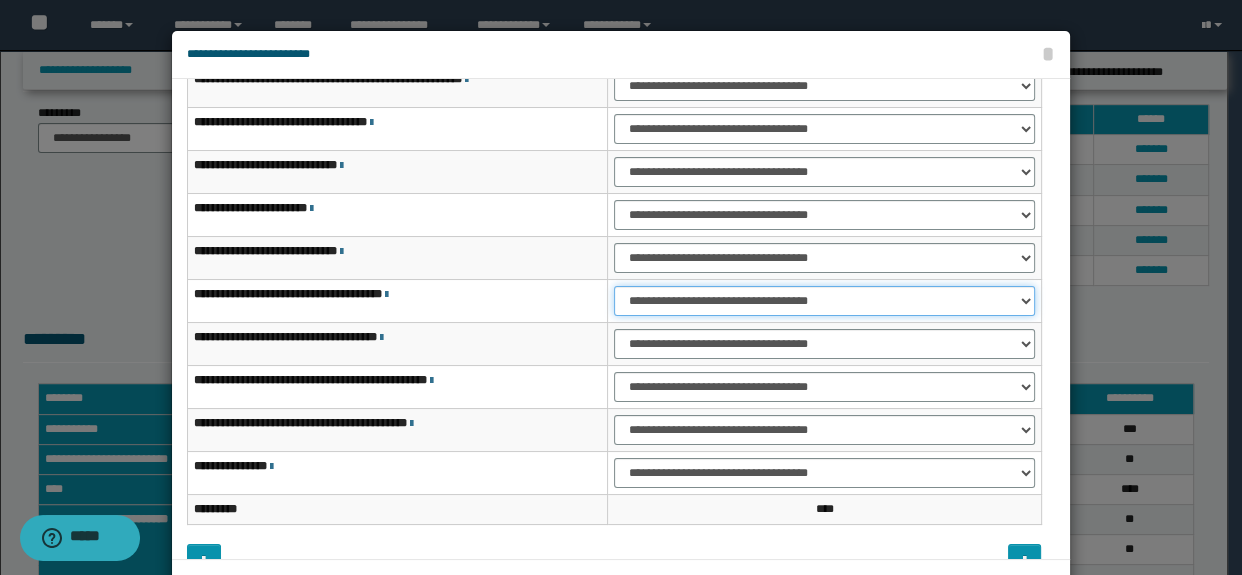 drag, startPoint x: 650, startPoint y: 292, endPoint x: 650, endPoint y: 312, distance: 20 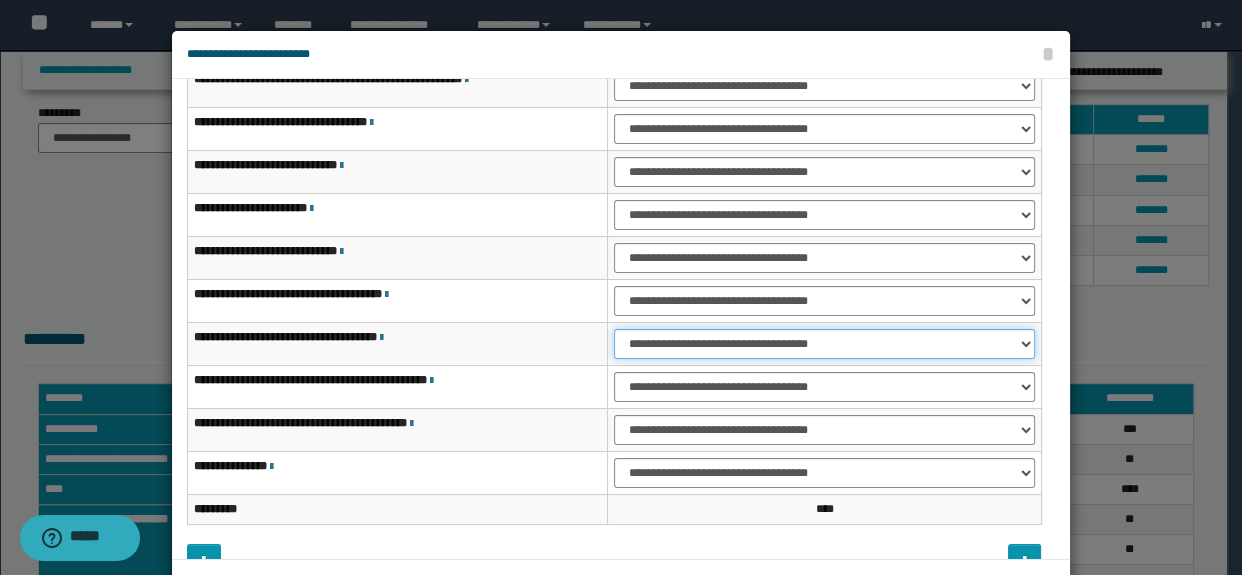 click on "**********" at bounding box center [824, 344] 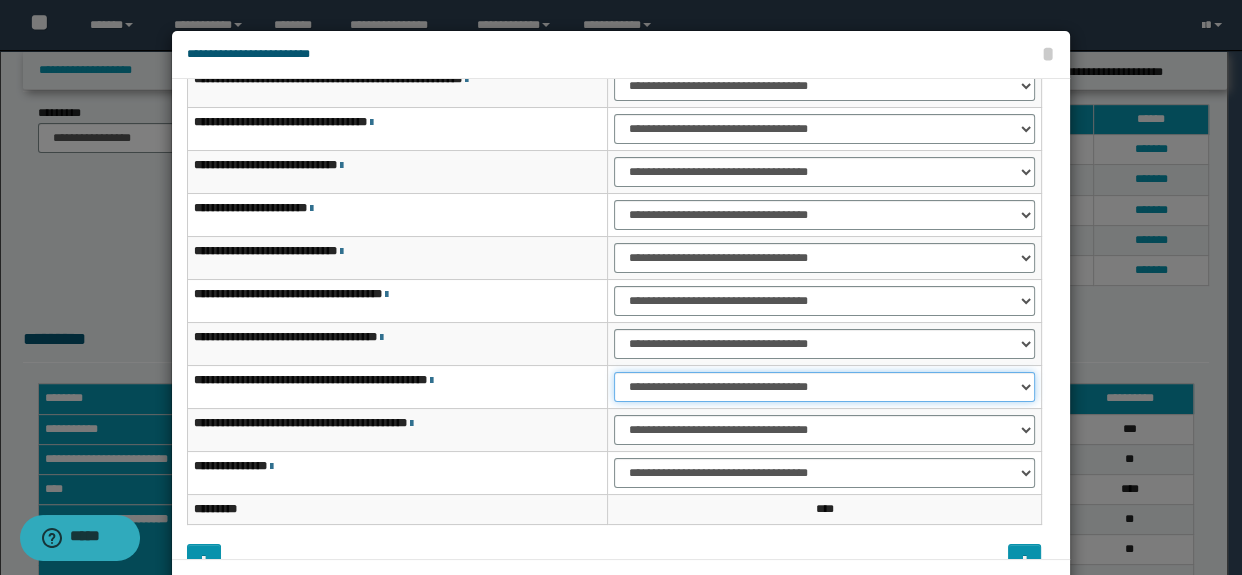 drag, startPoint x: 640, startPoint y: 382, endPoint x: 640, endPoint y: 398, distance: 16 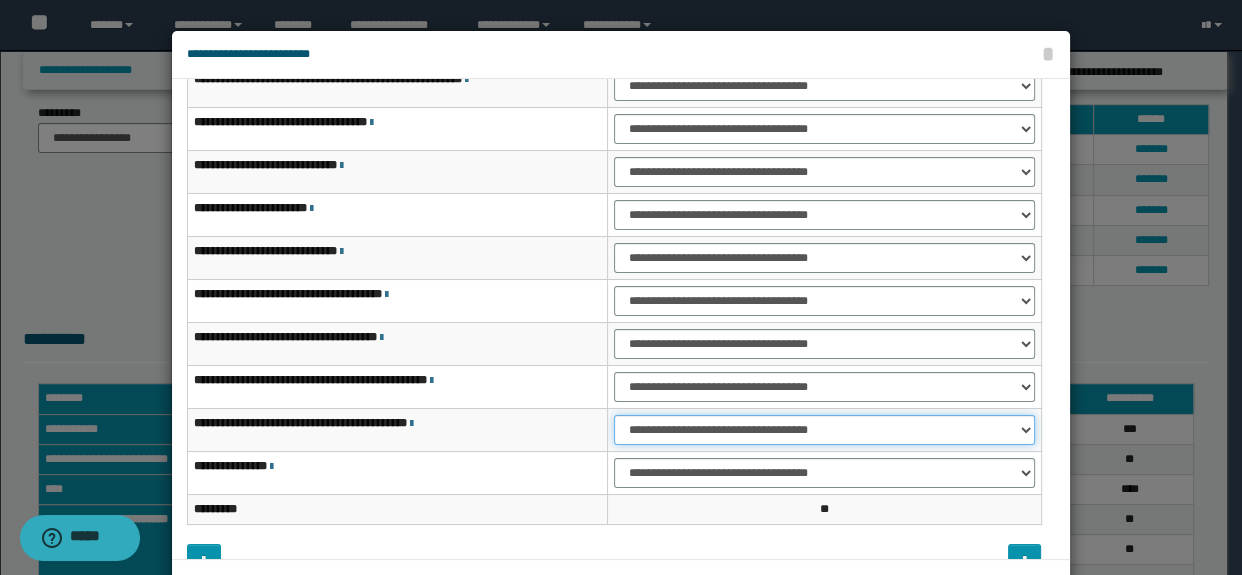 click on "**********" at bounding box center (824, 430) 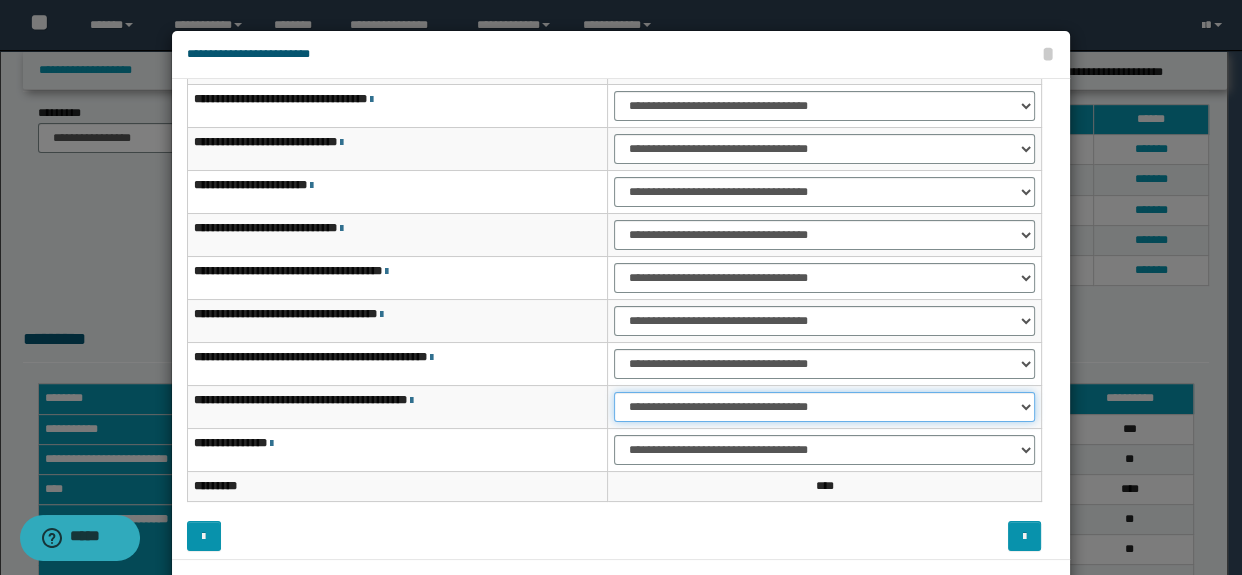 scroll, scrollTop: 120, scrollLeft: 0, axis: vertical 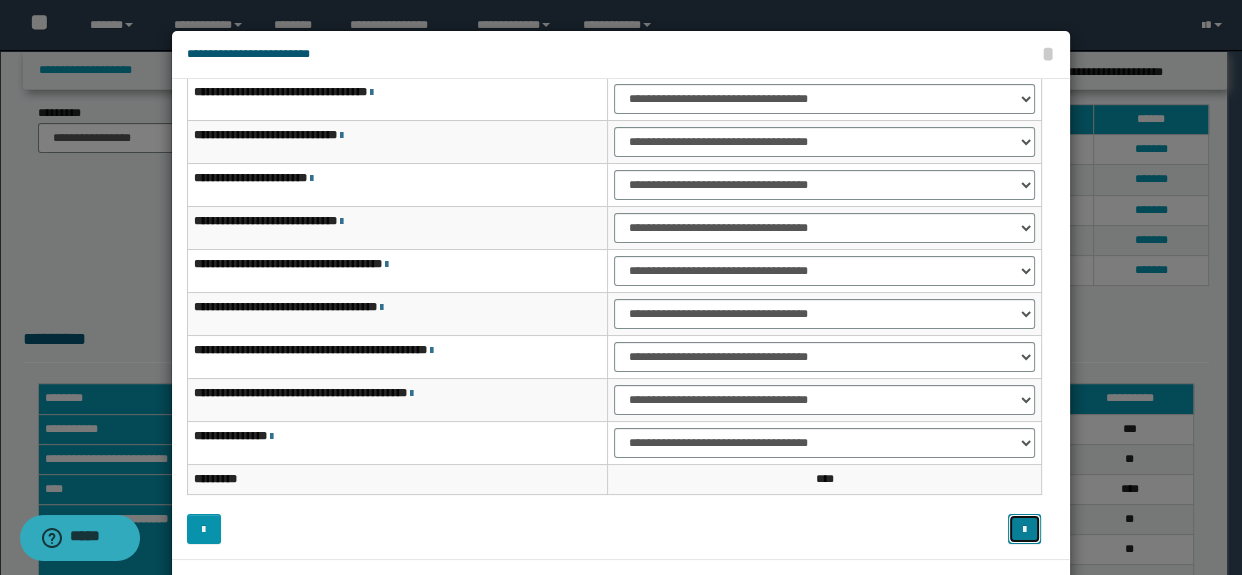 click at bounding box center (1024, 530) 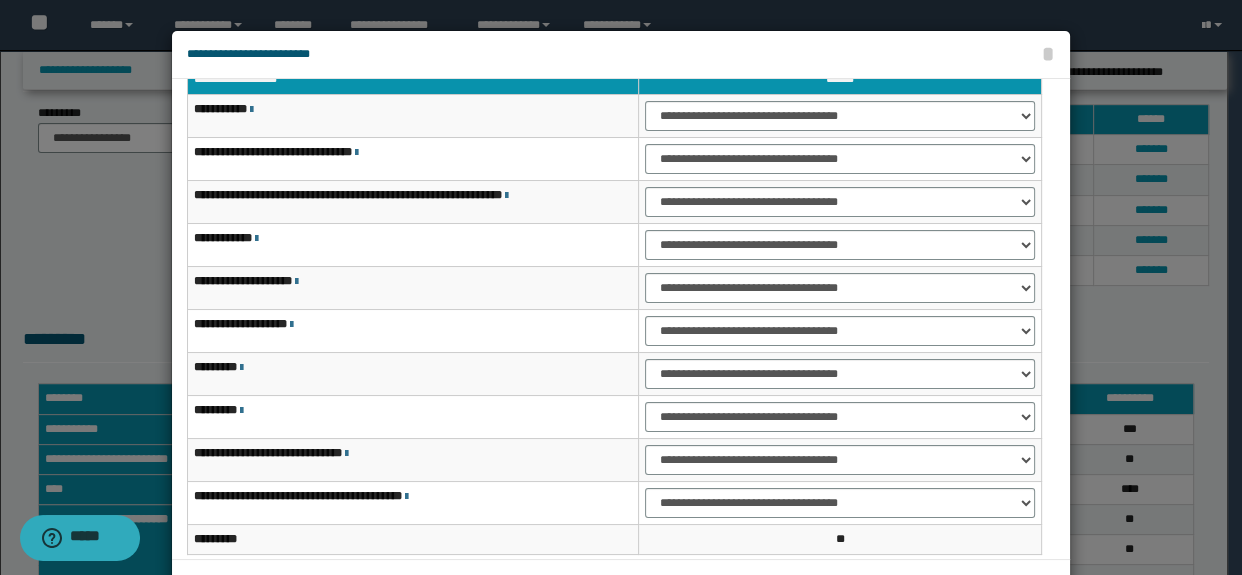 scroll, scrollTop: 59, scrollLeft: 0, axis: vertical 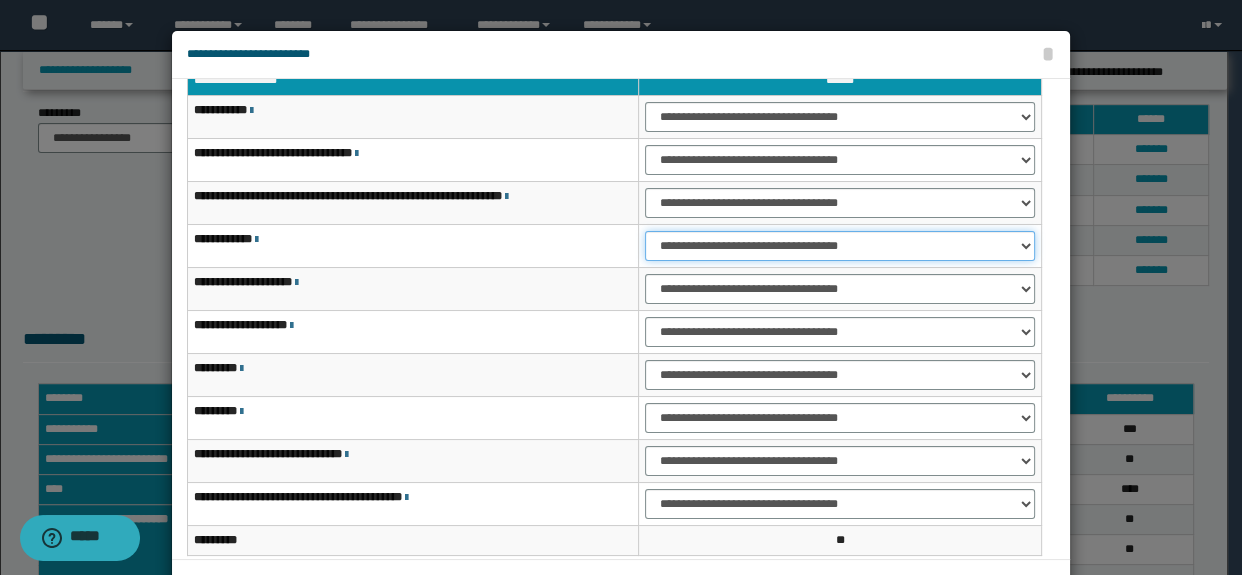 click on "**********" at bounding box center (839, 246) 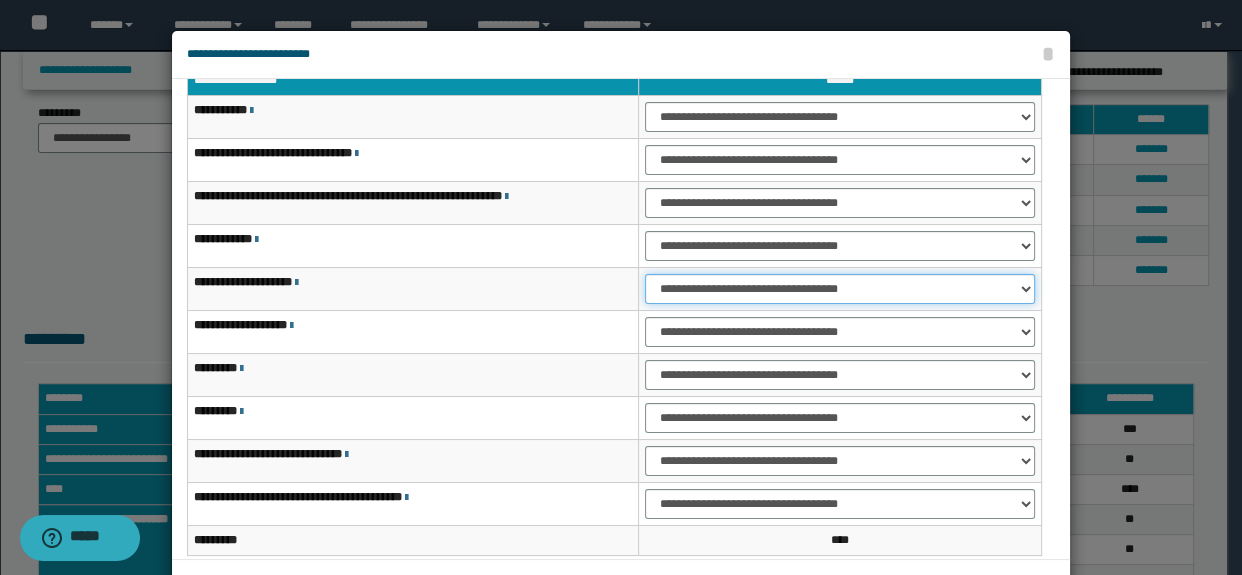 click on "**********" at bounding box center (839, 289) 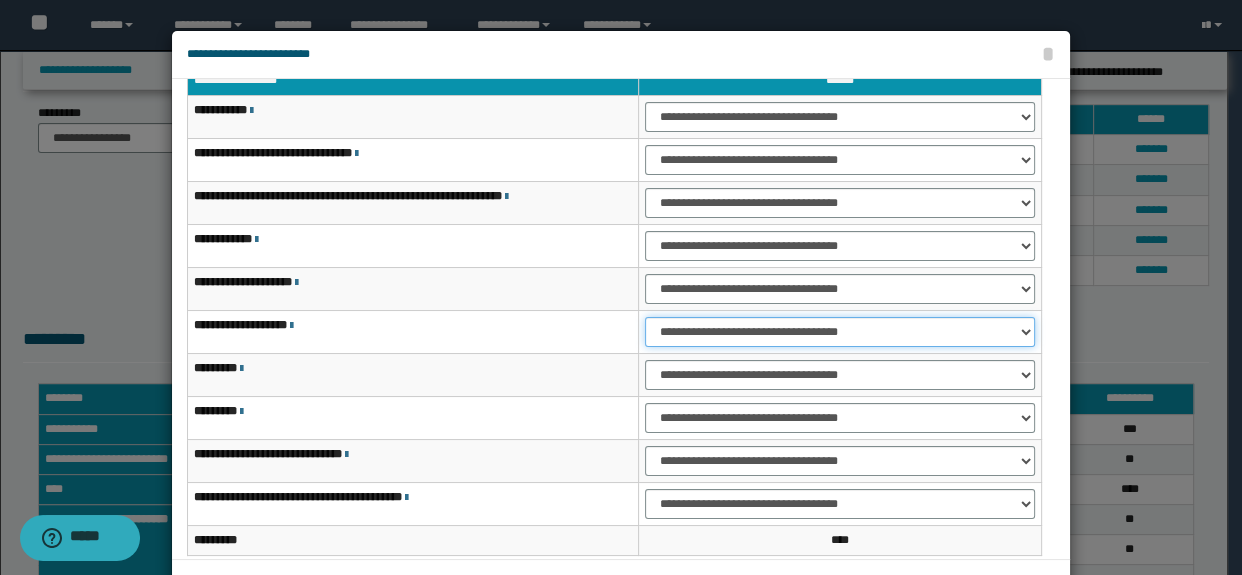 click on "**********" at bounding box center (839, 332) 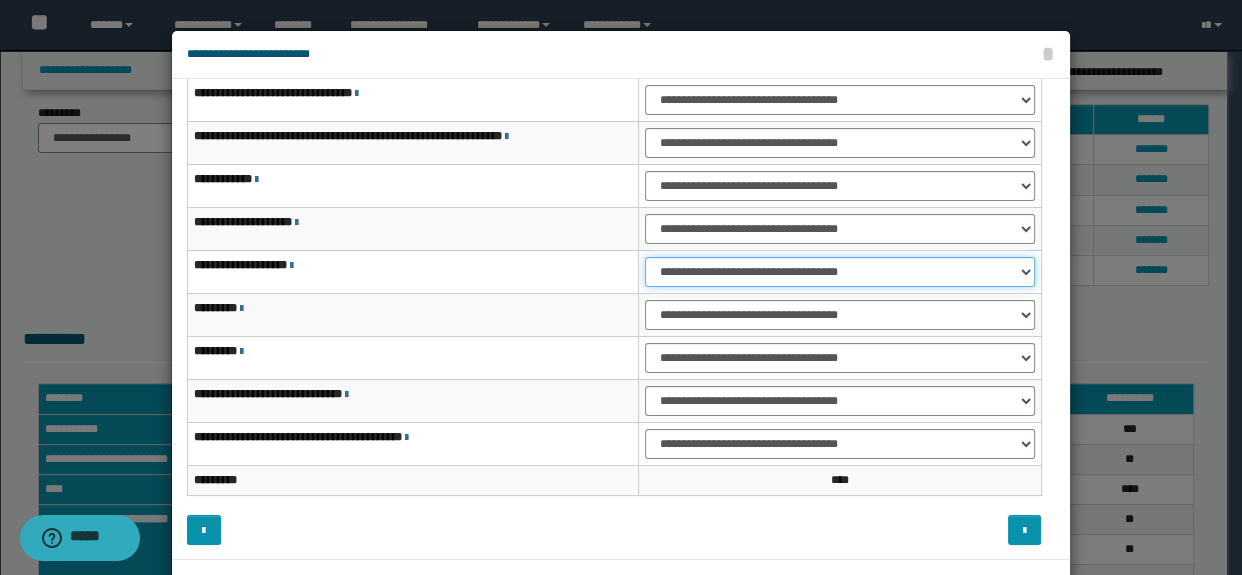 scroll, scrollTop: 120, scrollLeft: 0, axis: vertical 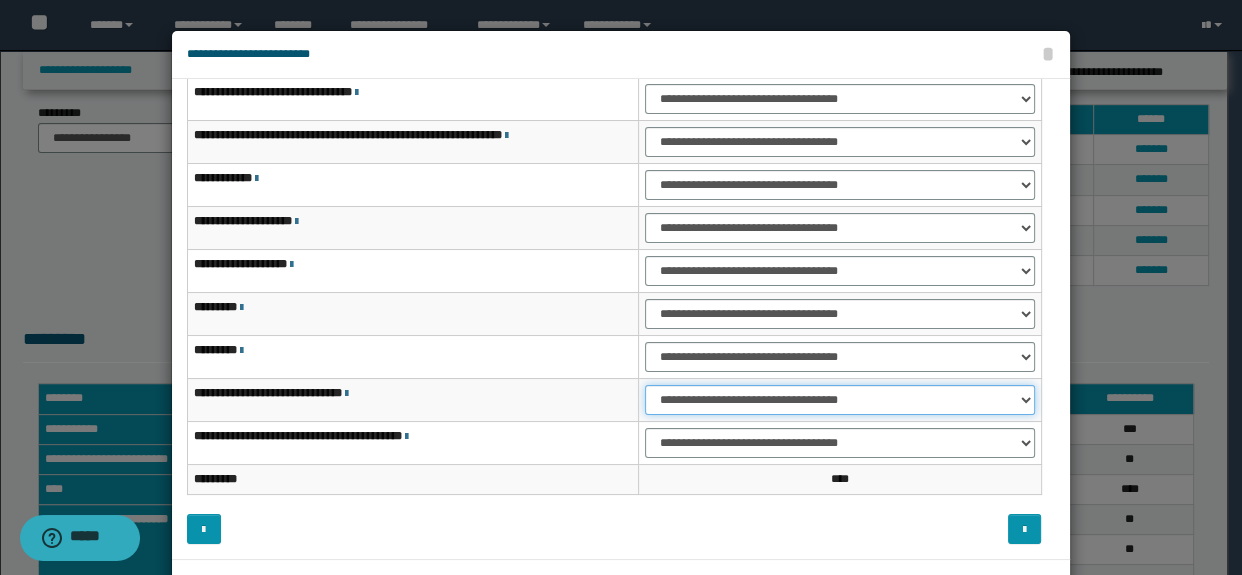 click on "**********" at bounding box center (839, 400) 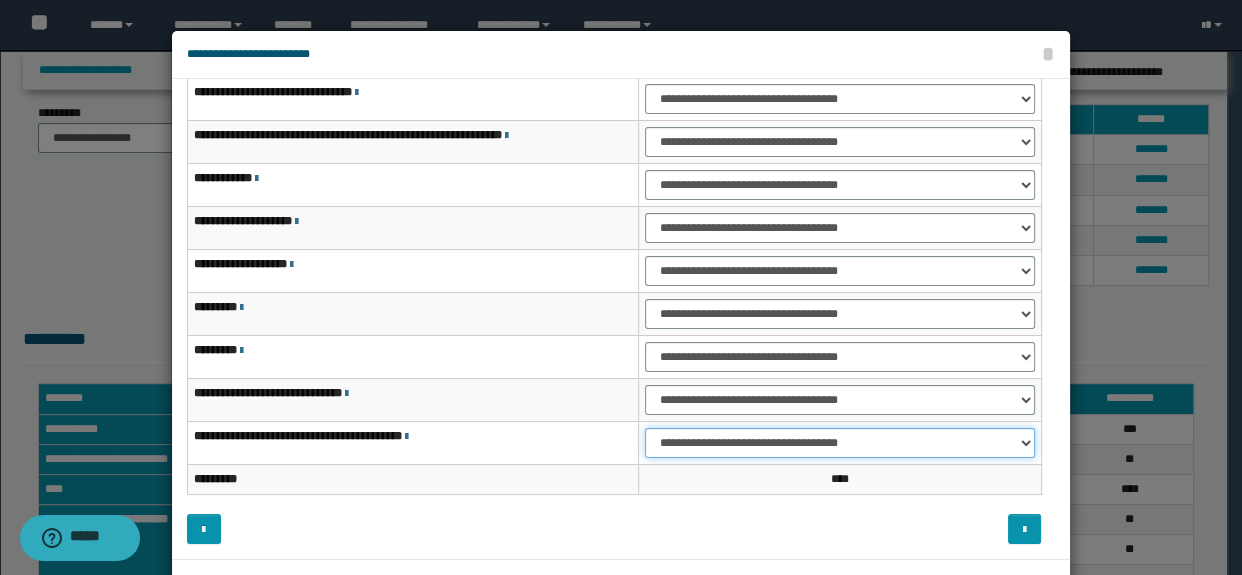 click on "**********" at bounding box center (839, 443) 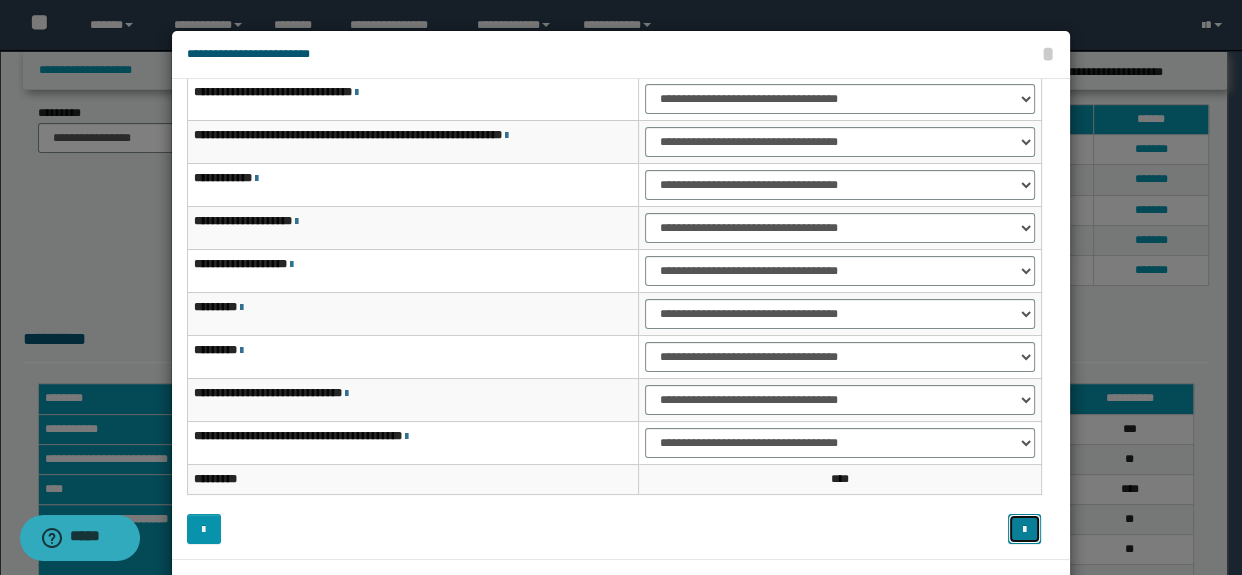click at bounding box center (1024, 530) 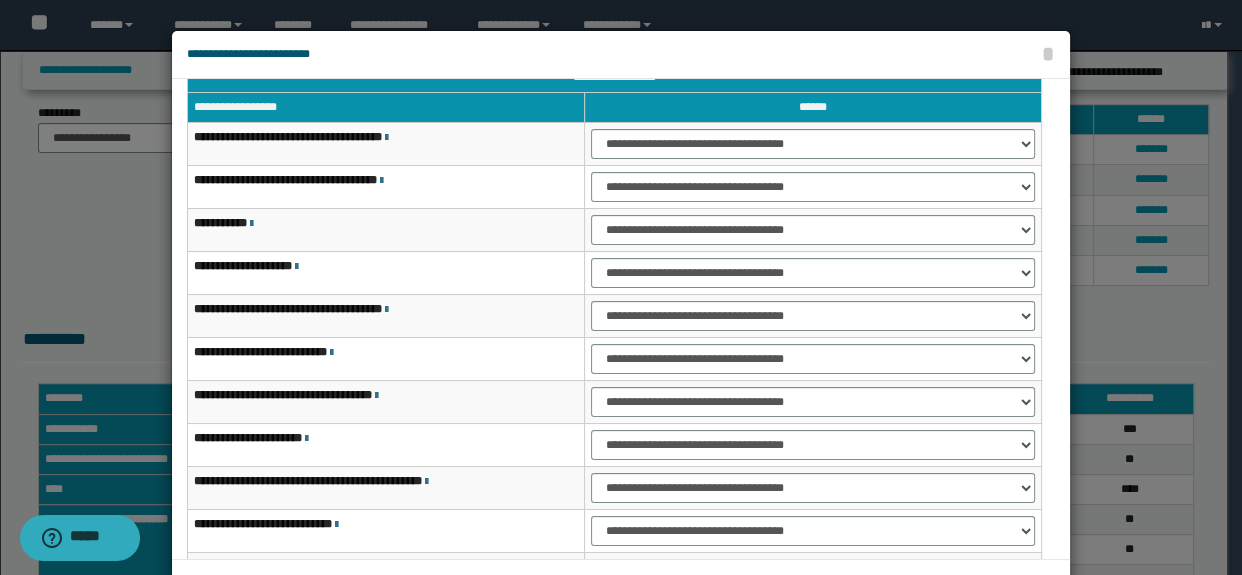 scroll, scrollTop: 29, scrollLeft: 0, axis: vertical 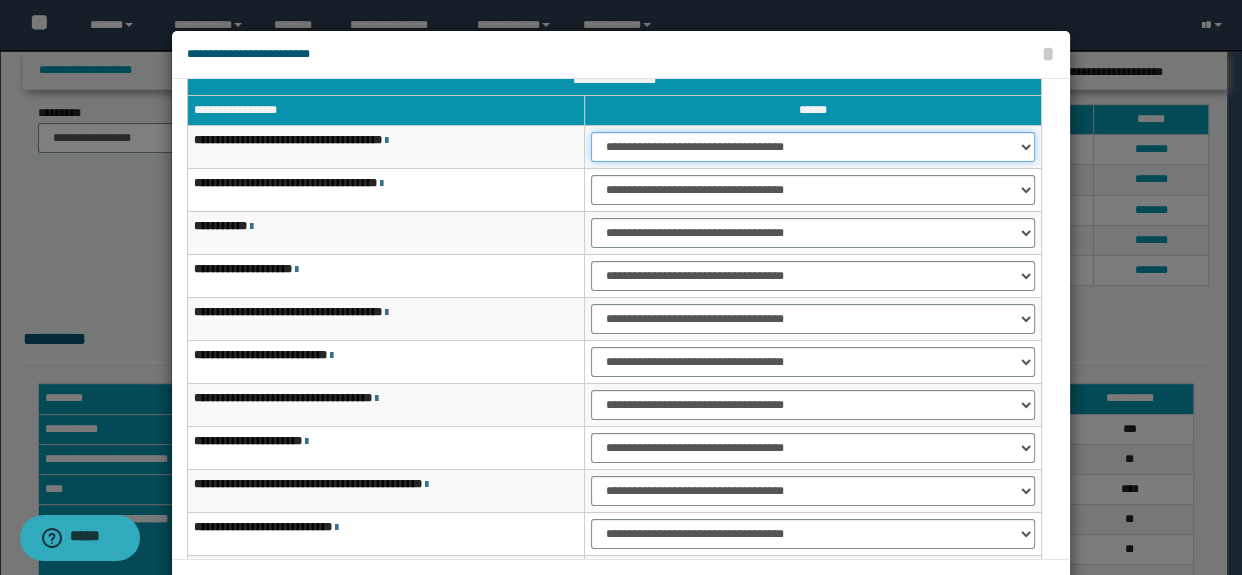 drag, startPoint x: 652, startPoint y: 142, endPoint x: 651, endPoint y: 158, distance: 16.03122 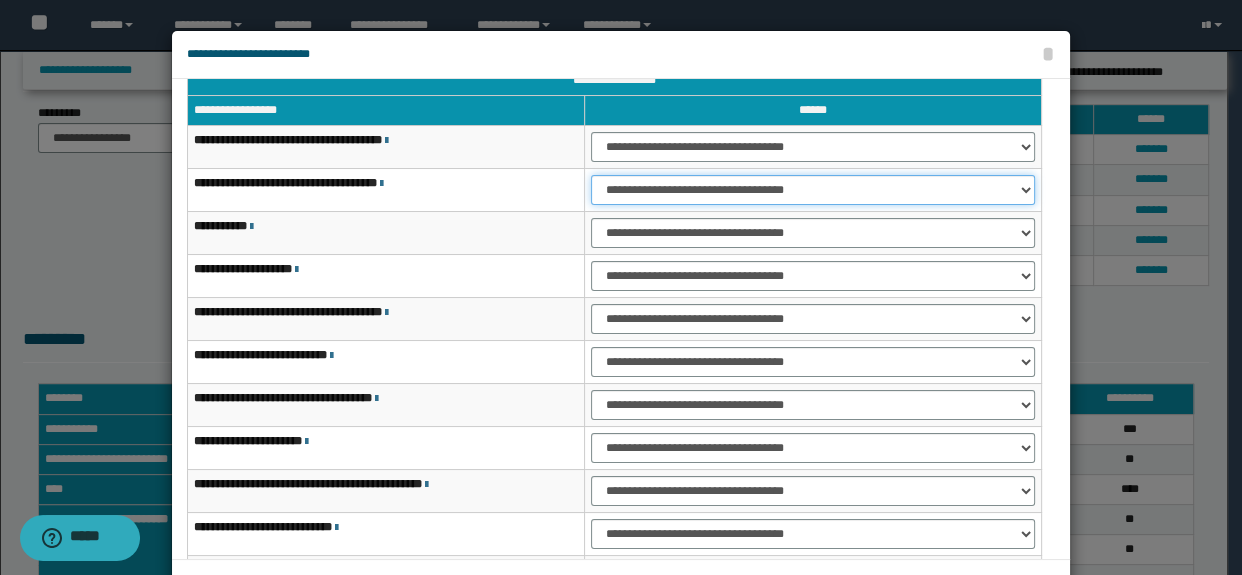 click on "**********" at bounding box center (813, 190) 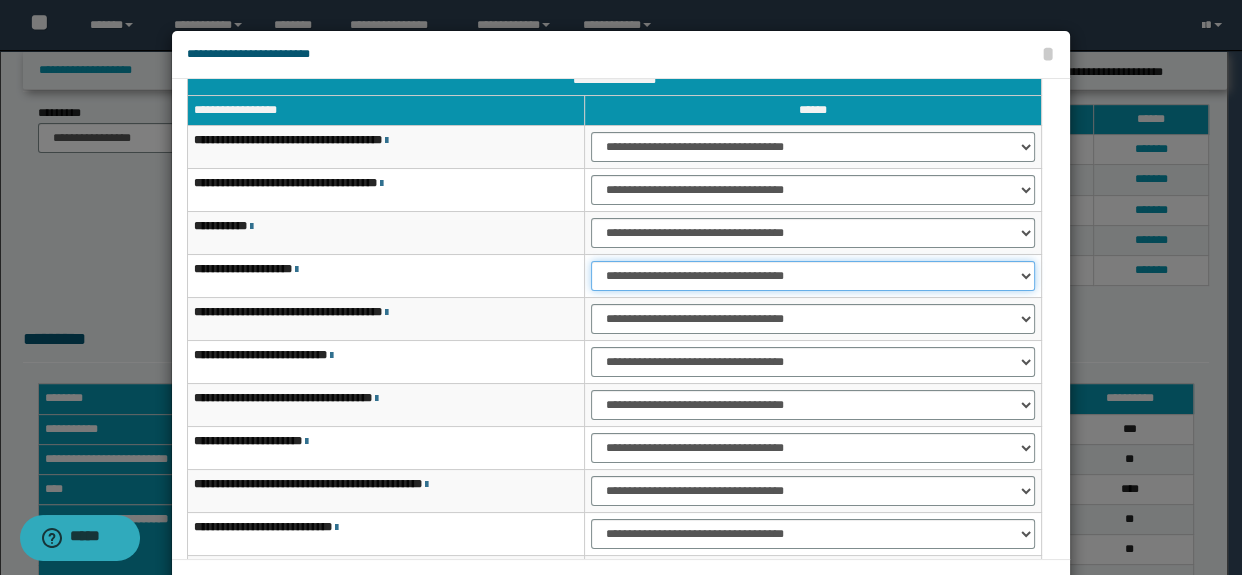 click on "**********" at bounding box center [813, 276] 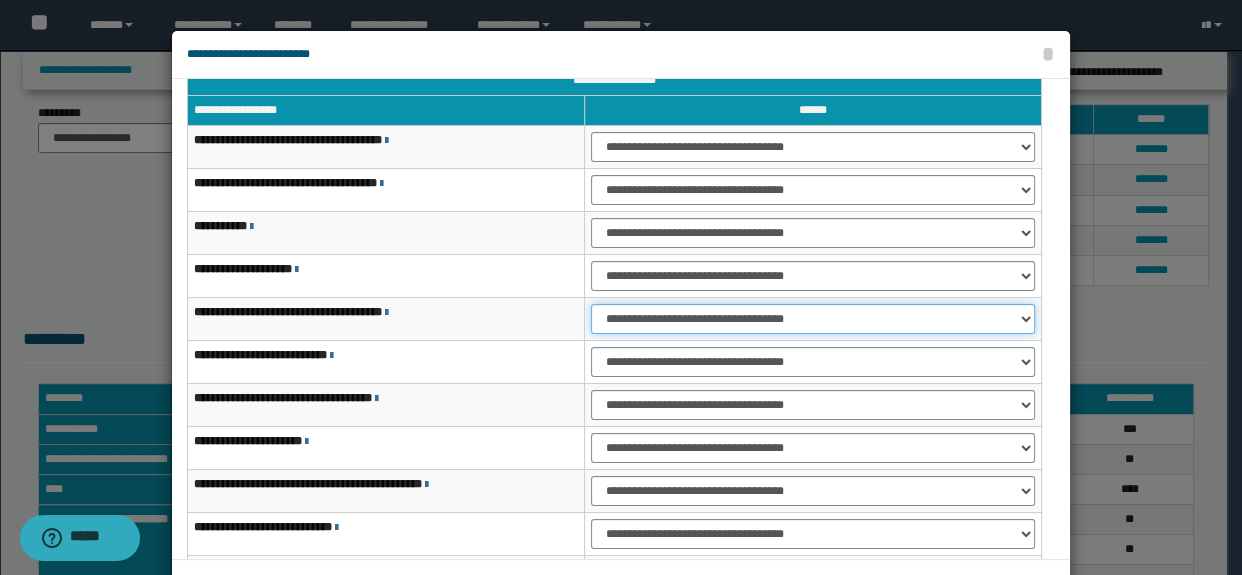 click on "**********" at bounding box center (813, 319) 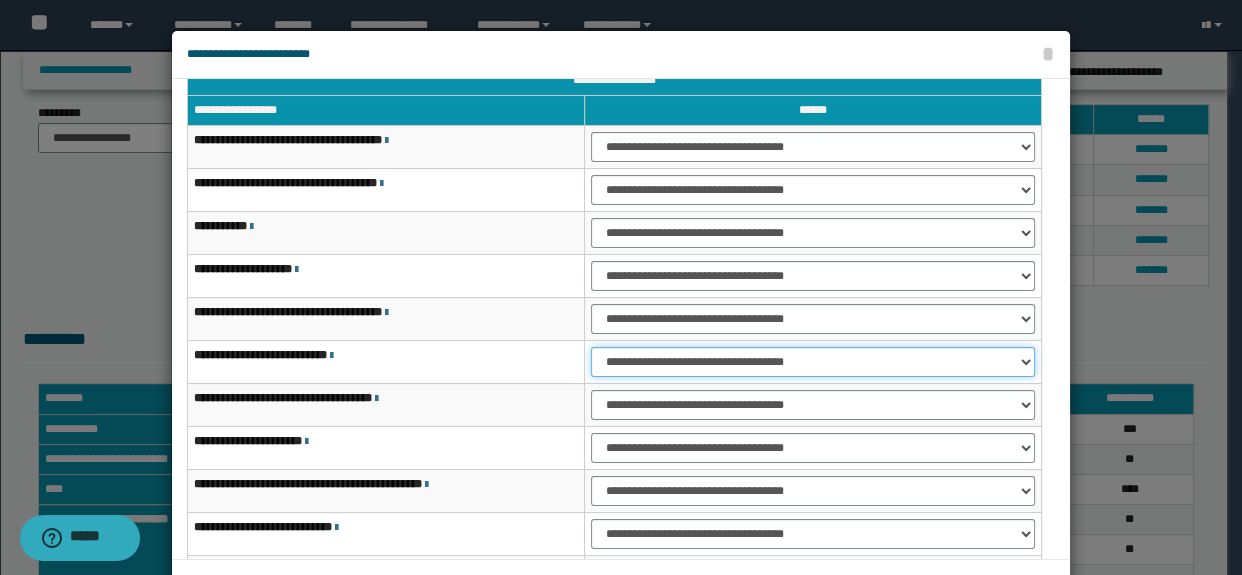 drag, startPoint x: 617, startPoint y: 362, endPoint x: 619, endPoint y: 375, distance: 13.152946 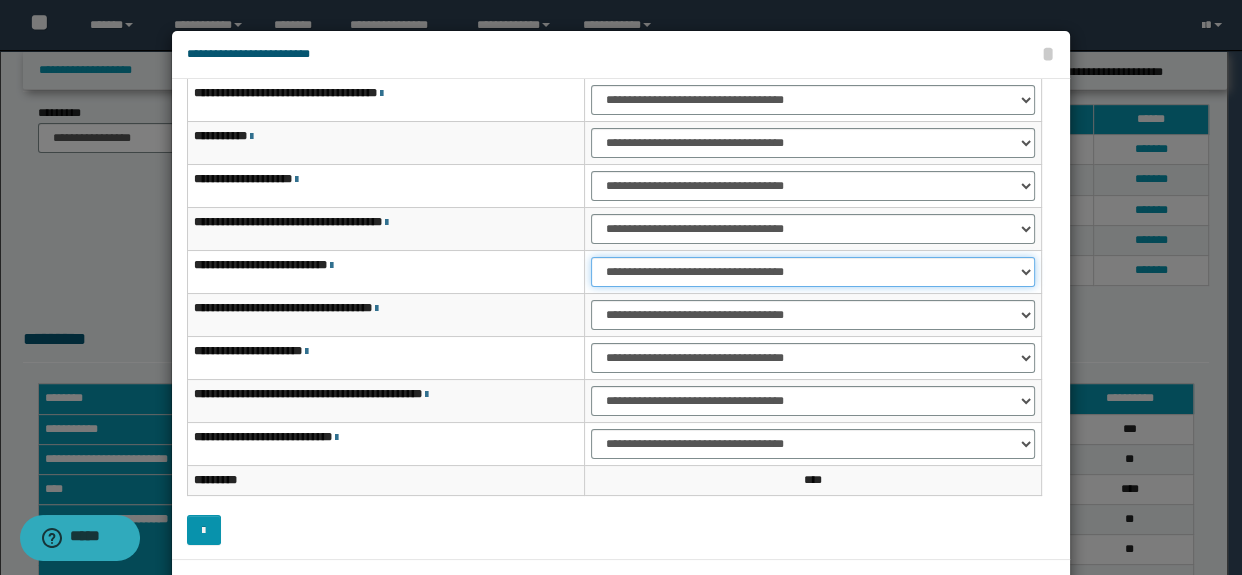 scroll, scrollTop: 120, scrollLeft: 0, axis: vertical 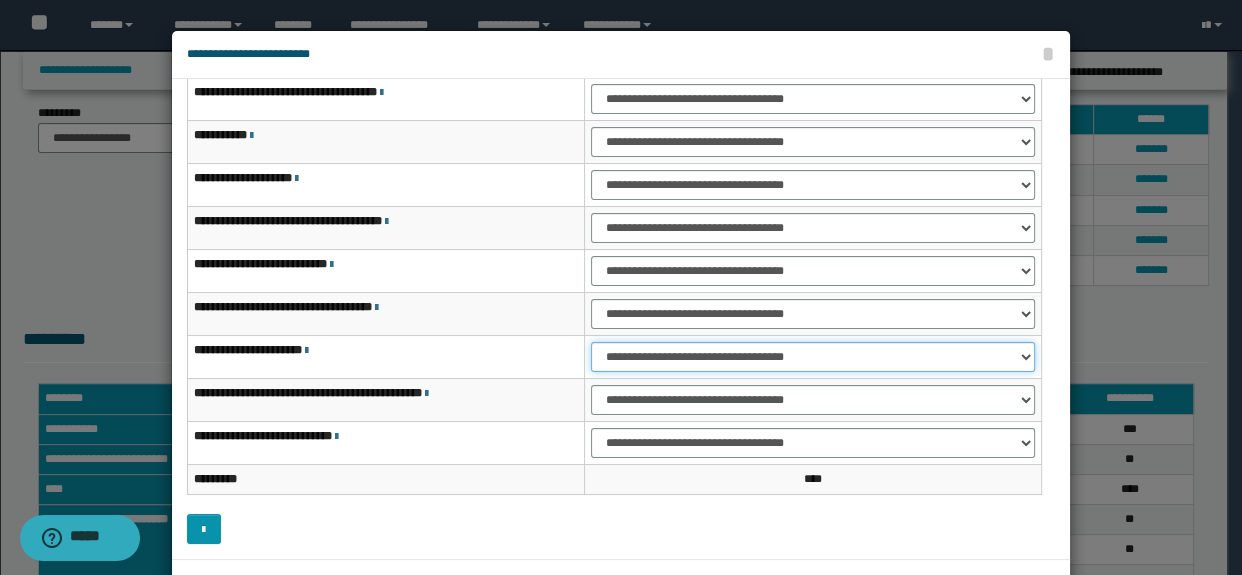 click on "**********" at bounding box center (813, 357) 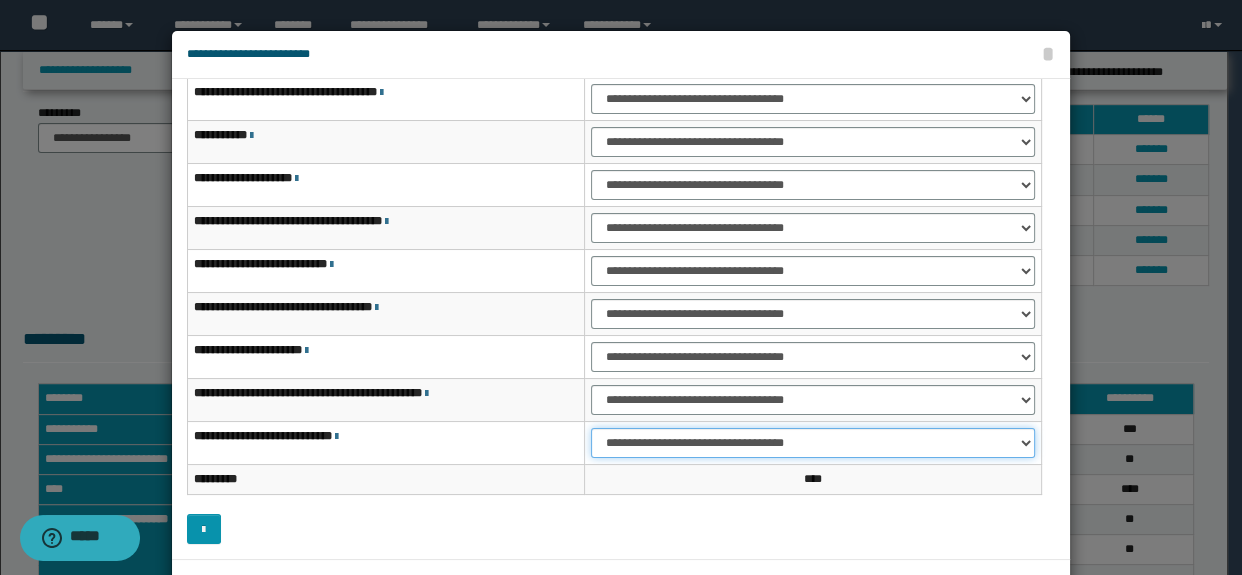 drag, startPoint x: 610, startPoint y: 441, endPoint x: 611, endPoint y: 454, distance: 13.038404 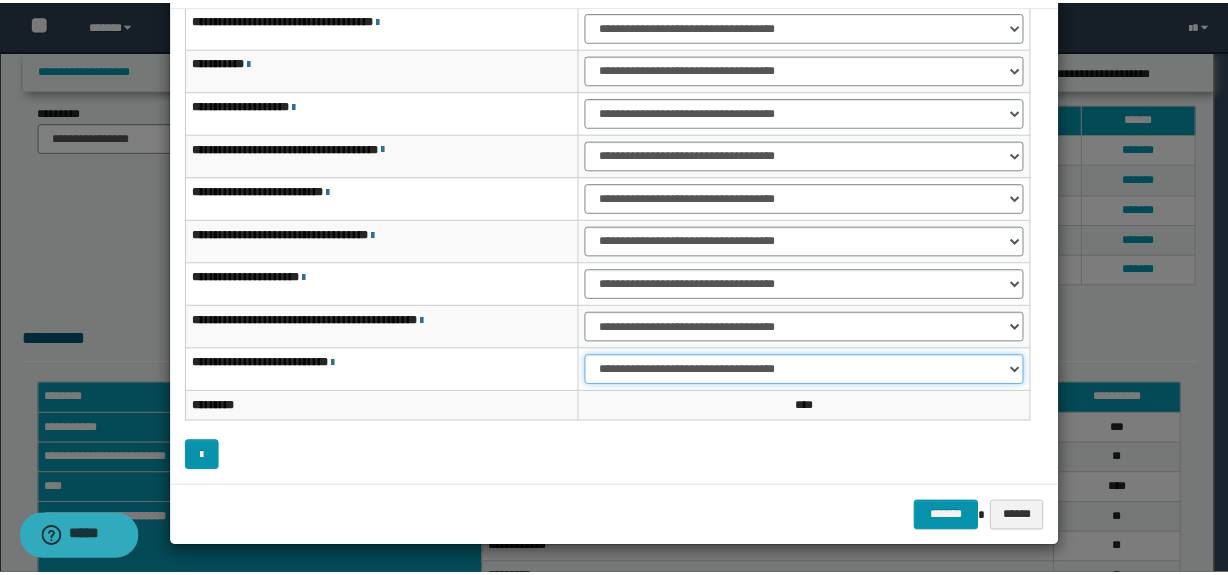 scroll, scrollTop: 75, scrollLeft: 0, axis: vertical 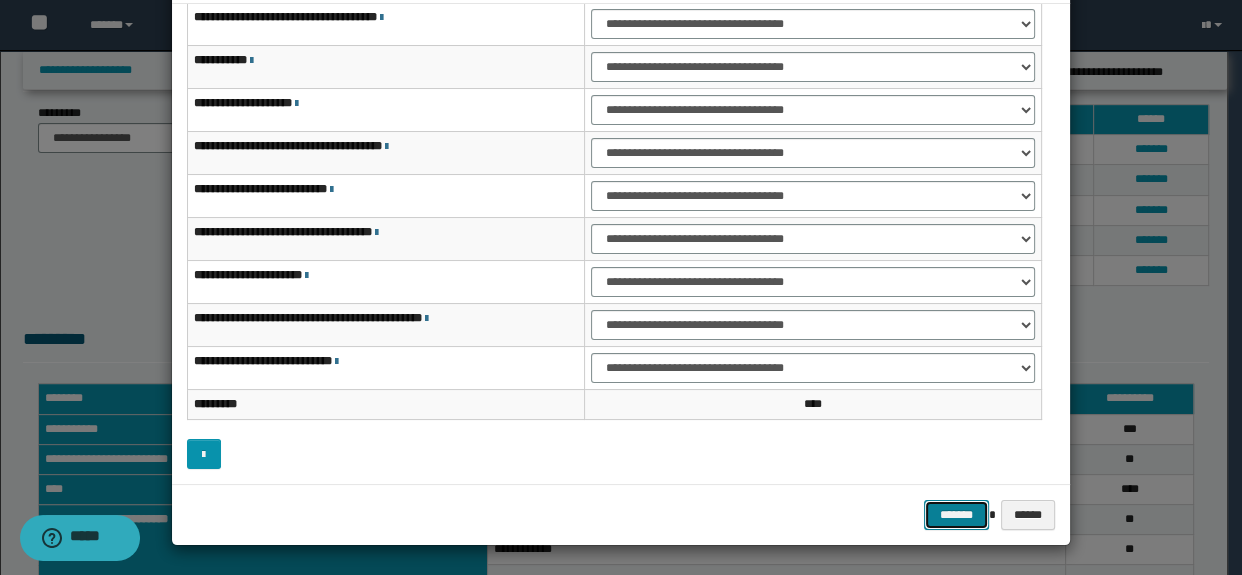 click on "*******" at bounding box center [956, 515] 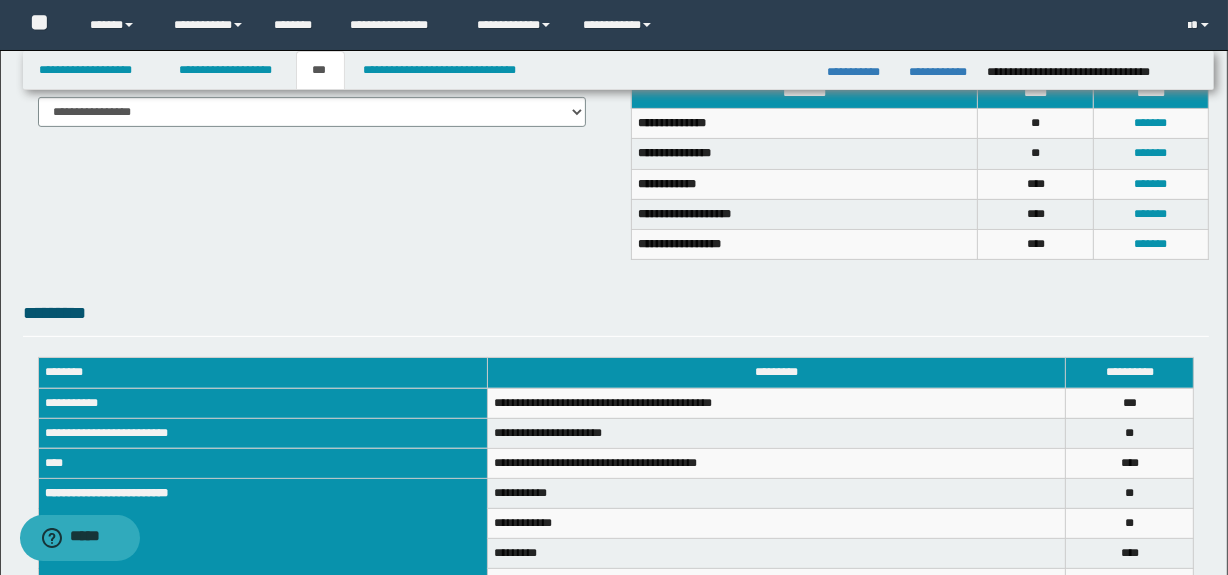 scroll, scrollTop: 729, scrollLeft: 0, axis: vertical 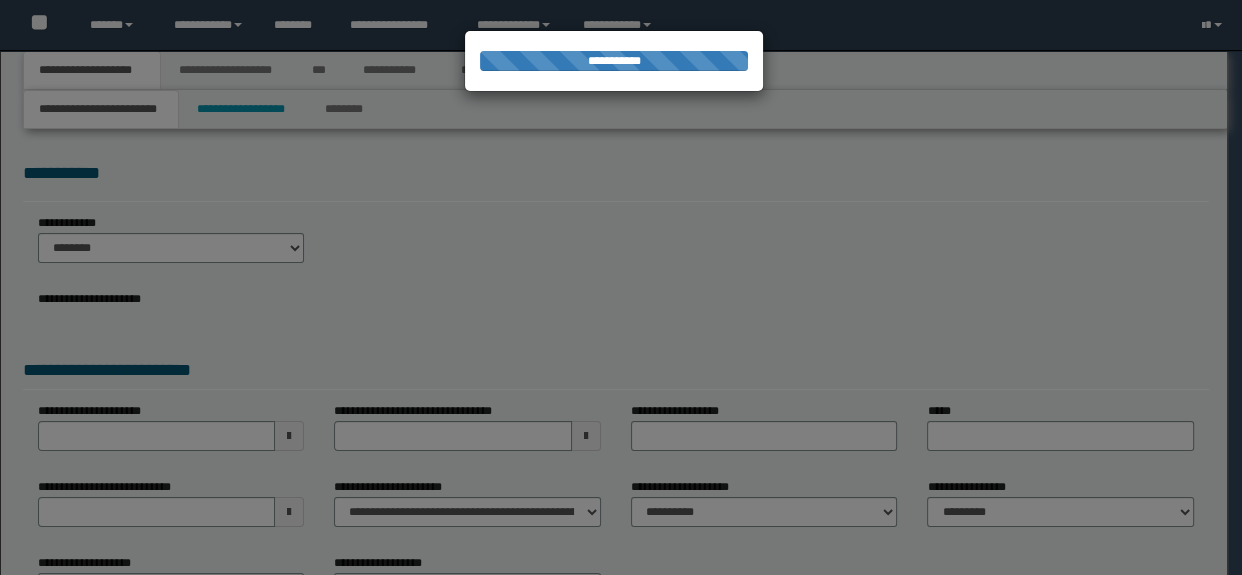 select on "*" 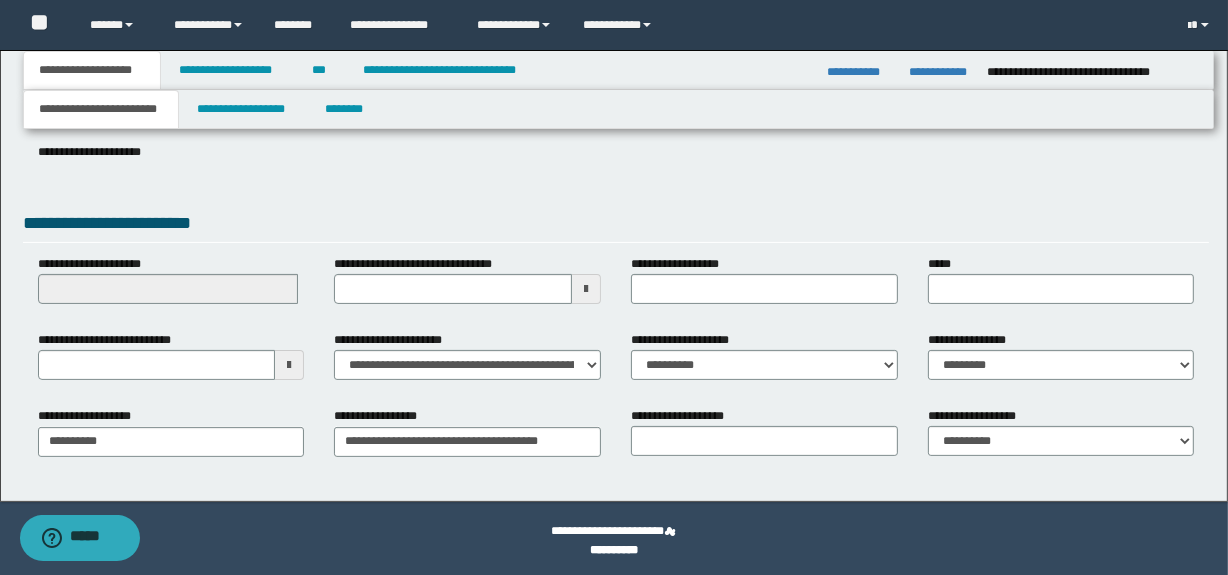 scroll, scrollTop: 308, scrollLeft: 0, axis: vertical 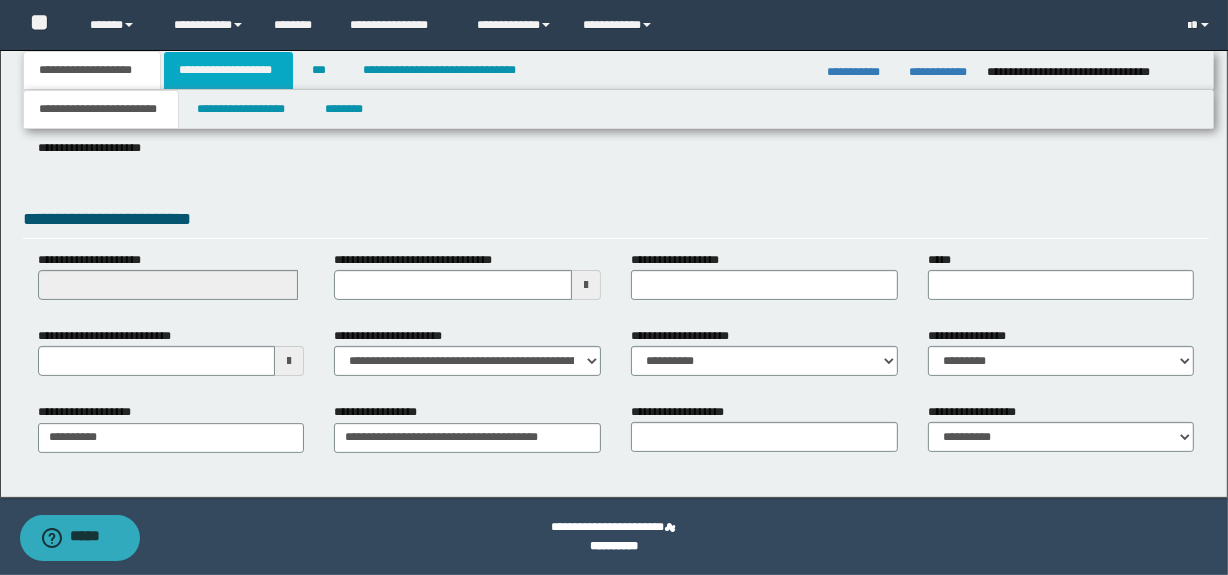 click on "**********" at bounding box center (228, 70) 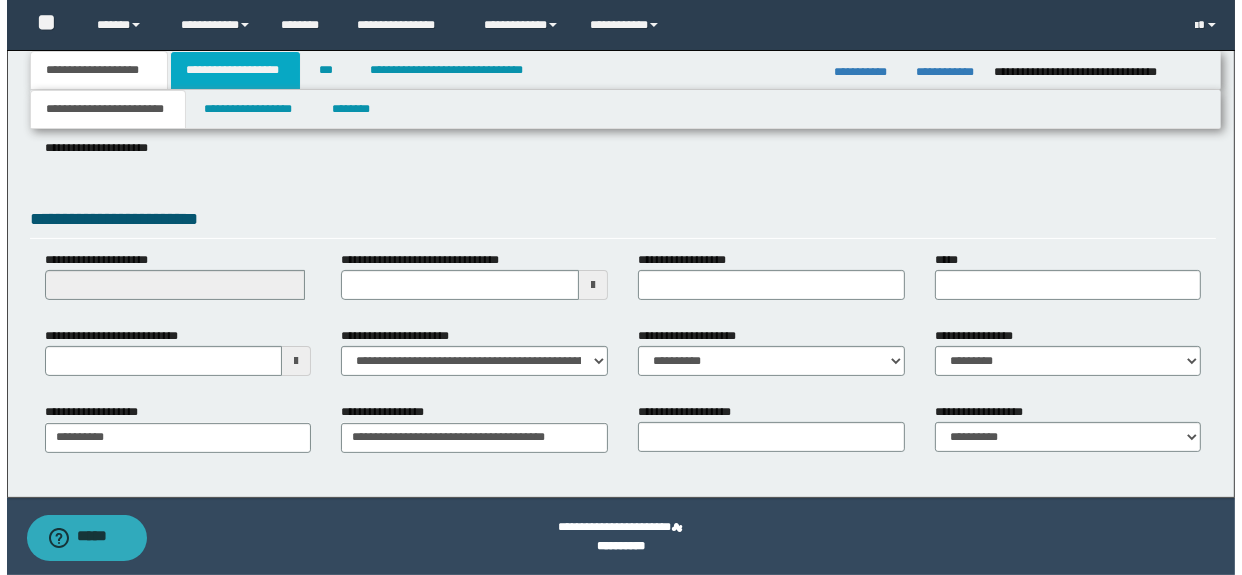 scroll, scrollTop: 0, scrollLeft: 0, axis: both 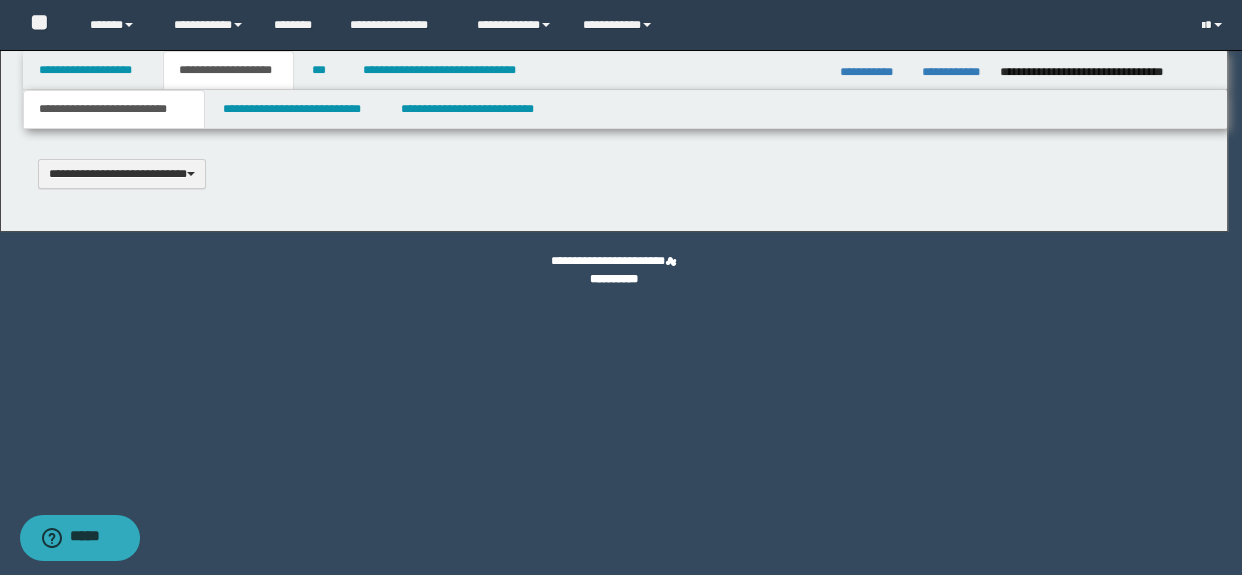 type 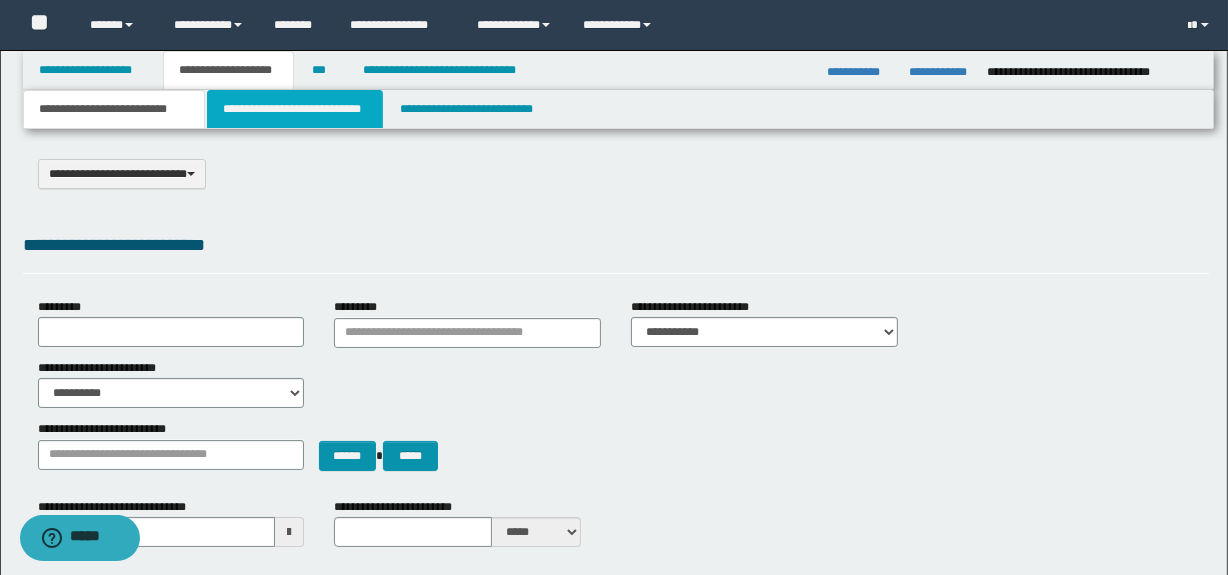 click on "**********" at bounding box center (294, 109) 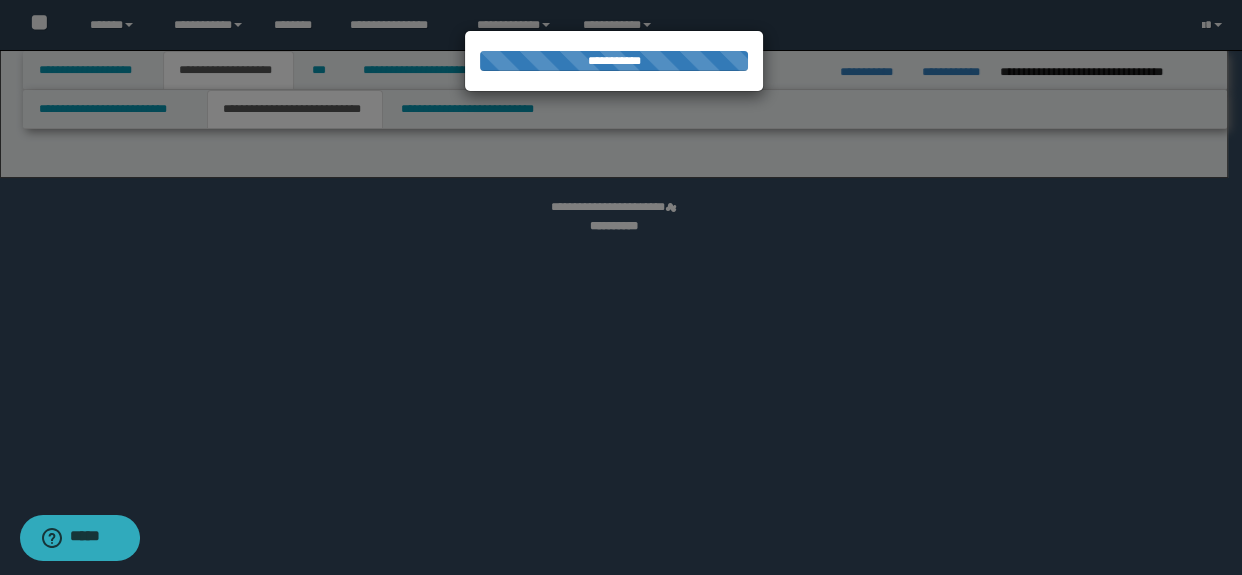 select on "*" 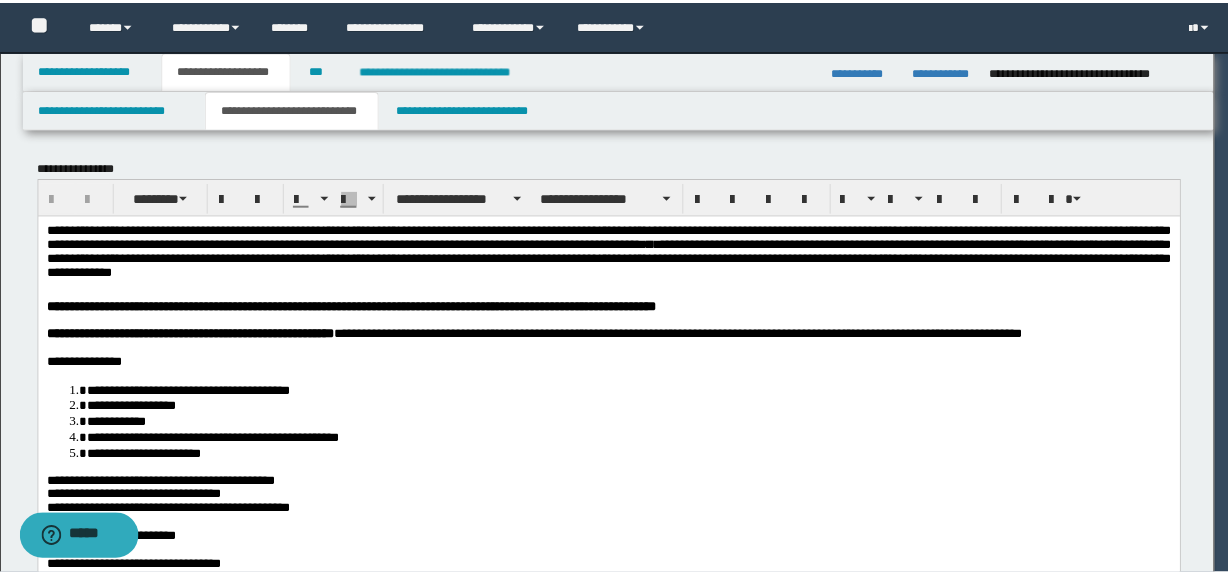 scroll, scrollTop: 0, scrollLeft: 0, axis: both 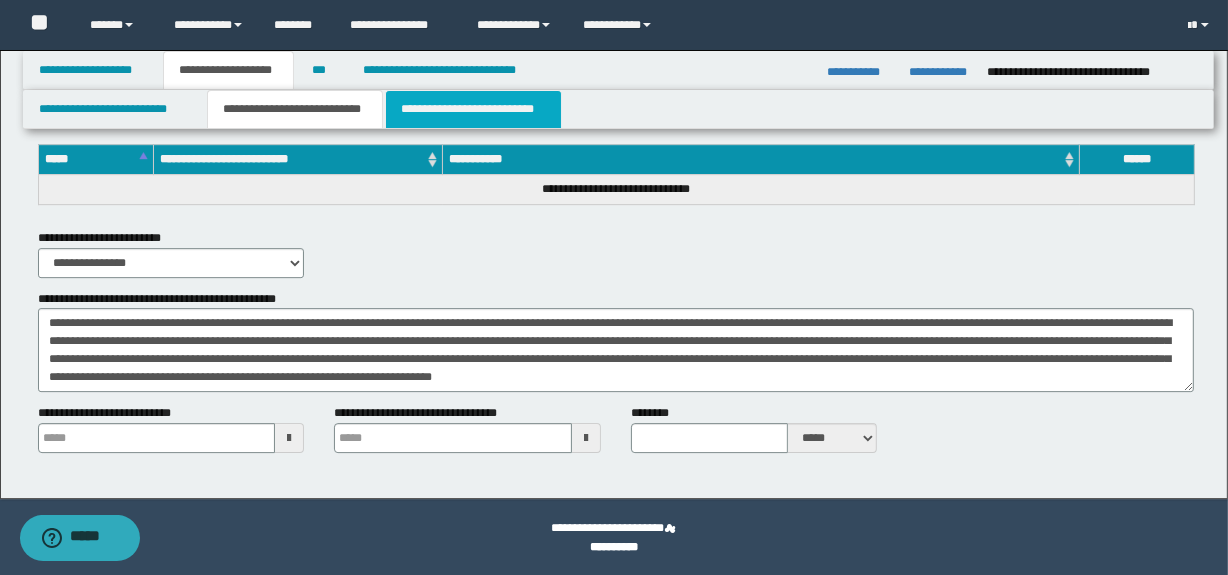 click on "**********" at bounding box center (473, 109) 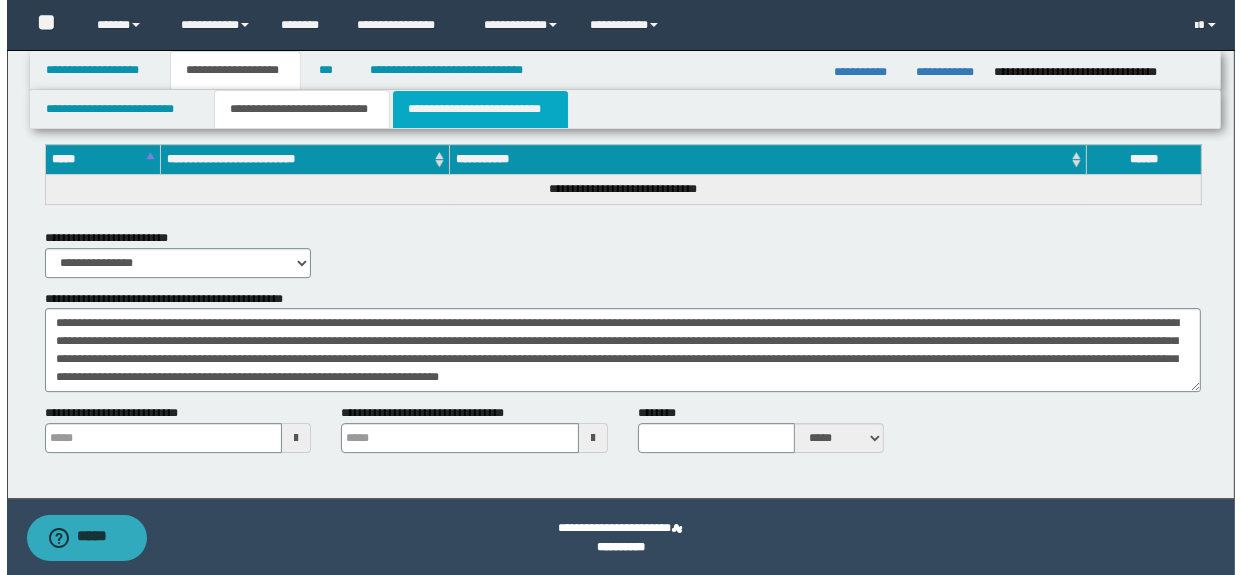 scroll, scrollTop: 0, scrollLeft: 0, axis: both 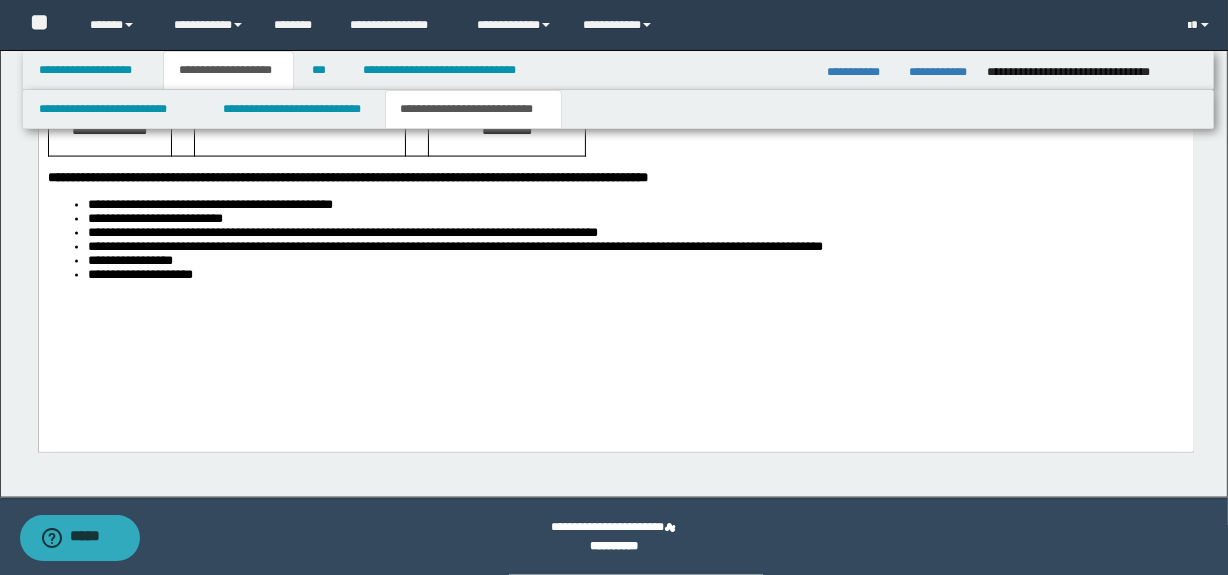 drag, startPoint x: 1240, startPoint y: 53, endPoint x: 527, endPoint y: 533, distance: 859.5167 